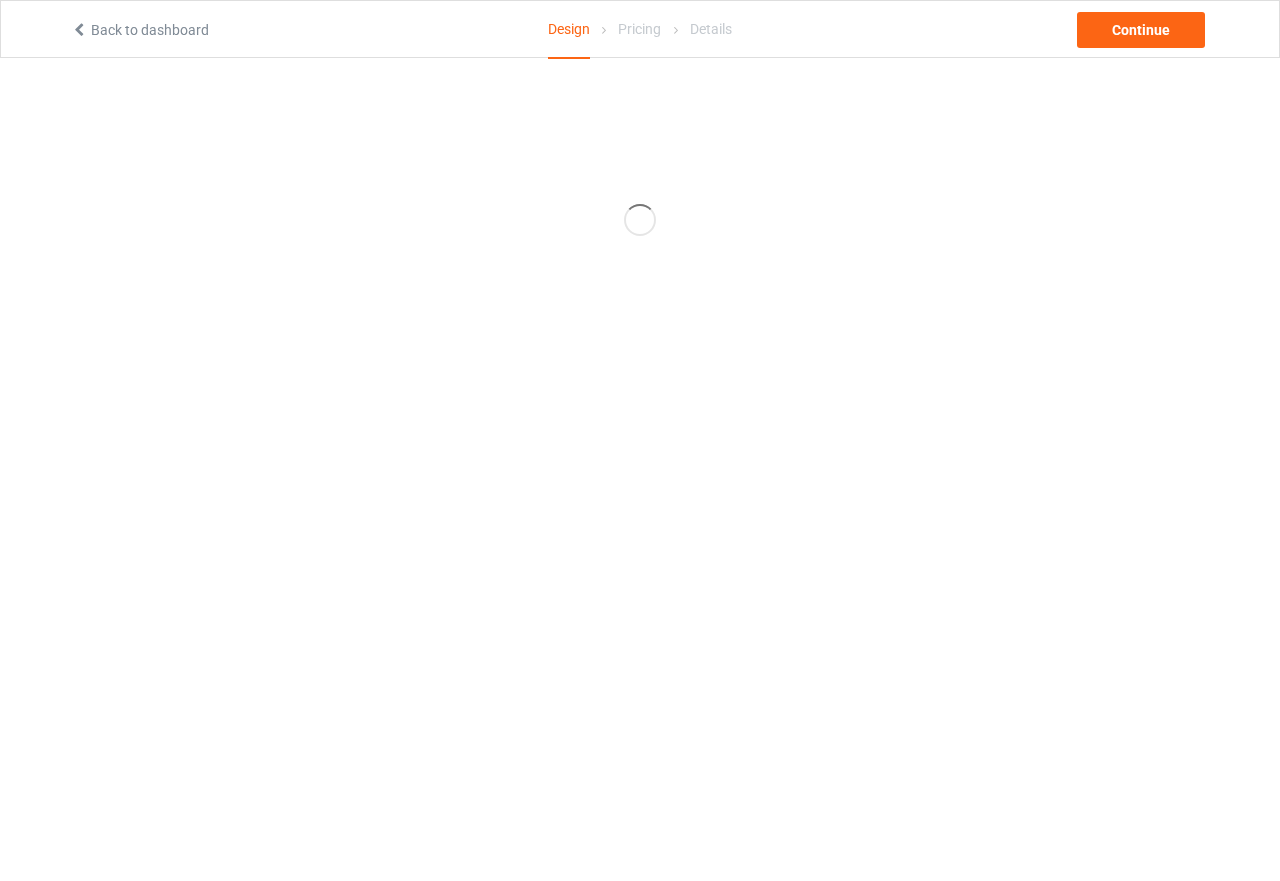 scroll, scrollTop: 0, scrollLeft: 0, axis: both 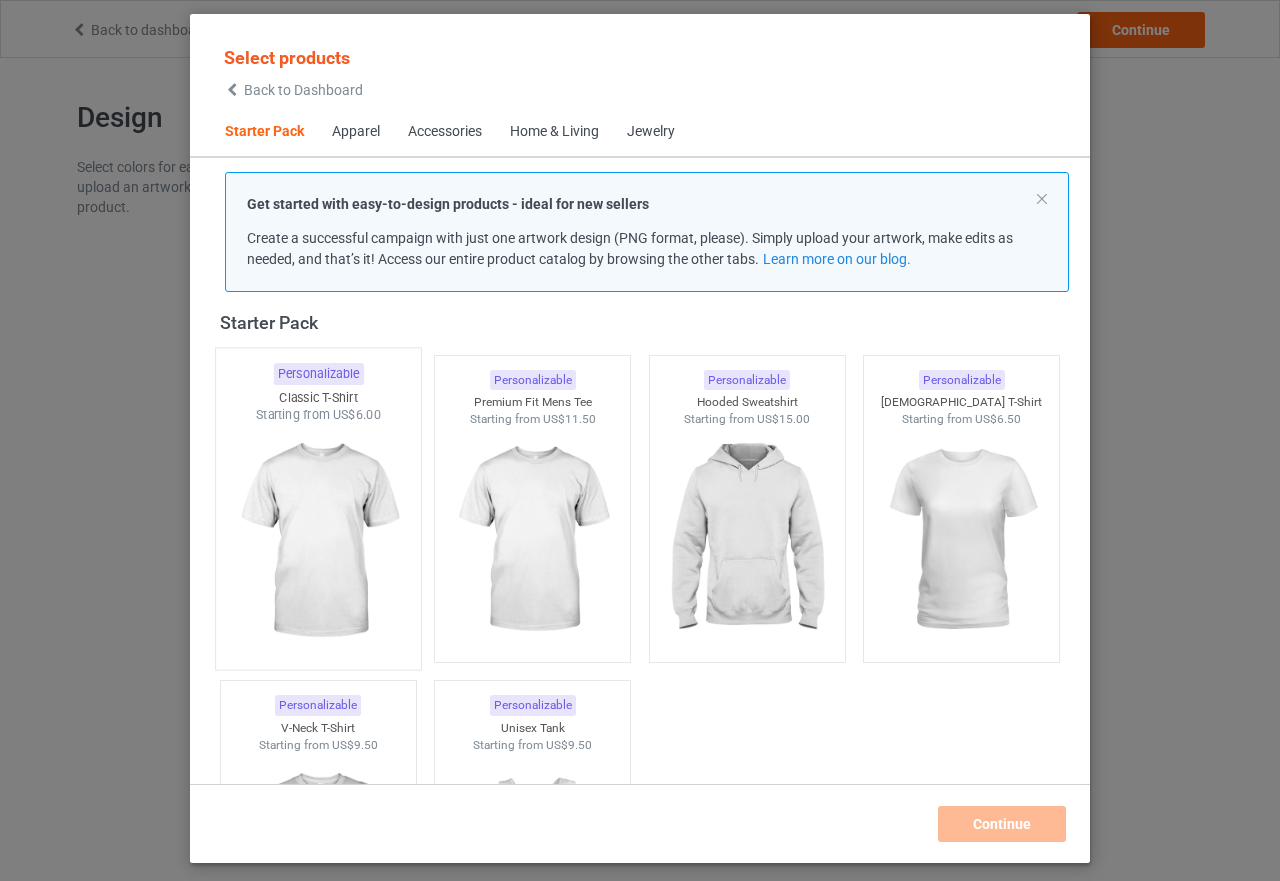 click at bounding box center (318, 541) 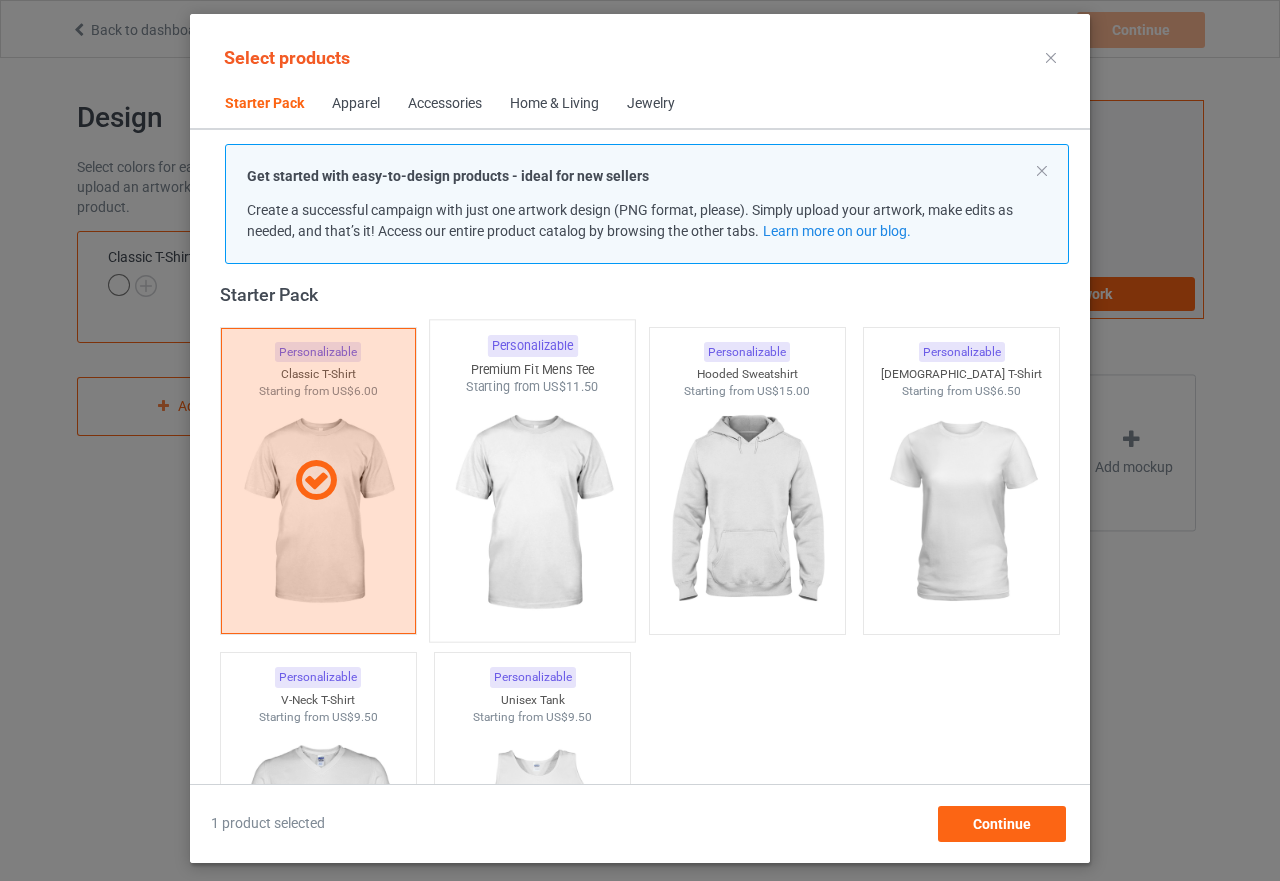 click at bounding box center [533, 513] 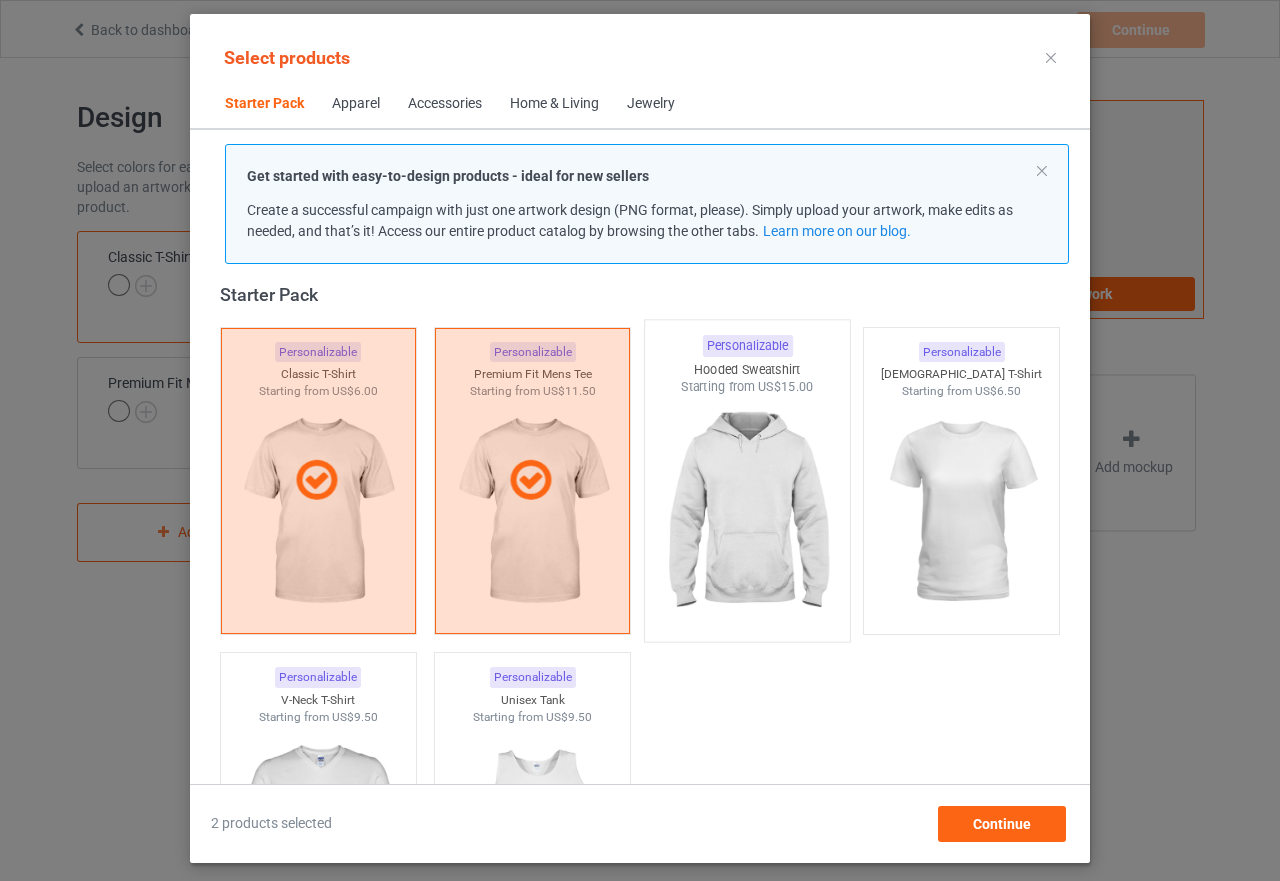 click at bounding box center [747, 513] 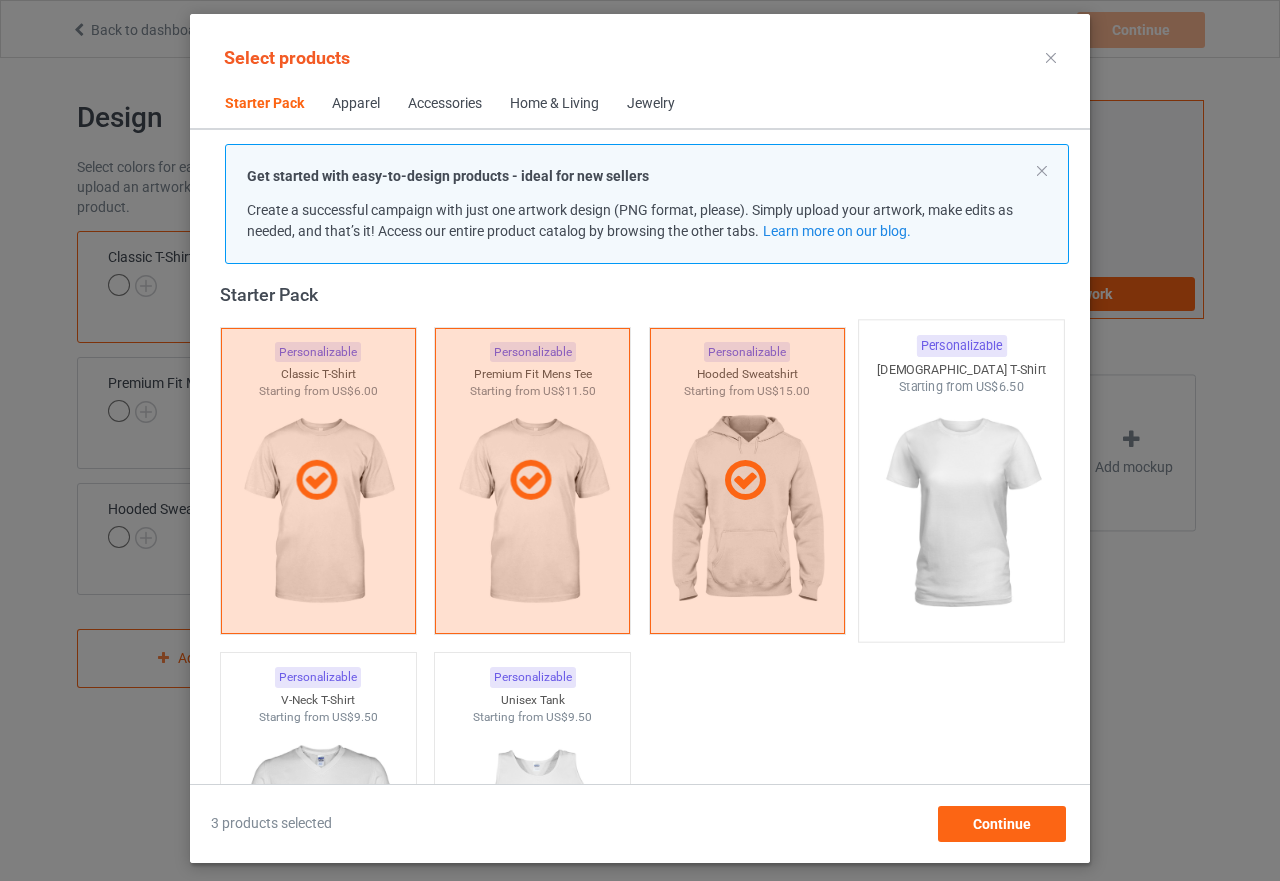 click at bounding box center (962, 513) 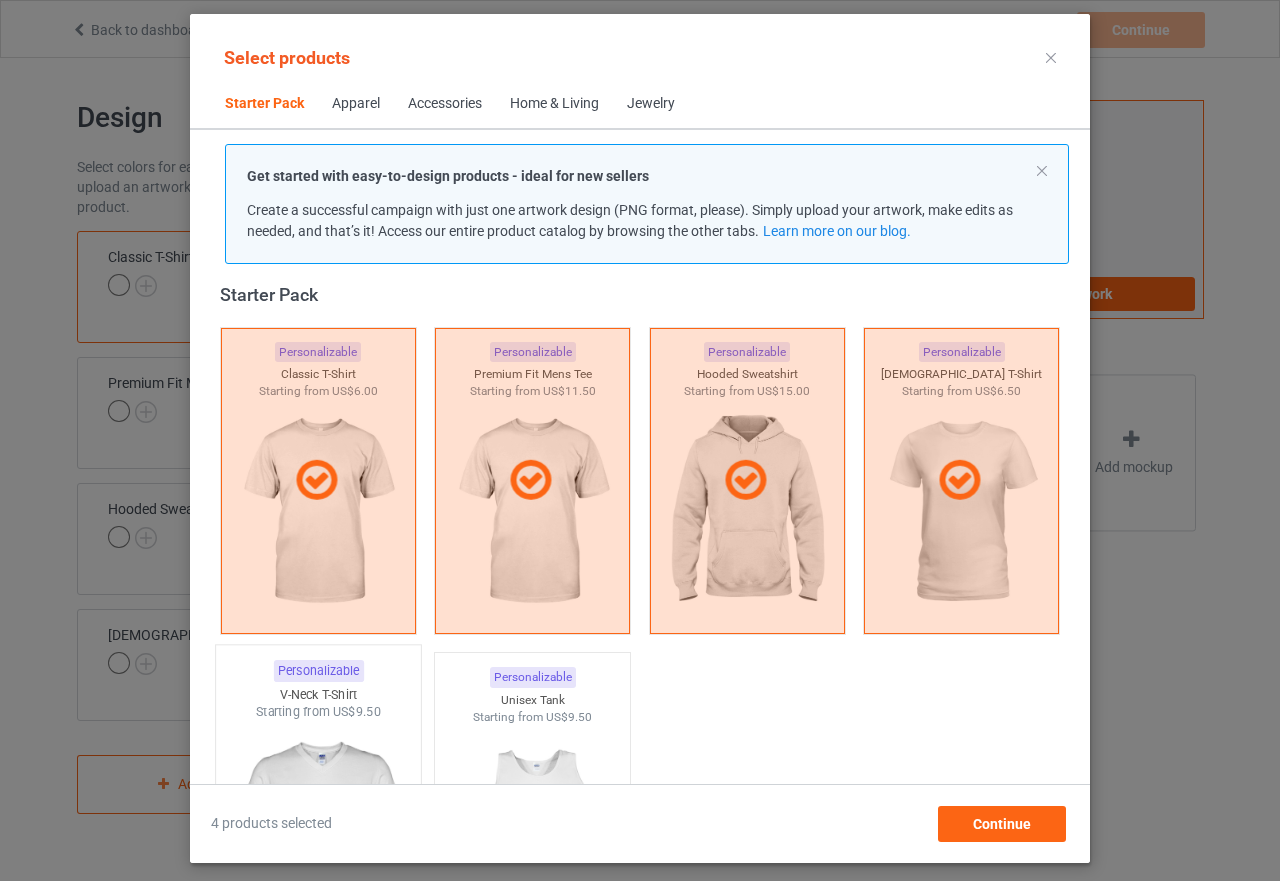 click at bounding box center (318, 838) 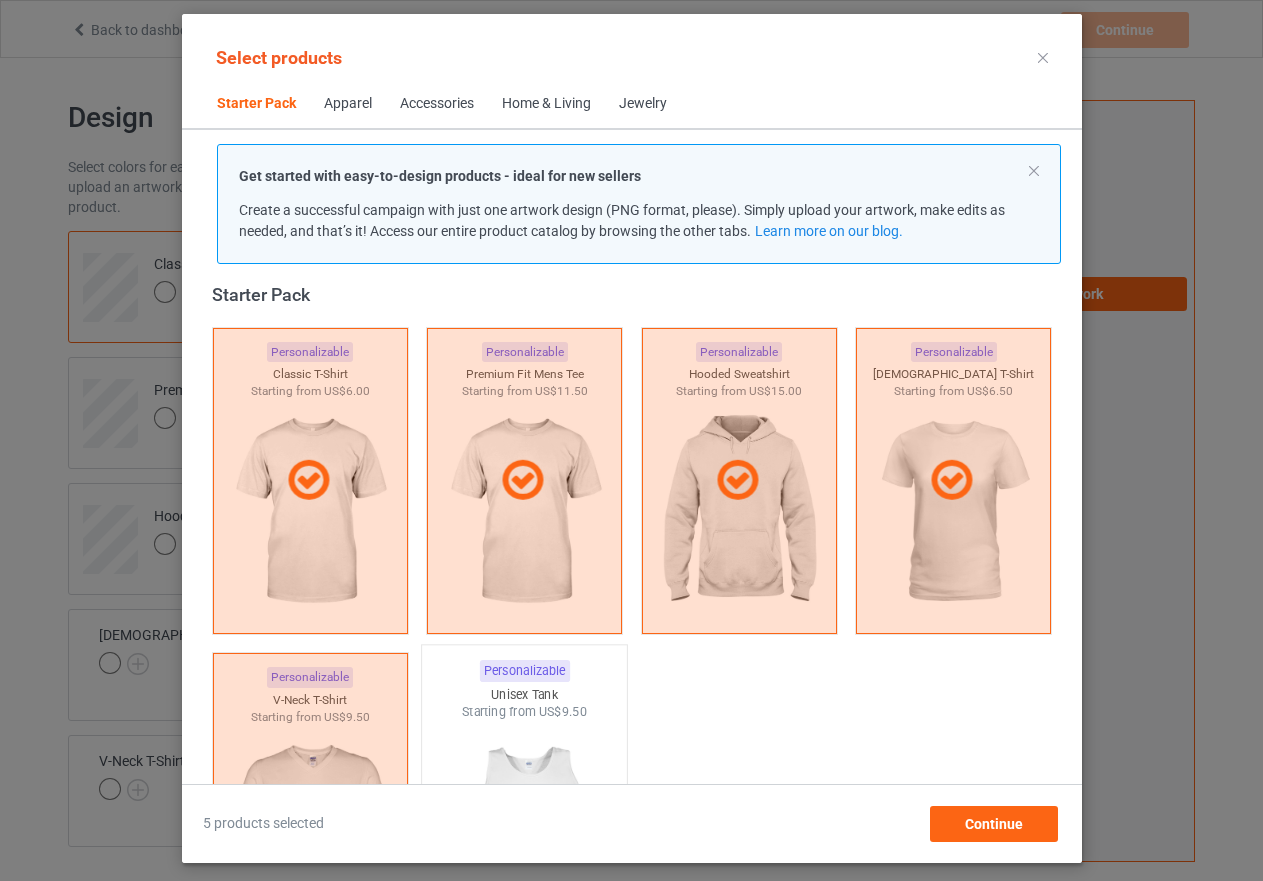 click at bounding box center [524, 838] 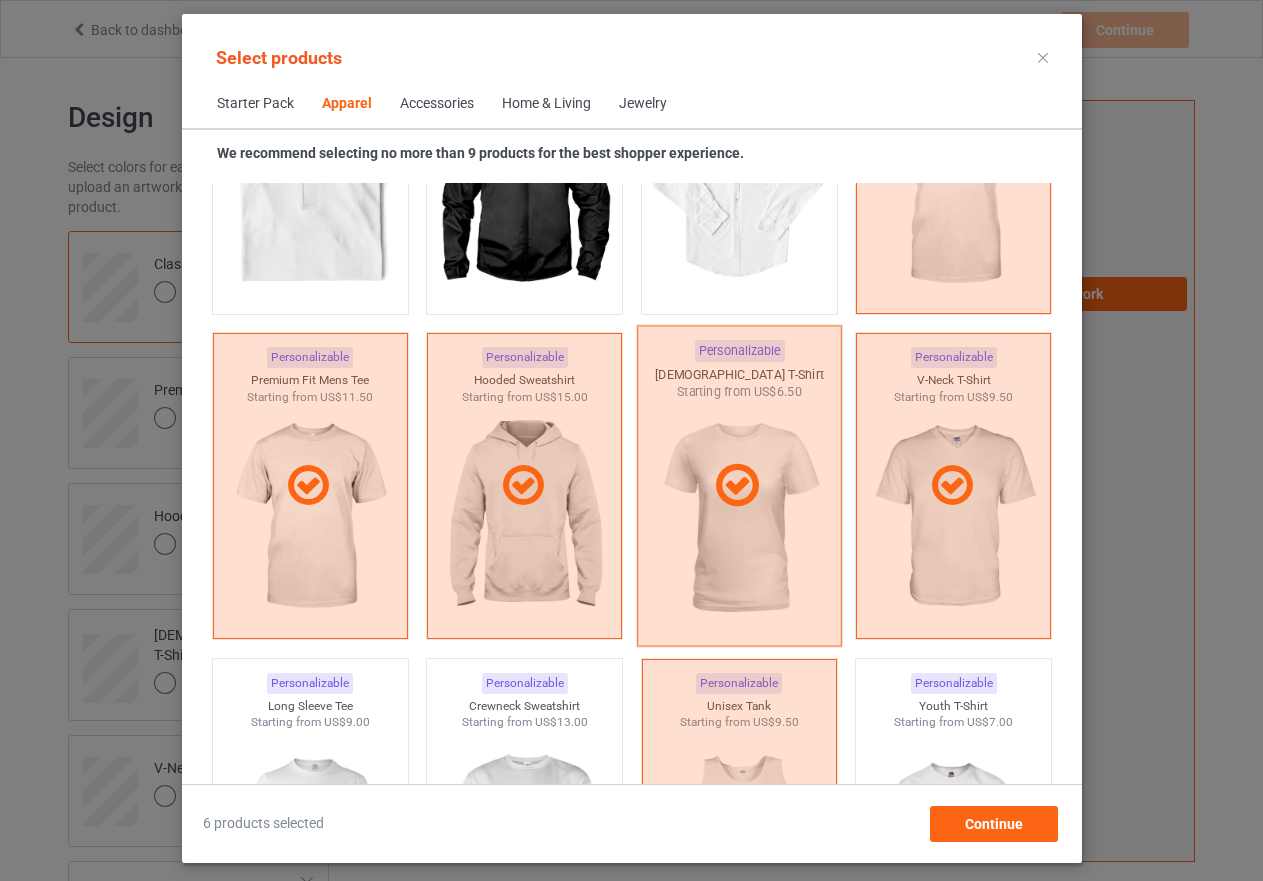 scroll, scrollTop: 1226, scrollLeft: 0, axis: vertical 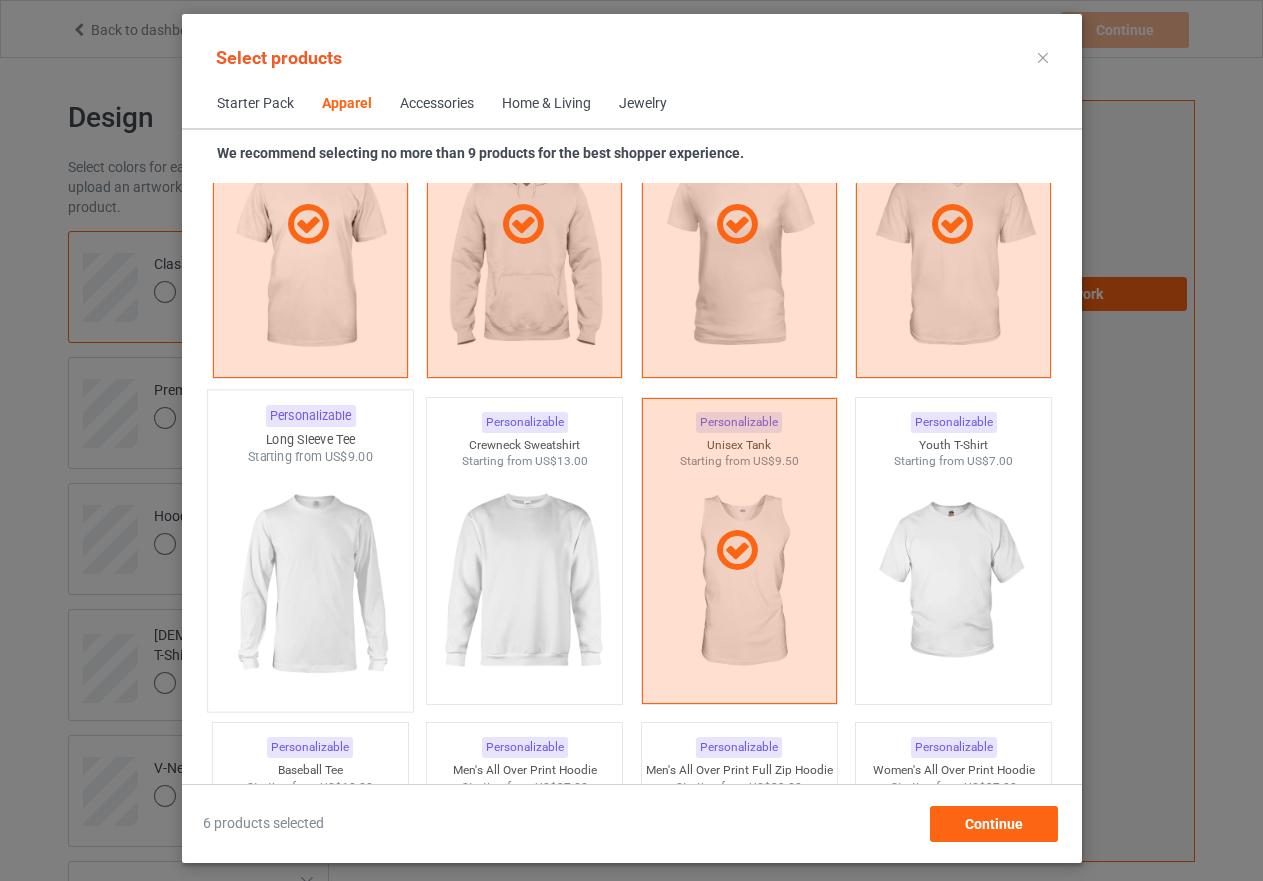 click at bounding box center (310, 583) 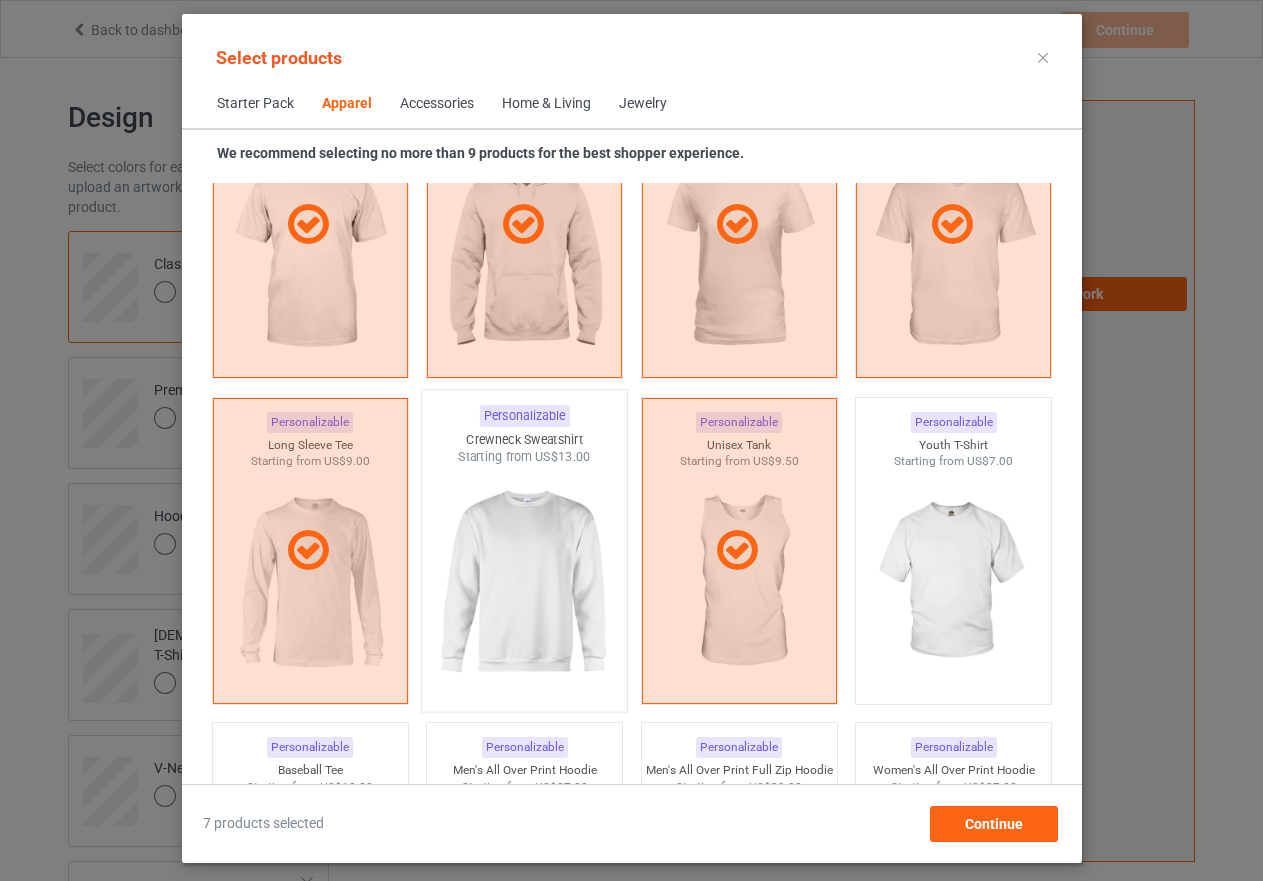 click at bounding box center (524, 583) 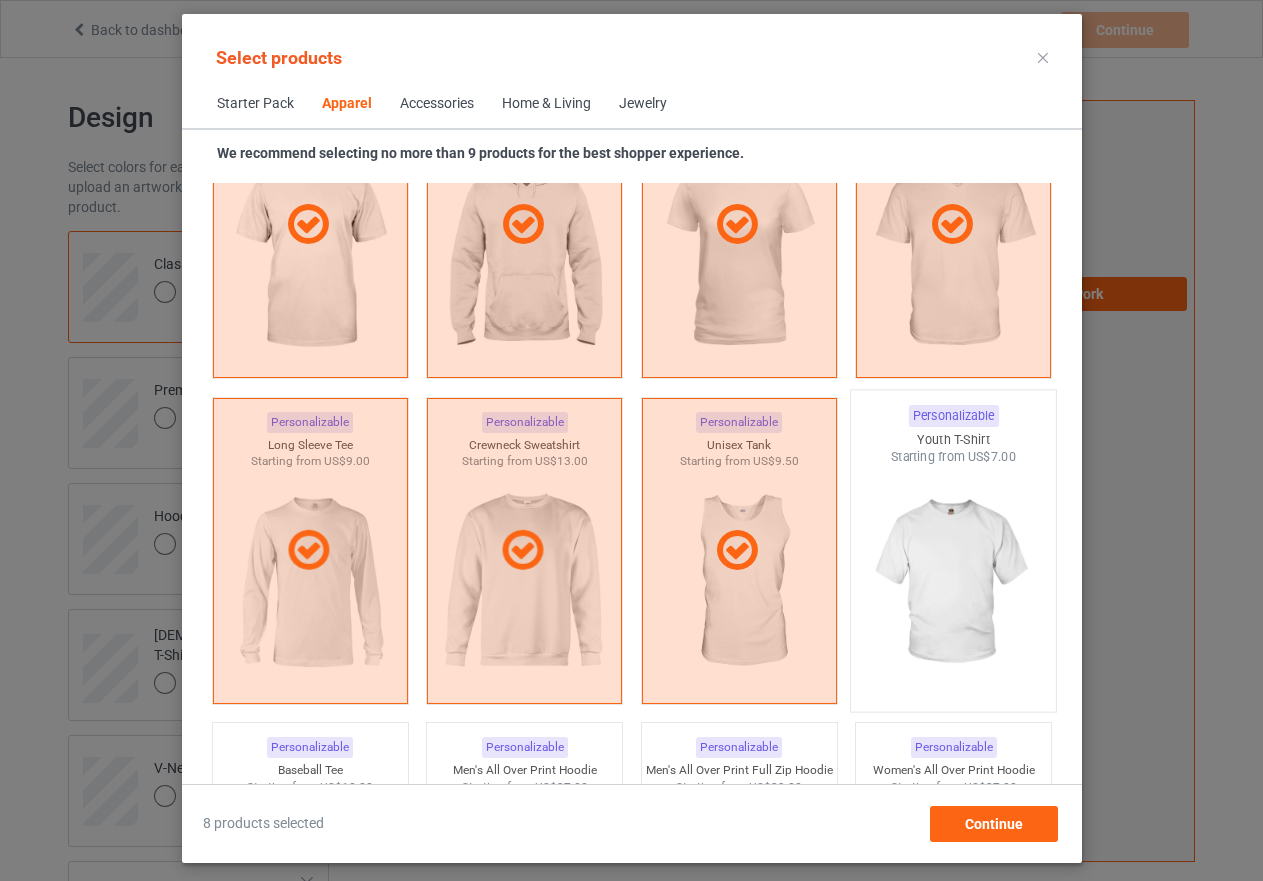 click at bounding box center (953, 583) 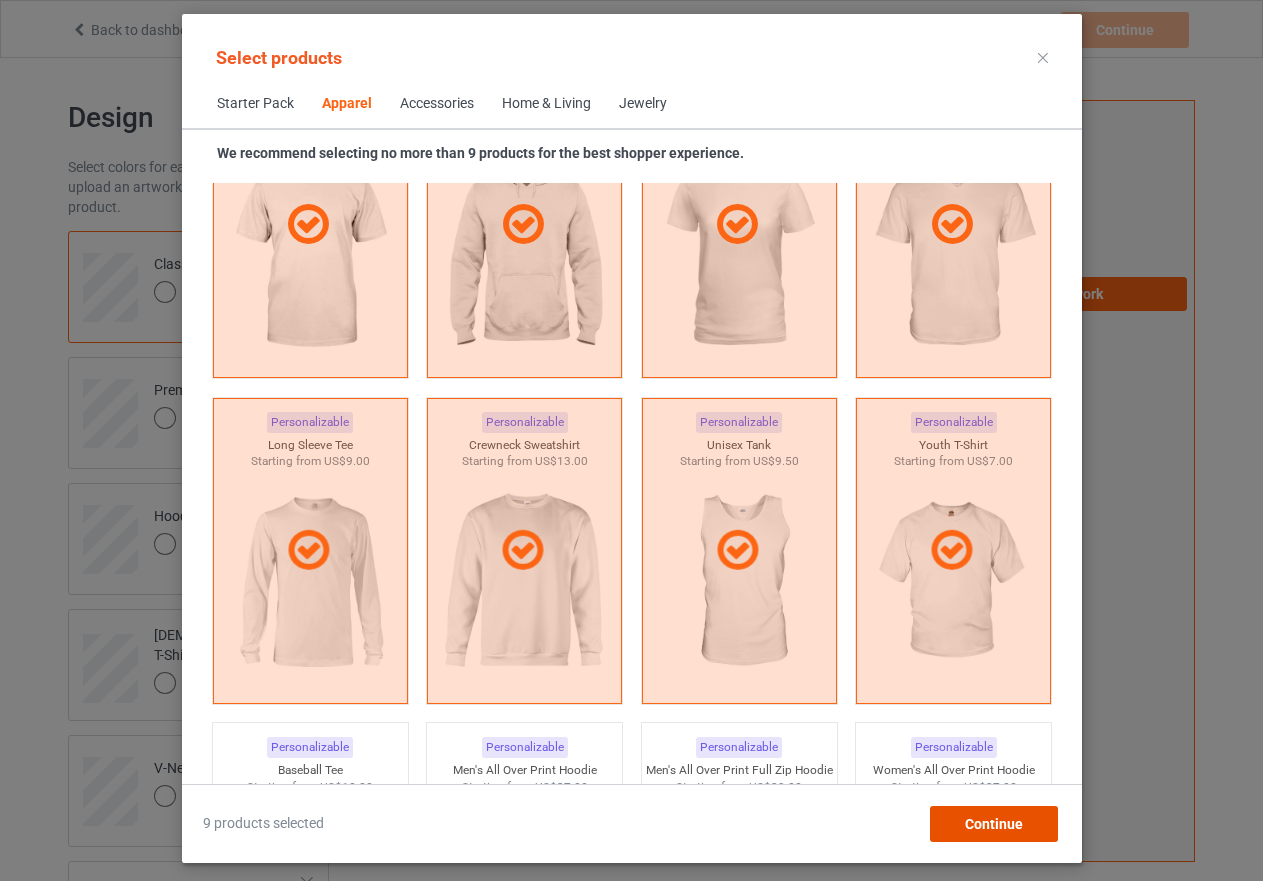 click on "Continue" at bounding box center (993, 824) 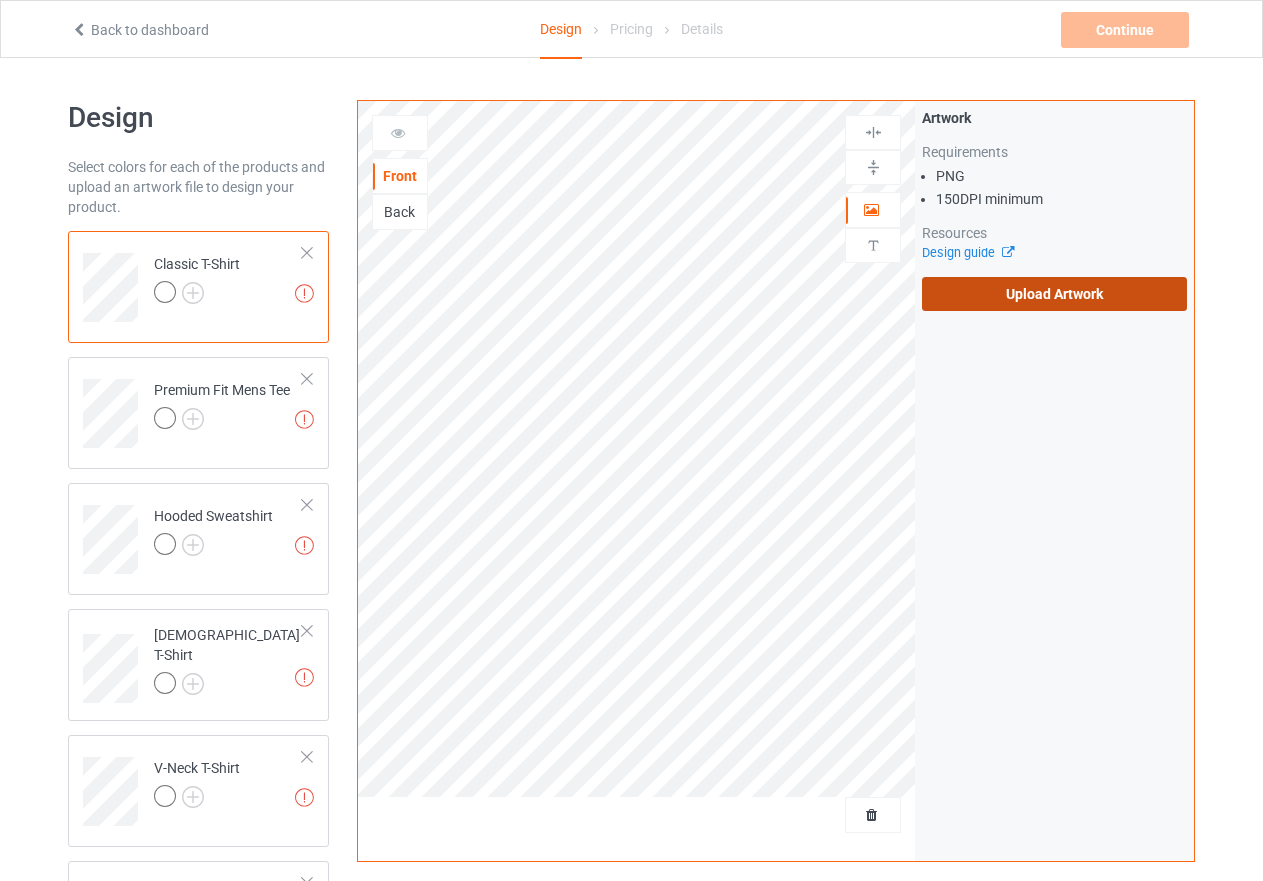 click on "Upload Artwork" at bounding box center [1054, 294] 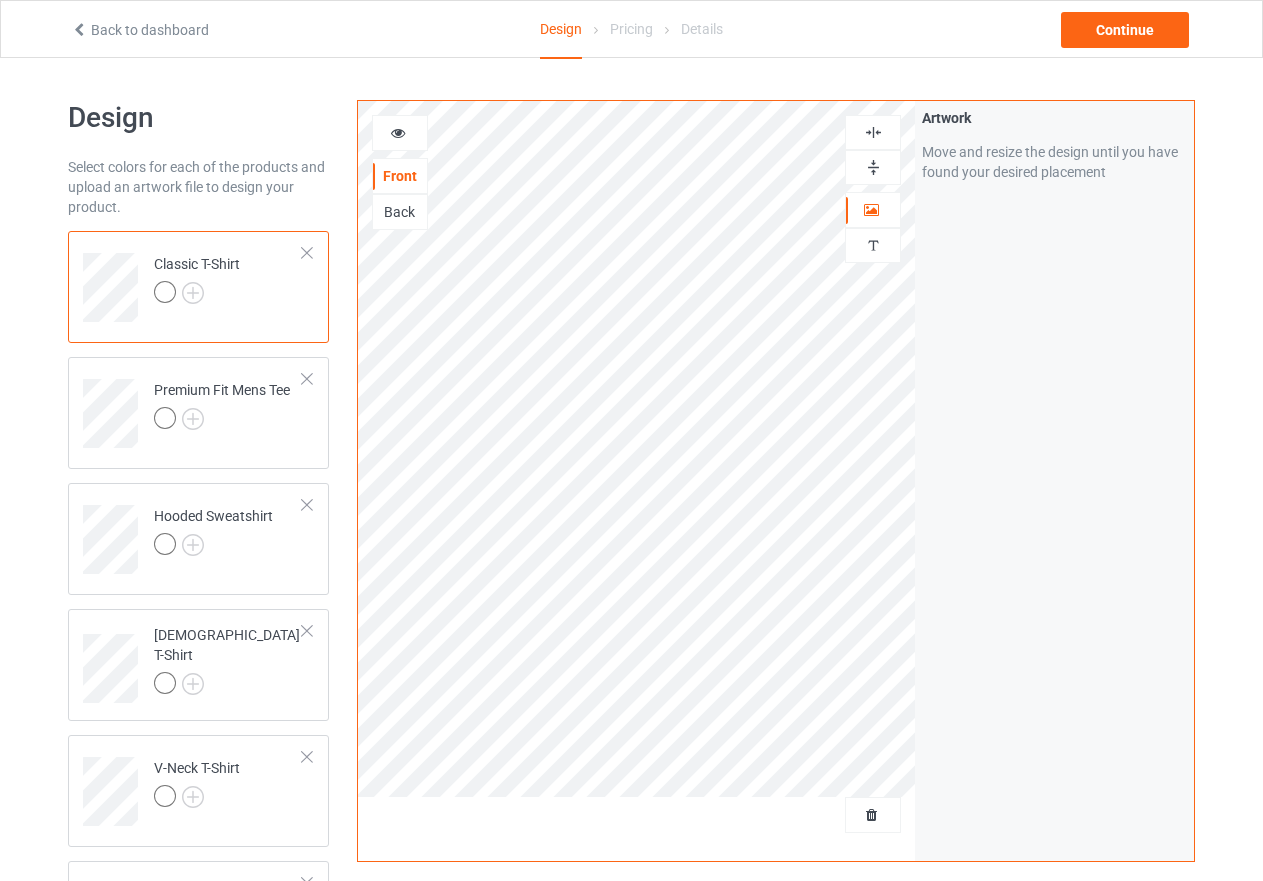 click at bounding box center [873, 167] 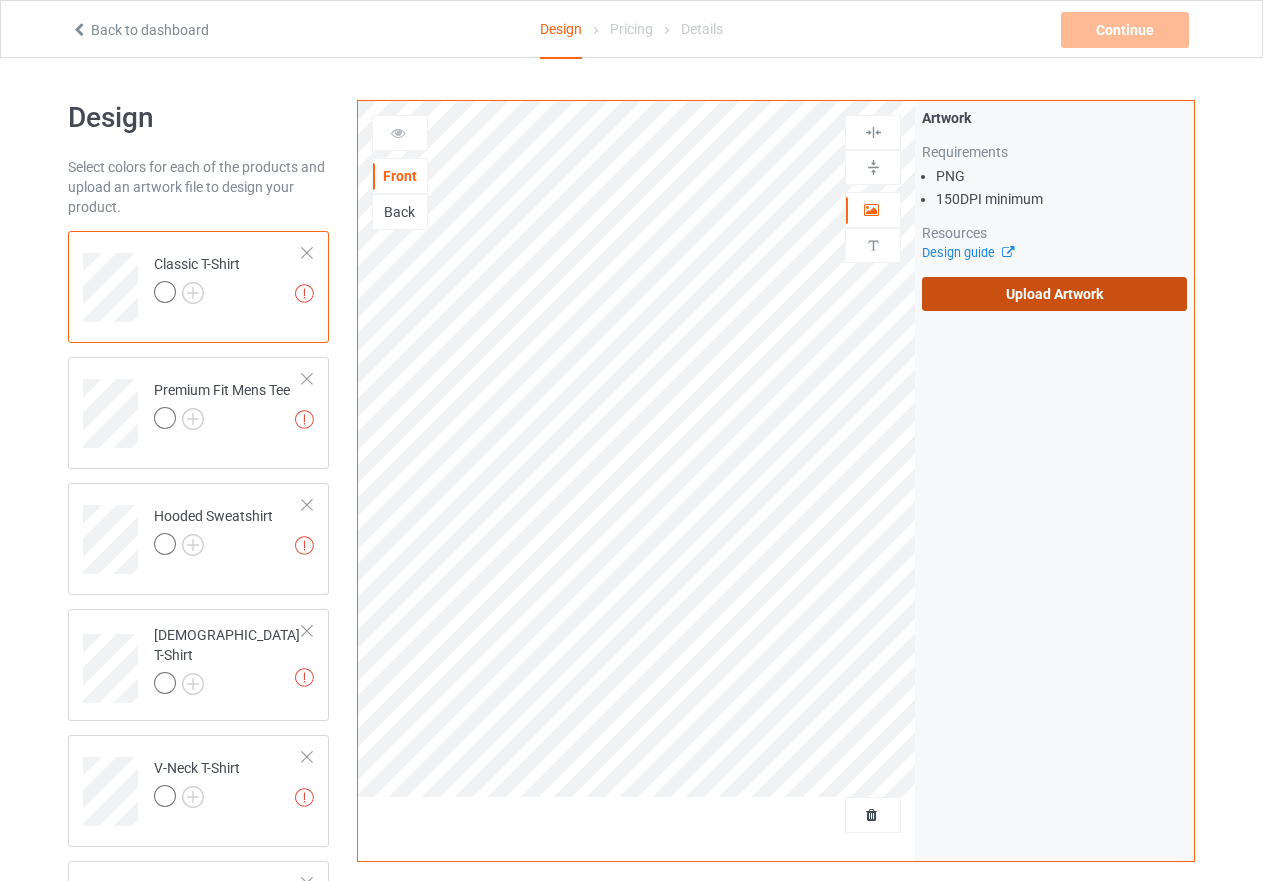 click on "Upload Artwork" at bounding box center (1054, 294) 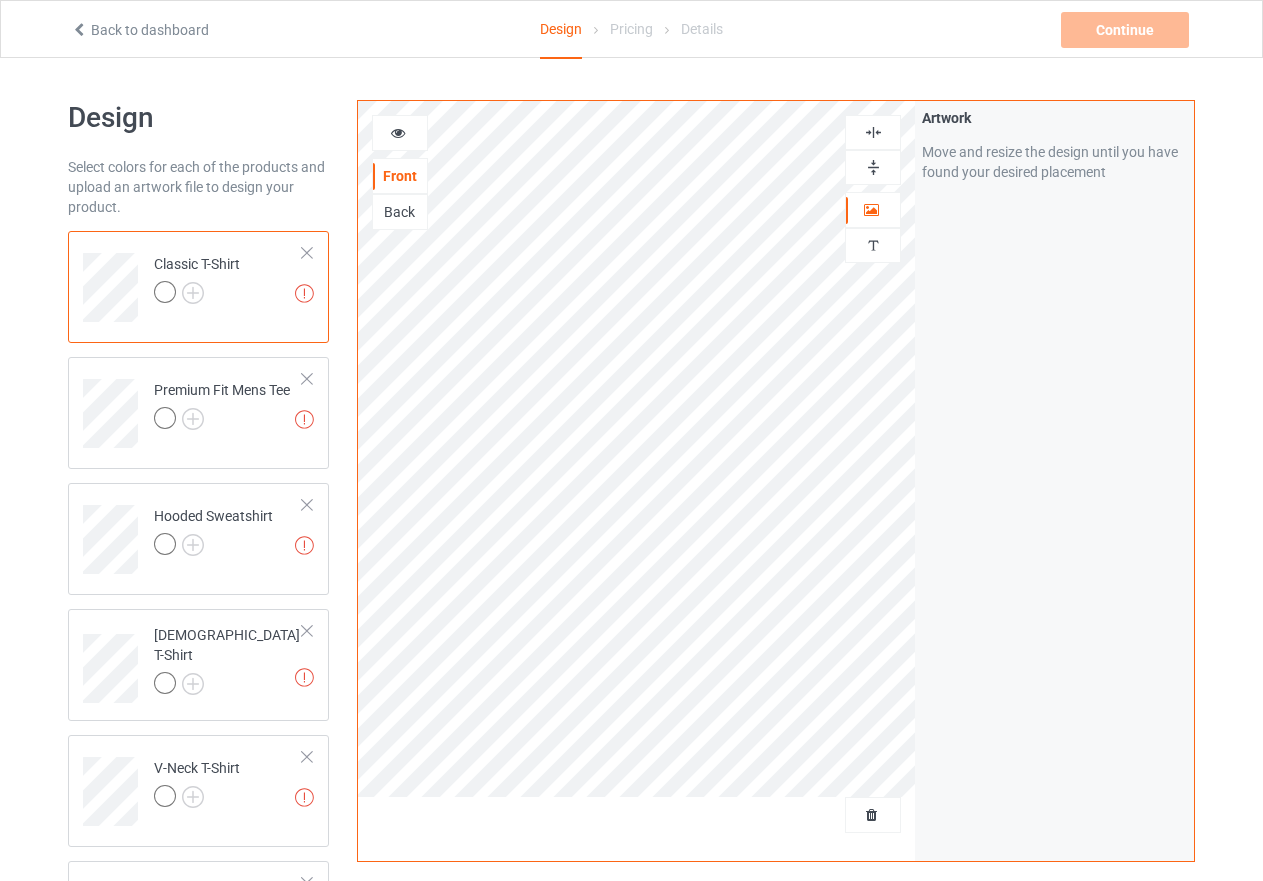 click at bounding box center (873, 132) 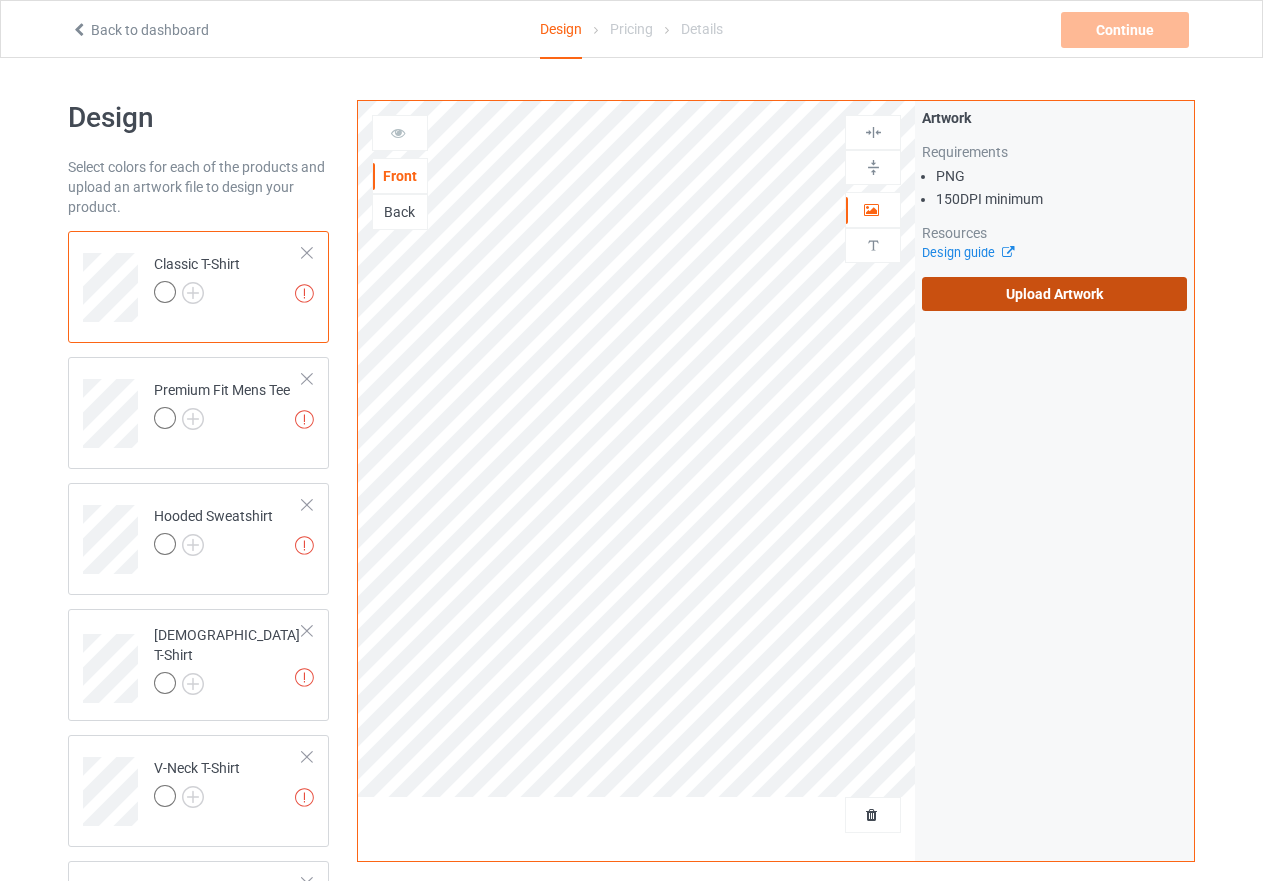 click on "Upload Artwork" at bounding box center (1054, 294) 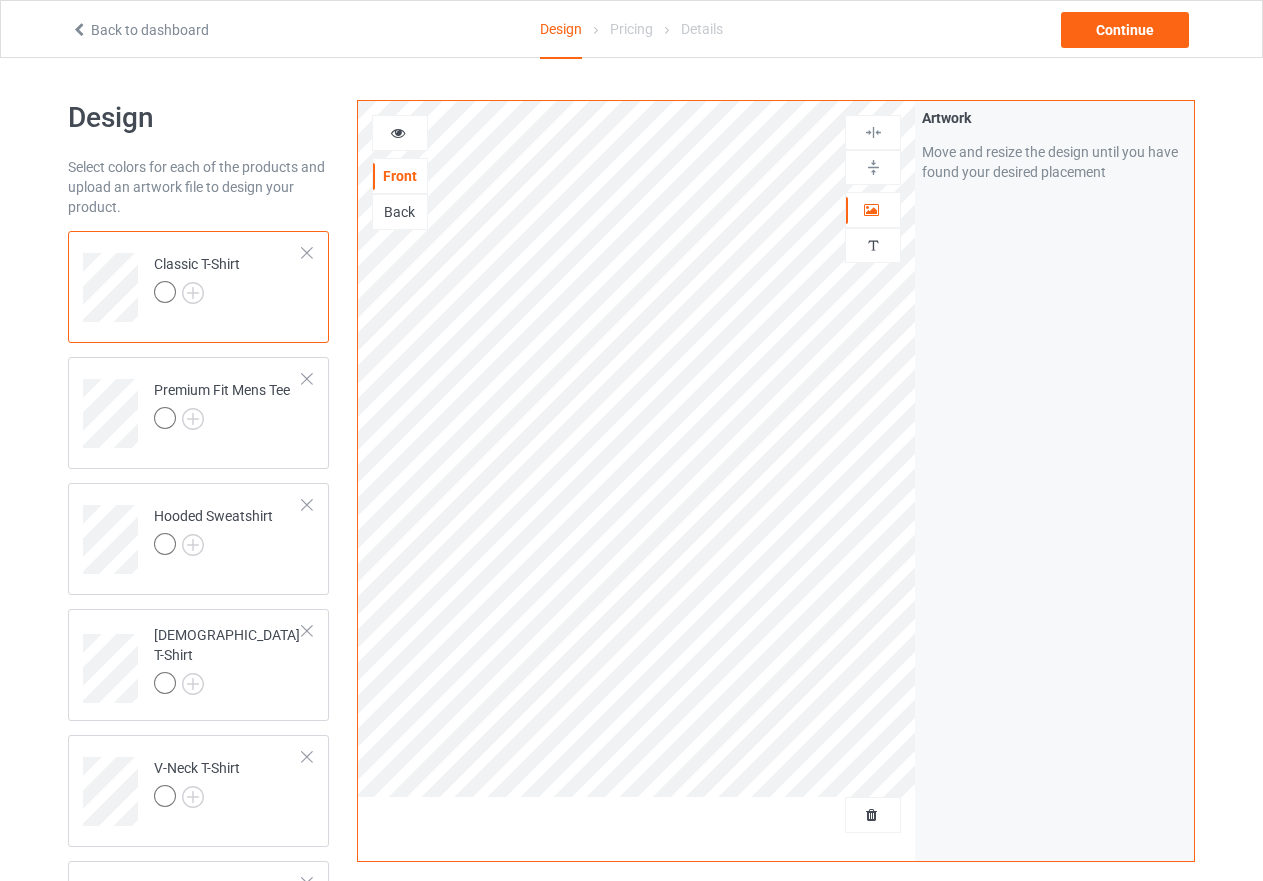 click at bounding box center [873, 167] 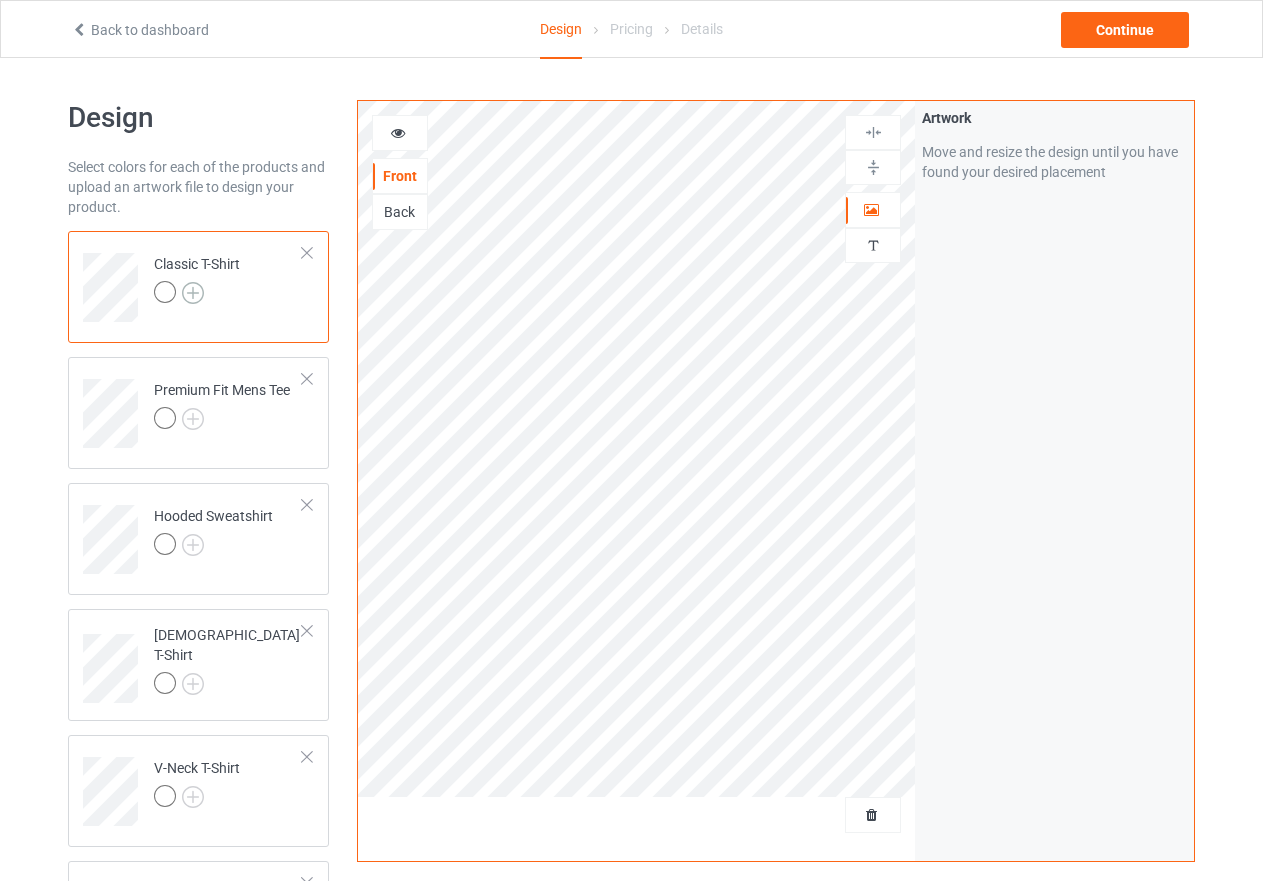 click at bounding box center (193, 293) 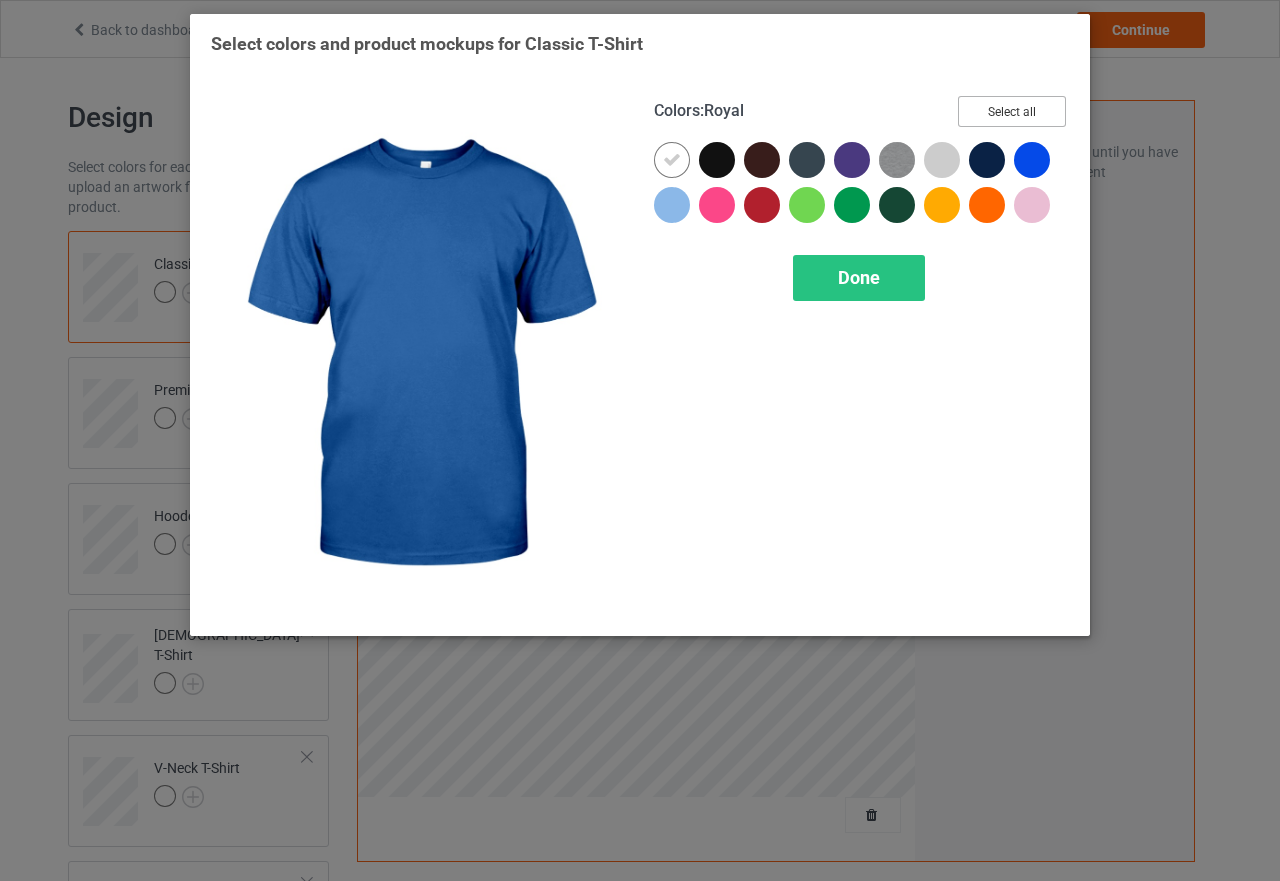 click on "Select all" at bounding box center [1012, 111] 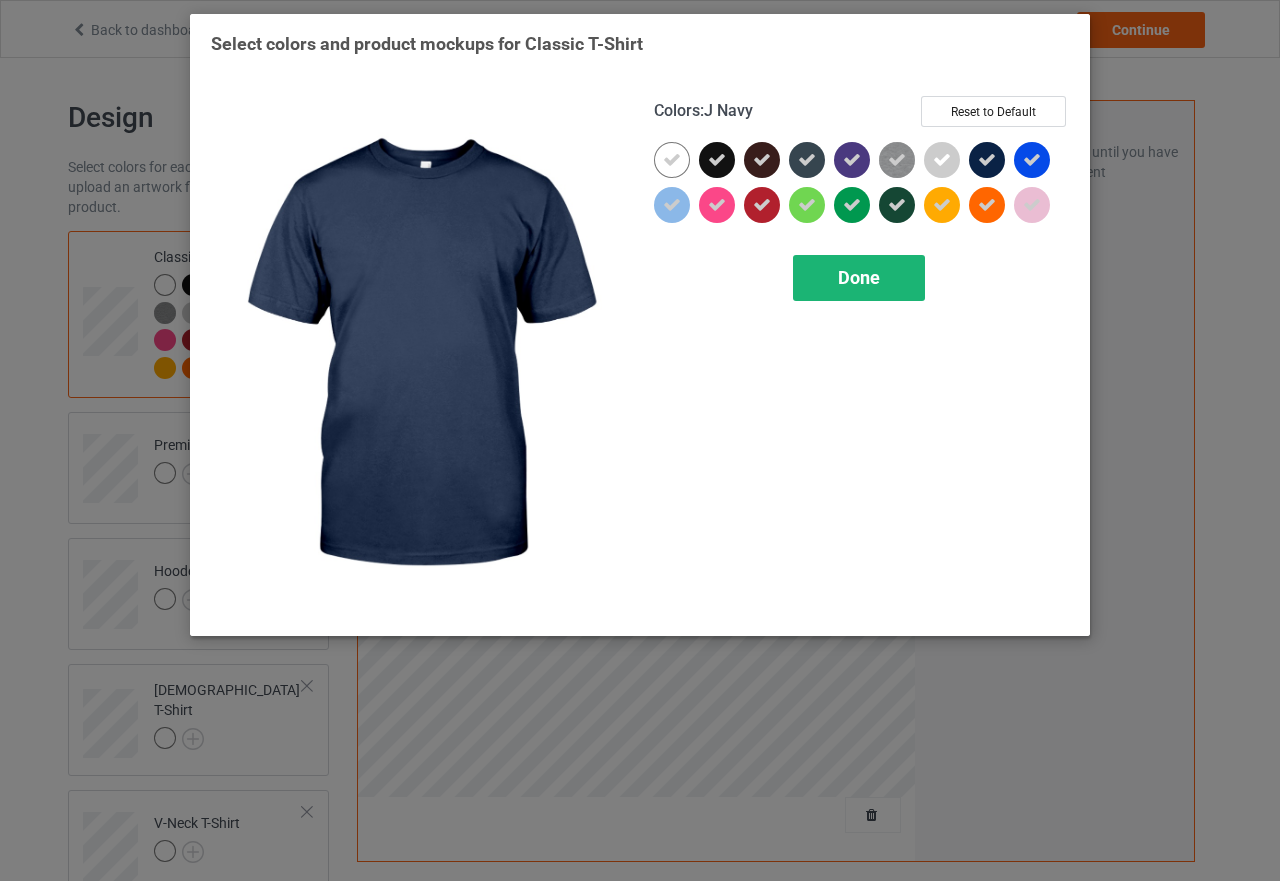 click on "Done" at bounding box center (859, 278) 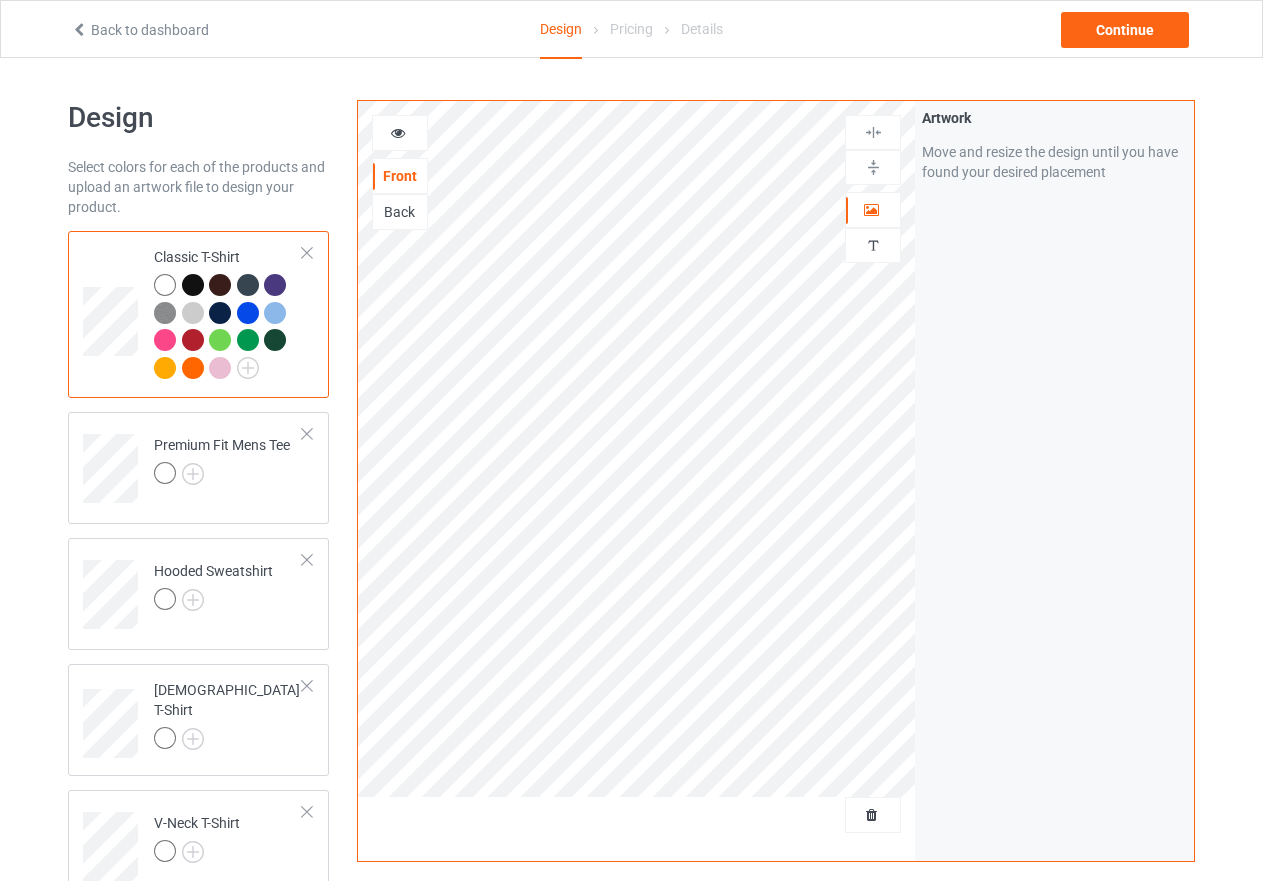 click at bounding box center [193, 285] 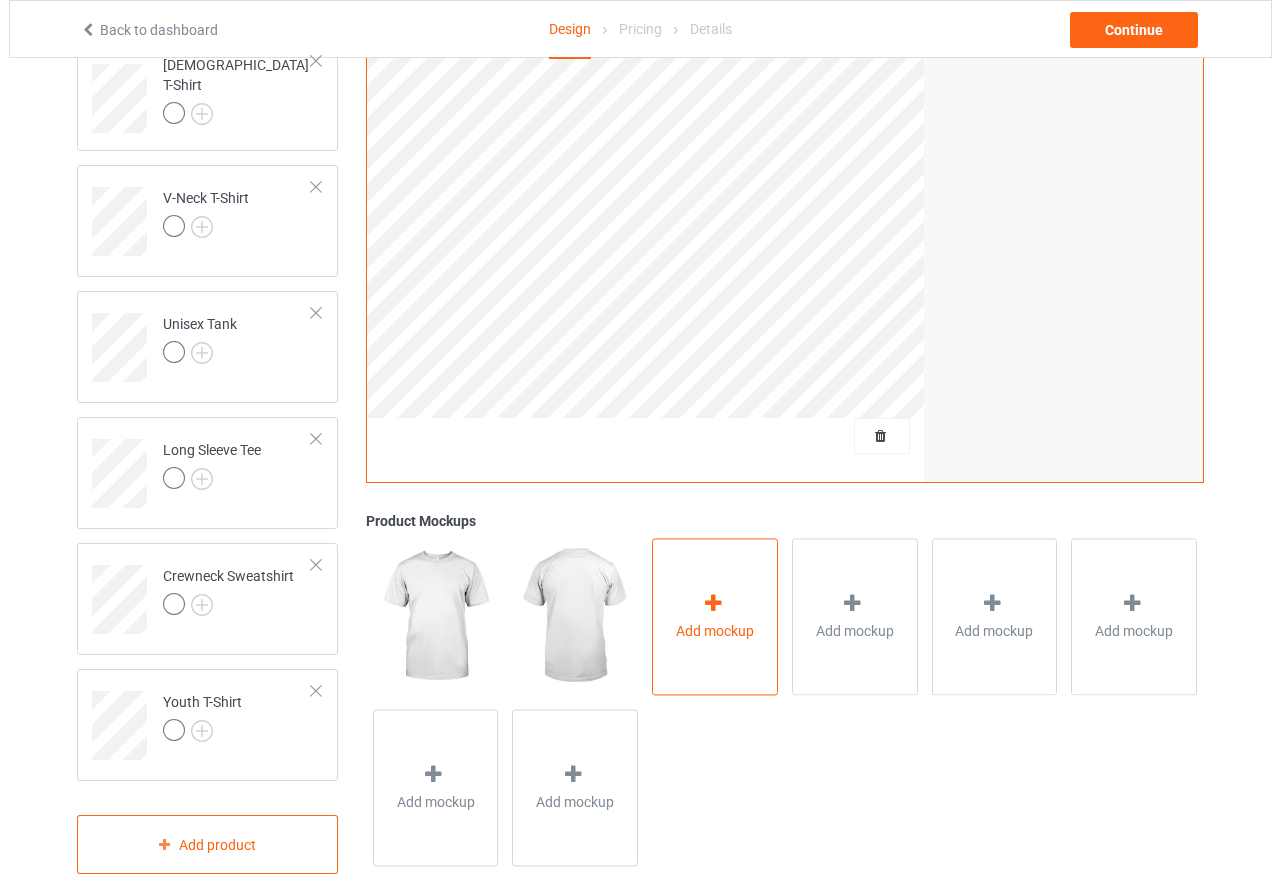 scroll, scrollTop: 661, scrollLeft: 0, axis: vertical 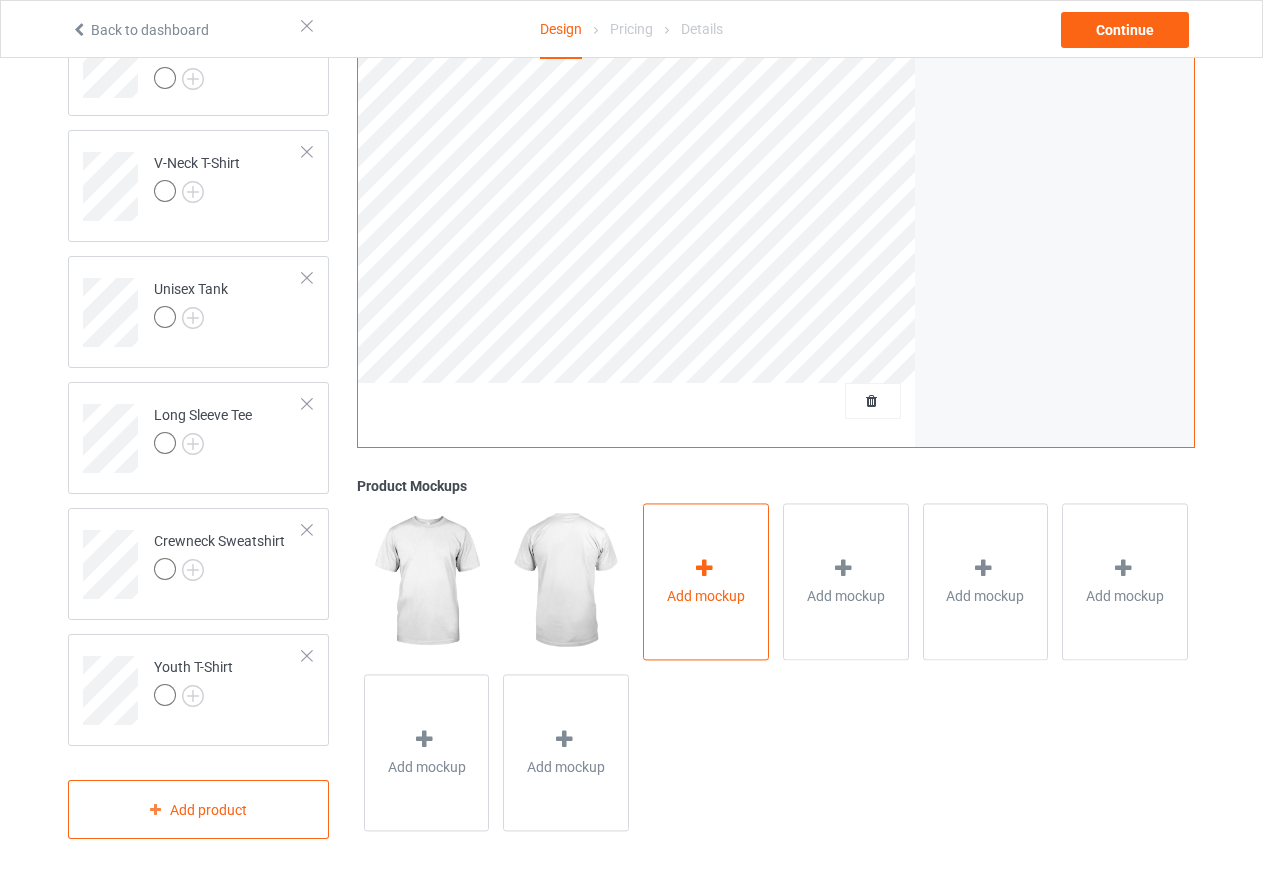 click at bounding box center (704, 569) 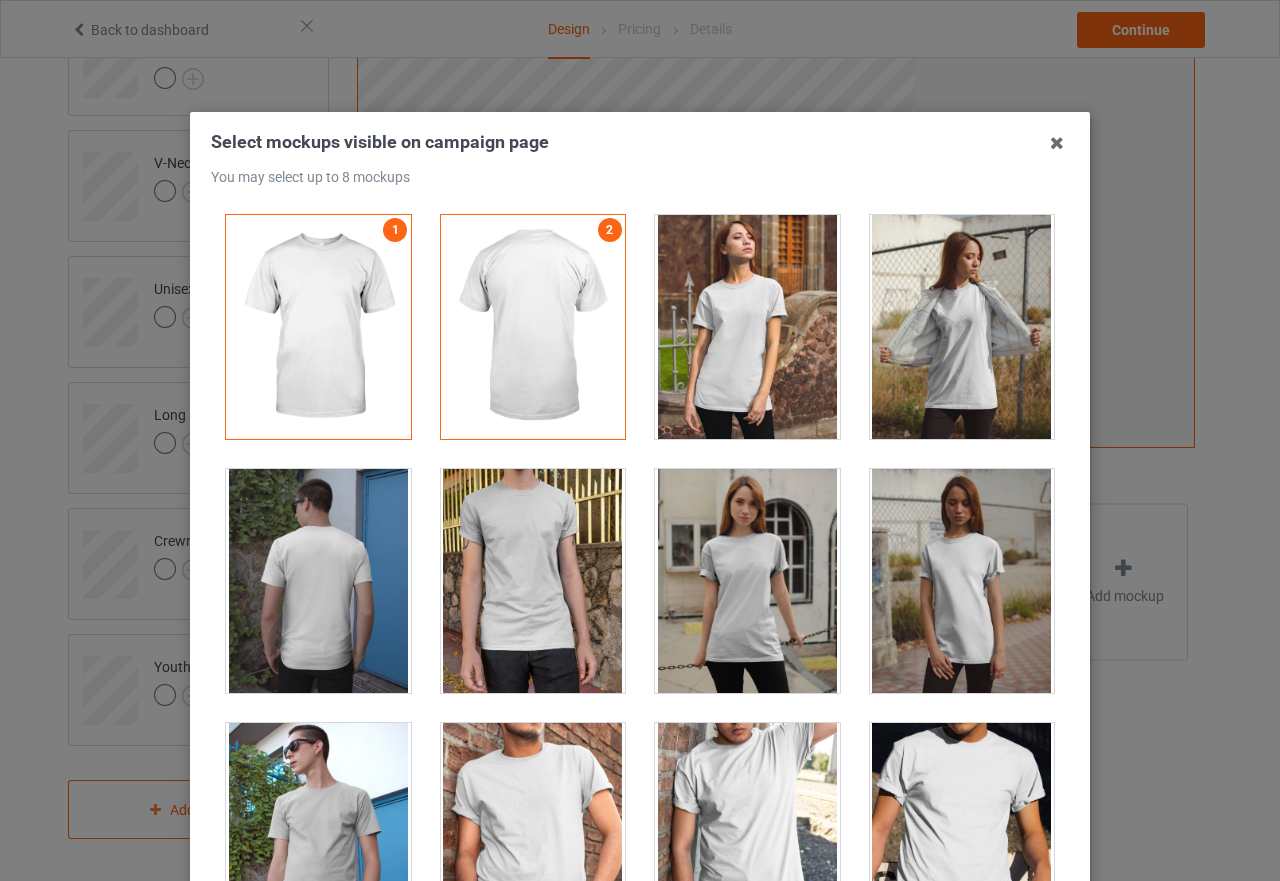 click at bounding box center [747, 581] 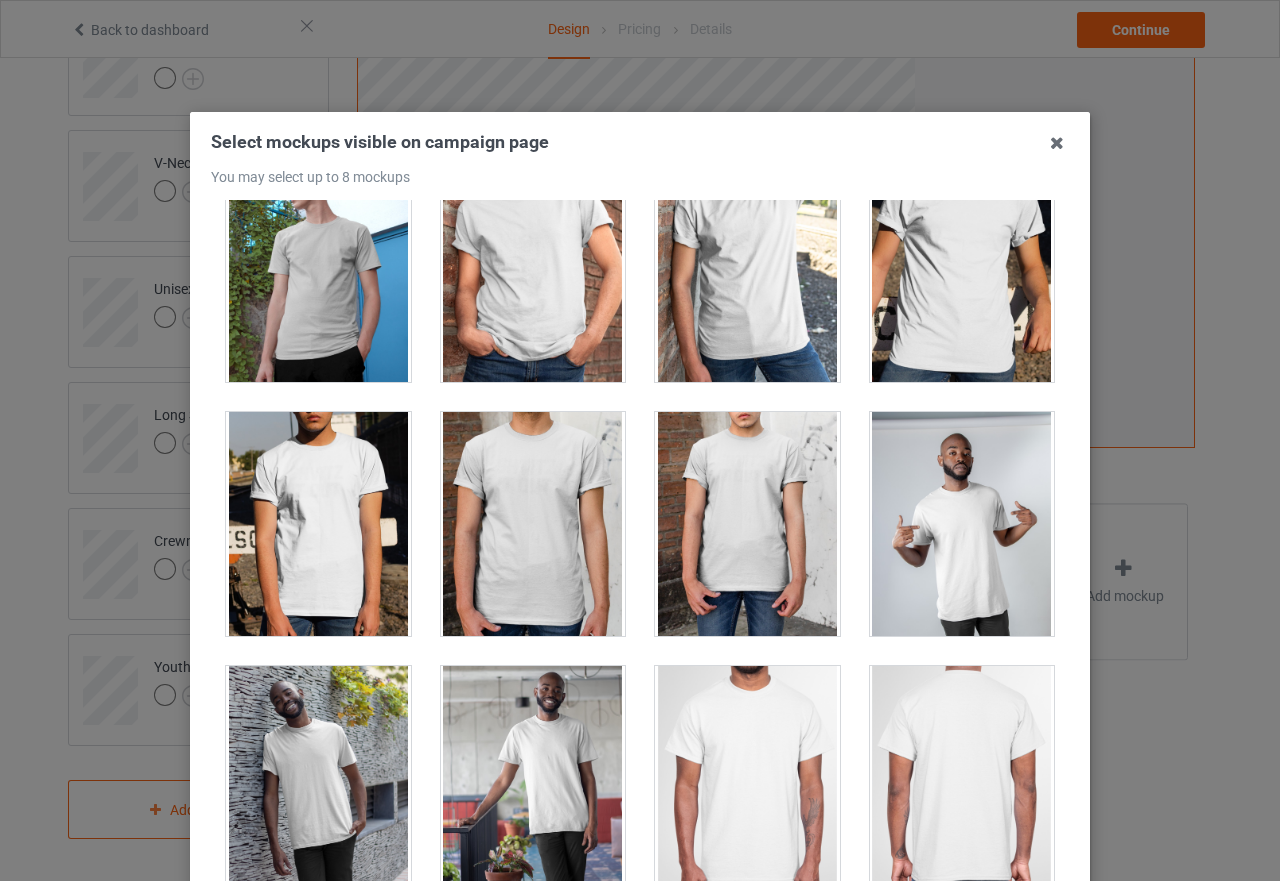 scroll, scrollTop: 700, scrollLeft: 0, axis: vertical 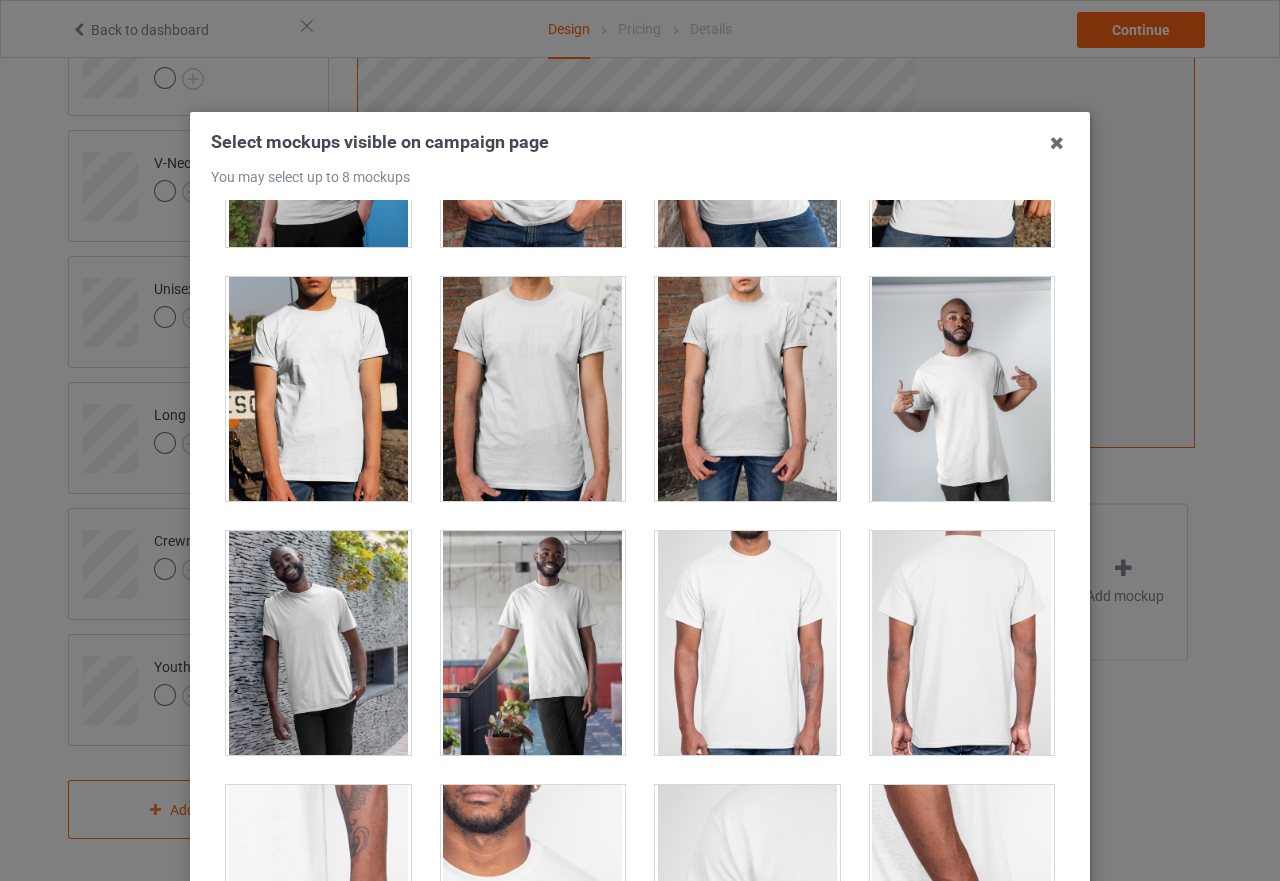 click at bounding box center (962, 389) 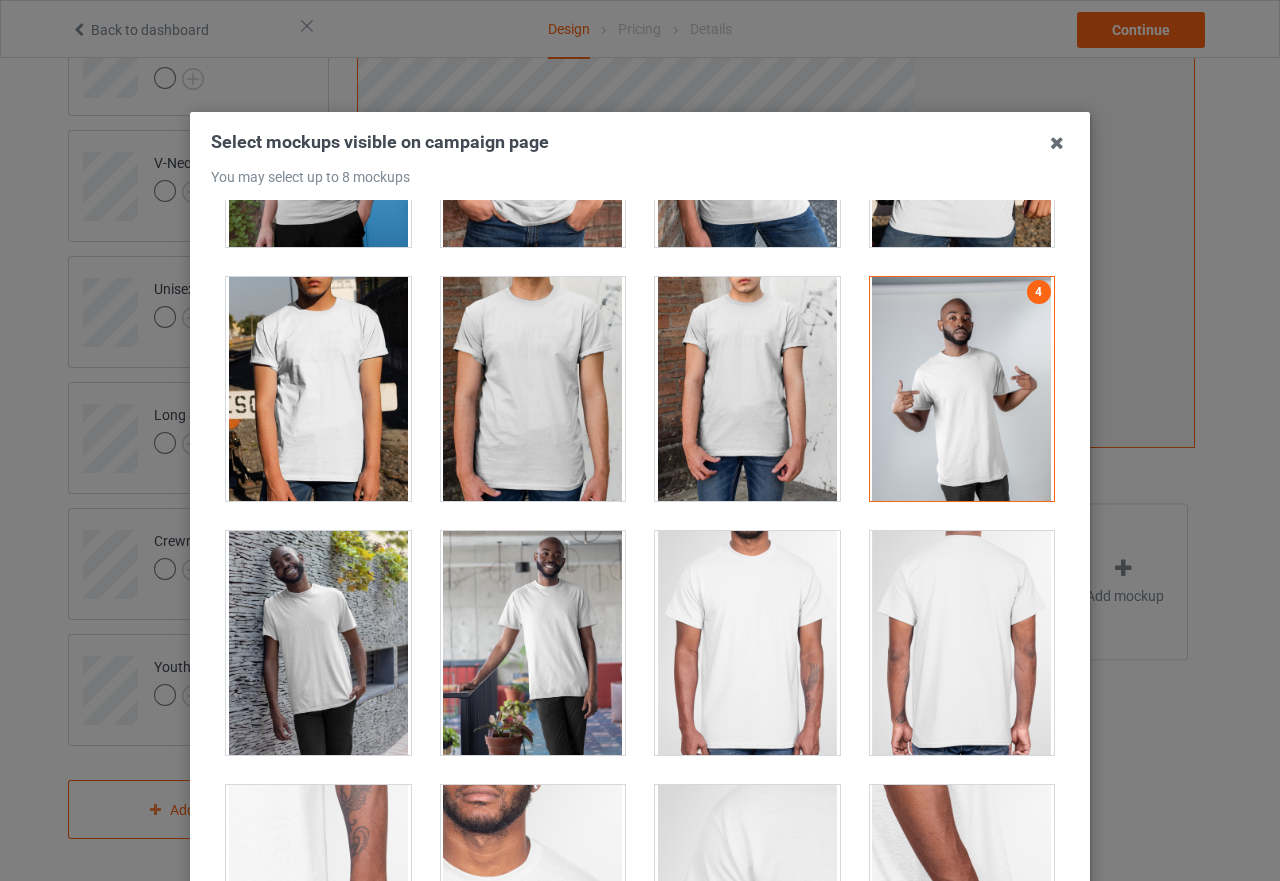 click at bounding box center (318, 643) 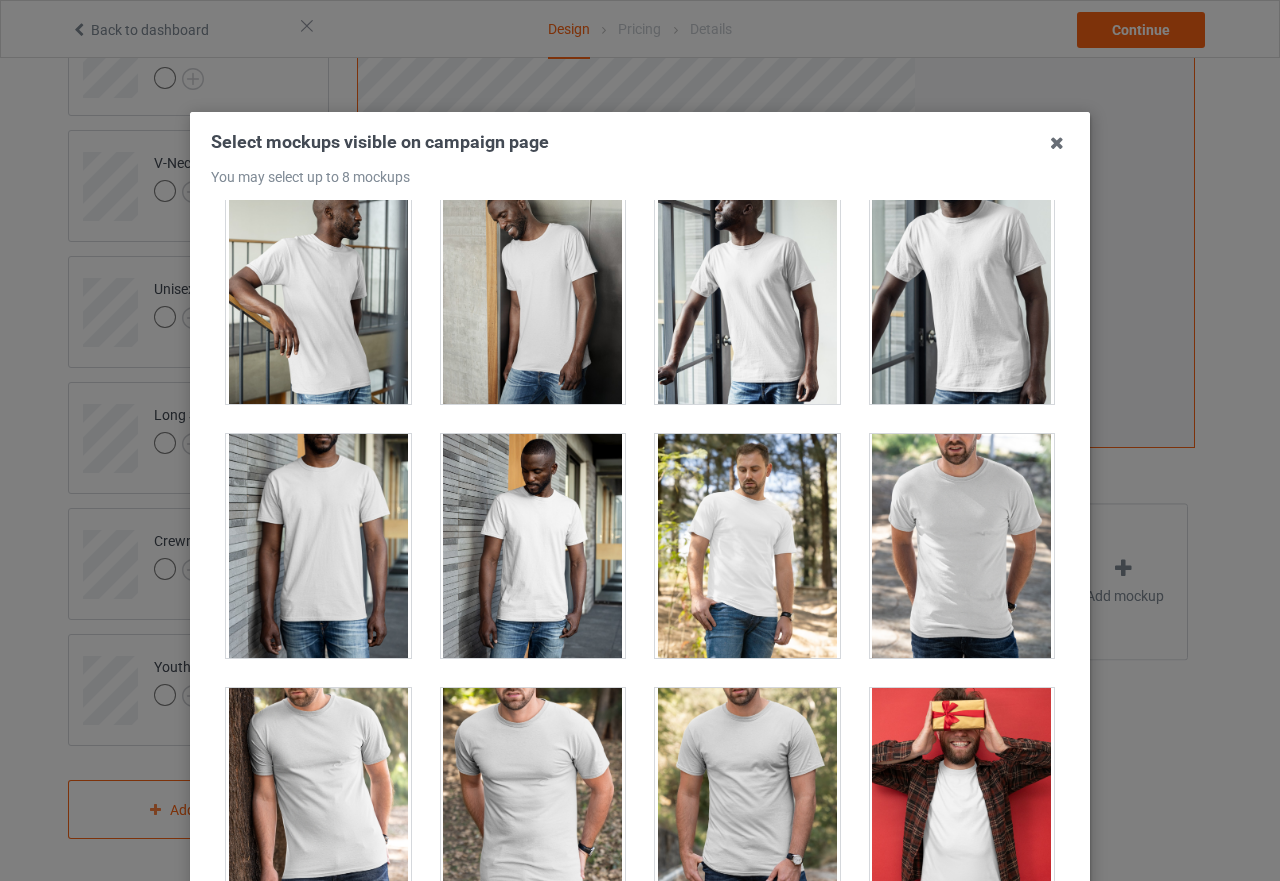 scroll, scrollTop: 2200, scrollLeft: 0, axis: vertical 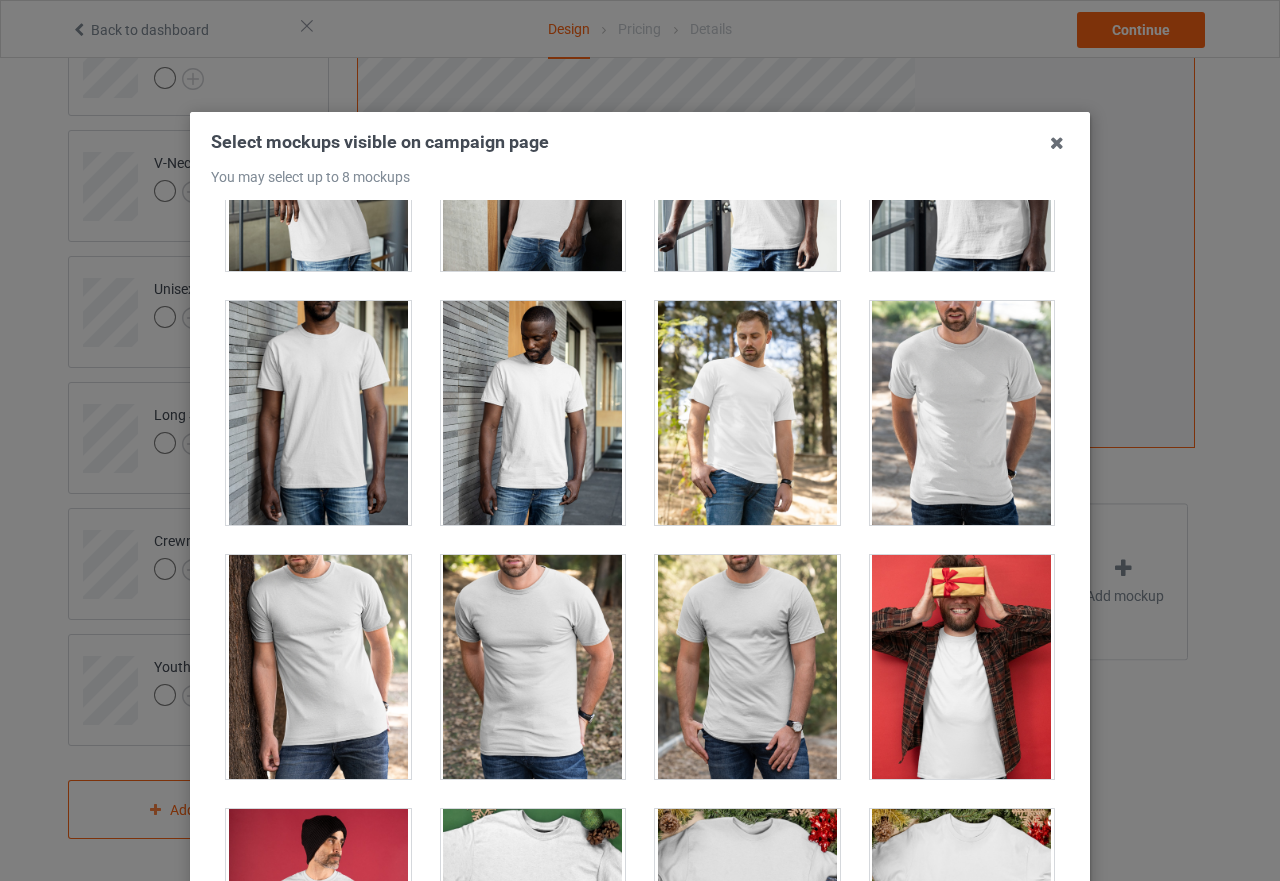 click at bounding box center (533, 413) 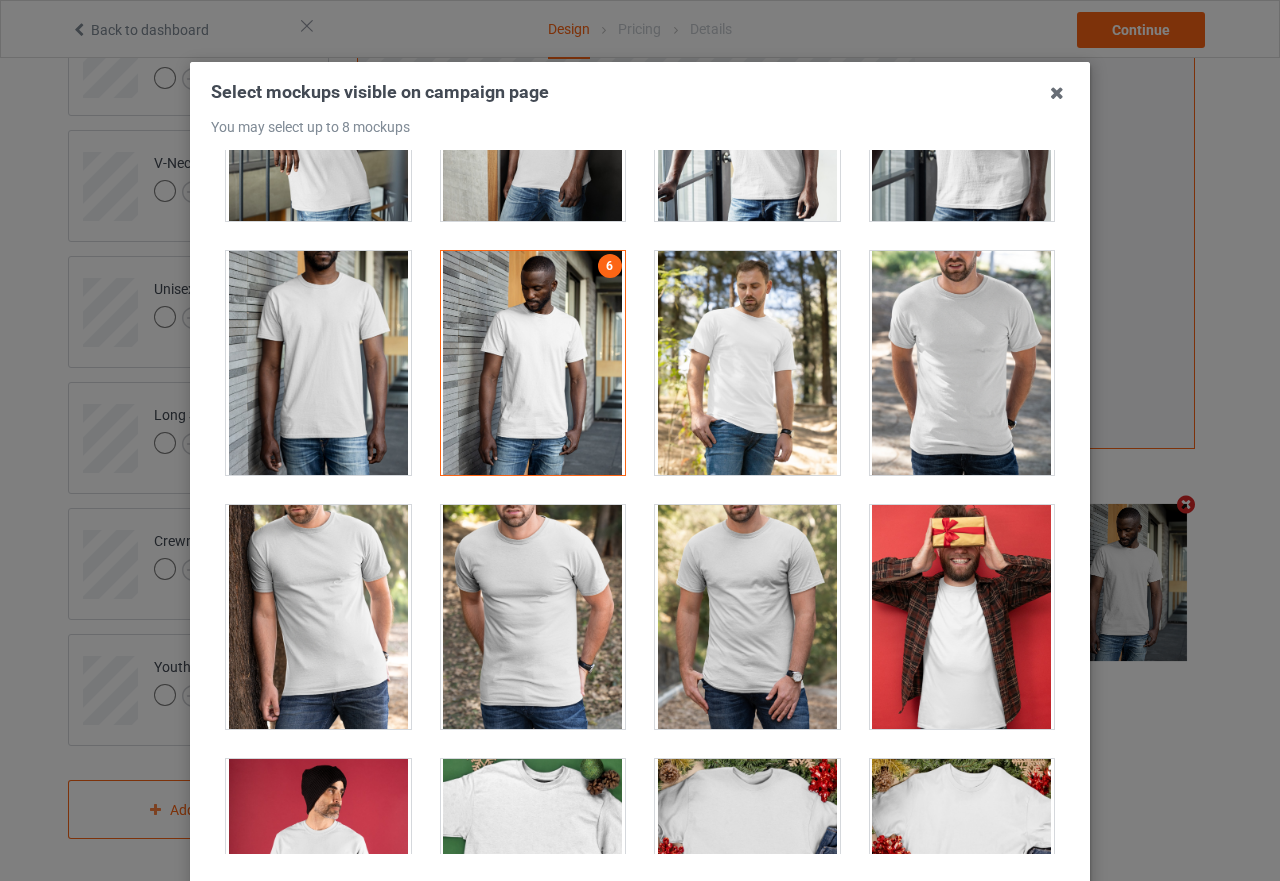 scroll, scrollTop: 100, scrollLeft: 0, axis: vertical 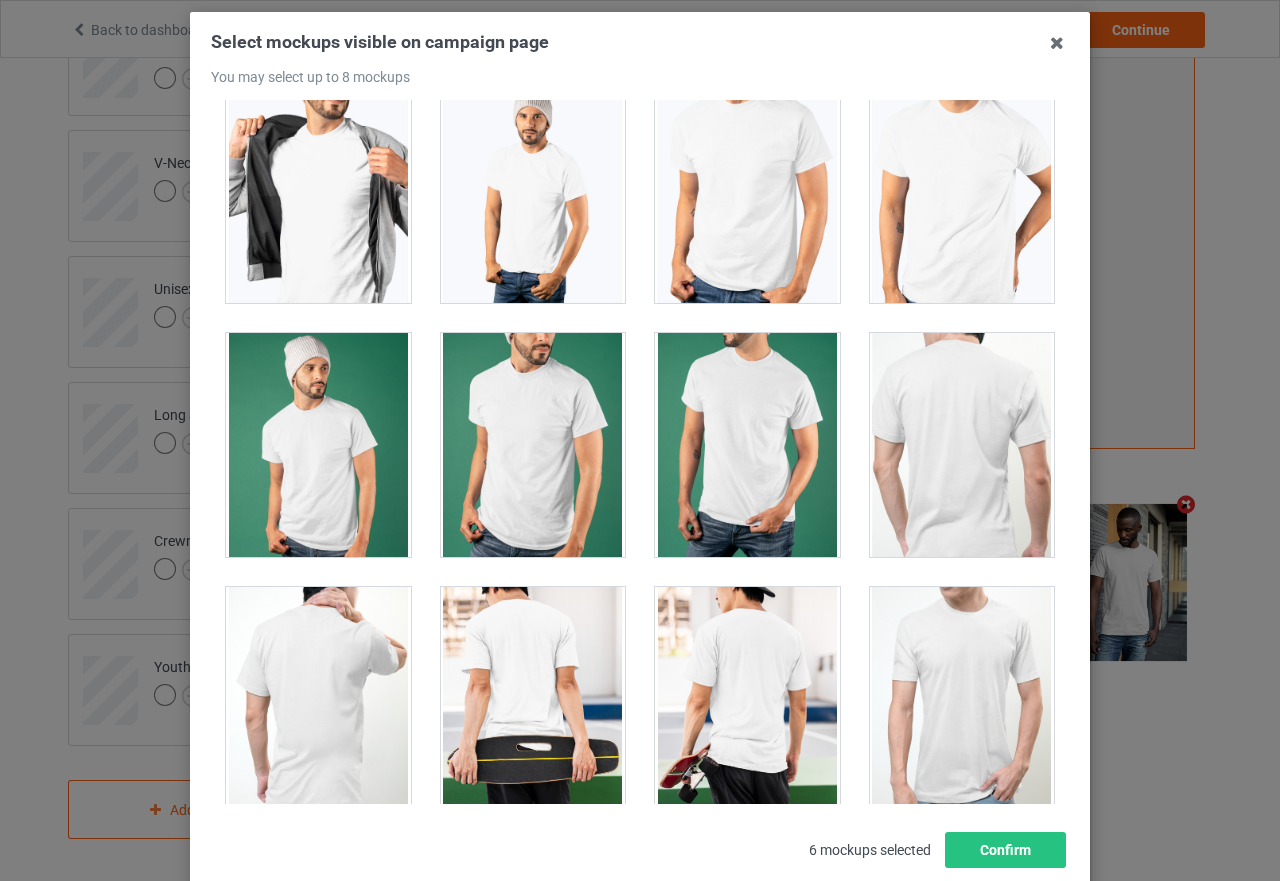 click at bounding box center [318, 445] 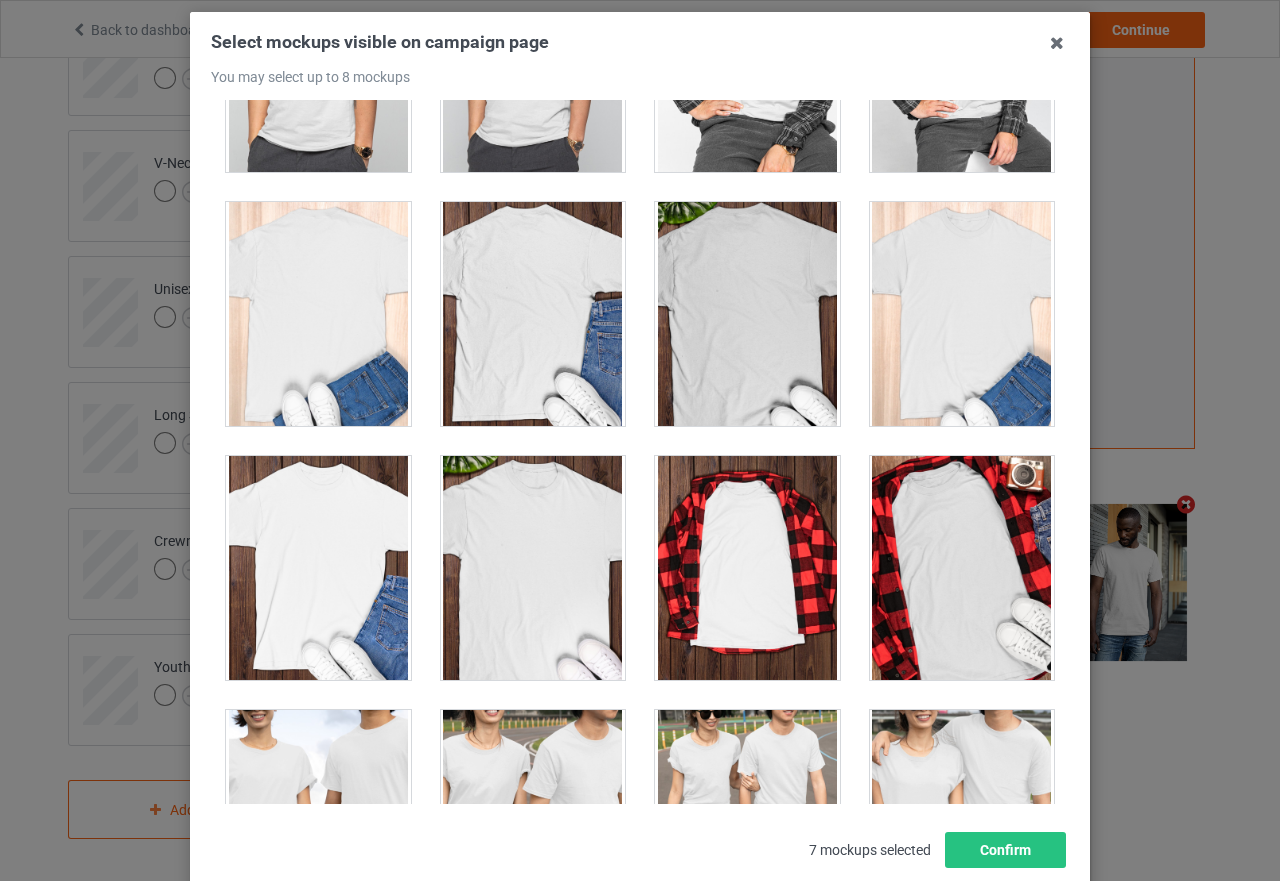 scroll, scrollTop: 6200, scrollLeft: 0, axis: vertical 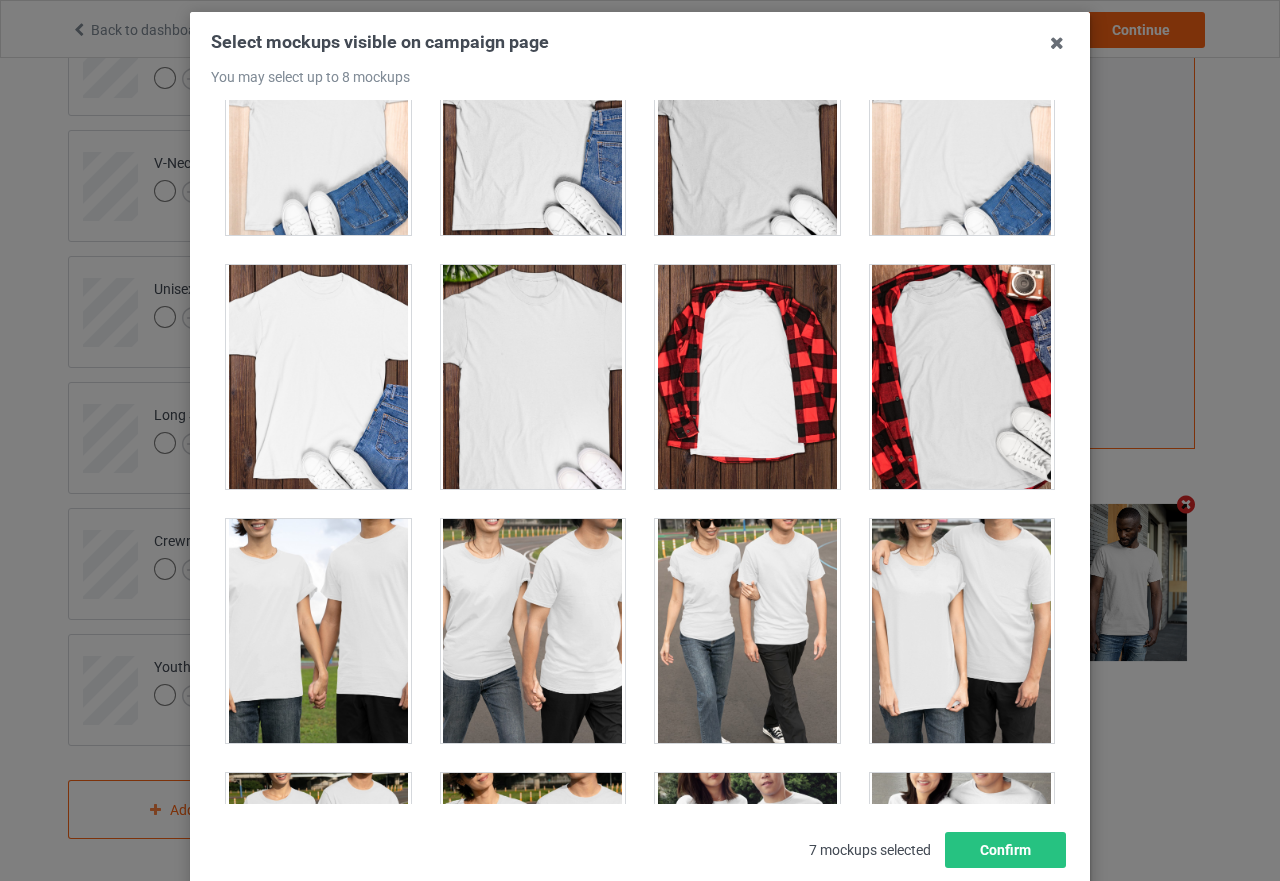 click at bounding box center (533, 377) 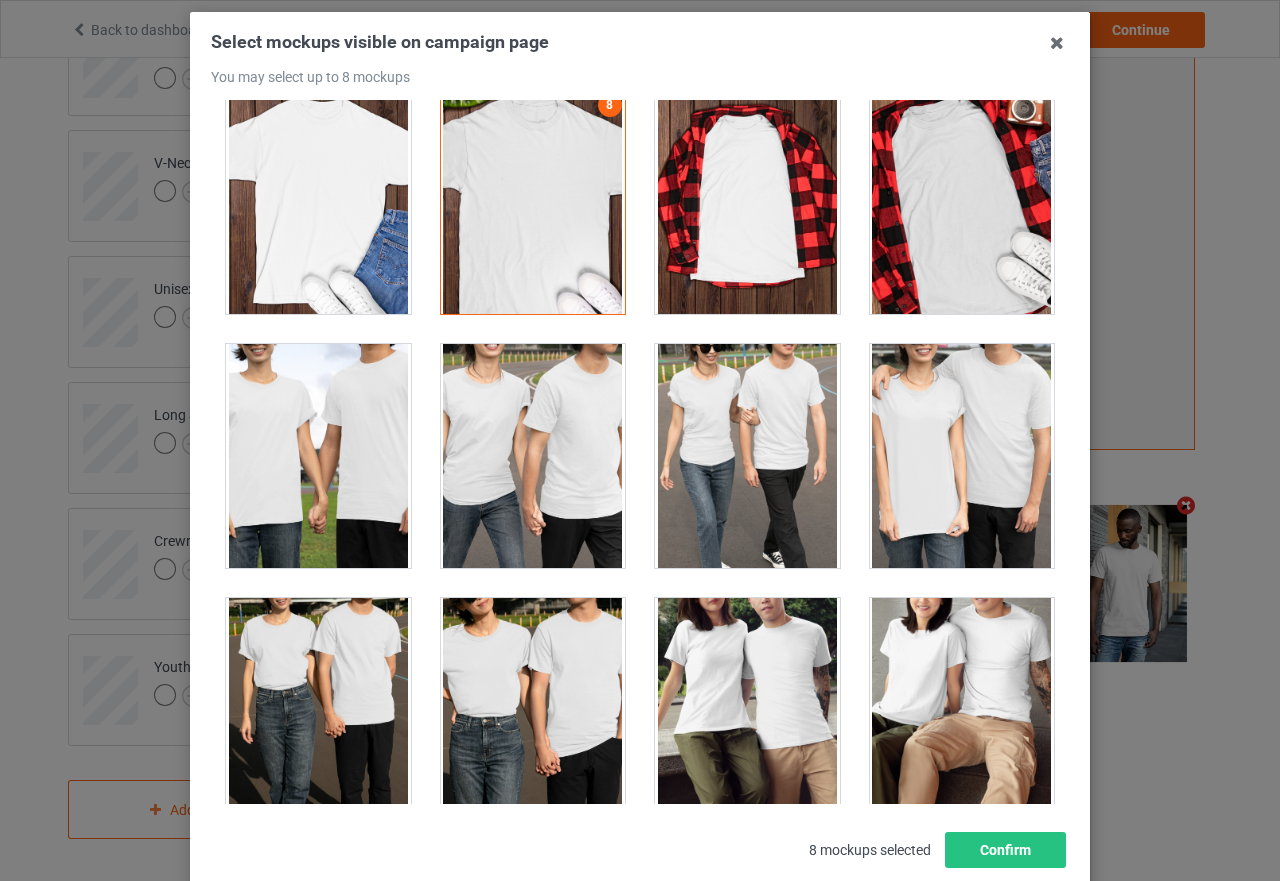 scroll, scrollTop: 6800, scrollLeft: 0, axis: vertical 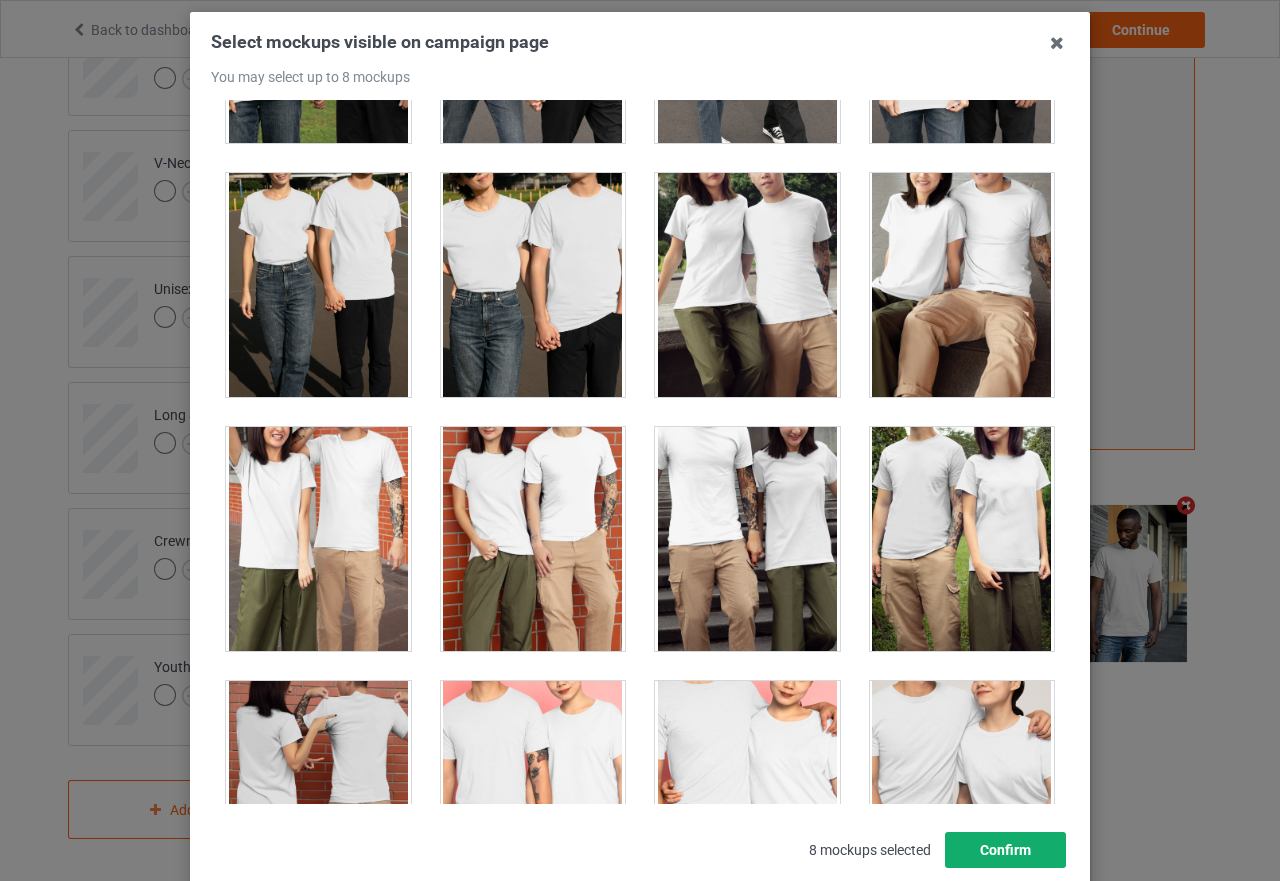 click on "Confirm" at bounding box center [1005, 850] 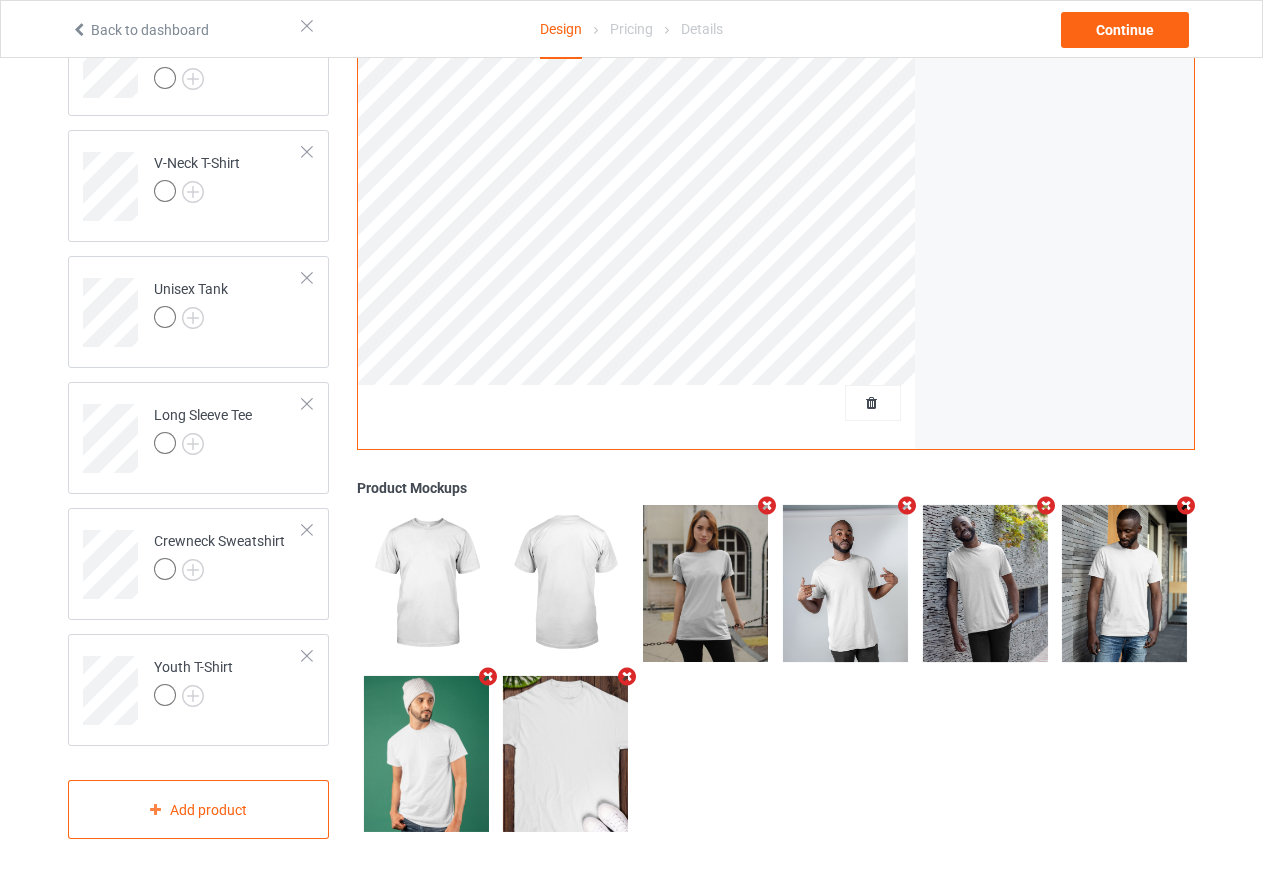 click at bounding box center (627, 676) 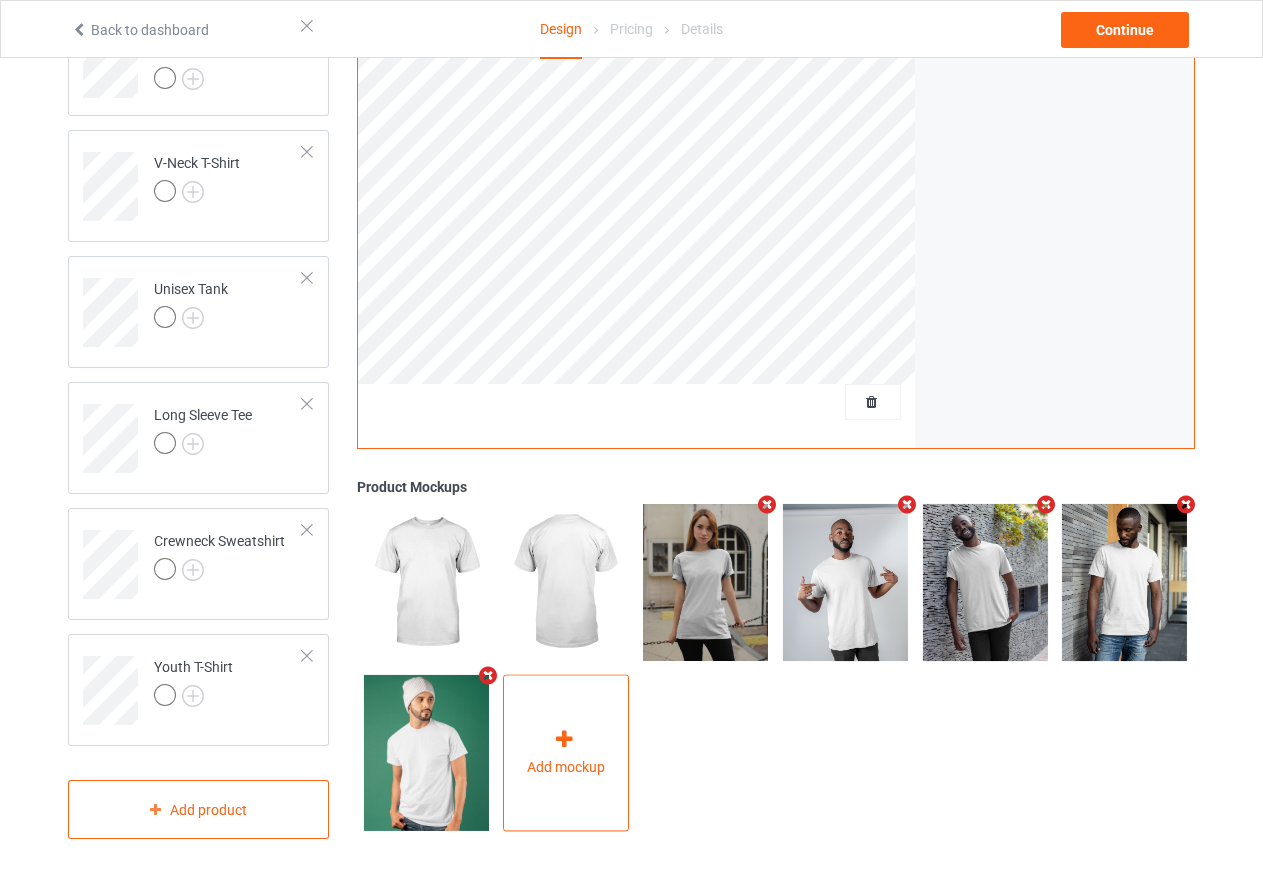 click at bounding box center (564, 740) 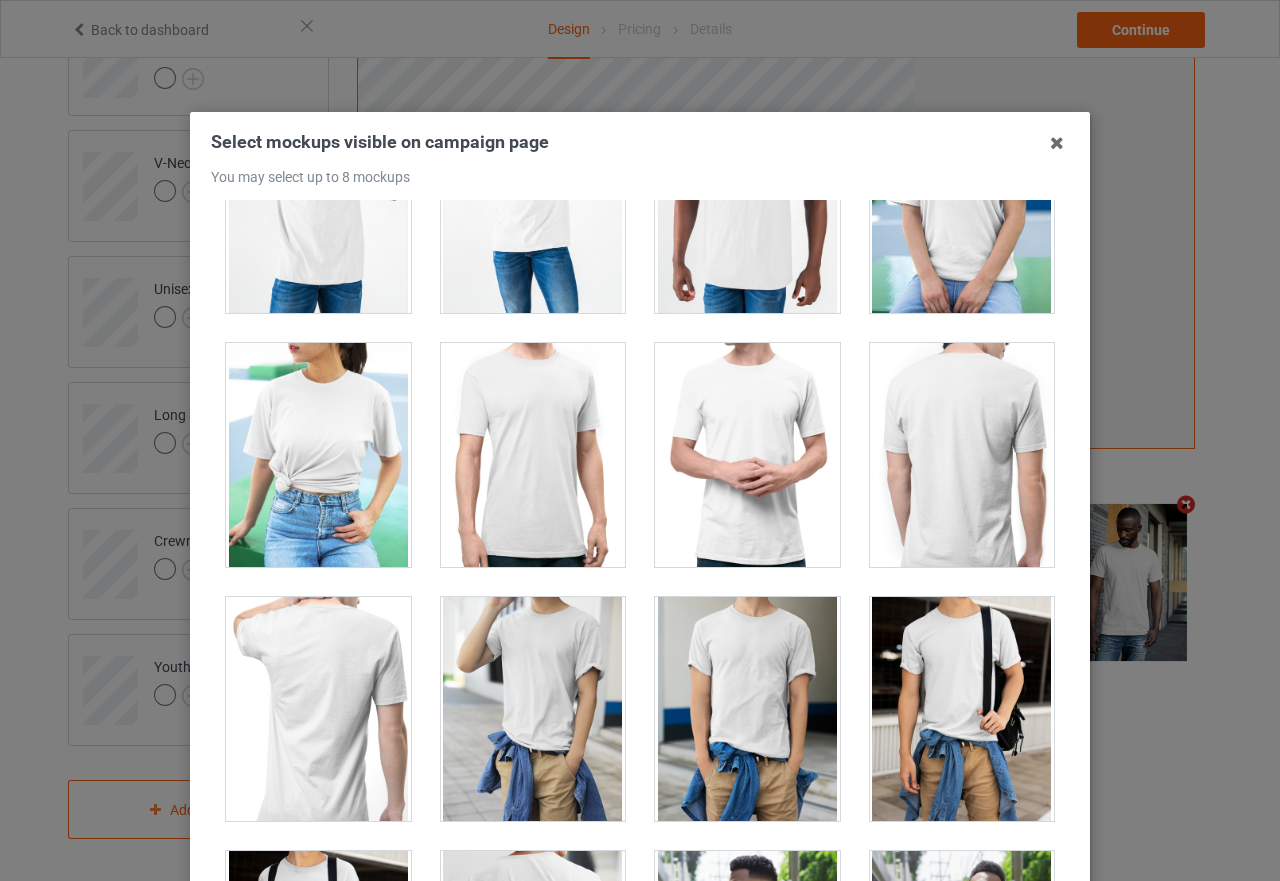 scroll, scrollTop: 11400, scrollLeft: 0, axis: vertical 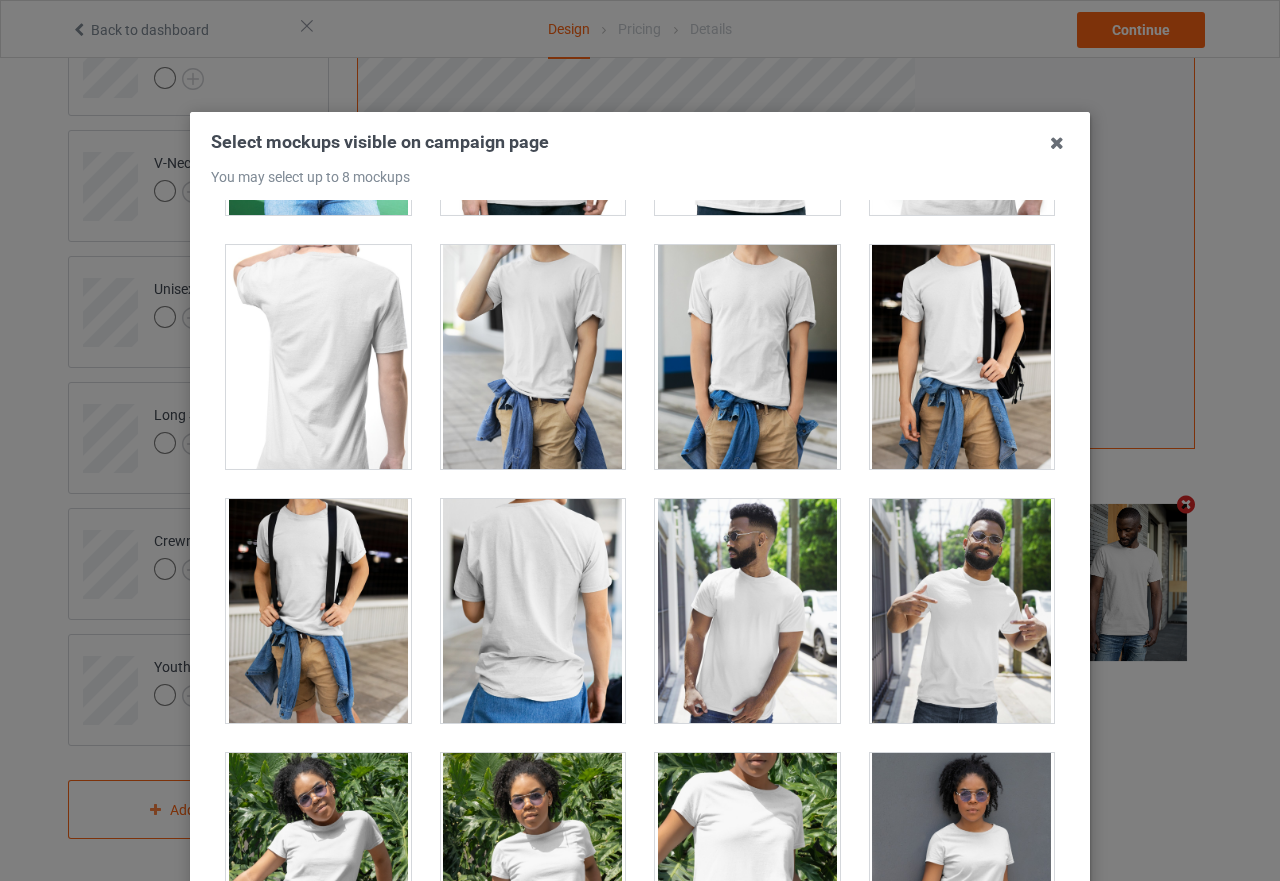 click at bounding box center [962, 611] 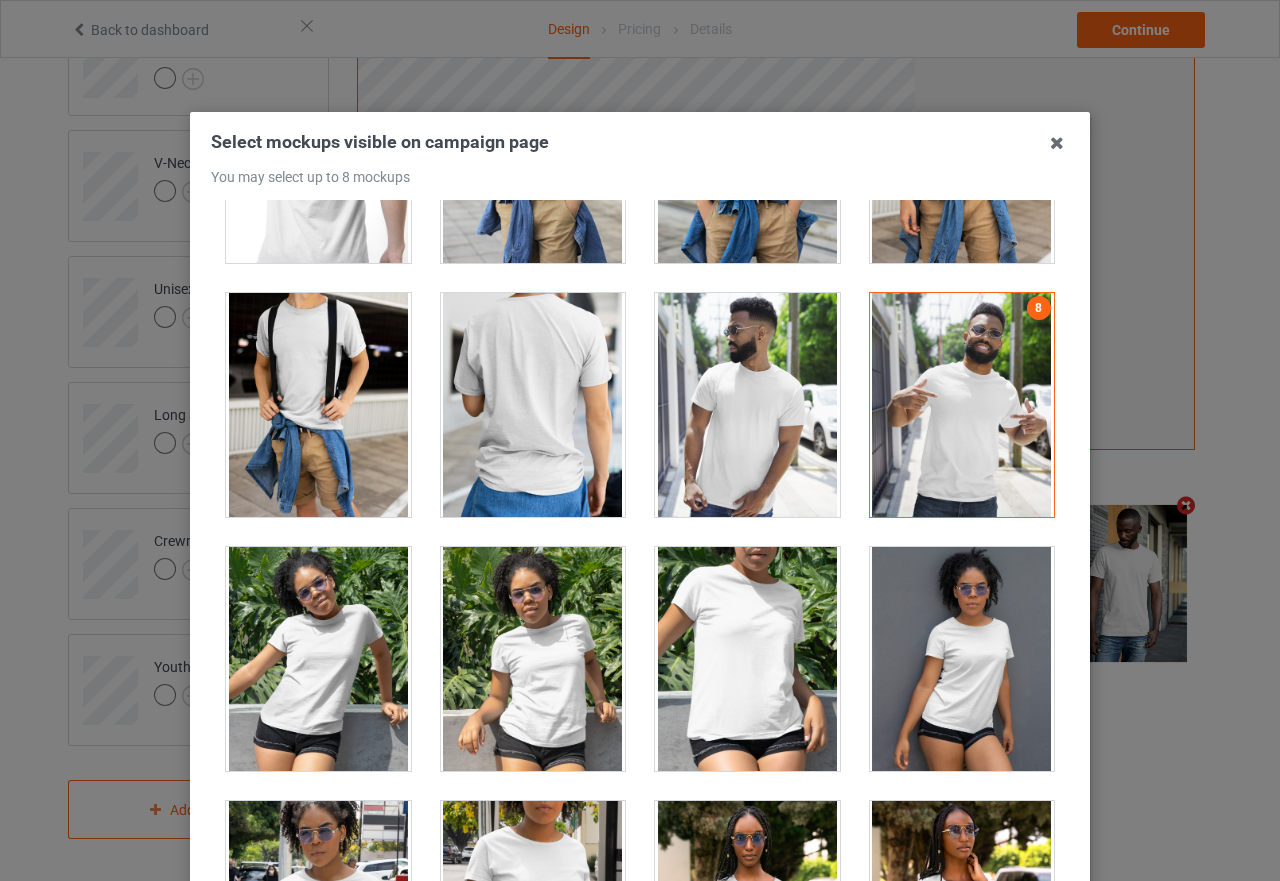 scroll, scrollTop: 11800, scrollLeft: 0, axis: vertical 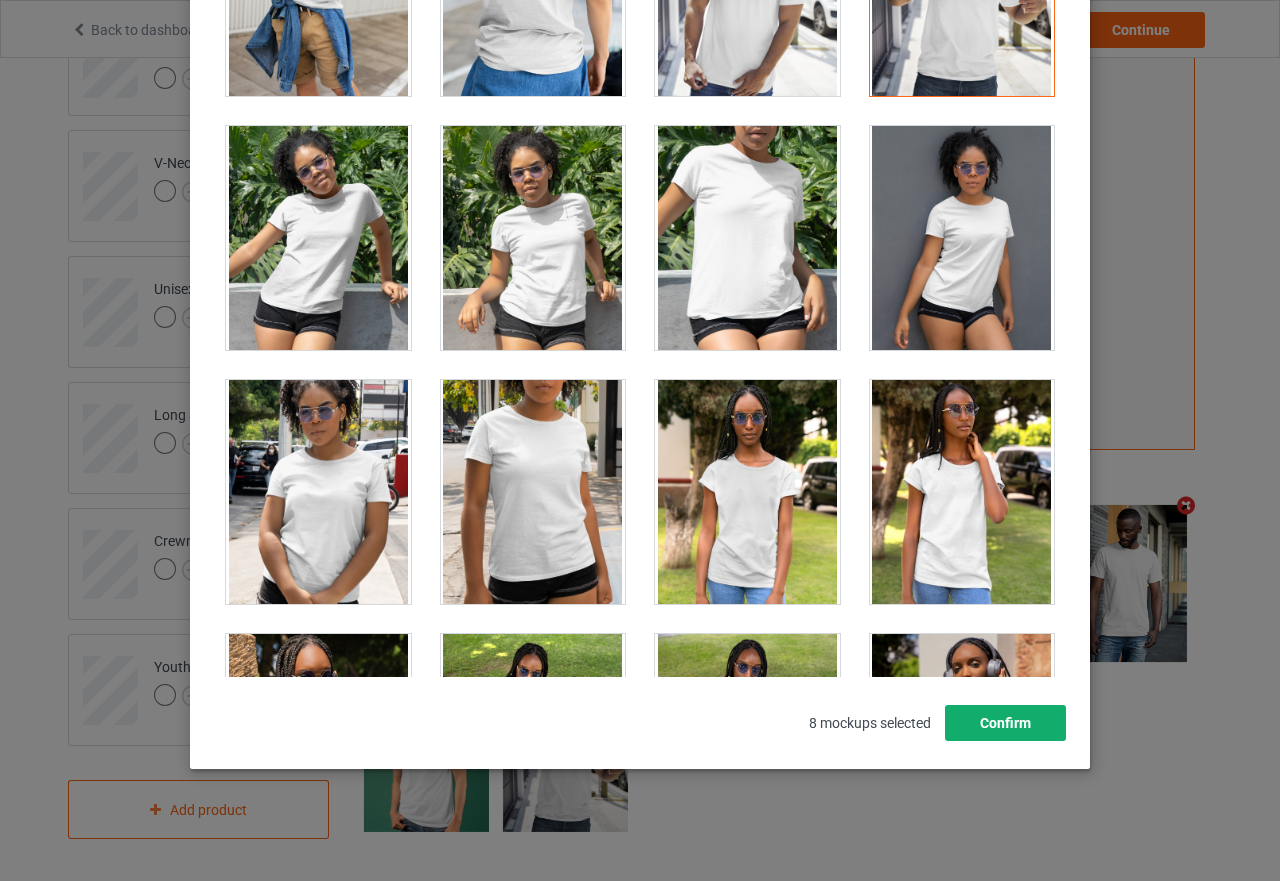 click on "Confirm" at bounding box center (1005, 723) 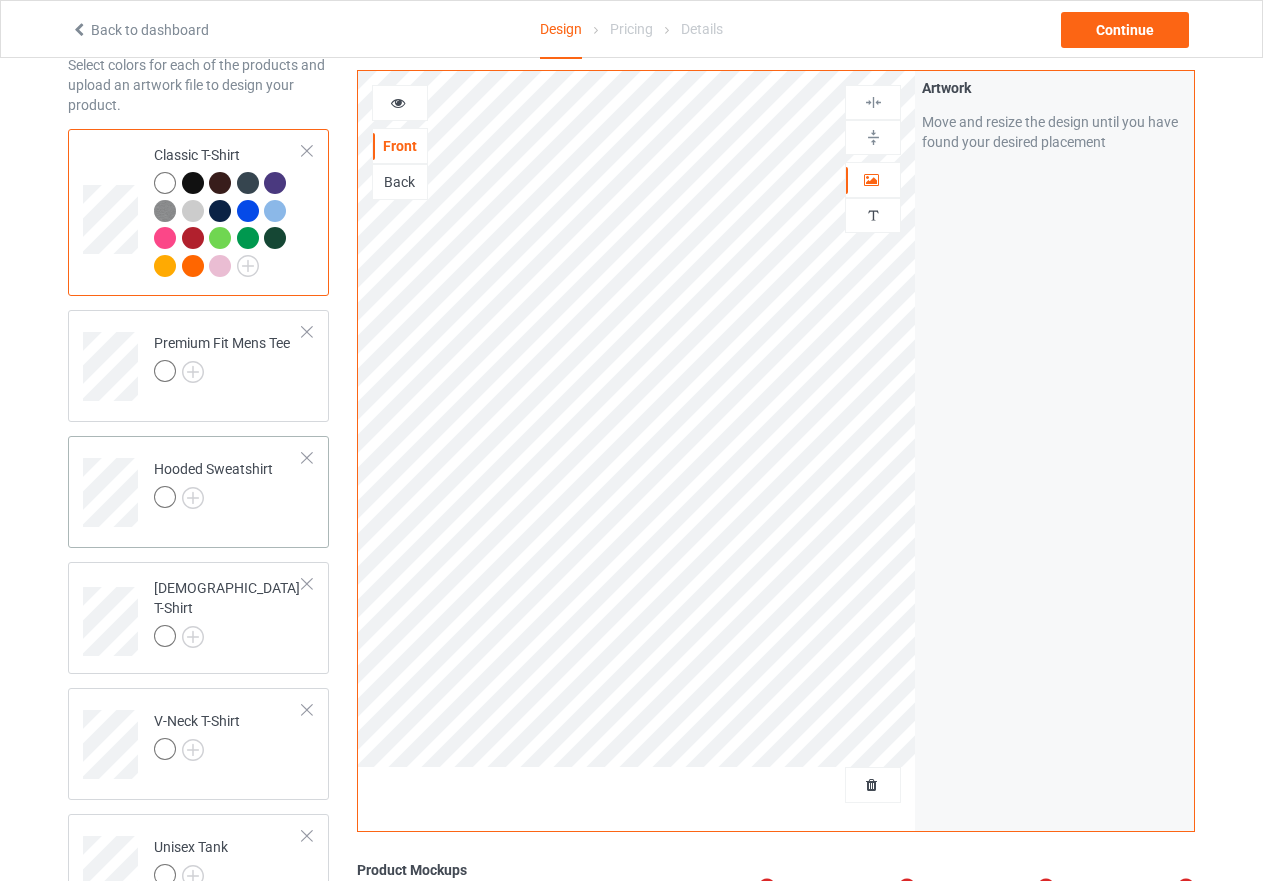 scroll, scrollTop: 61, scrollLeft: 0, axis: vertical 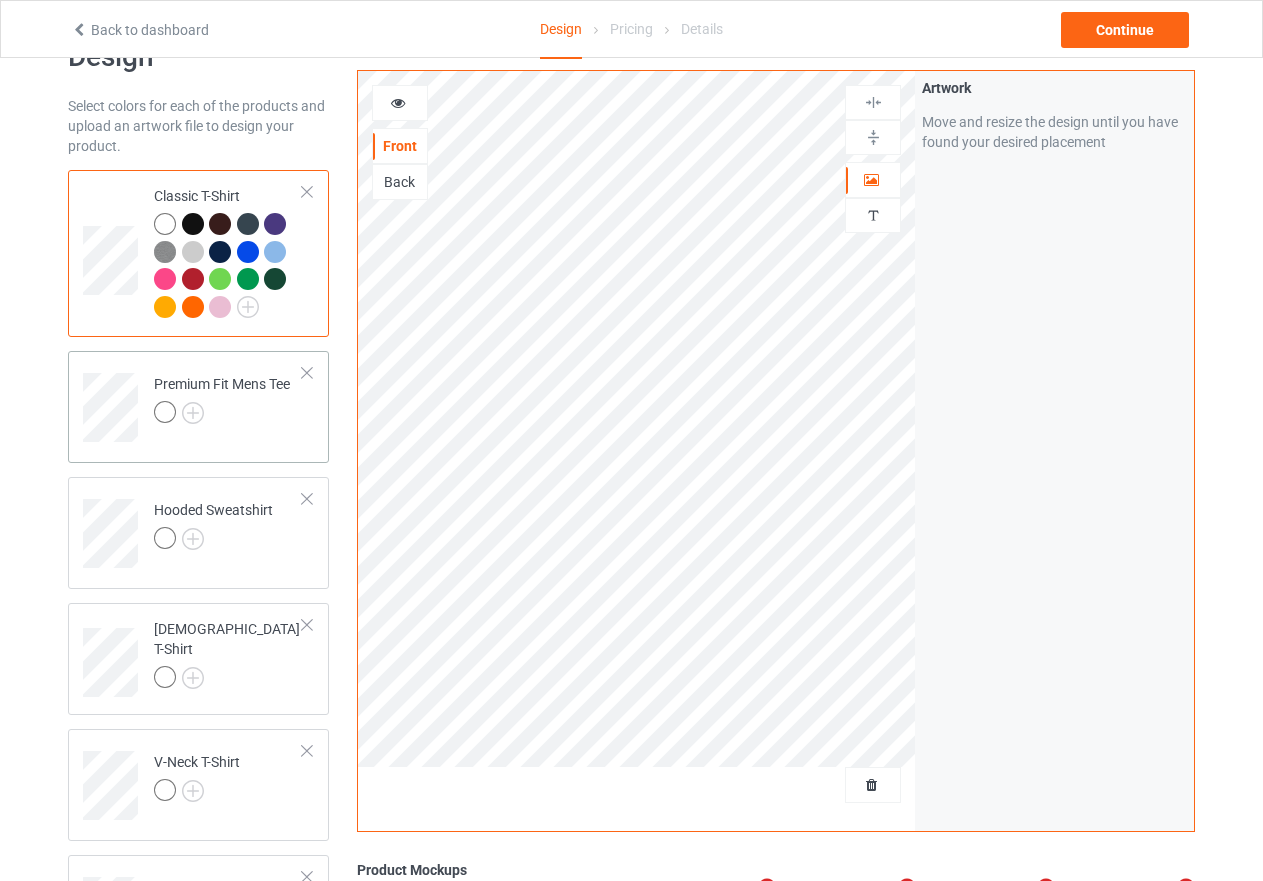click at bounding box center (222, 415) 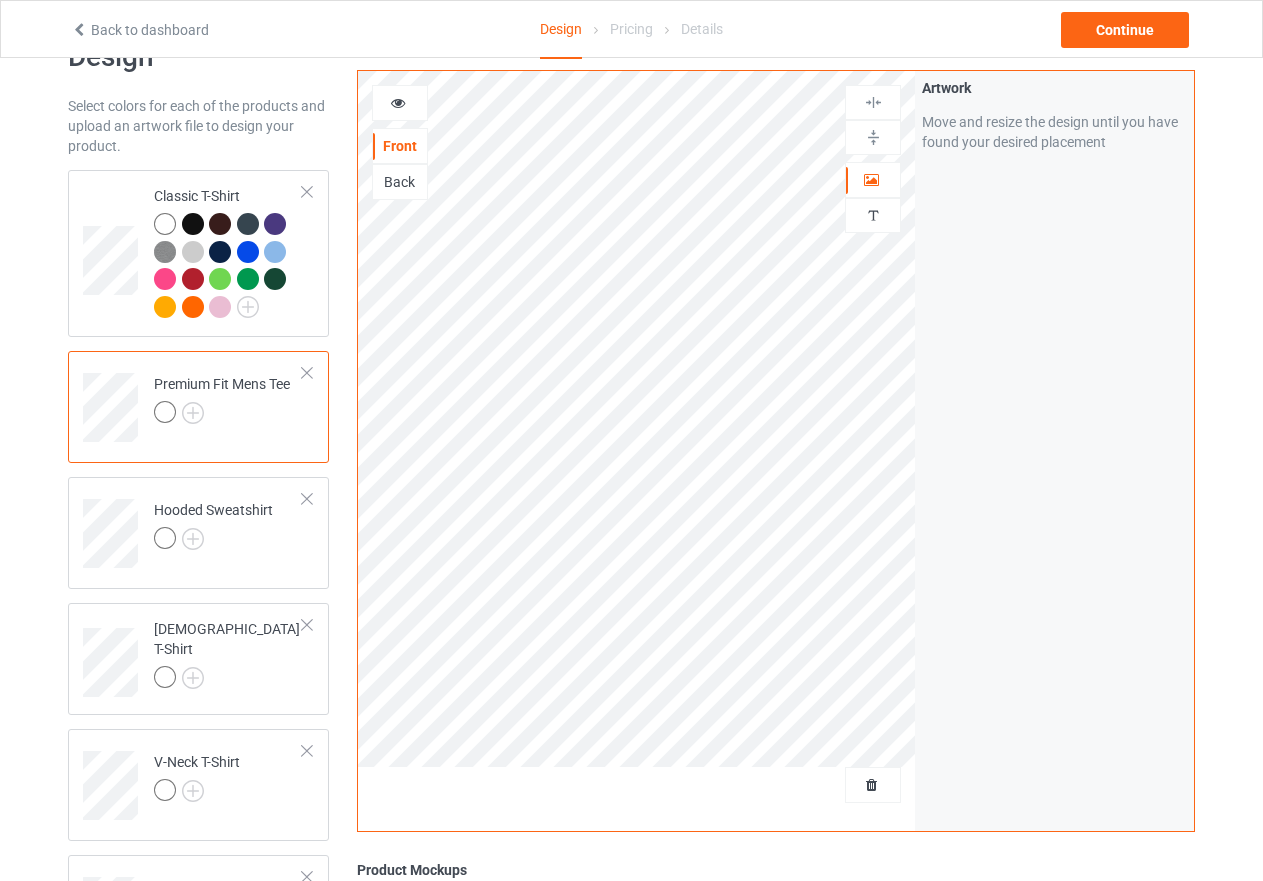click at bounding box center [873, 137] 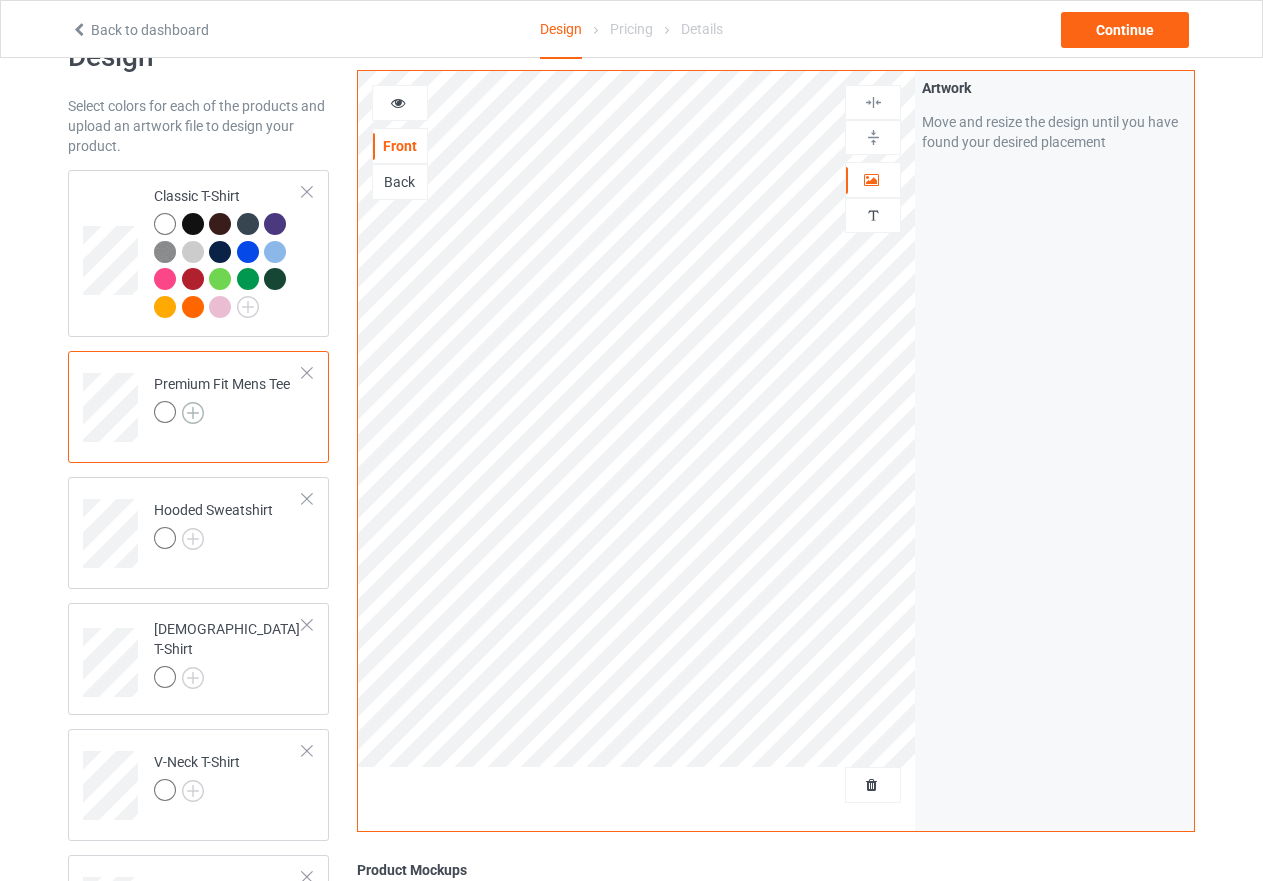 click at bounding box center (193, 413) 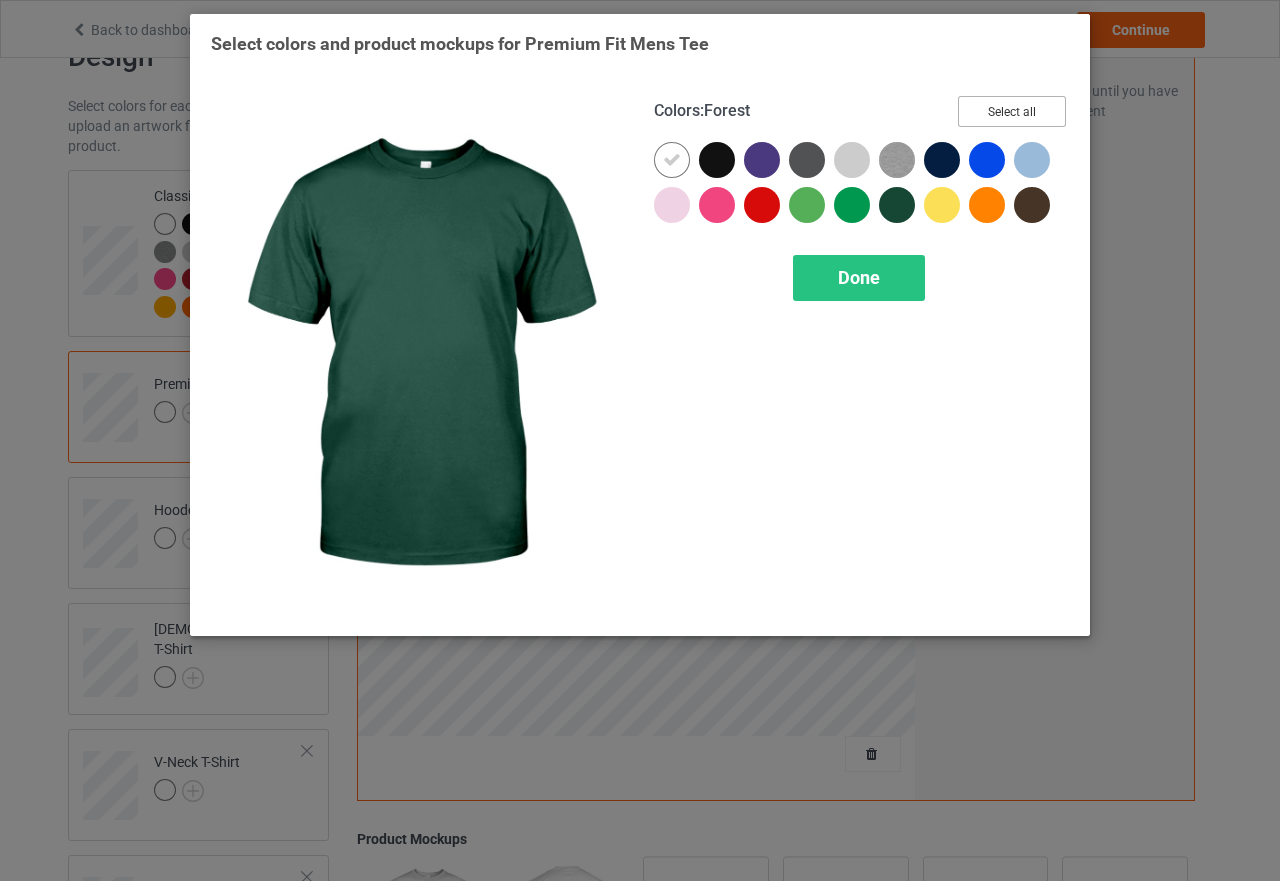 click on "Select all" at bounding box center (1012, 111) 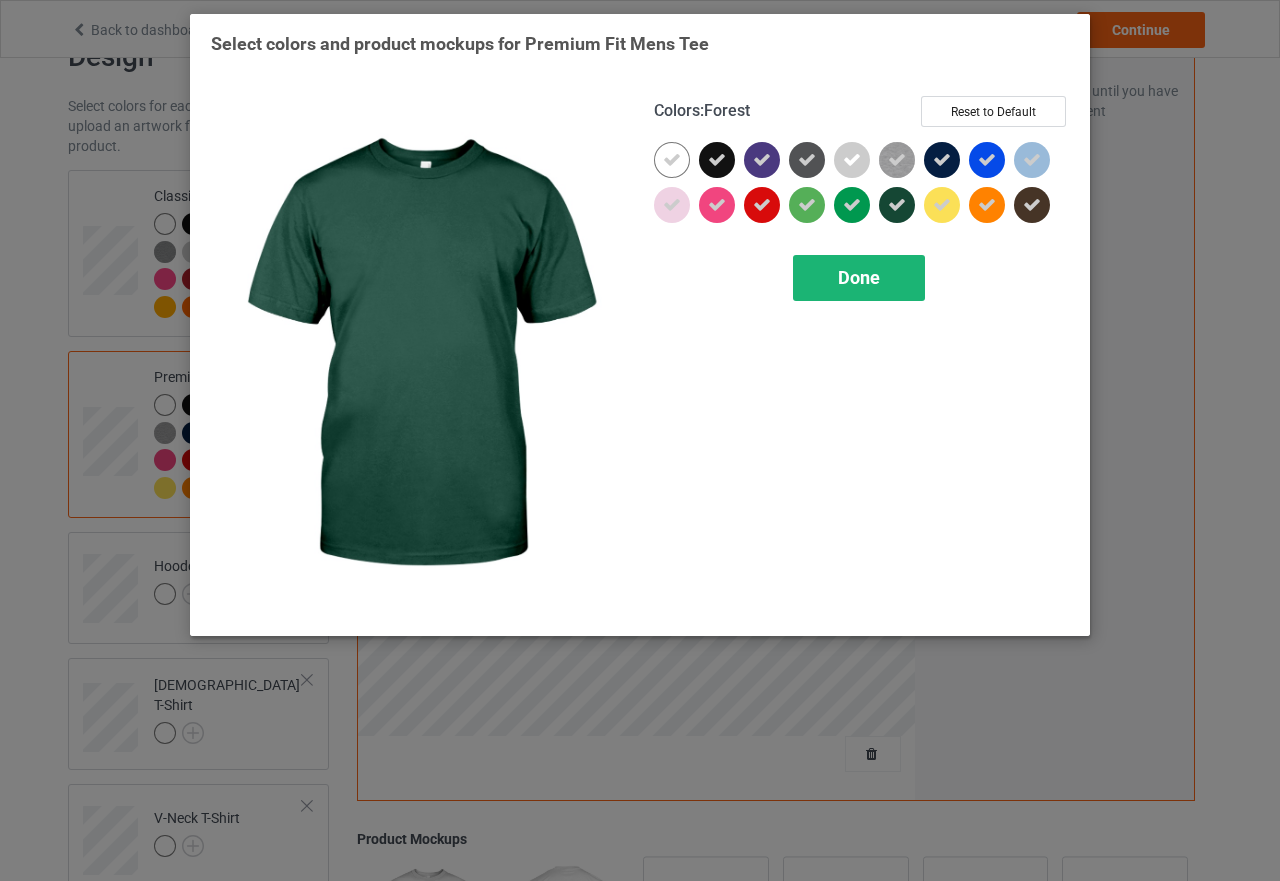 click on "Done" at bounding box center (859, 278) 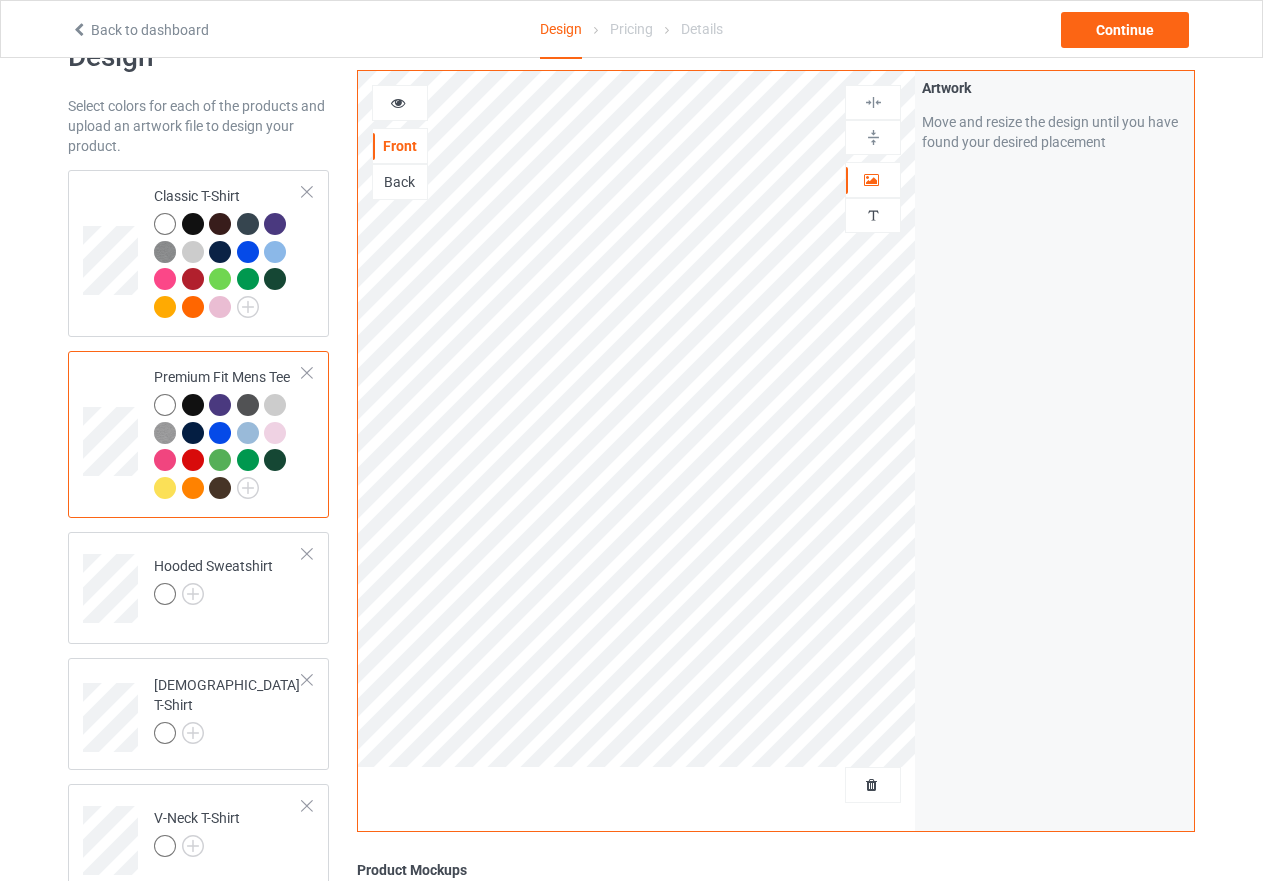 click at bounding box center [220, 460] 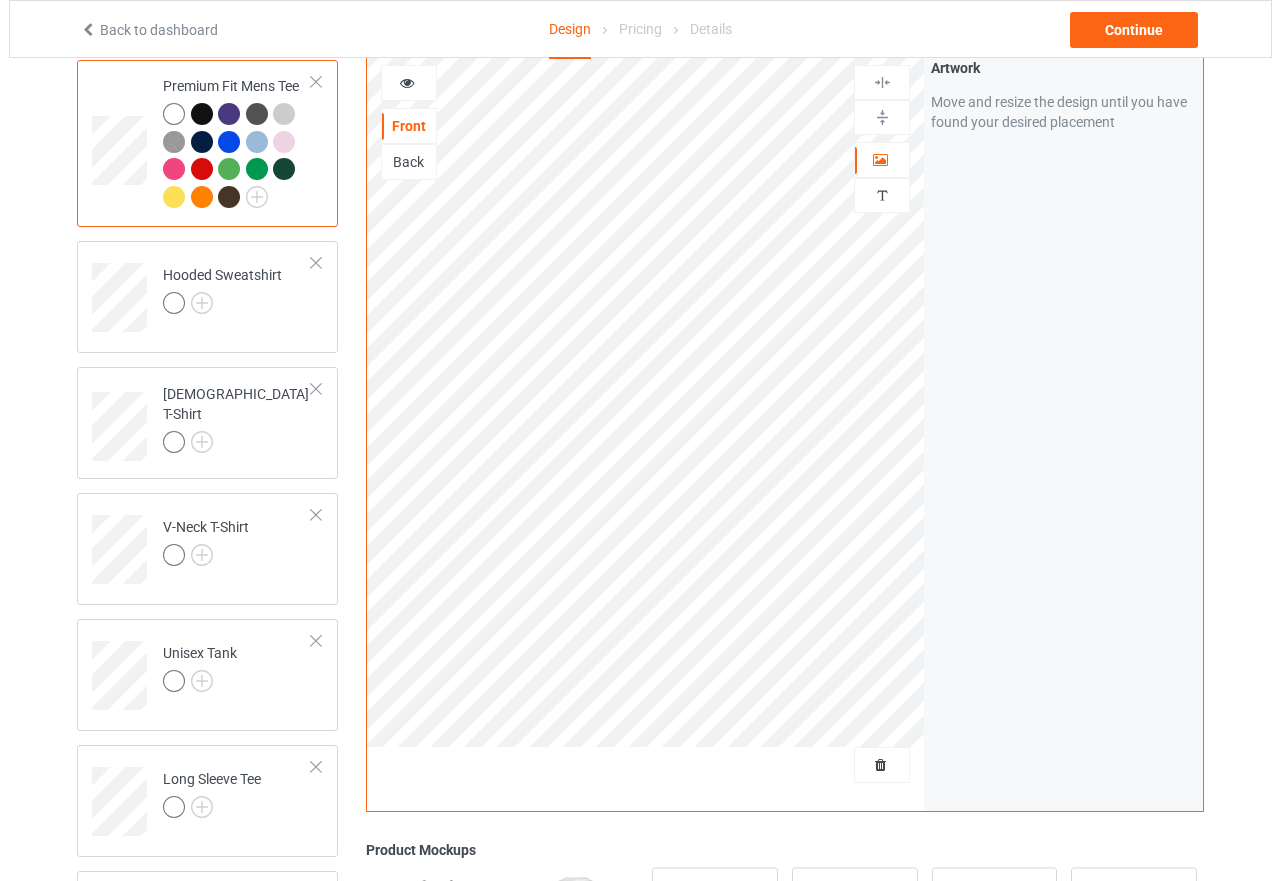 scroll, scrollTop: 561, scrollLeft: 0, axis: vertical 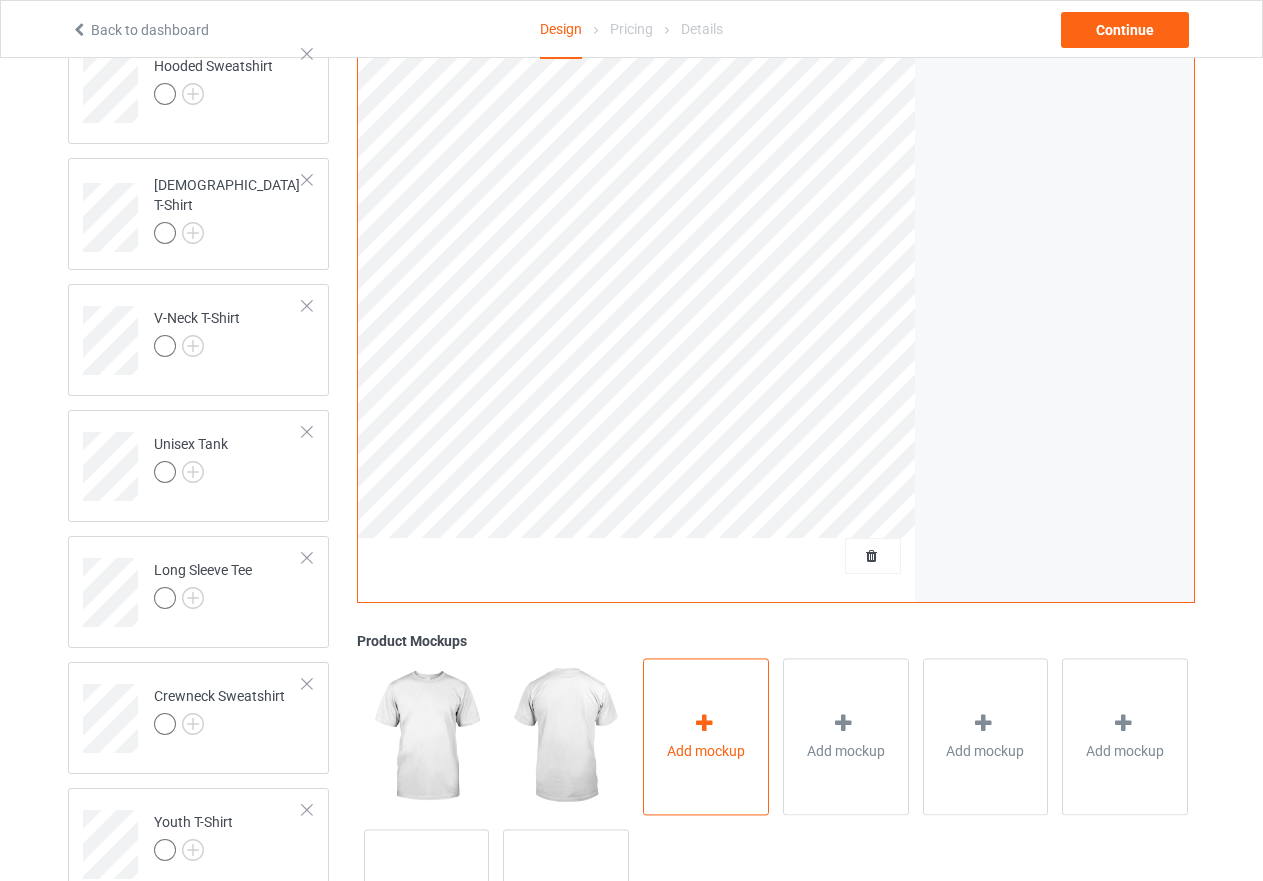 click at bounding box center [704, 723] 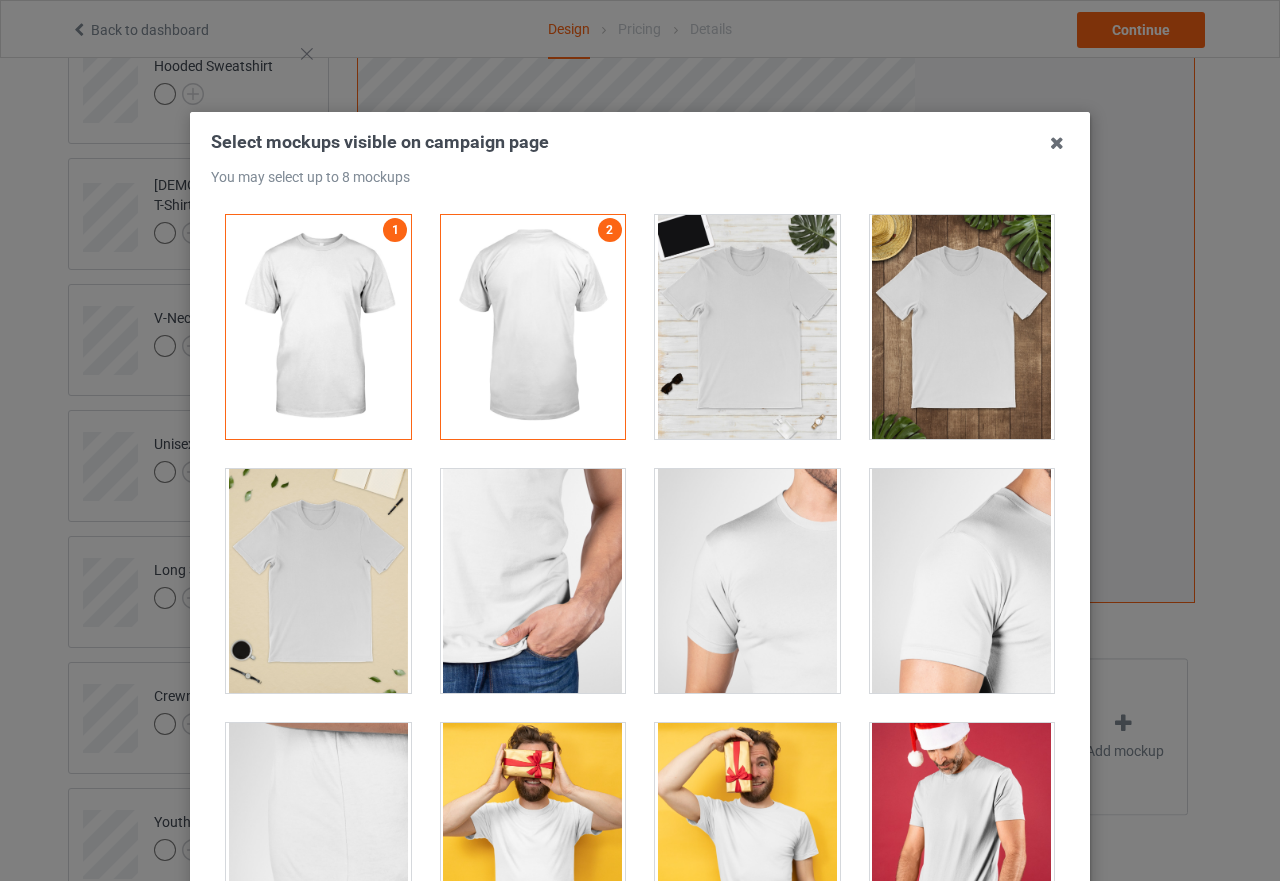 click at bounding box center [747, 327] 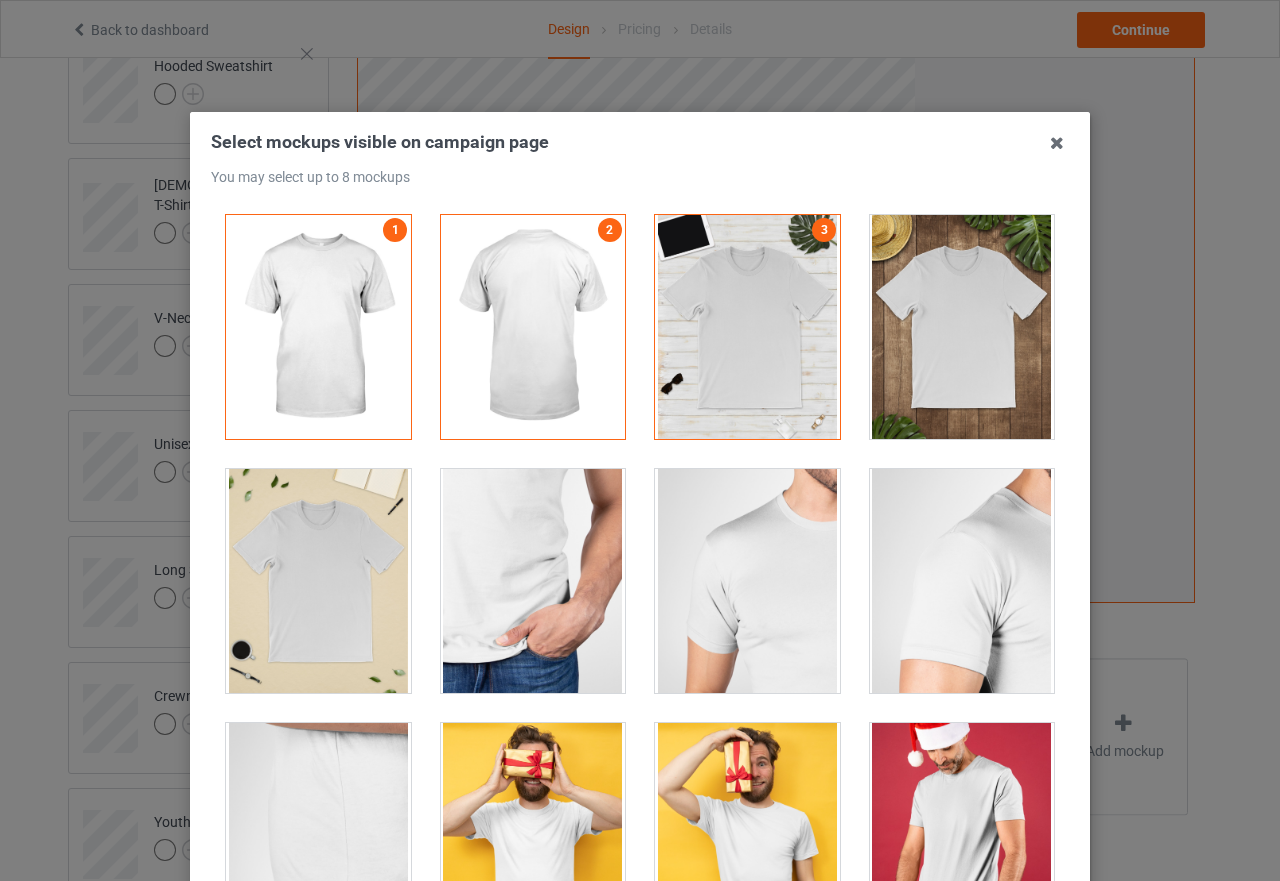 click at bounding box center [747, 327] 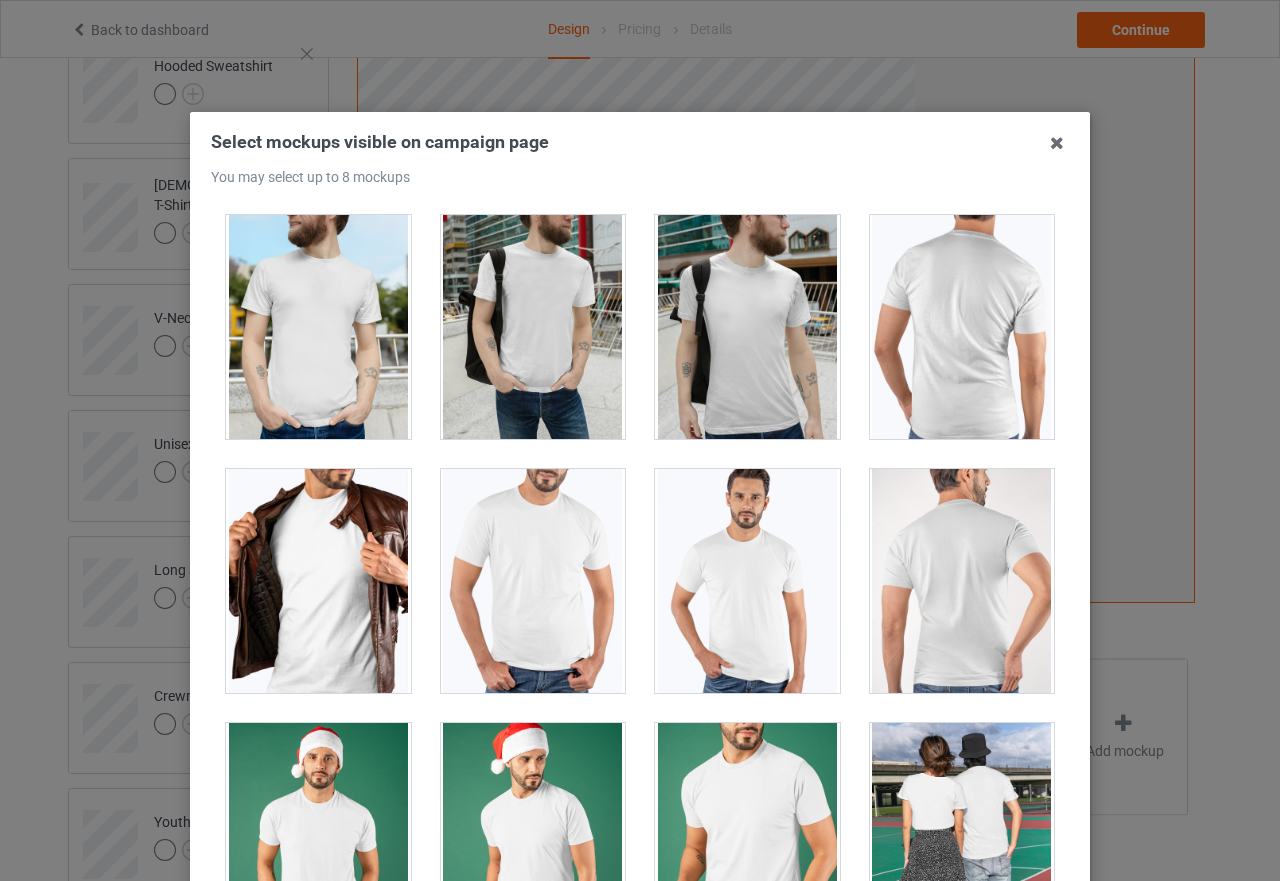 scroll, scrollTop: 1200, scrollLeft: 0, axis: vertical 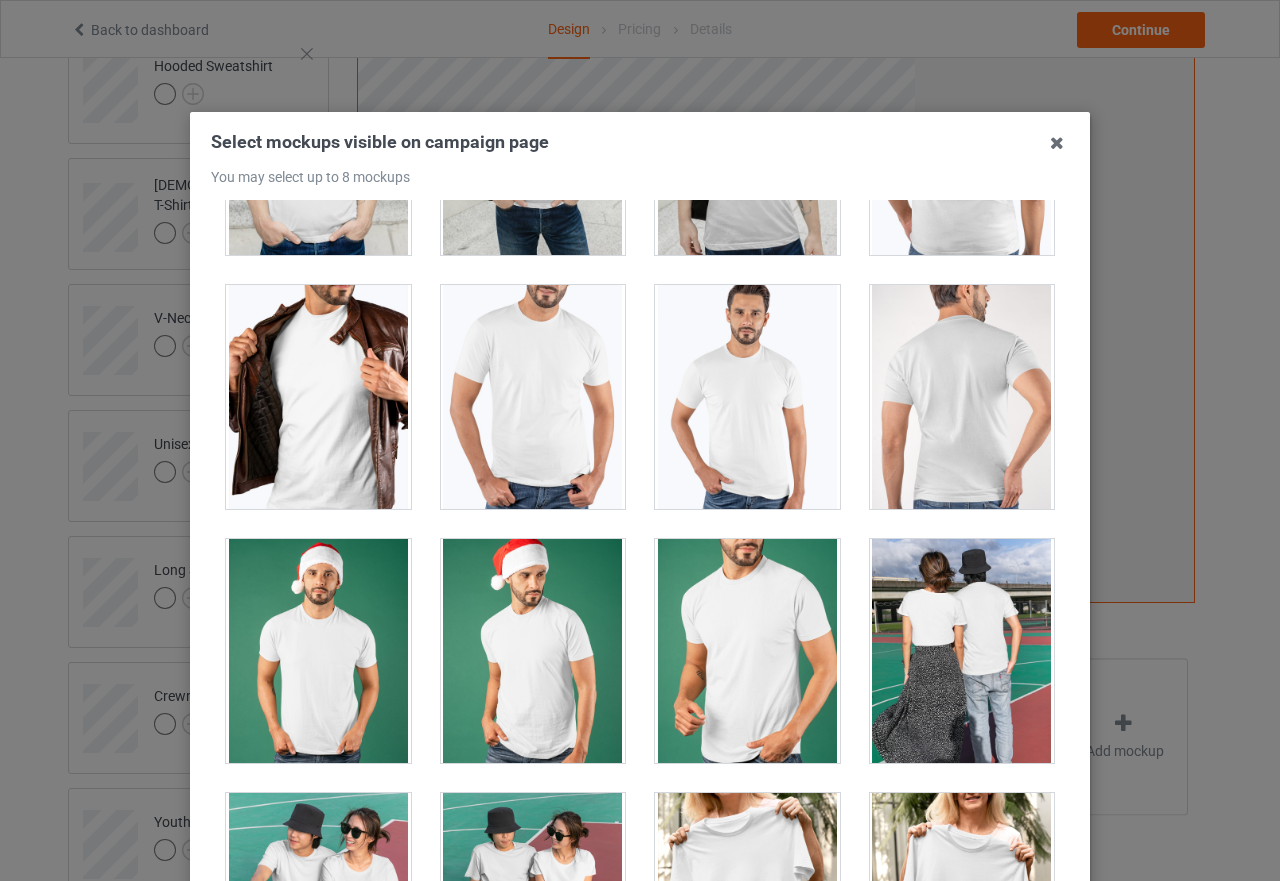 click at bounding box center (747, 397) 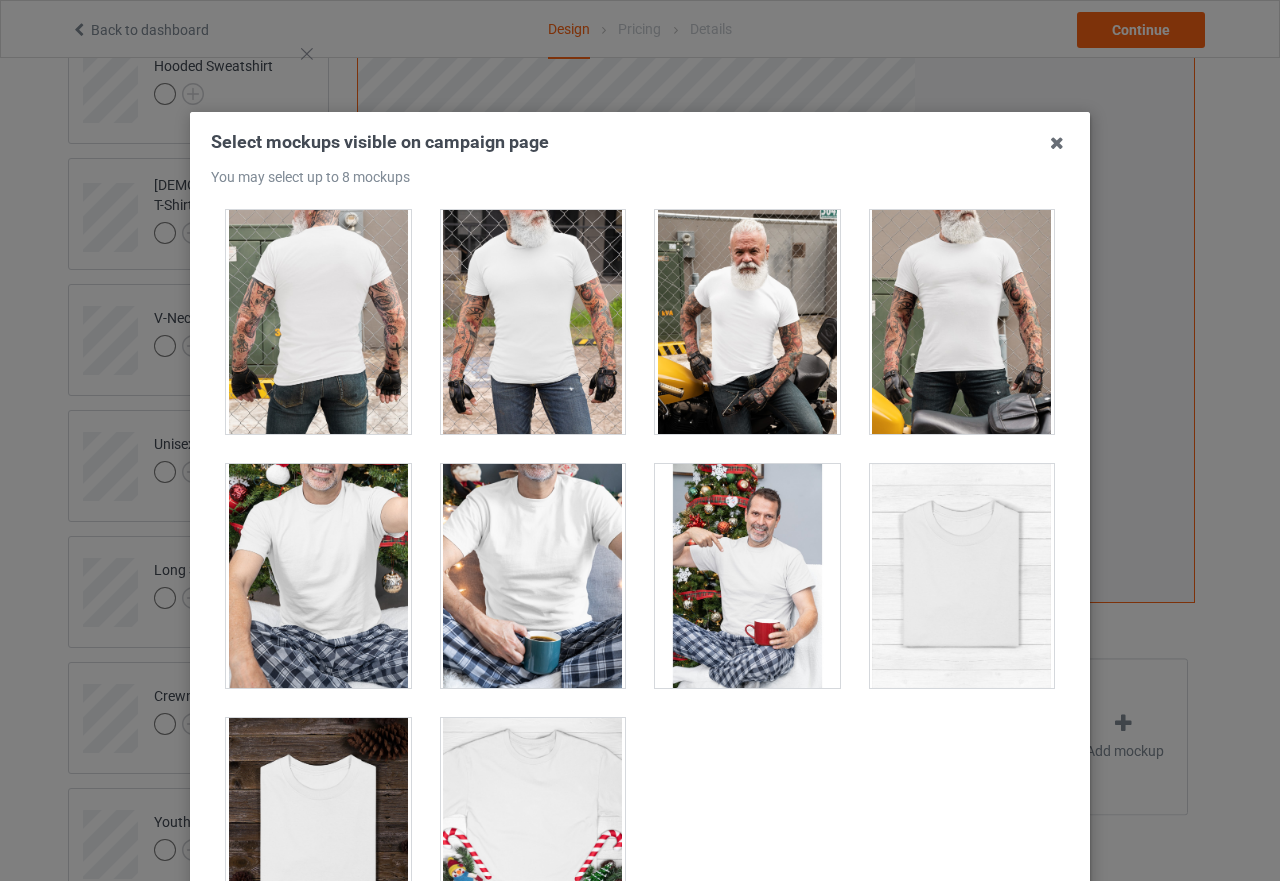 scroll, scrollTop: 6153, scrollLeft: 0, axis: vertical 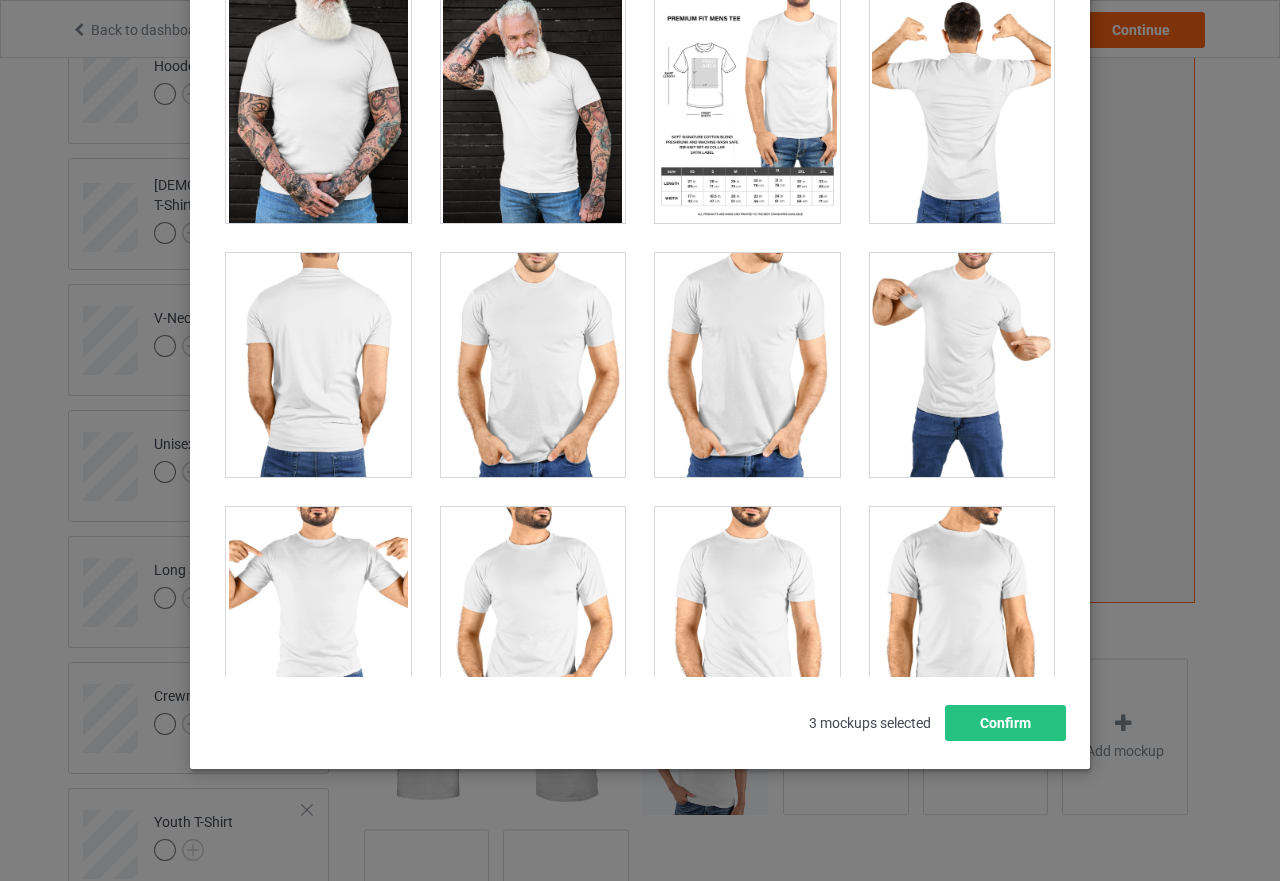 click at bounding box center [962, 365] 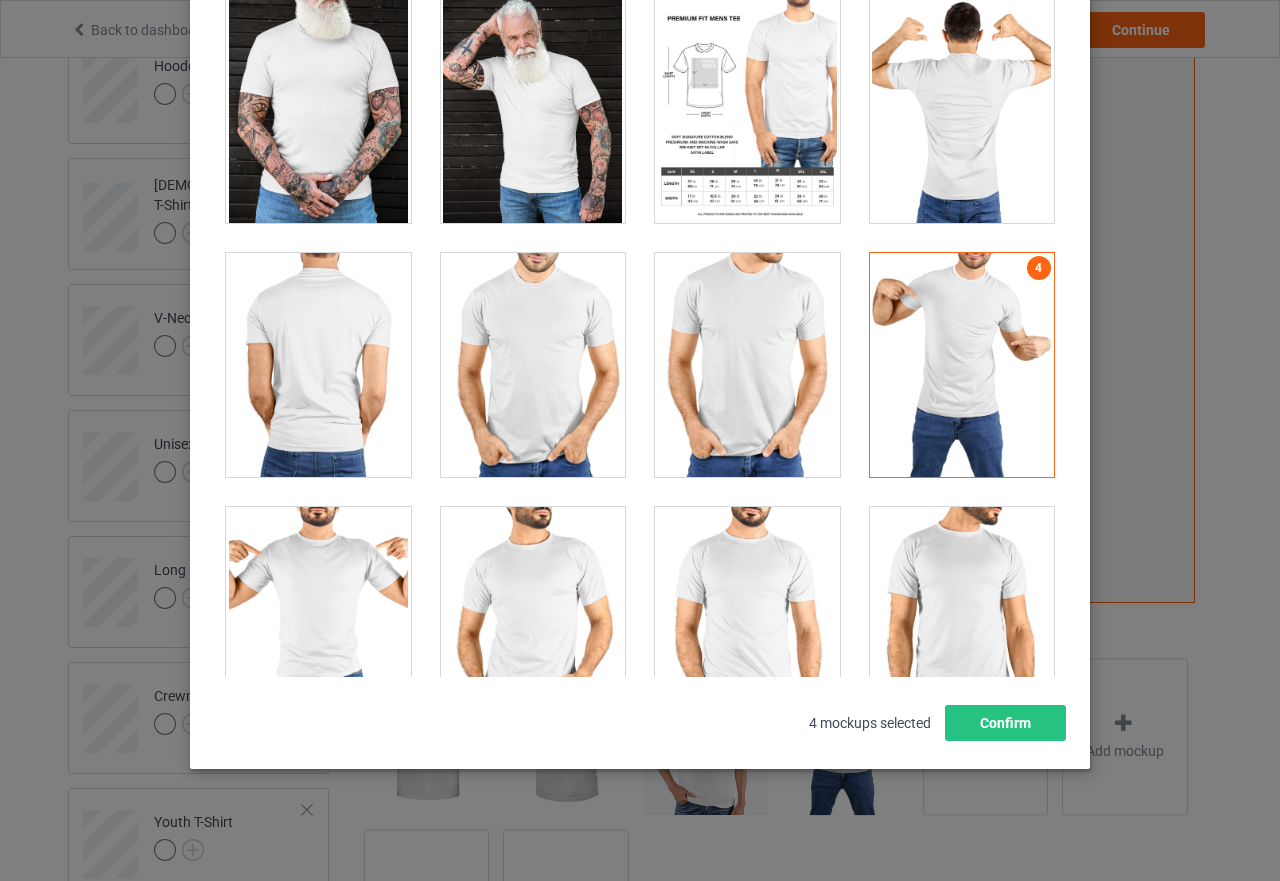 click at bounding box center [318, 619] 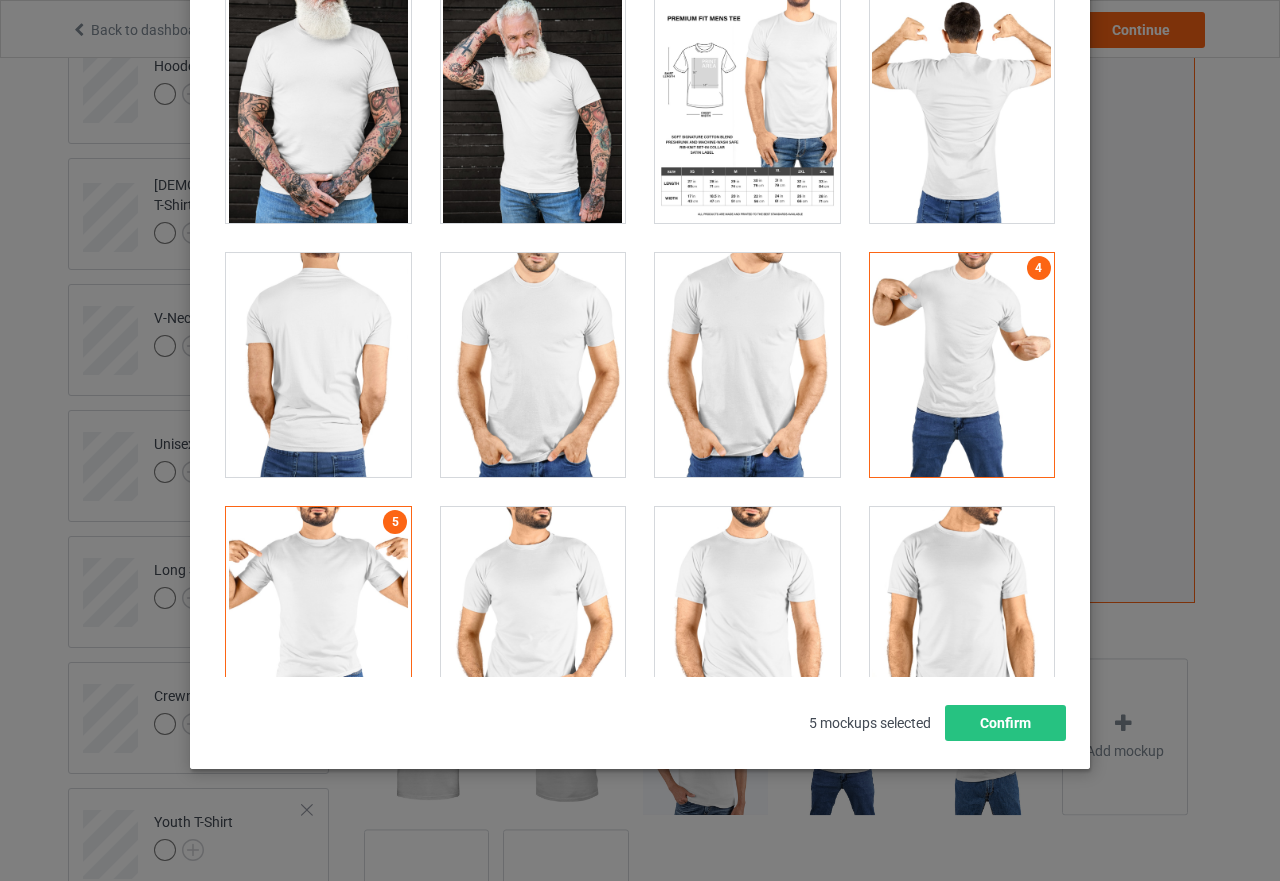 click at bounding box center (533, 619) 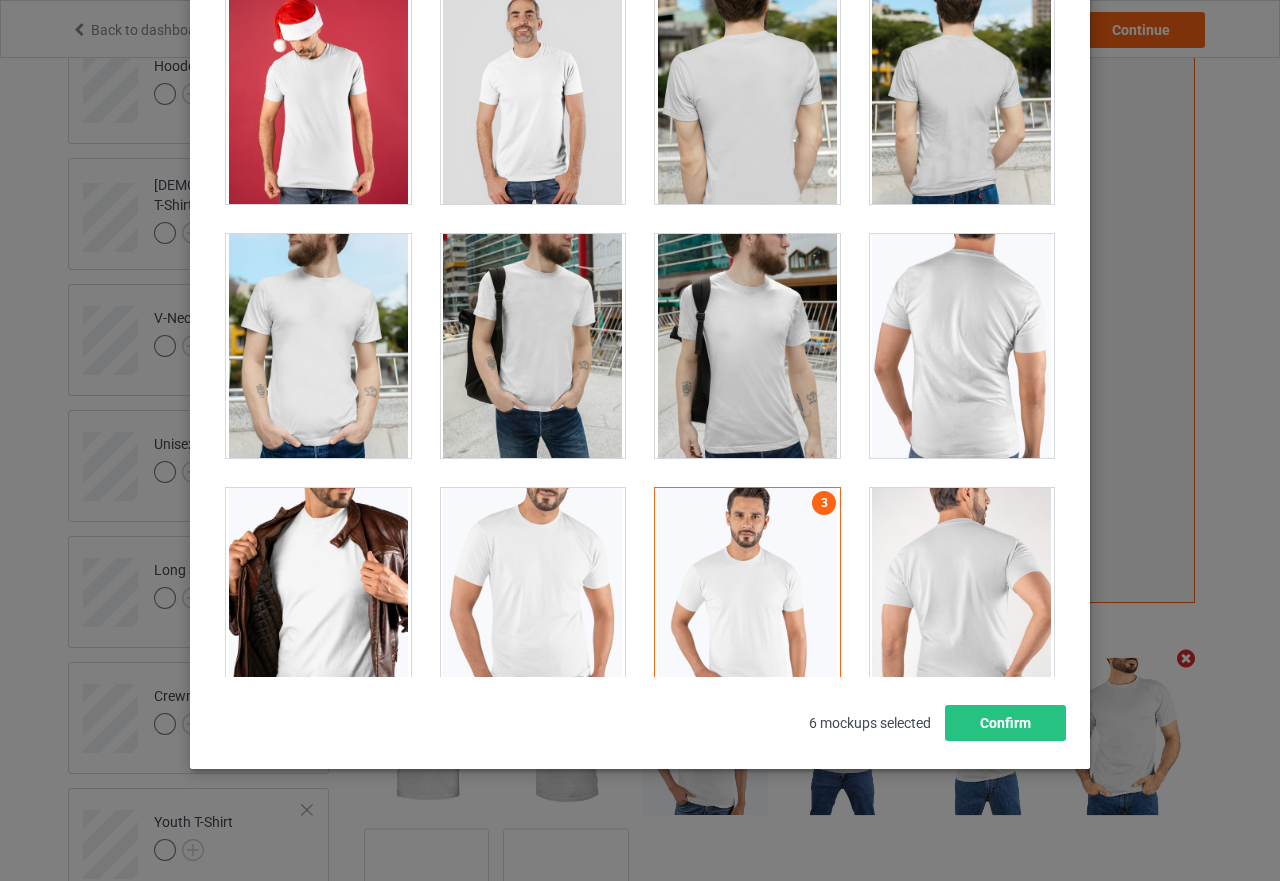 scroll, scrollTop: 800, scrollLeft: 0, axis: vertical 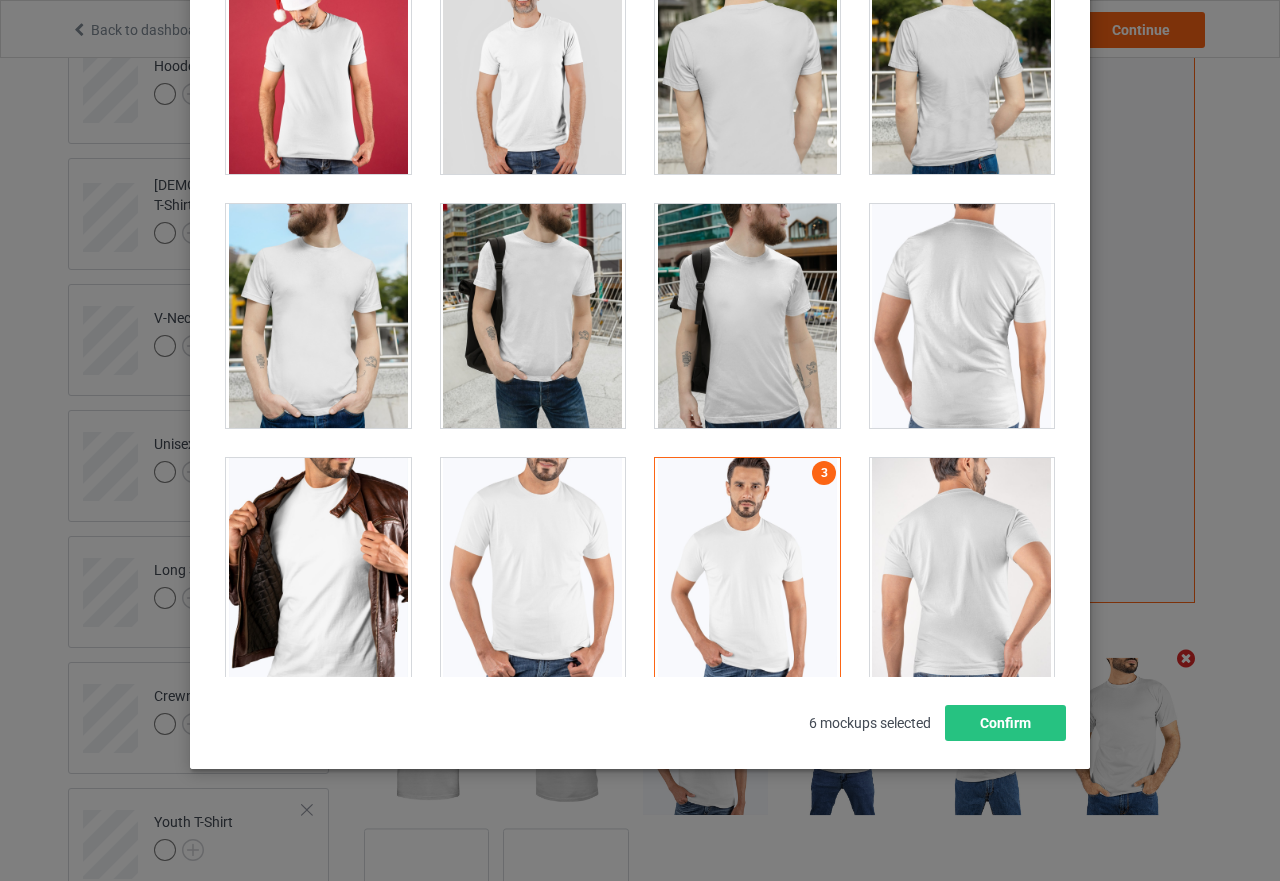 click at bounding box center [318, 316] 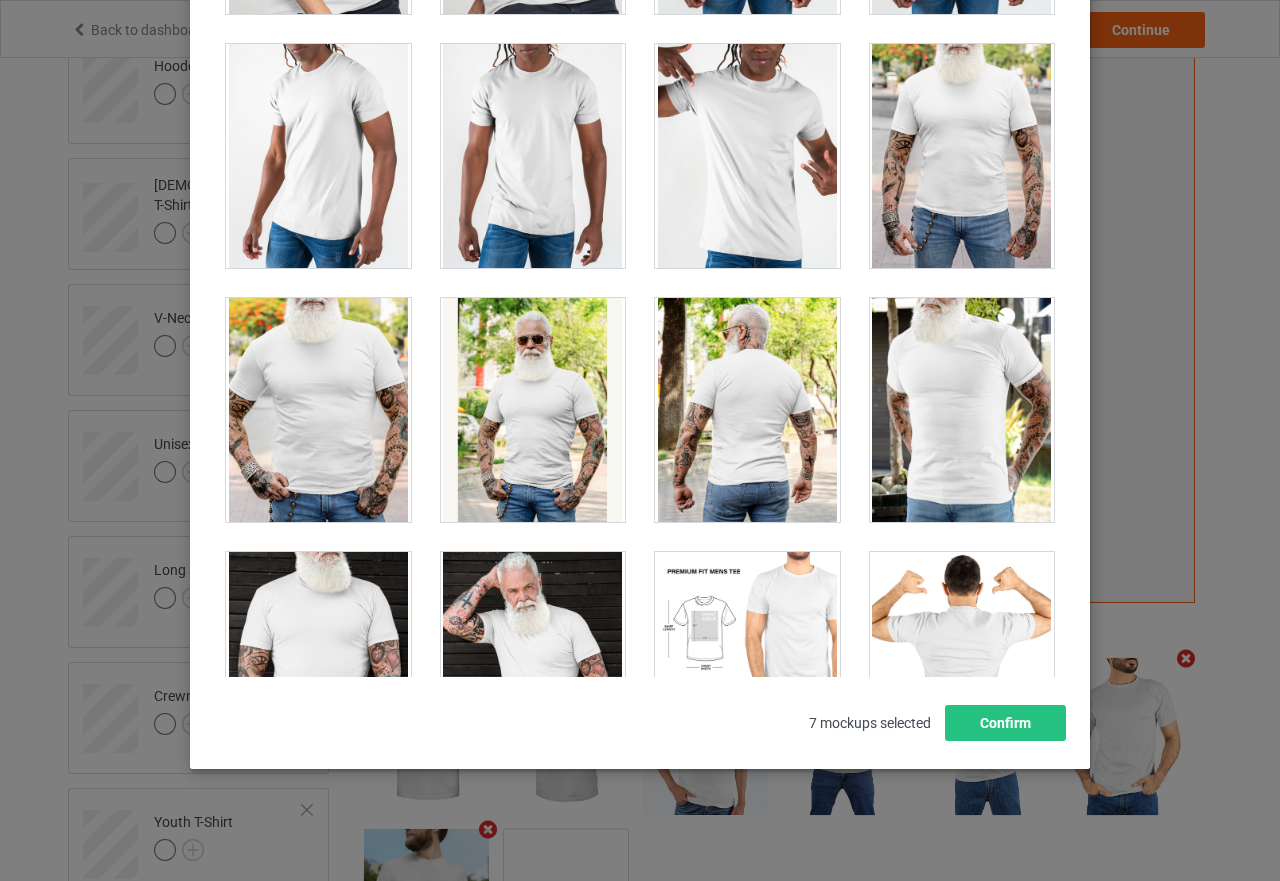 scroll, scrollTop: 4000, scrollLeft: 0, axis: vertical 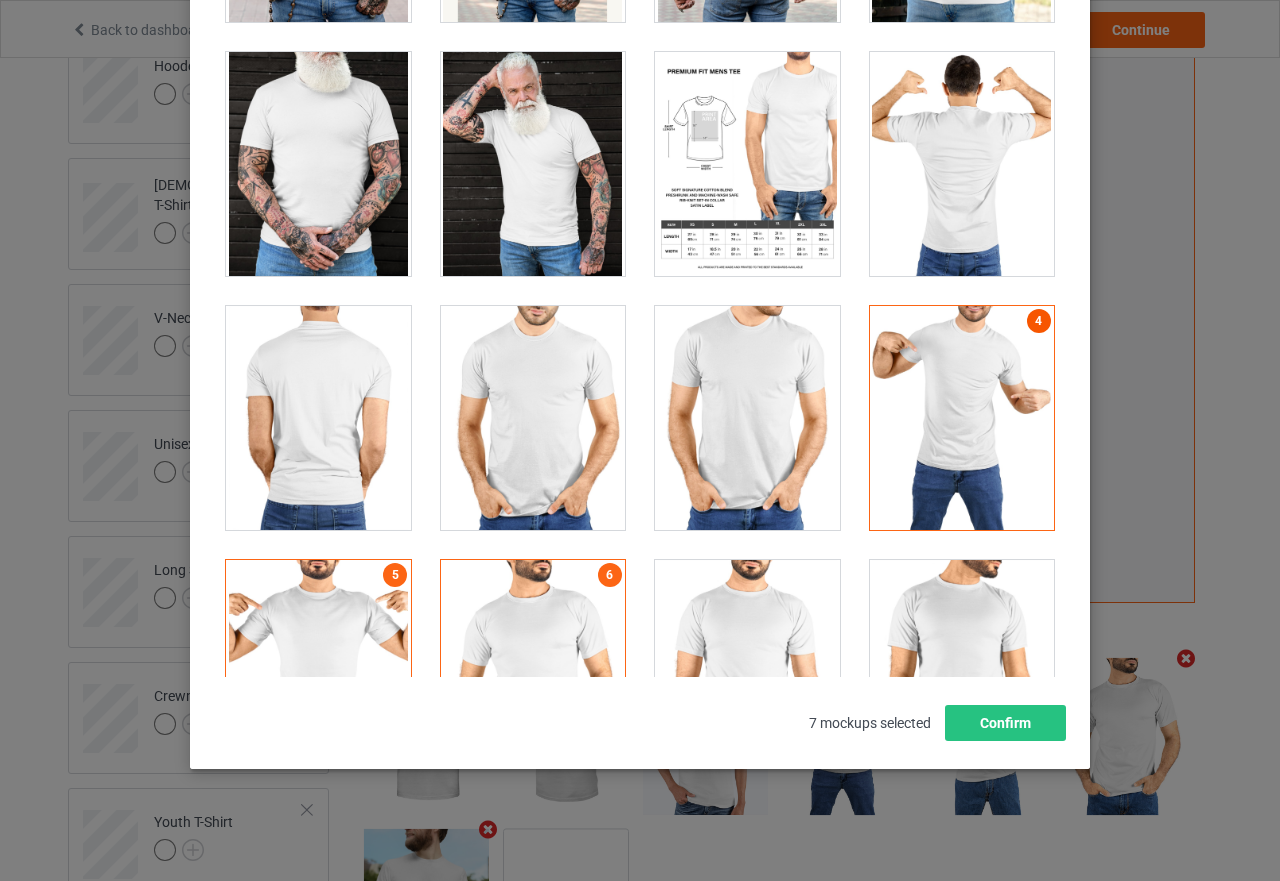 click on "4" at bounding box center (1039, 321) 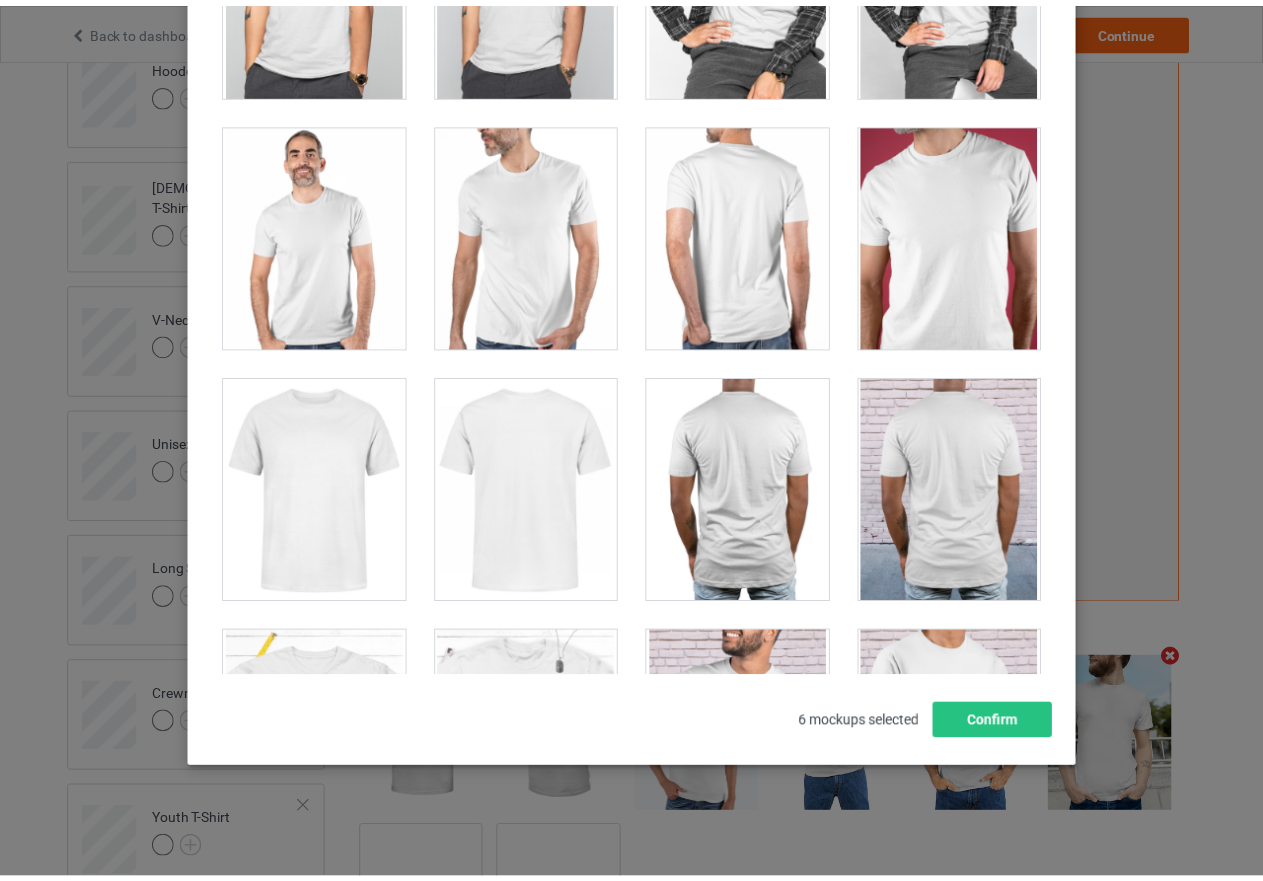 scroll, scrollTop: 2400, scrollLeft: 0, axis: vertical 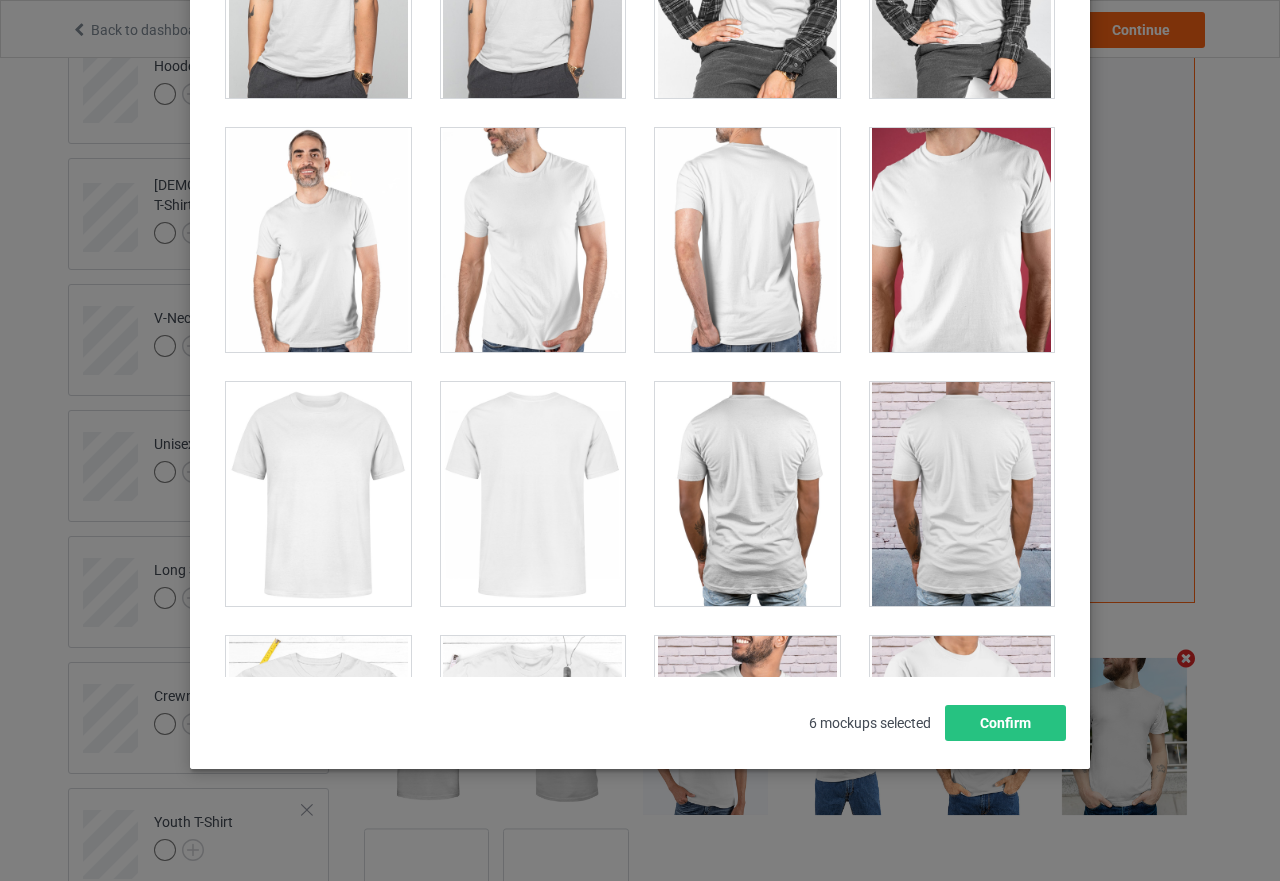 click at bounding box center [318, 240] 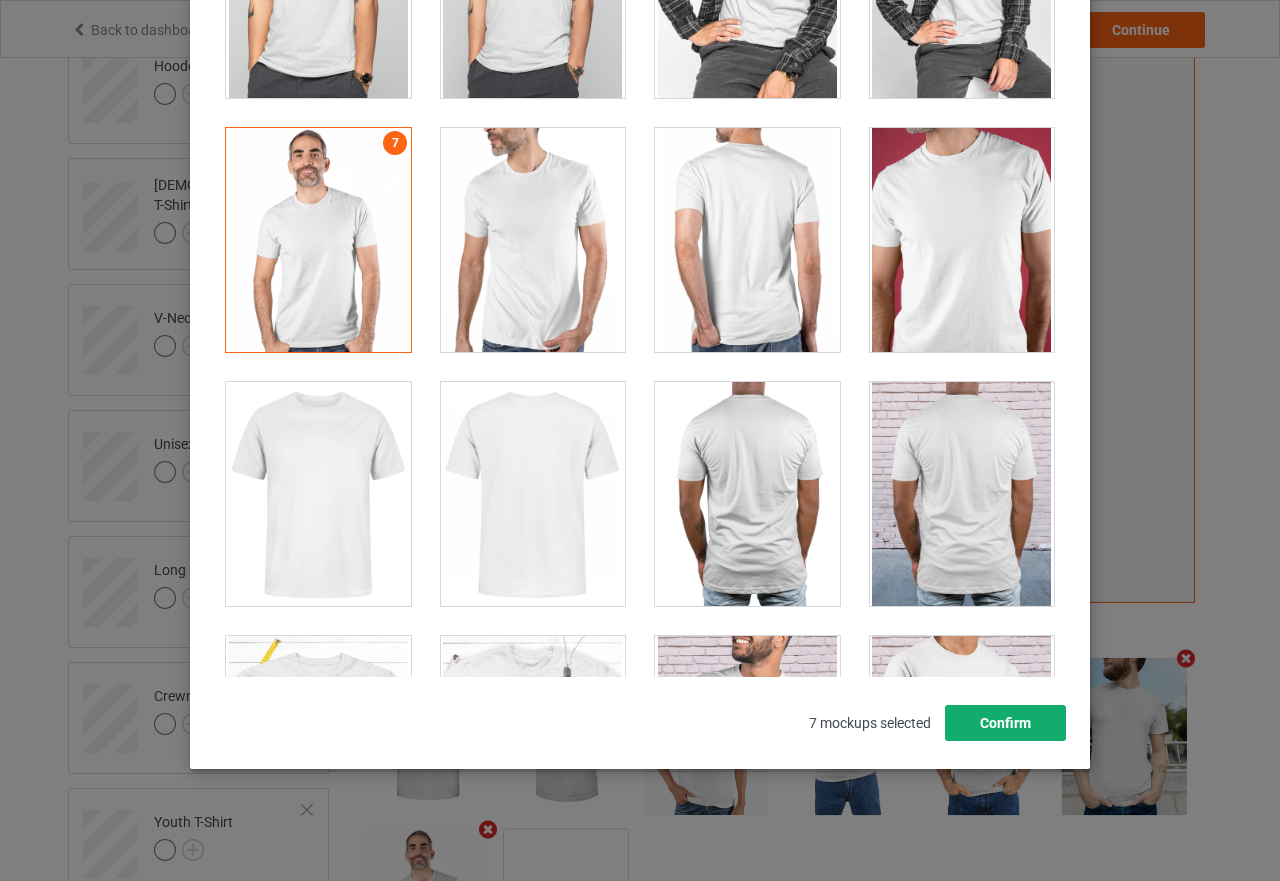 click on "Confirm" at bounding box center [1005, 723] 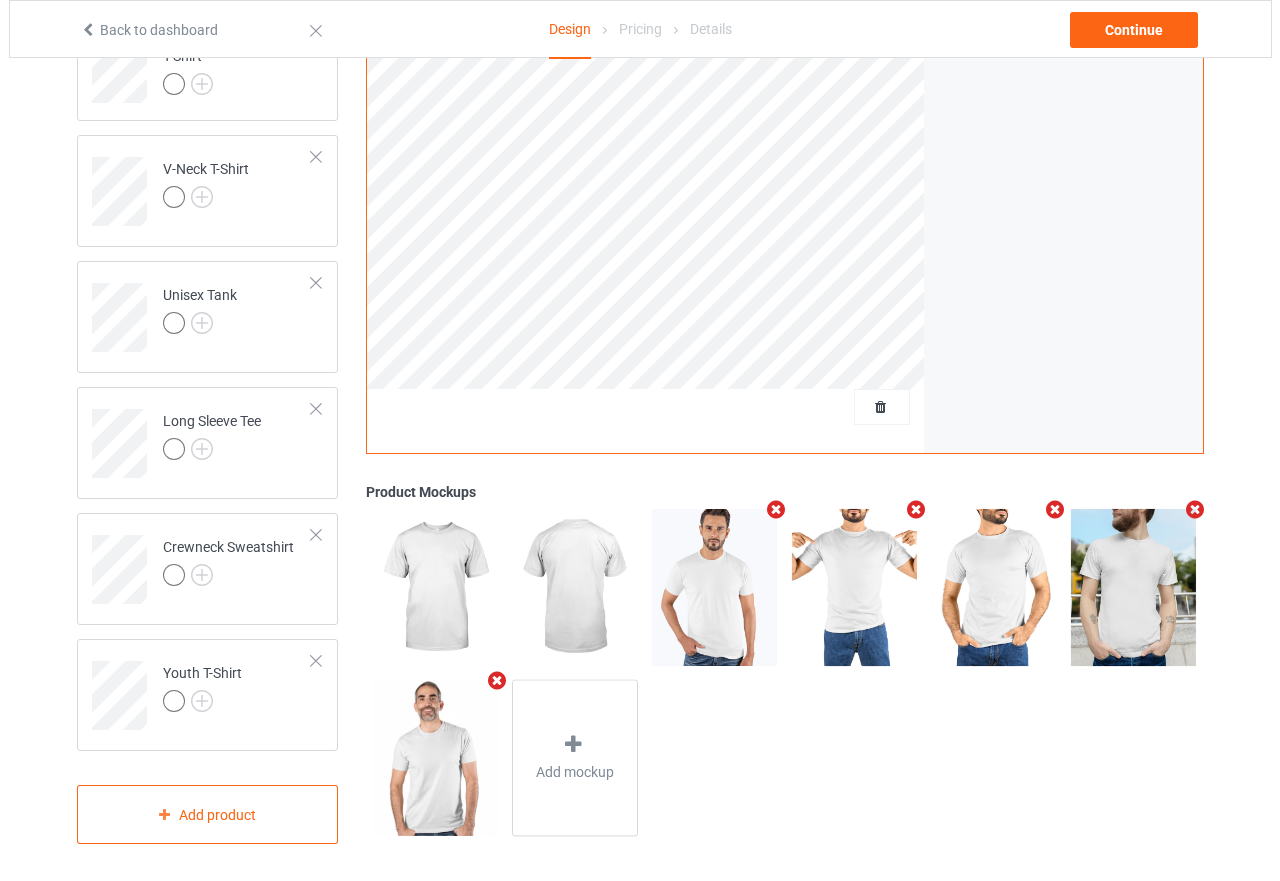 scroll, scrollTop: 717, scrollLeft: 0, axis: vertical 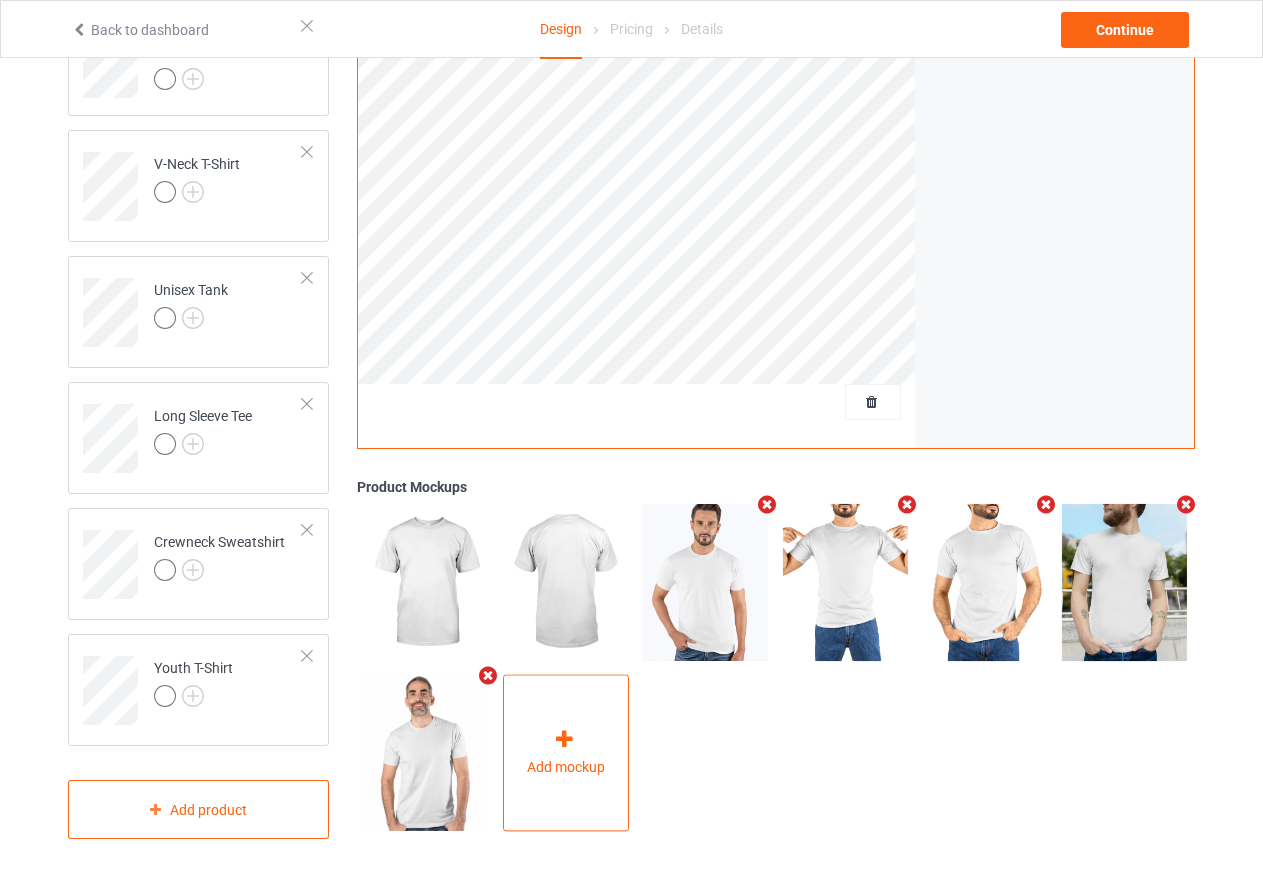 click at bounding box center (564, 740) 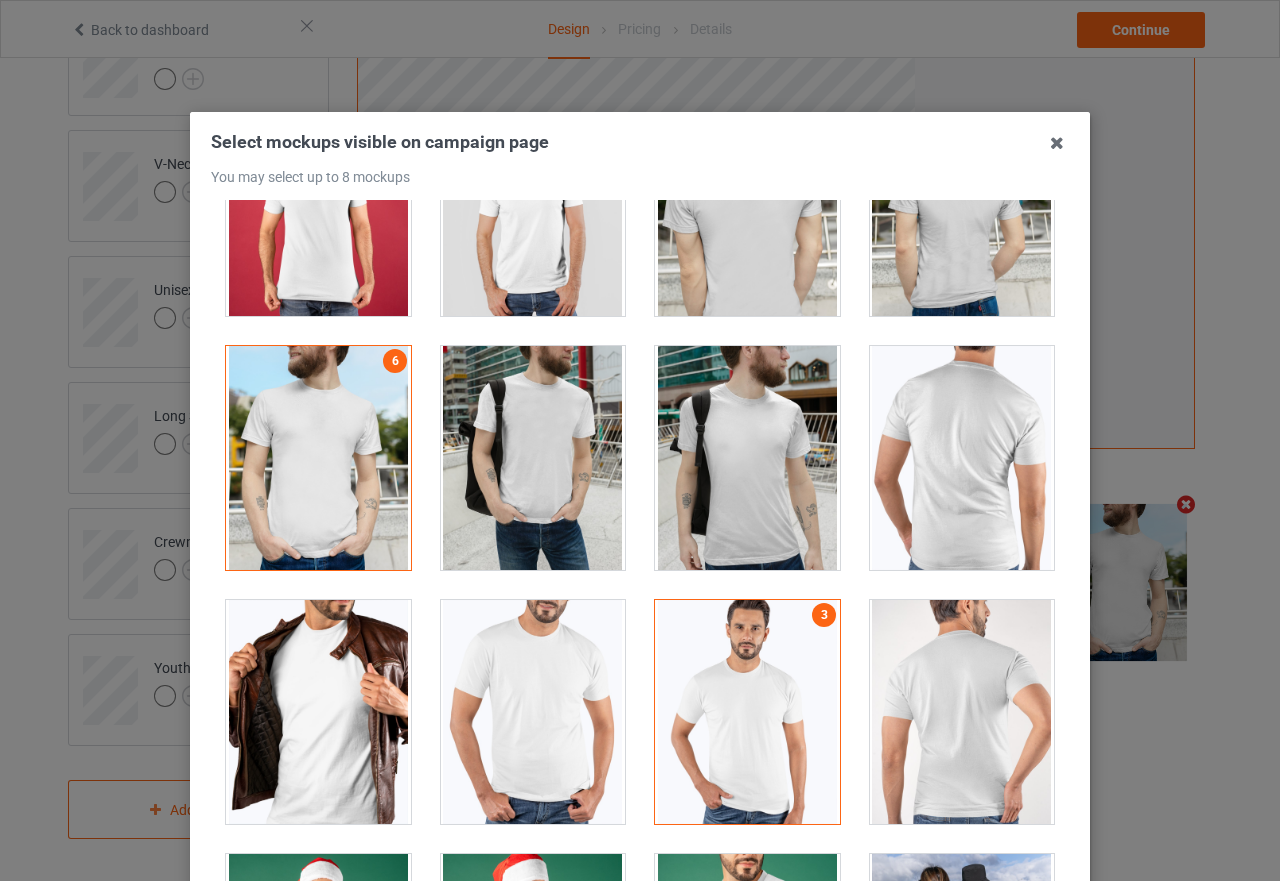 scroll, scrollTop: 900, scrollLeft: 0, axis: vertical 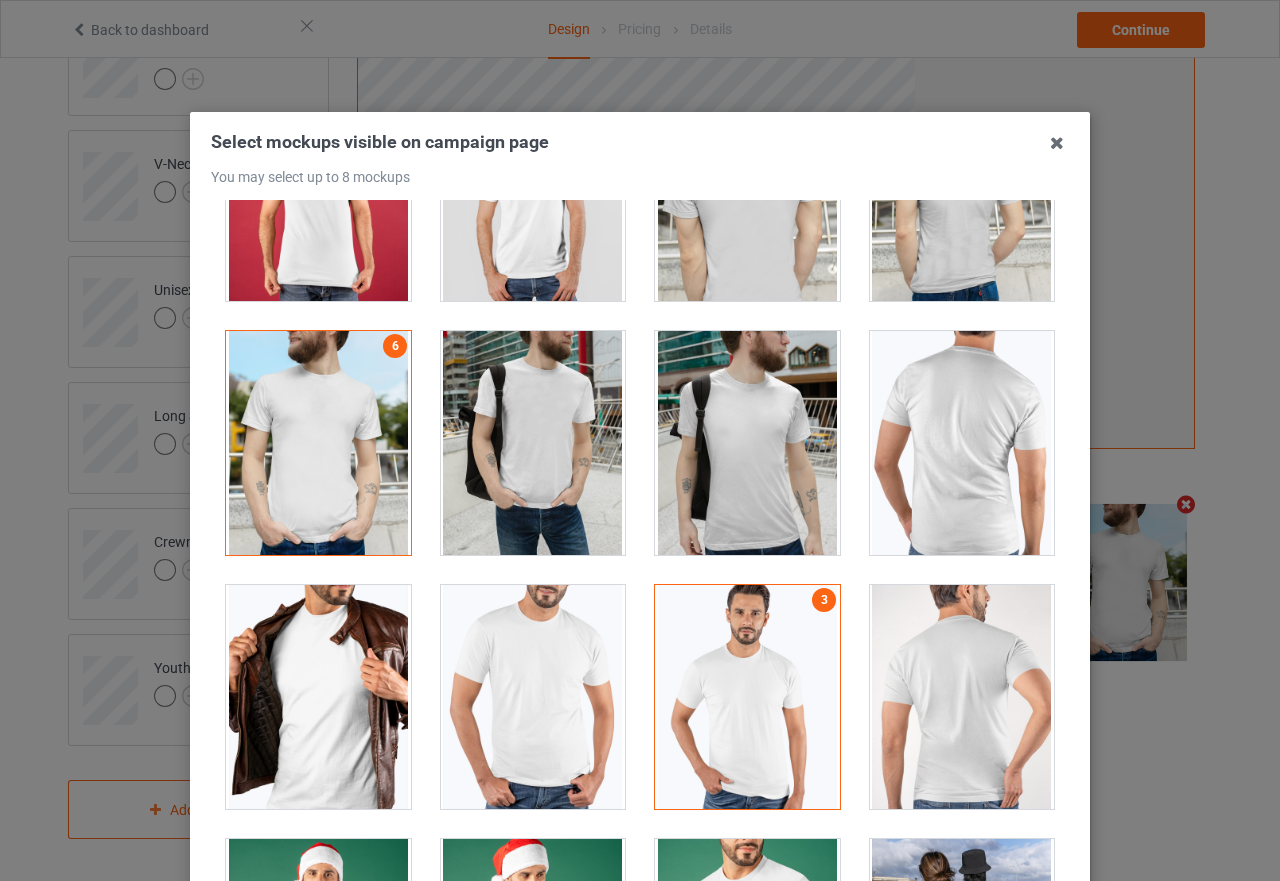 click at bounding box center [533, 697] 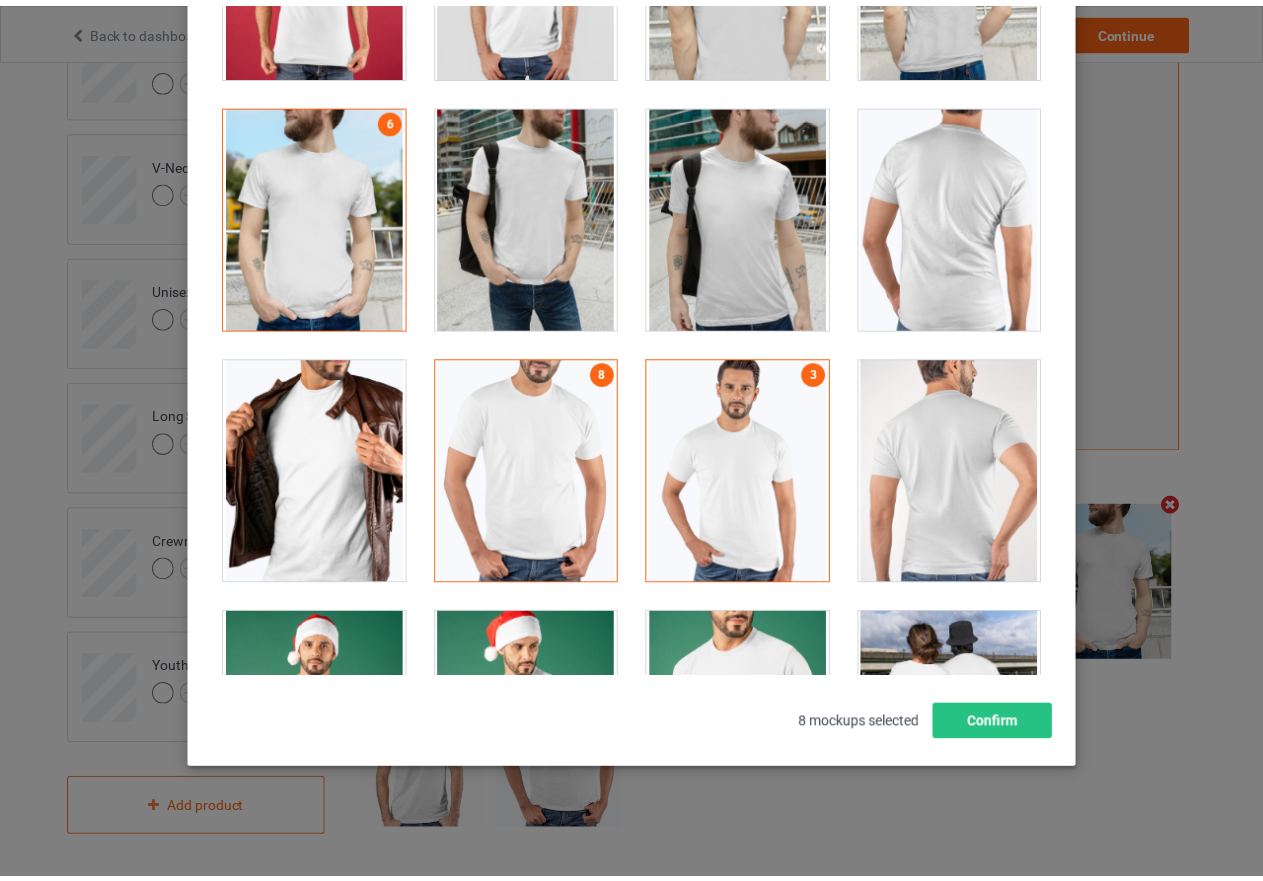 scroll, scrollTop: 227, scrollLeft: 0, axis: vertical 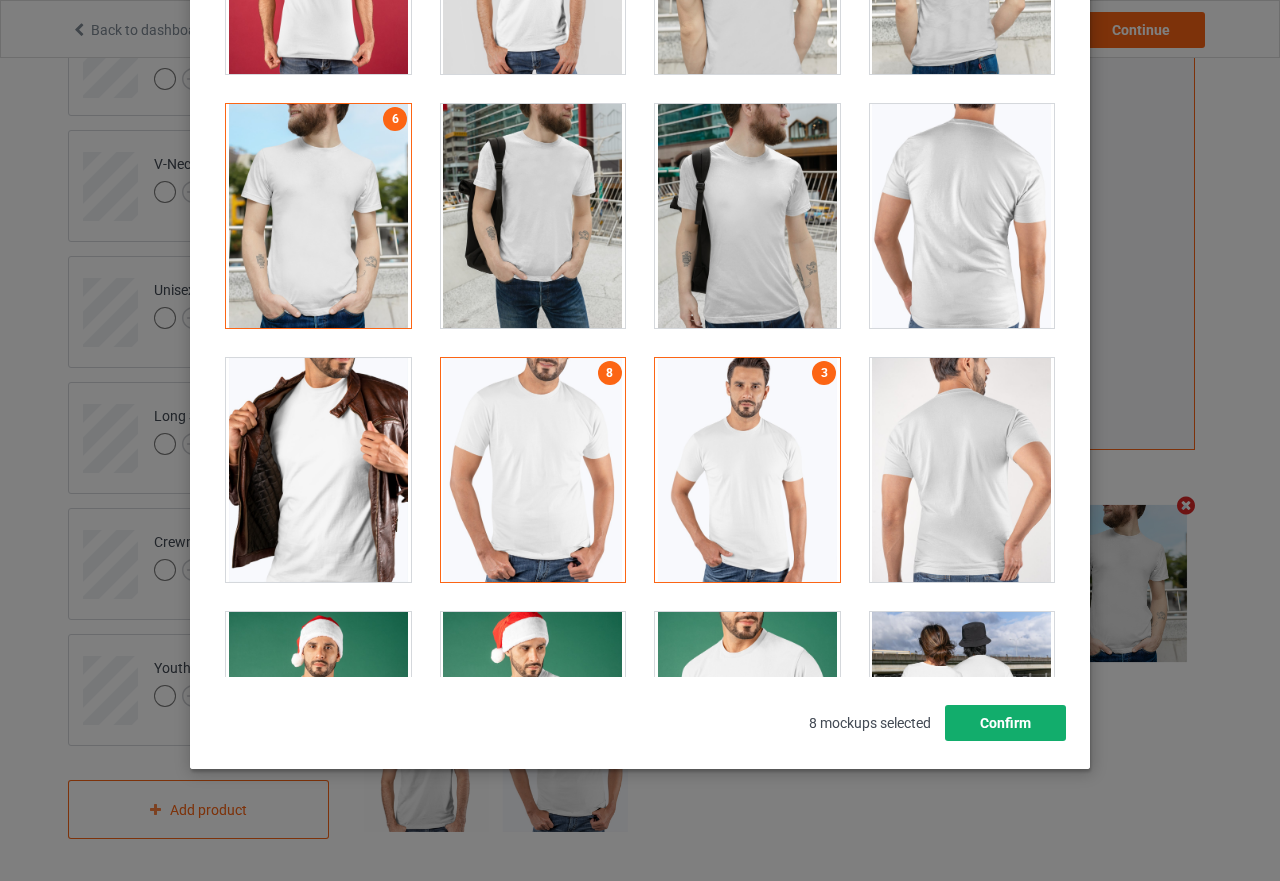 click on "Confirm" at bounding box center (1005, 723) 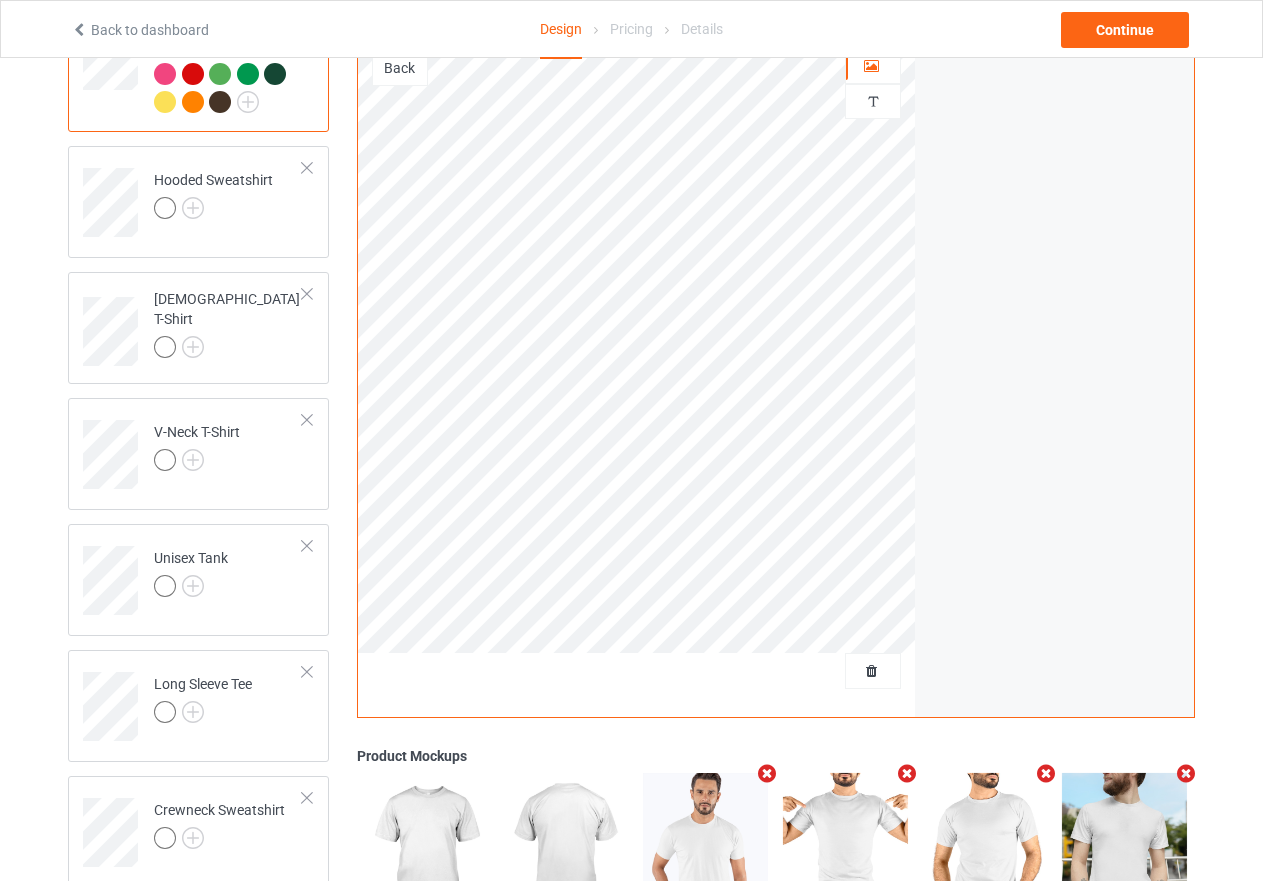 scroll, scrollTop: 417, scrollLeft: 0, axis: vertical 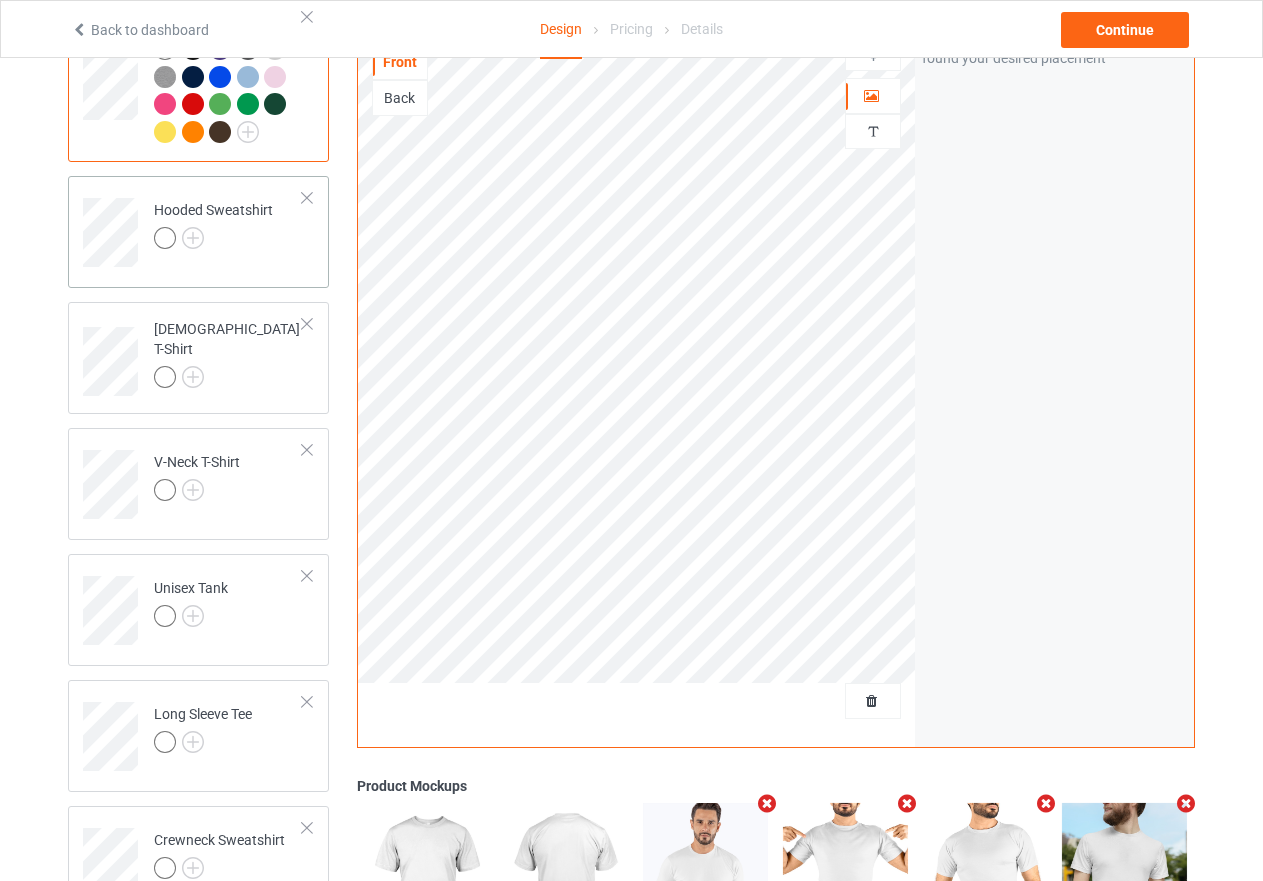 click on "Hooded Sweatshirt" at bounding box center (228, 225) 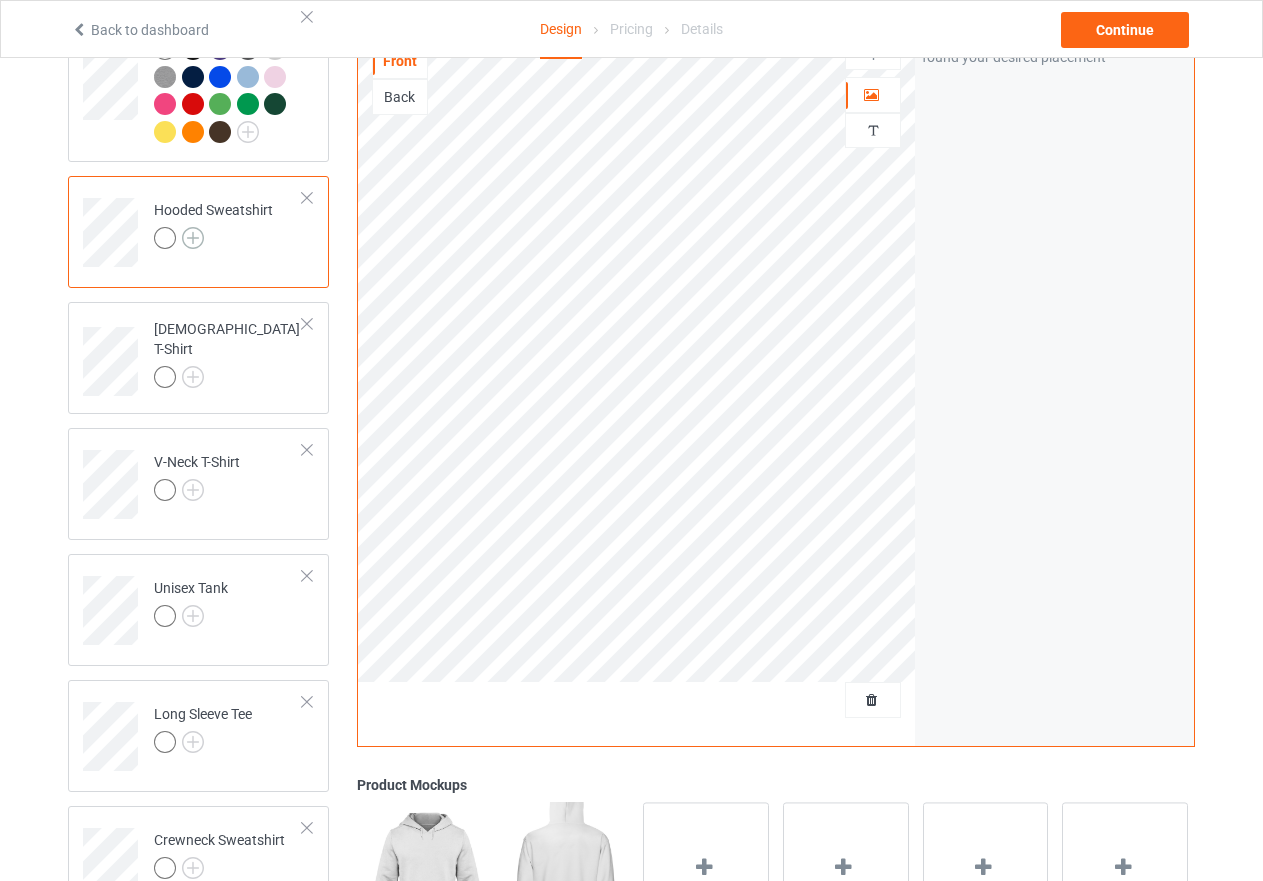 click at bounding box center [193, 238] 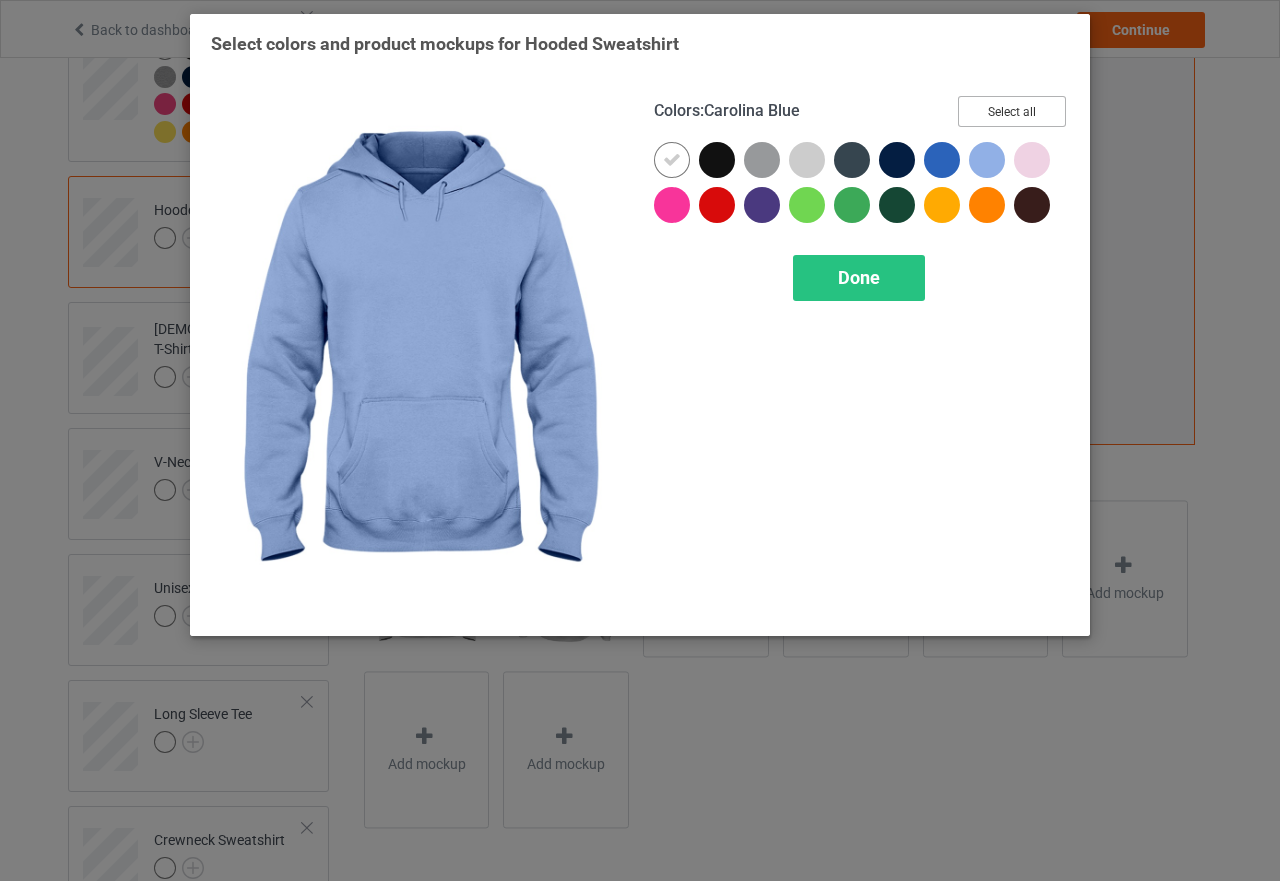click on "Select all" at bounding box center [1012, 111] 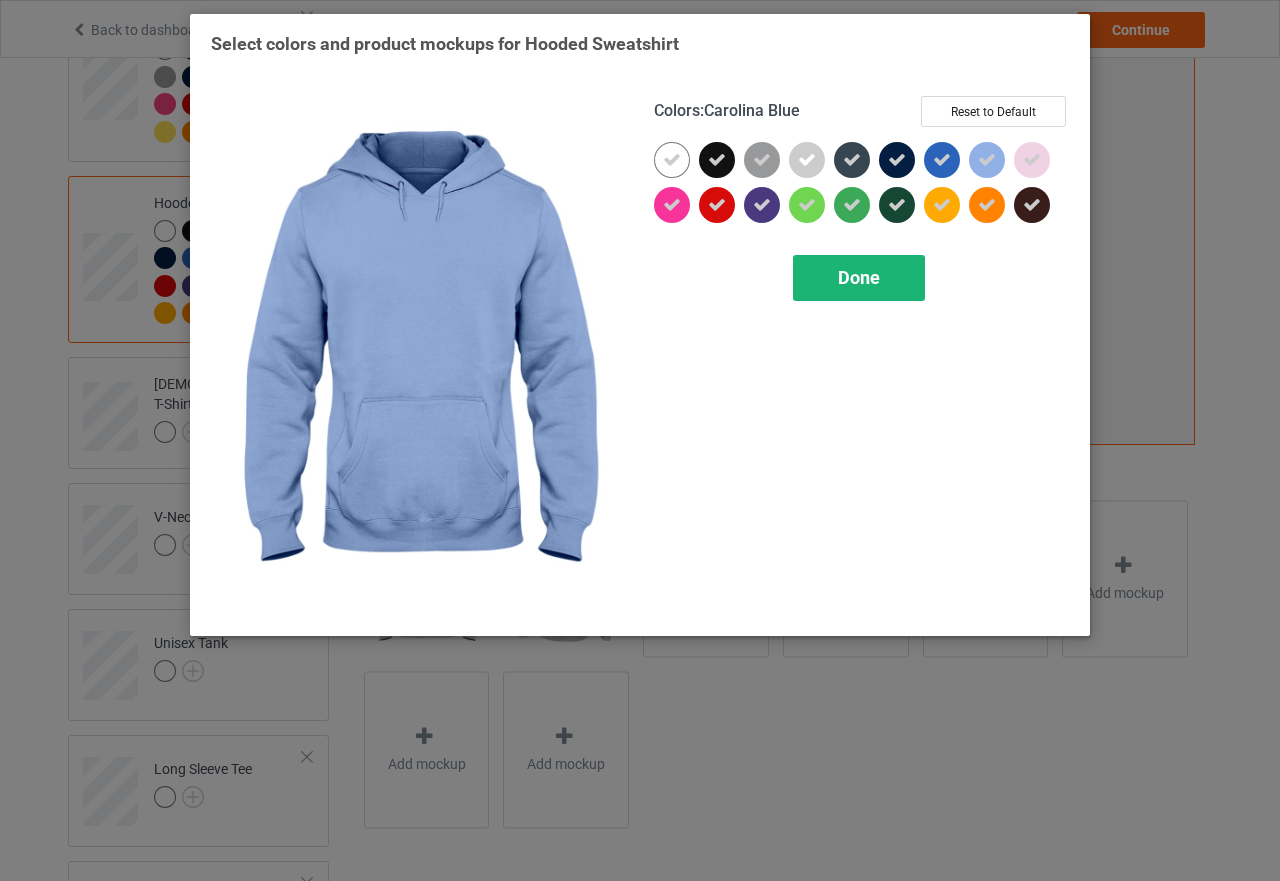 click on "Done" at bounding box center [859, 278] 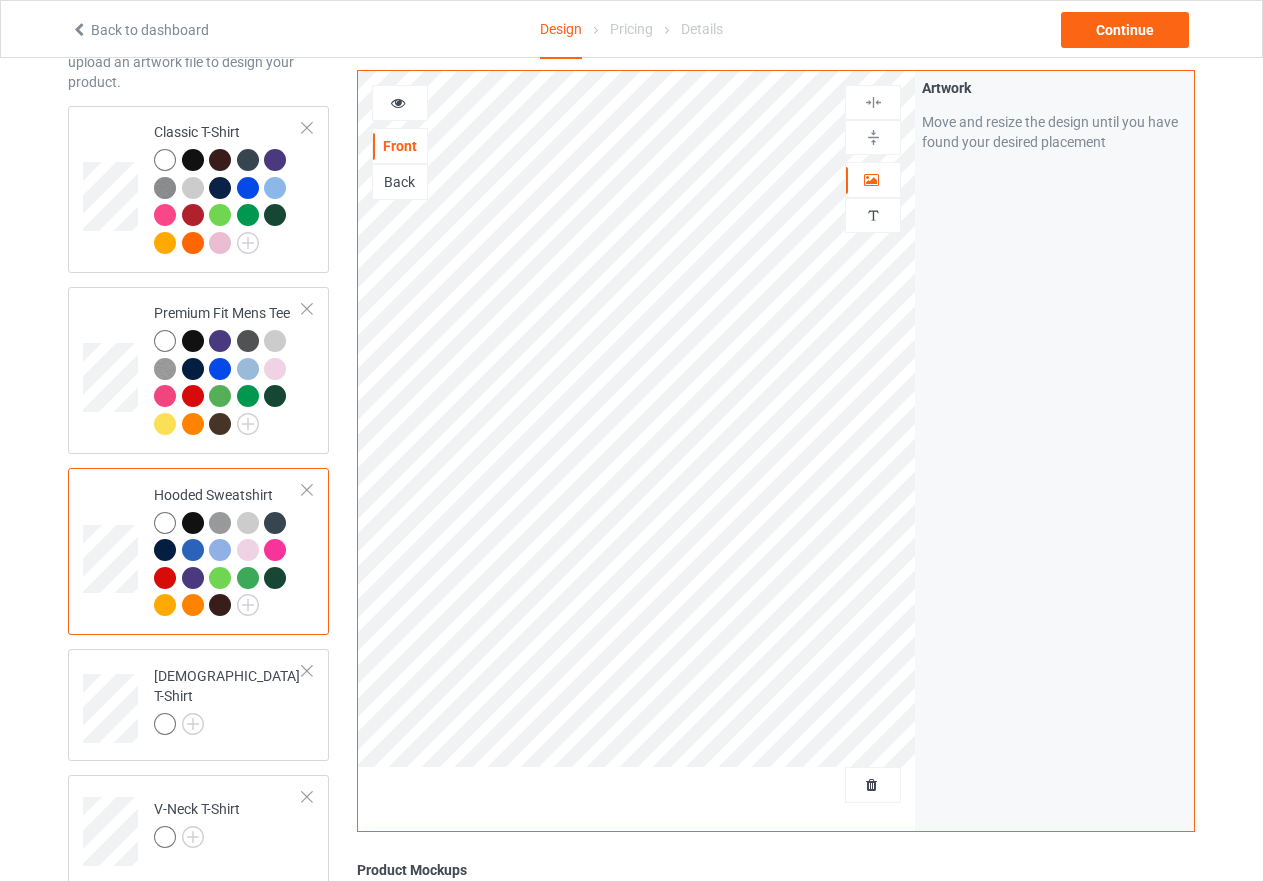scroll, scrollTop: 117, scrollLeft: 0, axis: vertical 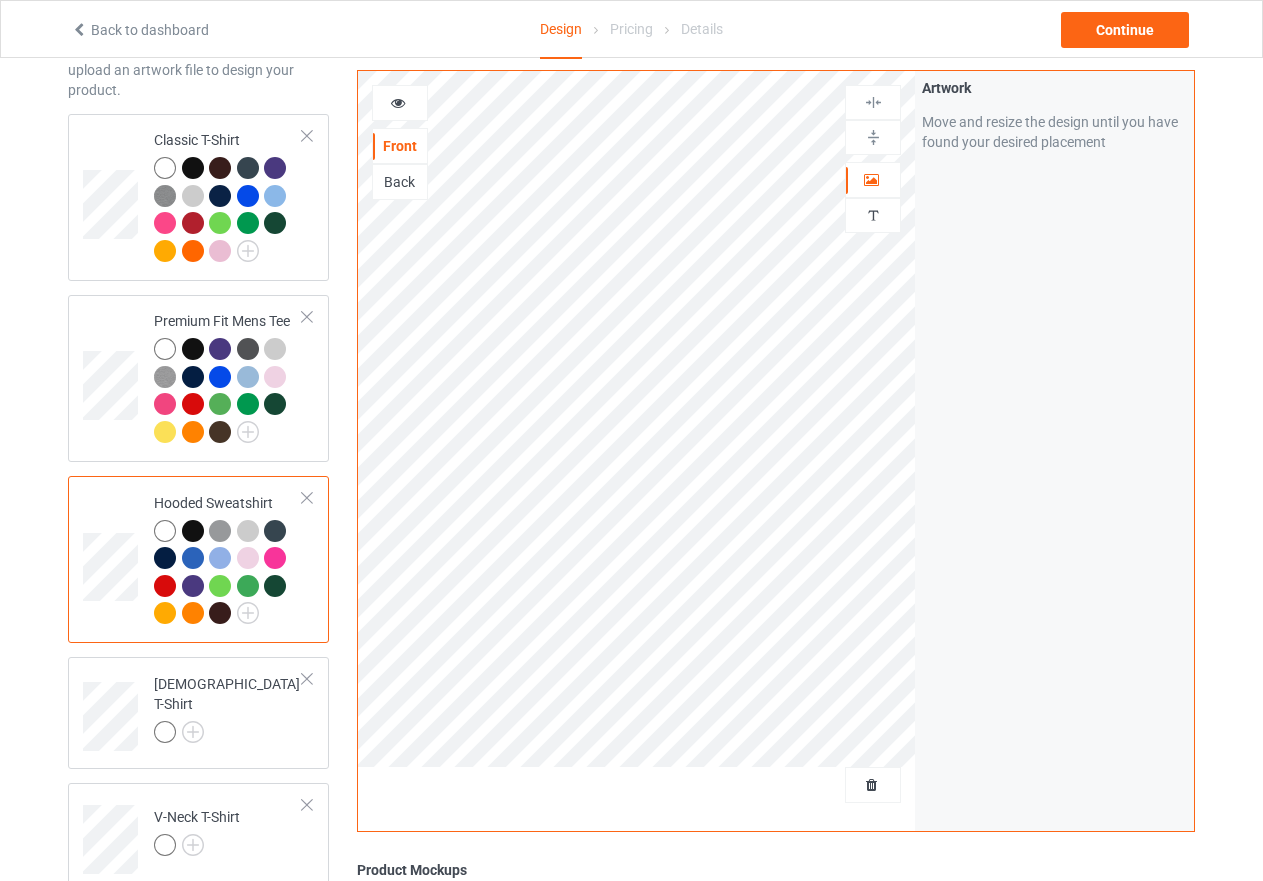 click at bounding box center (873, 137) 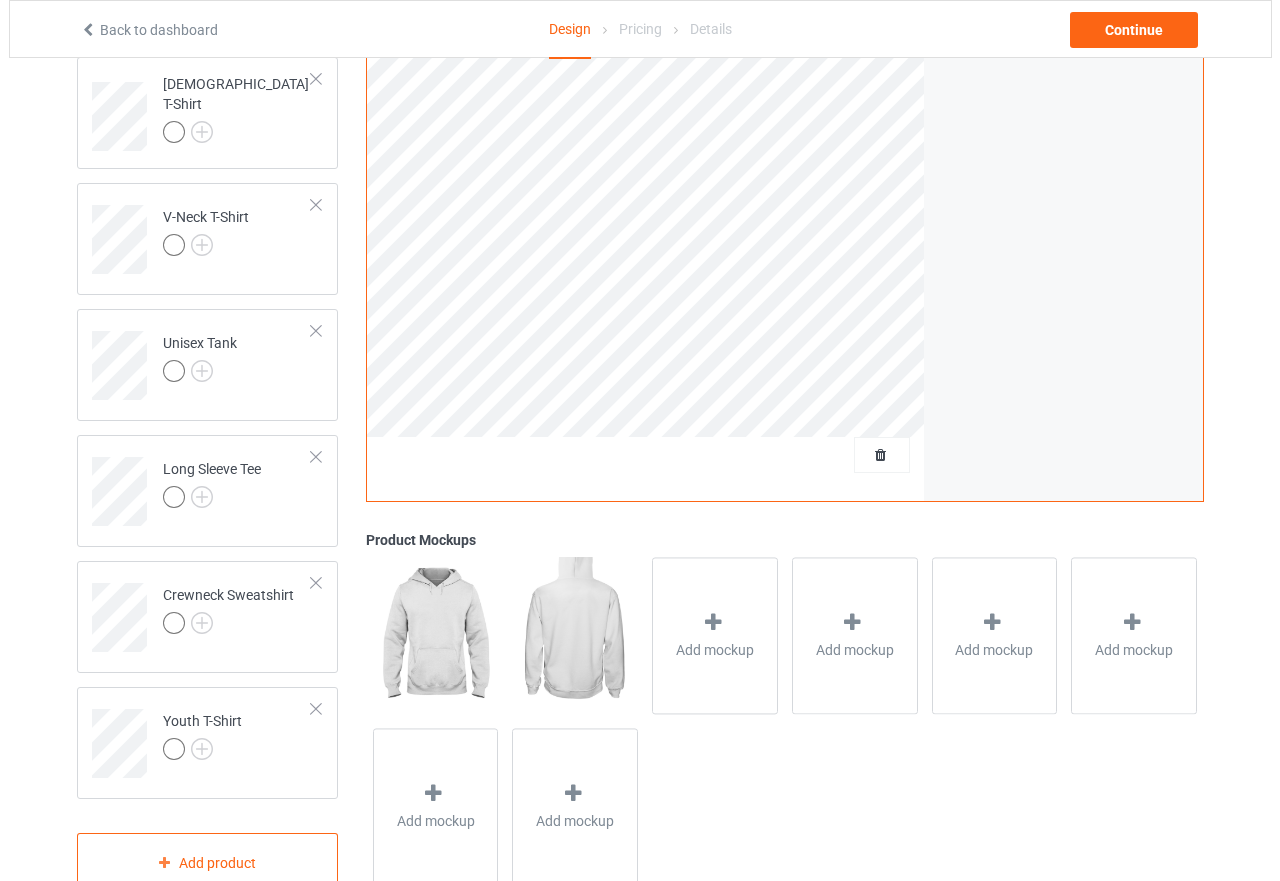 scroll, scrollTop: 773, scrollLeft: 0, axis: vertical 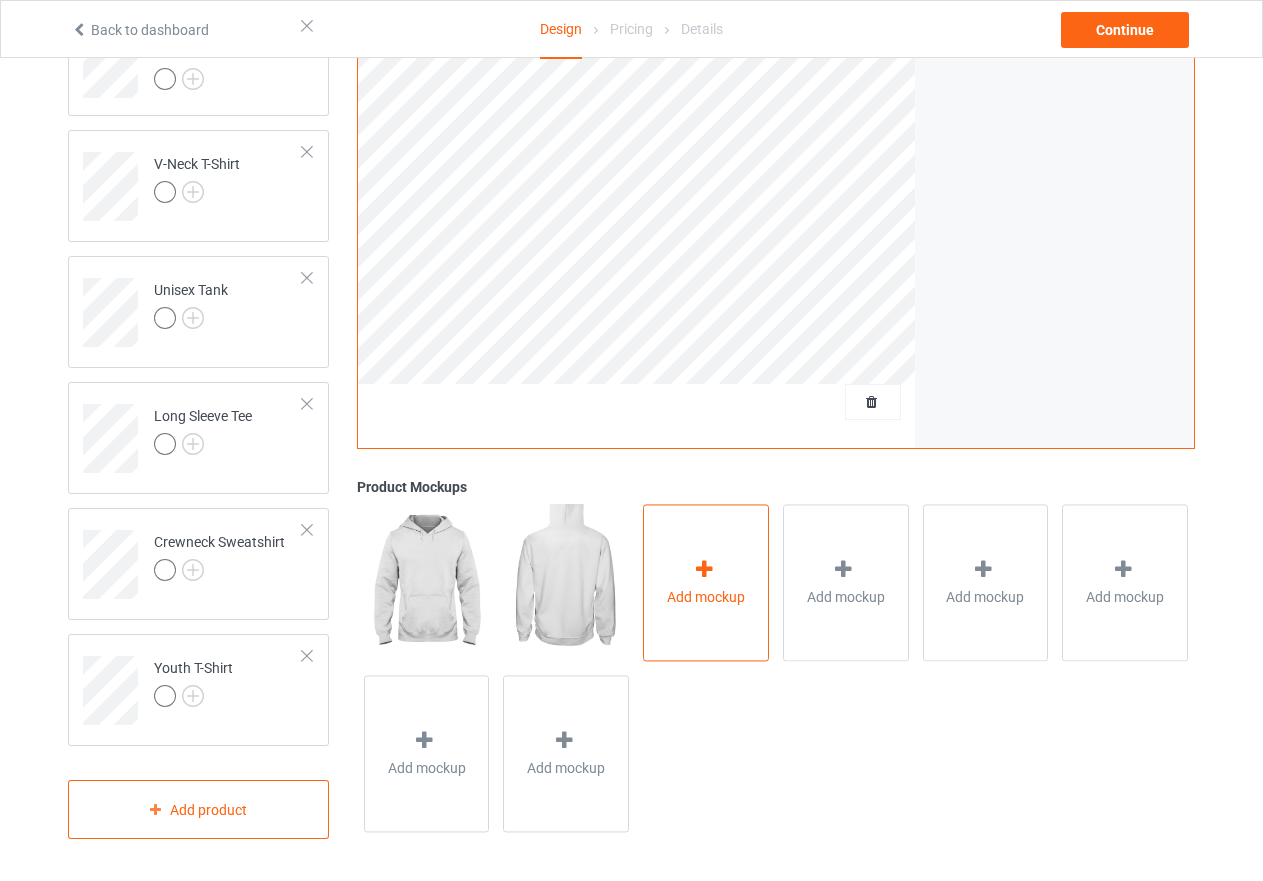 click at bounding box center [704, 569] 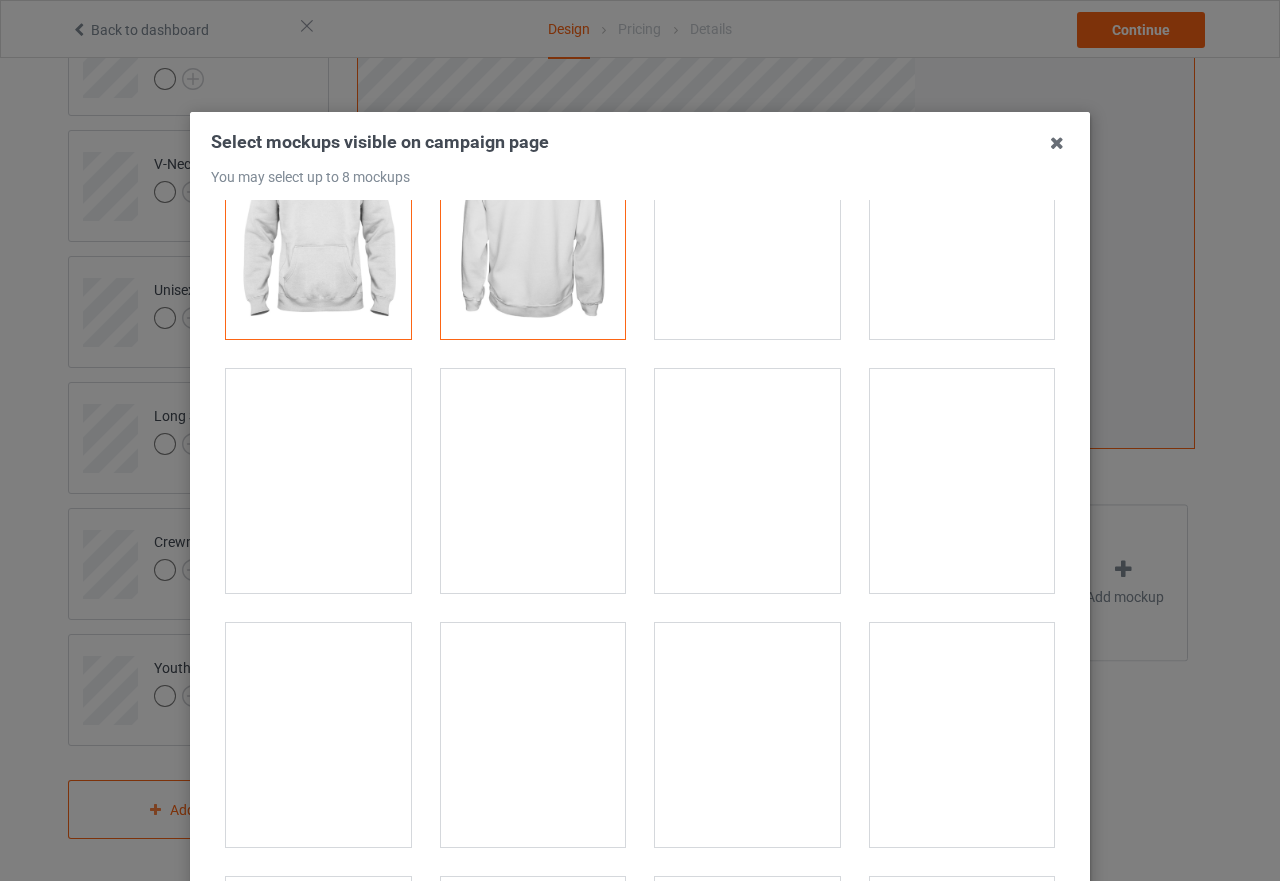 scroll, scrollTop: 300, scrollLeft: 0, axis: vertical 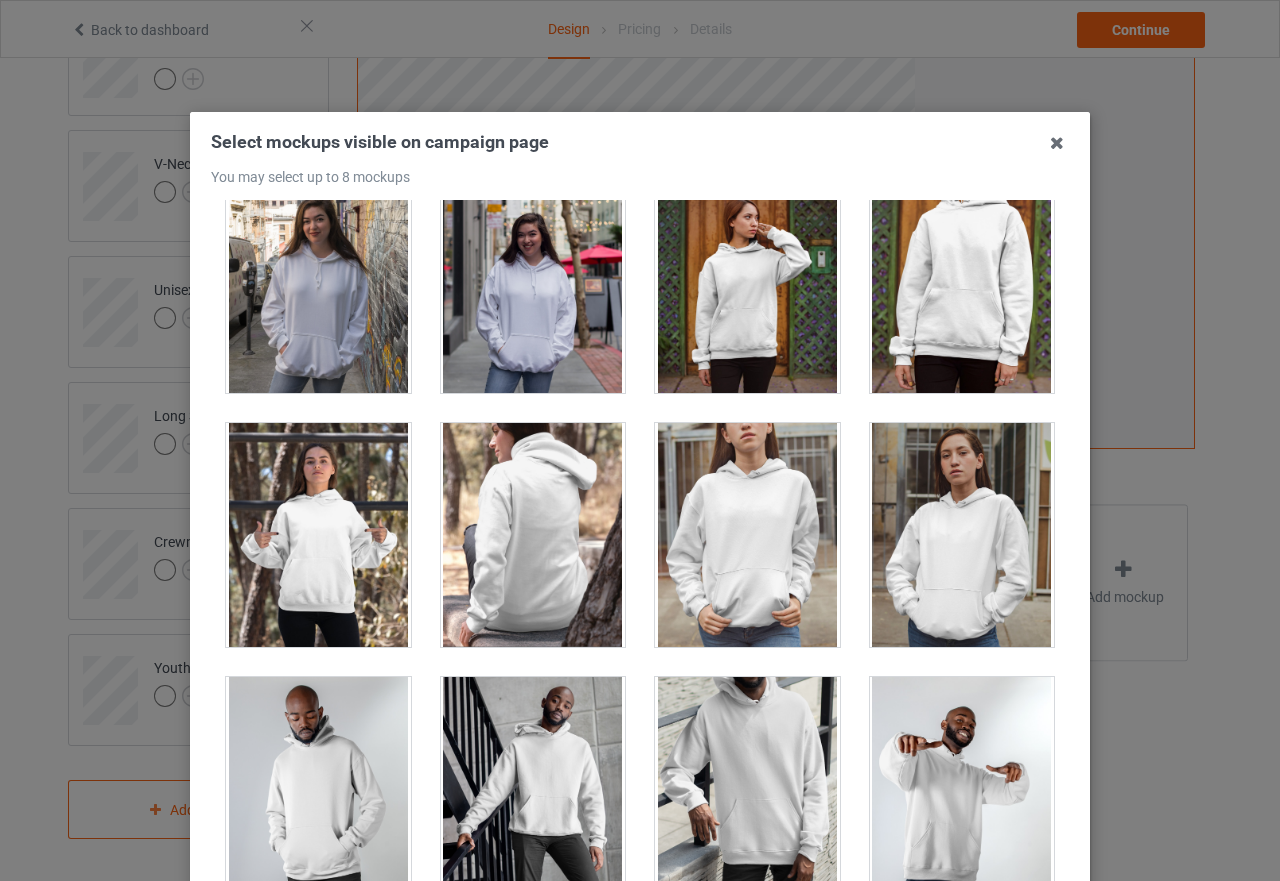click at bounding box center (318, 535) 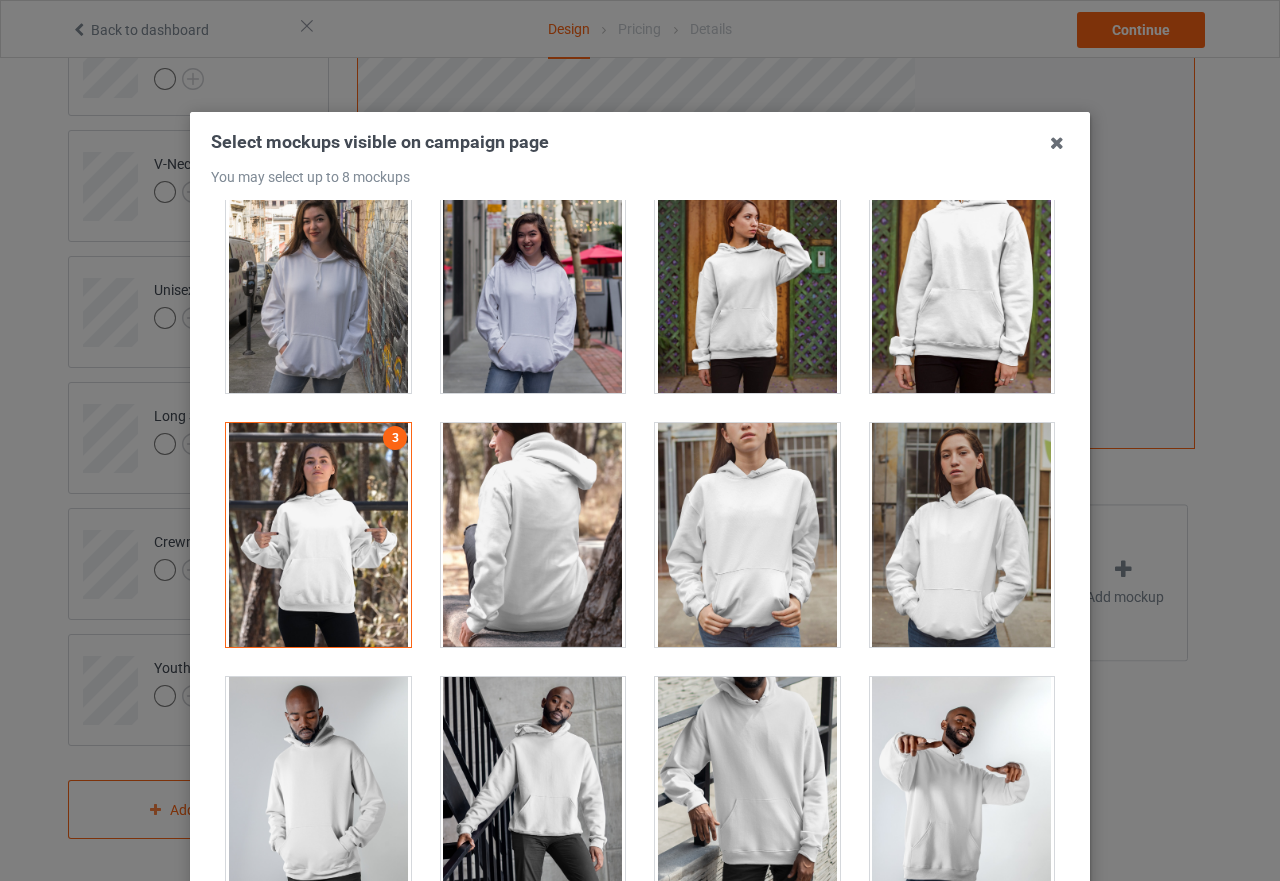 click at bounding box center (962, 535) 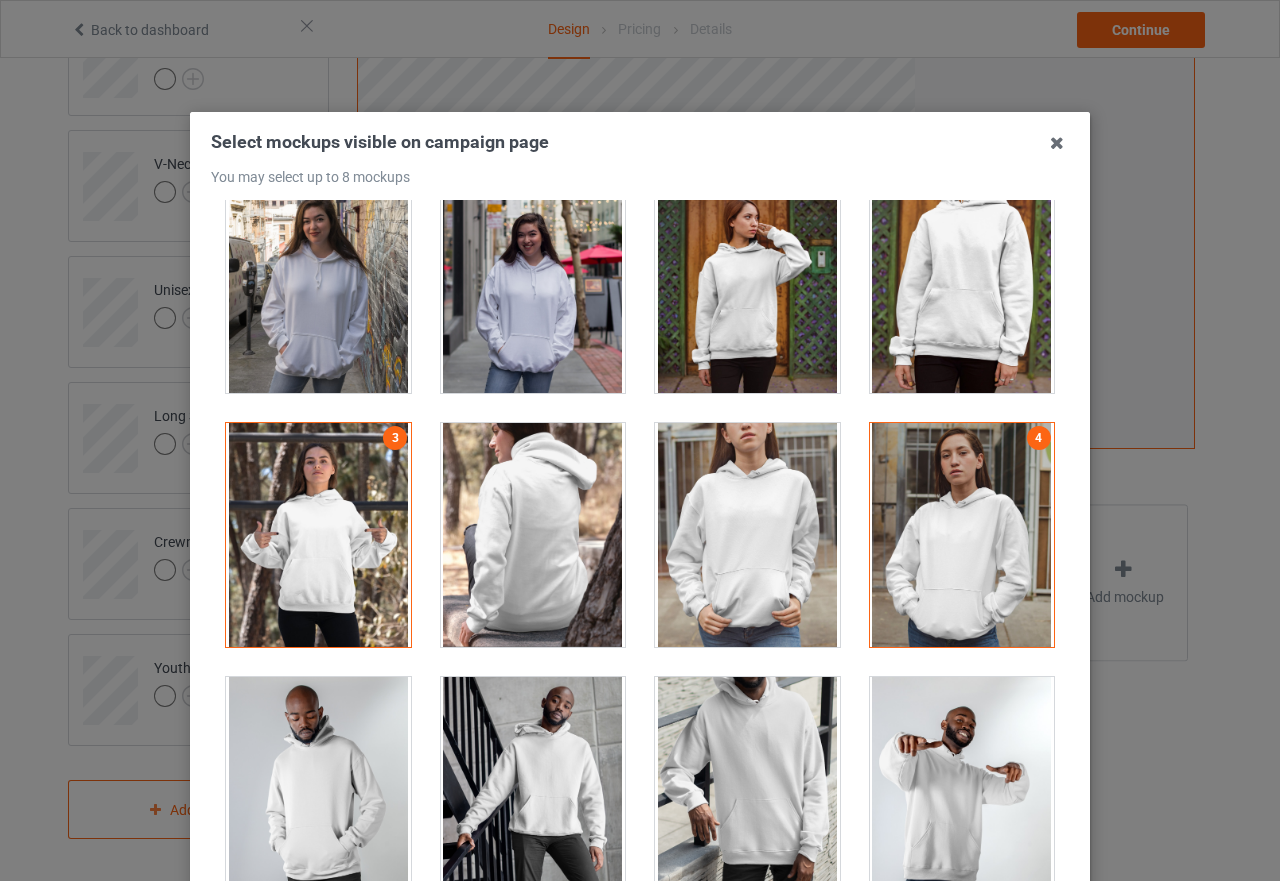 scroll, scrollTop: 800, scrollLeft: 0, axis: vertical 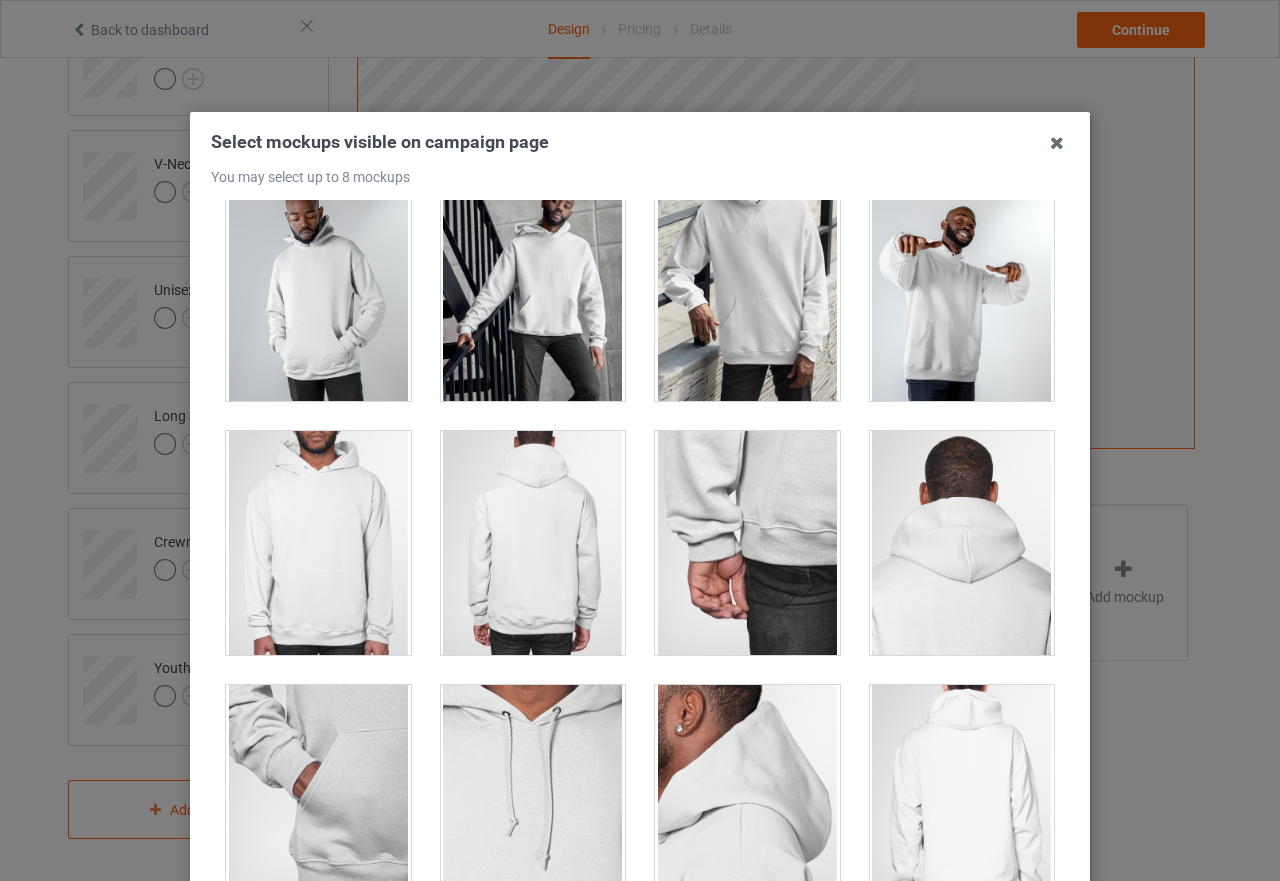 click at bounding box center (962, 289) 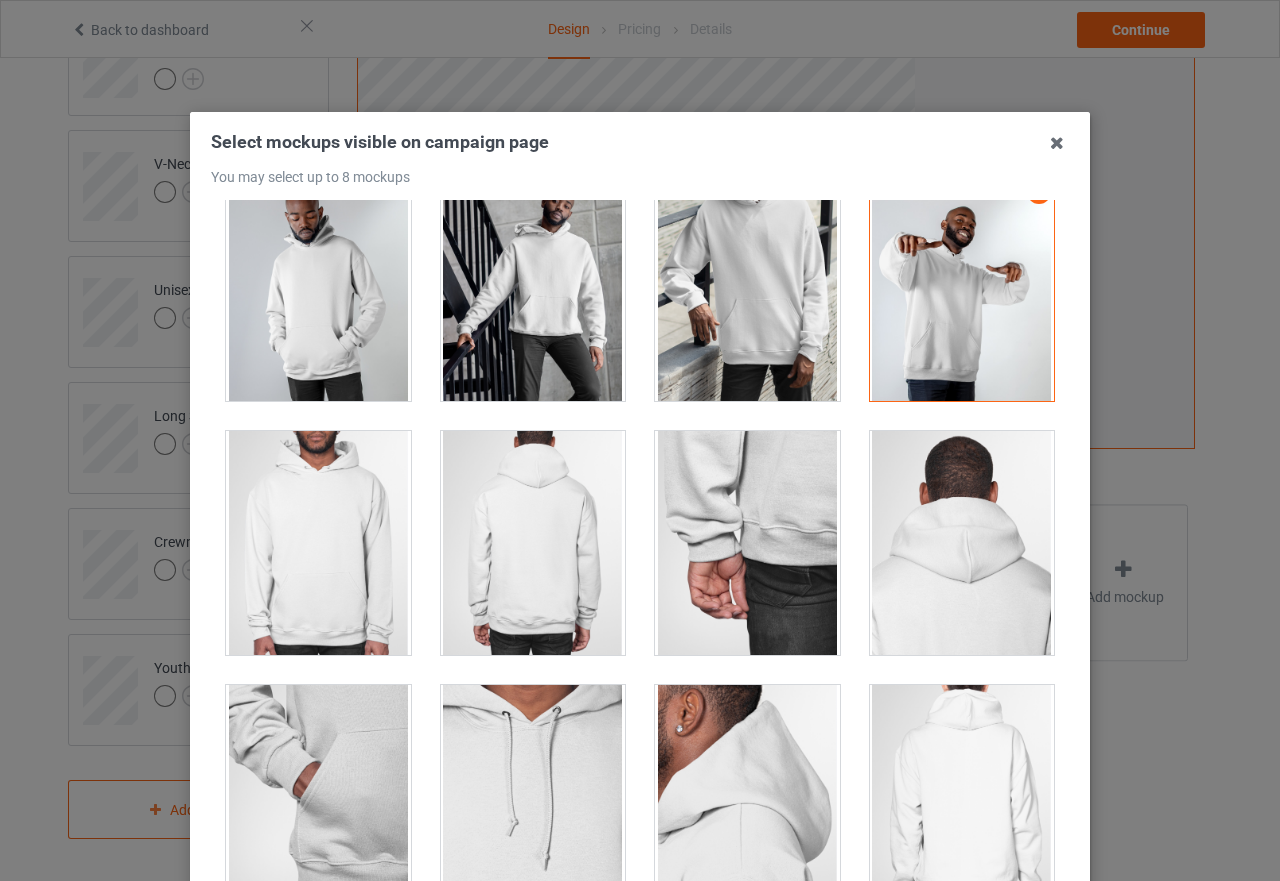 click at bounding box center [318, 289] 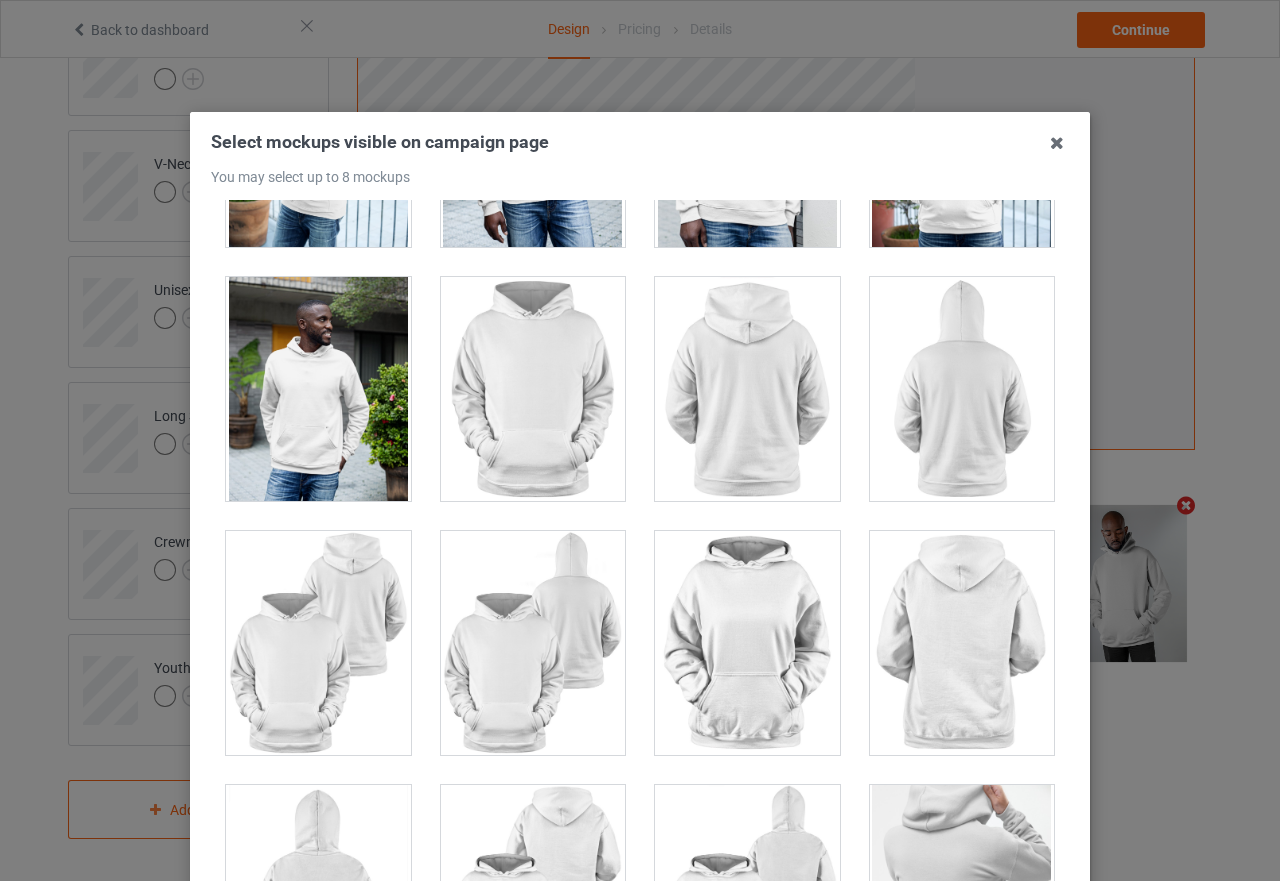 scroll, scrollTop: 2500, scrollLeft: 0, axis: vertical 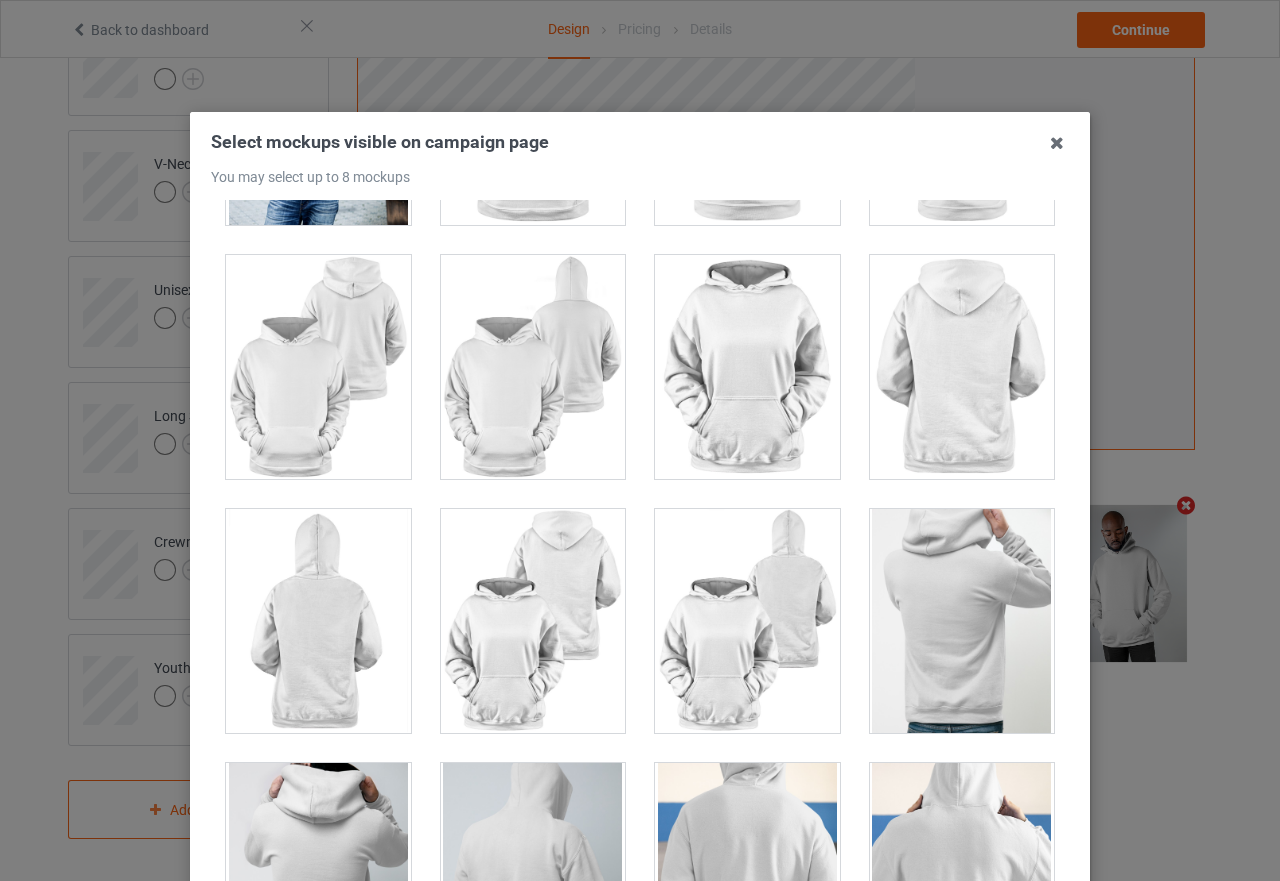 click at bounding box center (533, 367) 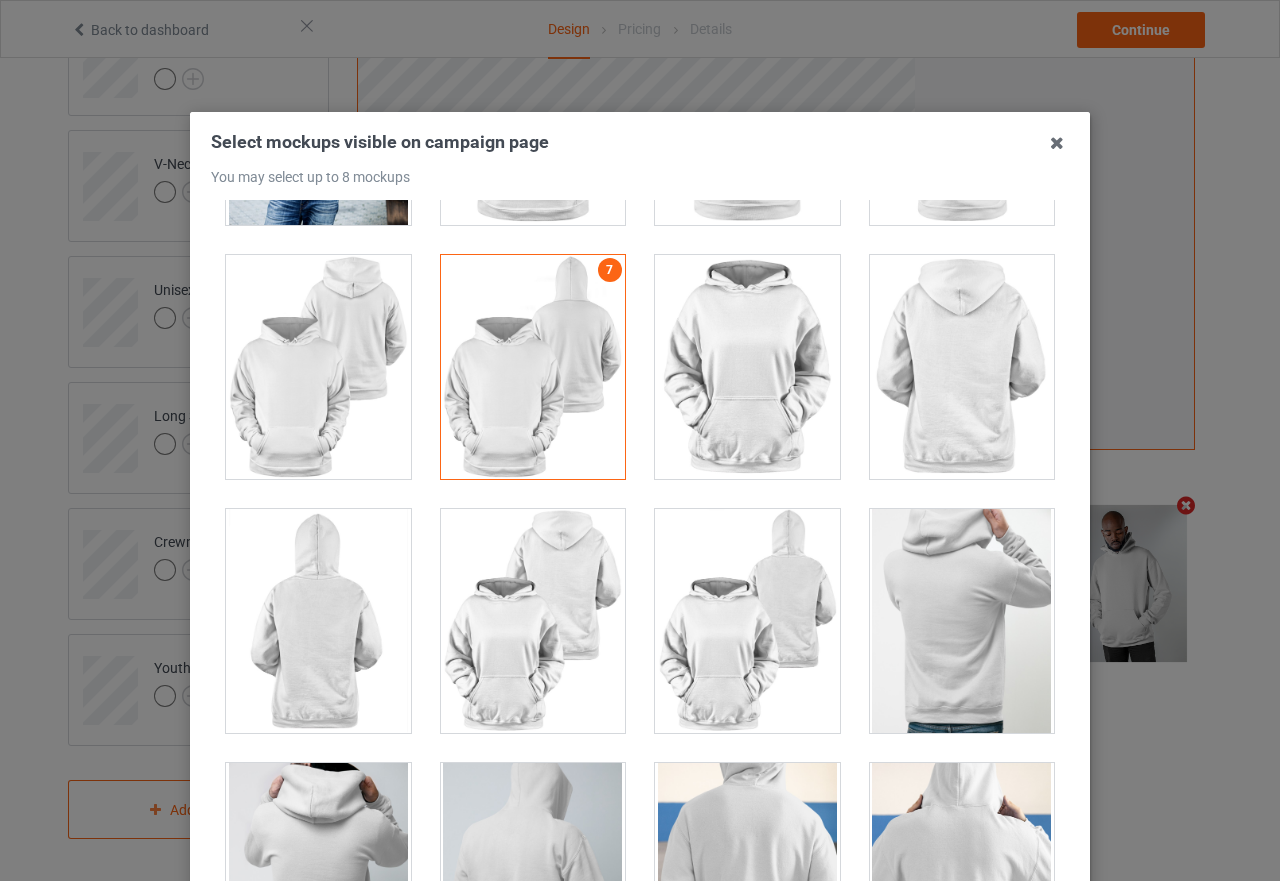 click at bounding box center [533, 367] 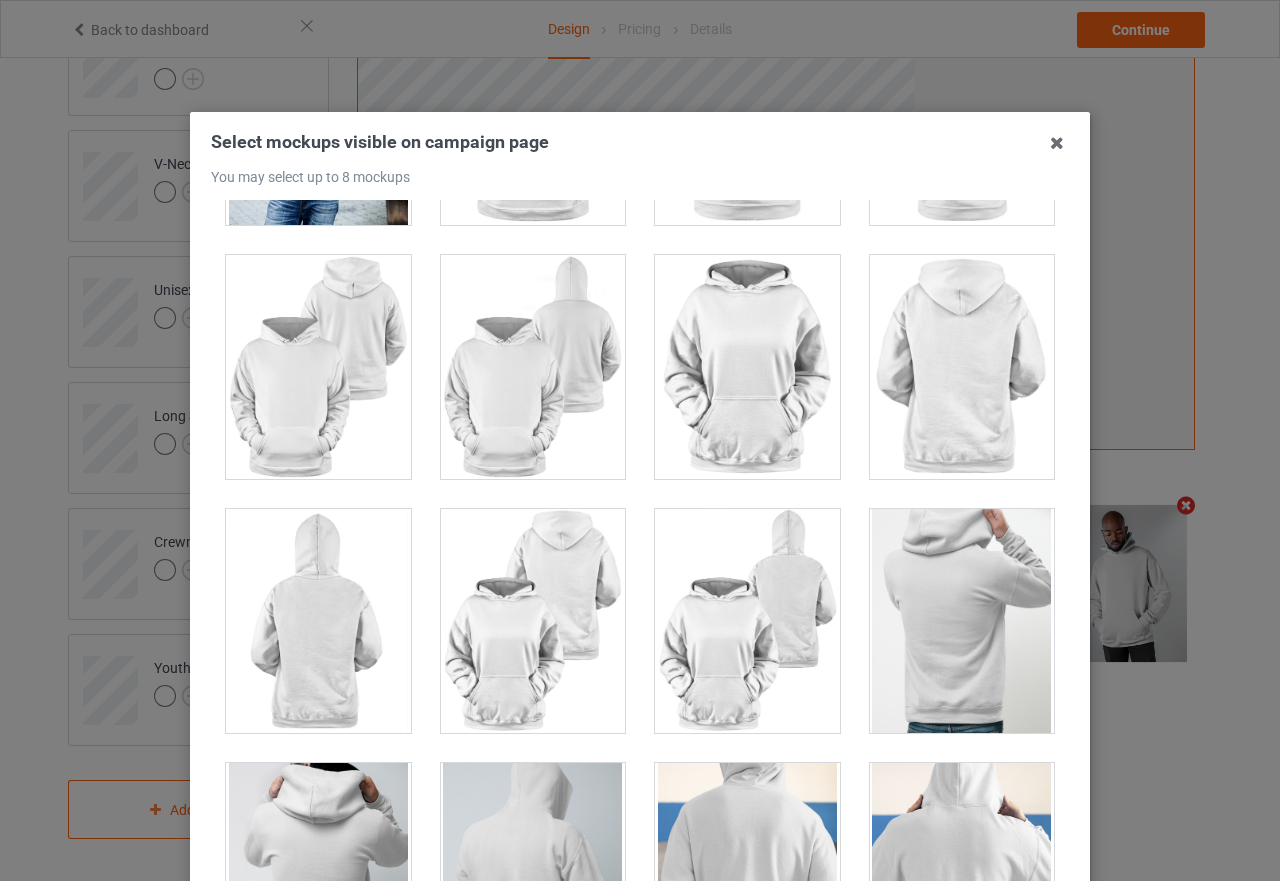 click at bounding box center [318, 367] 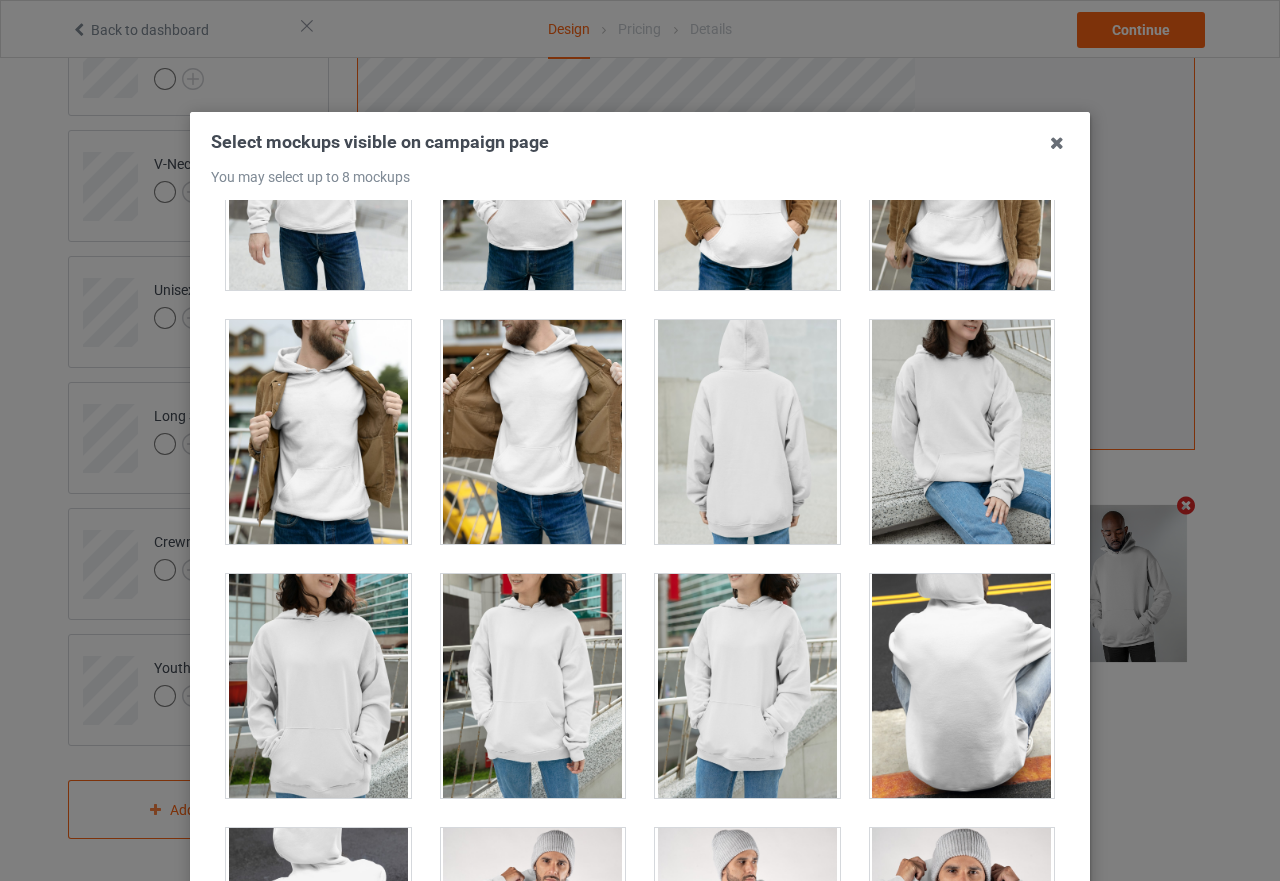 scroll, scrollTop: 6100, scrollLeft: 0, axis: vertical 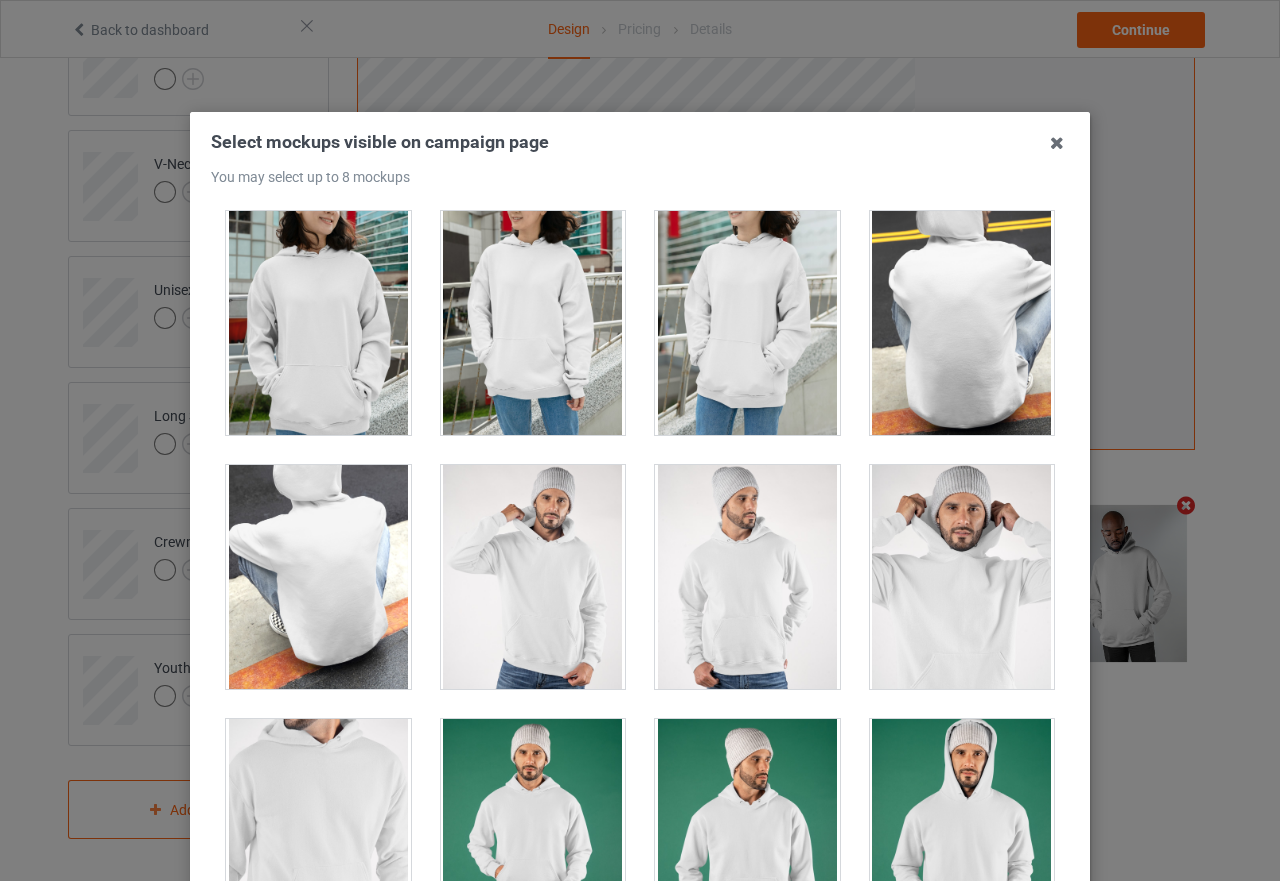 click at bounding box center [533, 577] 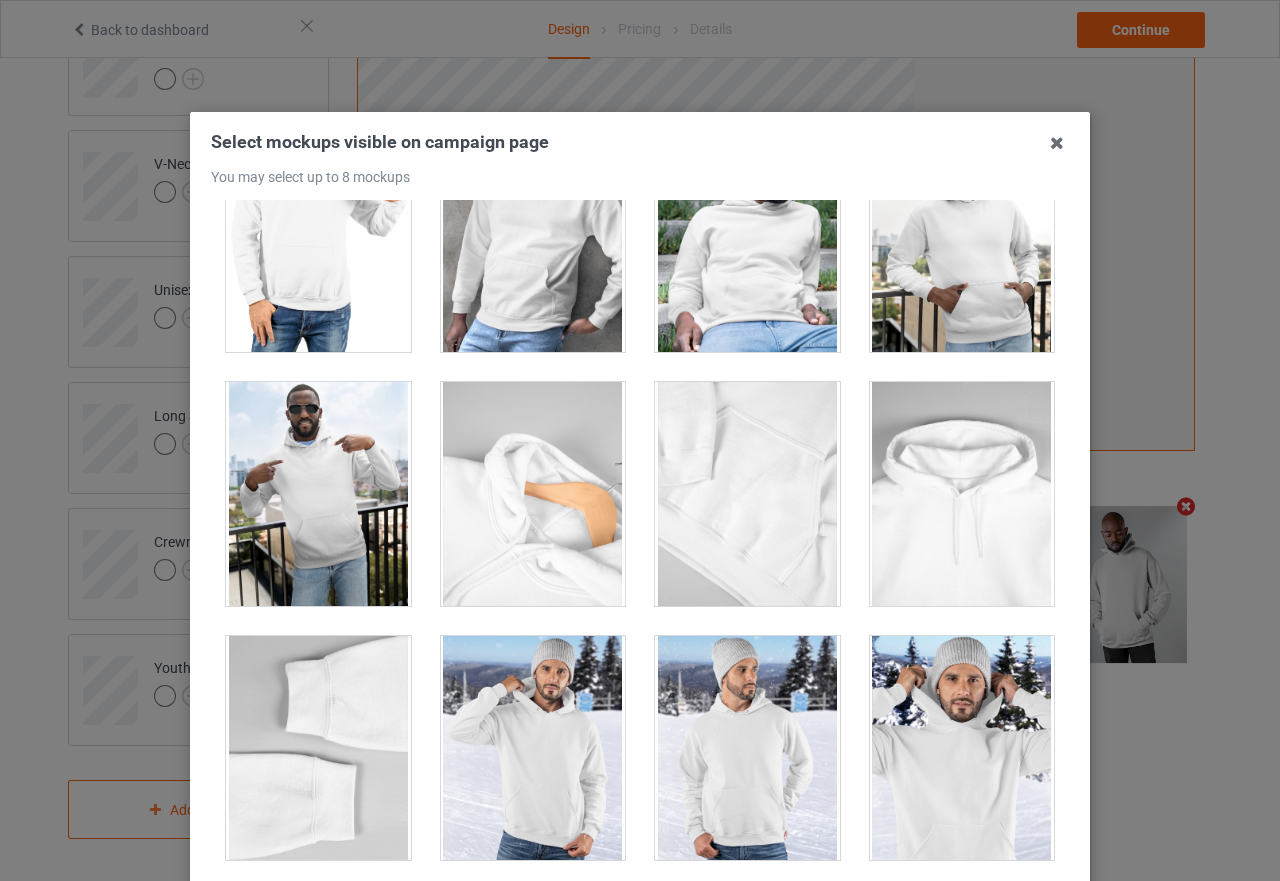 scroll, scrollTop: 11300, scrollLeft: 0, axis: vertical 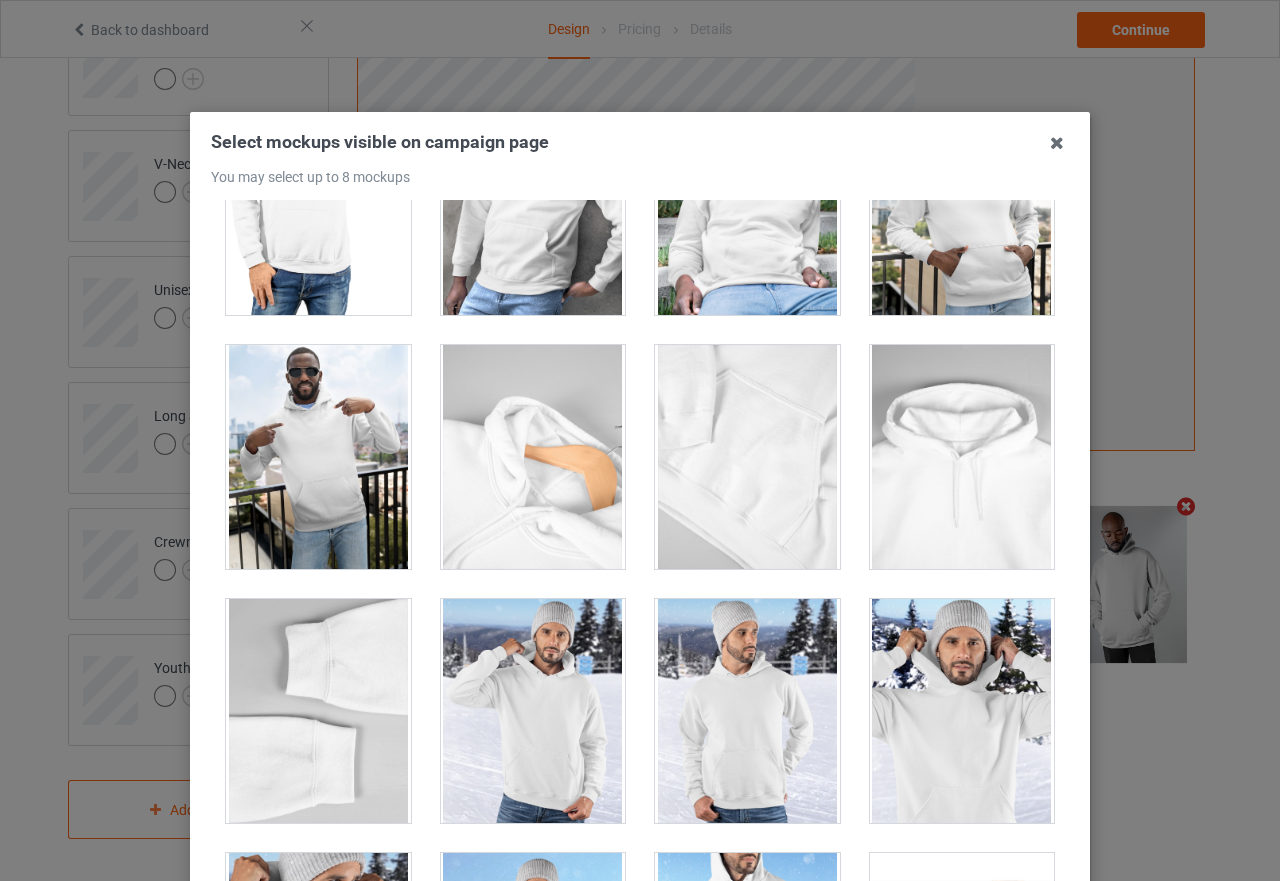 click at bounding box center (318, 457) 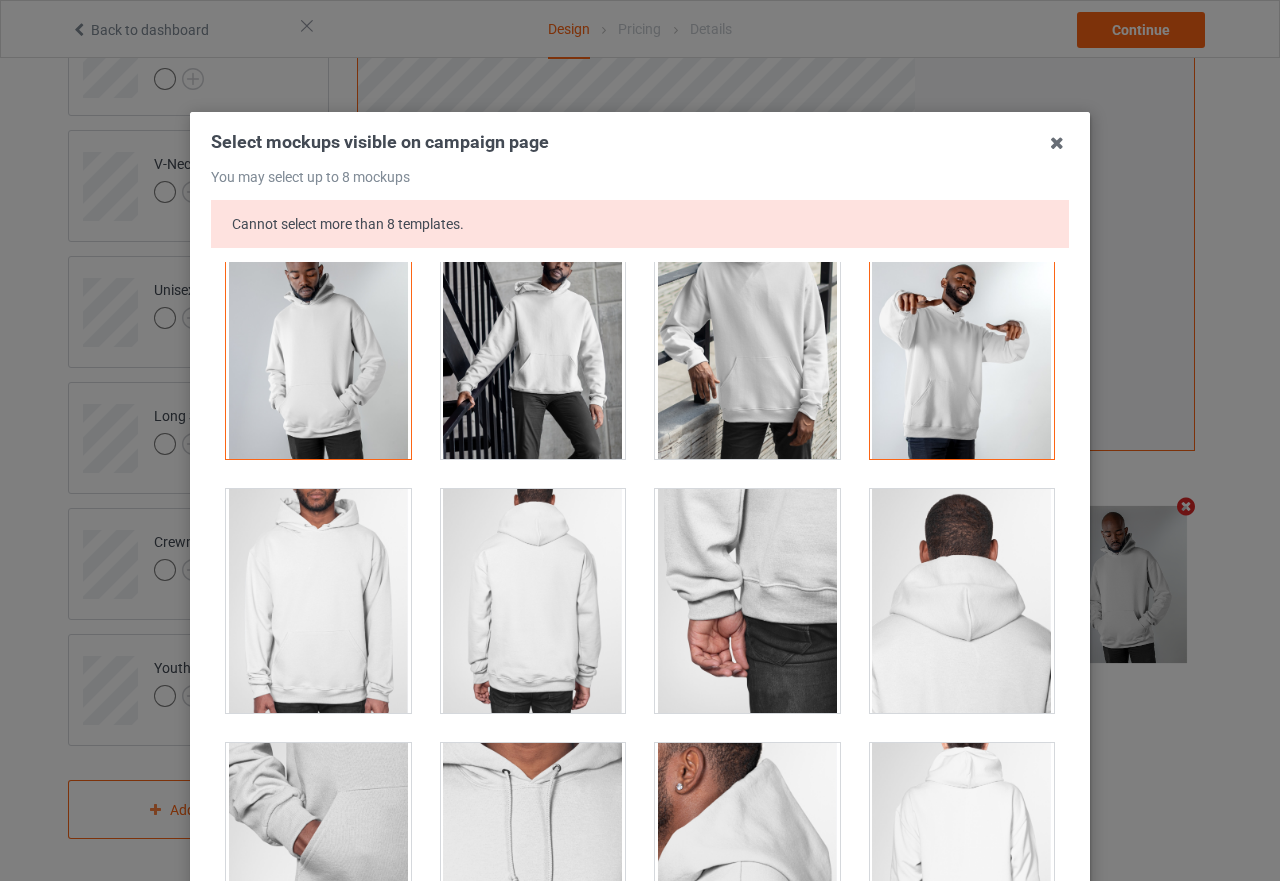 scroll, scrollTop: 400, scrollLeft: 0, axis: vertical 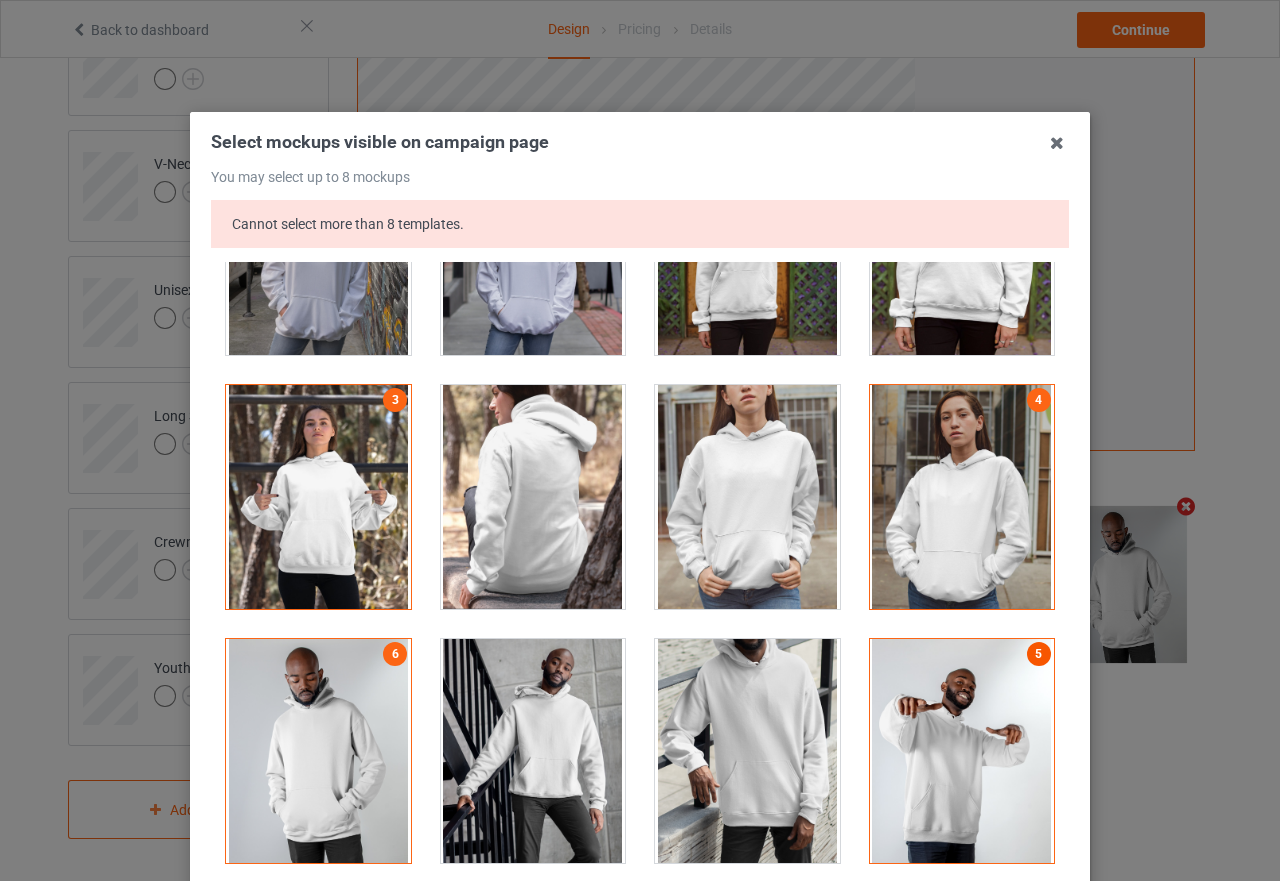 click on "5" at bounding box center [1039, 654] 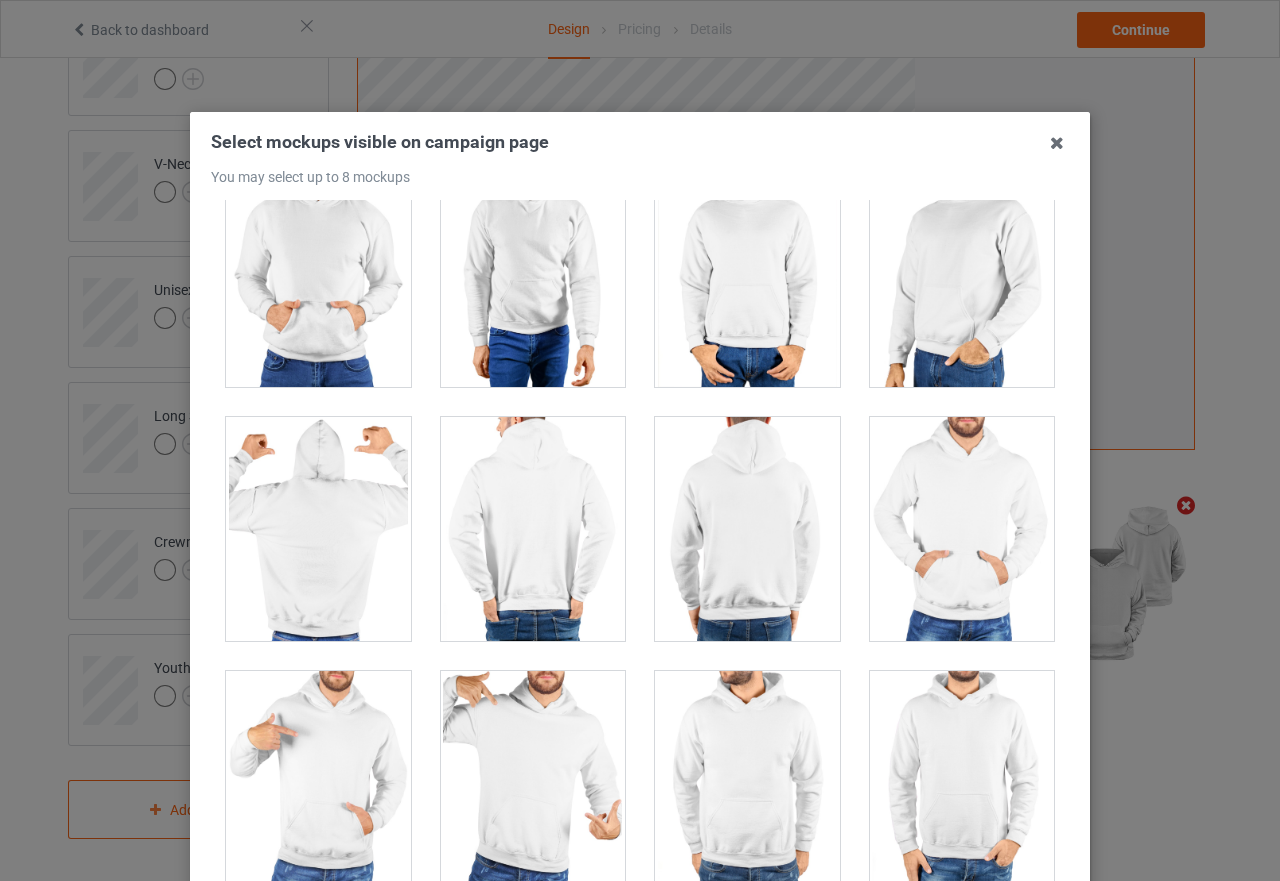 scroll, scrollTop: 11000, scrollLeft: 0, axis: vertical 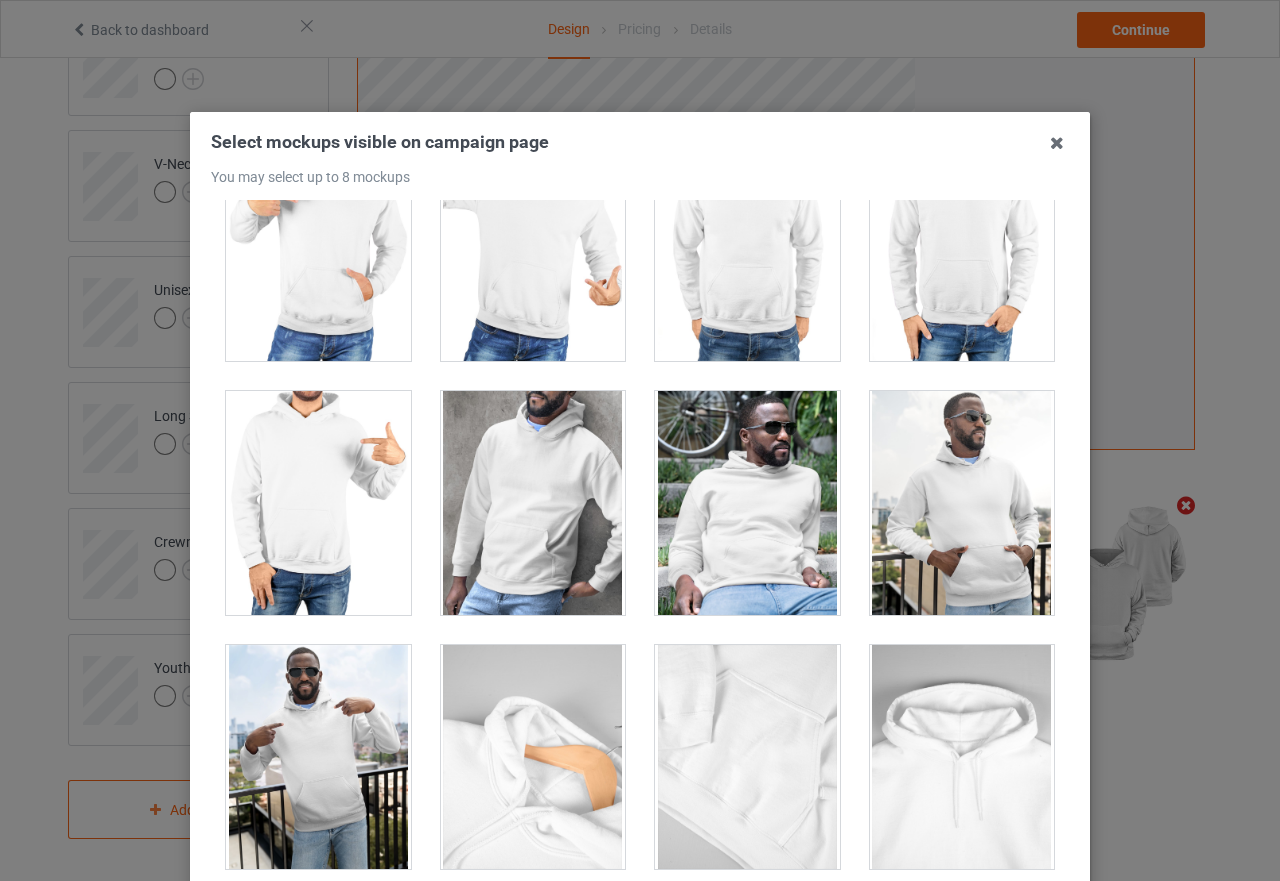 click at bounding box center [318, 757] 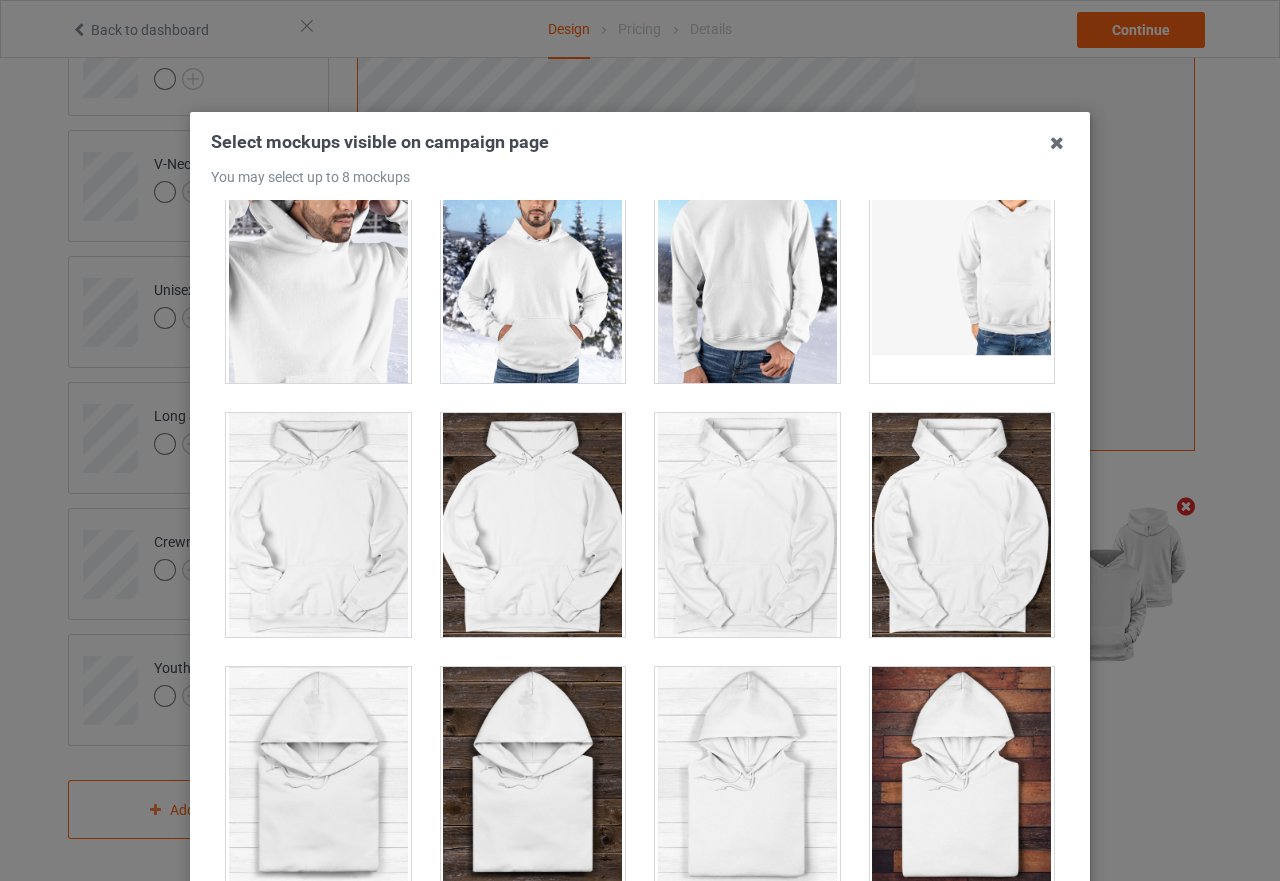 scroll, scrollTop: 12300, scrollLeft: 0, axis: vertical 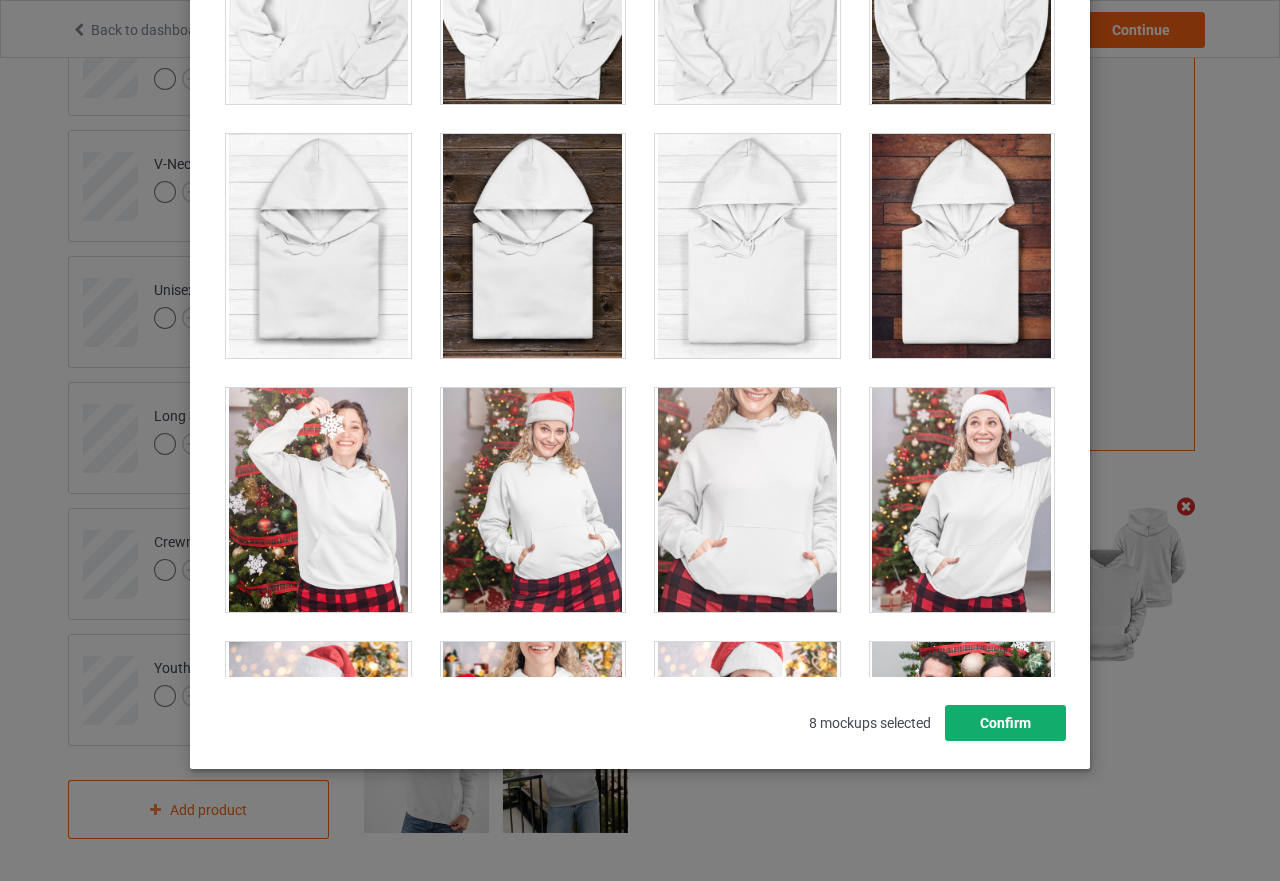 click on "Confirm" at bounding box center (1005, 723) 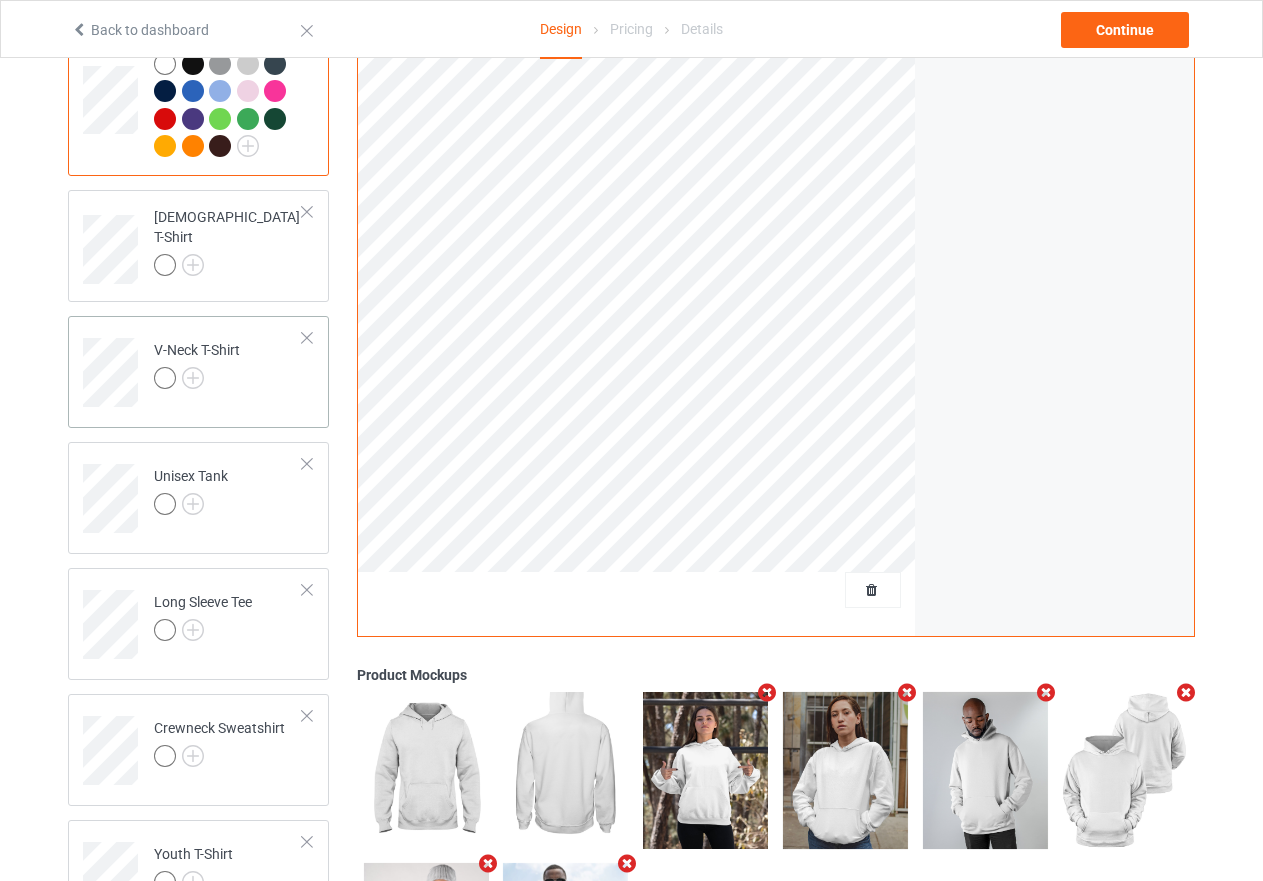 scroll, scrollTop: 573, scrollLeft: 0, axis: vertical 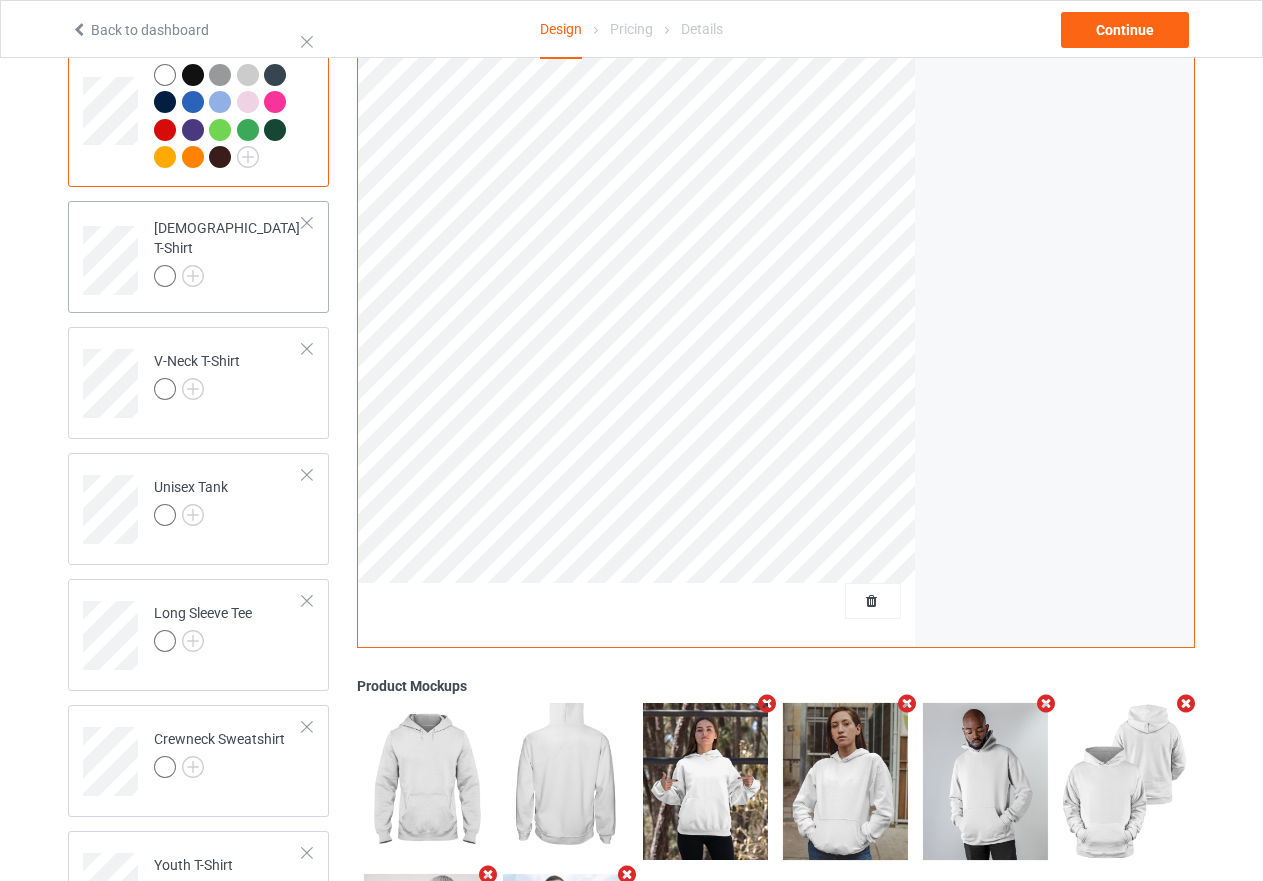 click on "[DEMOGRAPHIC_DATA] T-Shirt" at bounding box center (228, 253) 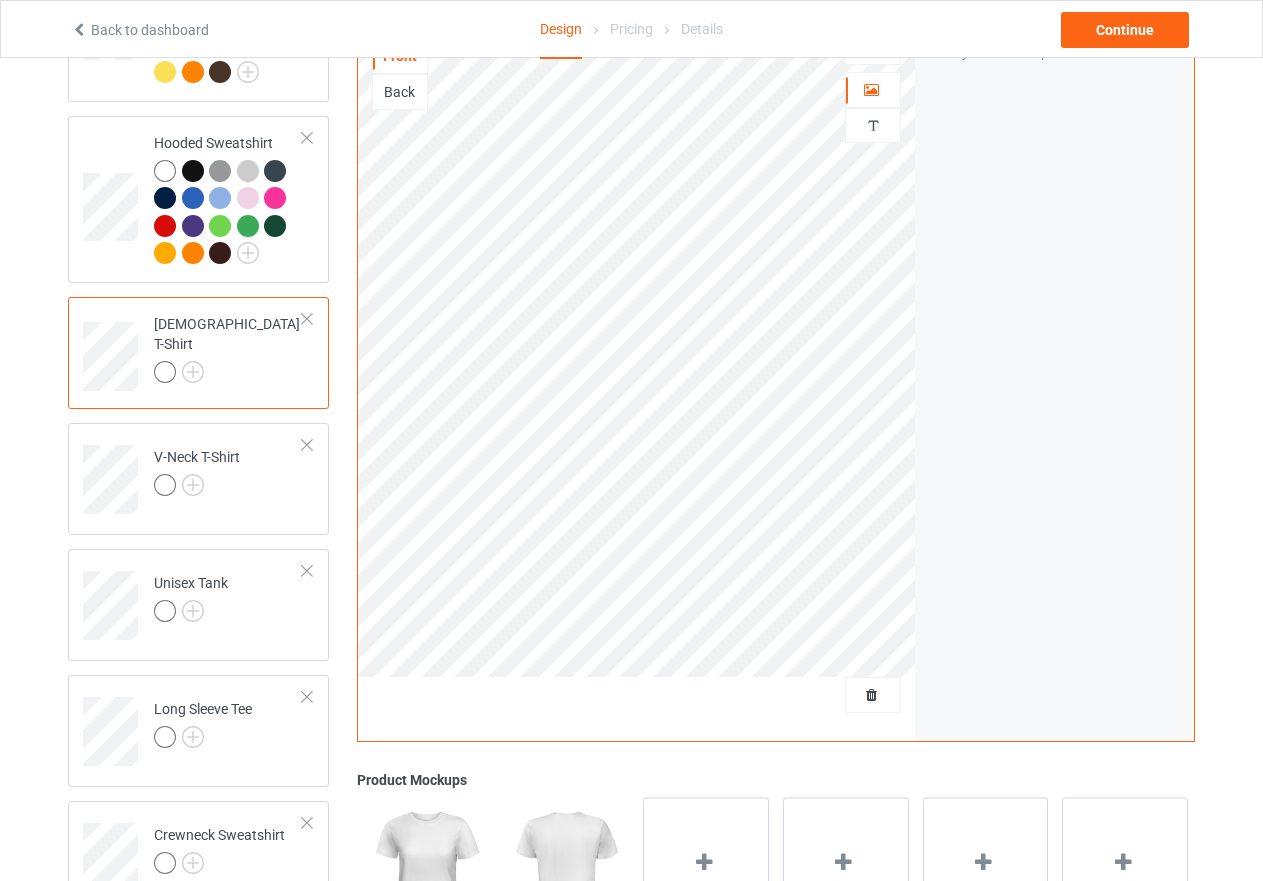 scroll, scrollTop: 373, scrollLeft: 0, axis: vertical 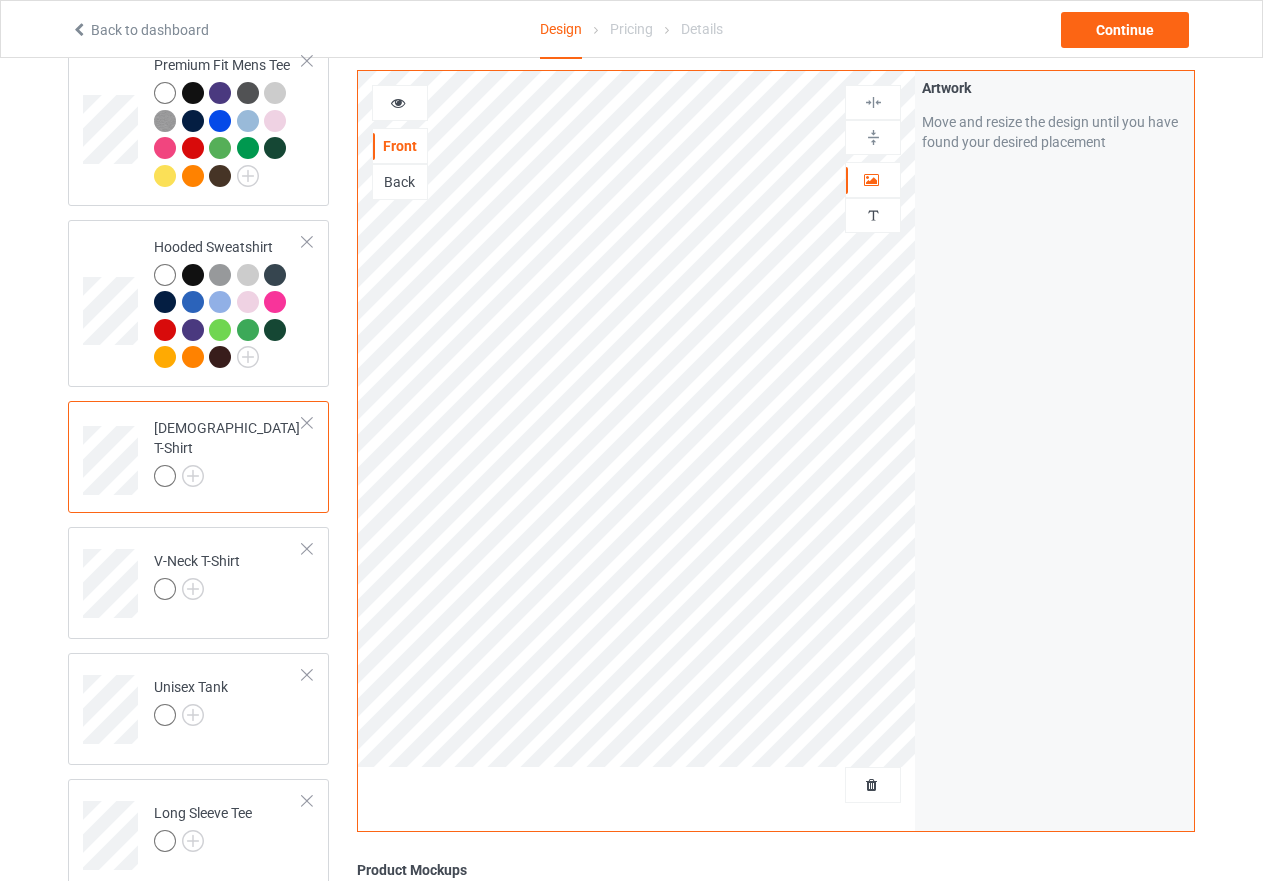 click at bounding box center [873, 102] 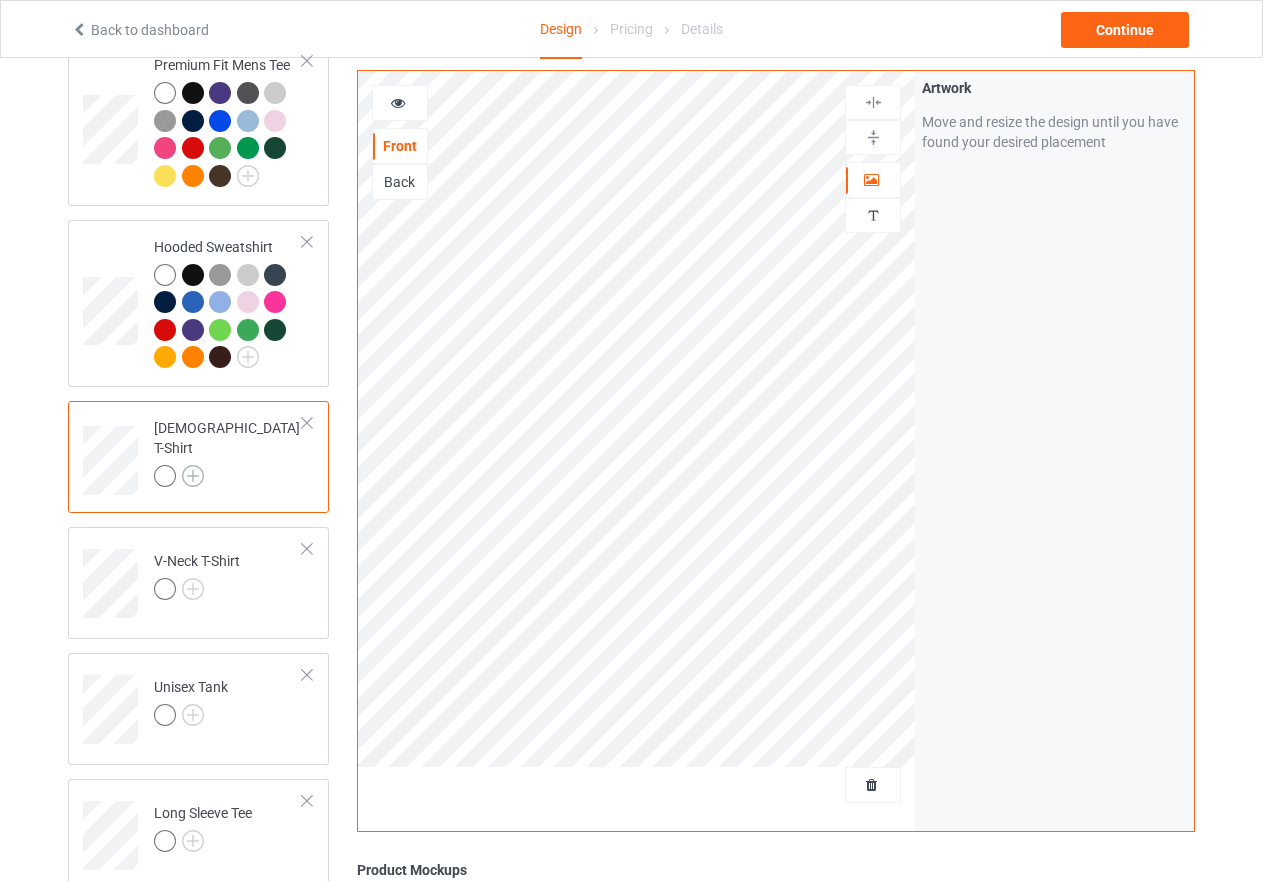 click at bounding box center [193, 476] 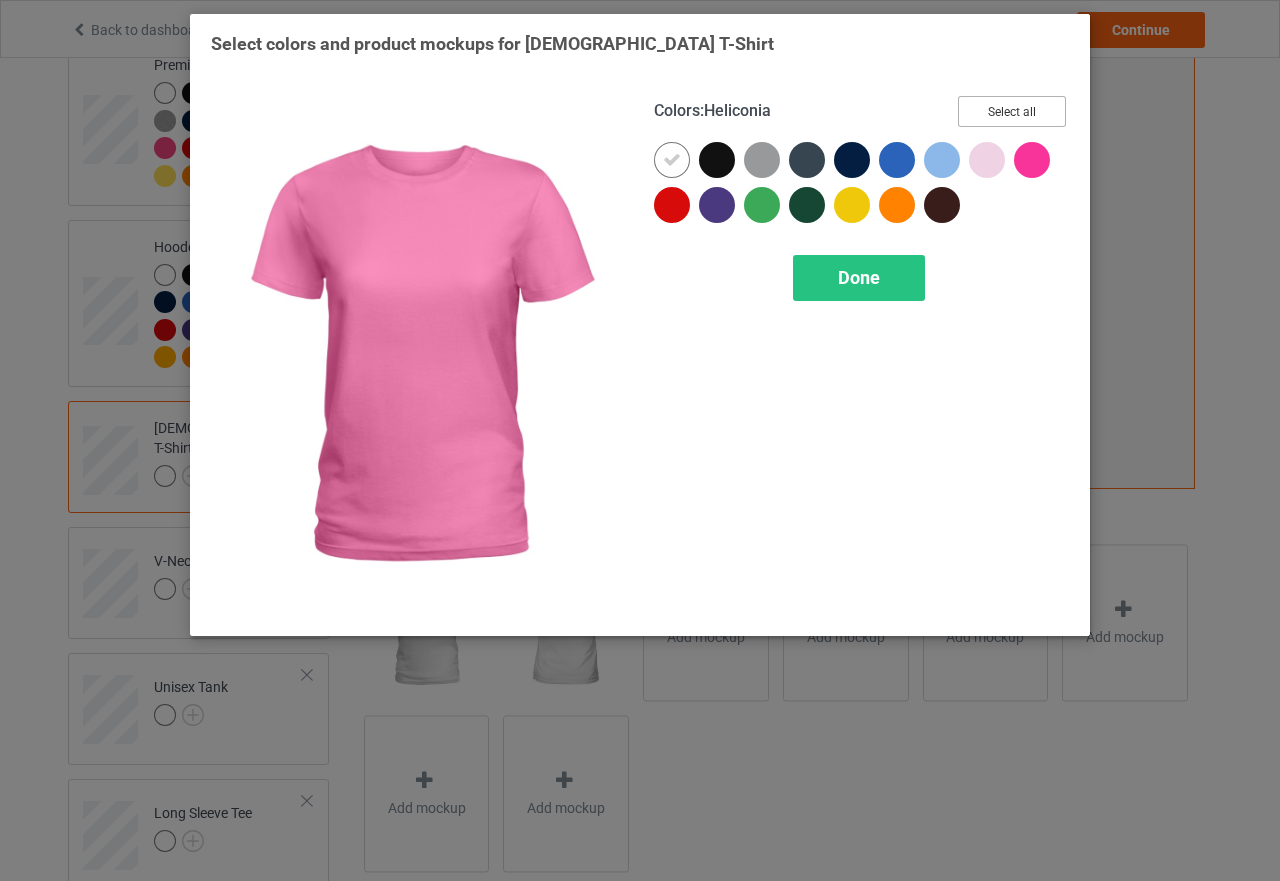 click on "Select all" at bounding box center [1012, 111] 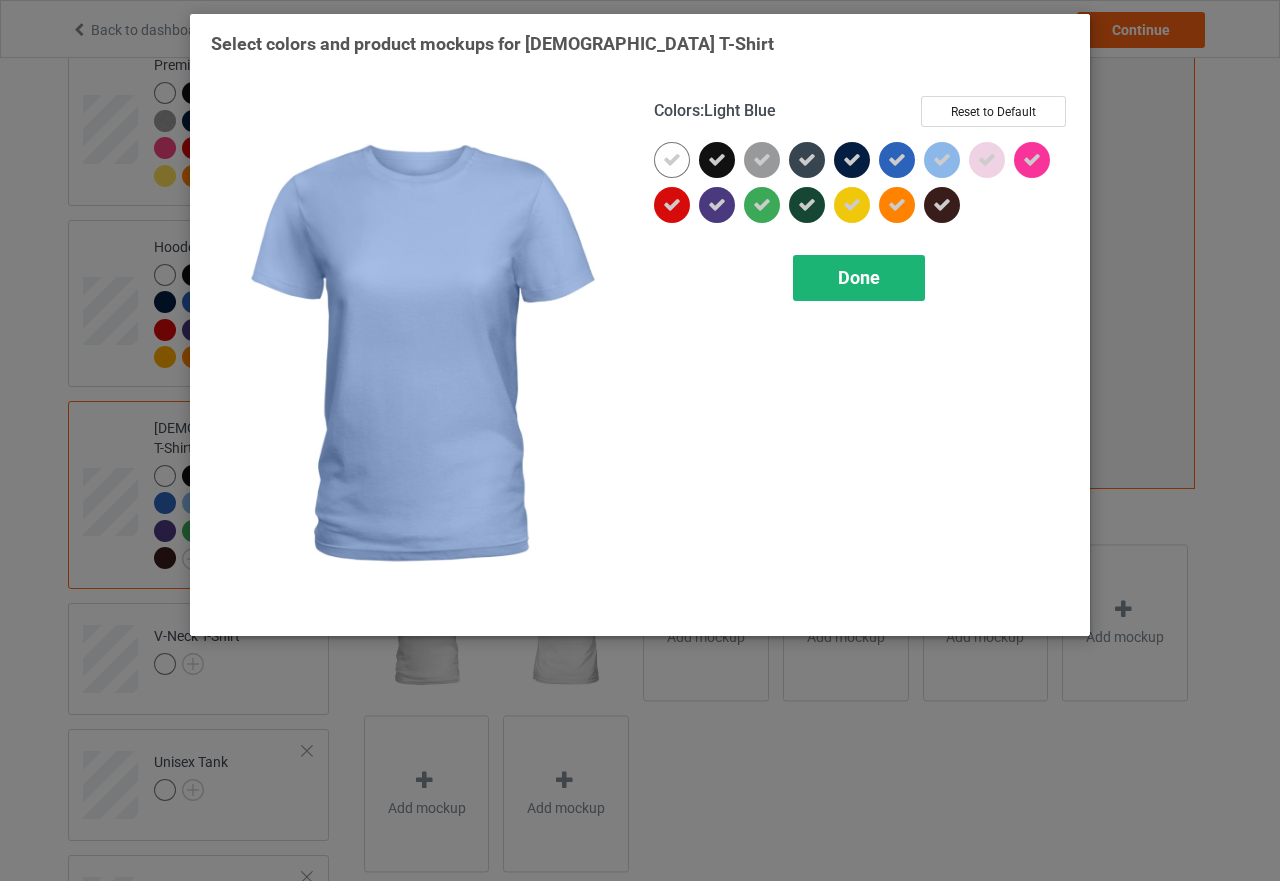 click on "Done" at bounding box center [859, 277] 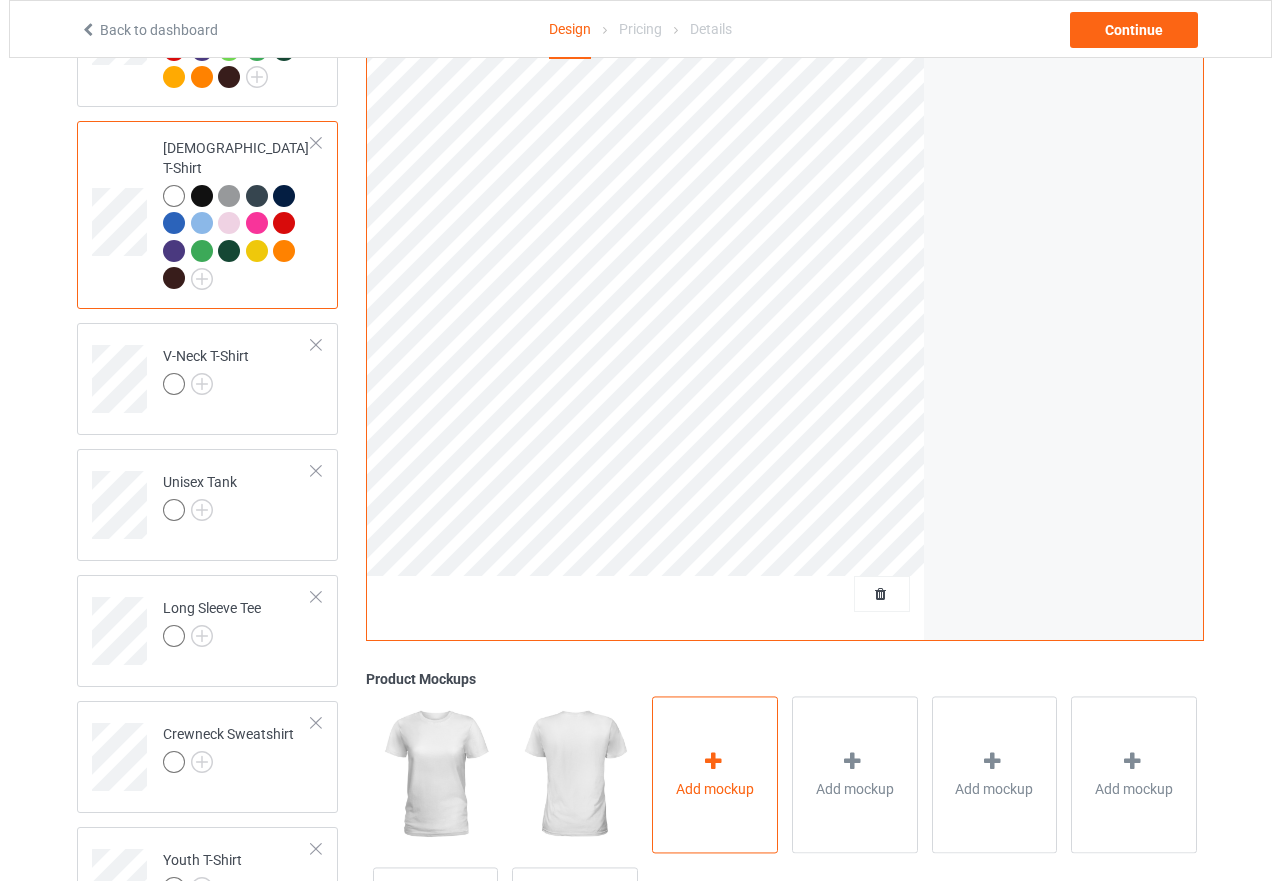 scroll, scrollTop: 673, scrollLeft: 0, axis: vertical 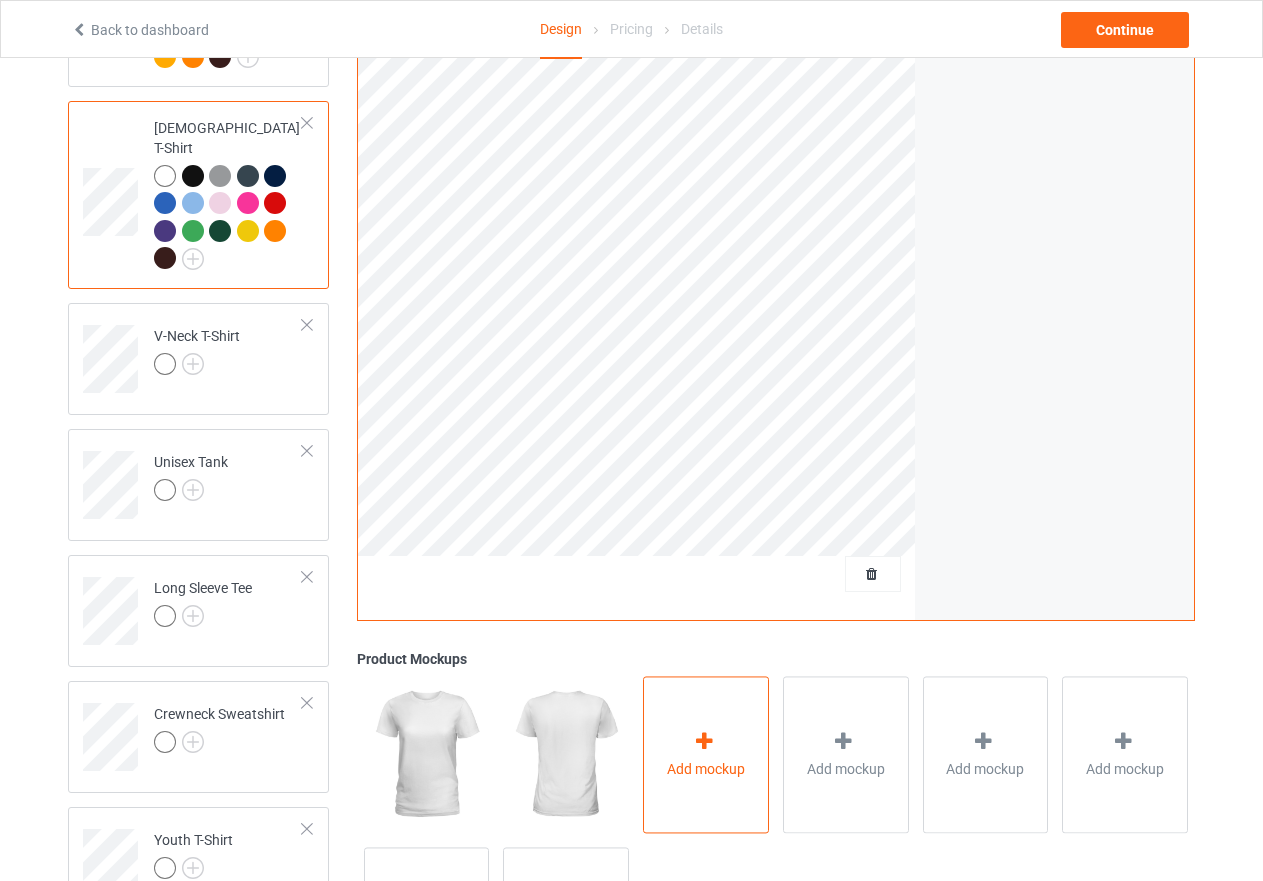 click at bounding box center [704, 741] 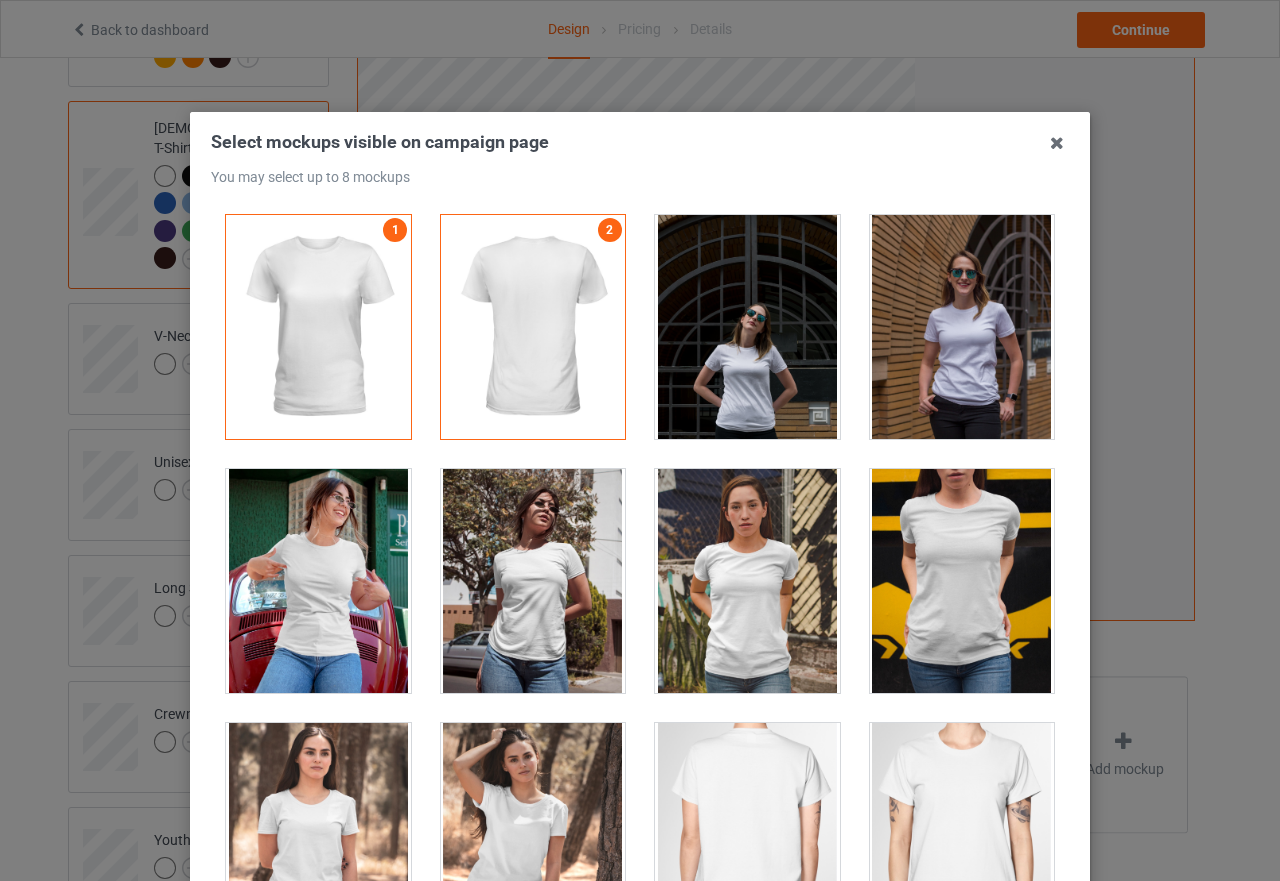 click at bounding box center [318, 581] 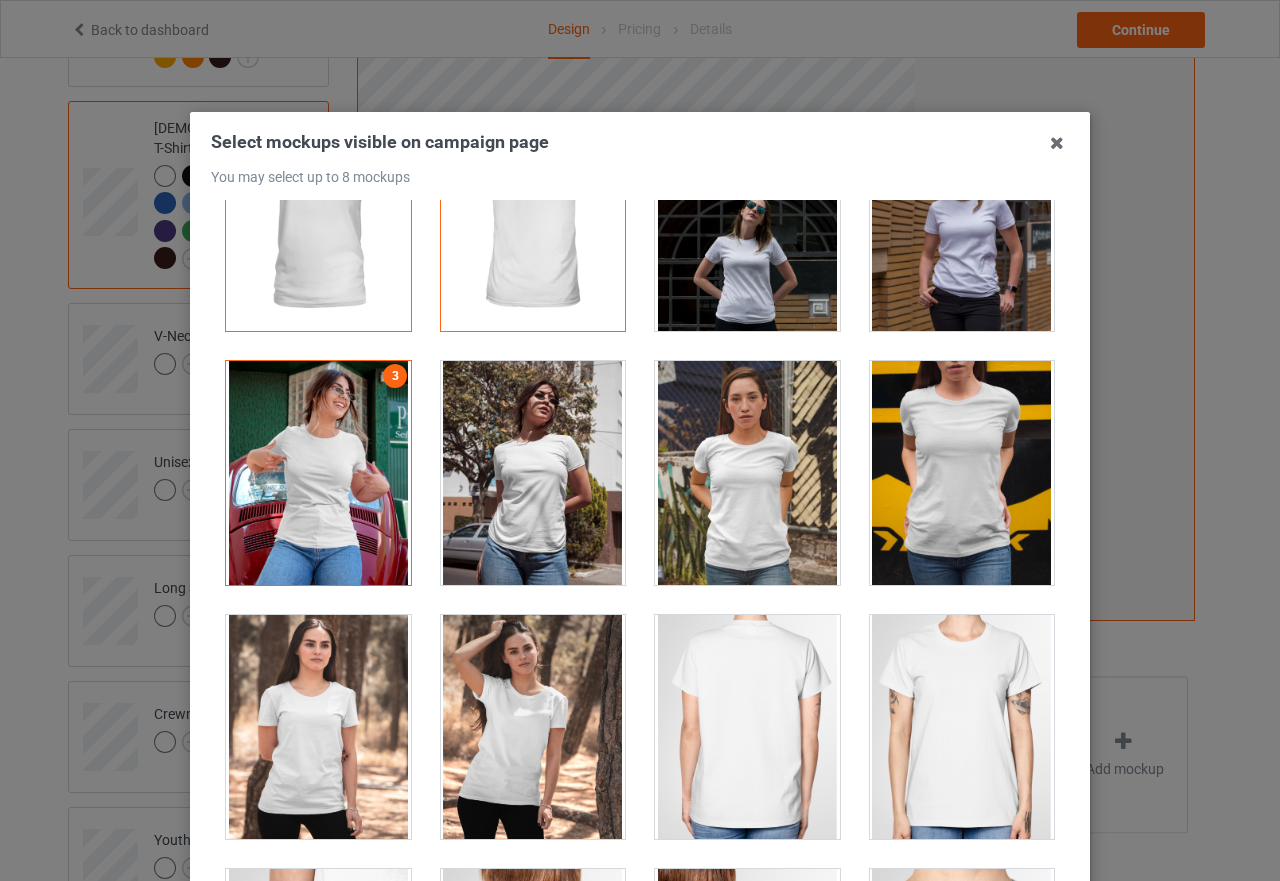 scroll, scrollTop: 400, scrollLeft: 0, axis: vertical 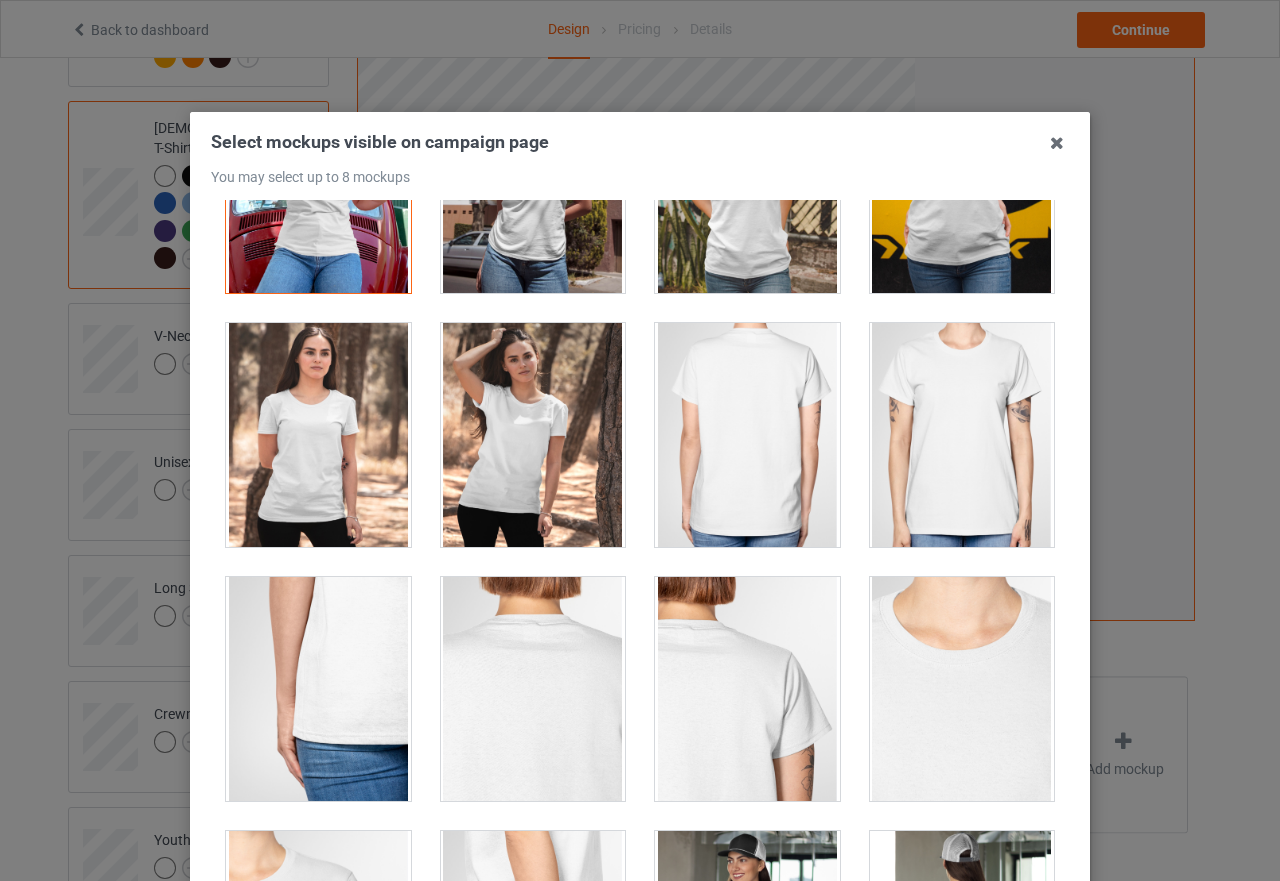 click at bounding box center [318, 435] 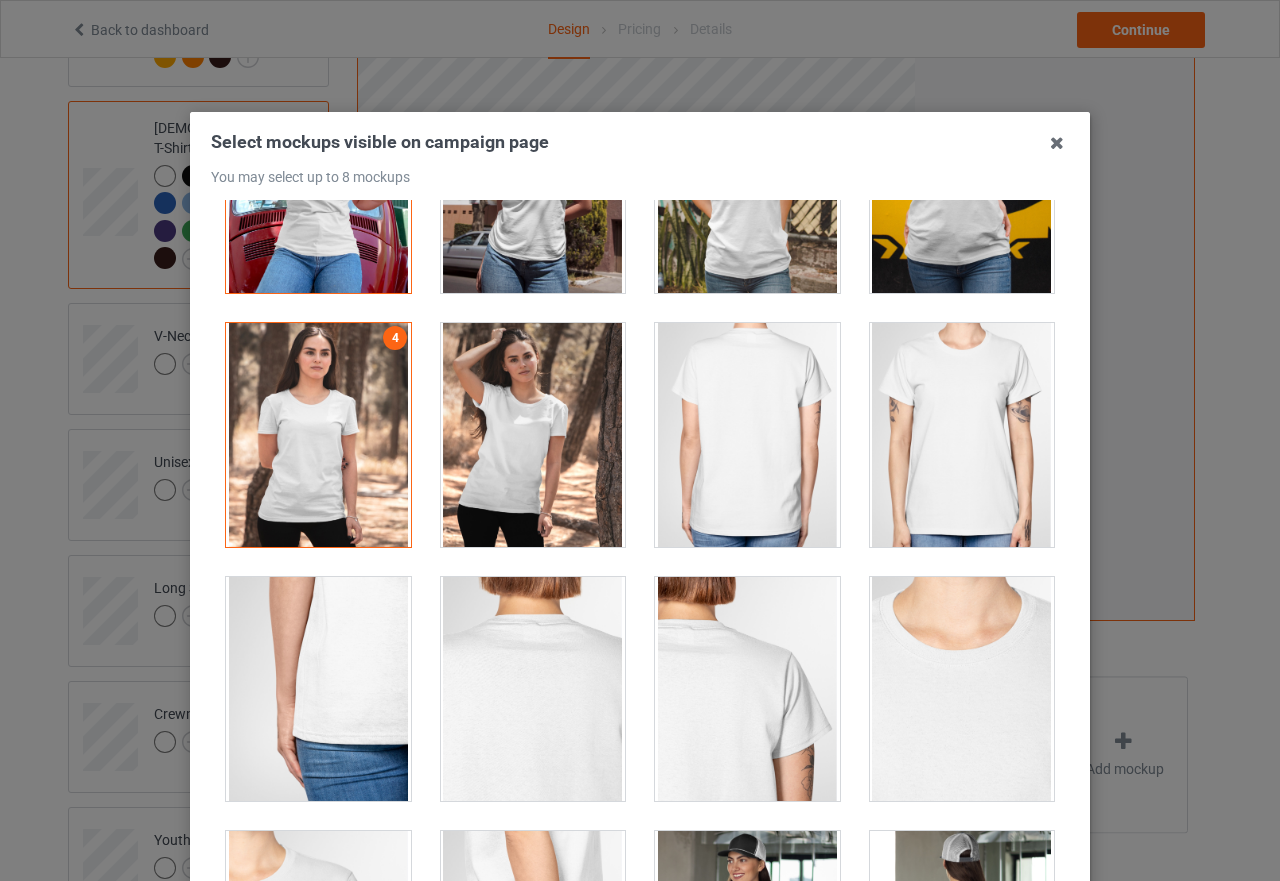 click at bounding box center [533, 435] 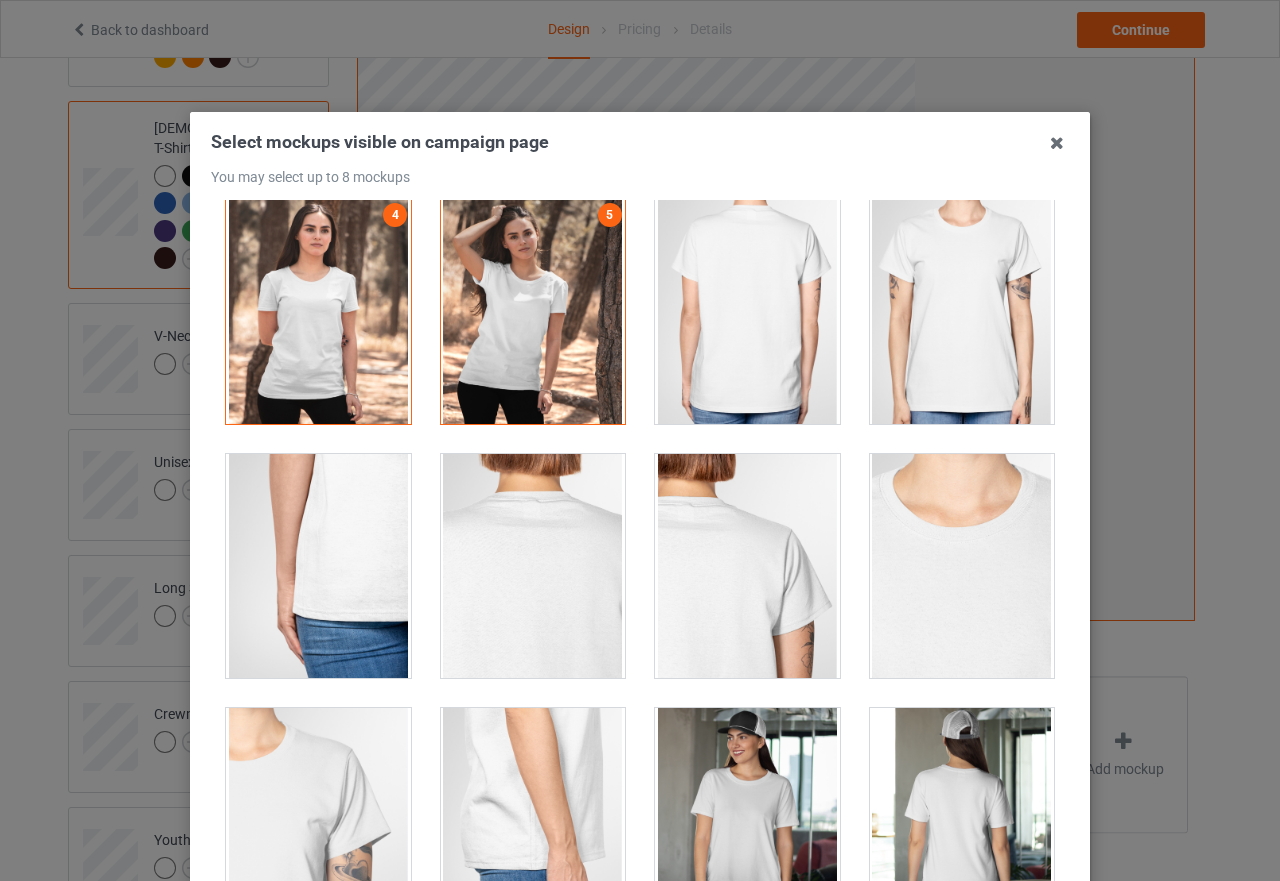 scroll, scrollTop: 800, scrollLeft: 0, axis: vertical 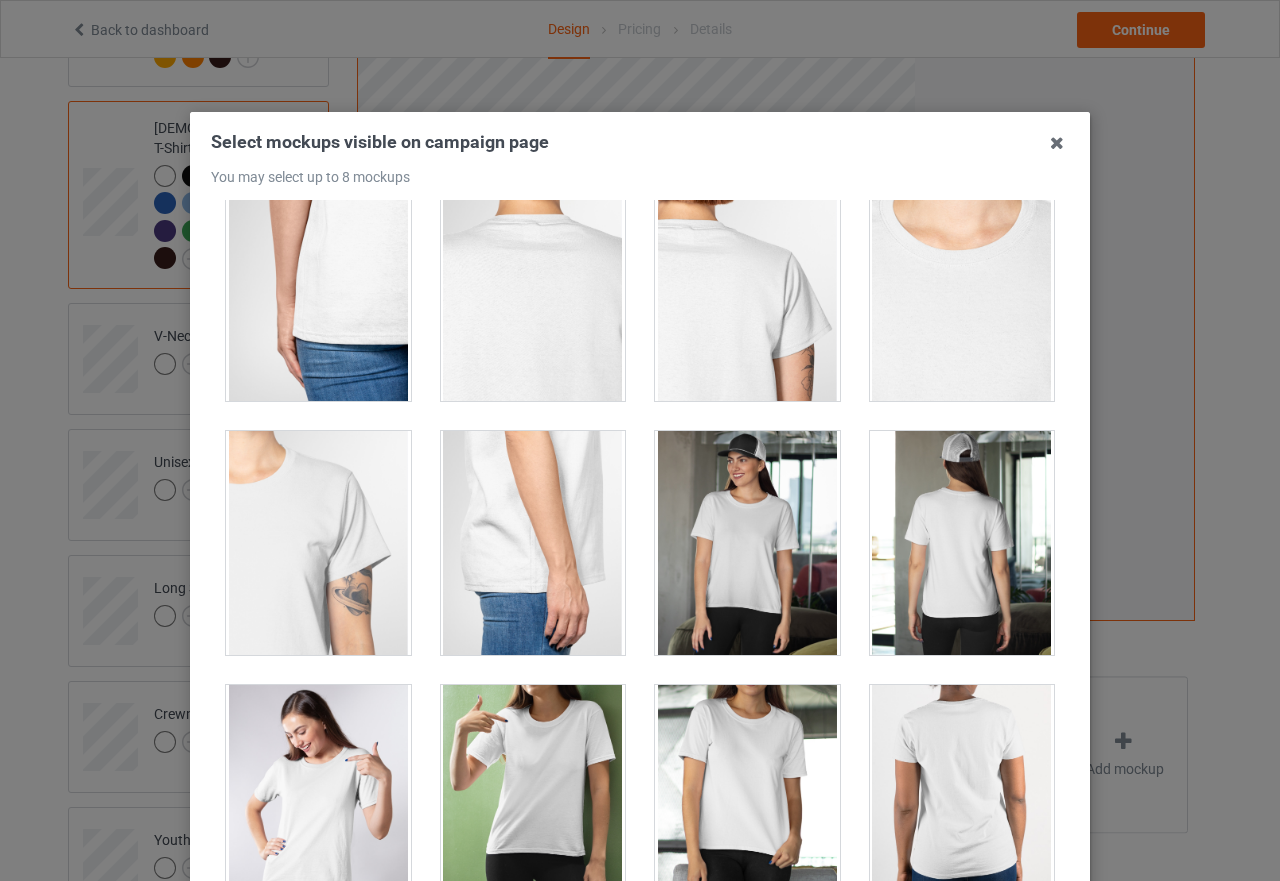 click at bounding box center [747, 543] 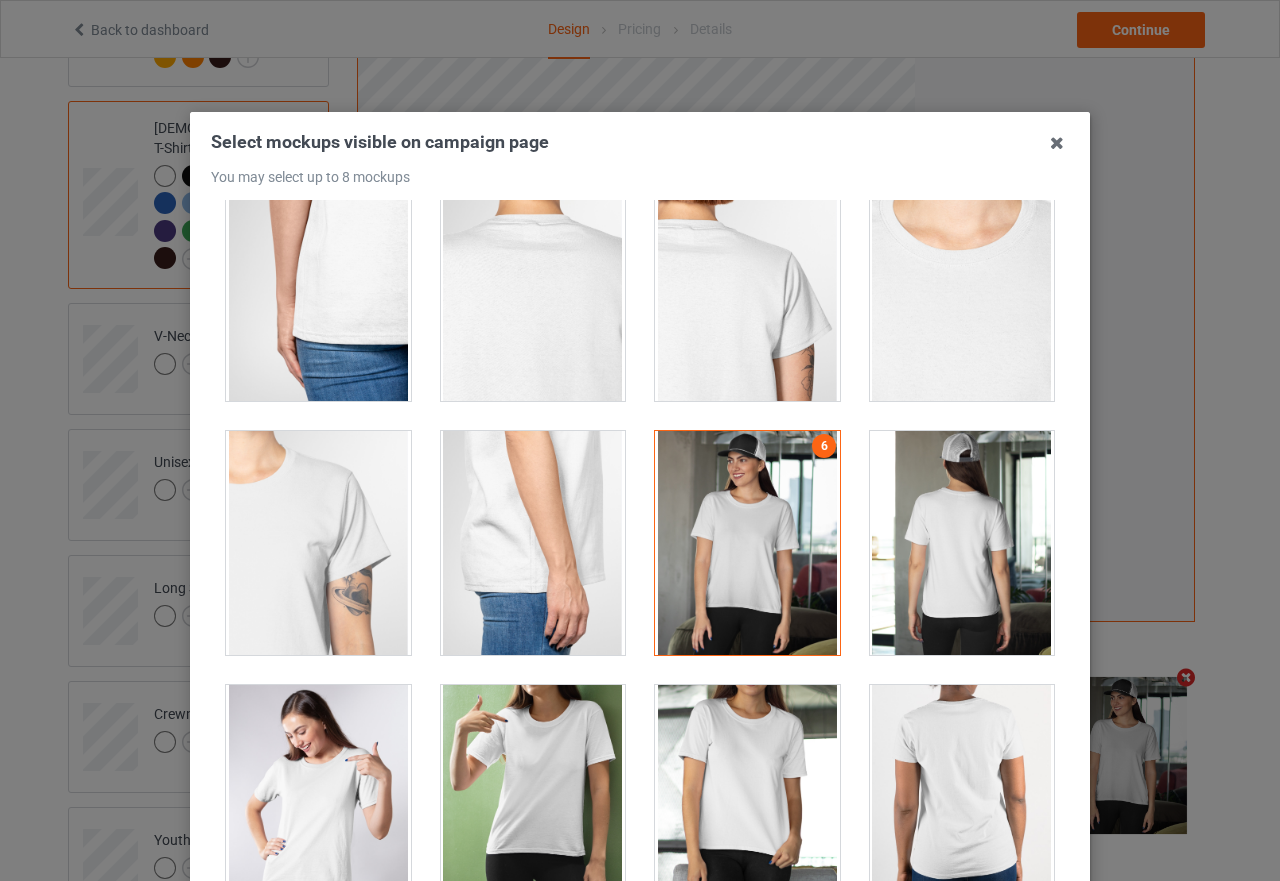 click at bounding box center [962, 543] 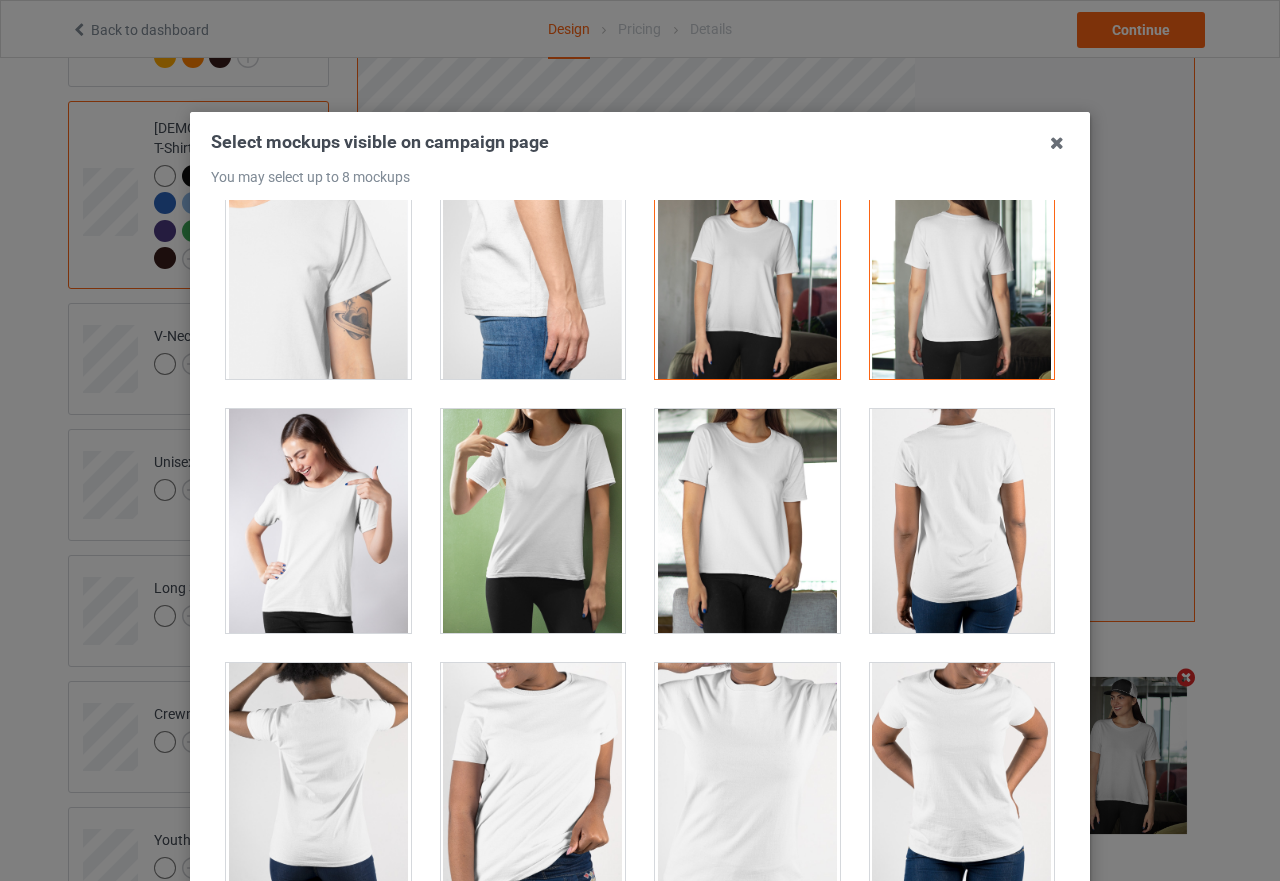 scroll, scrollTop: 1200, scrollLeft: 0, axis: vertical 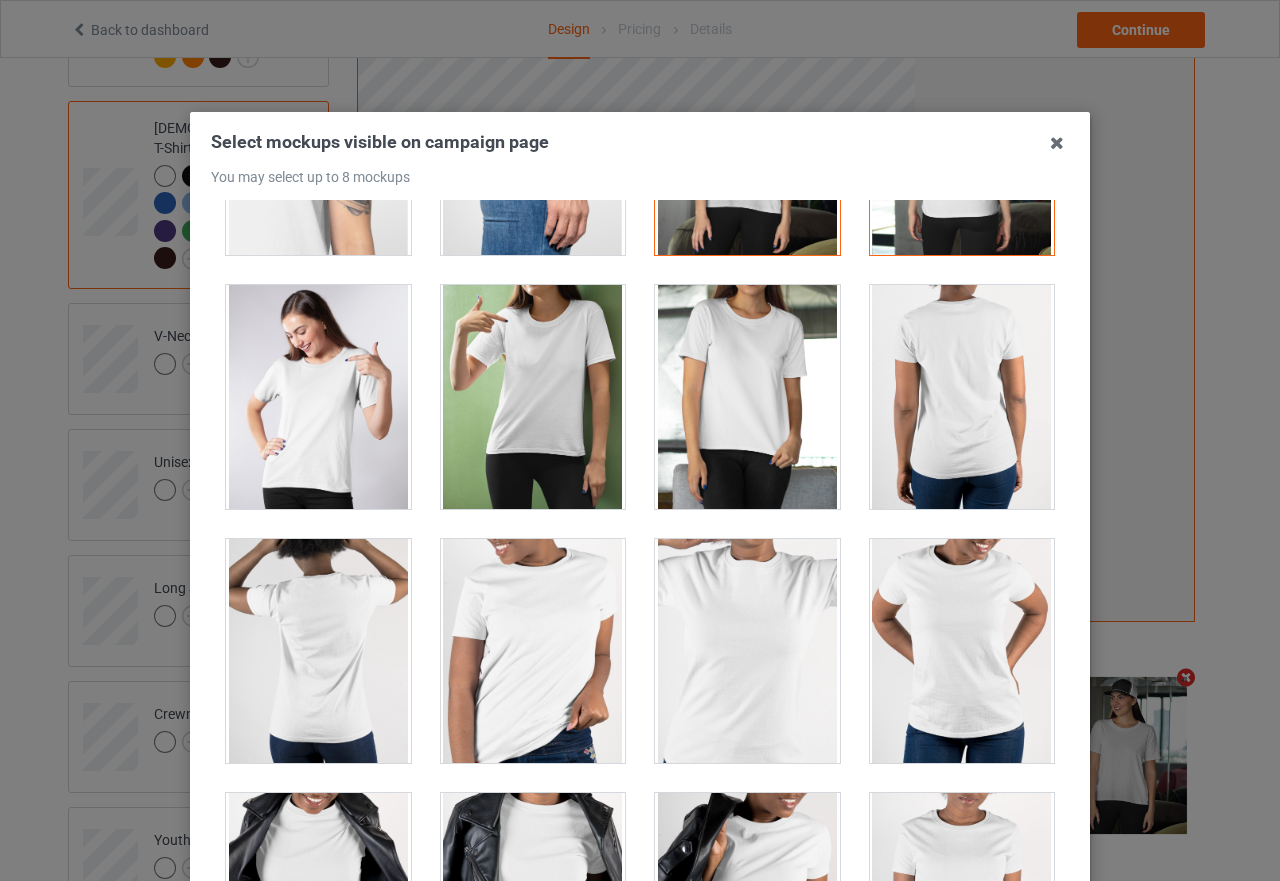 click at bounding box center [318, 397] 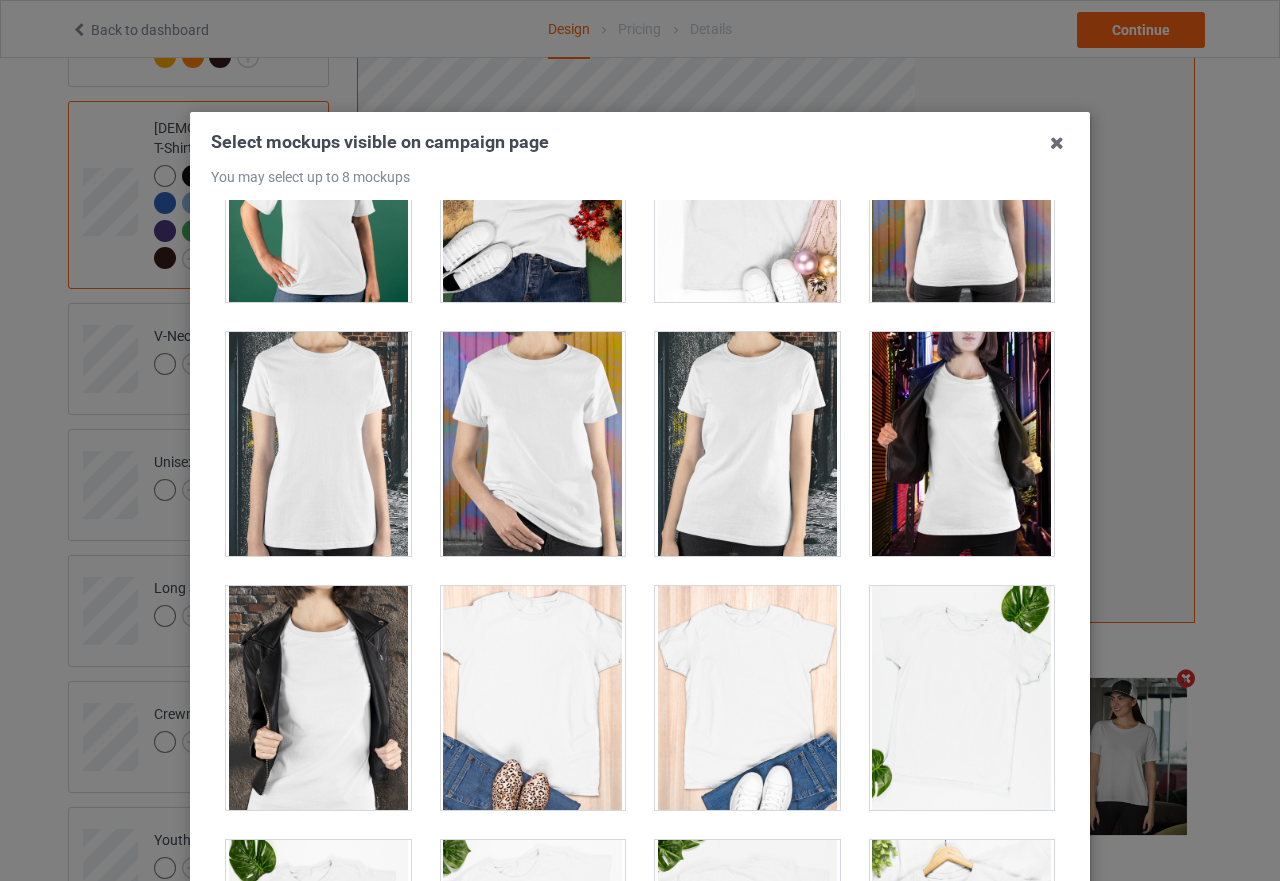 scroll, scrollTop: 2500, scrollLeft: 0, axis: vertical 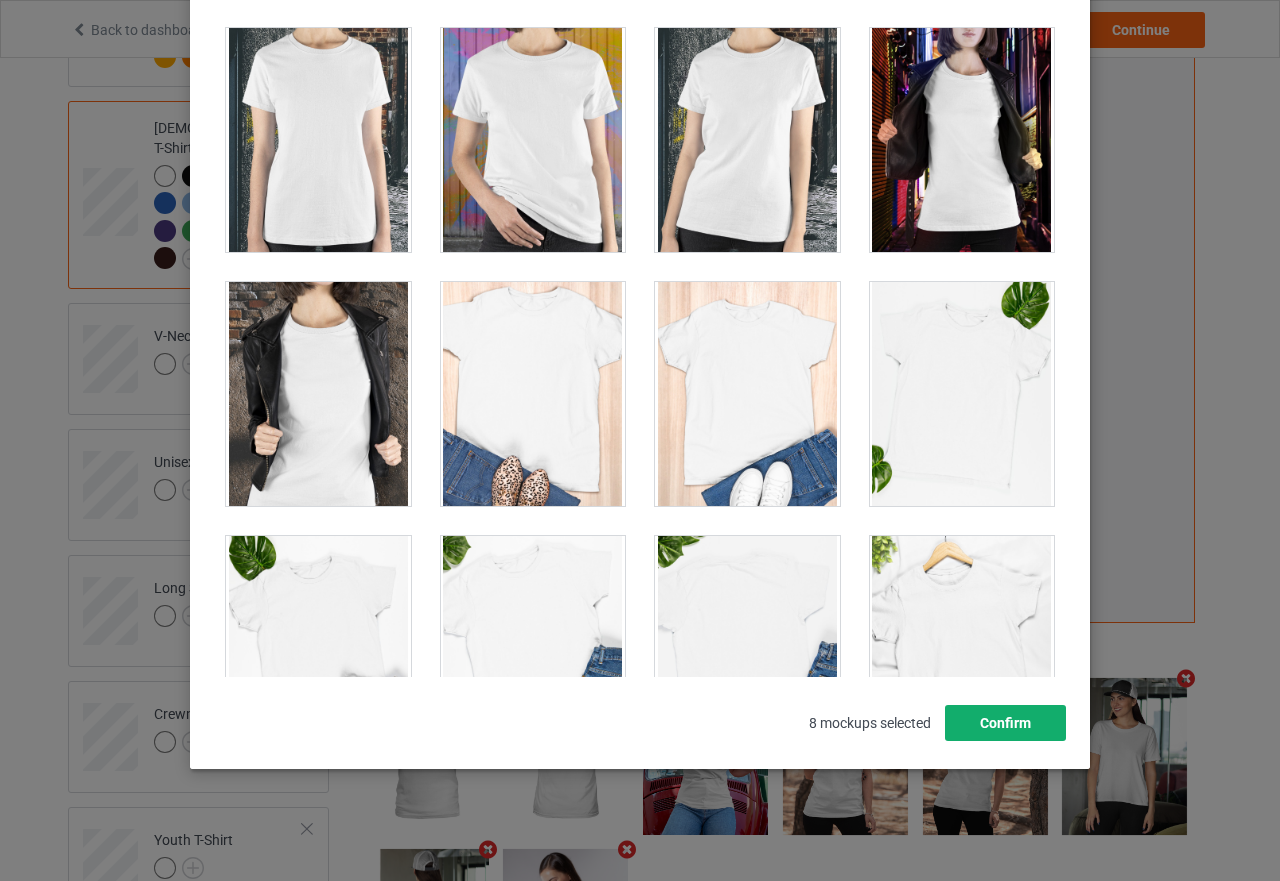 click on "Confirm" at bounding box center [1005, 723] 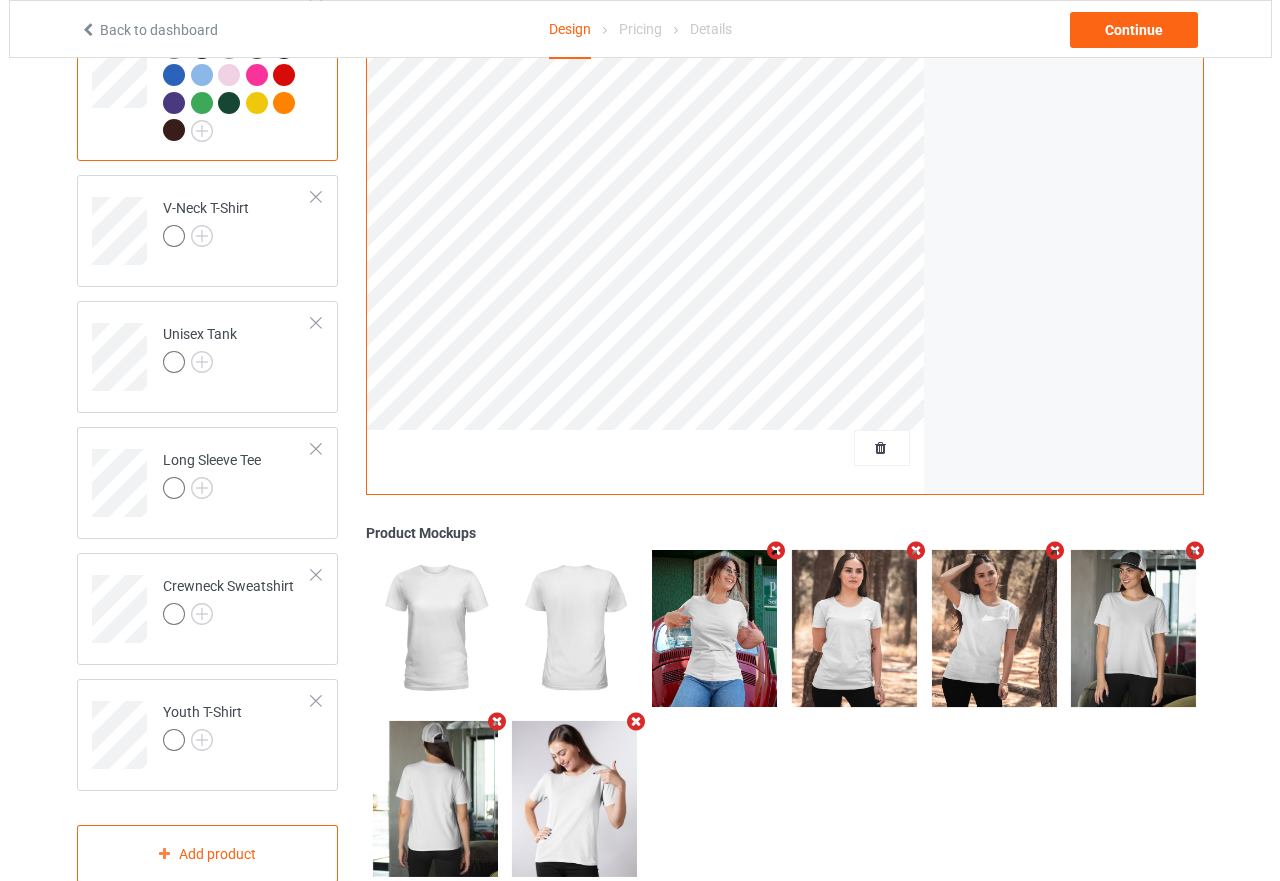scroll, scrollTop: 829, scrollLeft: 0, axis: vertical 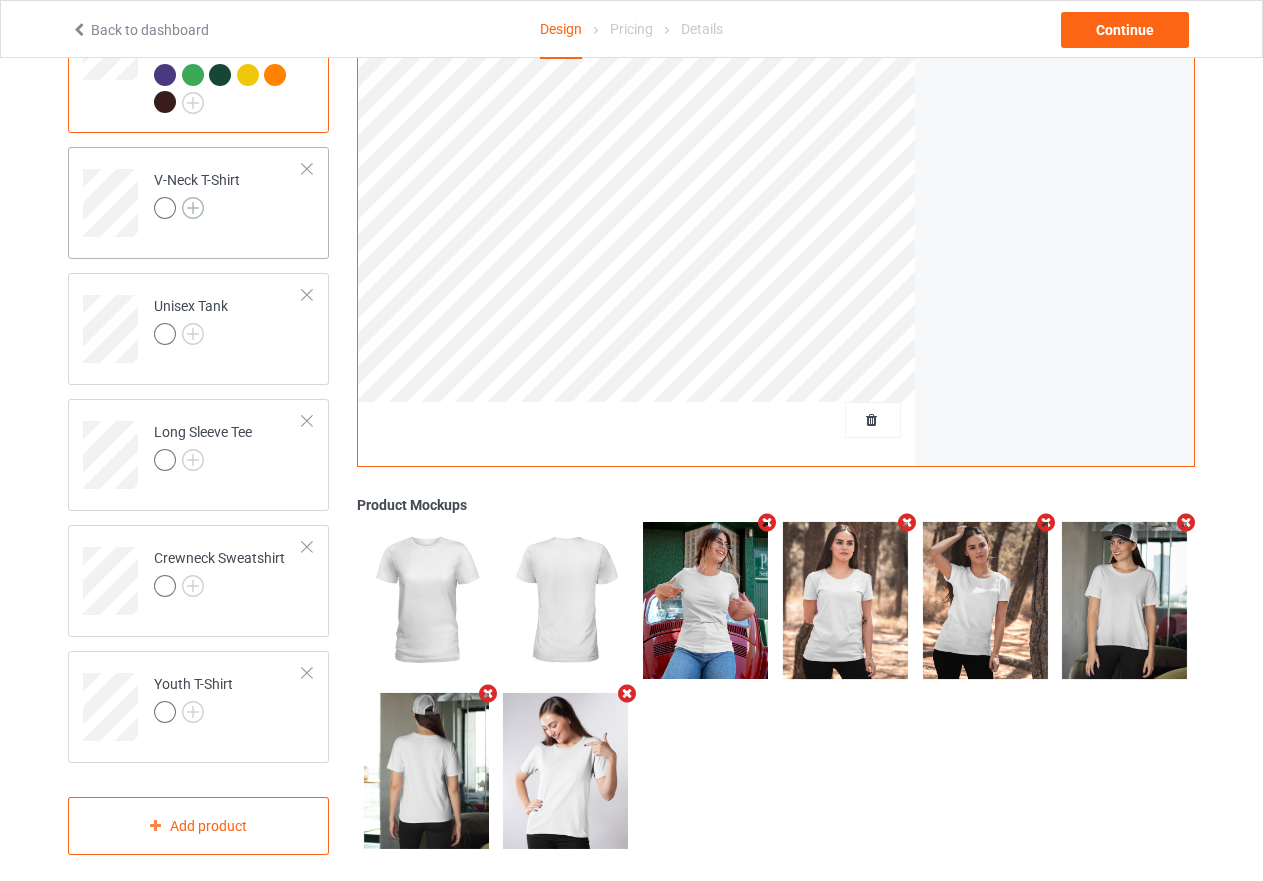 click at bounding box center [193, 208] 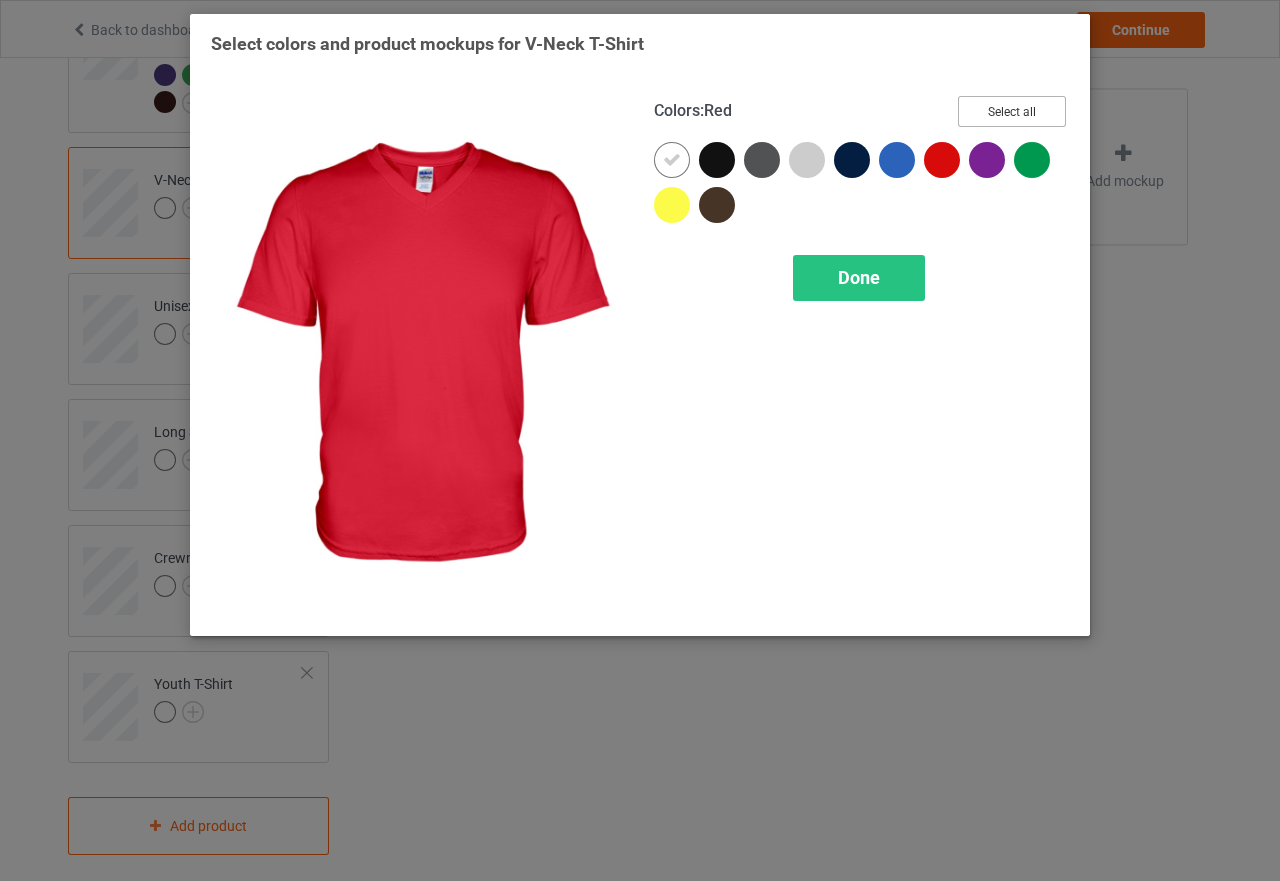 click on "Select all" at bounding box center (1012, 111) 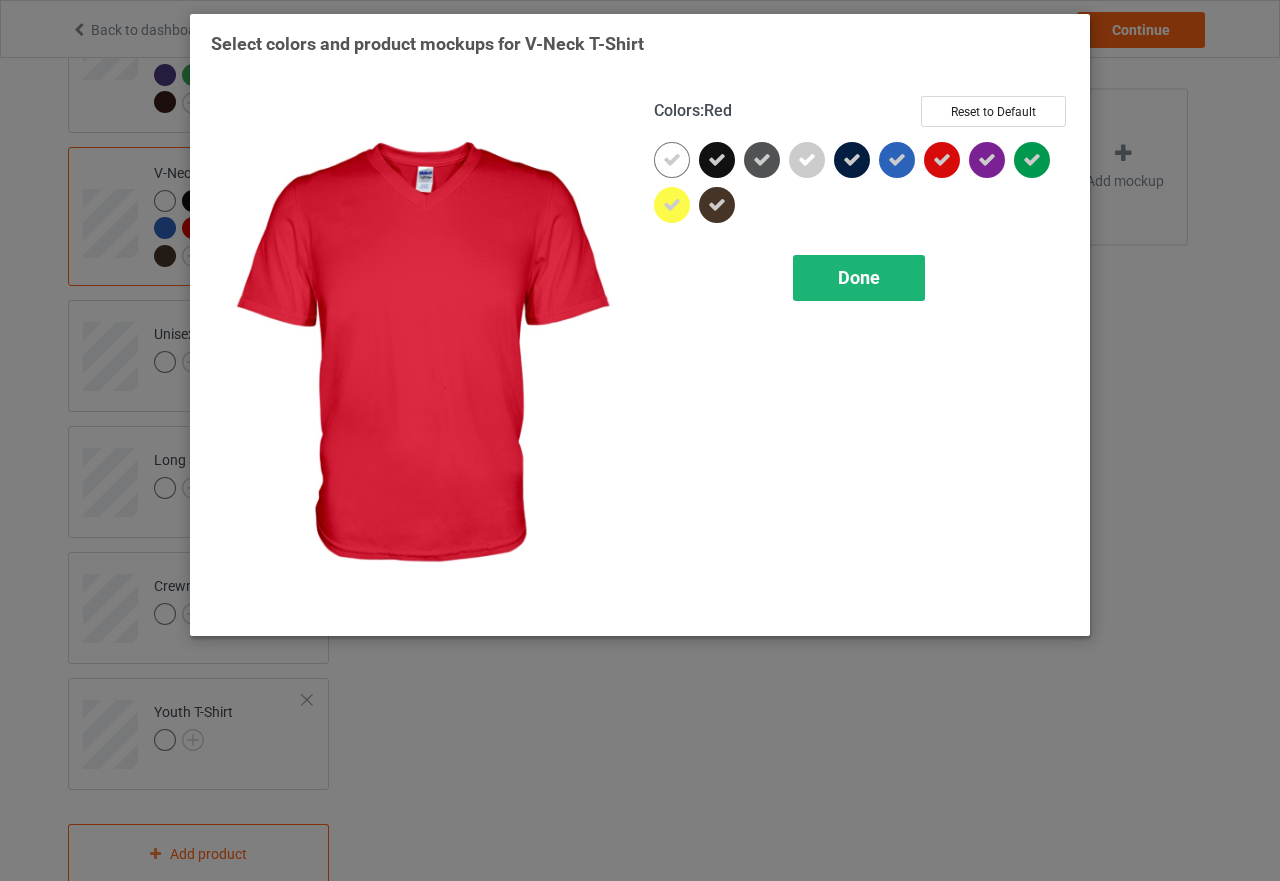 click on "Done" at bounding box center [859, 277] 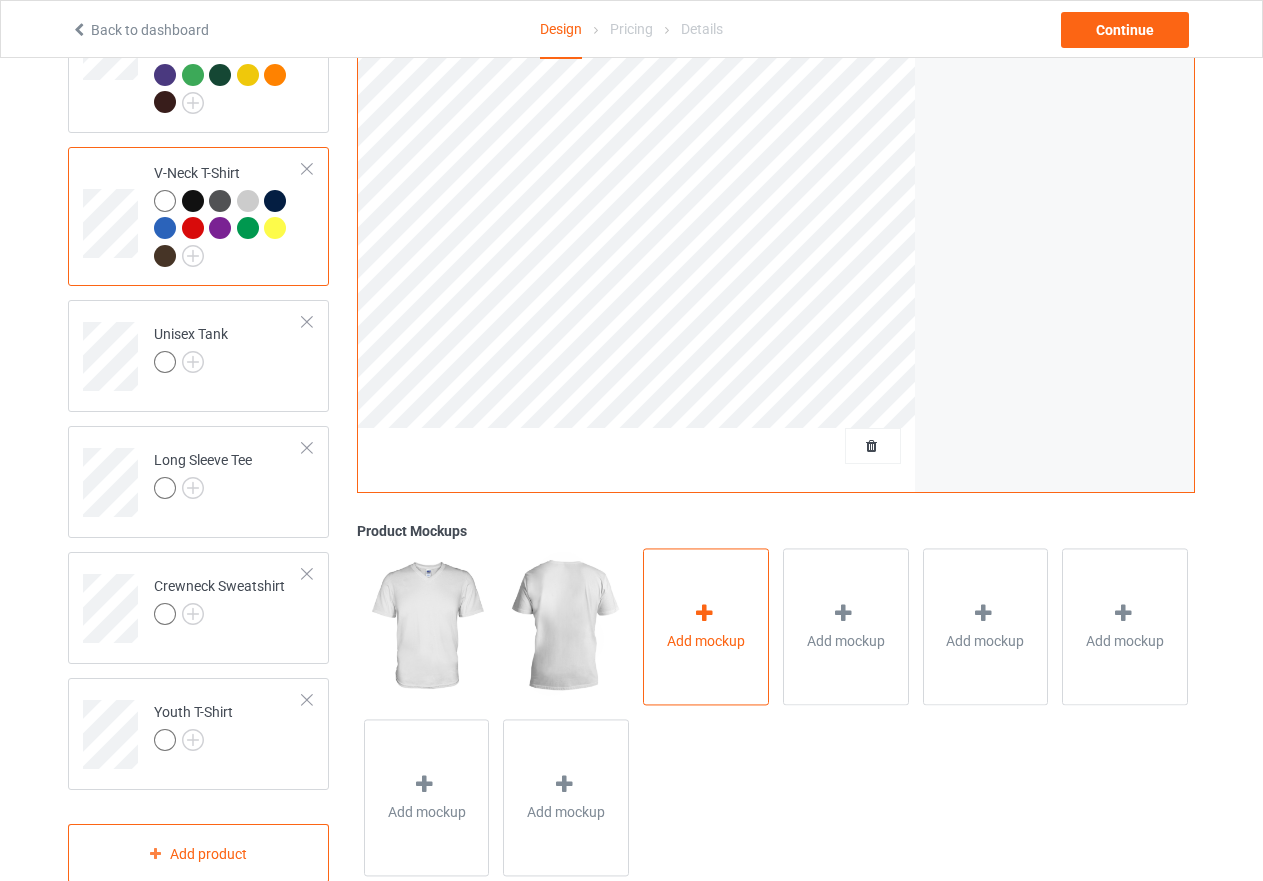 click at bounding box center (704, 613) 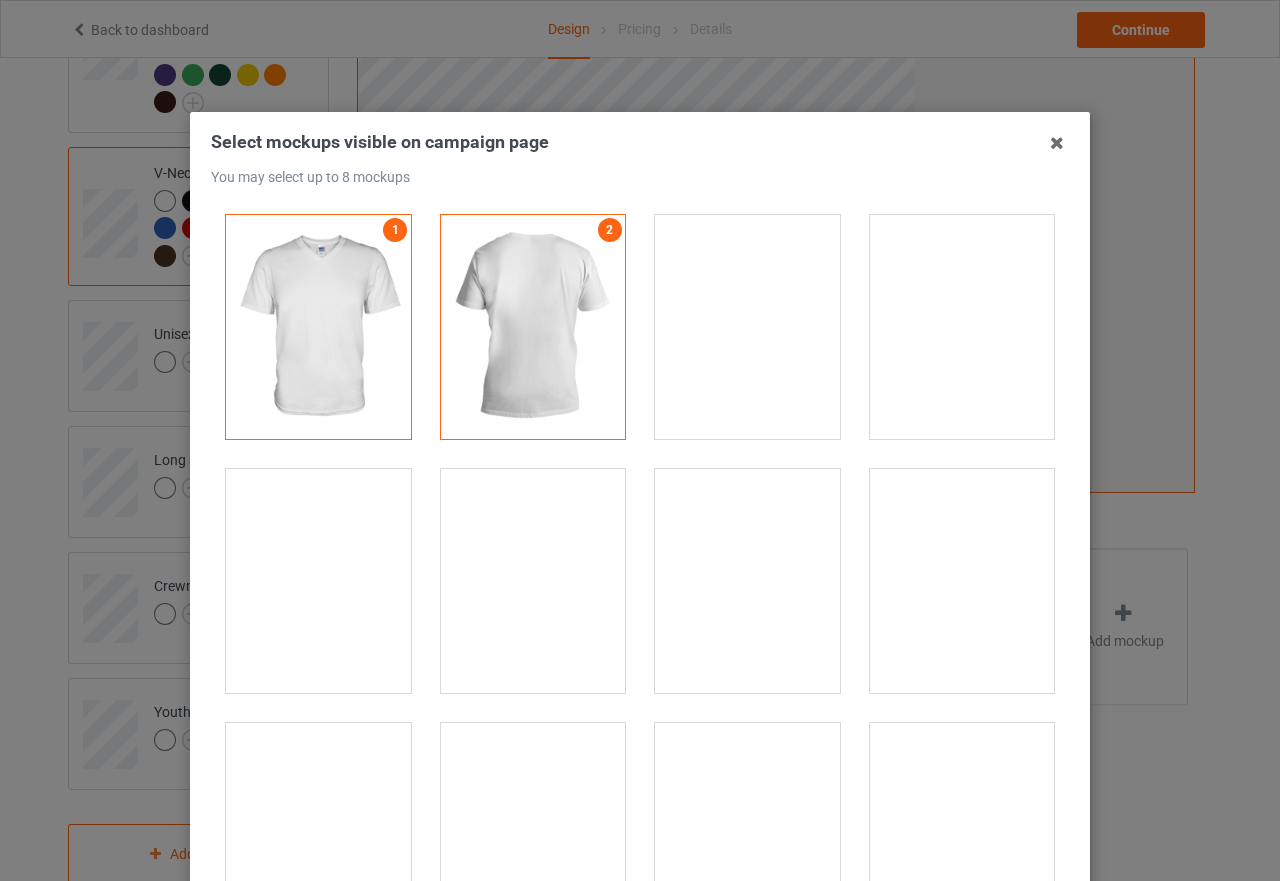 click at bounding box center [318, 581] 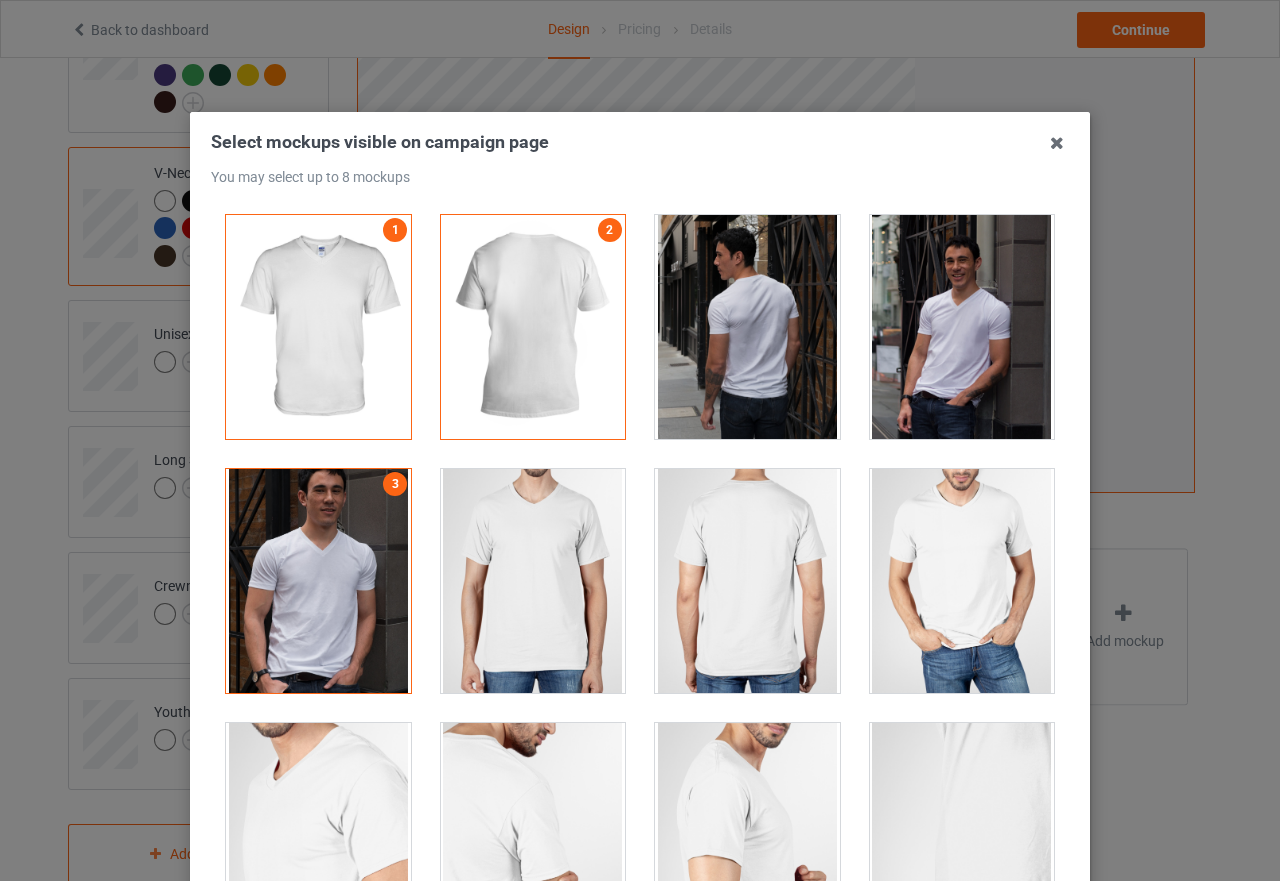 click at bounding box center (962, 581) 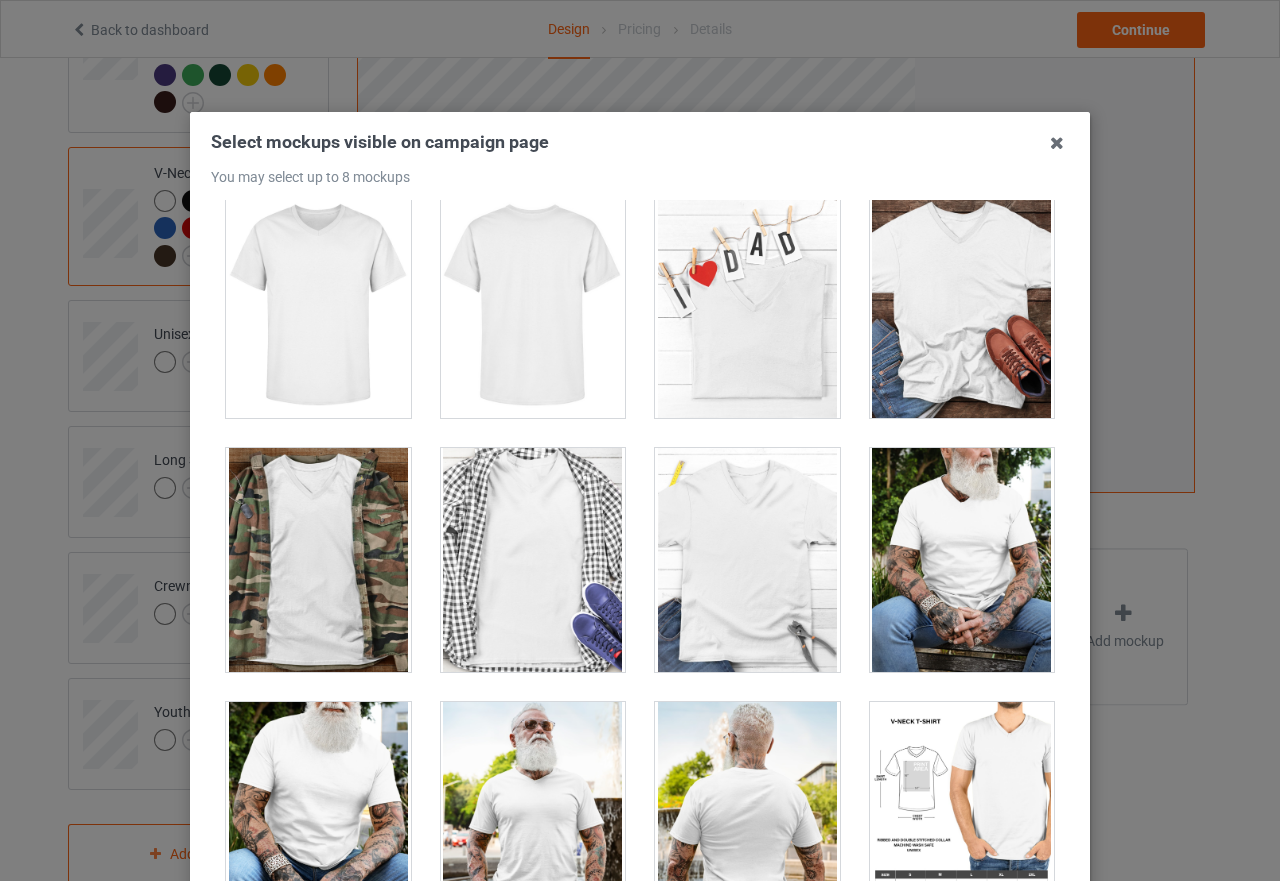 scroll, scrollTop: 900, scrollLeft: 0, axis: vertical 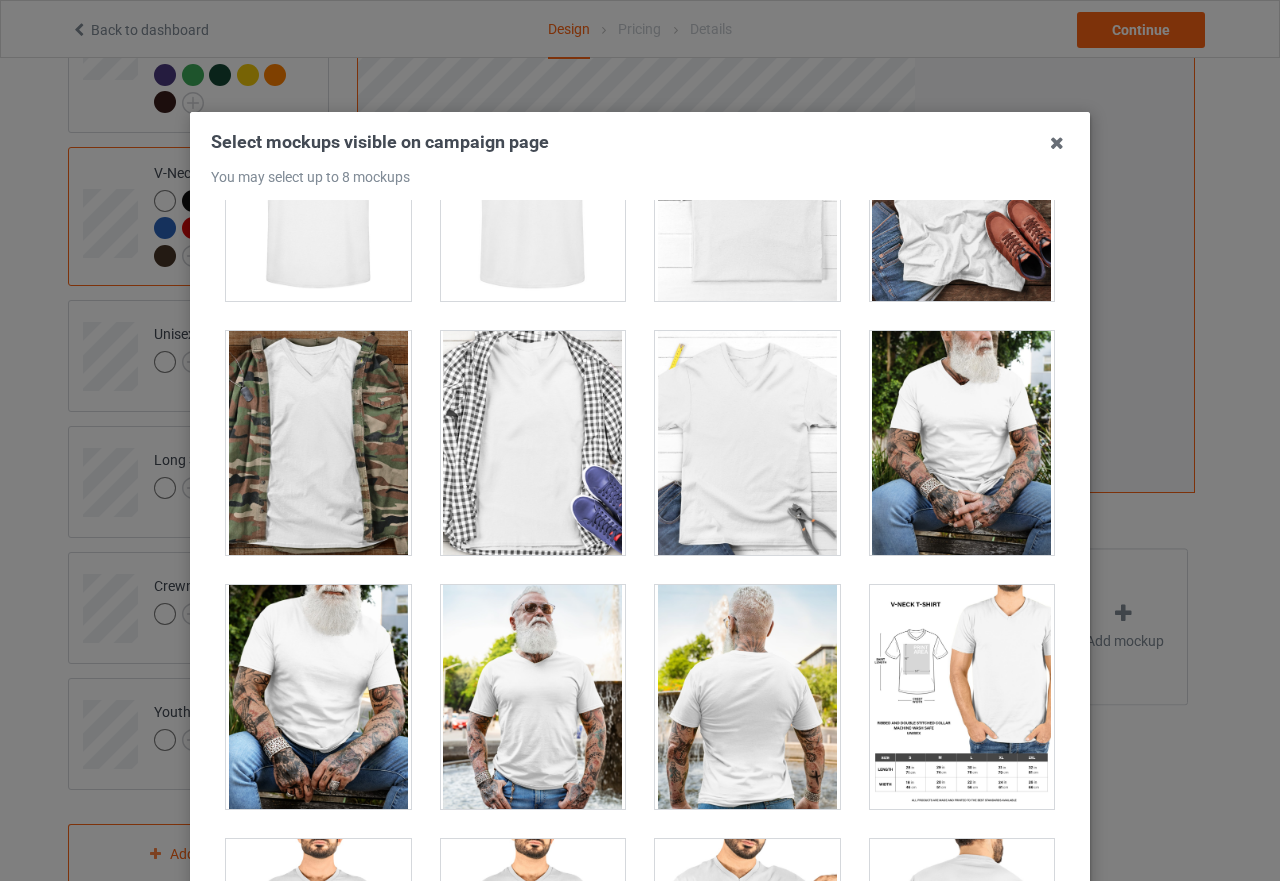 click at bounding box center (533, 443) 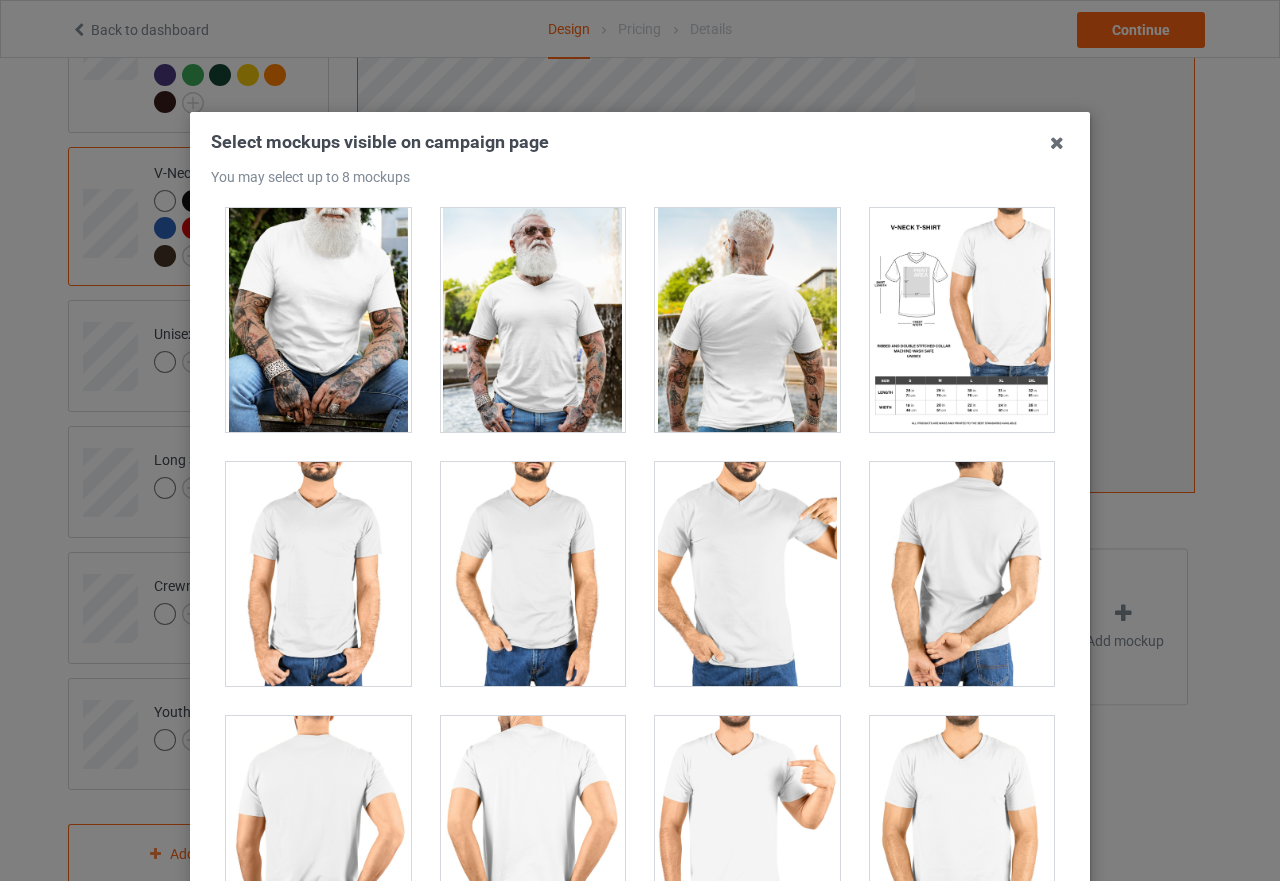 scroll, scrollTop: 1300, scrollLeft: 0, axis: vertical 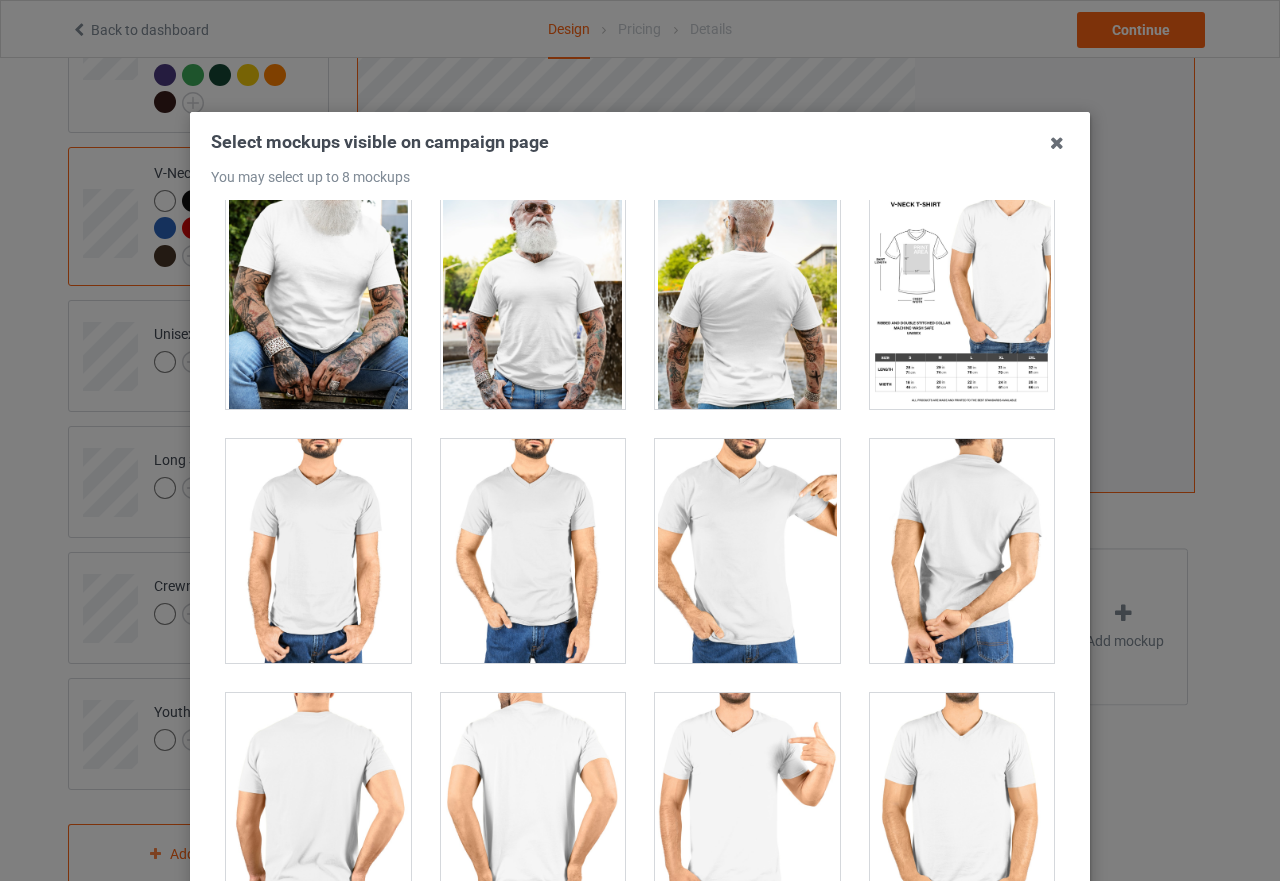 click at bounding box center [747, 551] 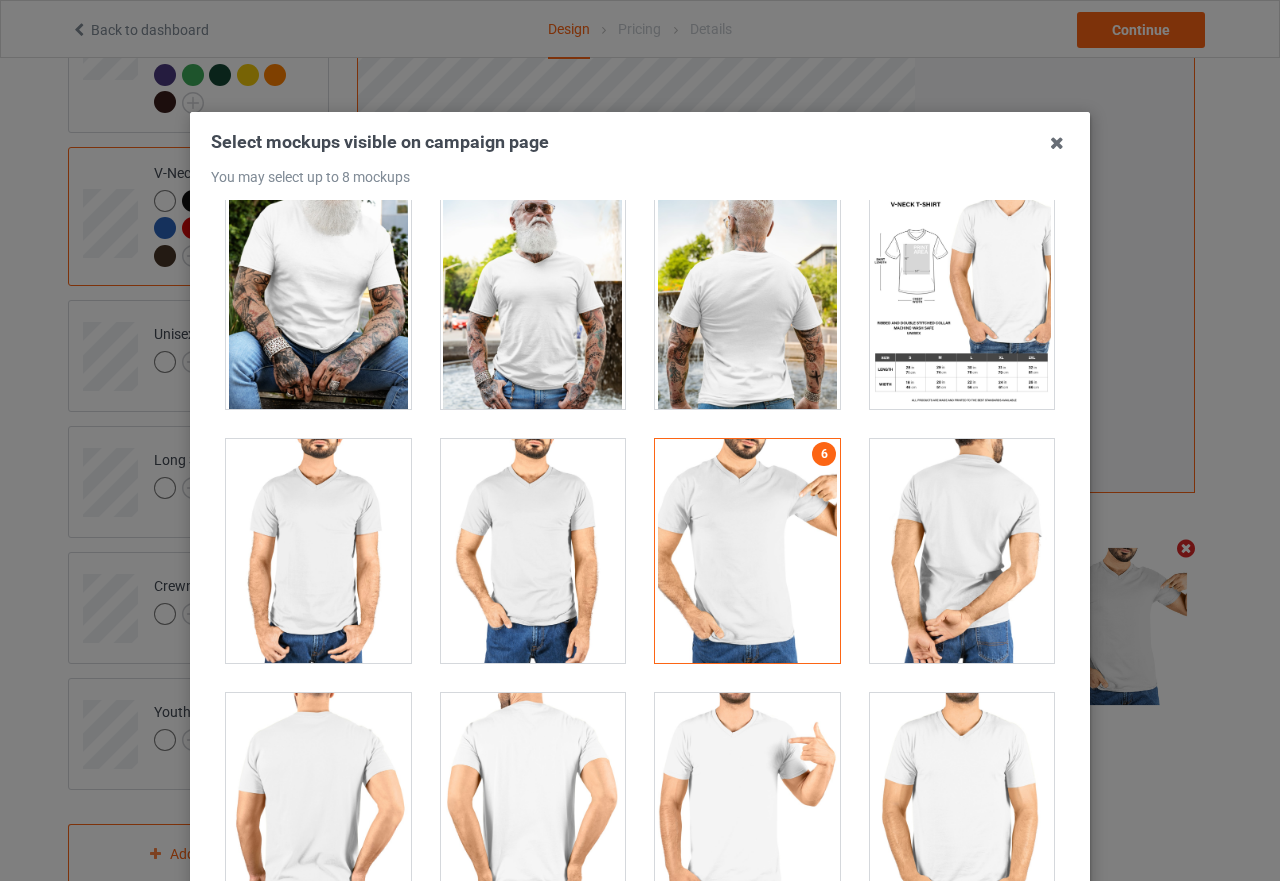 click at bounding box center (747, 551) 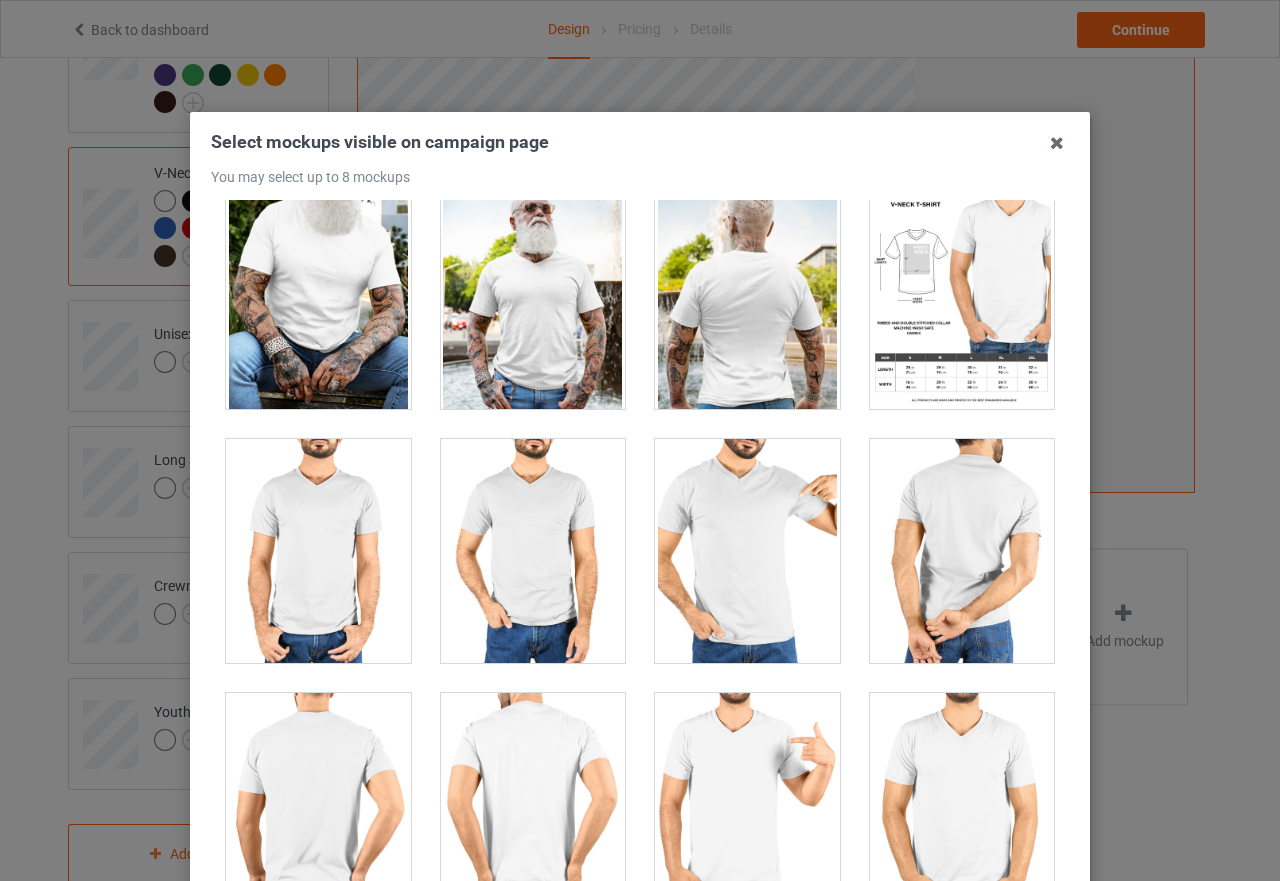click at bounding box center (962, 297) 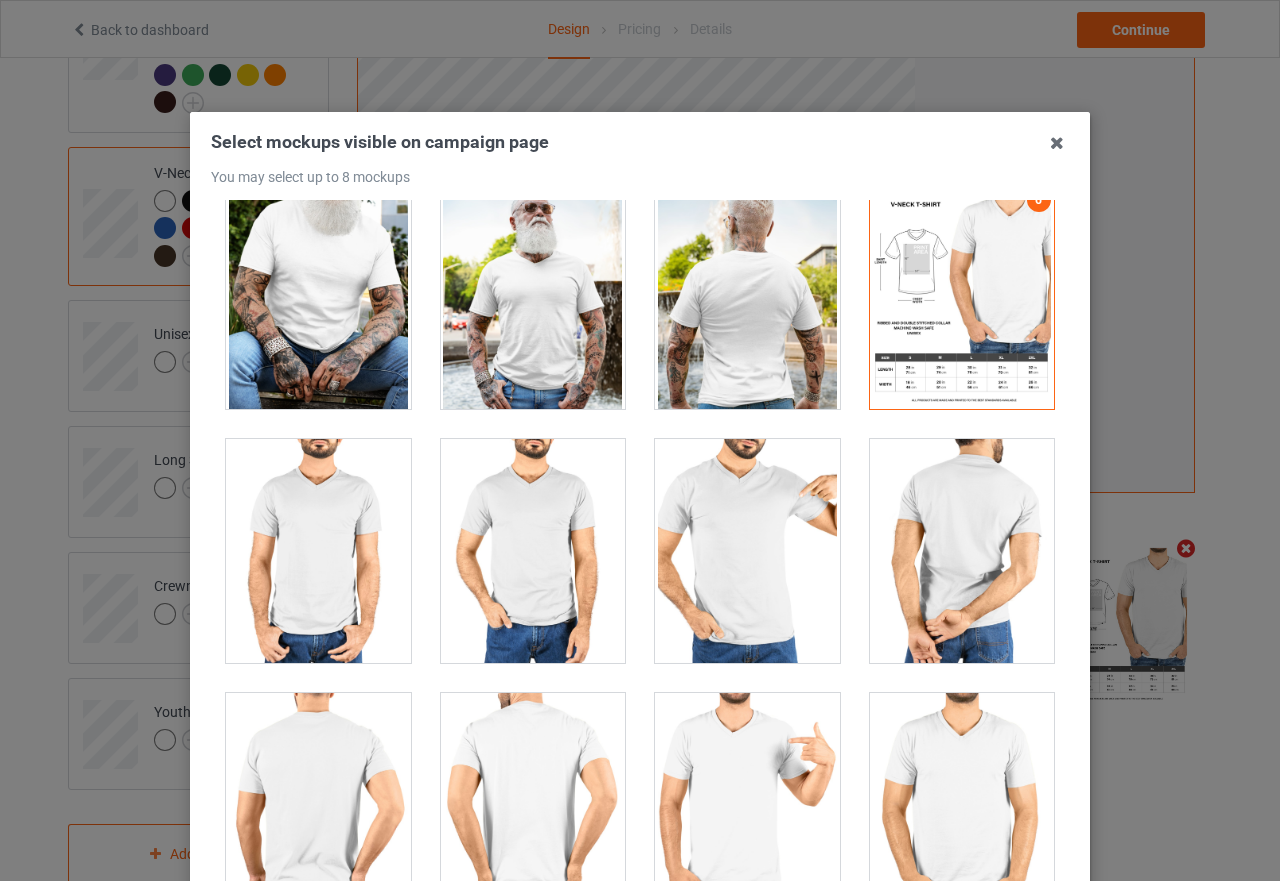 click at bounding box center (747, 551) 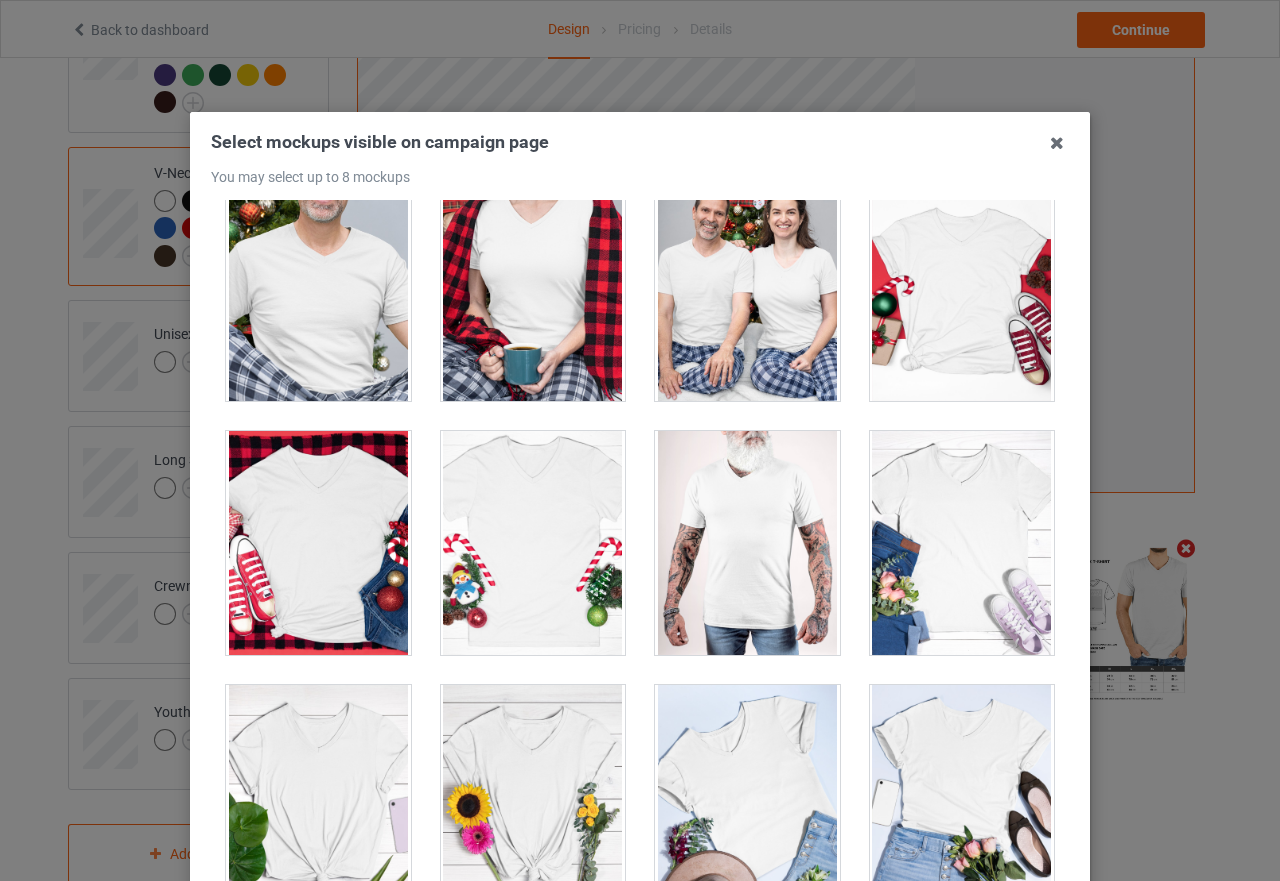 scroll, scrollTop: 3613, scrollLeft: 0, axis: vertical 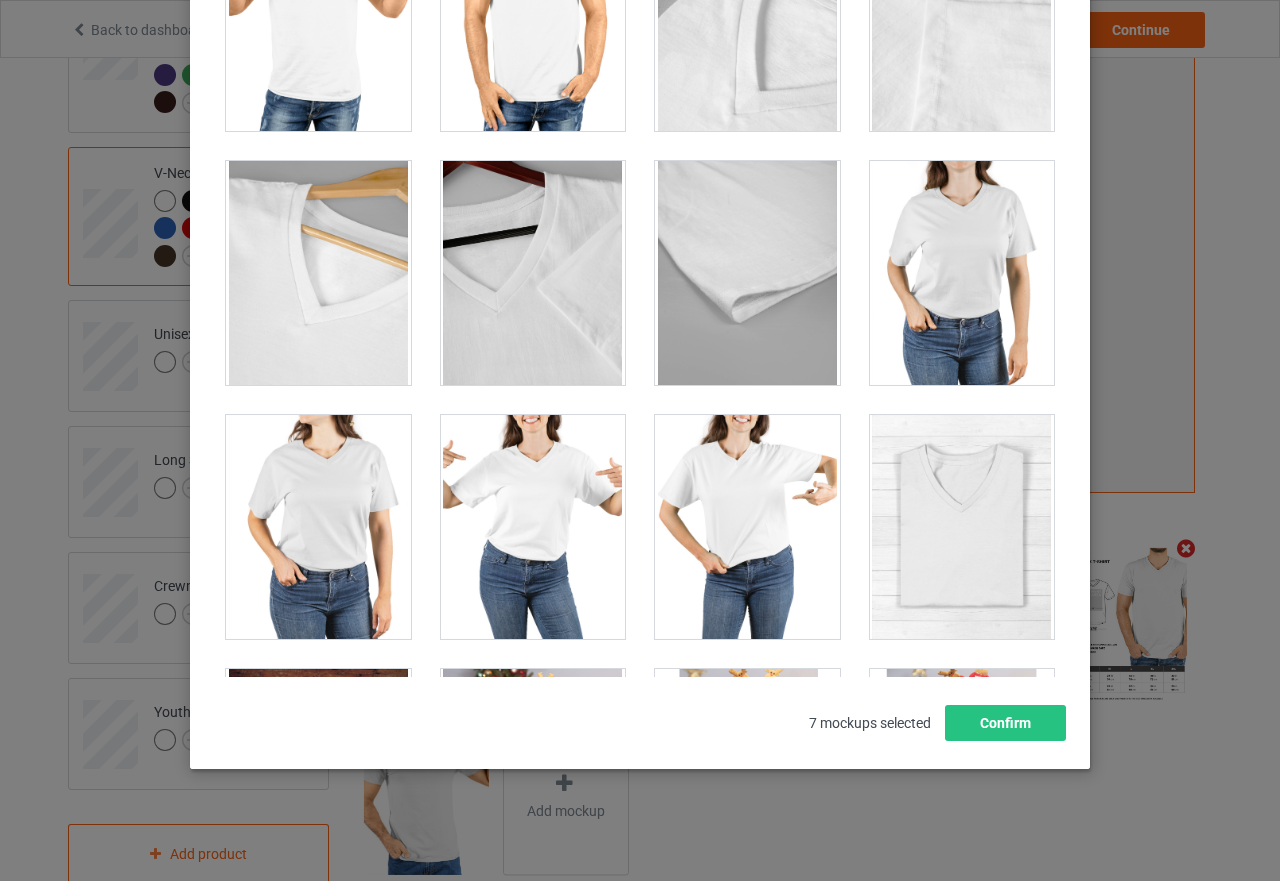 click at bounding box center [747, 527] 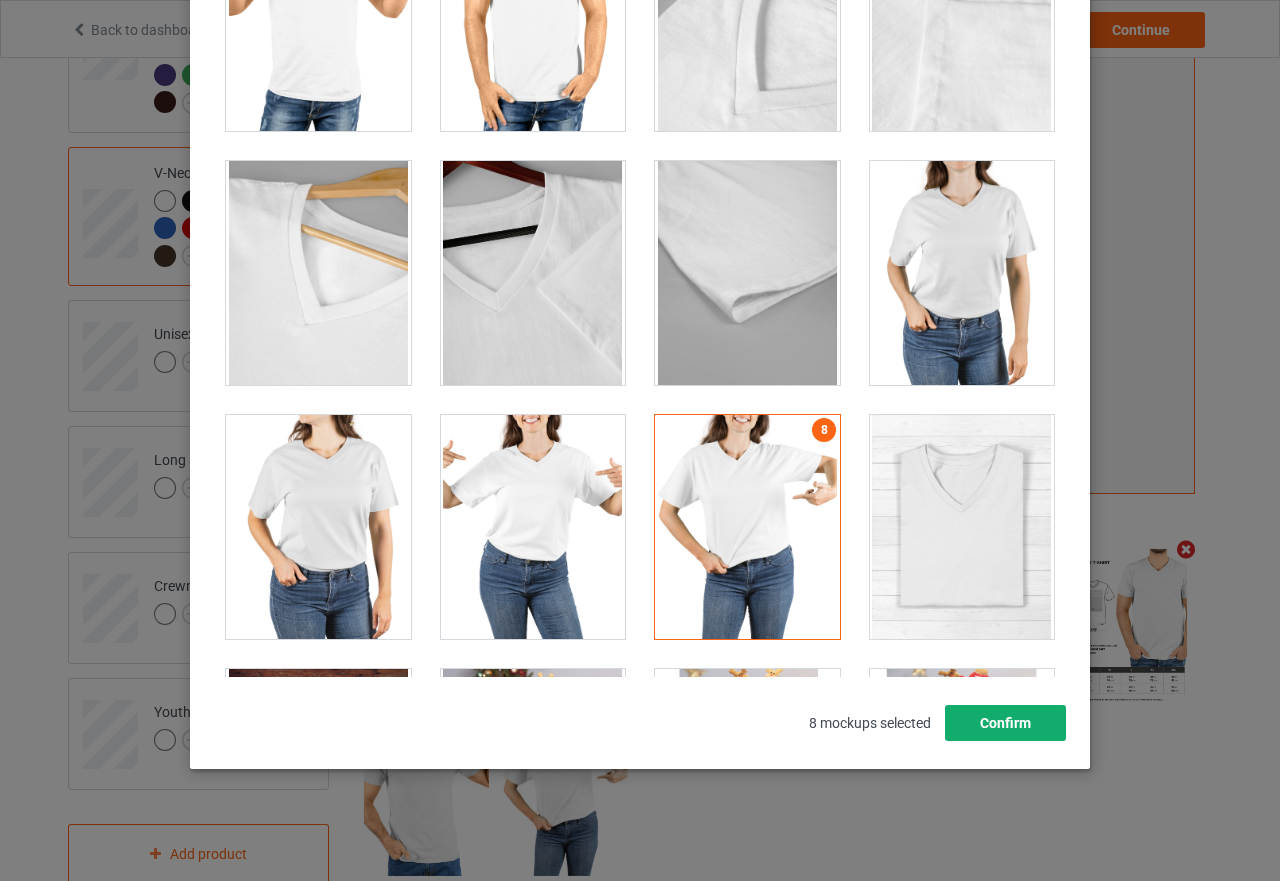 click on "Confirm" at bounding box center [1005, 723] 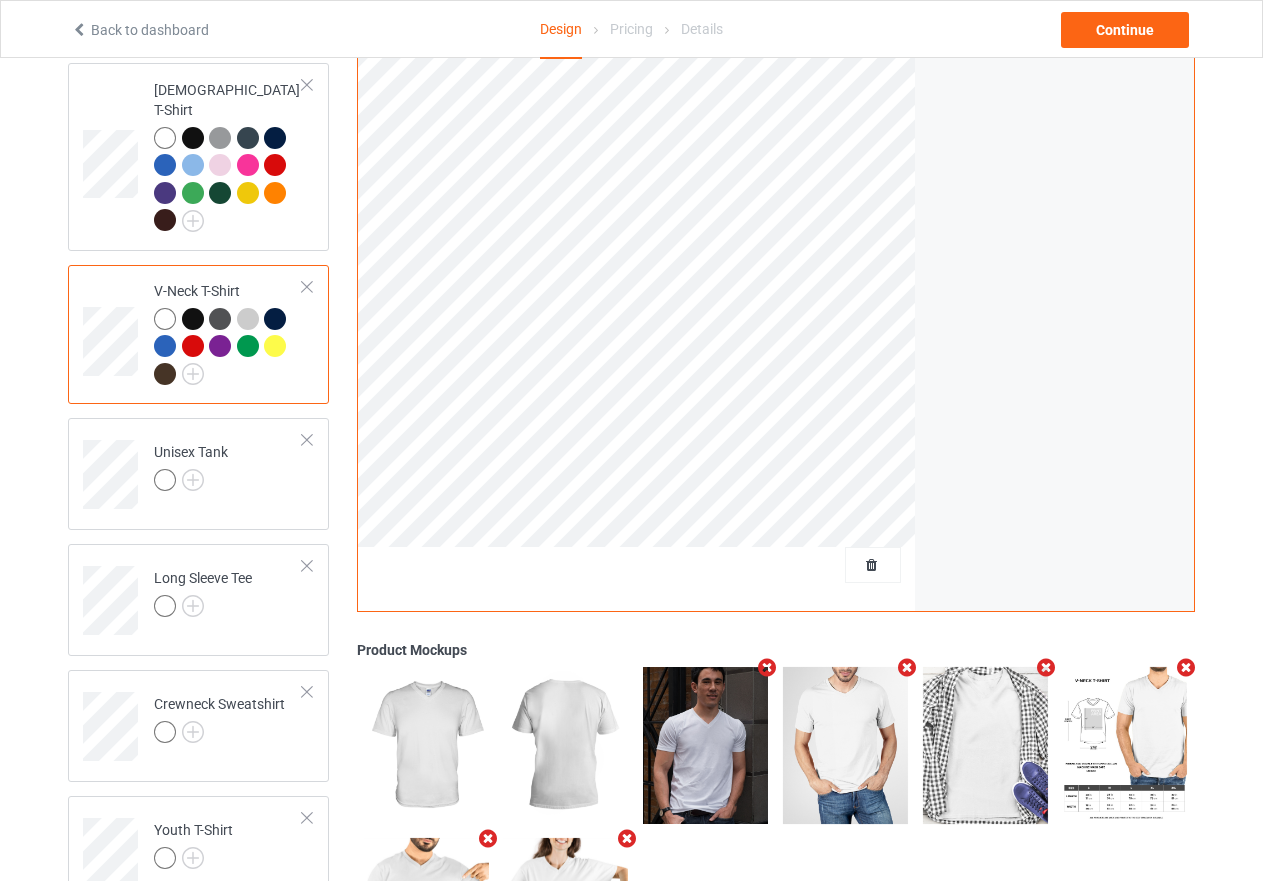 scroll, scrollTop: 729, scrollLeft: 0, axis: vertical 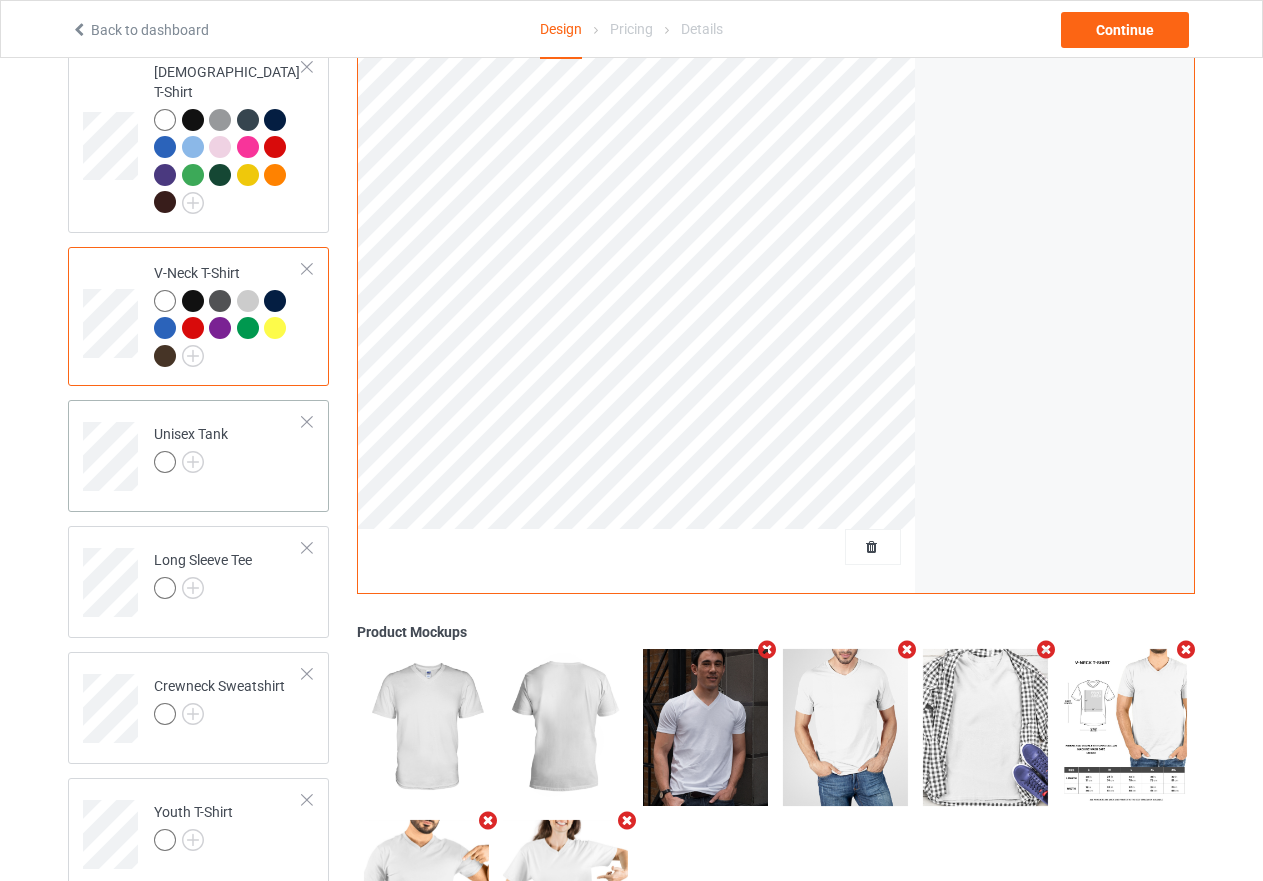 click at bounding box center [191, 465] 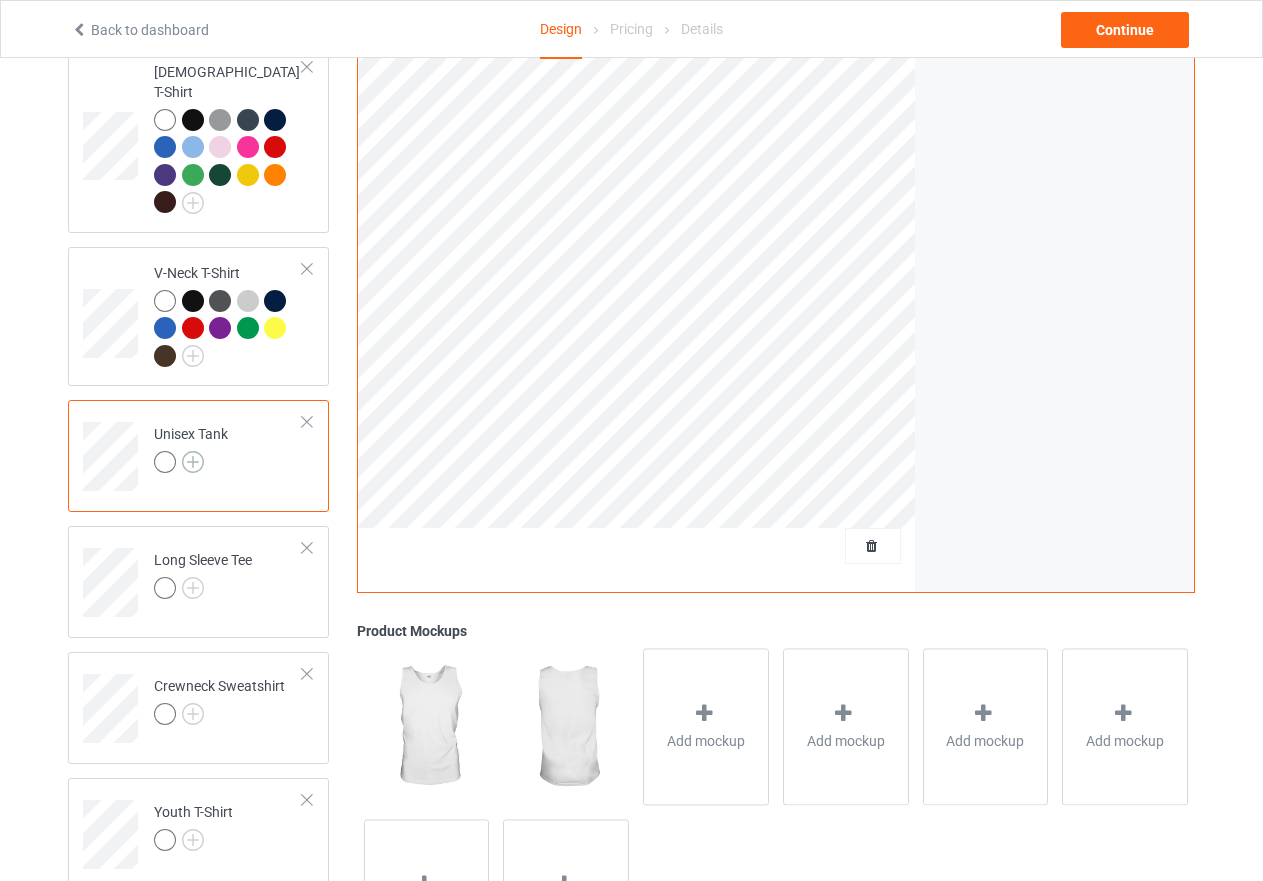 click at bounding box center (193, 462) 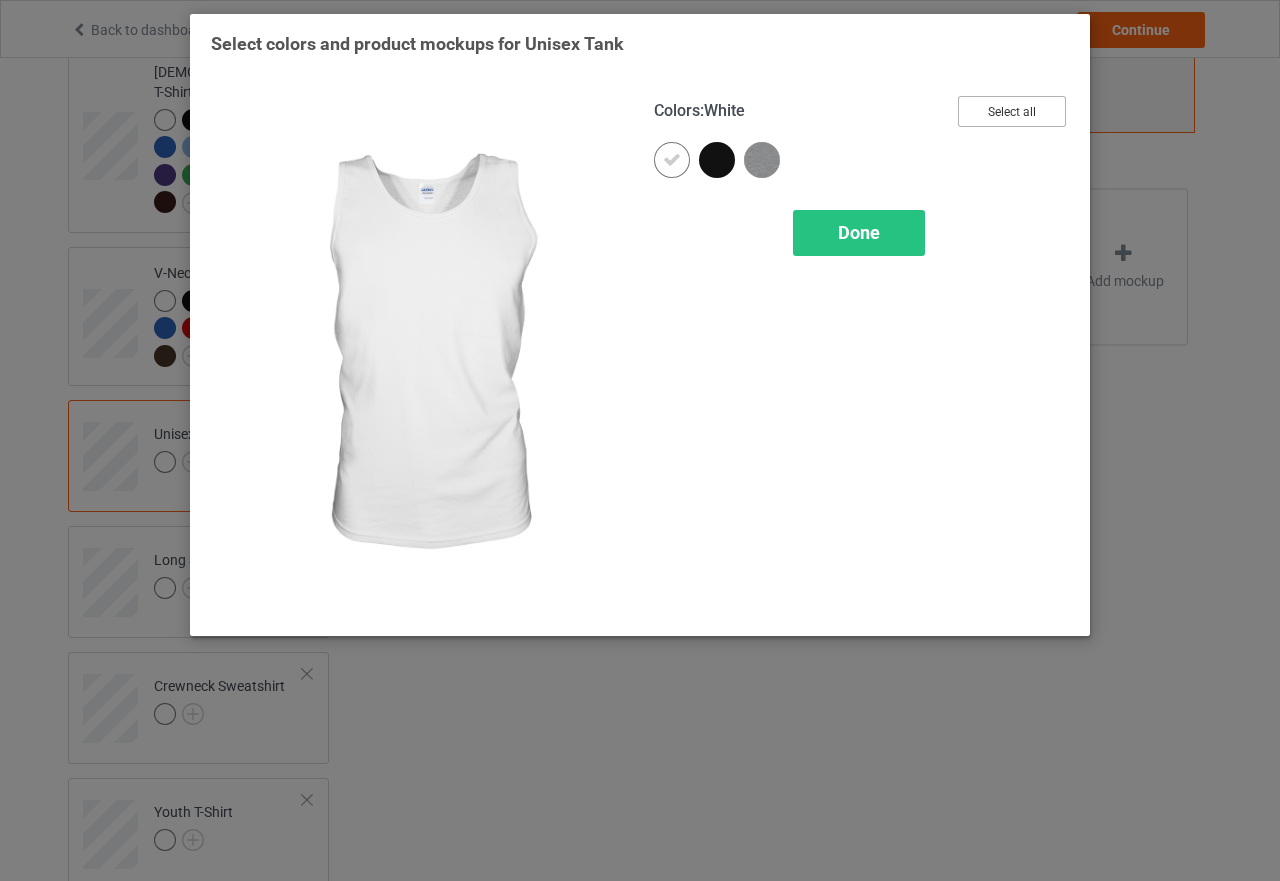 click on "Select all" at bounding box center (1012, 111) 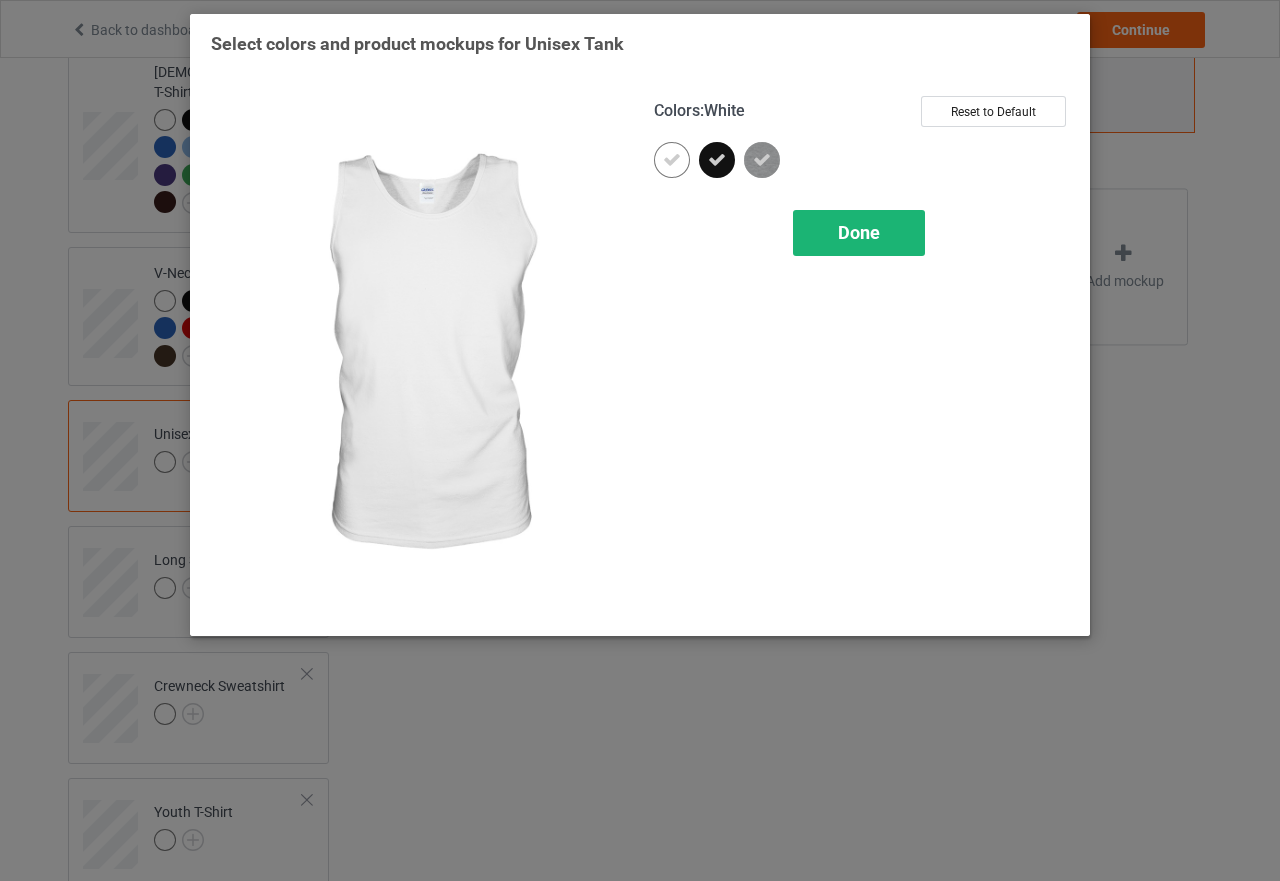 click on "Done" at bounding box center (859, 232) 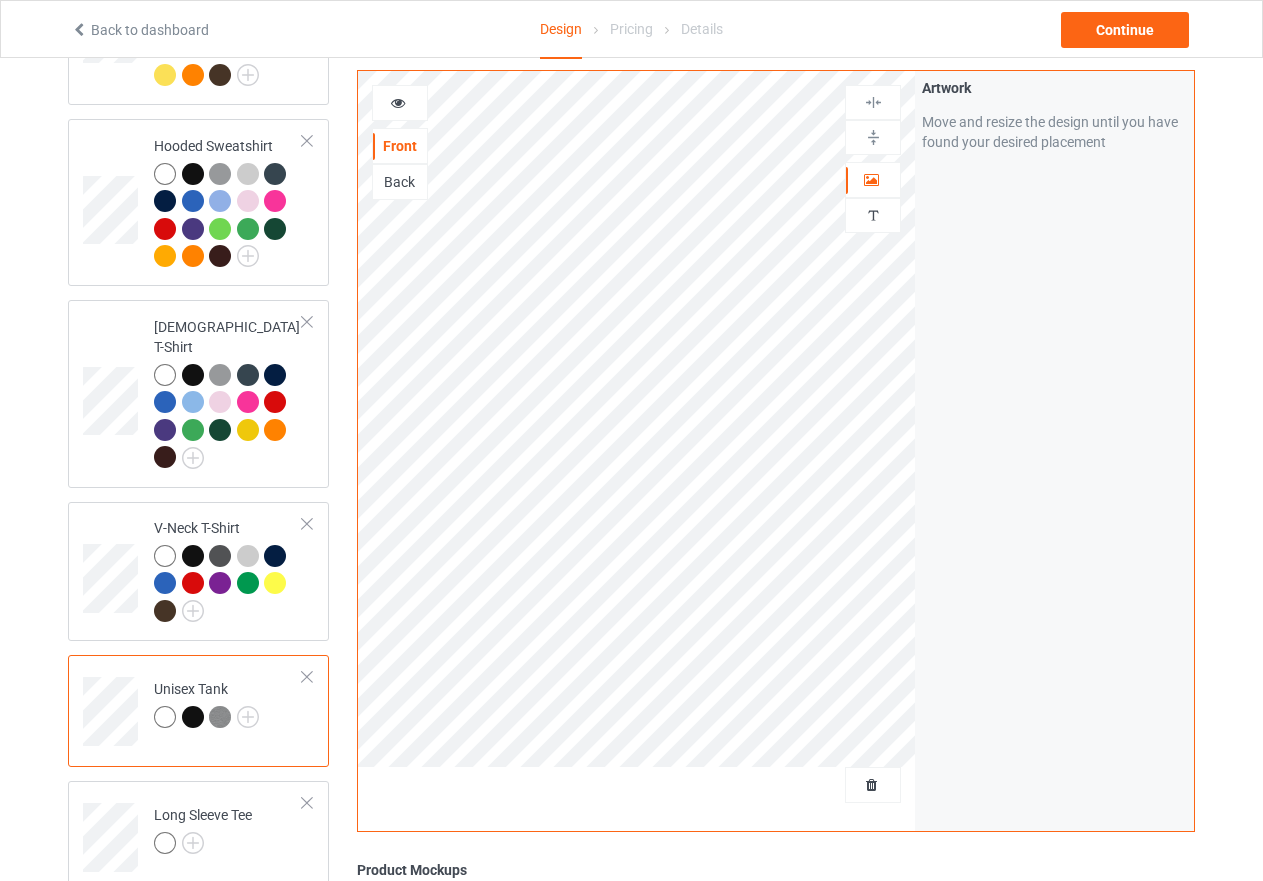 scroll, scrollTop: 429, scrollLeft: 0, axis: vertical 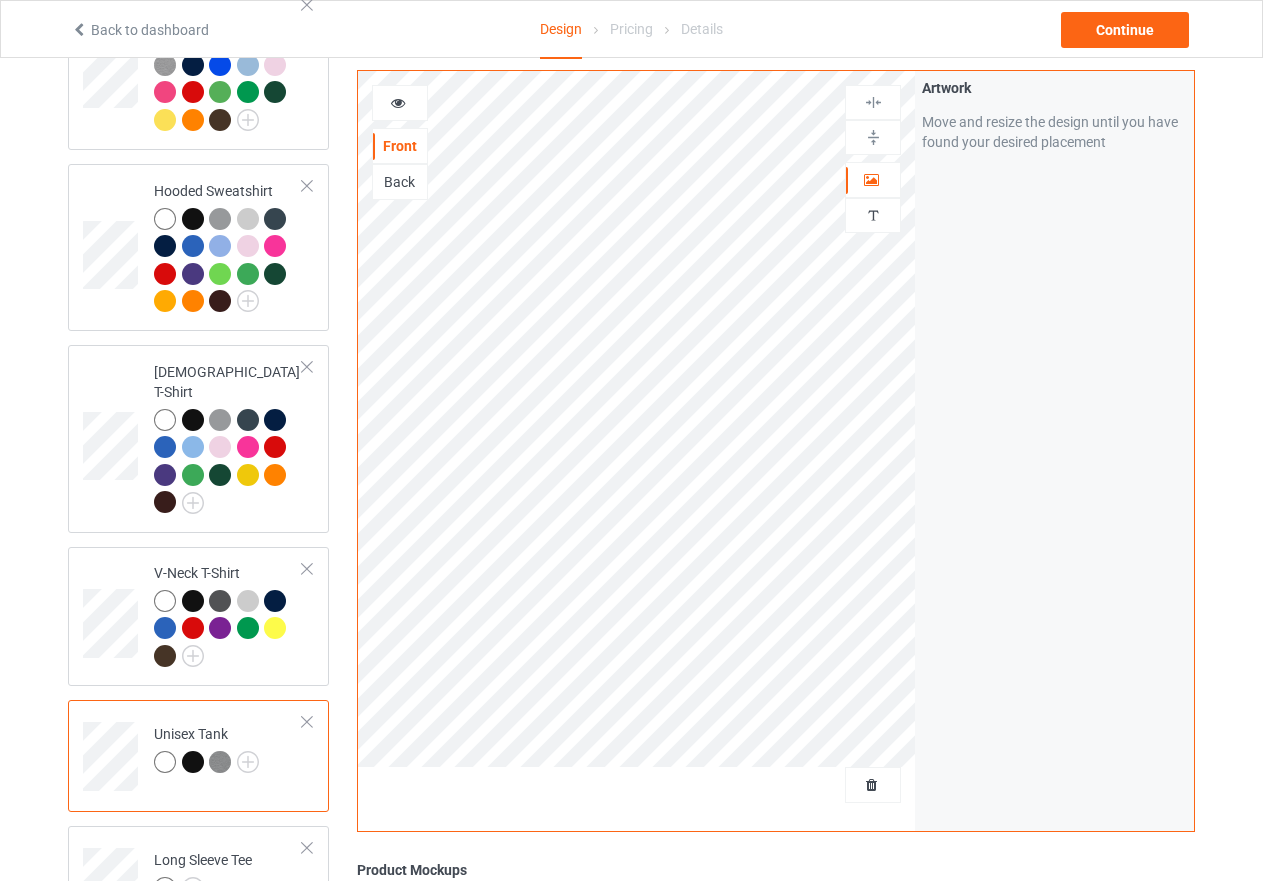 click at bounding box center (873, 137) 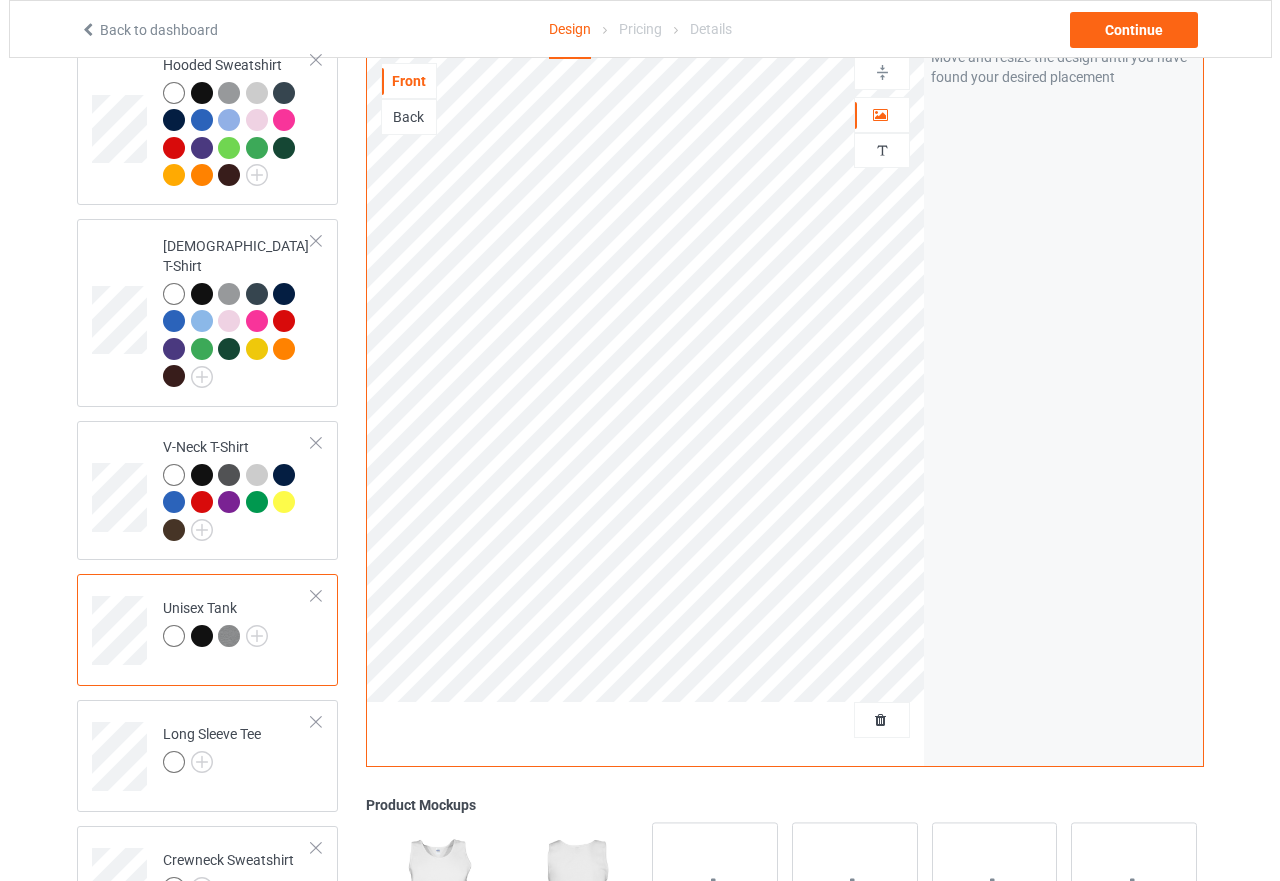 scroll, scrollTop: 829, scrollLeft: 0, axis: vertical 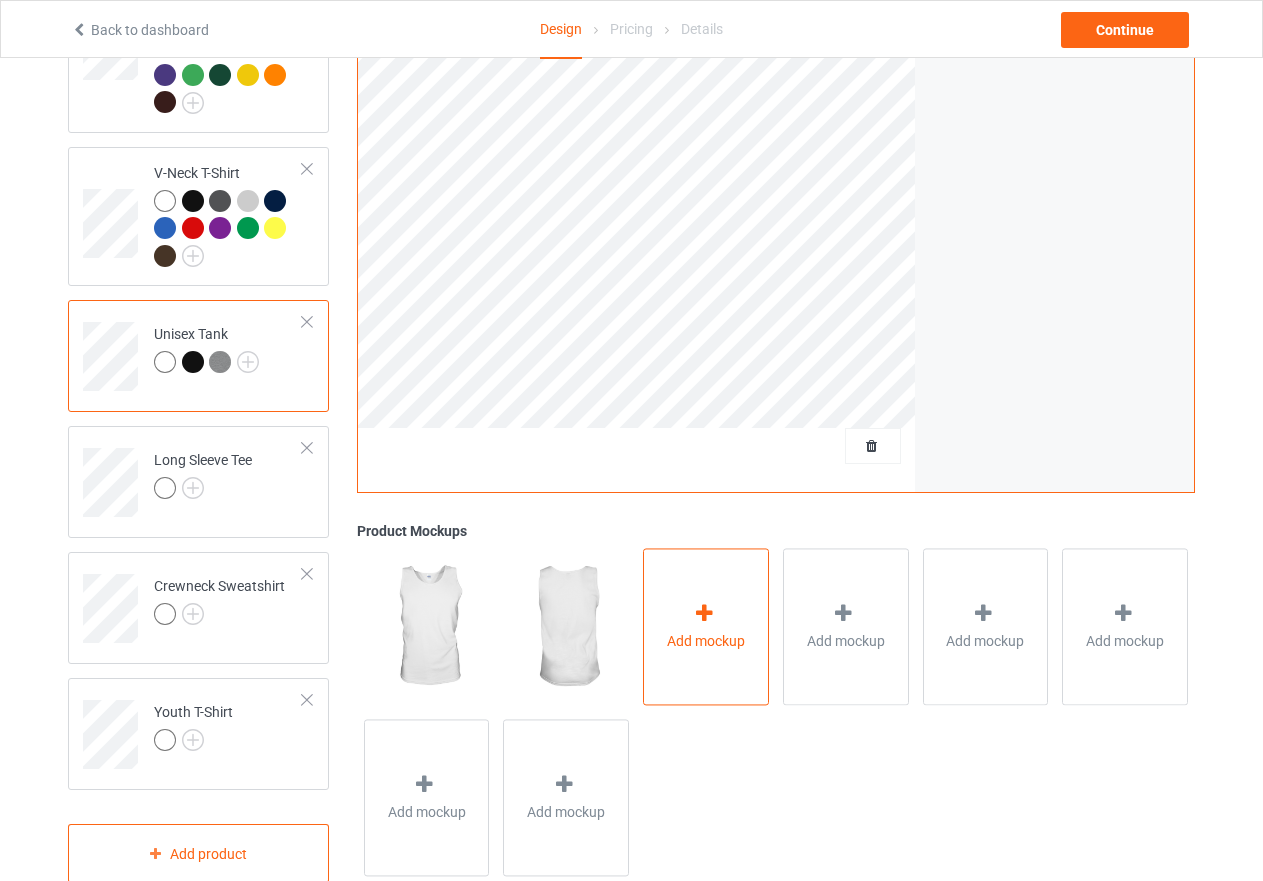 click at bounding box center [704, 613] 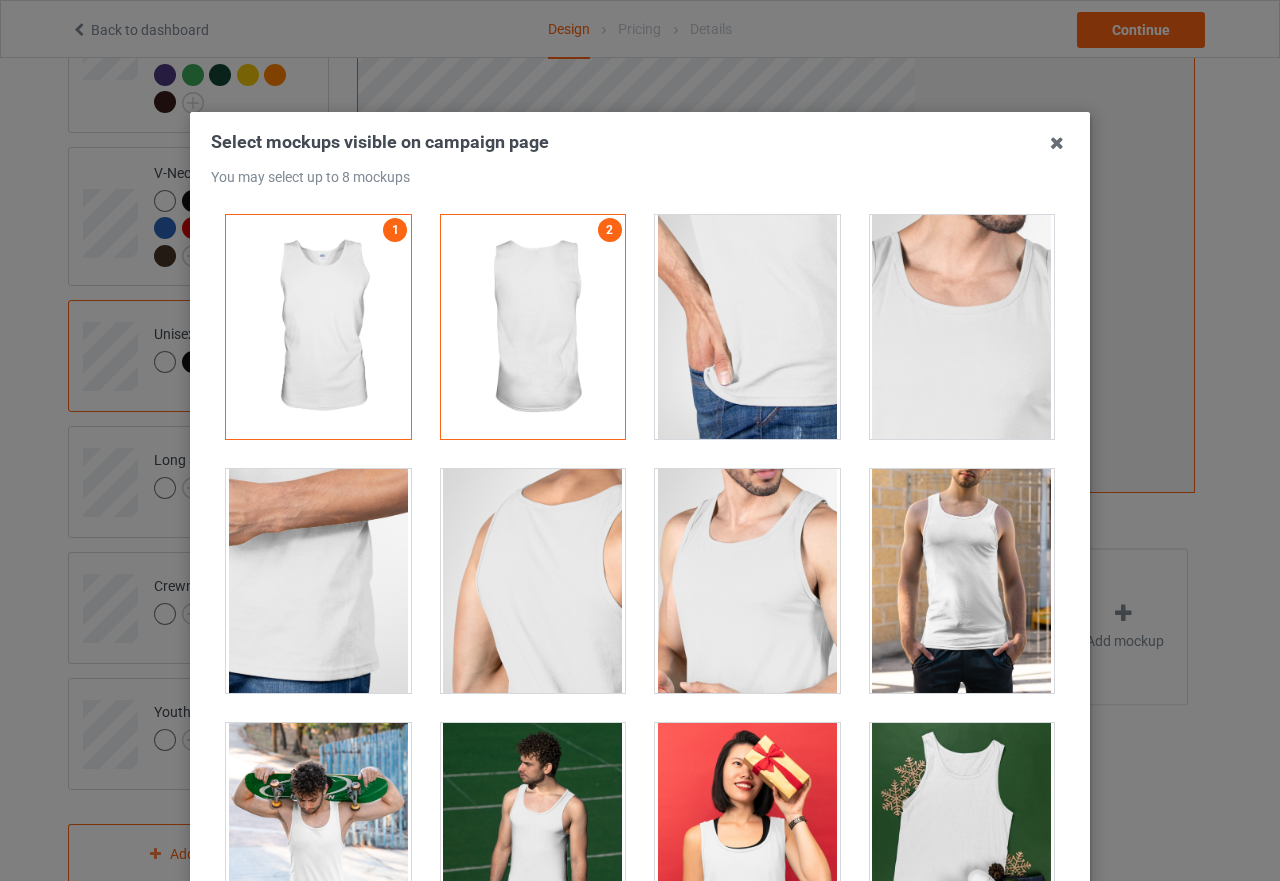 click at bounding box center (962, 581) 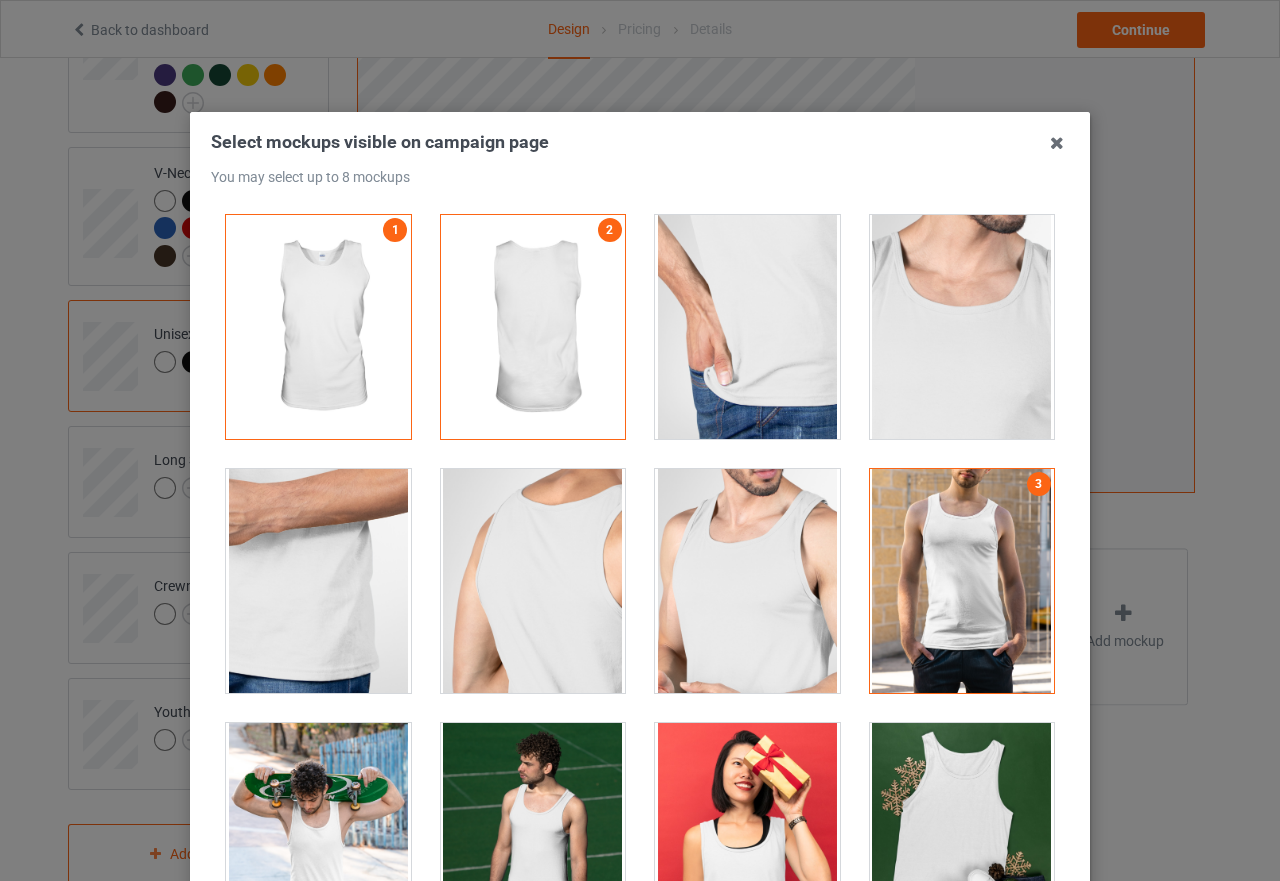 click at bounding box center [747, 581] 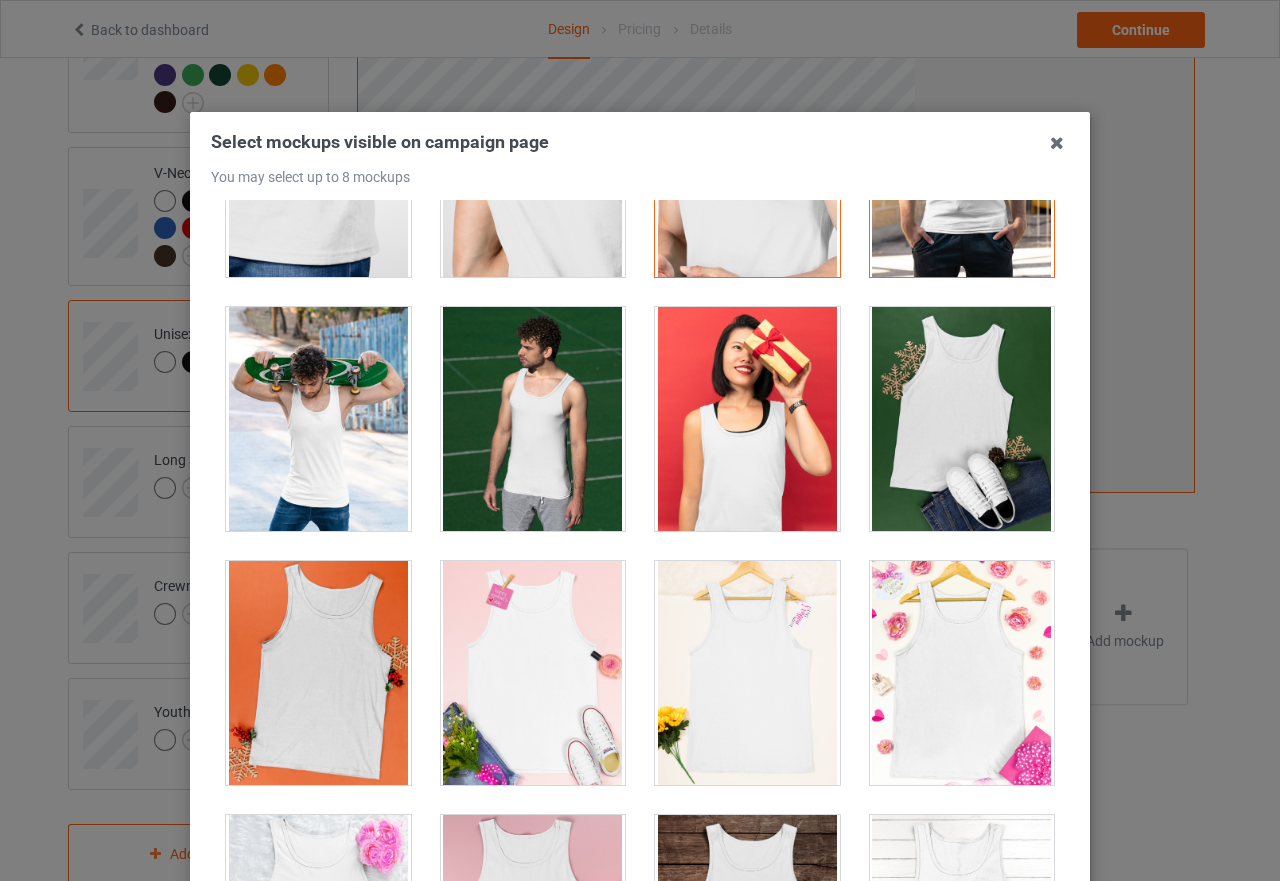 scroll, scrollTop: 400, scrollLeft: 0, axis: vertical 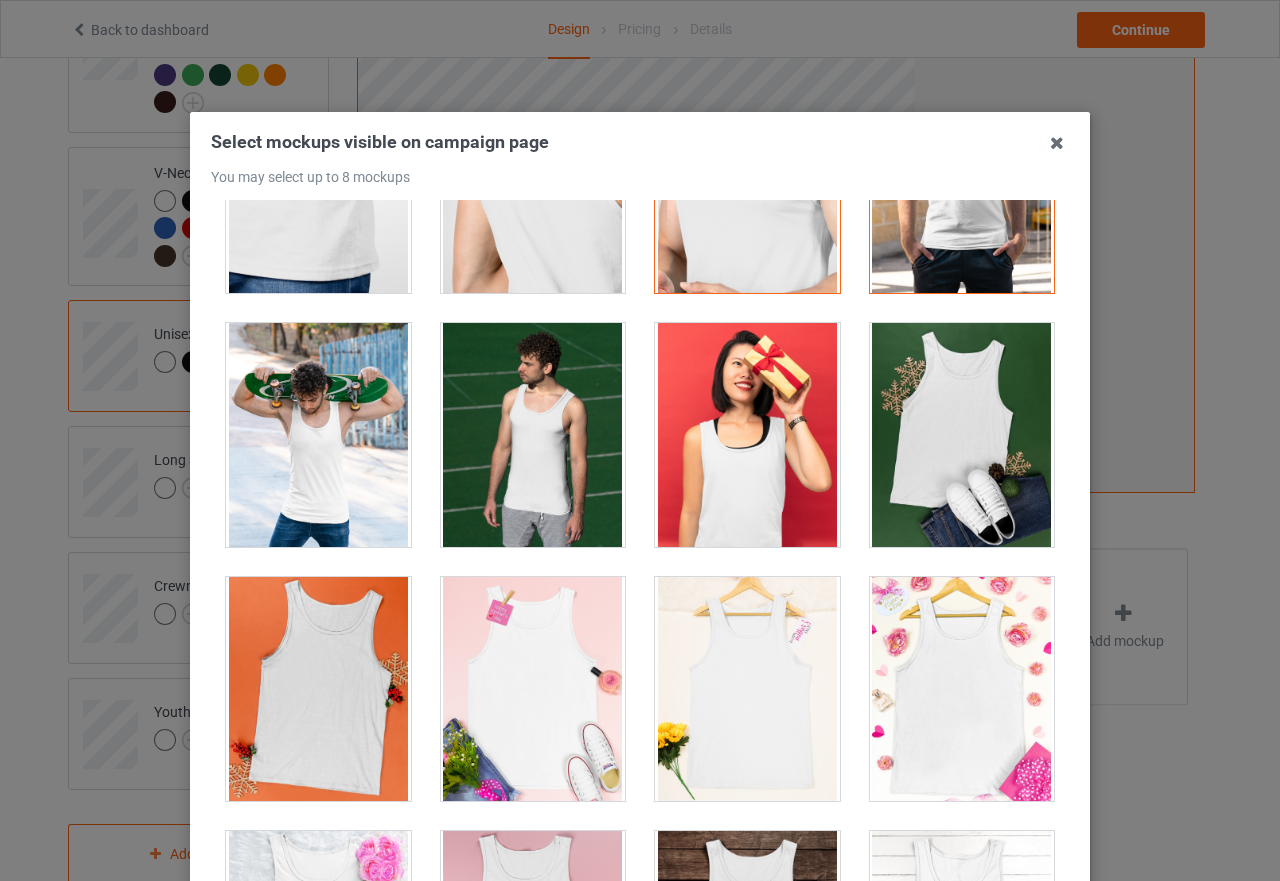 click at bounding box center [962, 435] 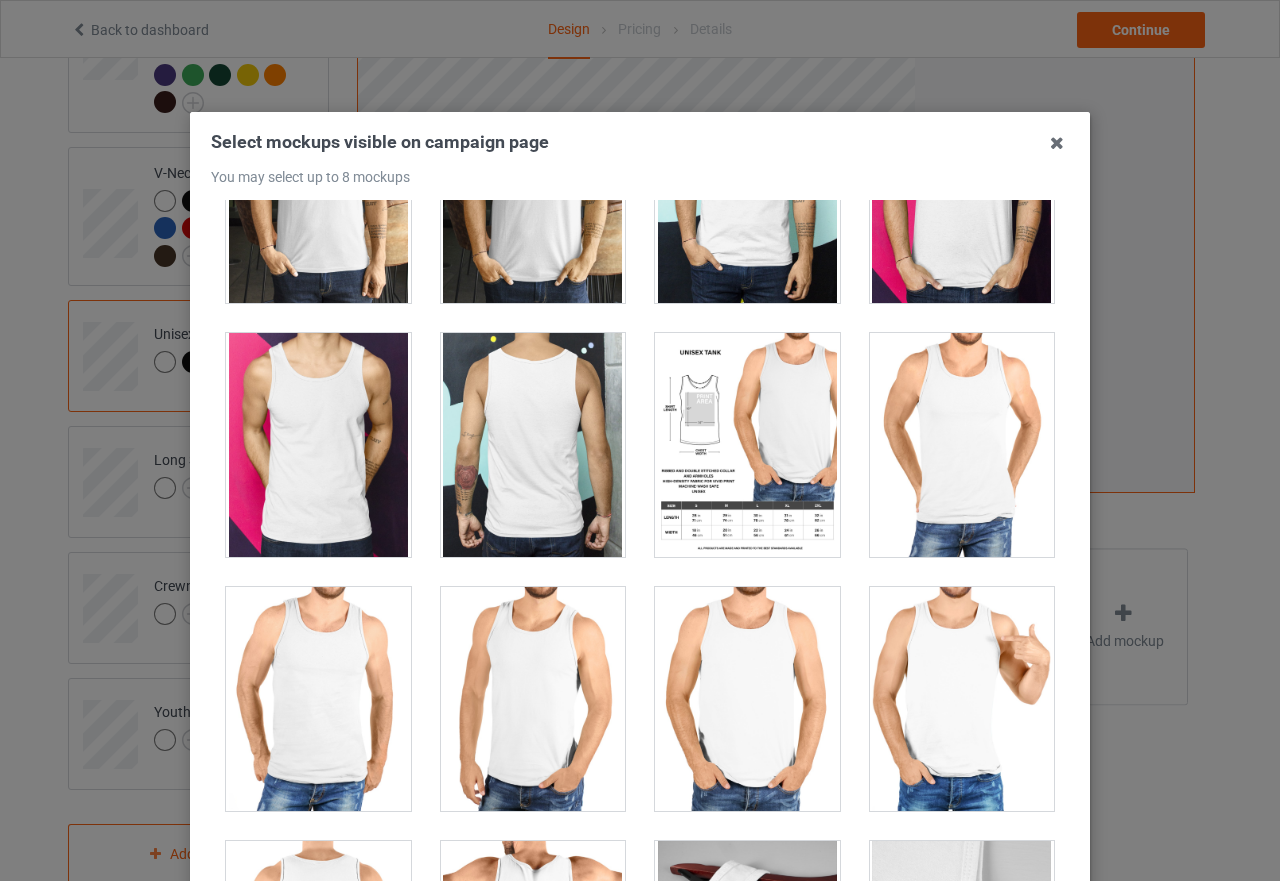 scroll, scrollTop: 2400, scrollLeft: 0, axis: vertical 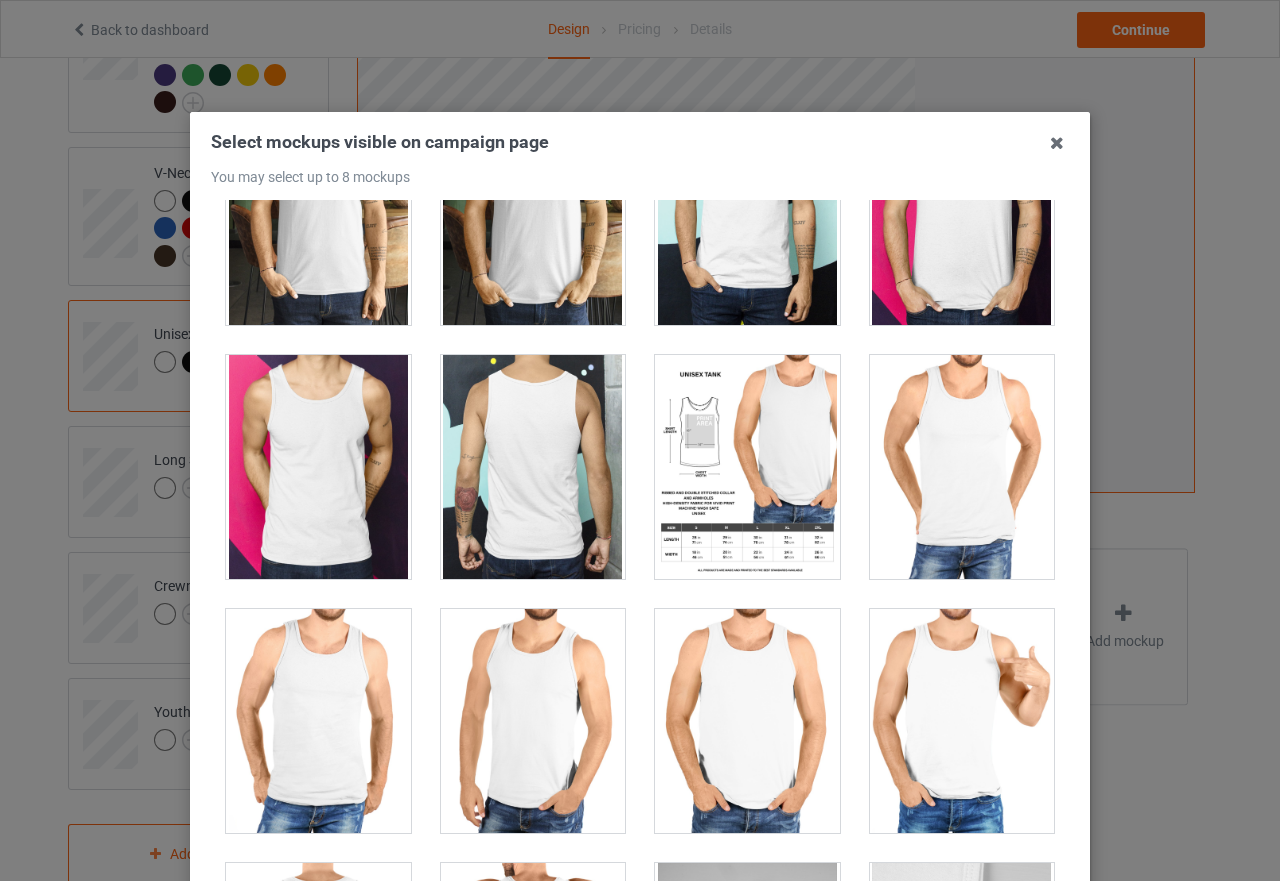 click at bounding box center (962, 721) 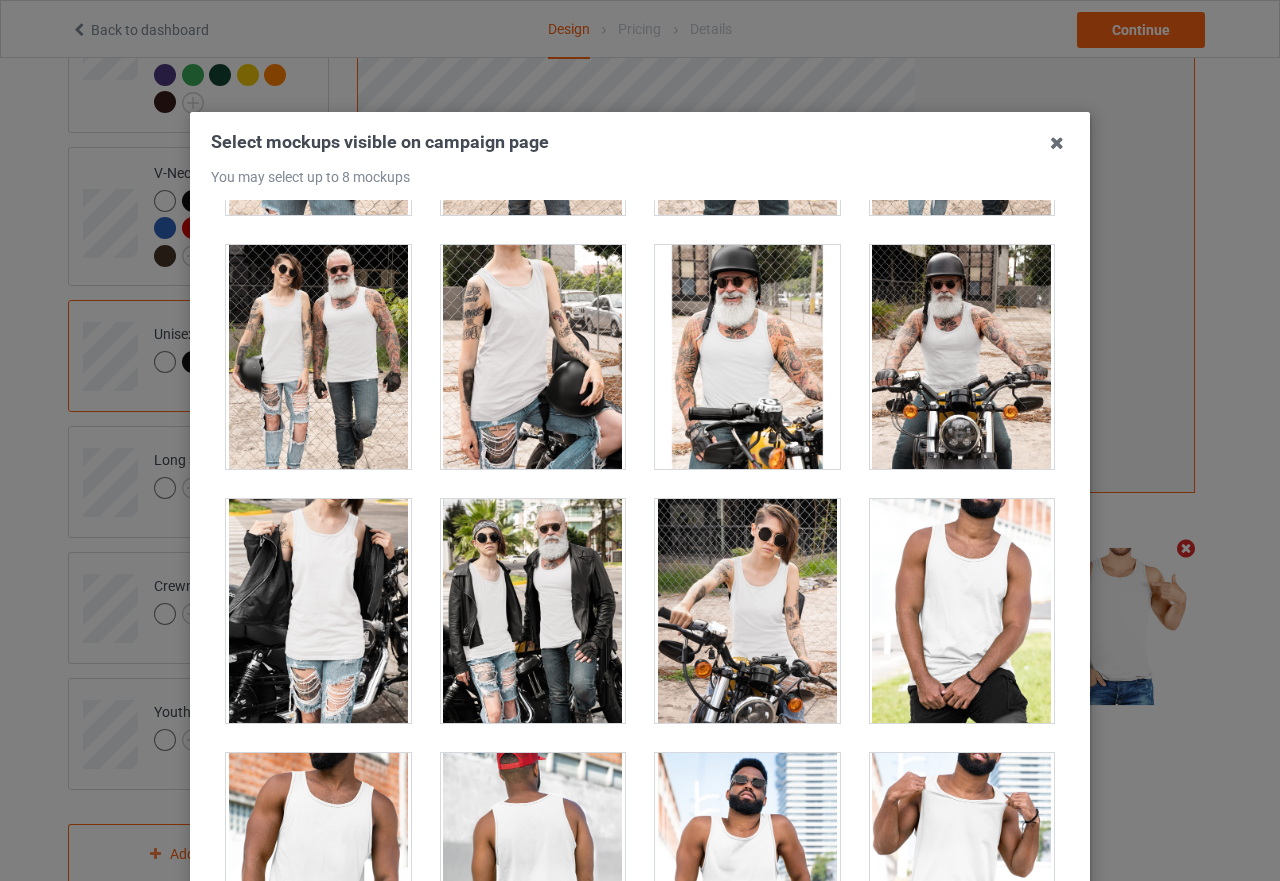 scroll, scrollTop: 4500, scrollLeft: 0, axis: vertical 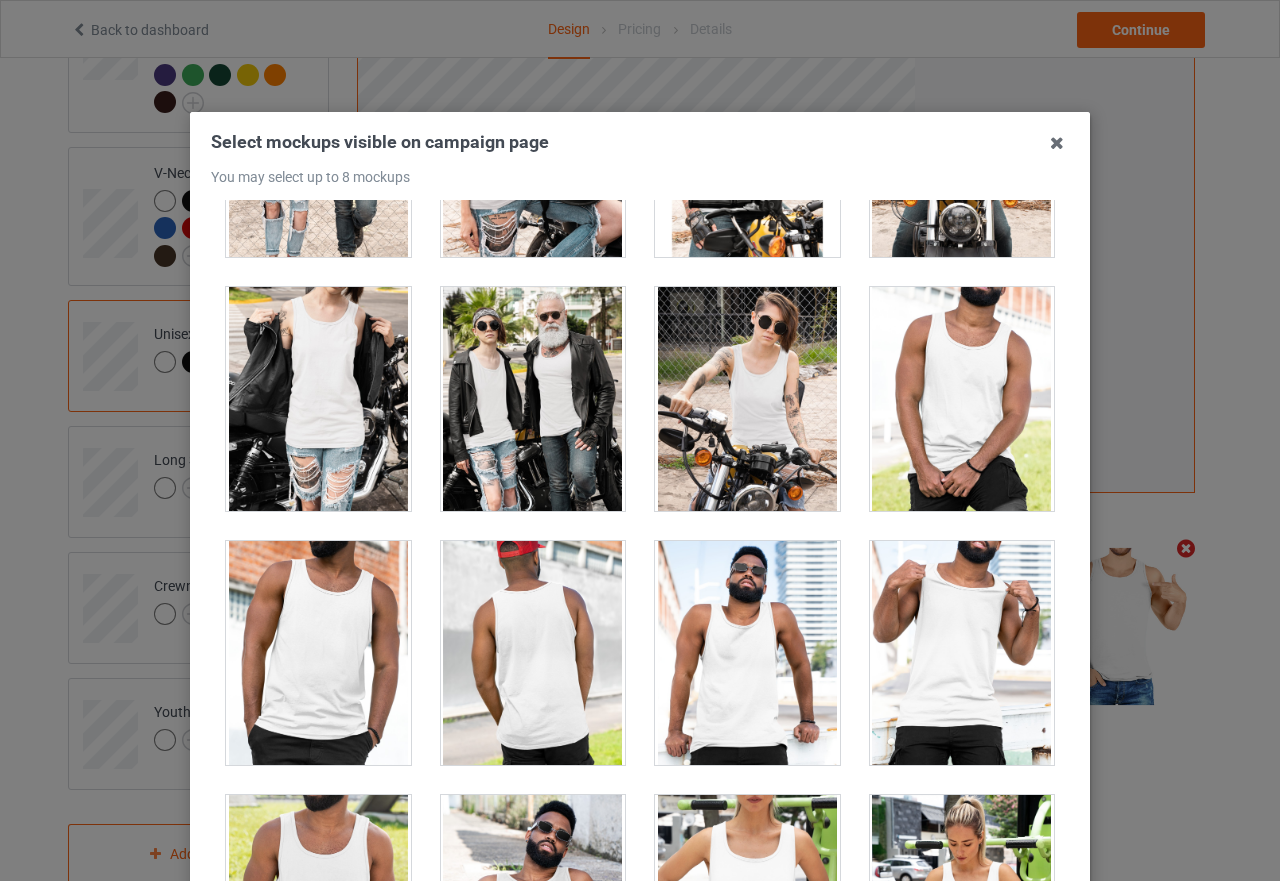 click at bounding box center (747, 653) 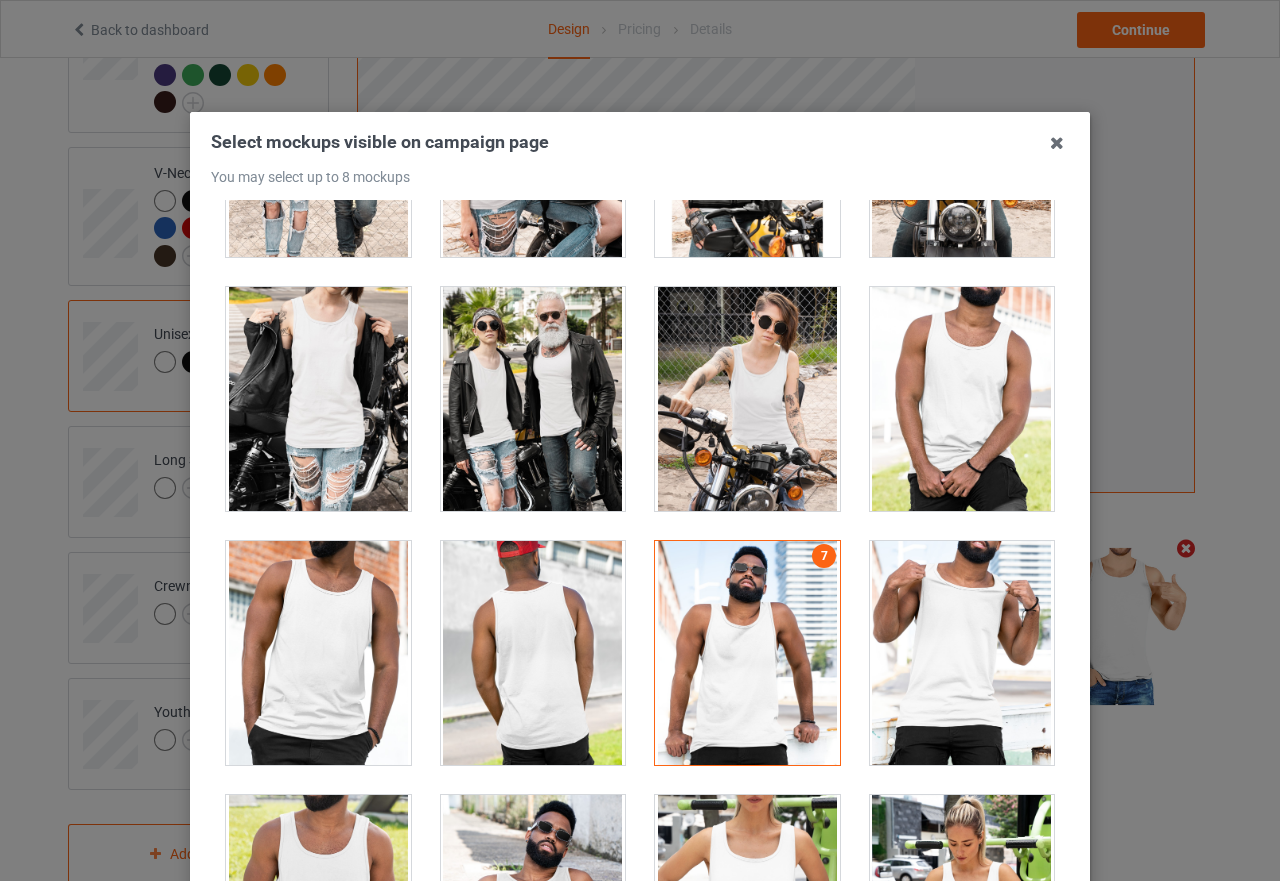 click at bounding box center [962, 653] 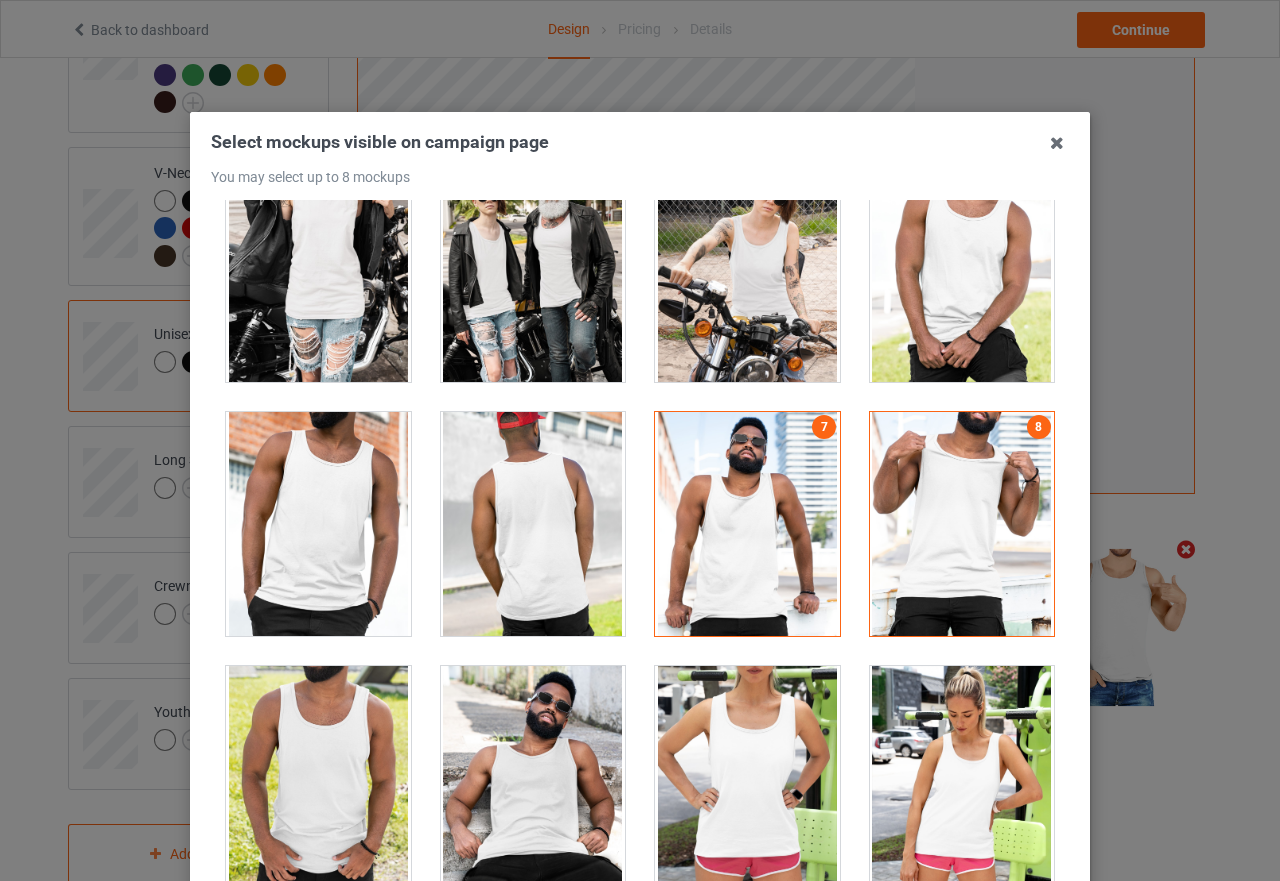 scroll, scrollTop: 4883, scrollLeft: 0, axis: vertical 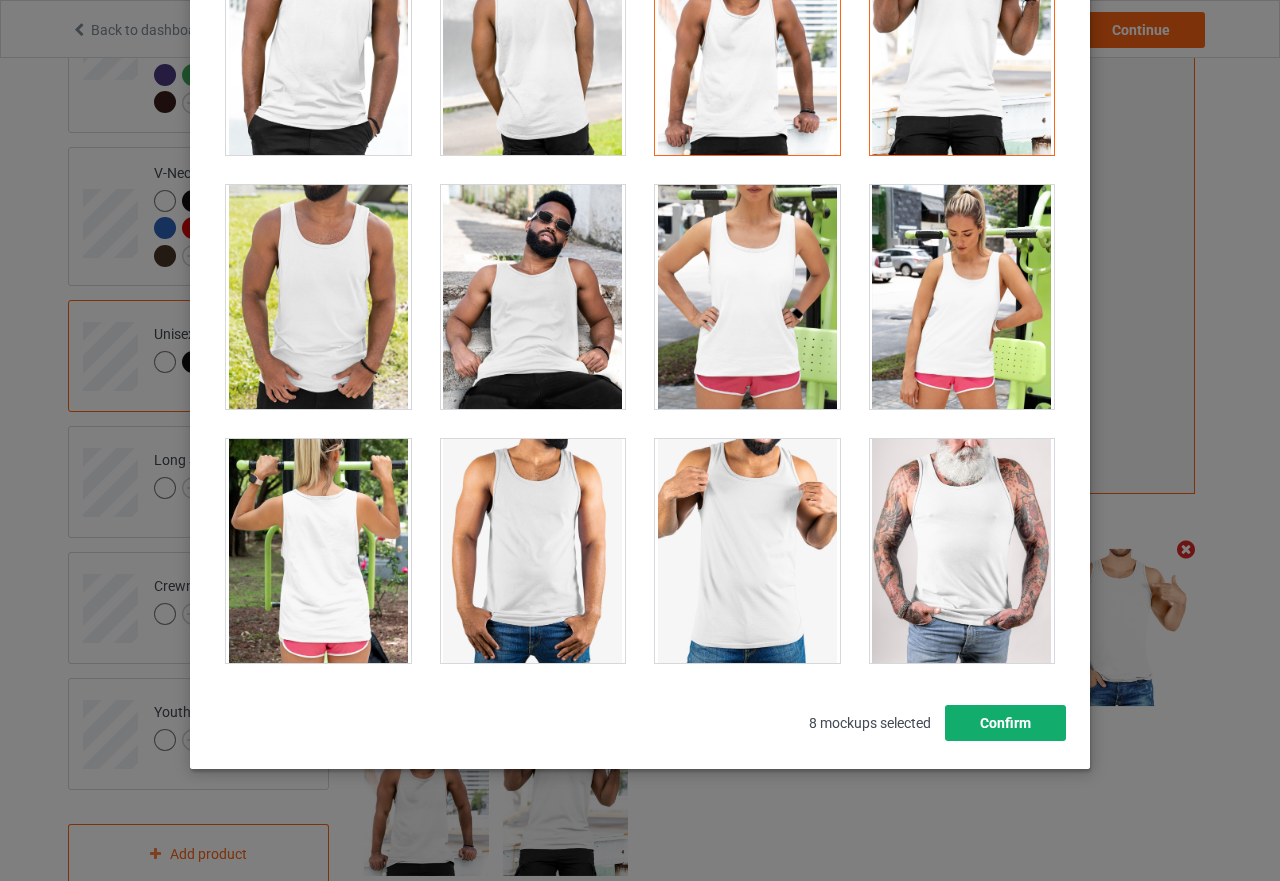 click on "Confirm" at bounding box center (1005, 723) 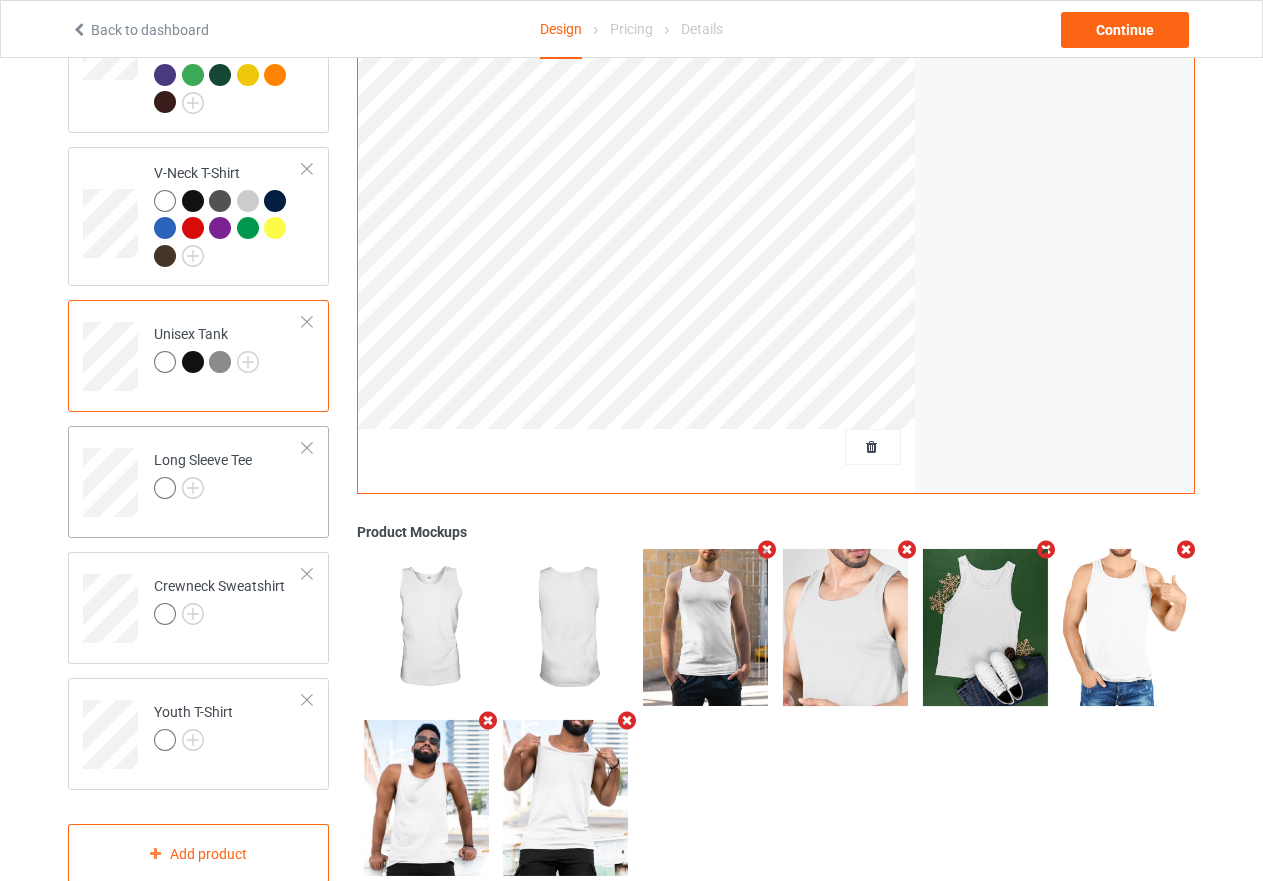 click at bounding box center [203, 491] 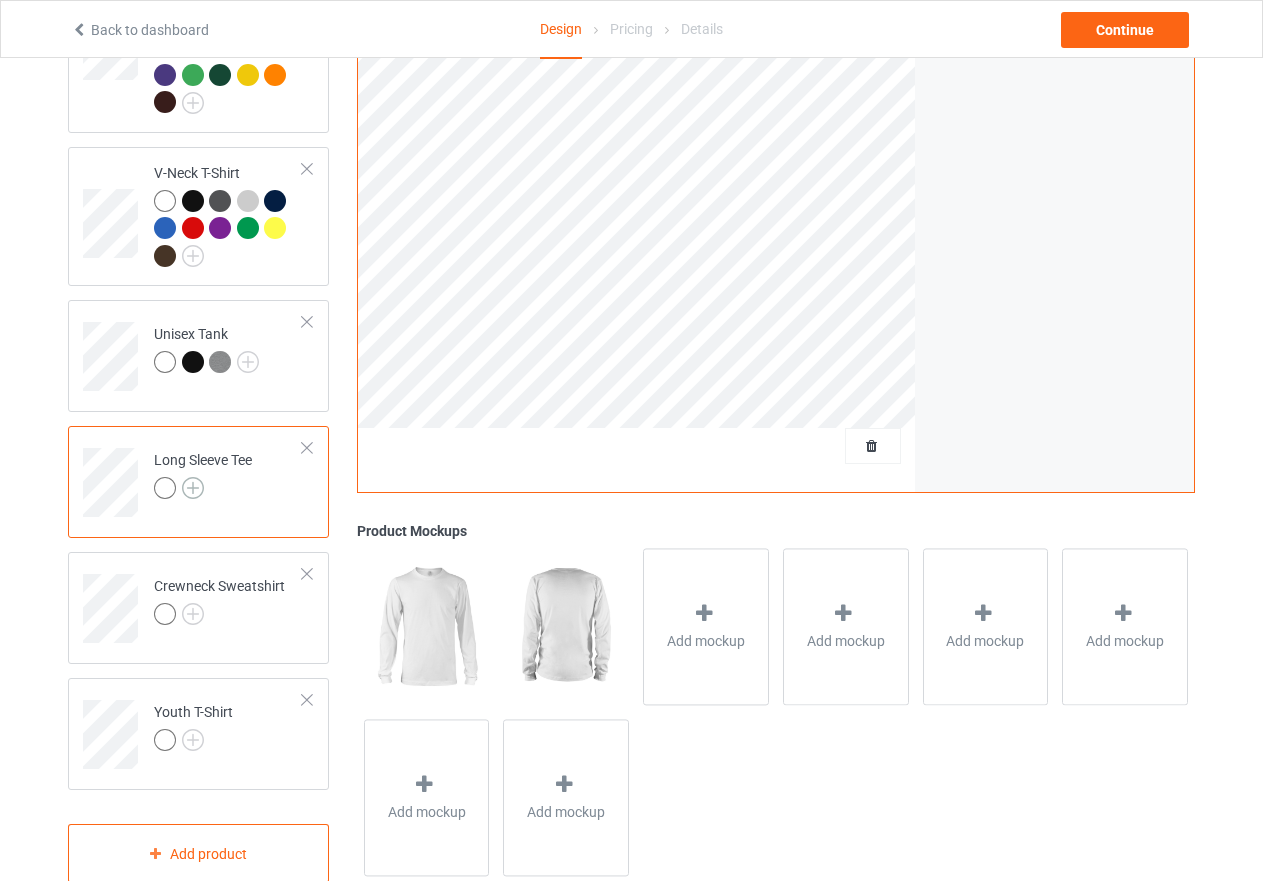 click at bounding box center (193, 488) 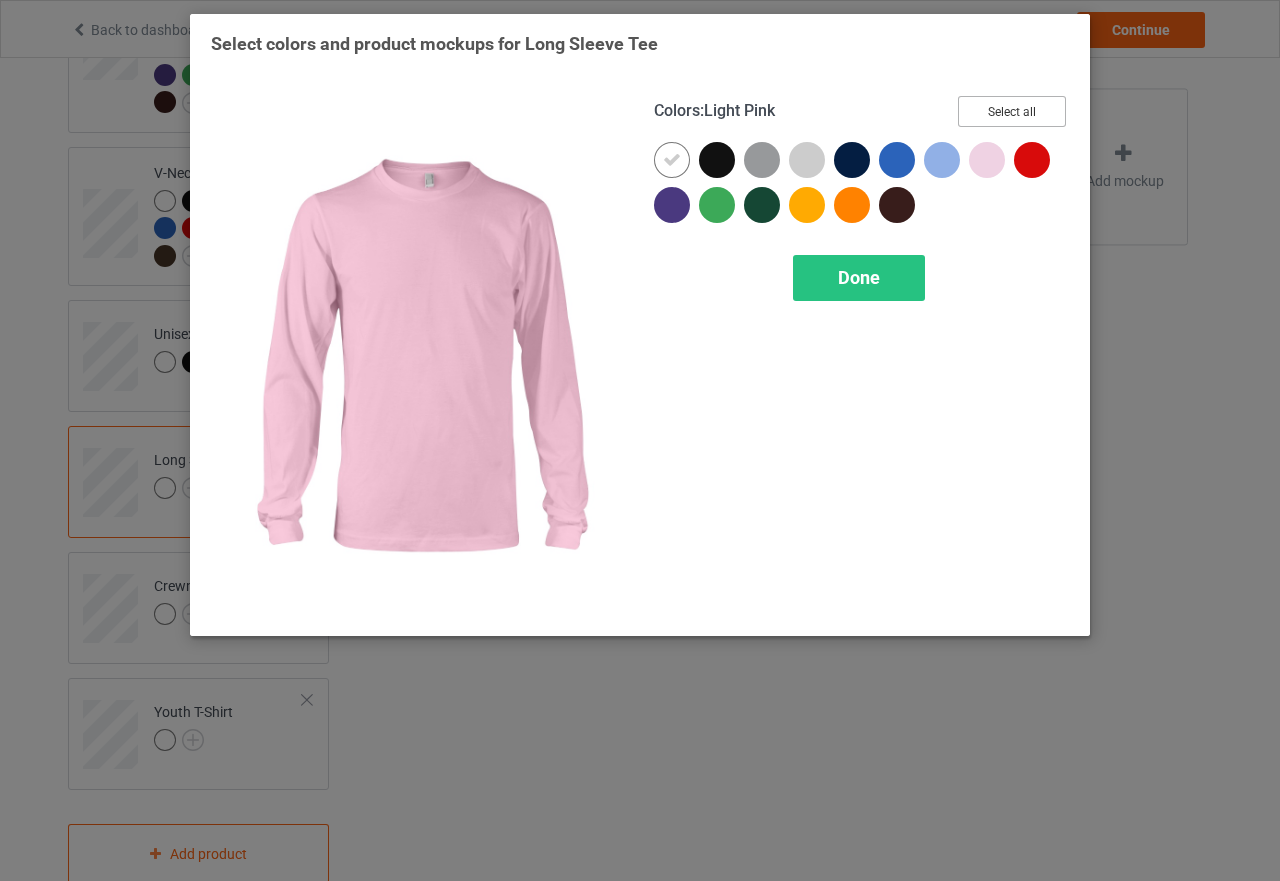 click on "Select all" at bounding box center (1012, 111) 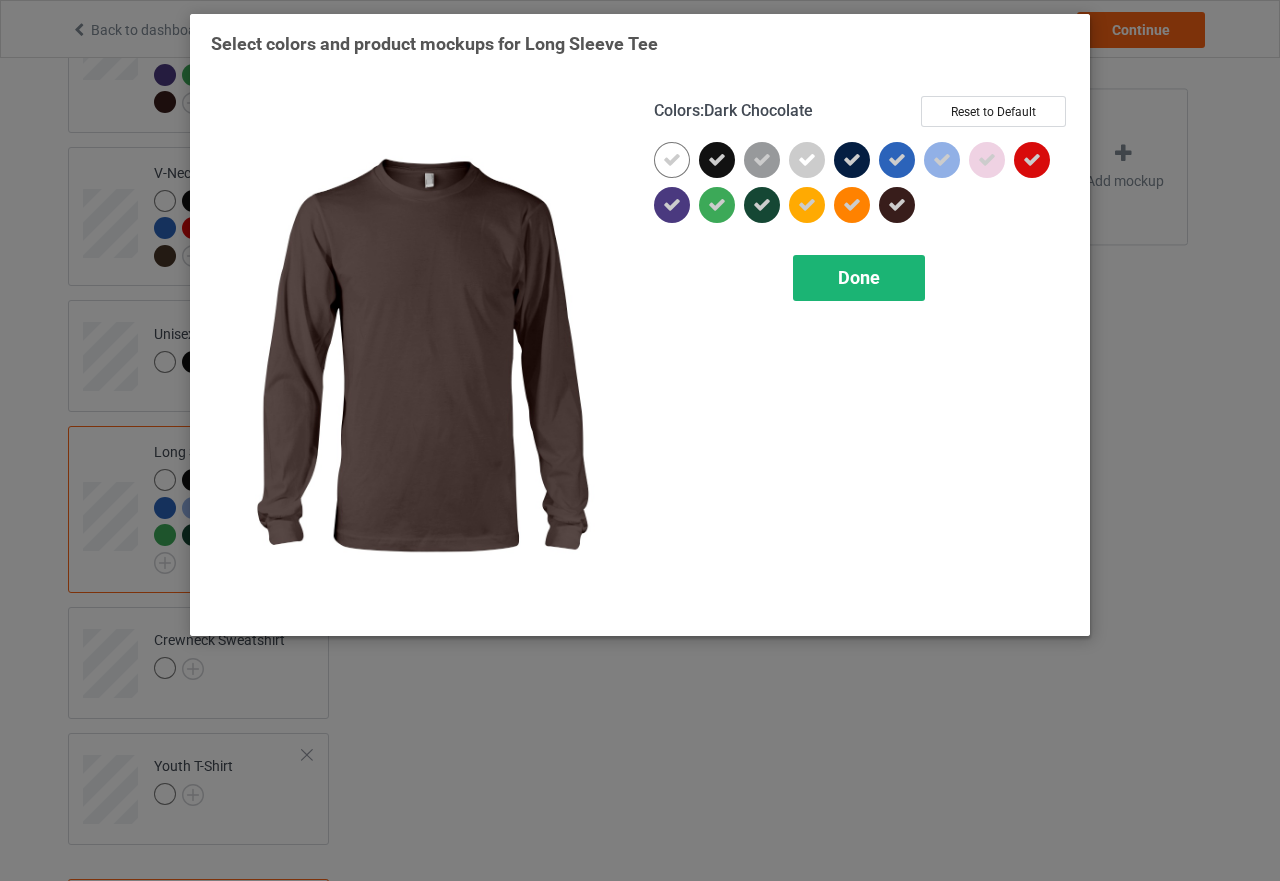 click on "Done" at bounding box center [859, 277] 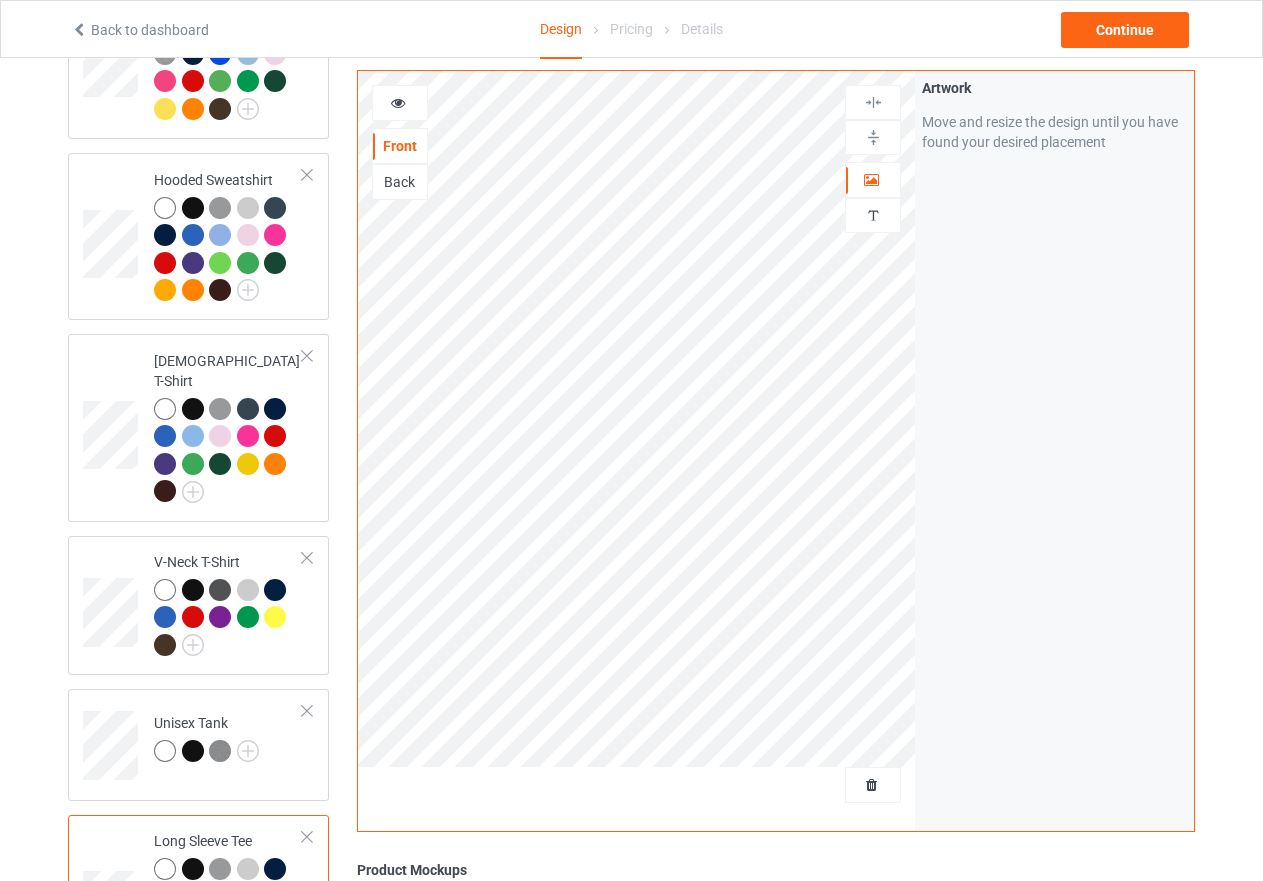 scroll, scrollTop: 429, scrollLeft: 0, axis: vertical 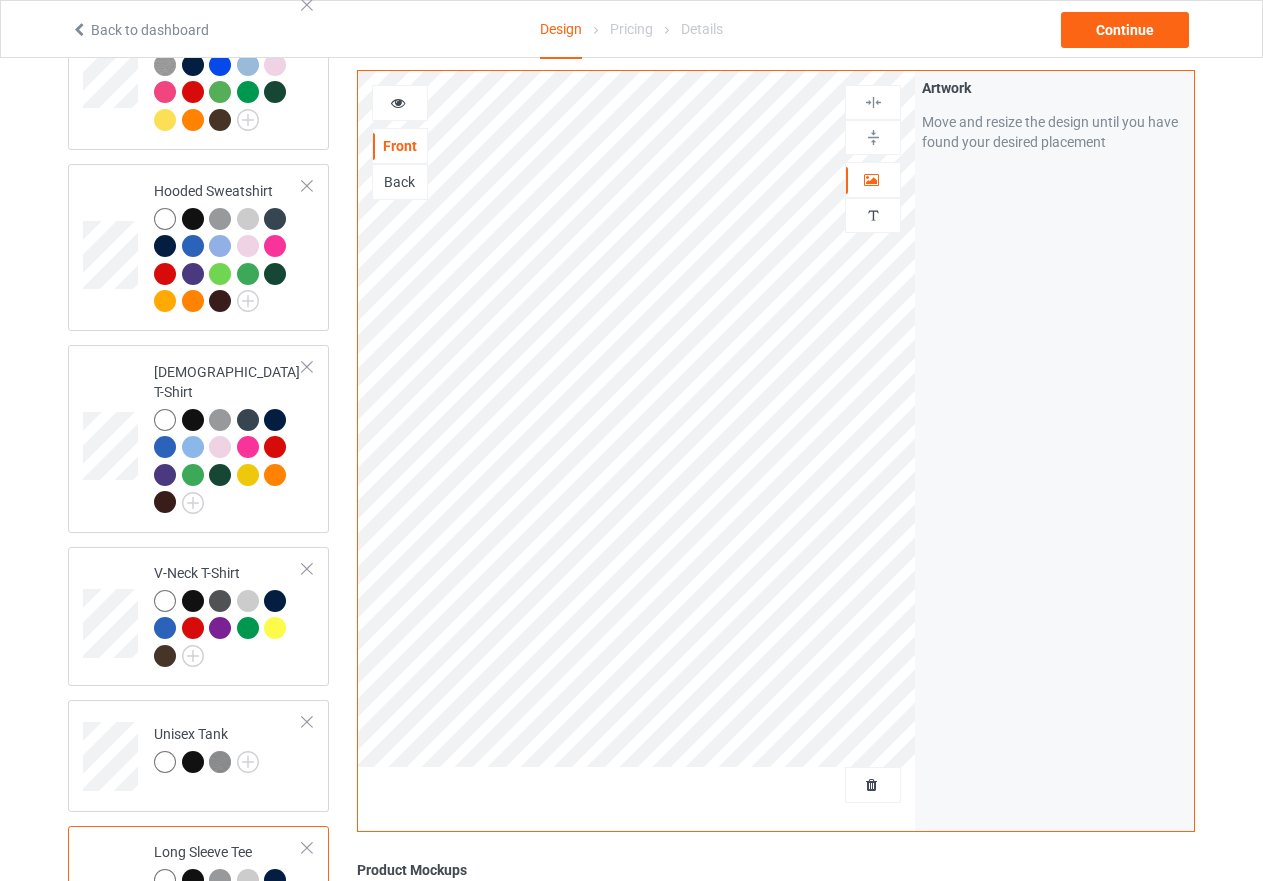 click at bounding box center (873, 137) 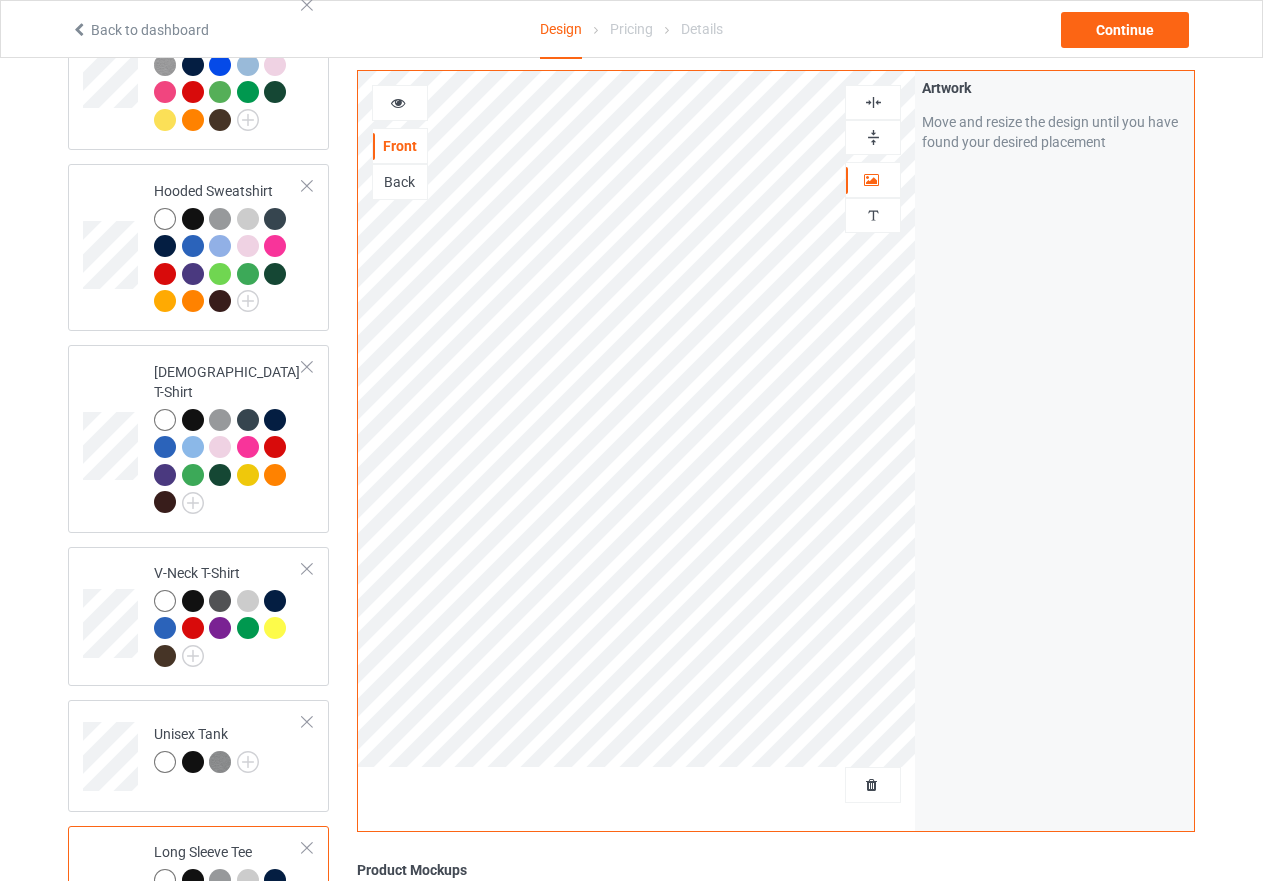 click at bounding box center [873, 137] 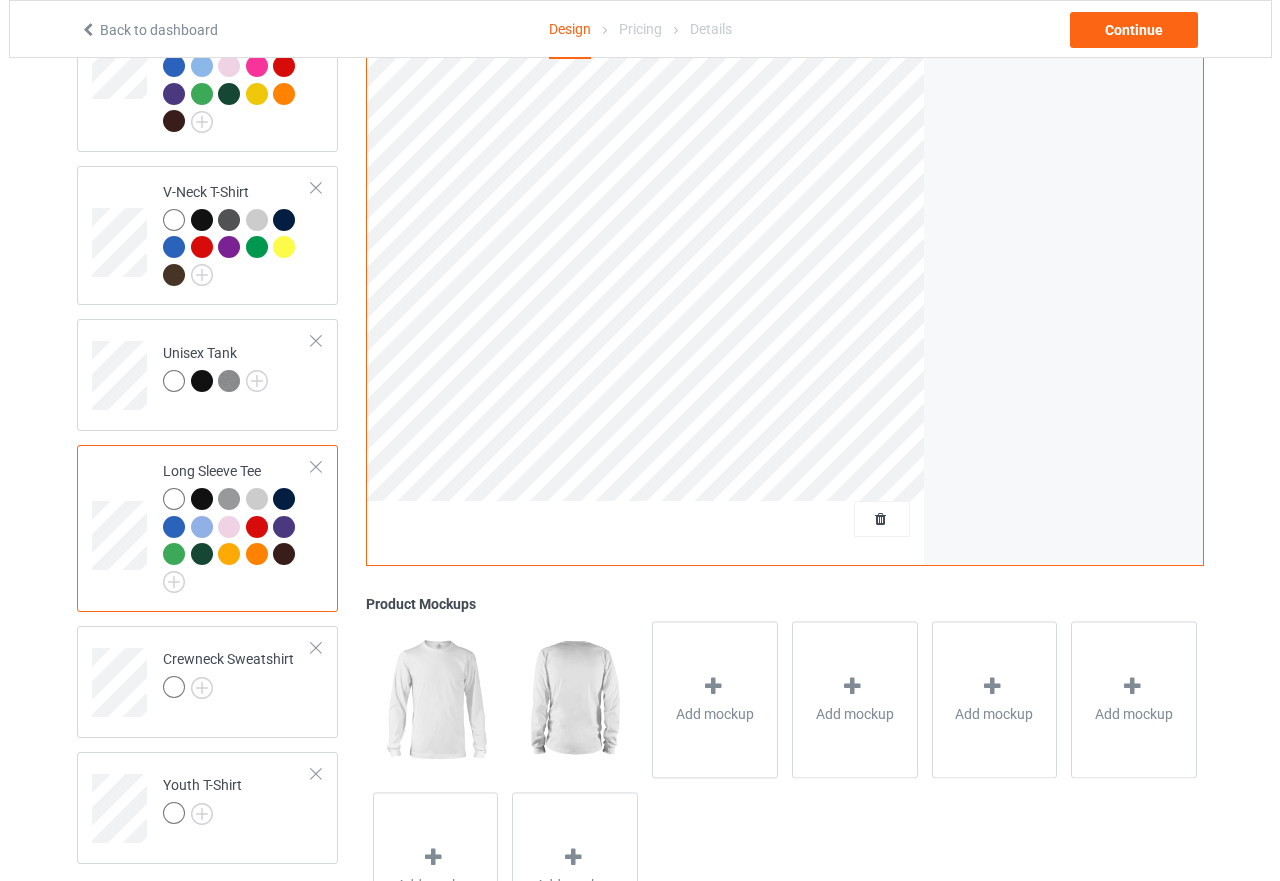 scroll, scrollTop: 829, scrollLeft: 0, axis: vertical 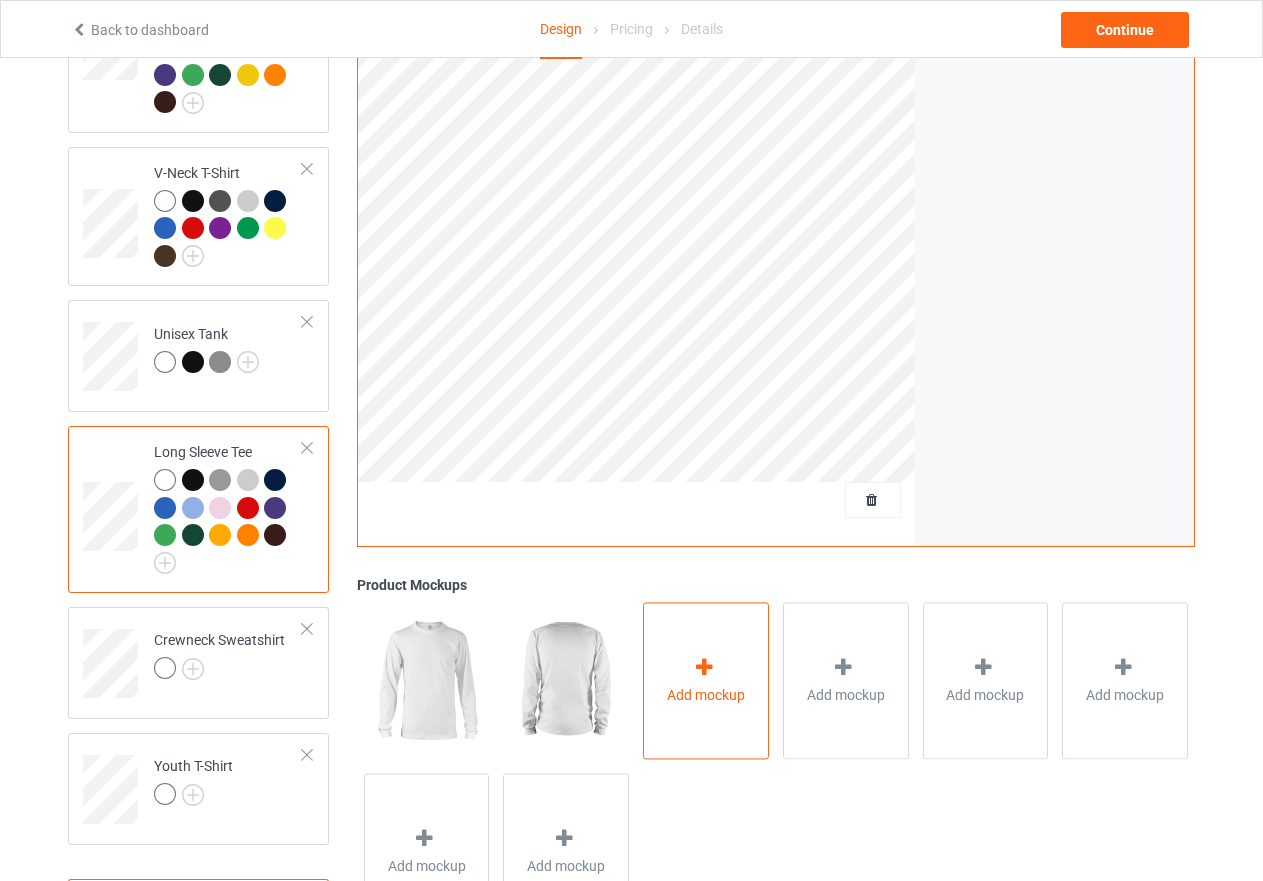 click at bounding box center [704, 668] 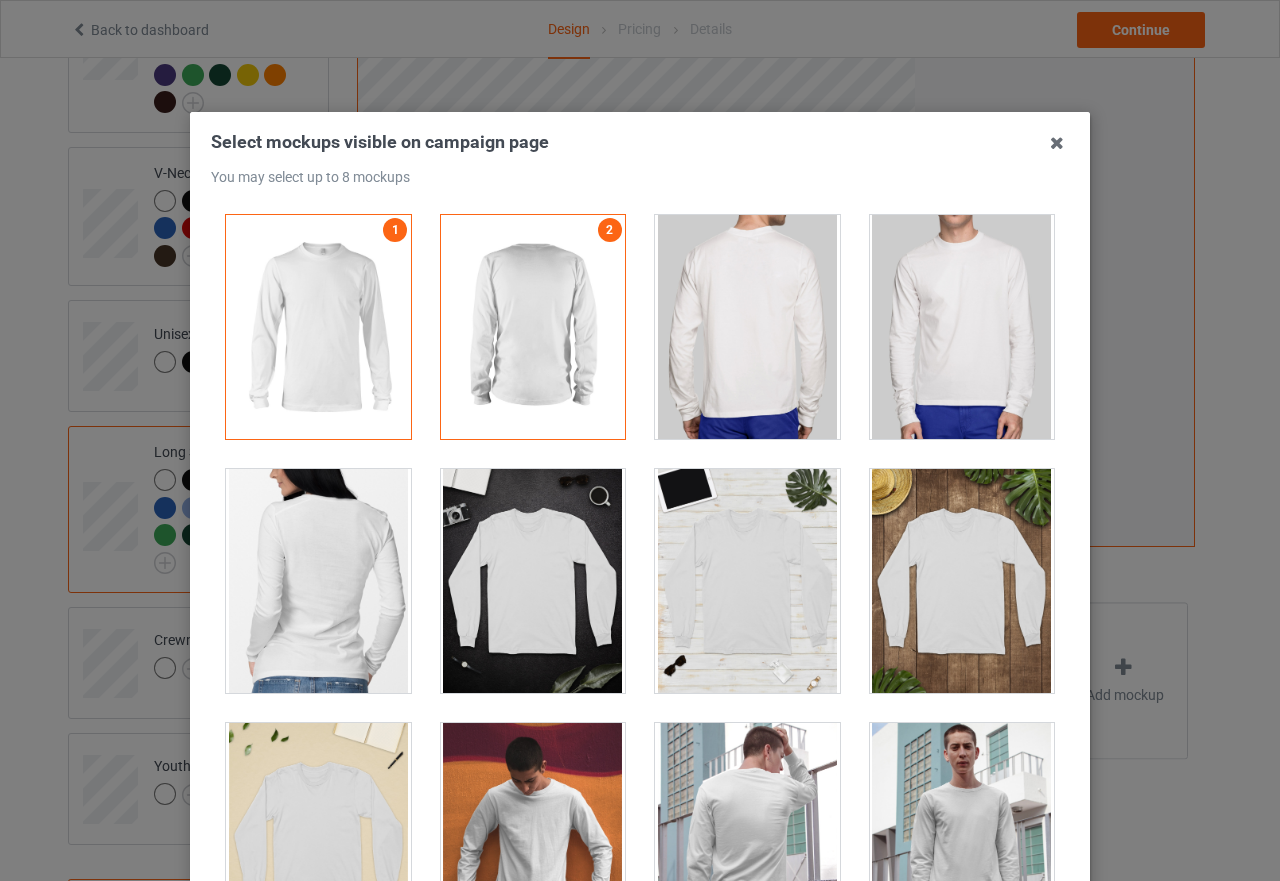 click at bounding box center (533, 581) 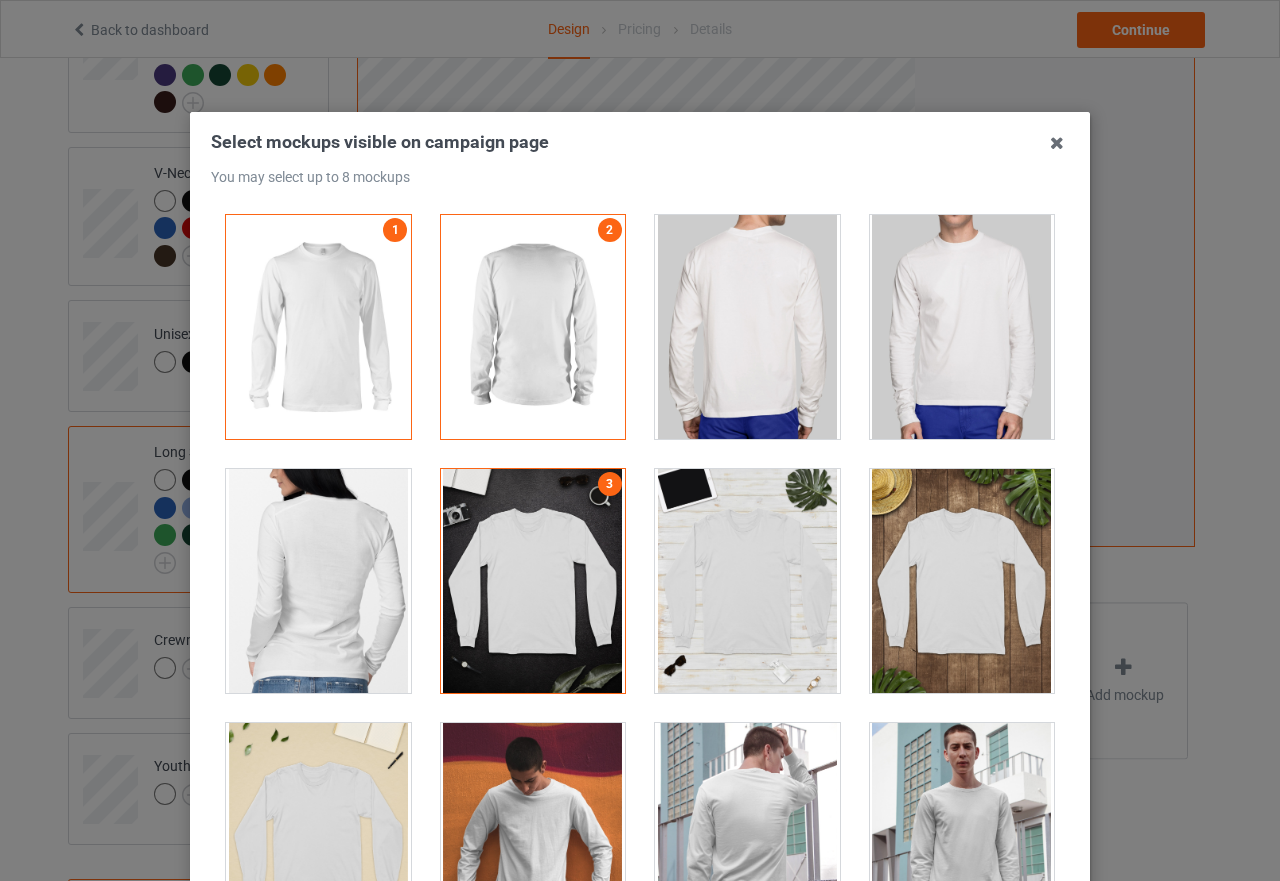 click at bounding box center (533, 581) 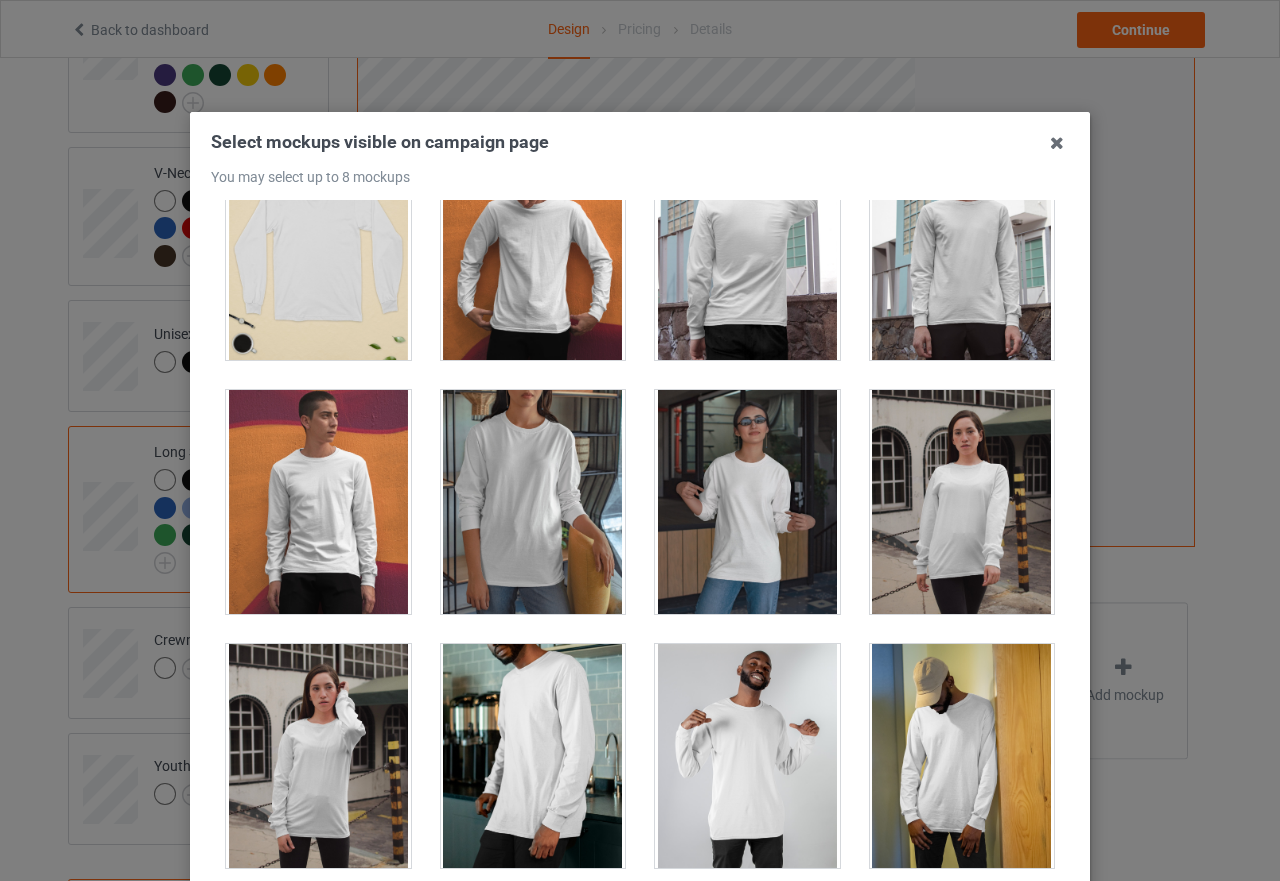 scroll, scrollTop: 700, scrollLeft: 0, axis: vertical 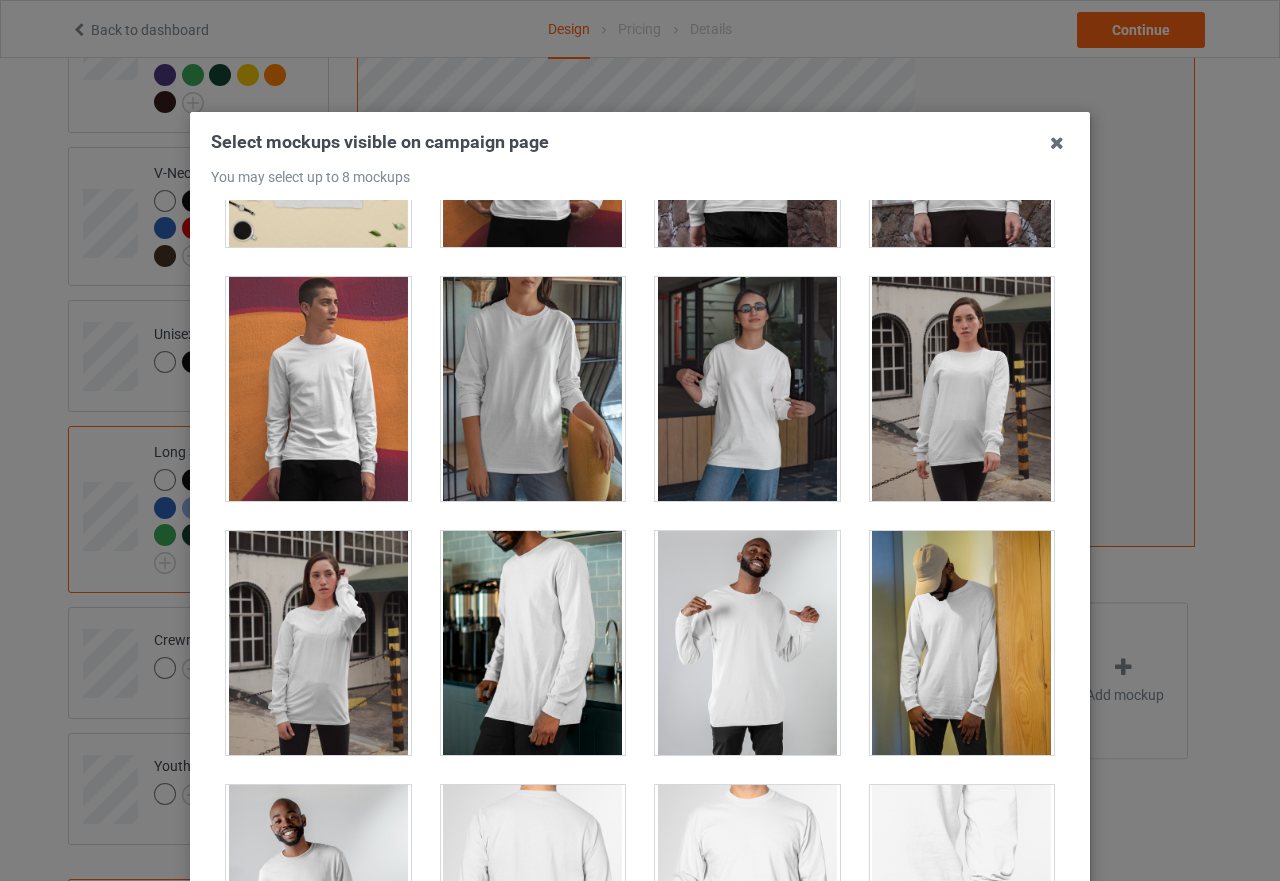 click at bounding box center [318, 643] 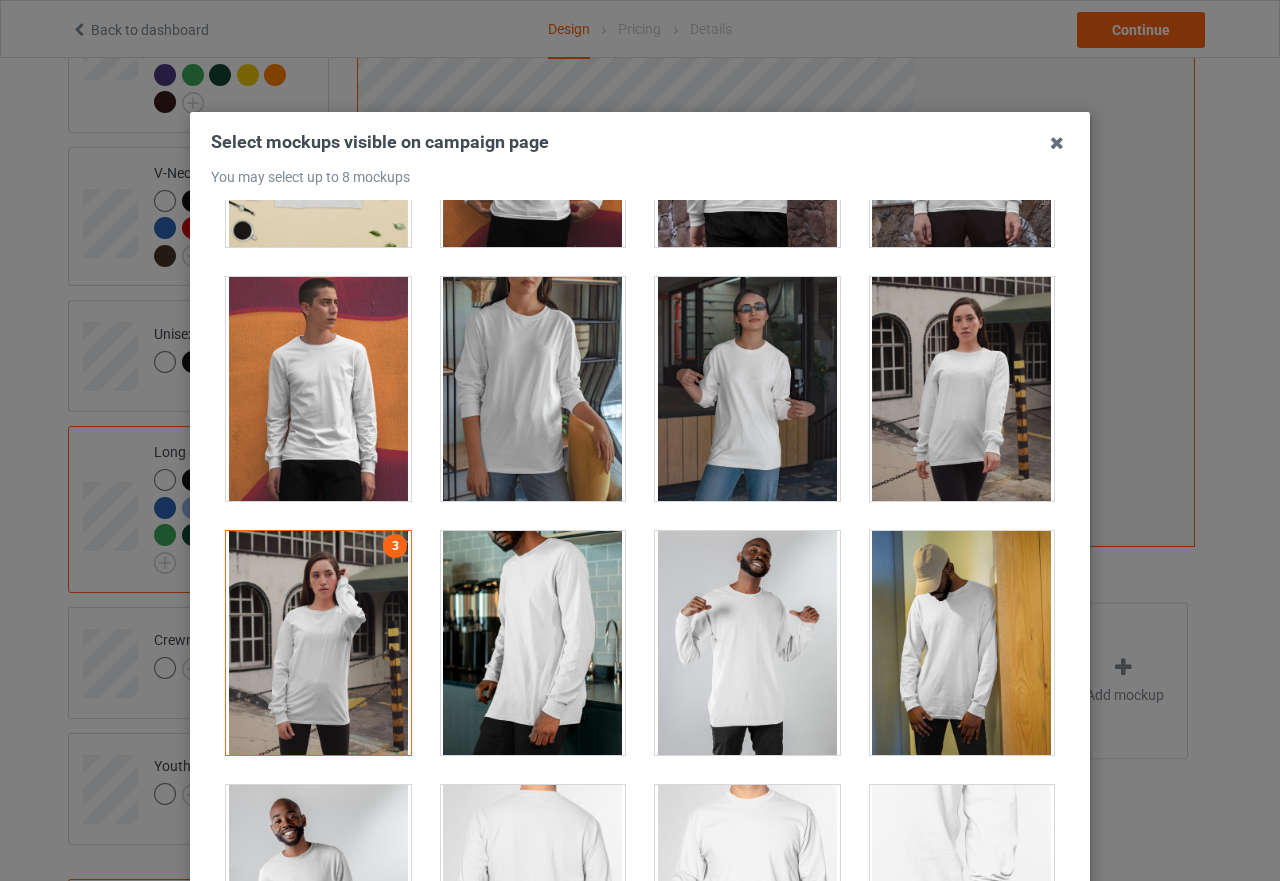 click at bounding box center (747, 643) 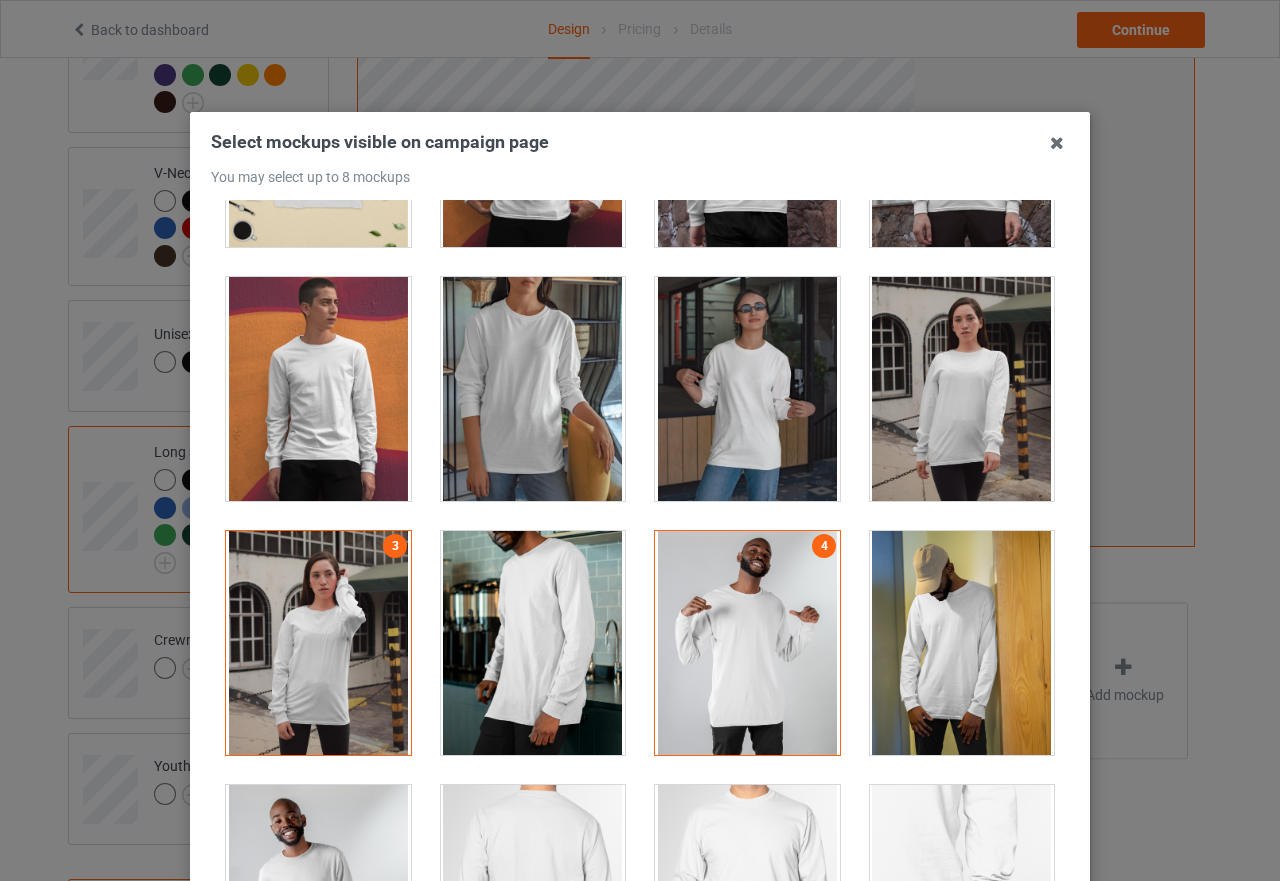 click at bounding box center [962, 643] 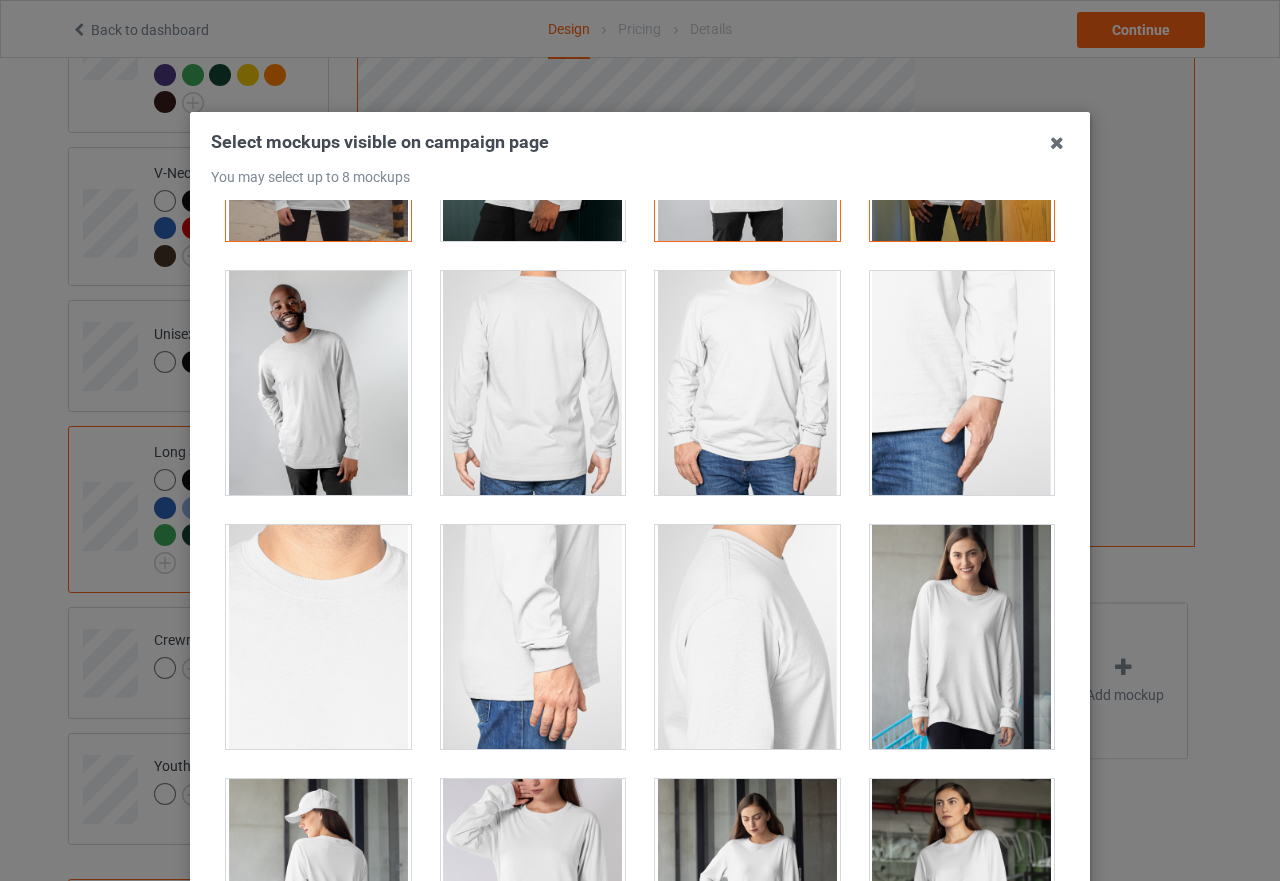 scroll, scrollTop: 1400, scrollLeft: 0, axis: vertical 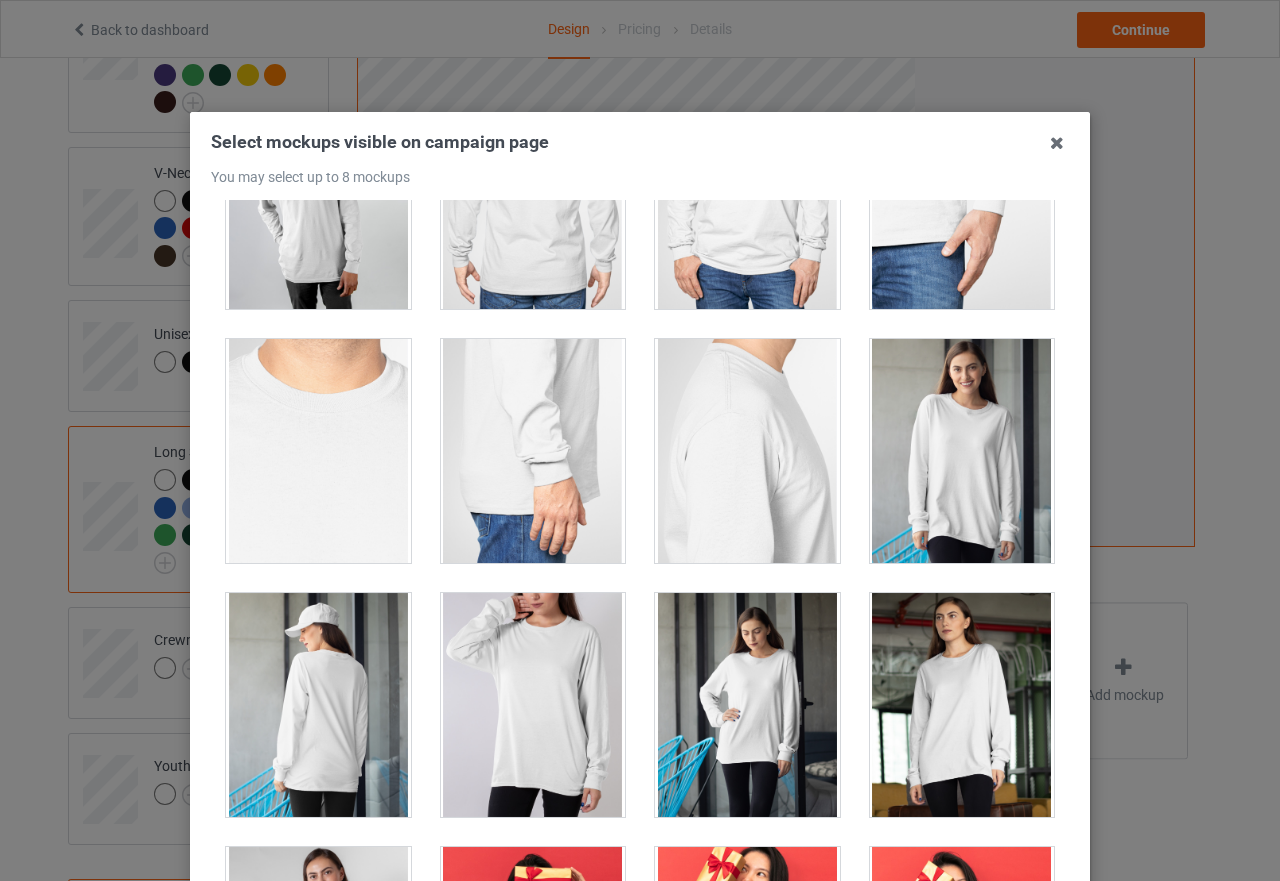 click at bounding box center (962, 451) 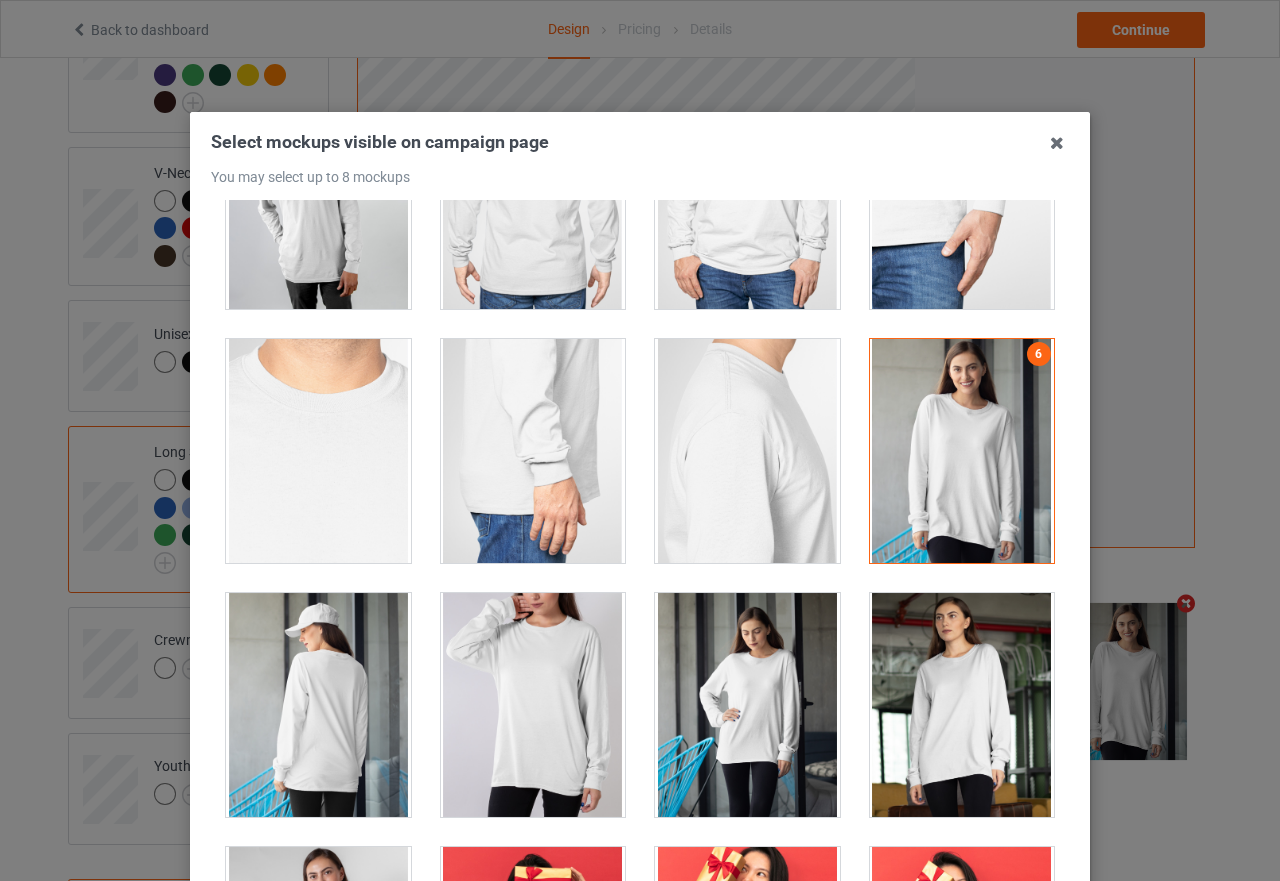 click at bounding box center [318, 705] 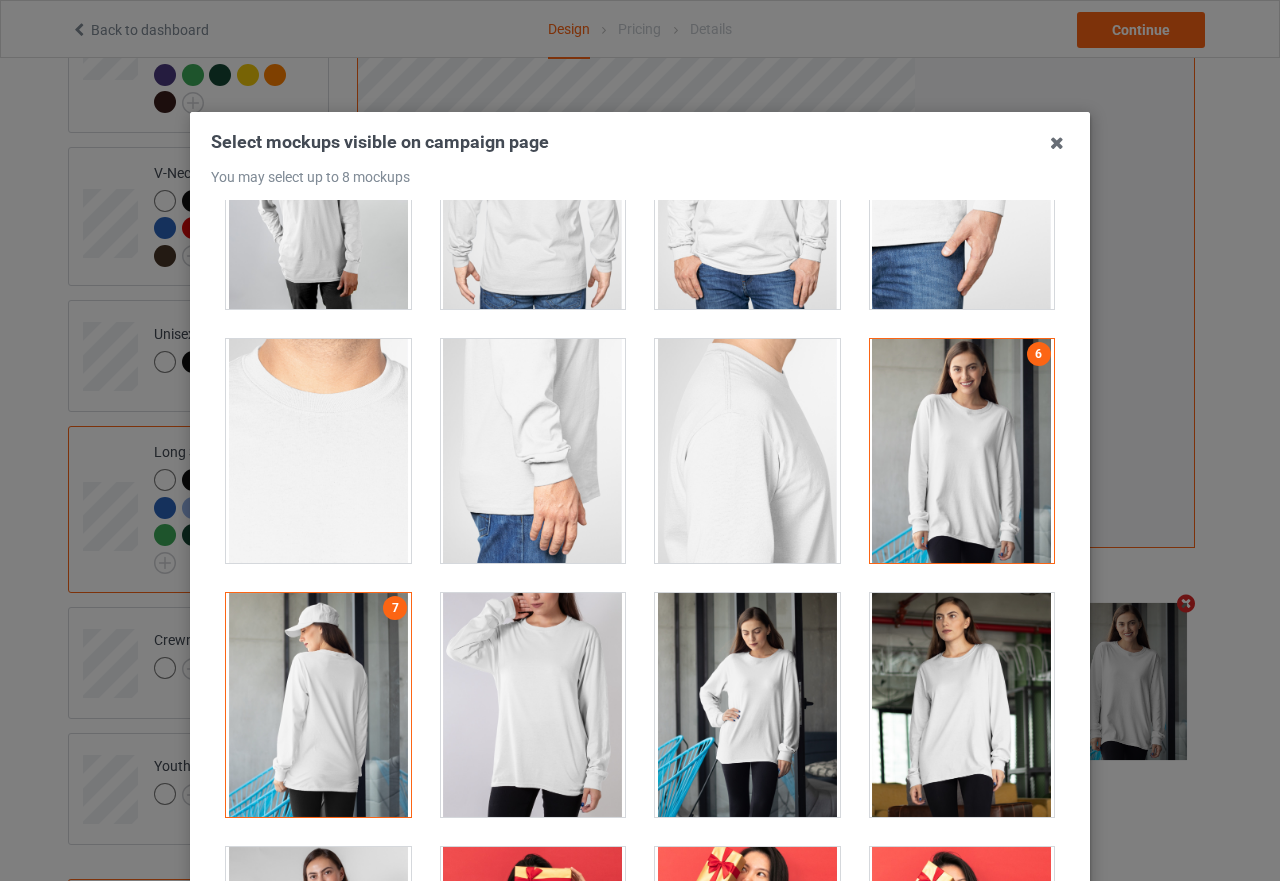 click at bounding box center (747, 705) 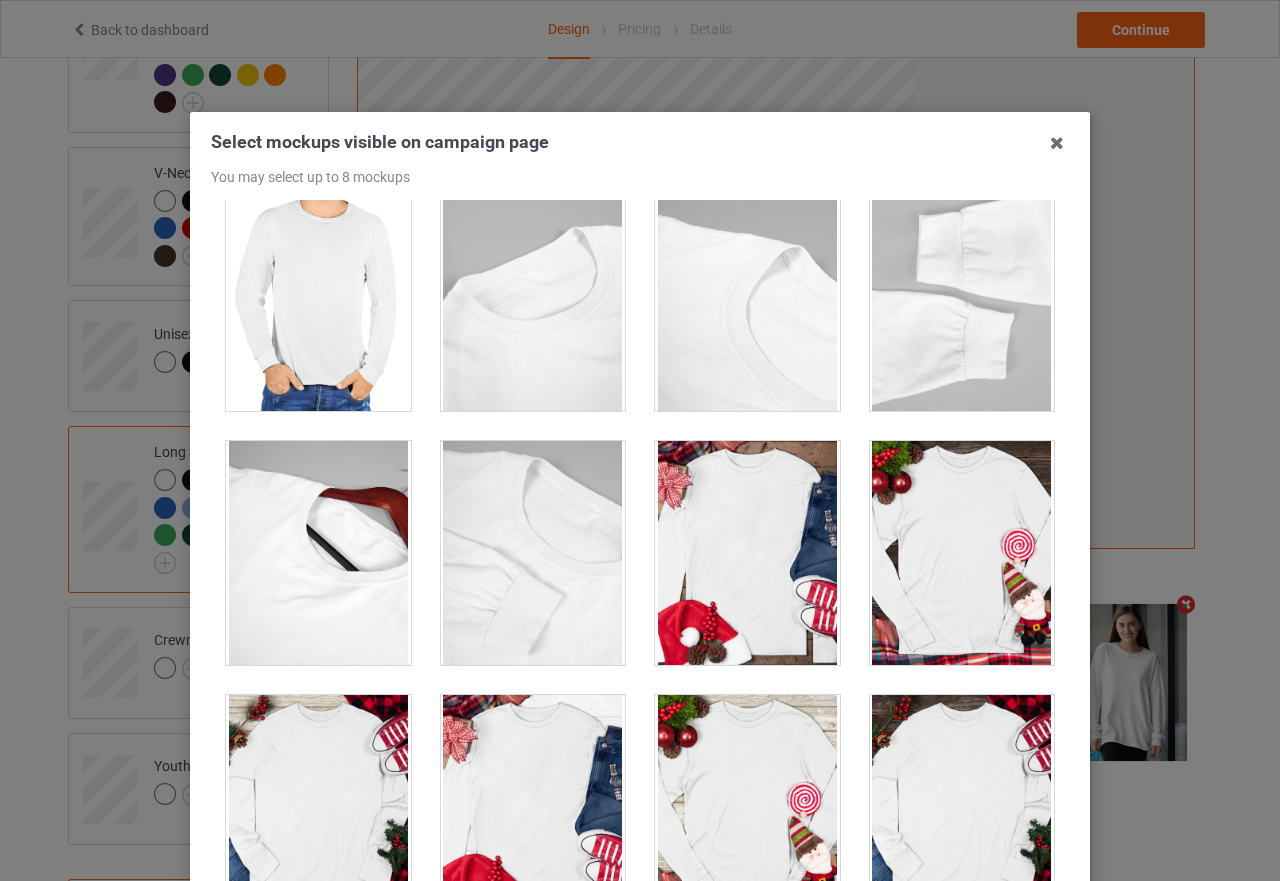 scroll, scrollTop: 5100, scrollLeft: 0, axis: vertical 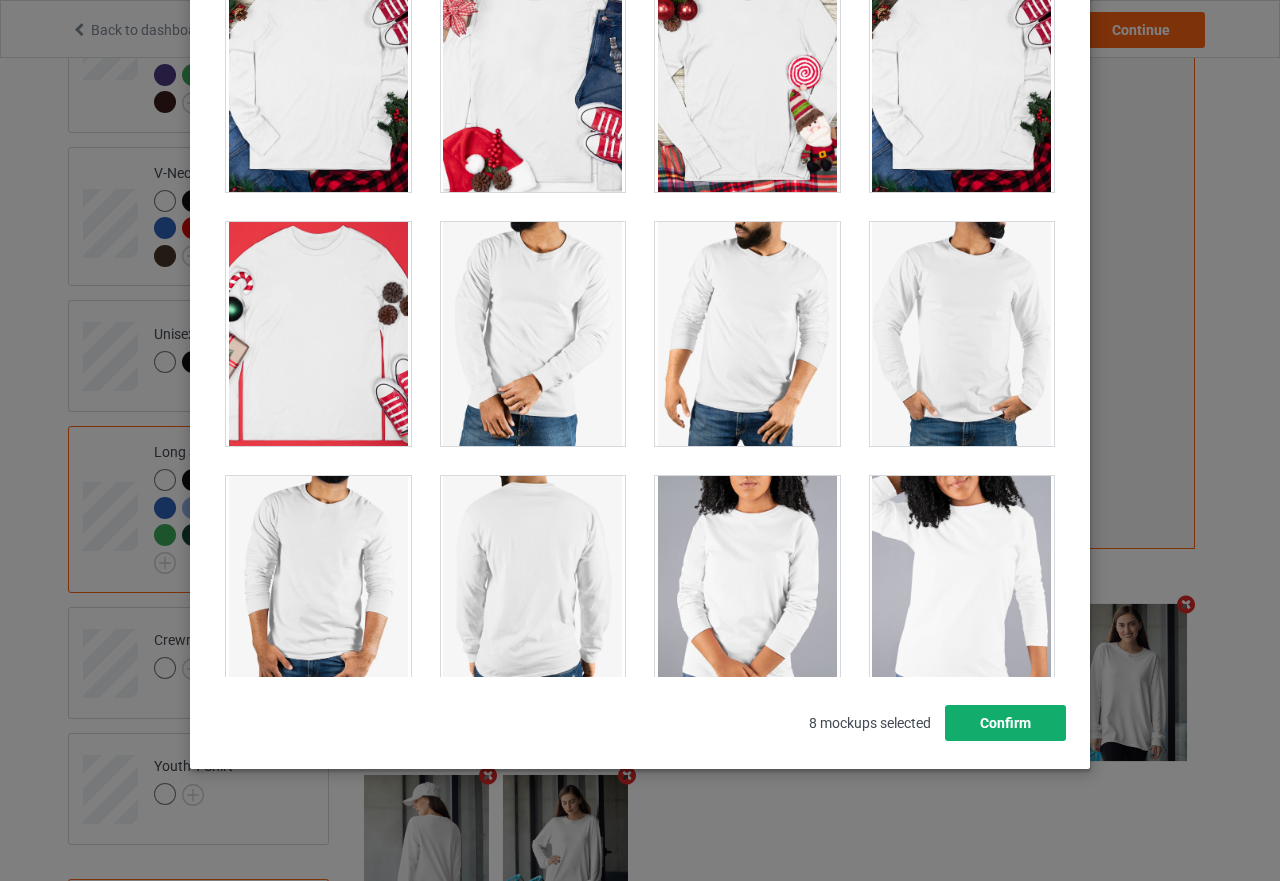 click on "Confirm" at bounding box center [1005, 723] 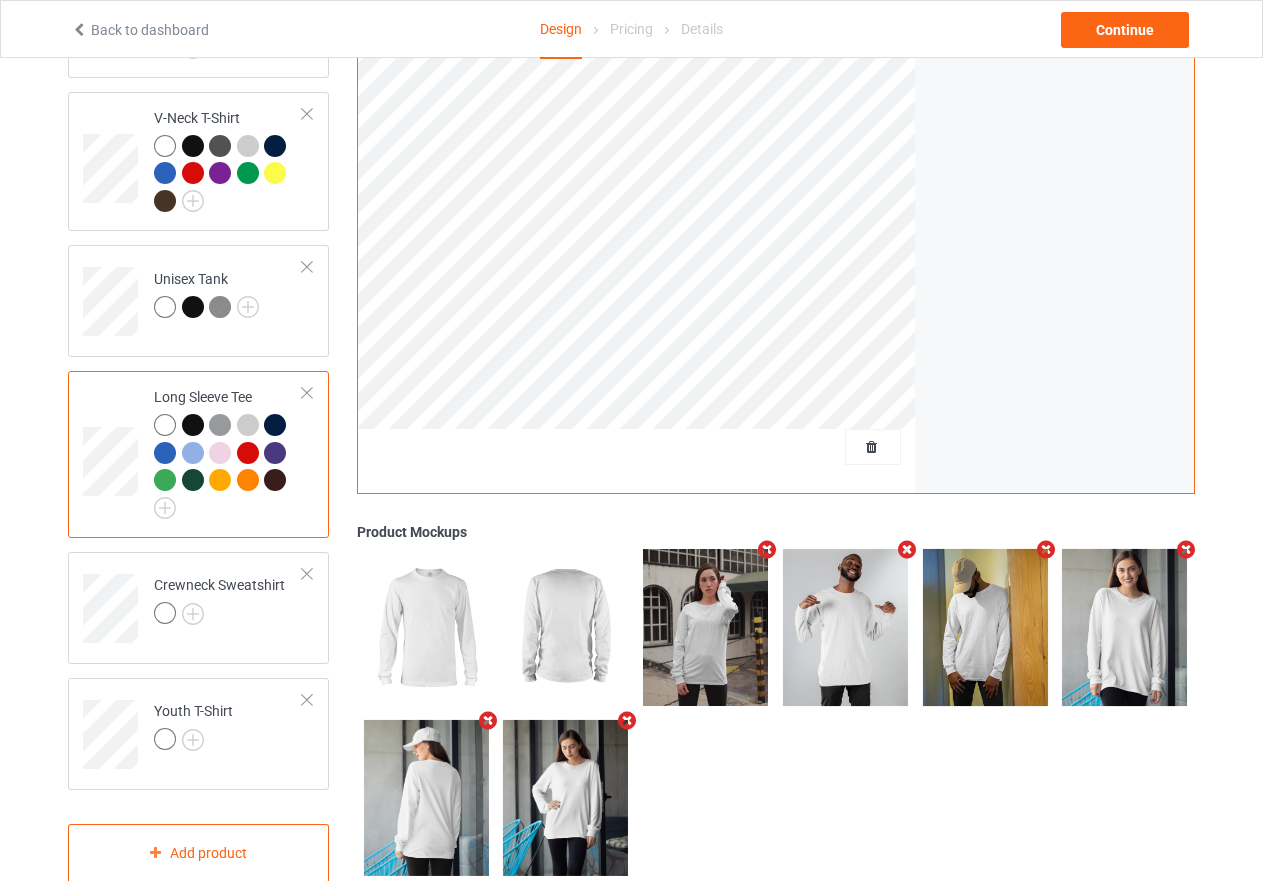scroll, scrollTop: 914, scrollLeft: 0, axis: vertical 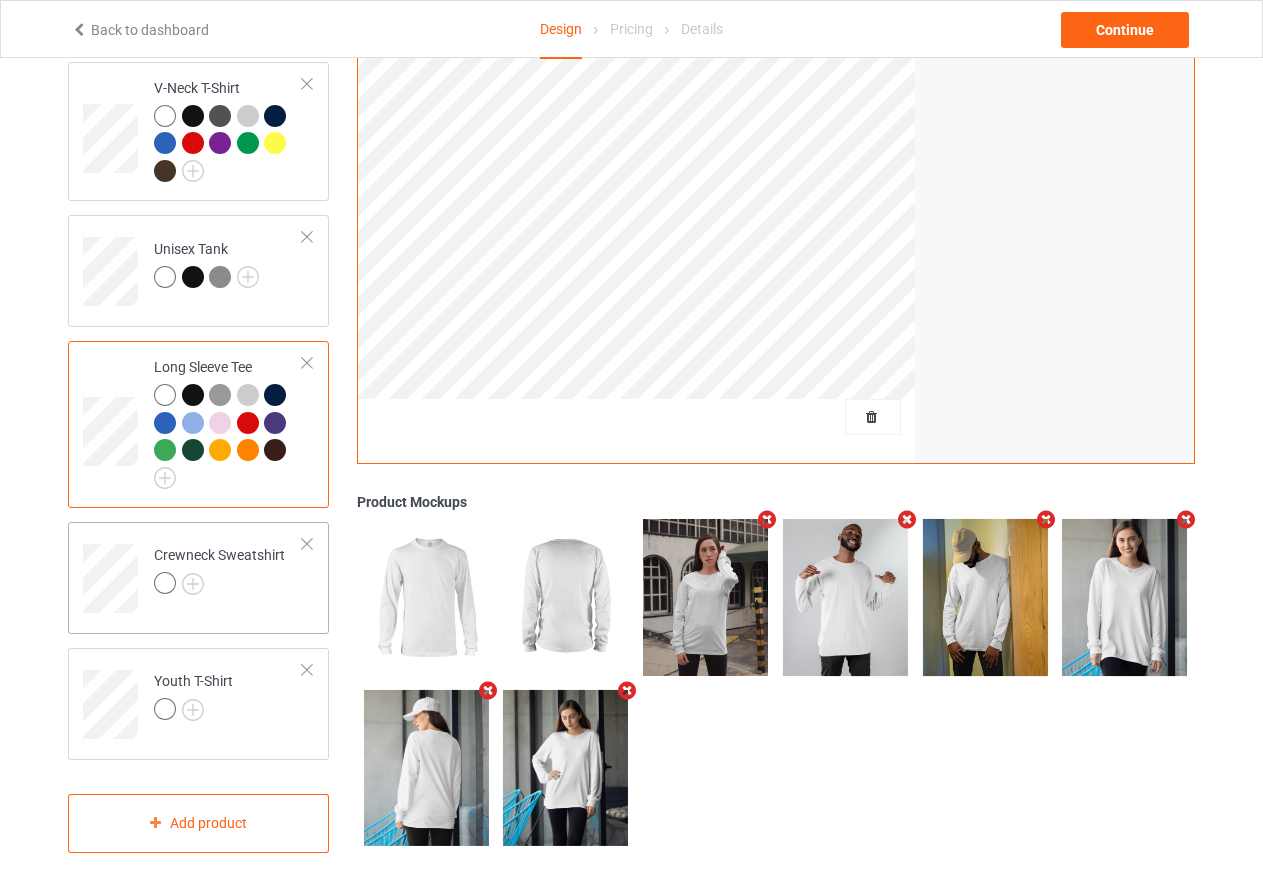 click at bounding box center [219, 586] 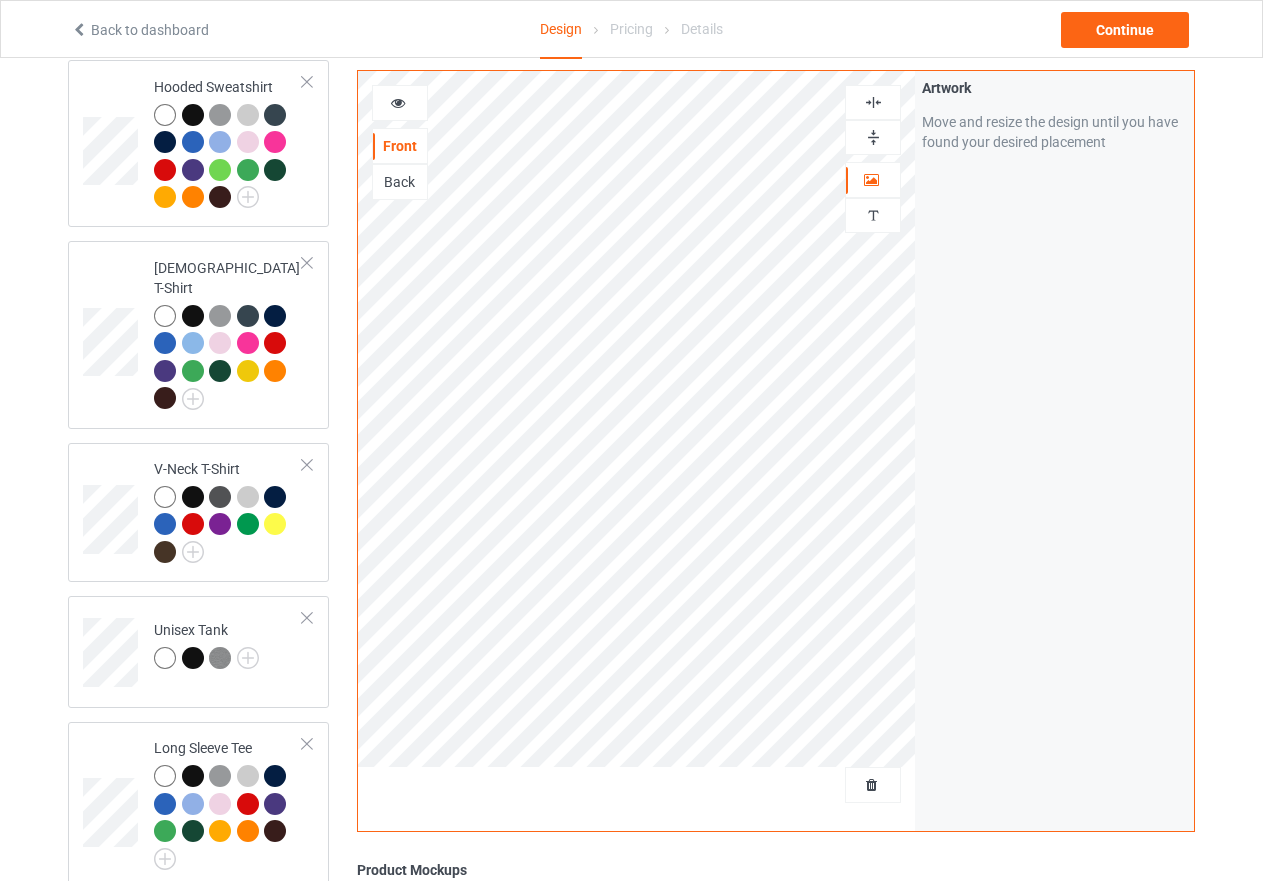 scroll, scrollTop: 514, scrollLeft: 0, axis: vertical 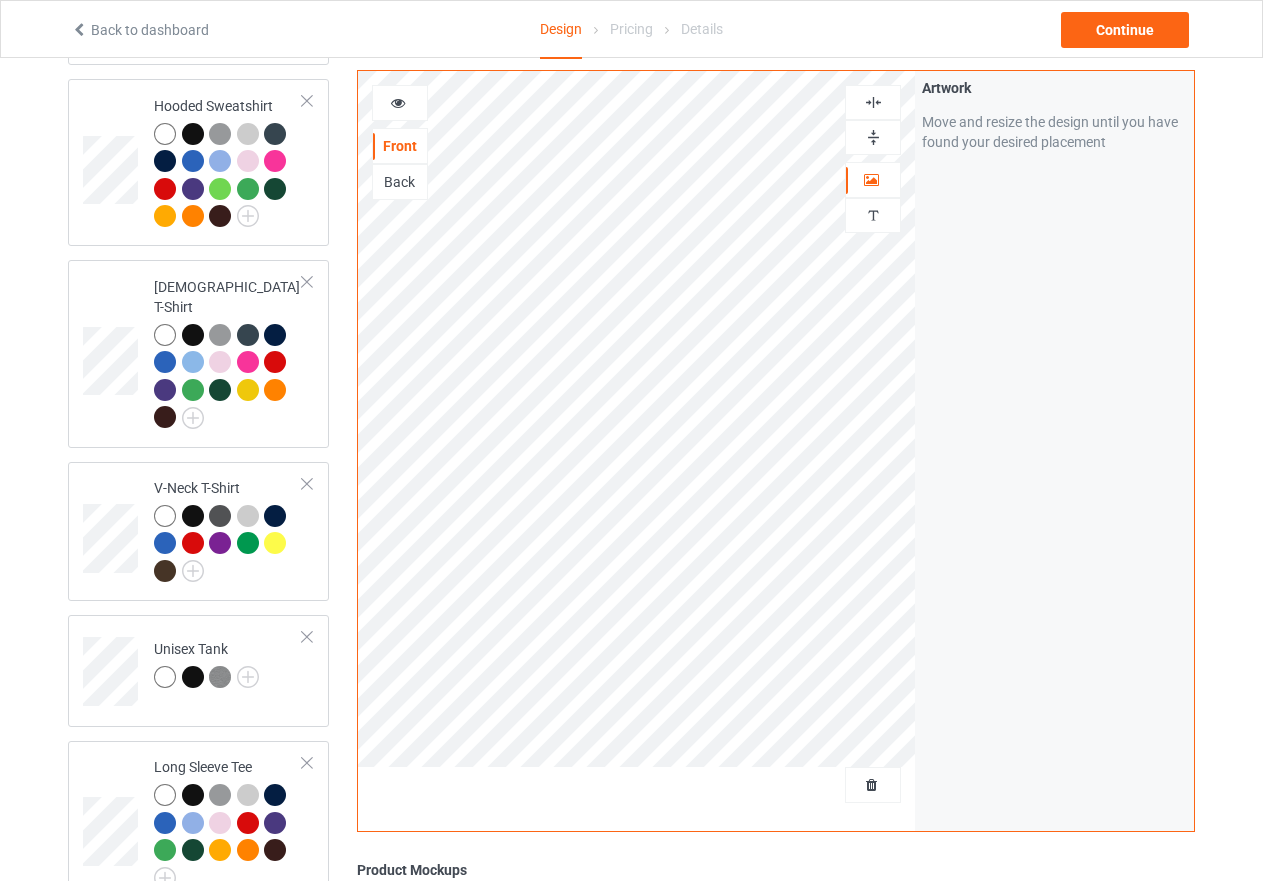 click at bounding box center [873, 137] 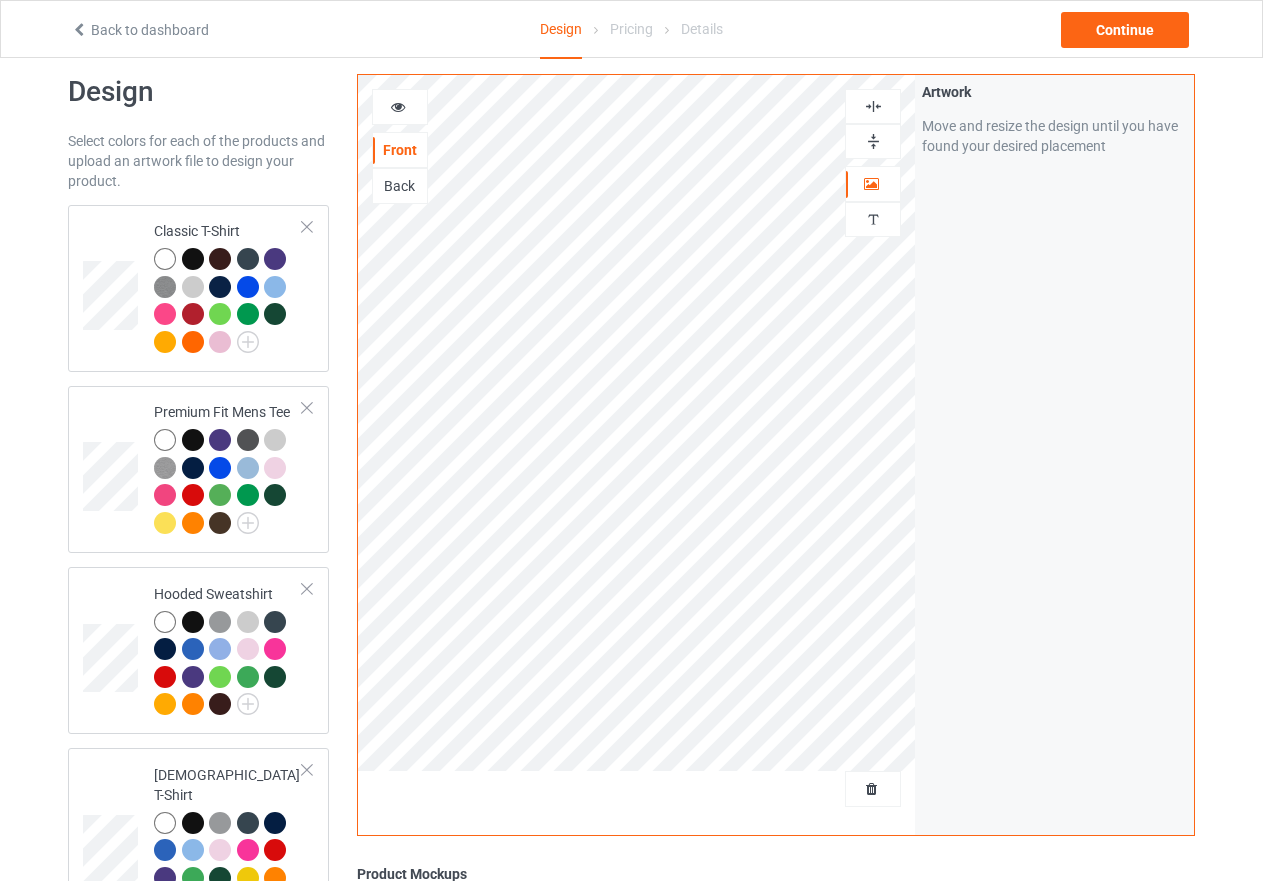 scroll, scrollTop: 0, scrollLeft: 0, axis: both 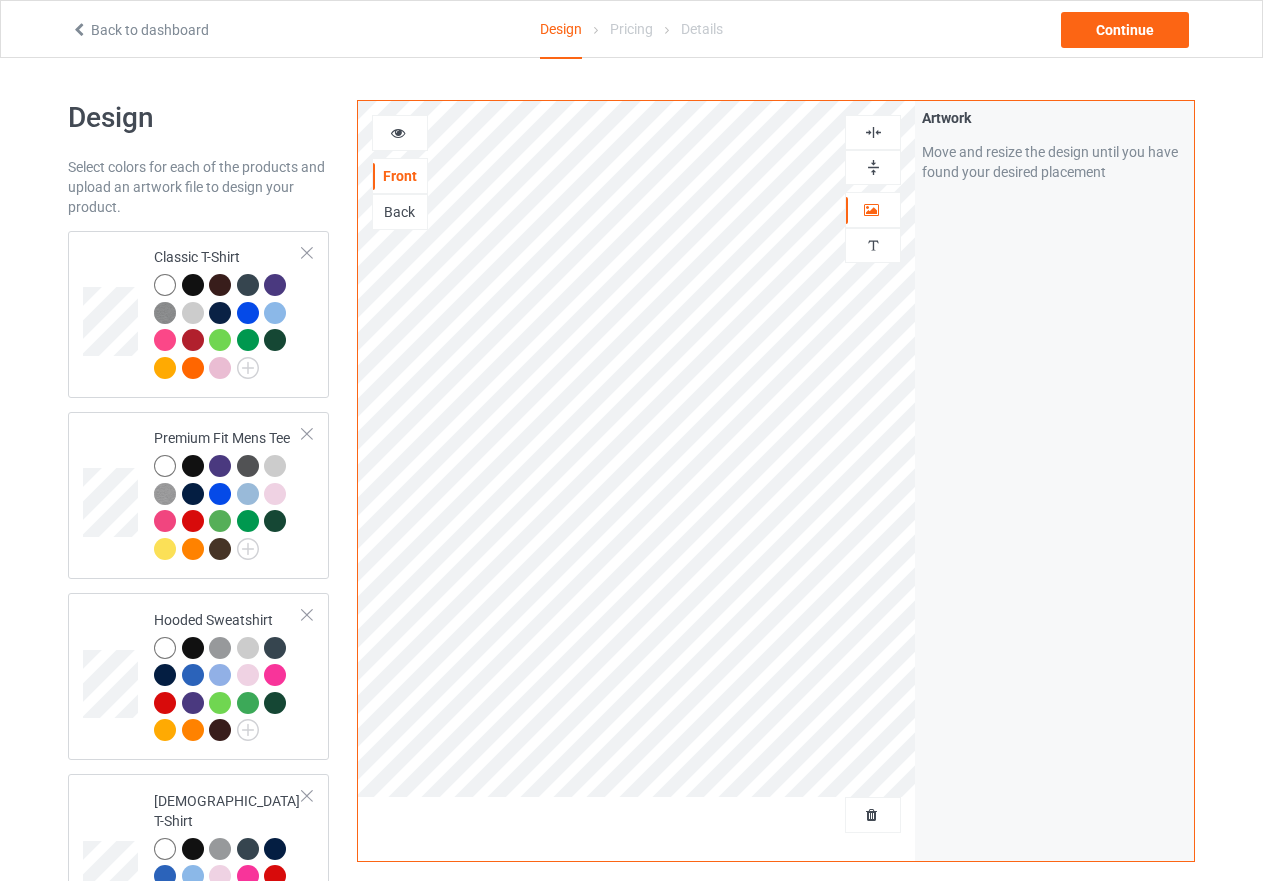 click at bounding box center [873, 132] 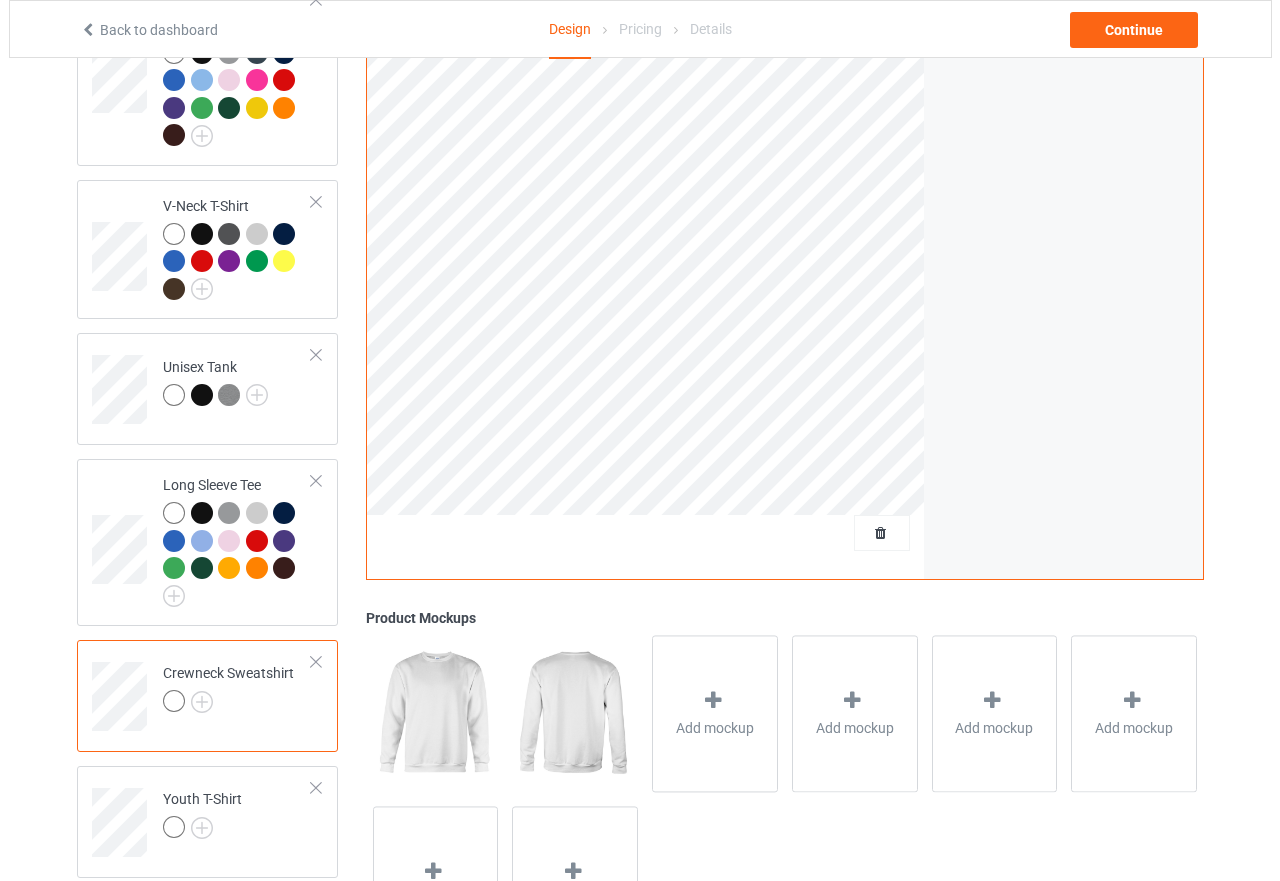scroll, scrollTop: 800, scrollLeft: 0, axis: vertical 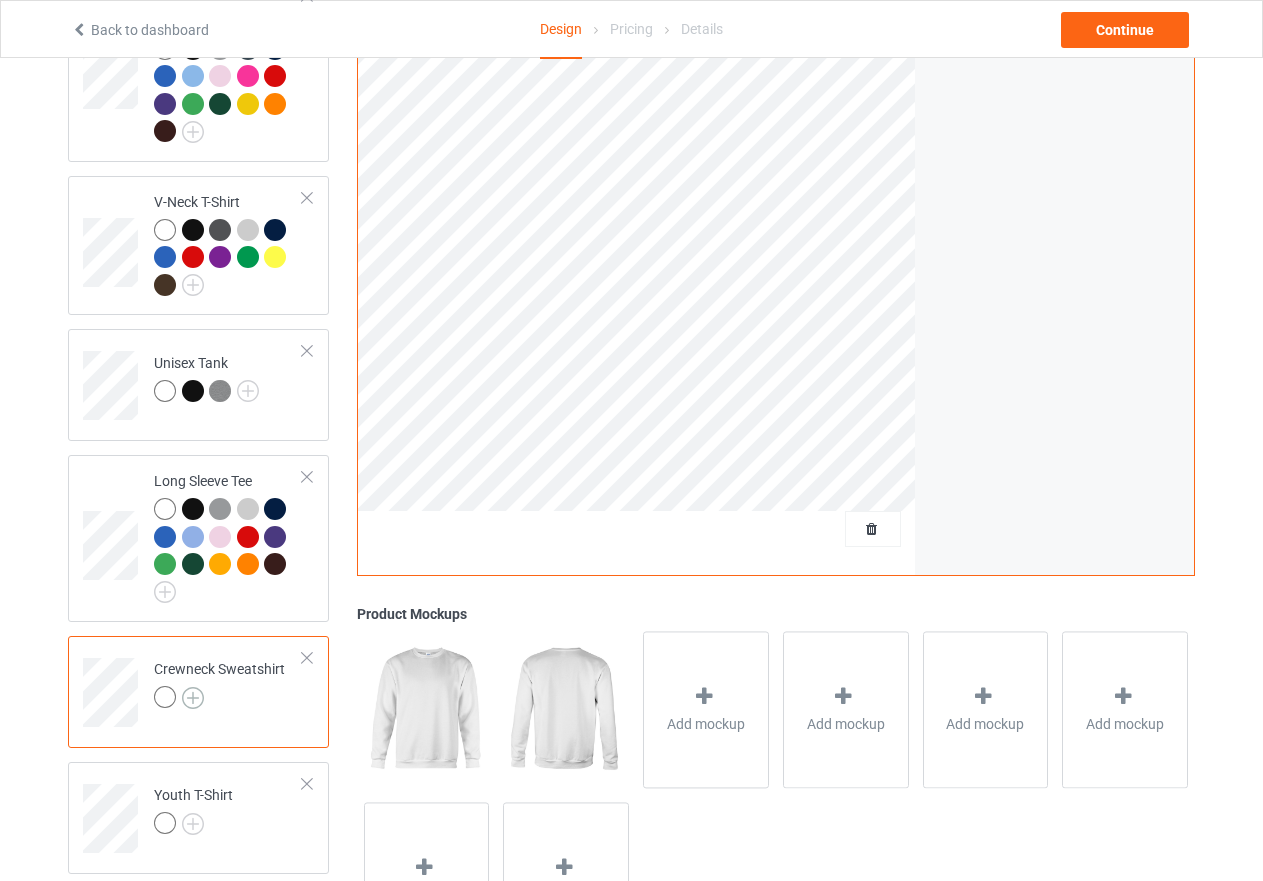click at bounding box center [193, 698] 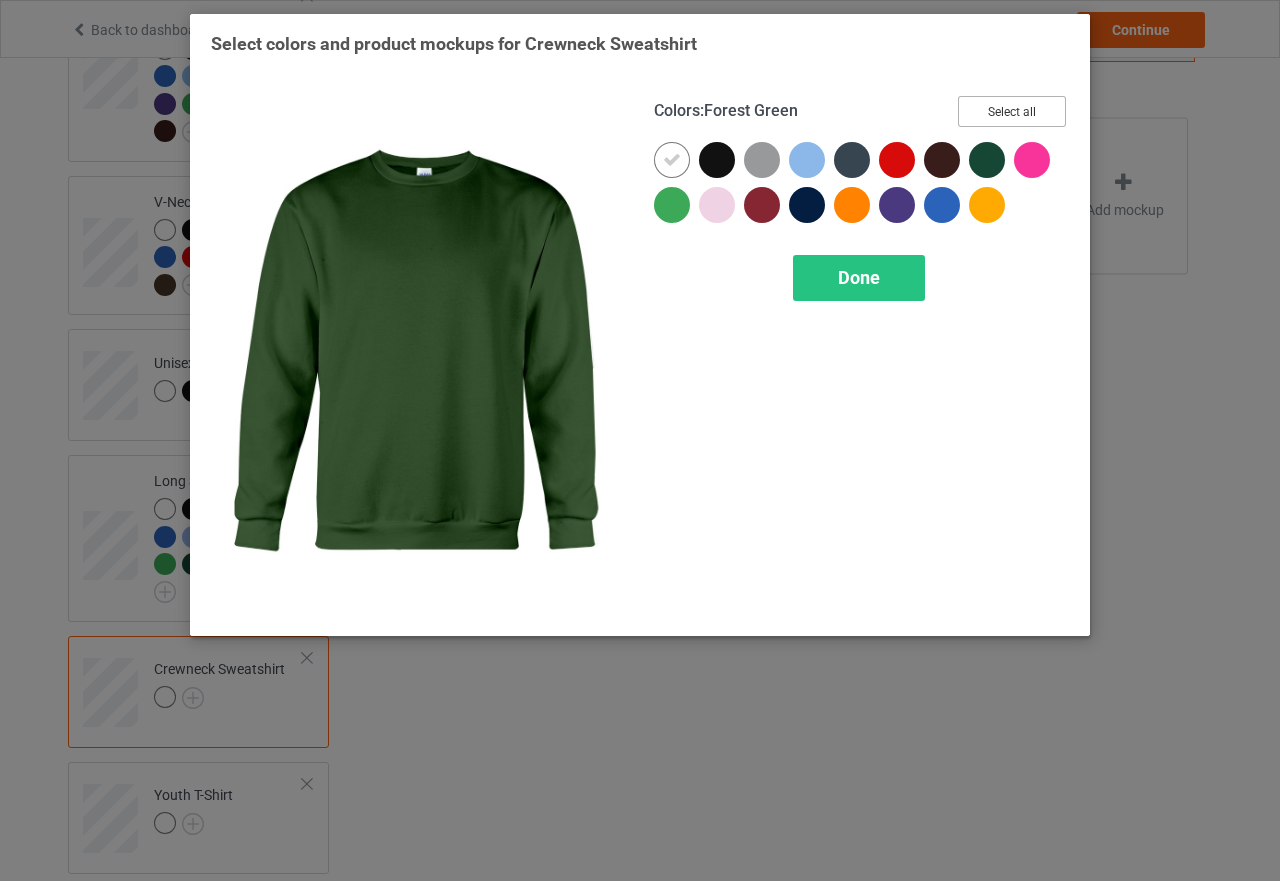 drag, startPoint x: 1024, startPoint y: 110, endPoint x: 953, endPoint y: 167, distance: 91.04944 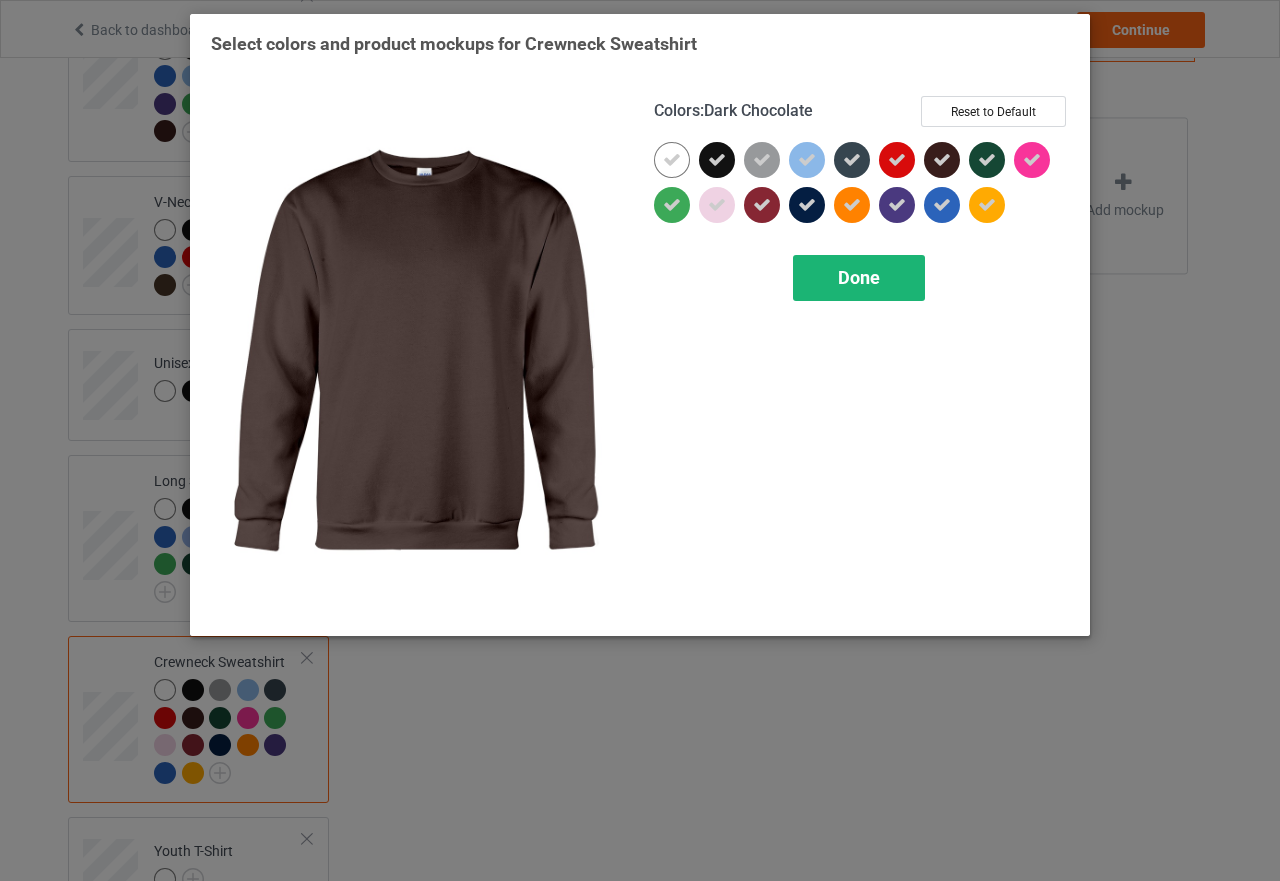 click on "Done" at bounding box center (859, 277) 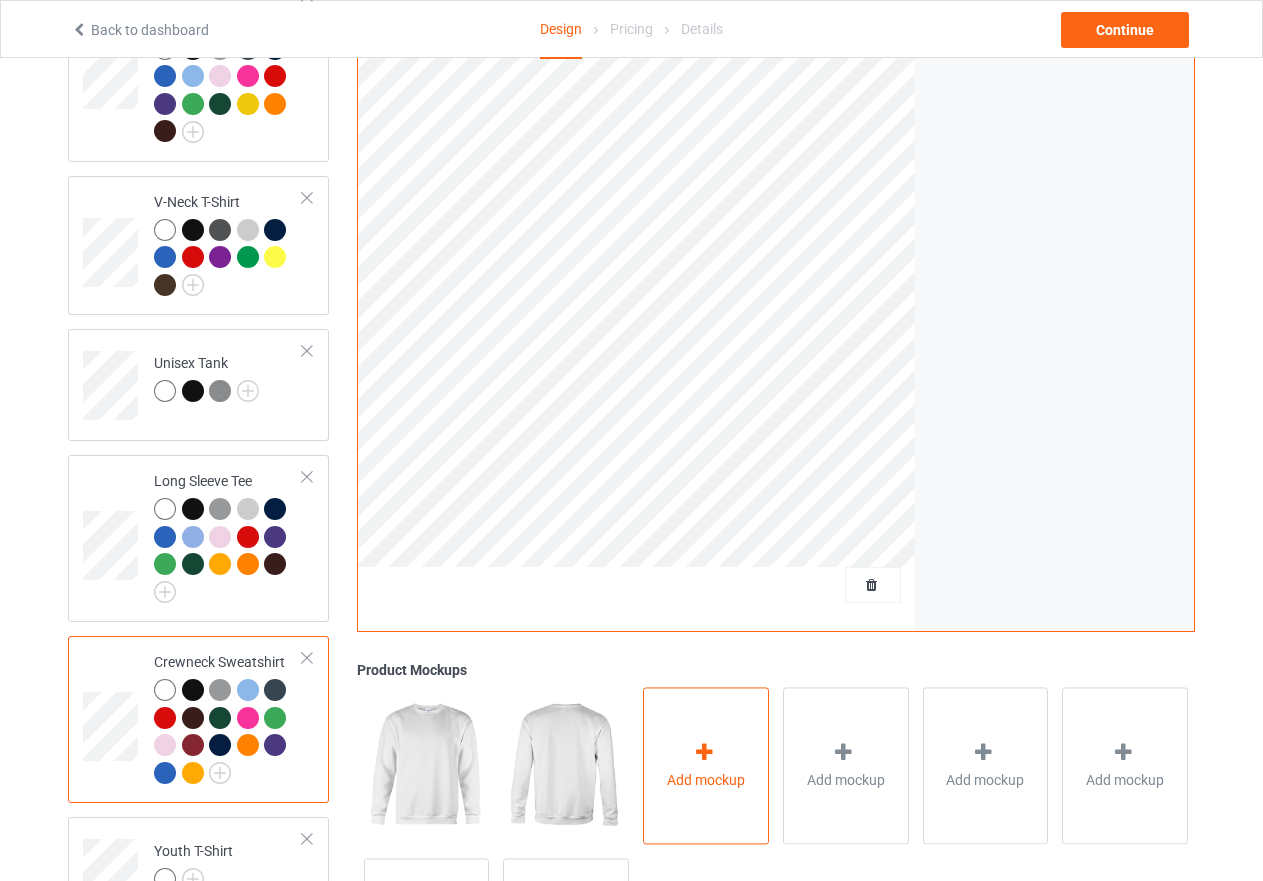 click at bounding box center [704, 752] 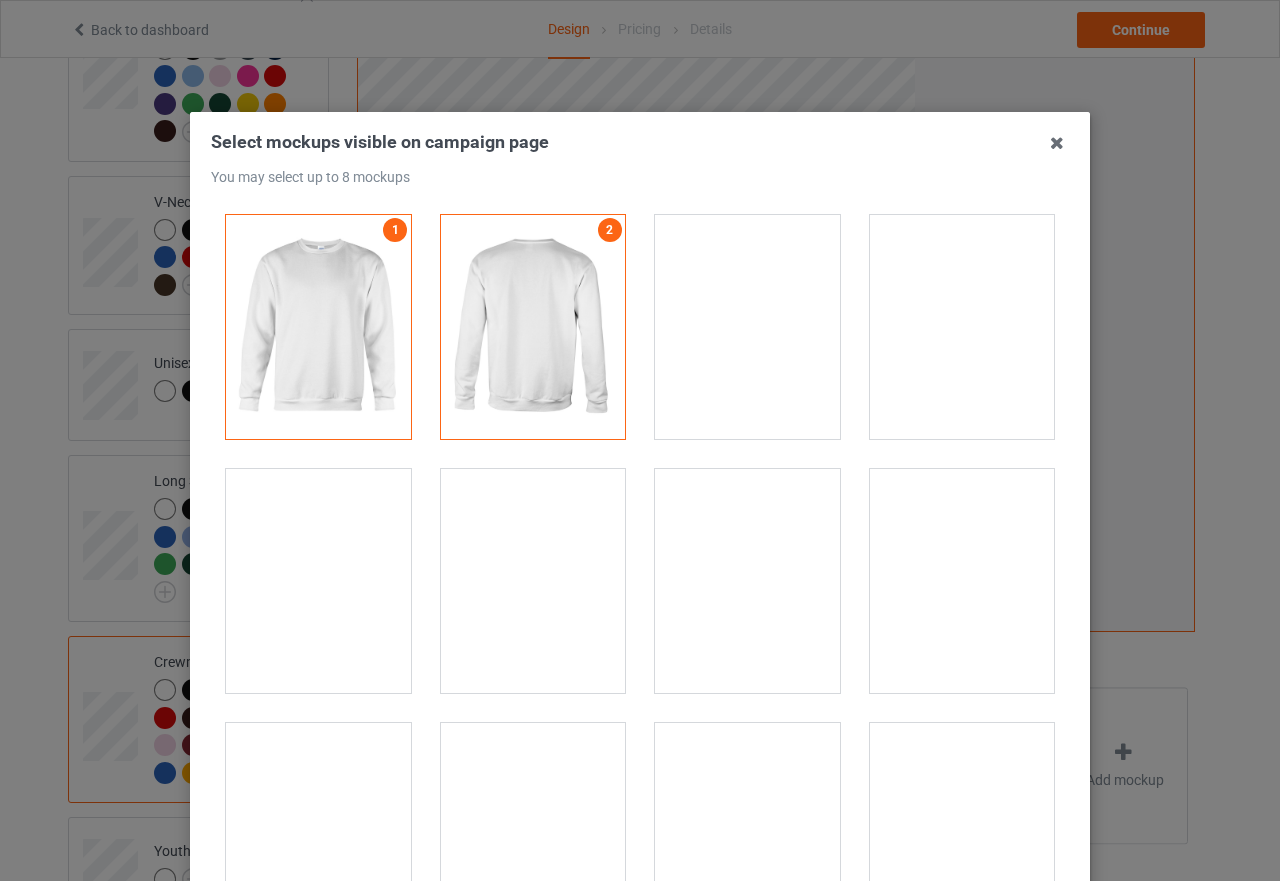 click at bounding box center [318, 581] 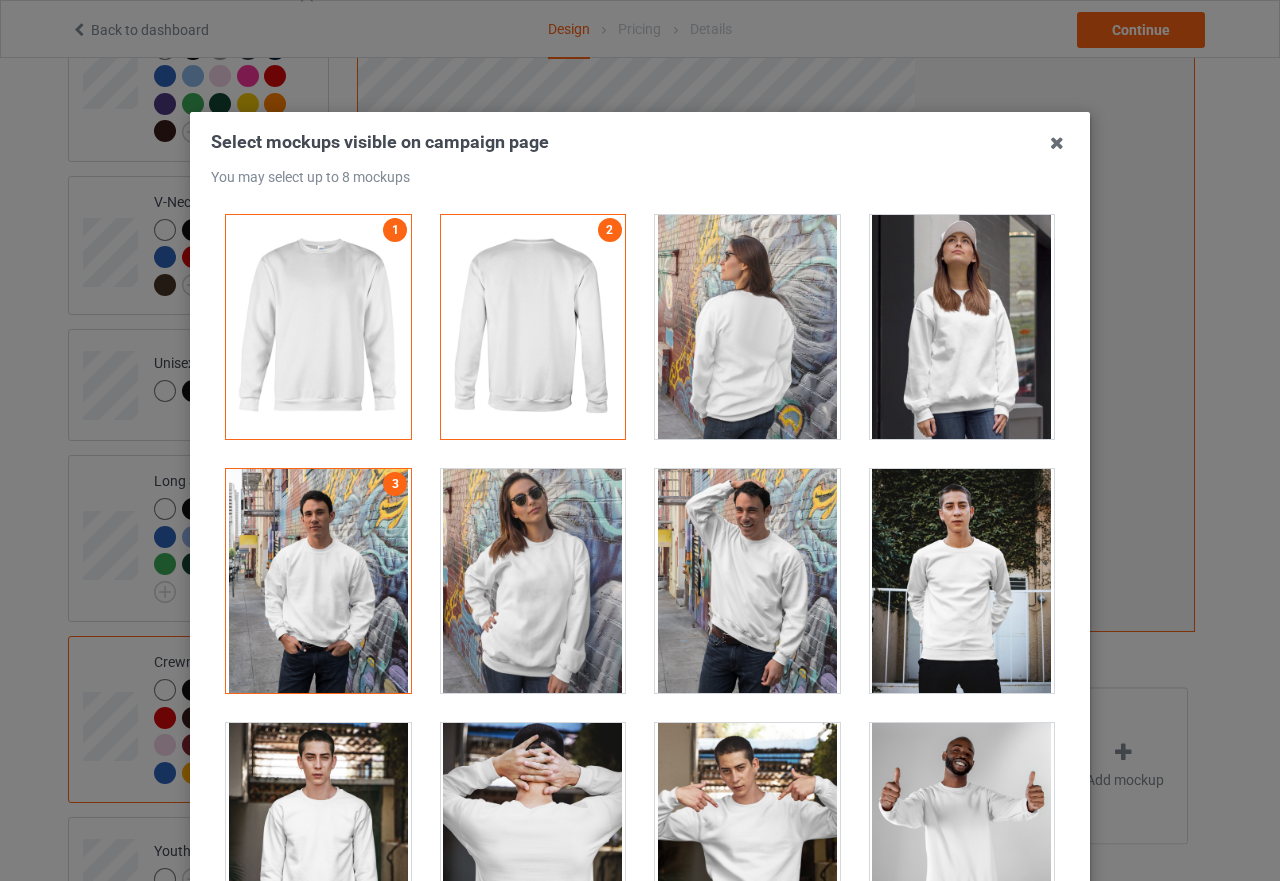 click at bounding box center [533, 581] 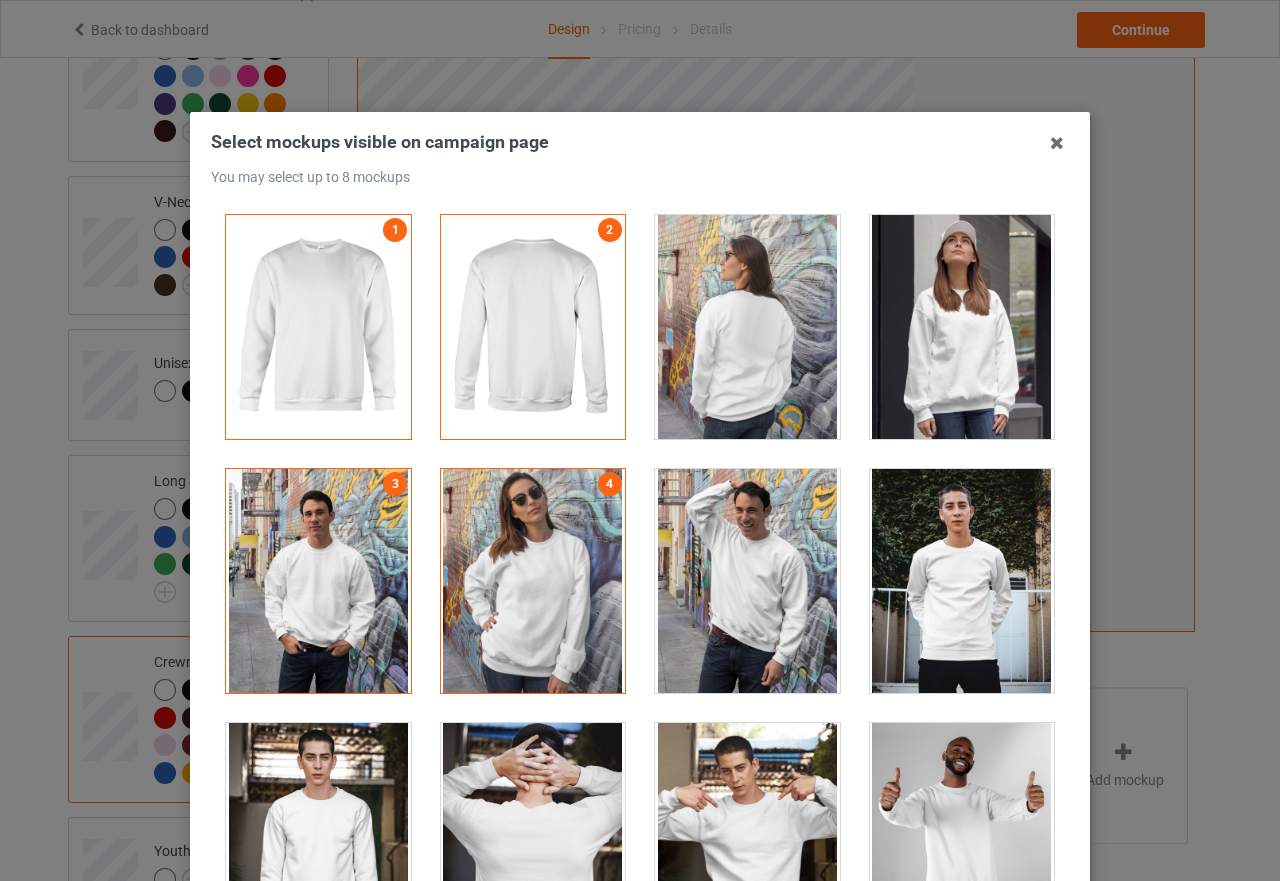 click at bounding box center (962, 327) 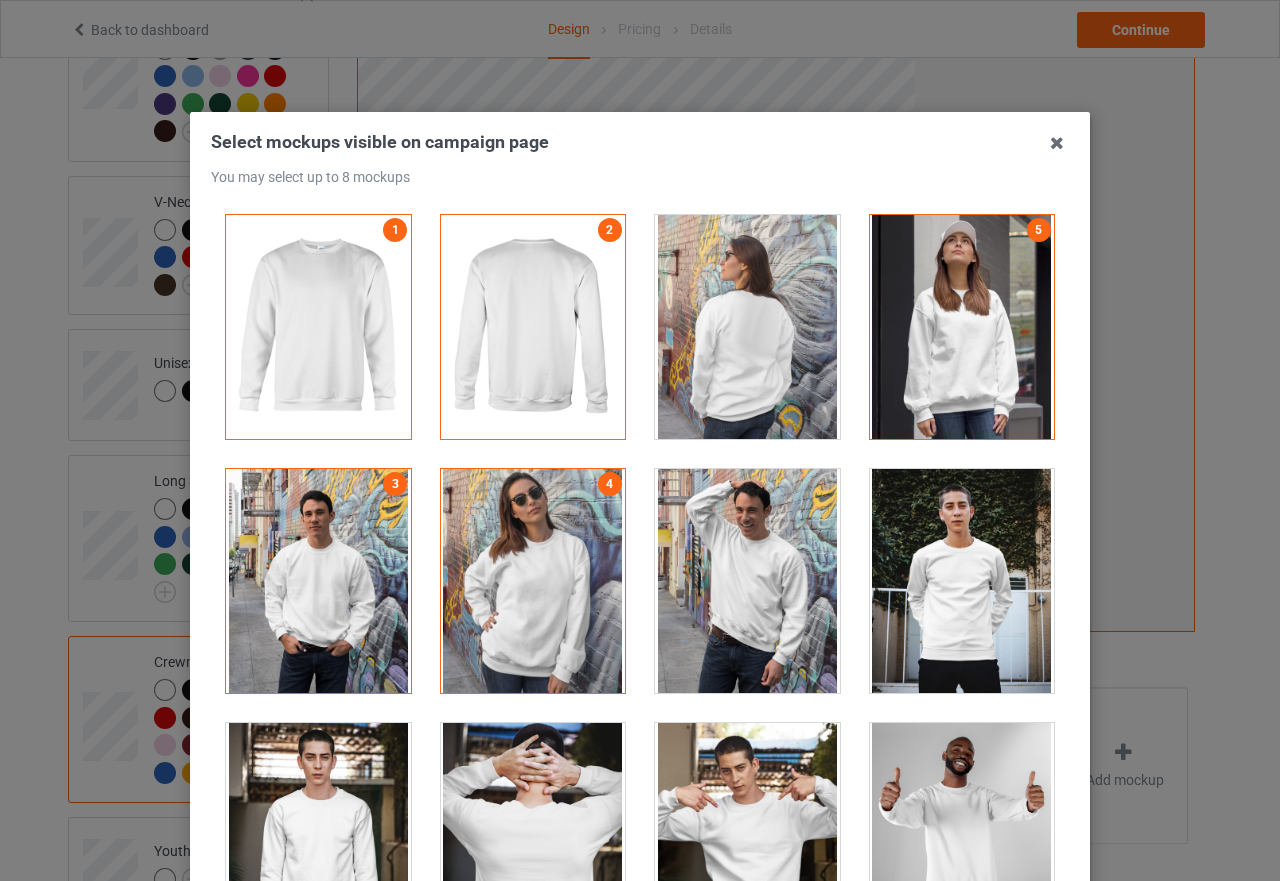 click at bounding box center (747, 327) 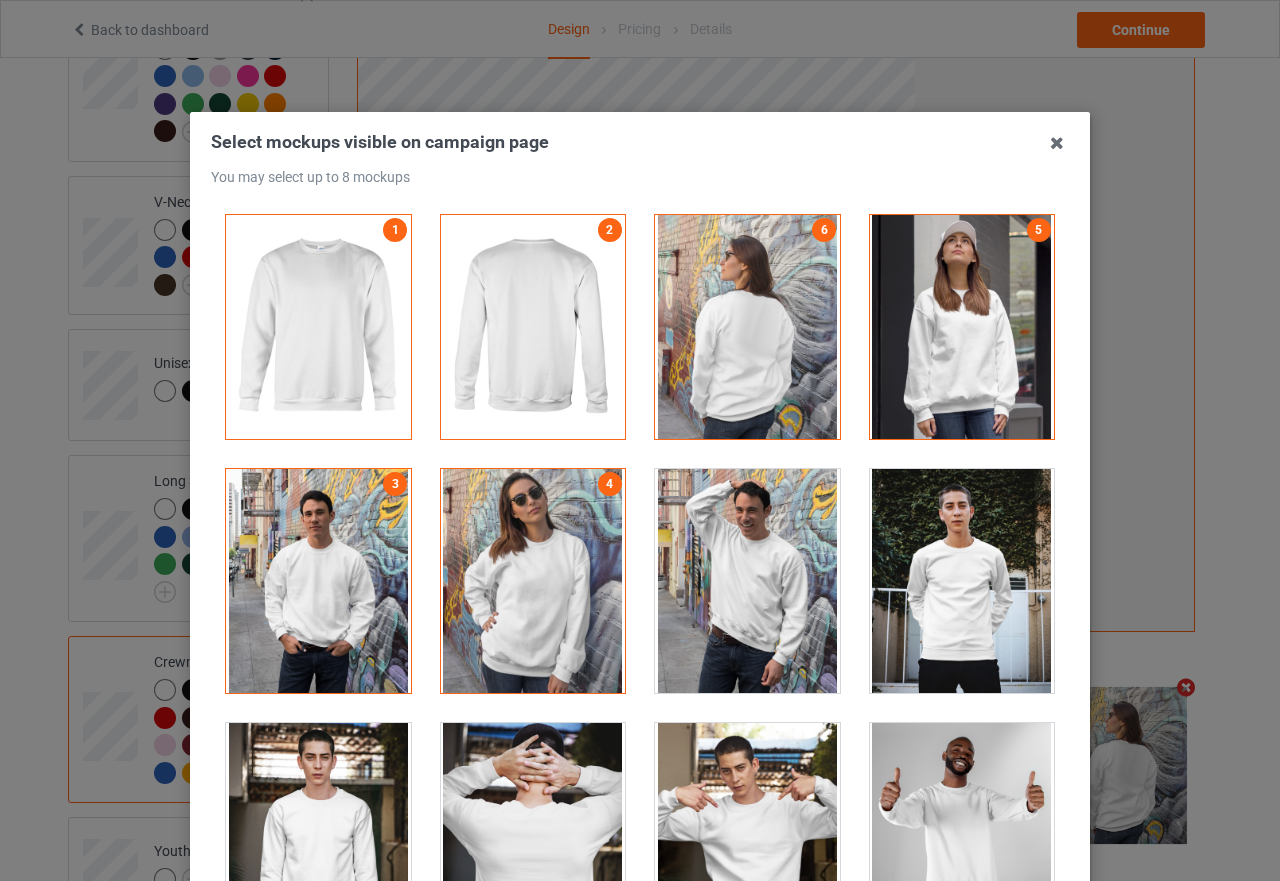 scroll, scrollTop: 300, scrollLeft: 0, axis: vertical 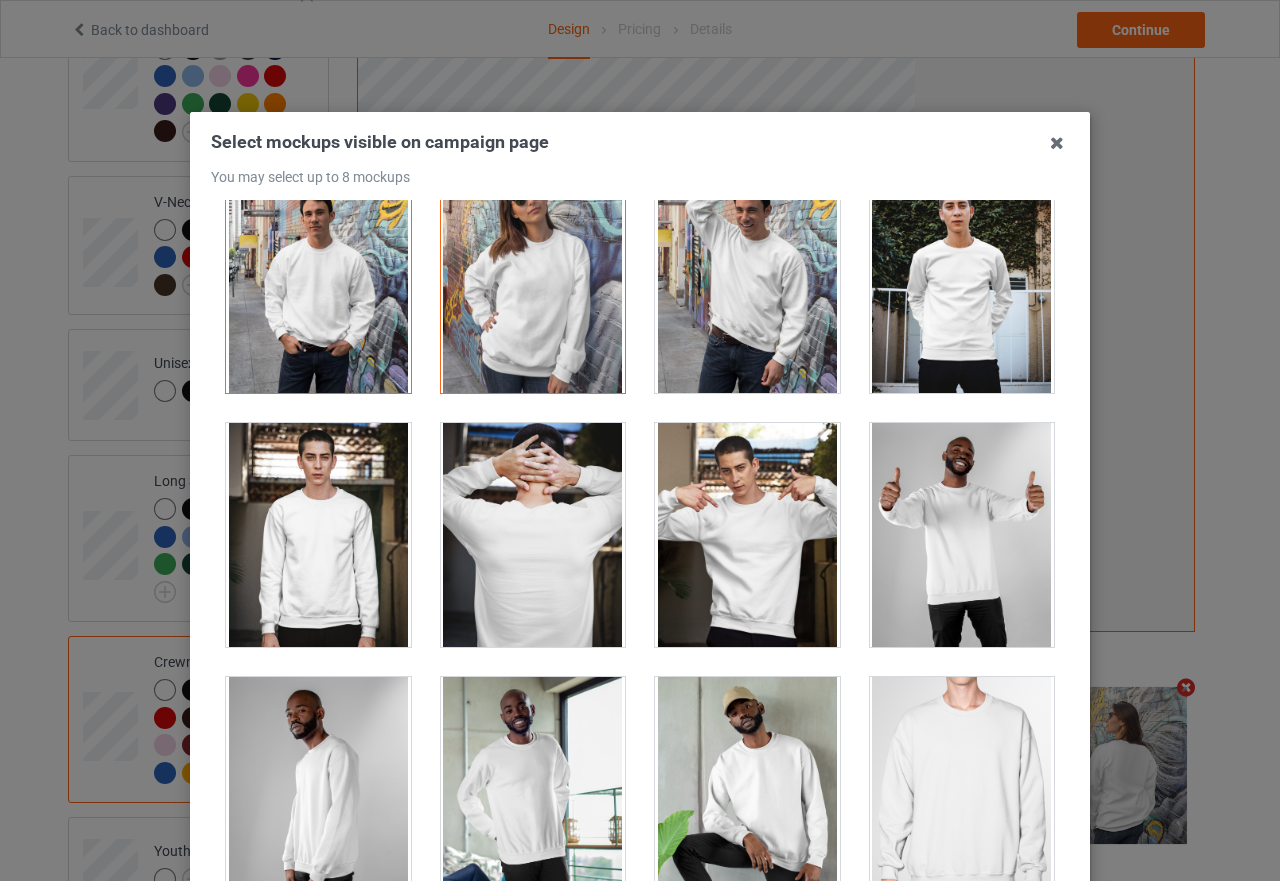 click at bounding box center (747, 535) 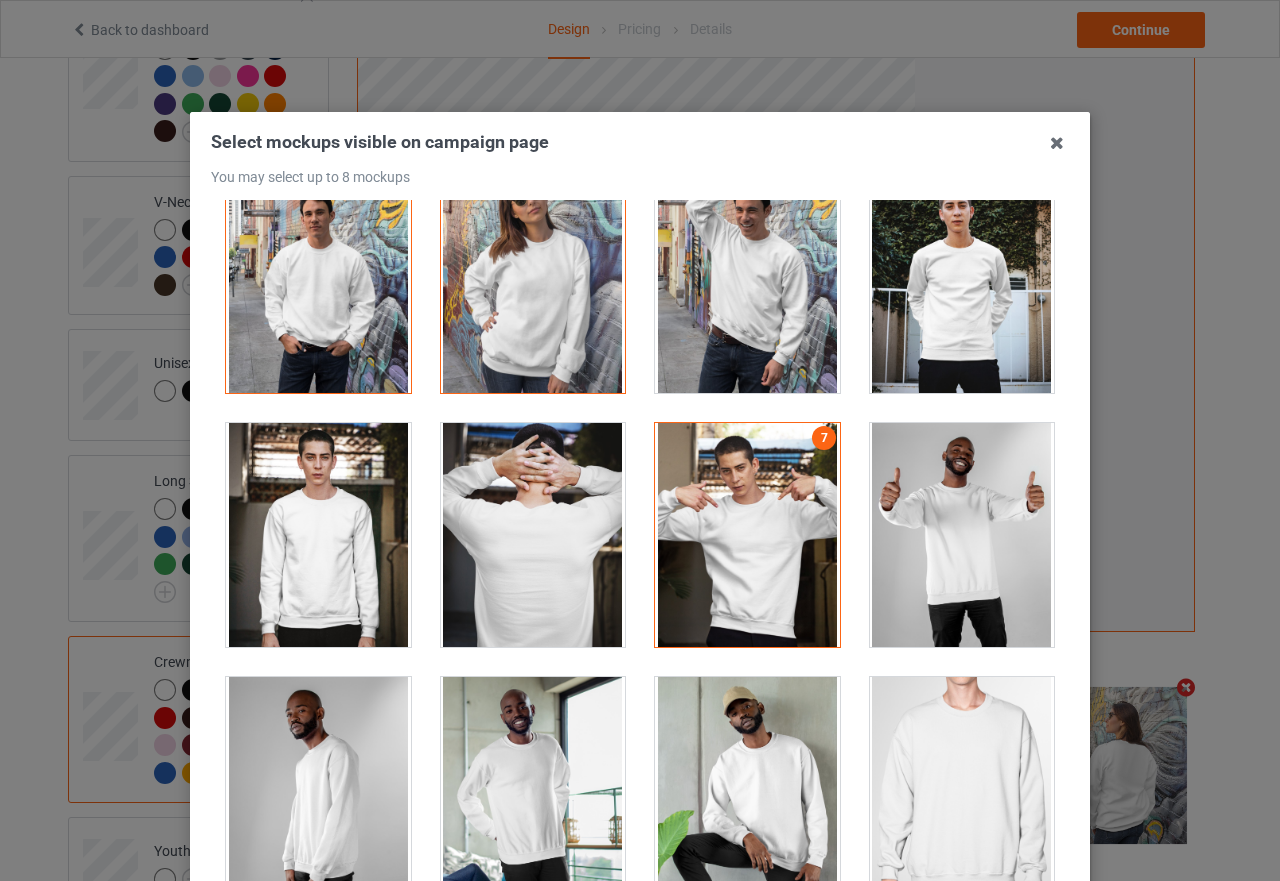scroll, scrollTop: 400, scrollLeft: 0, axis: vertical 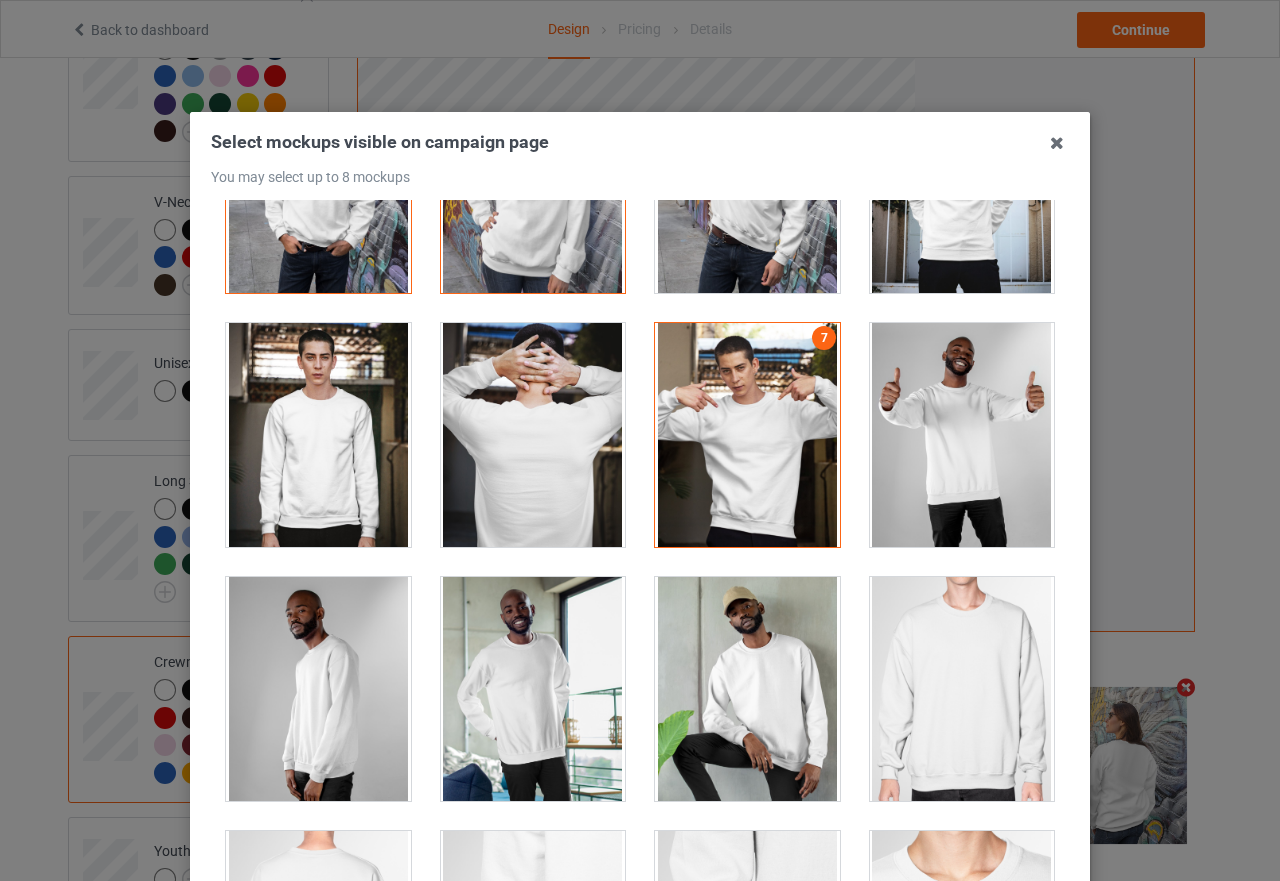 click at bounding box center (747, 689) 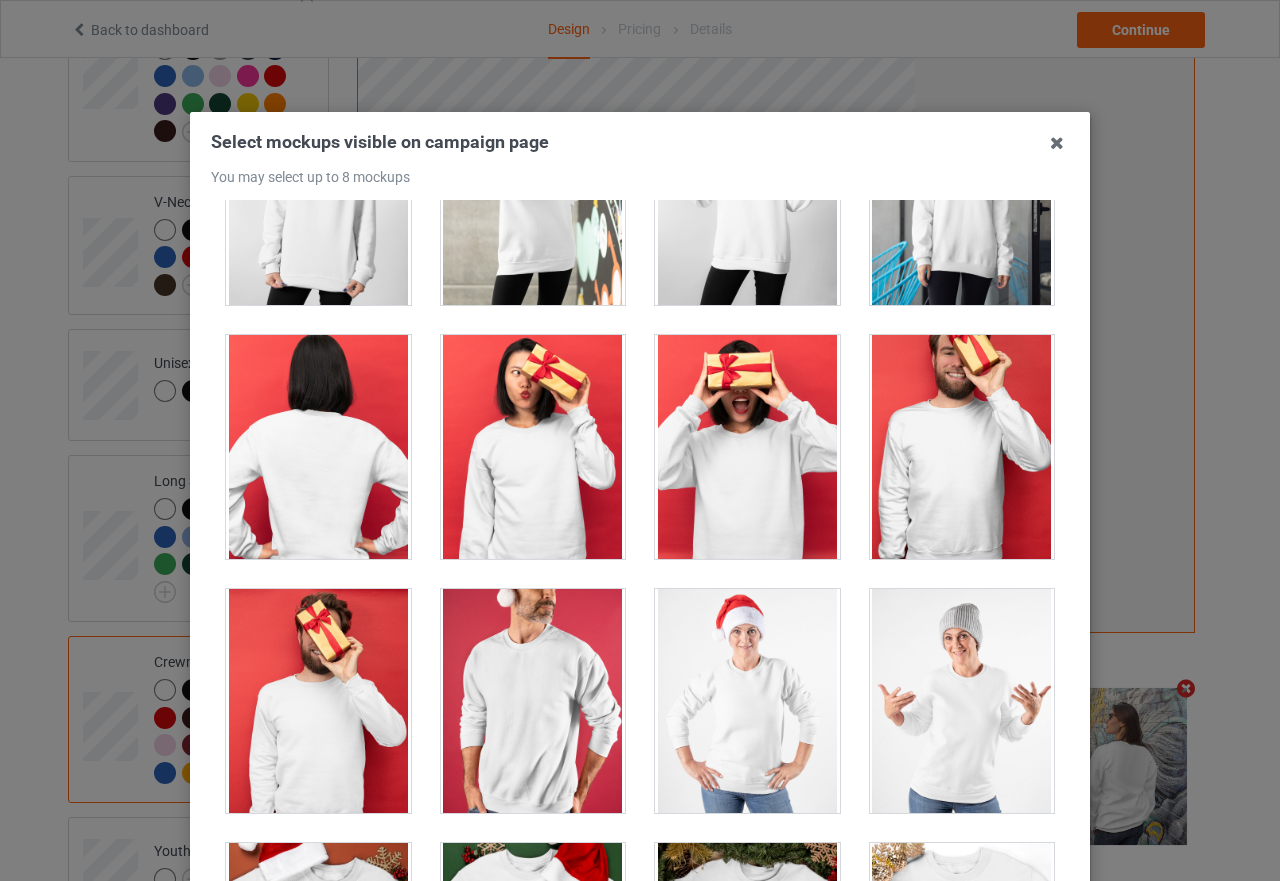 scroll, scrollTop: 1700, scrollLeft: 0, axis: vertical 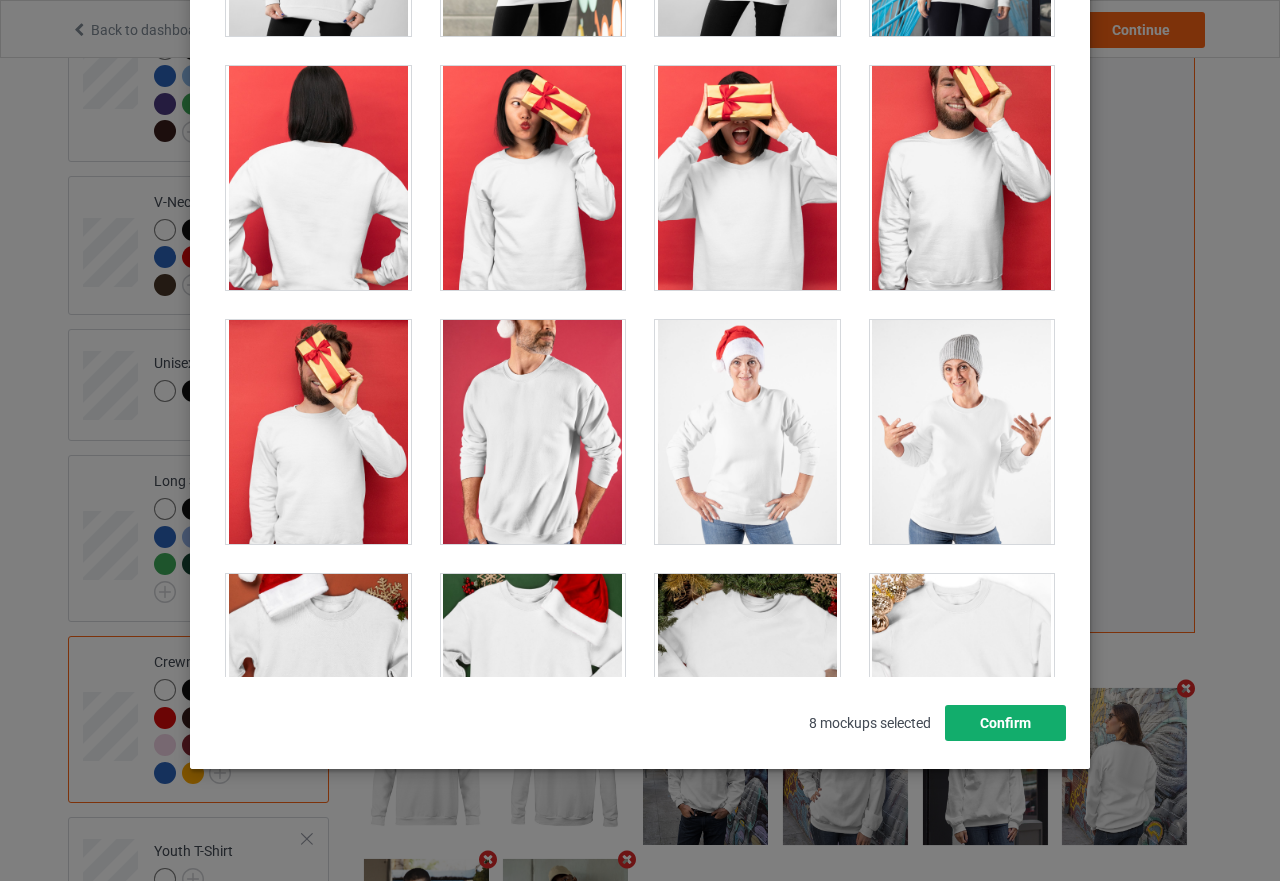 click on "Confirm" at bounding box center [1005, 723] 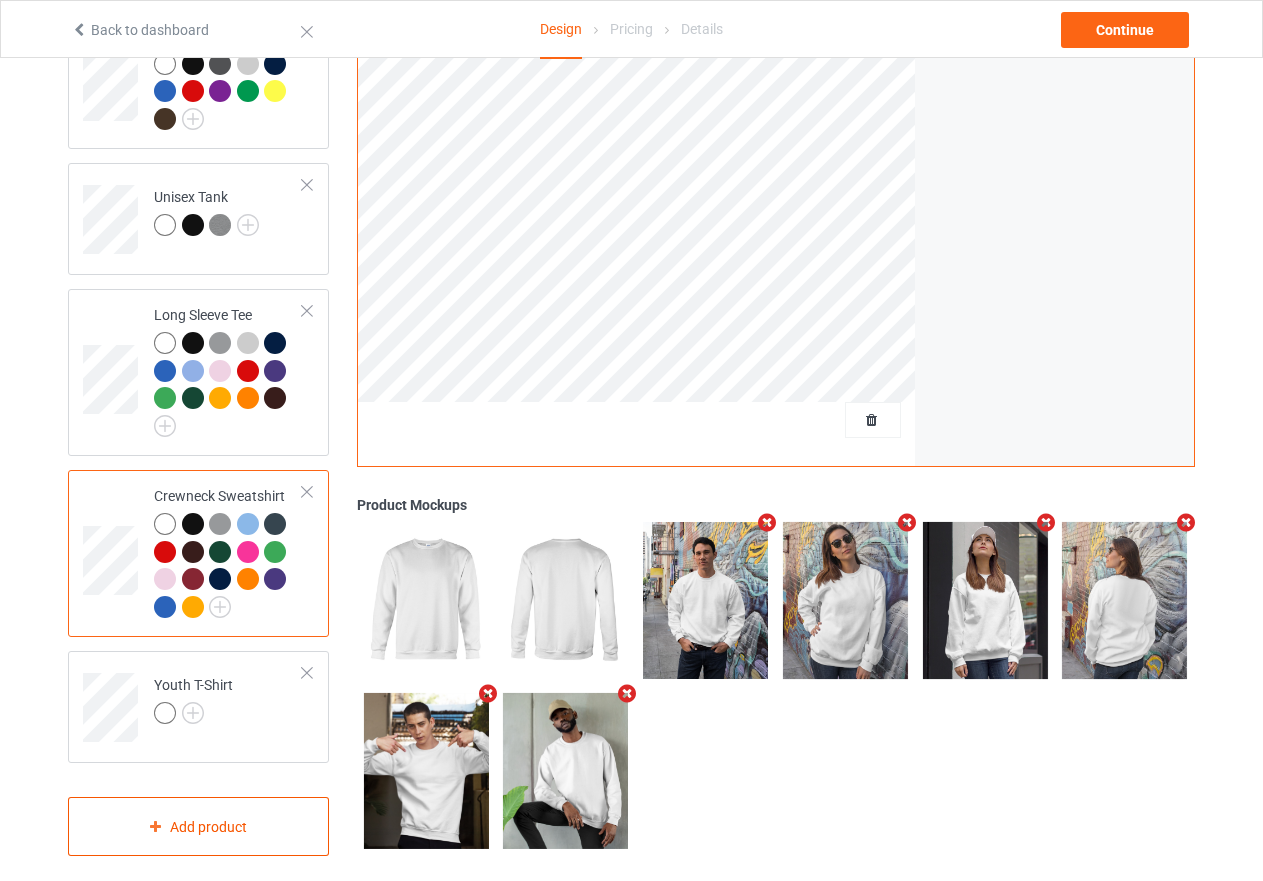 scroll, scrollTop: 970, scrollLeft: 0, axis: vertical 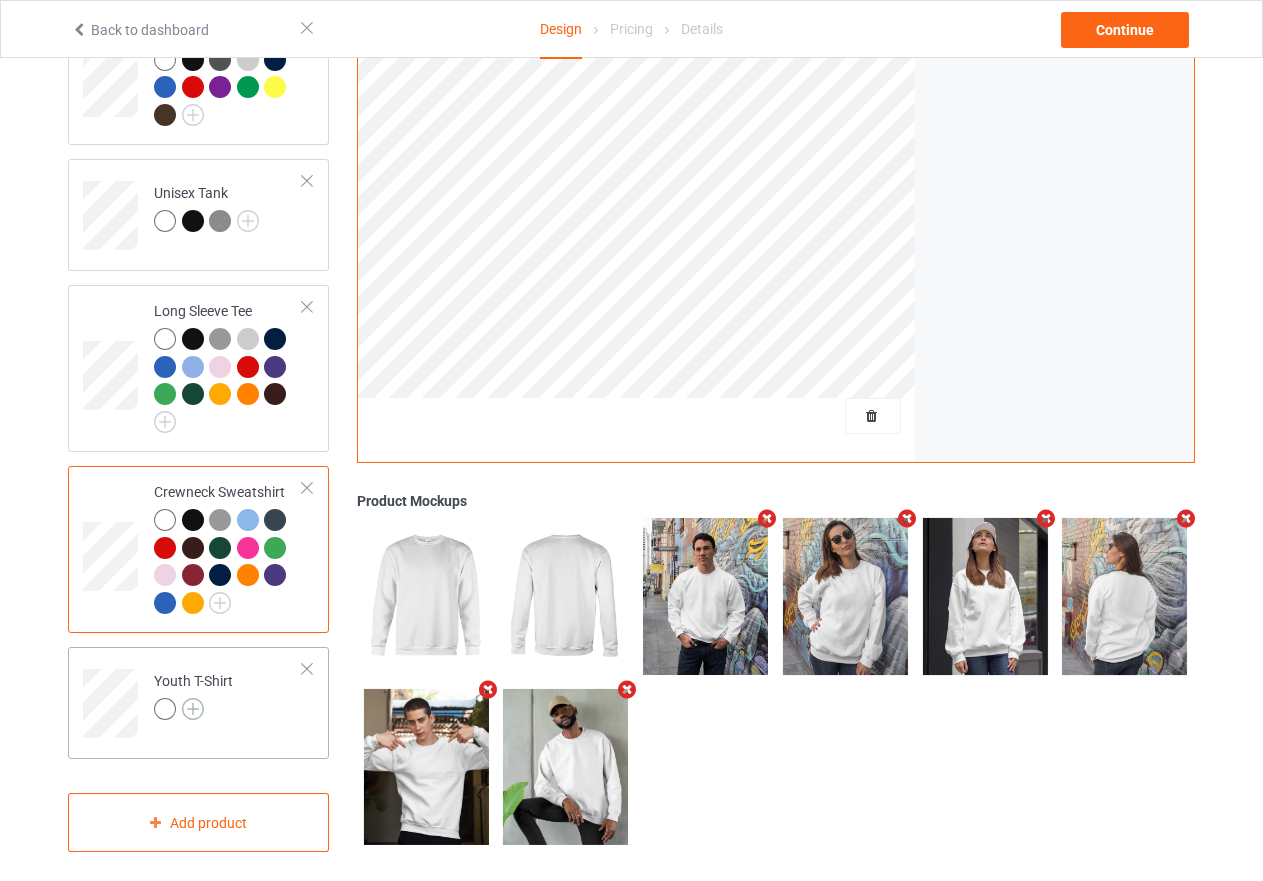 click at bounding box center (193, 709) 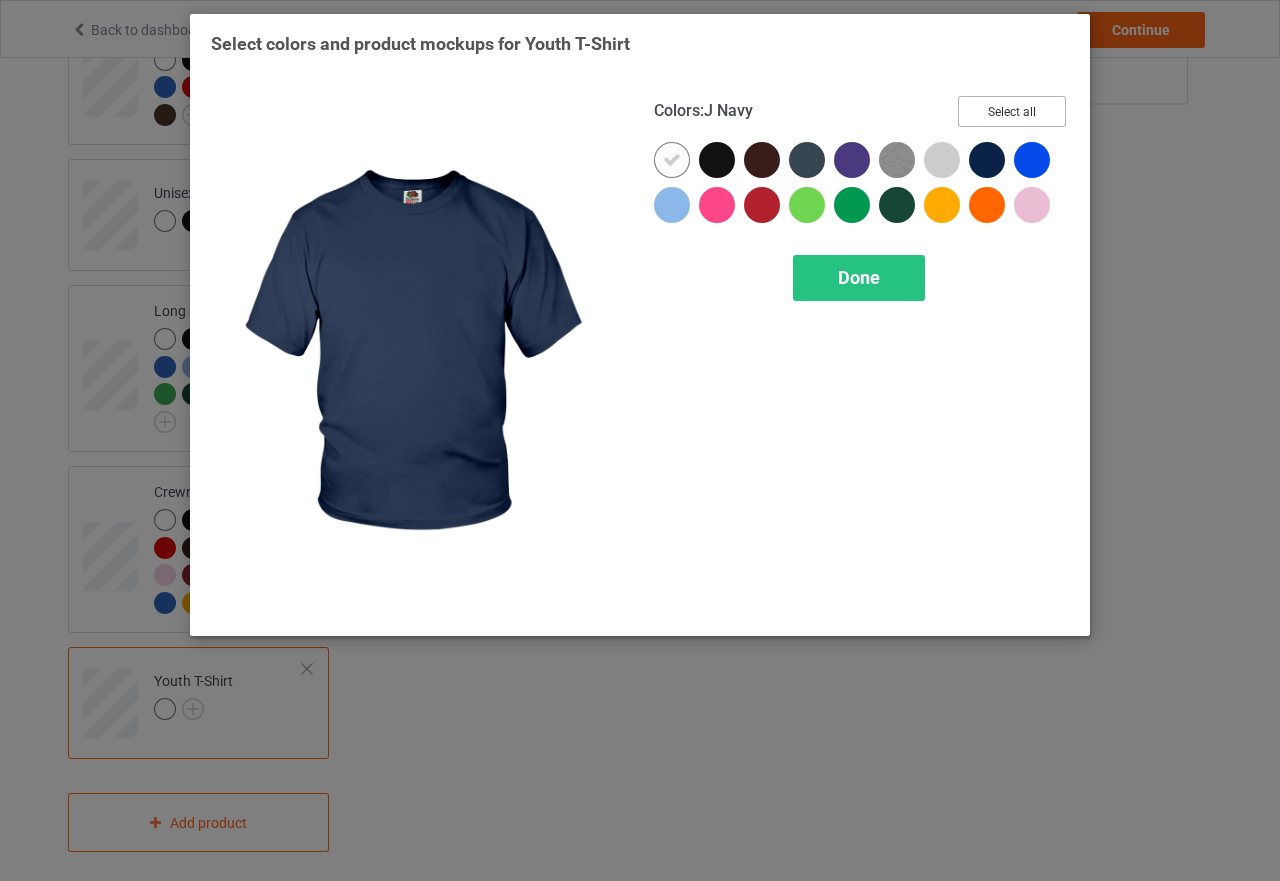 click on "Select all" at bounding box center (1012, 111) 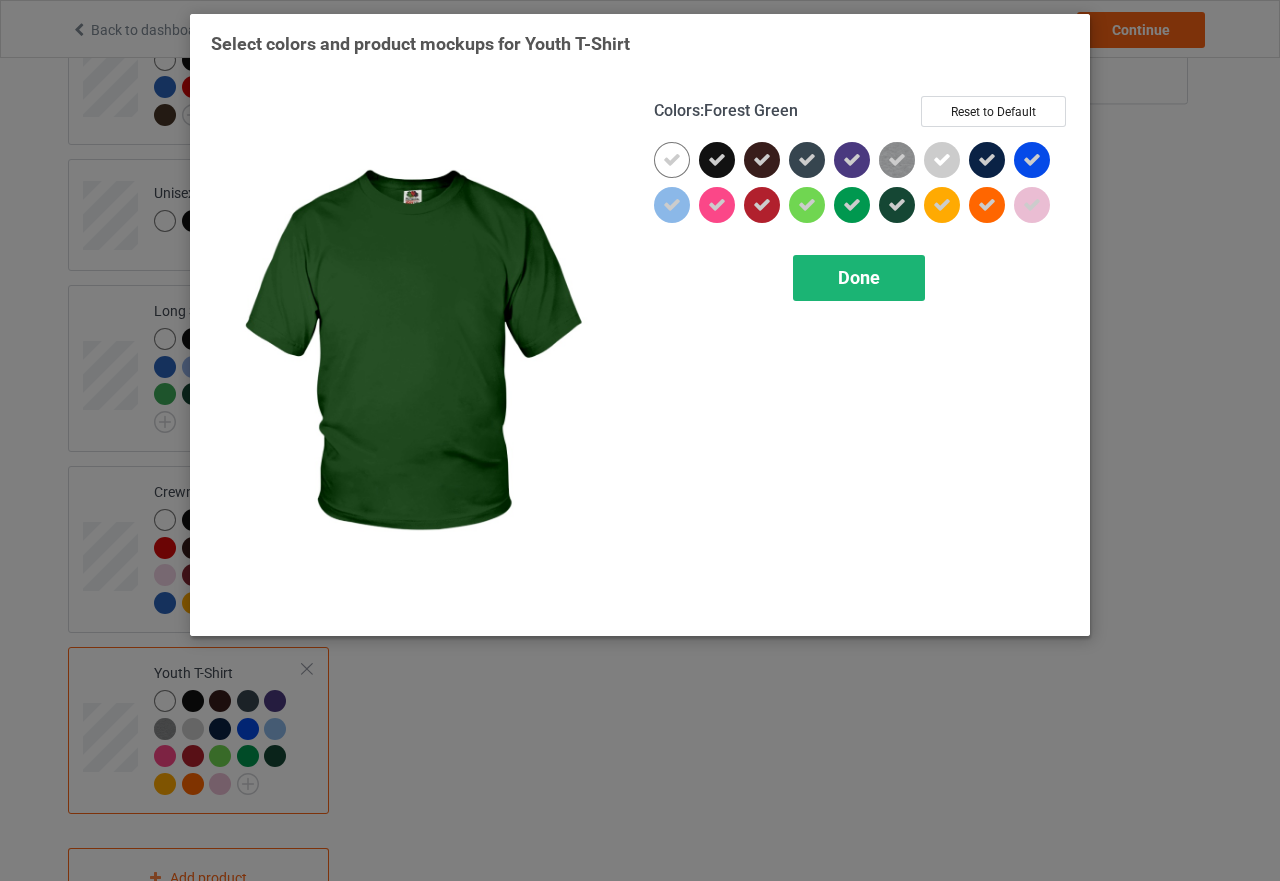 click on "Done" at bounding box center [859, 278] 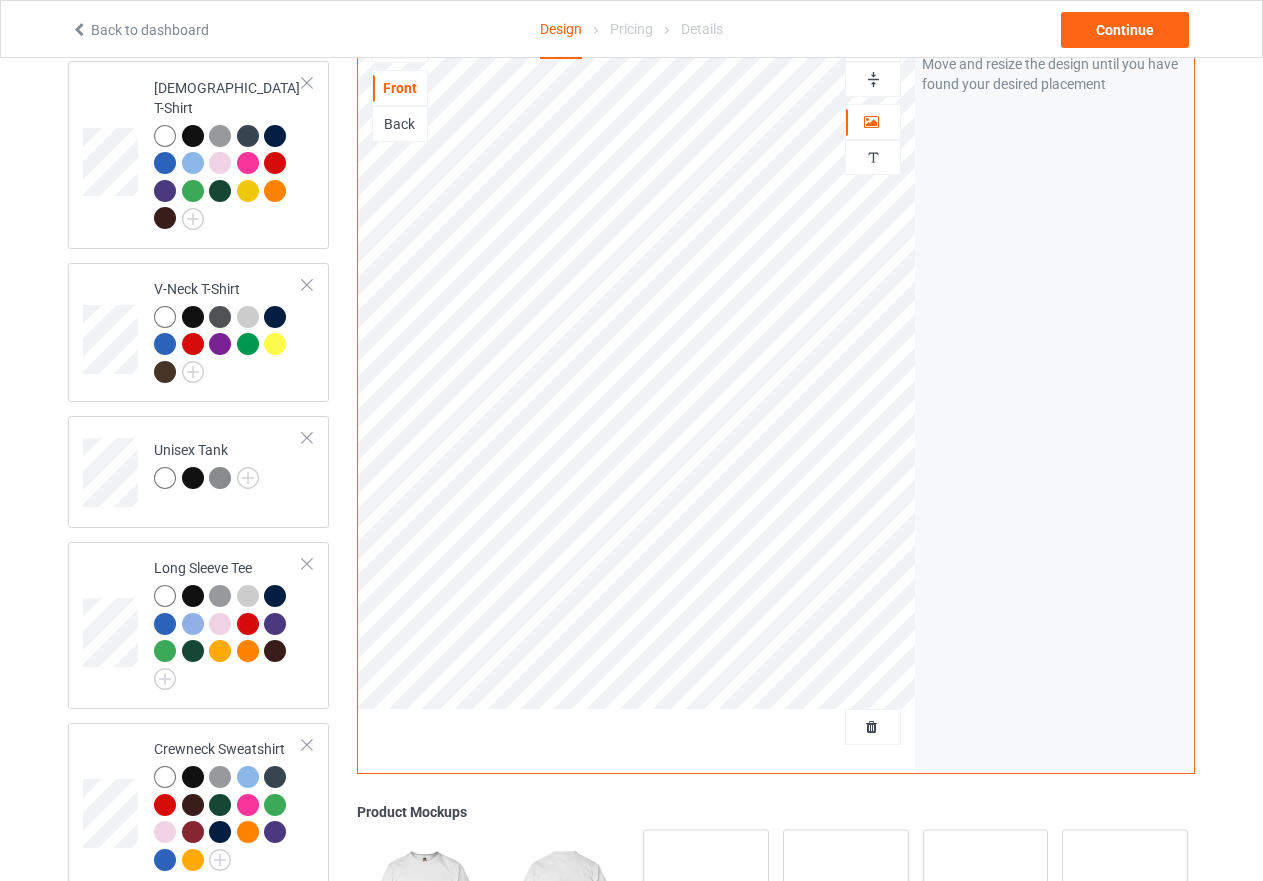 scroll, scrollTop: 670, scrollLeft: 0, axis: vertical 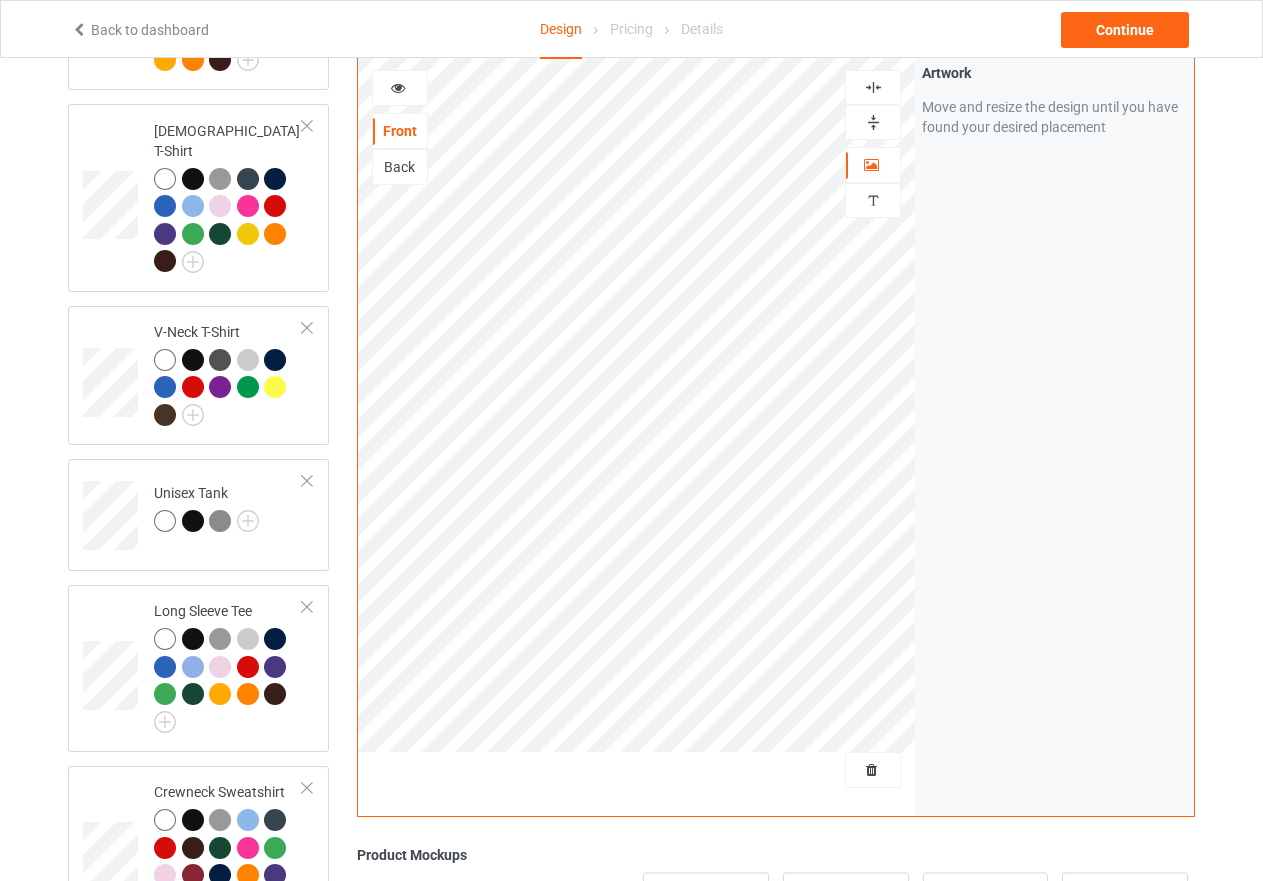 click at bounding box center [873, 122] 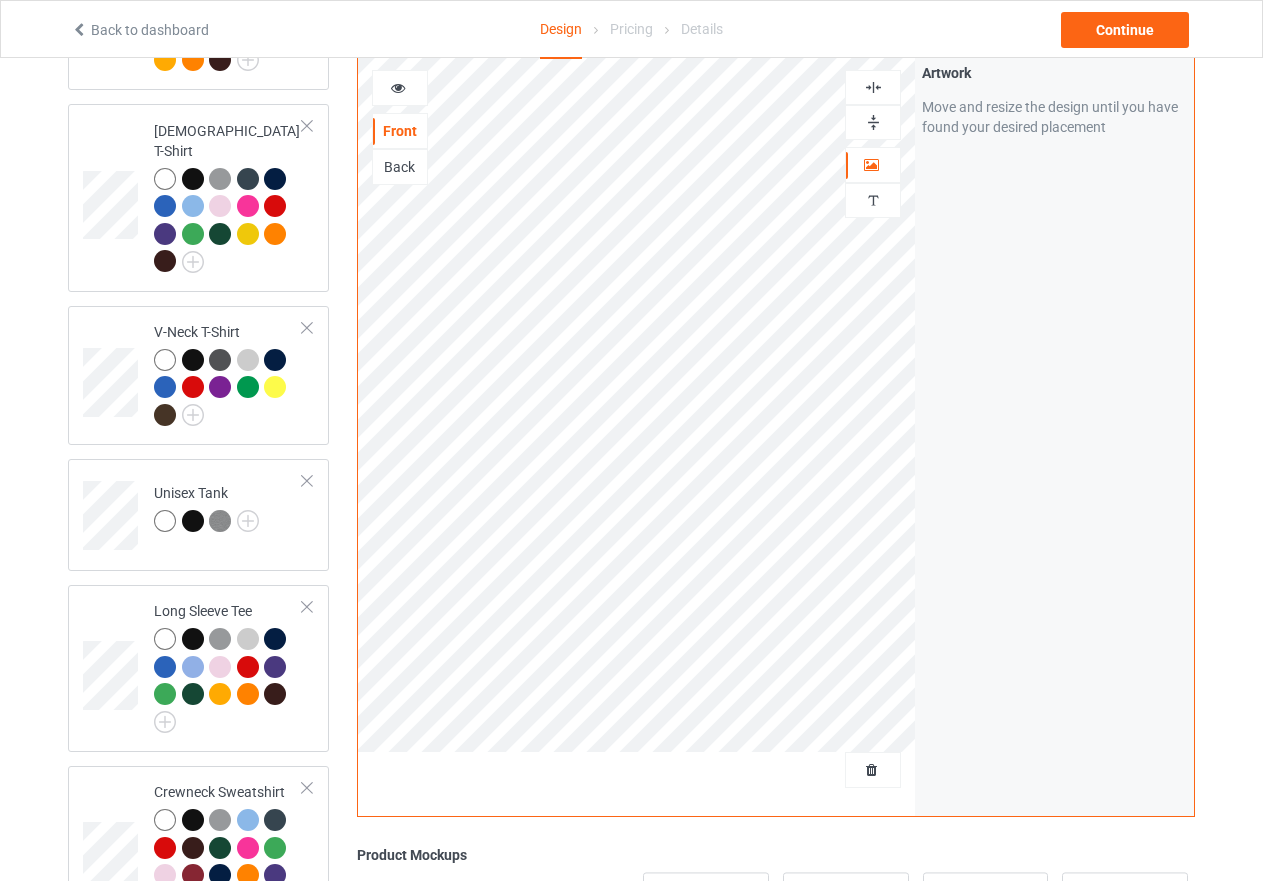 click at bounding box center (873, 87) 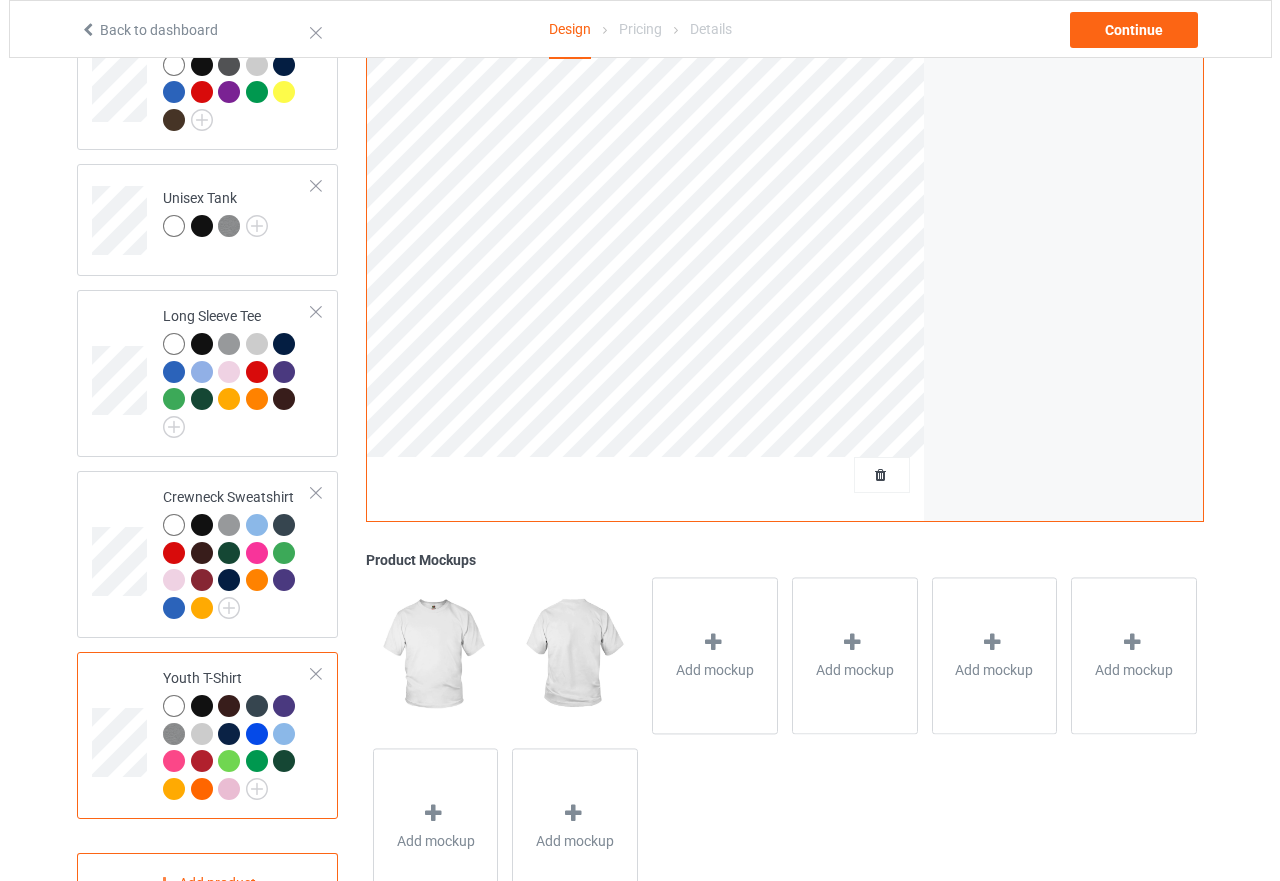 scroll, scrollTop: 970, scrollLeft: 0, axis: vertical 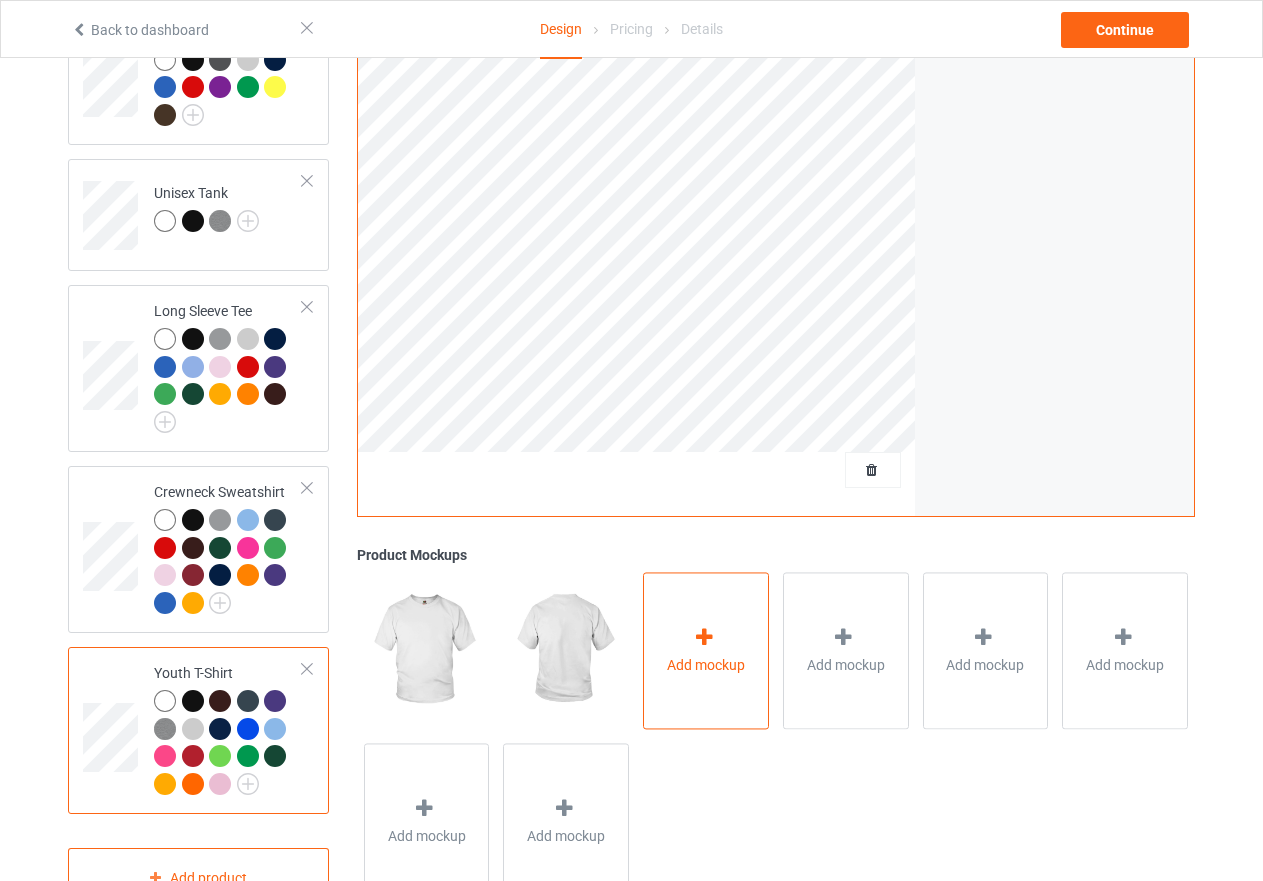 click at bounding box center [704, 637] 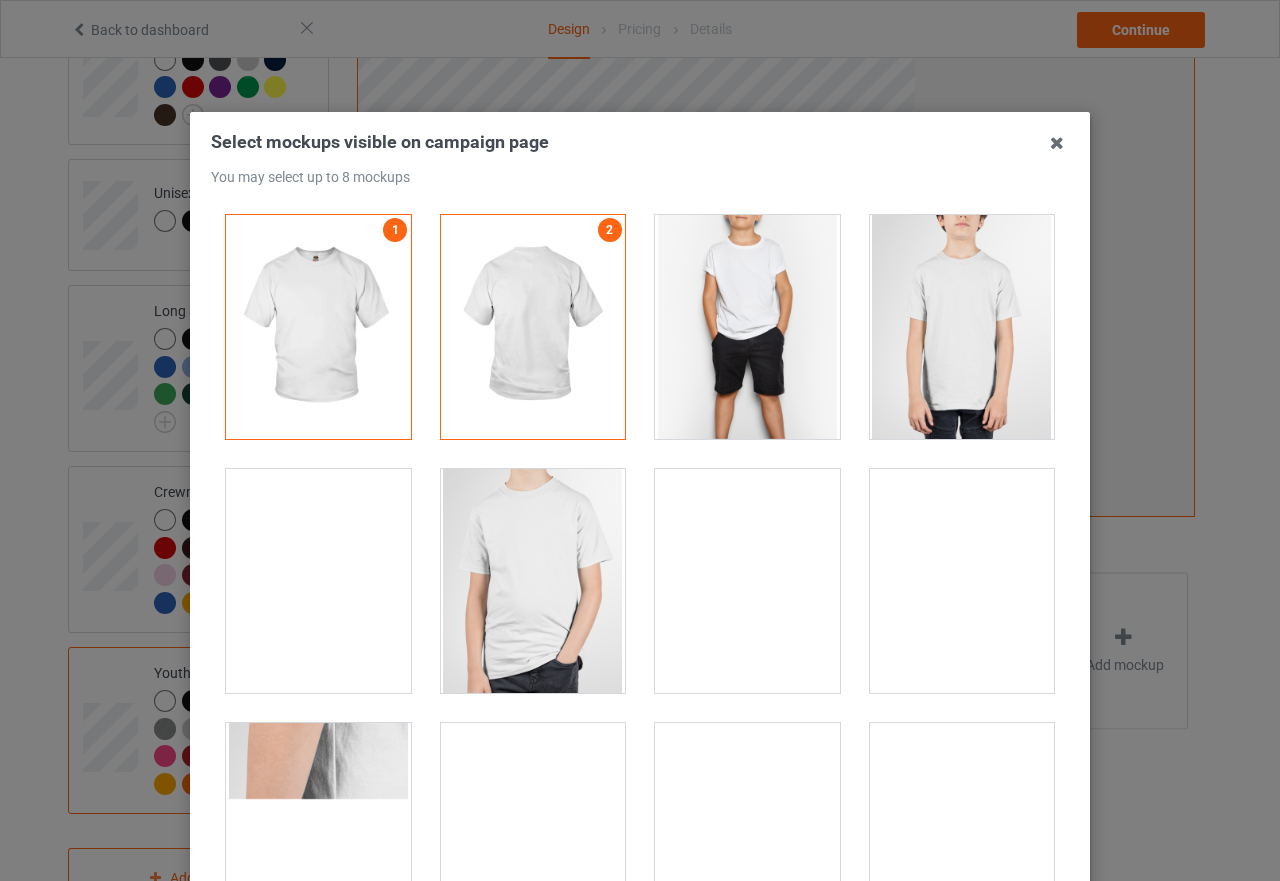 click at bounding box center (747, 327) 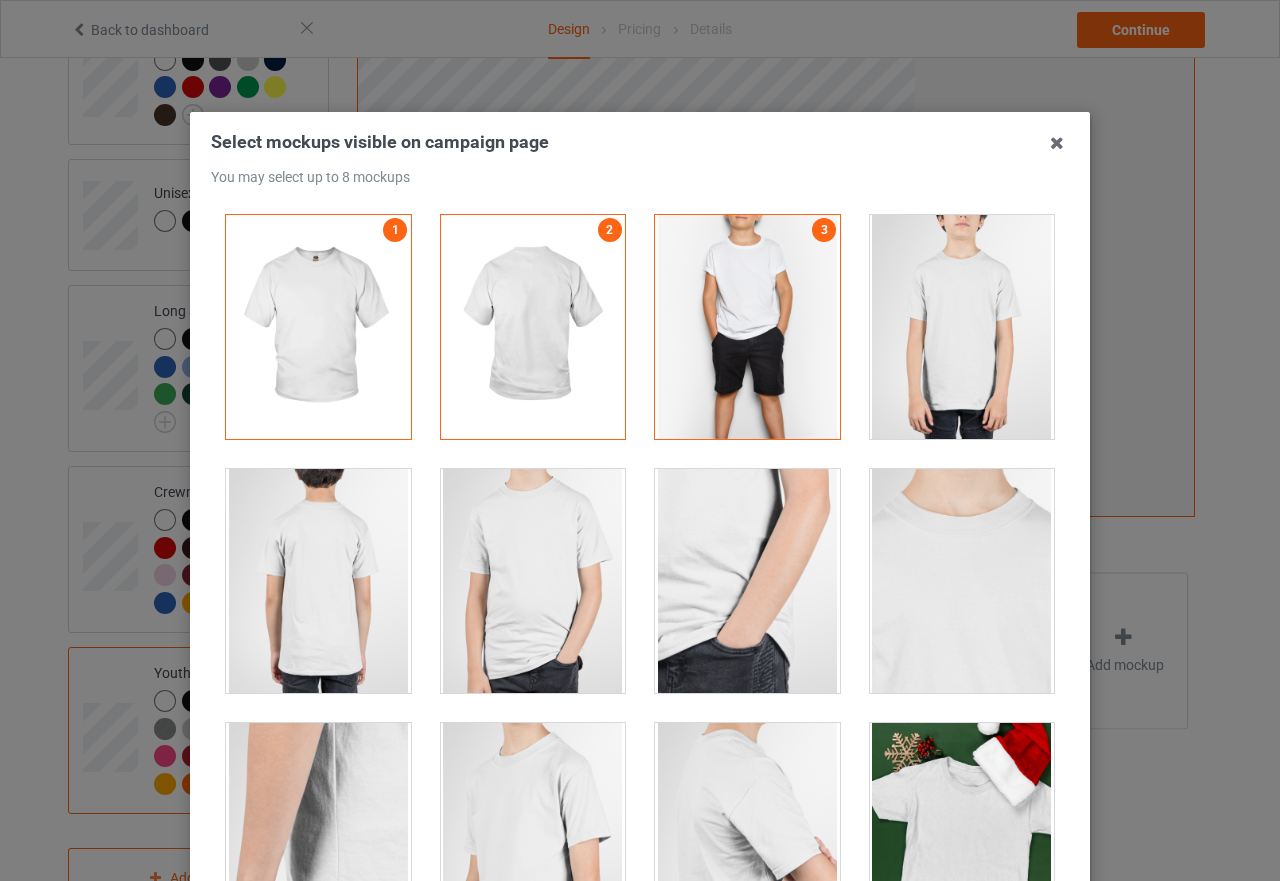 click at bounding box center (962, 327) 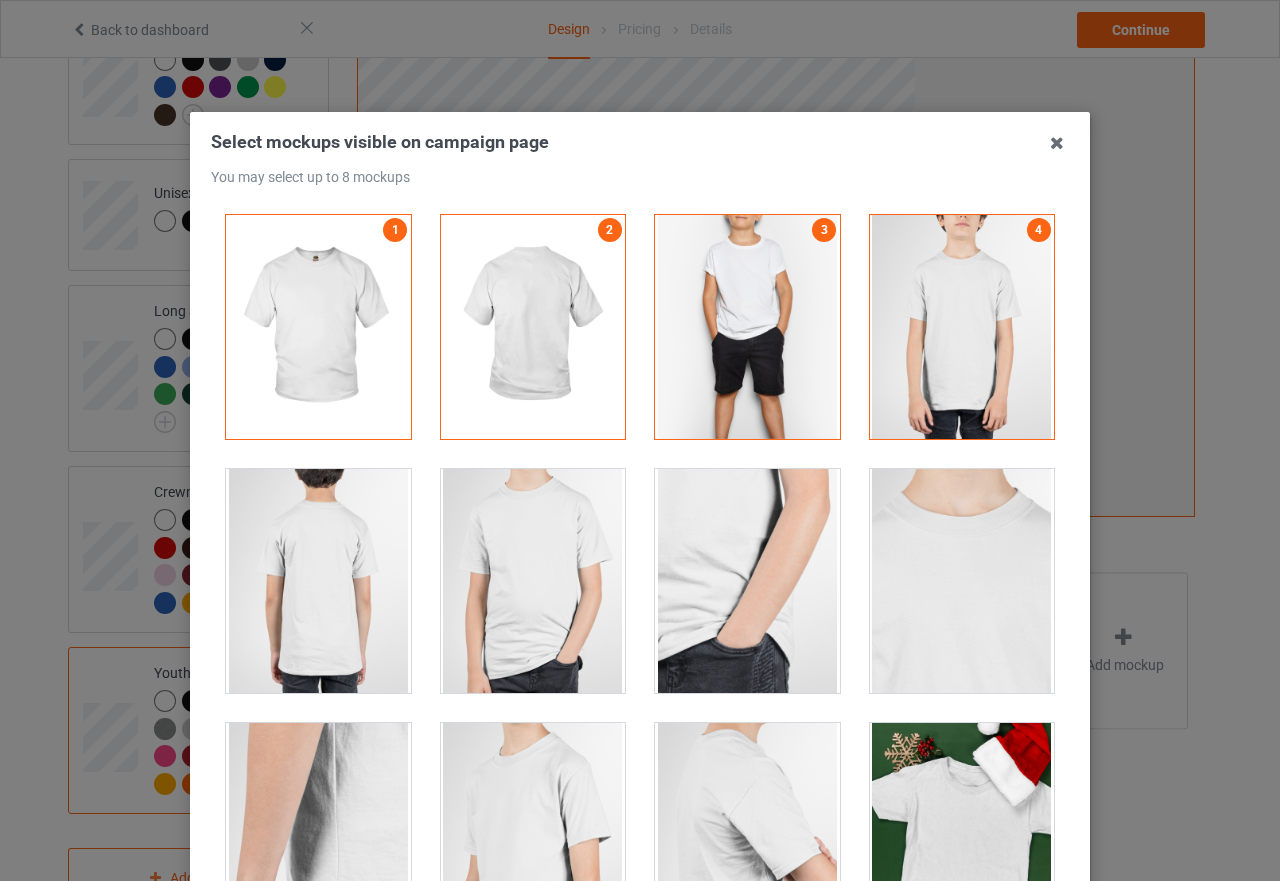 click at bounding box center [533, 581] 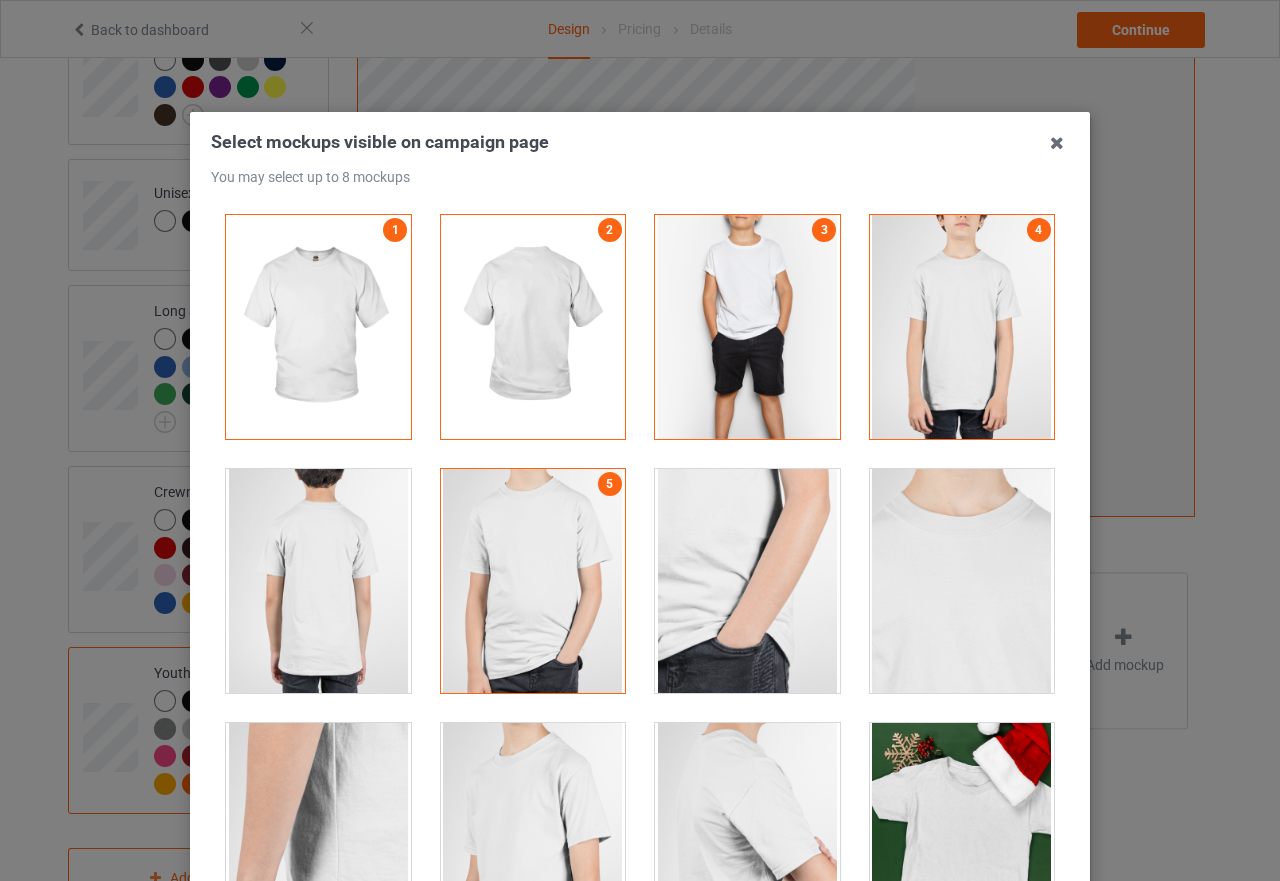 click at bounding box center (318, 581) 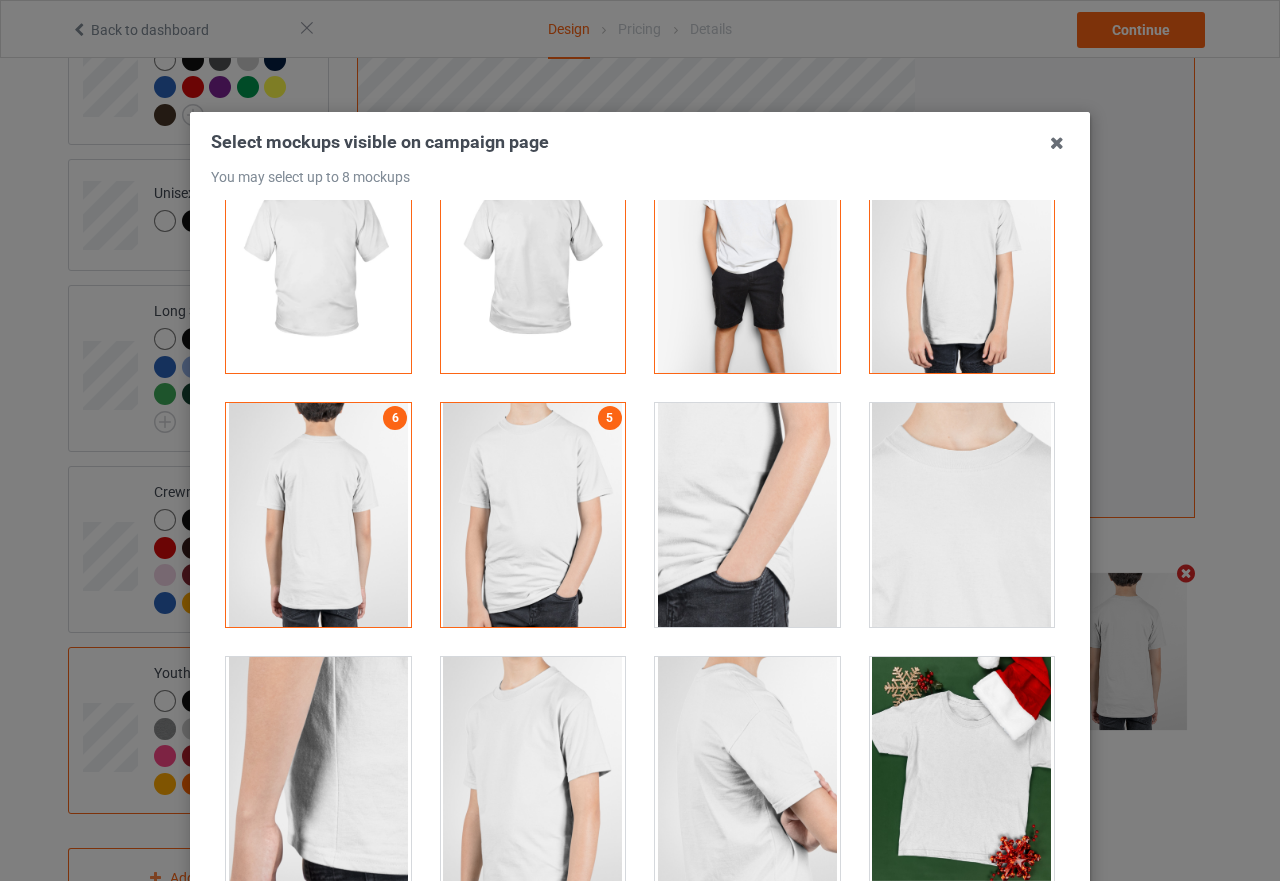 scroll, scrollTop: 400, scrollLeft: 0, axis: vertical 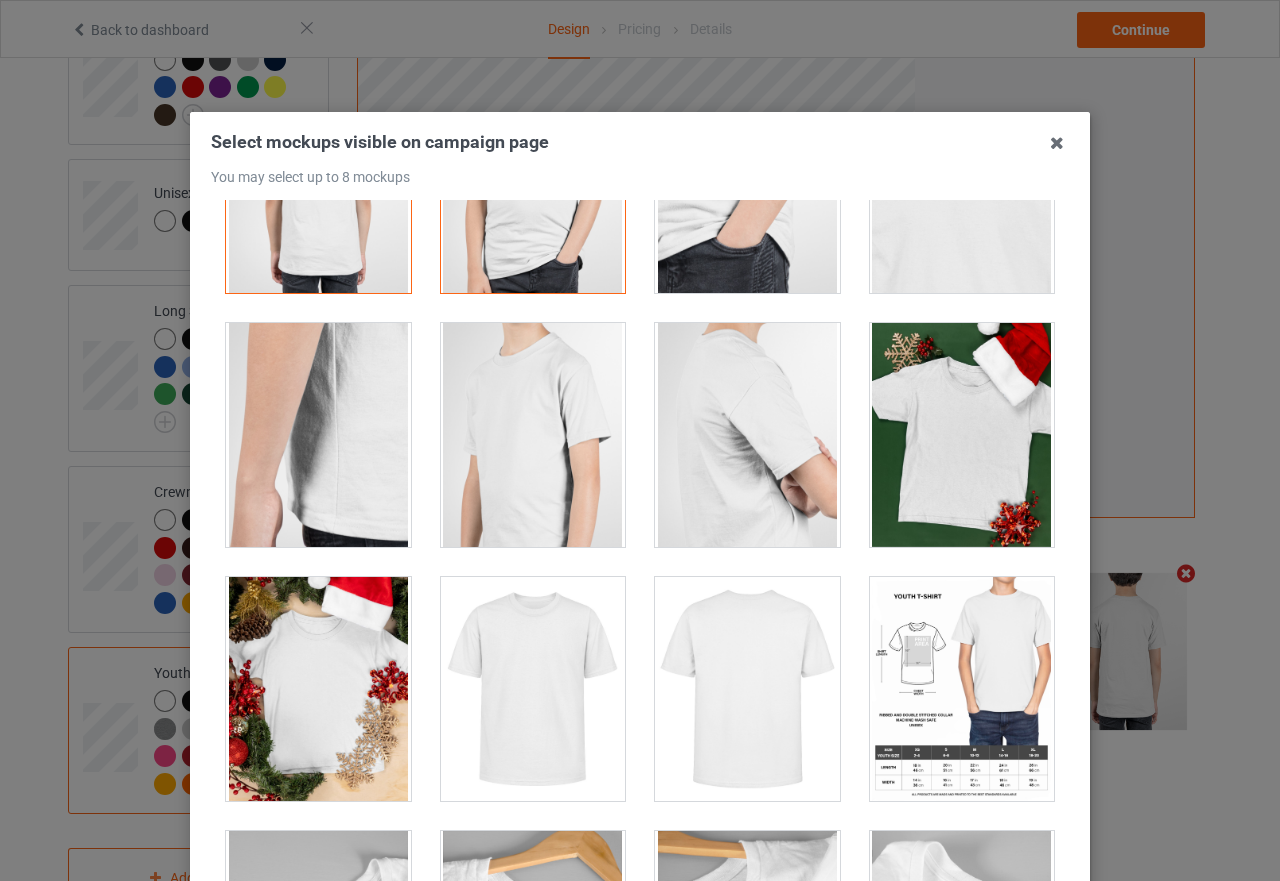 click at bounding box center [533, 435] 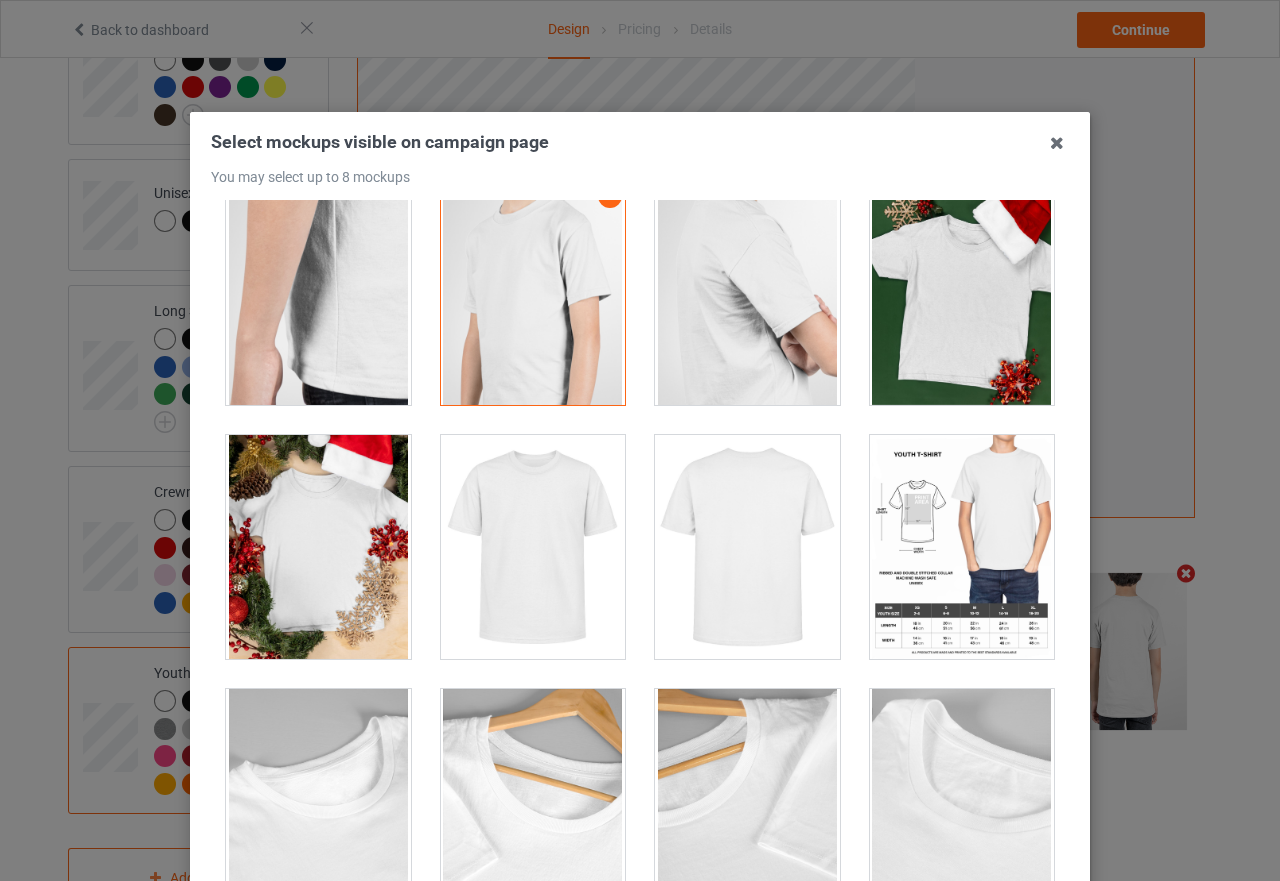 scroll, scrollTop: 700, scrollLeft: 0, axis: vertical 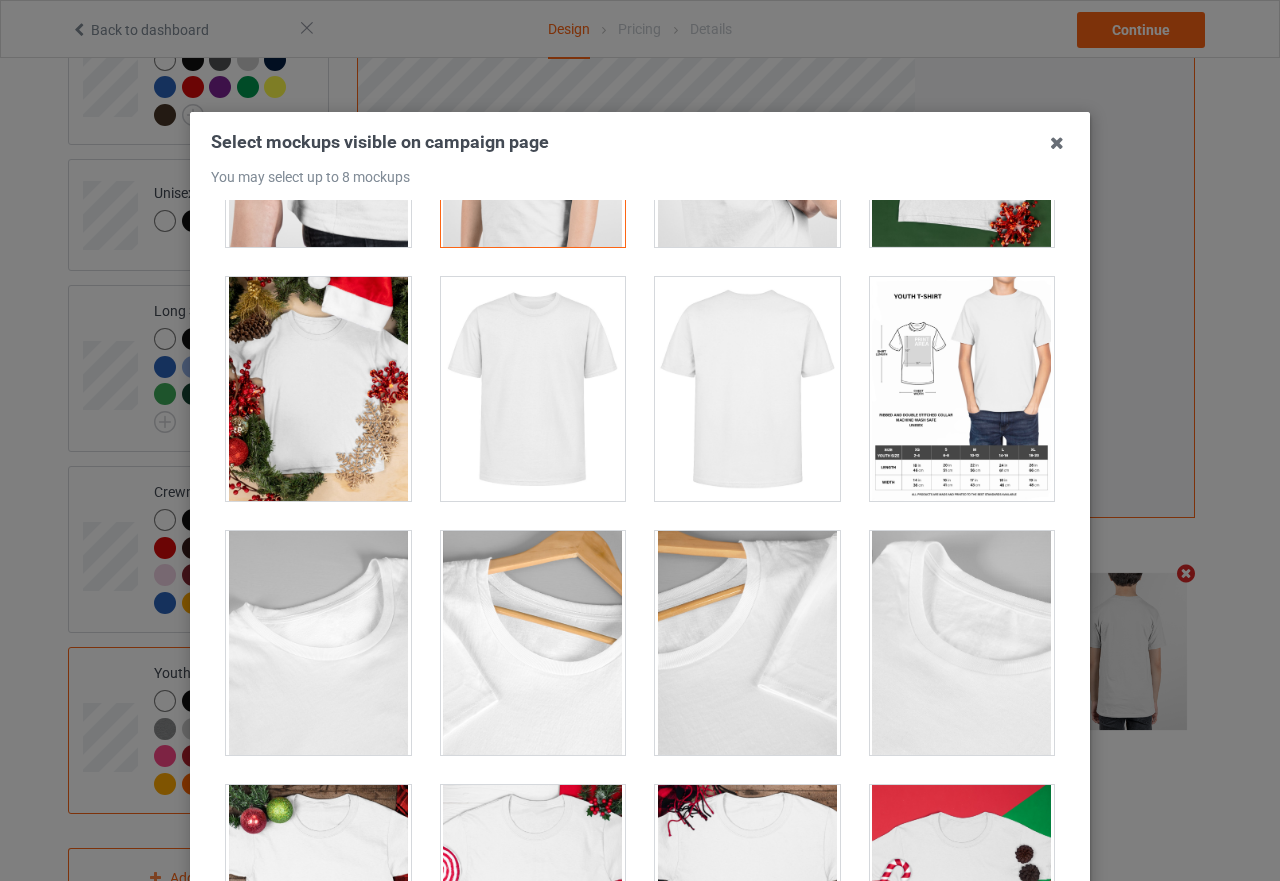 click at bounding box center [962, 389] 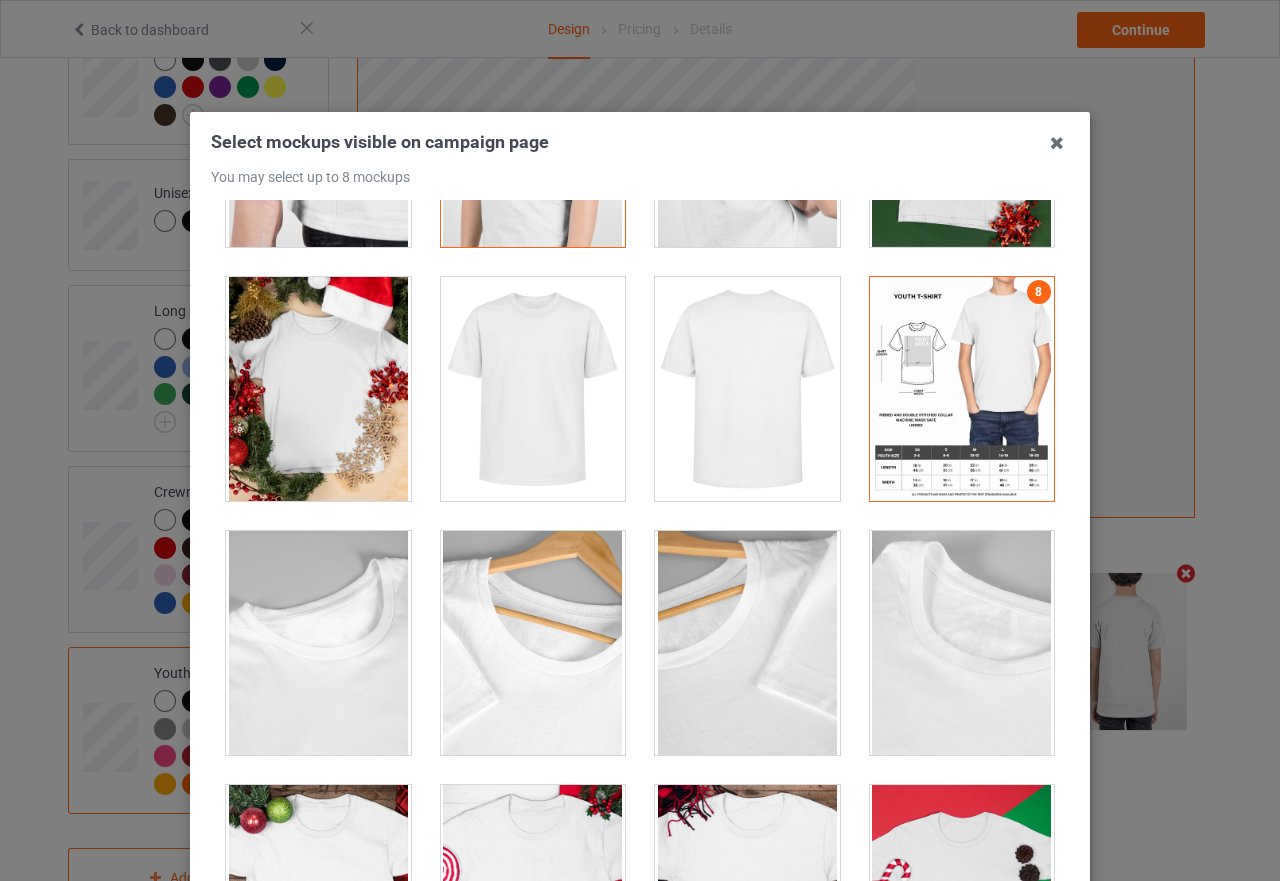 scroll, scrollTop: 1073, scrollLeft: 0, axis: vertical 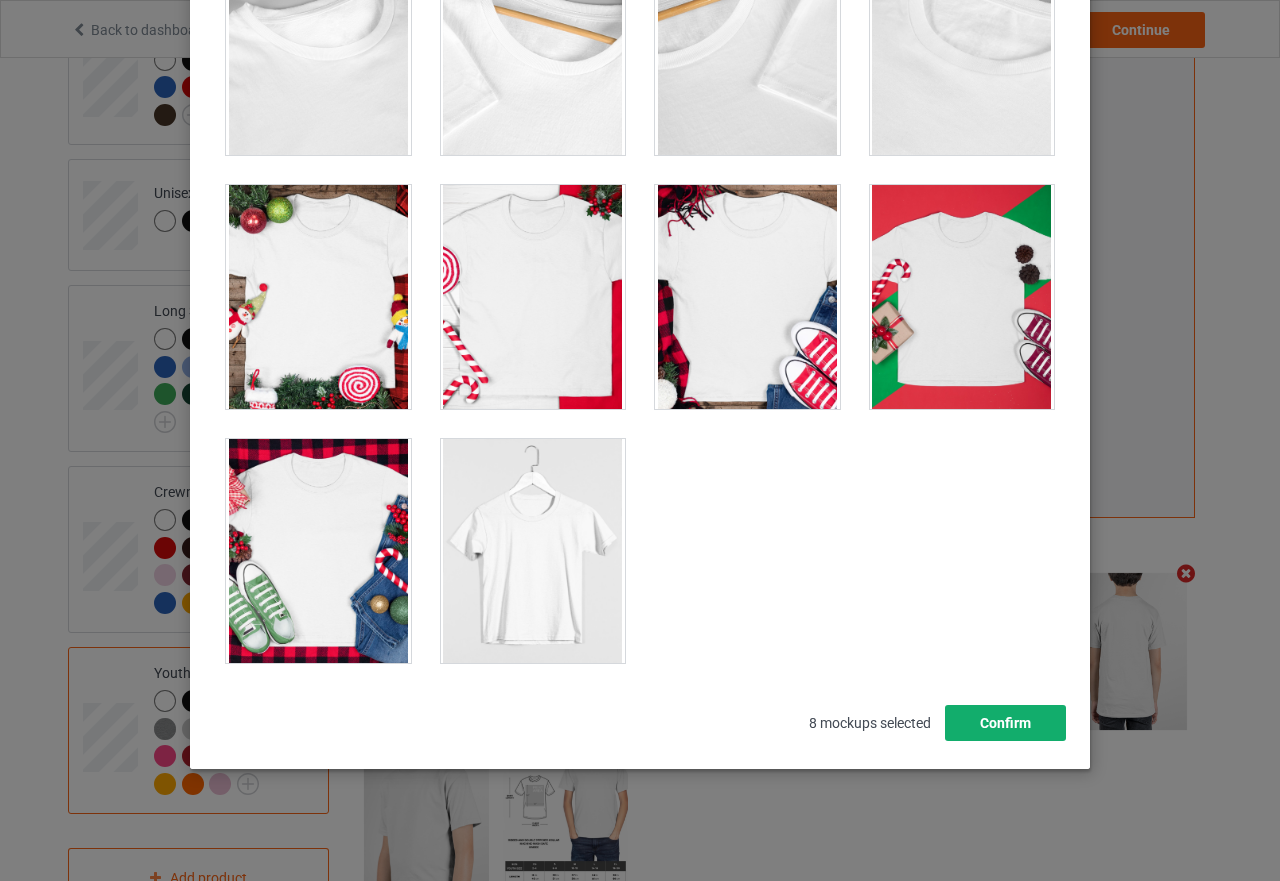 click on "Confirm" at bounding box center (1005, 723) 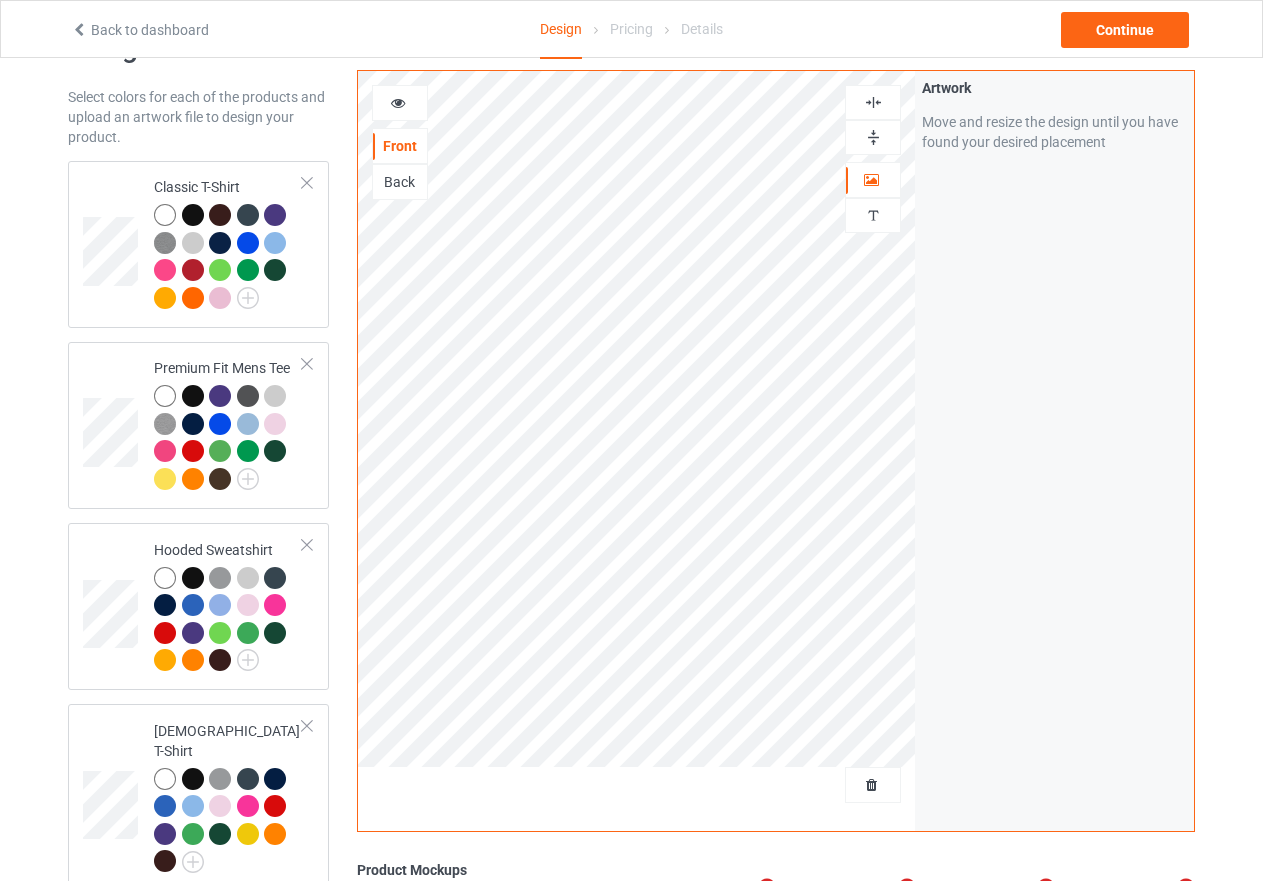 scroll, scrollTop: 0, scrollLeft: 0, axis: both 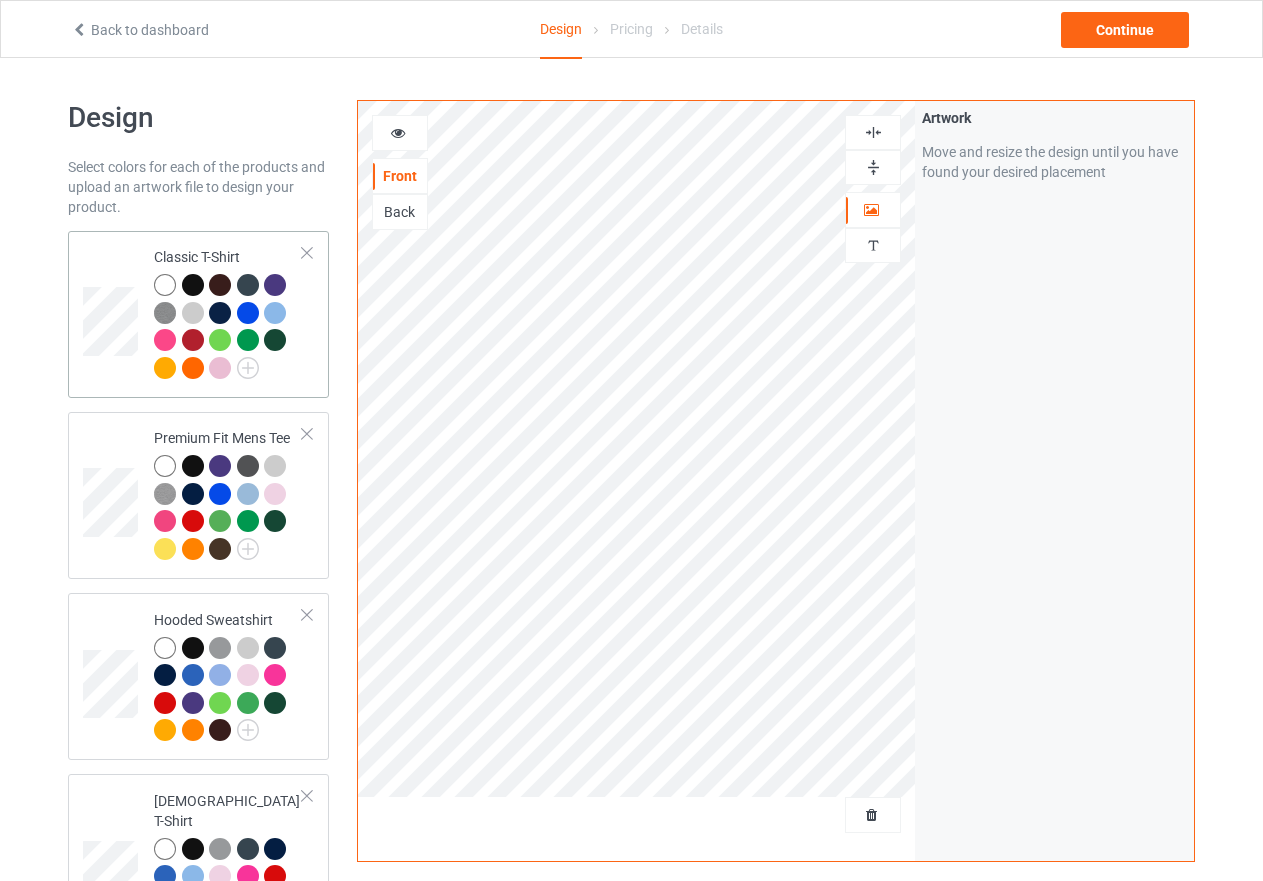 click on "Classic T-Shirt" at bounding box center (228, 314) 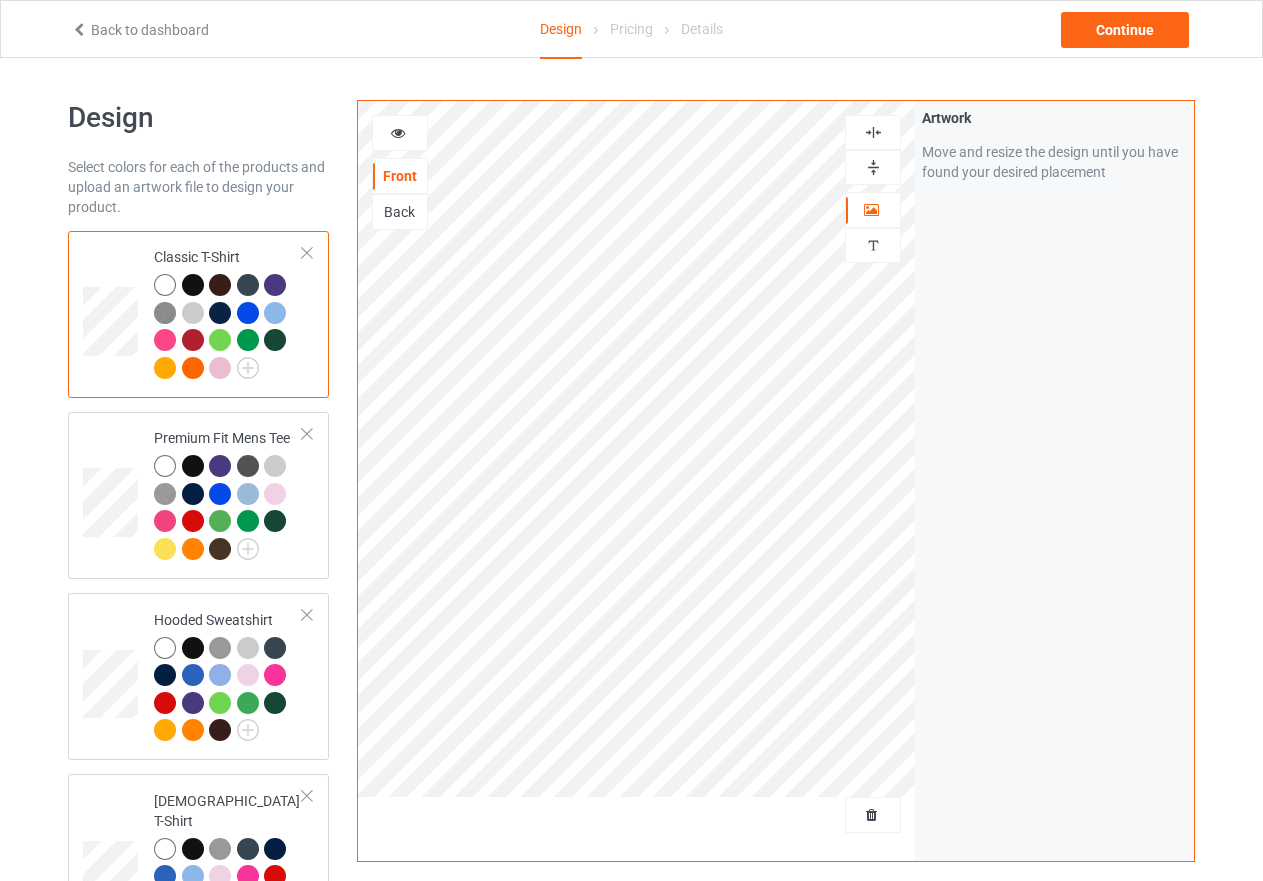click at bounding box center [873, 132] 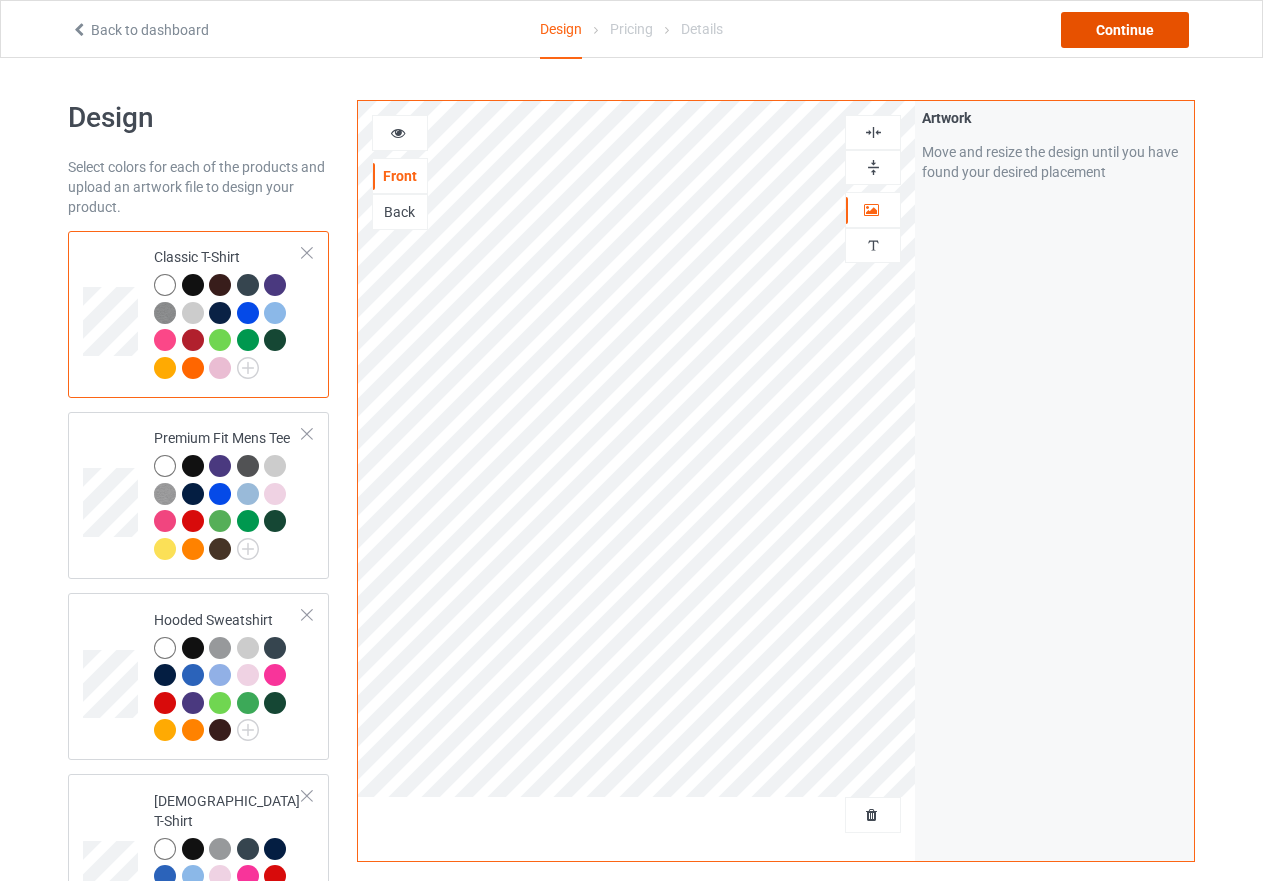 click on "Continue" at bounding box center [1125, 30] 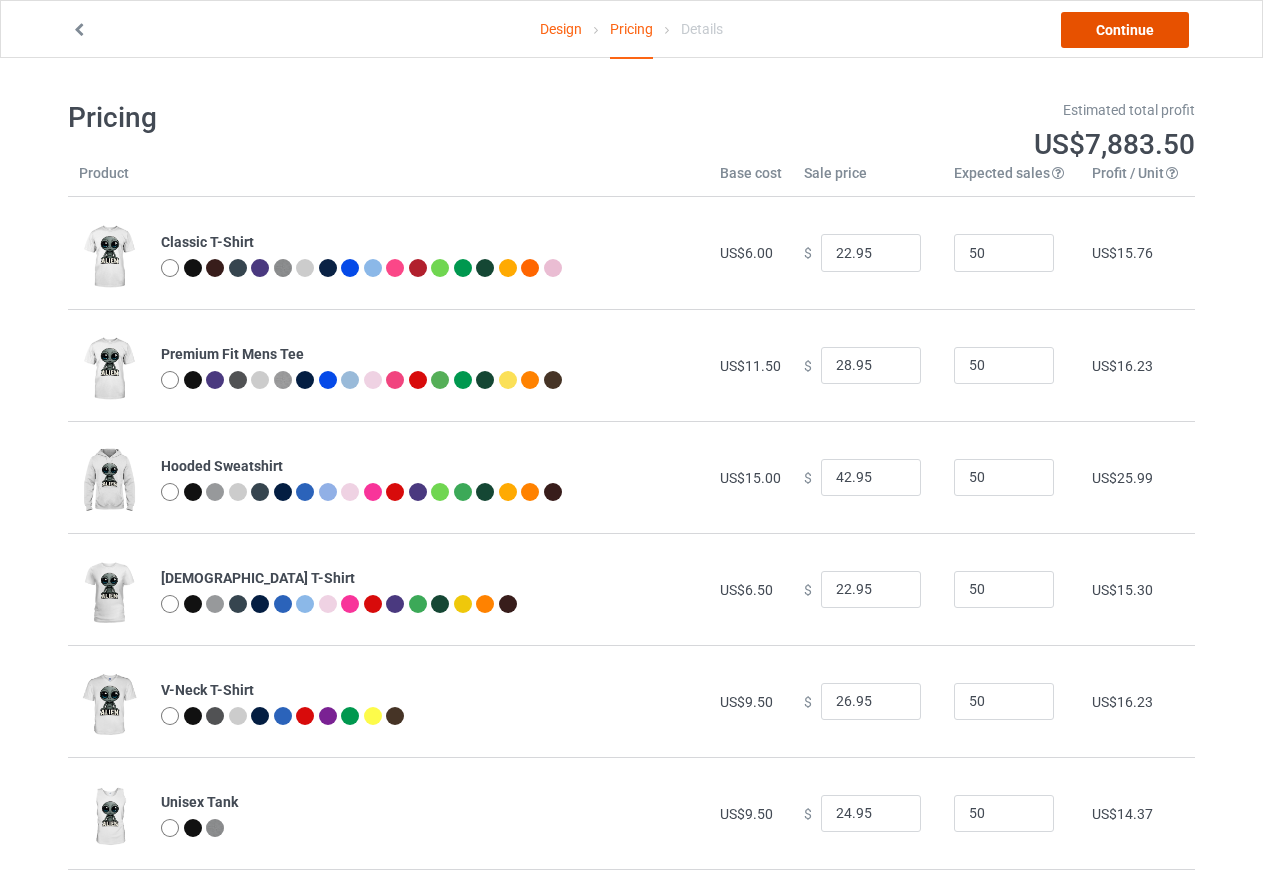 click on "Continue" at bounding box center (1125, 30) 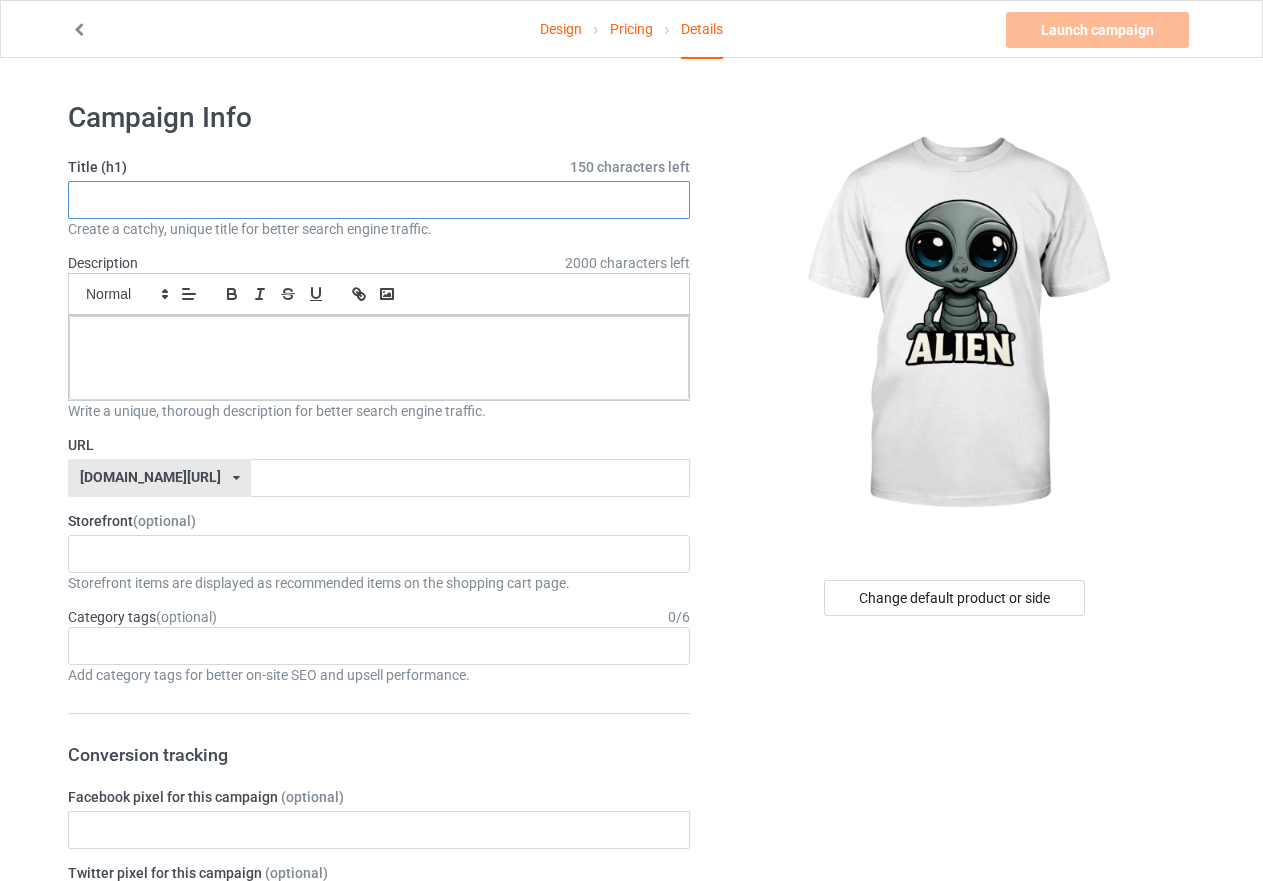 click at bounding box center [379, 200] 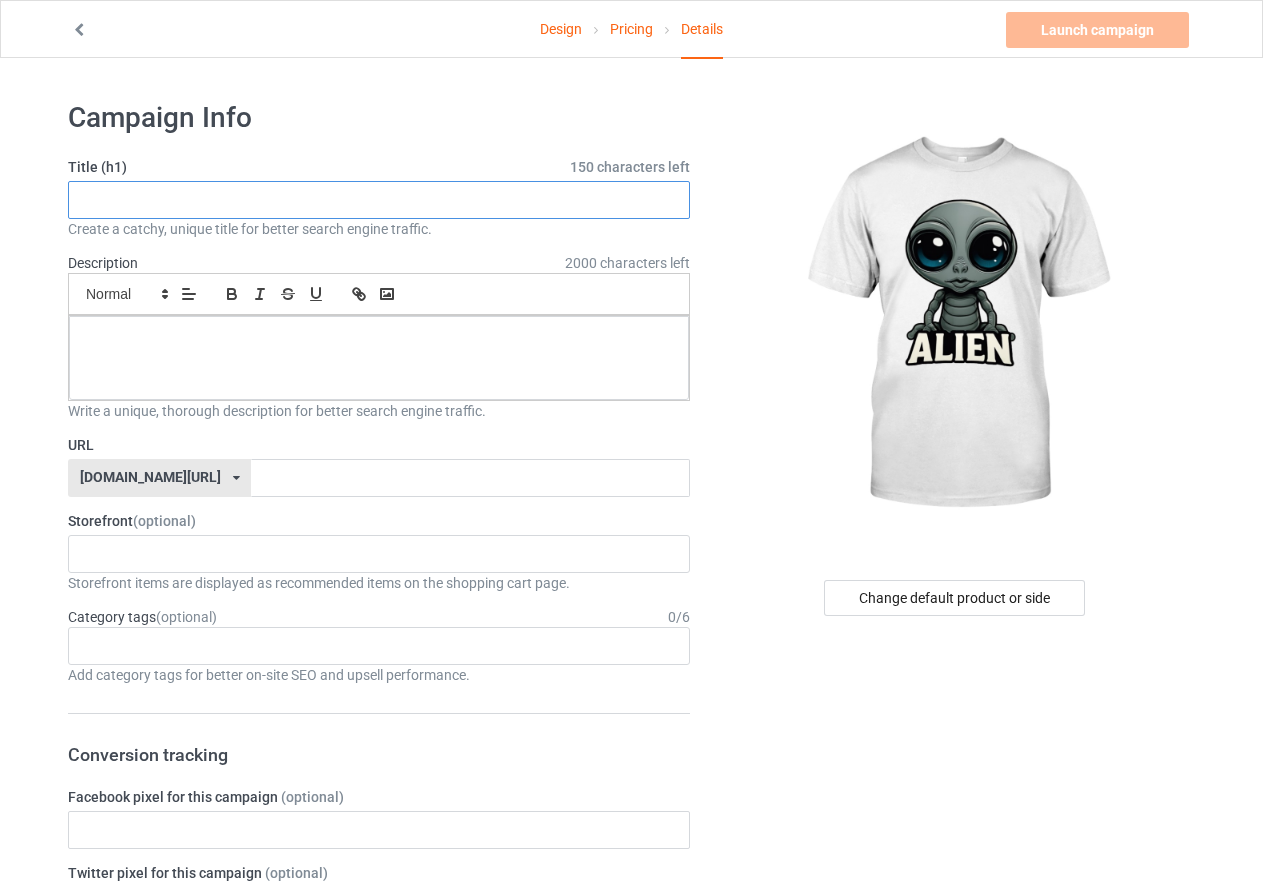 click at bounding box center (379, 200) 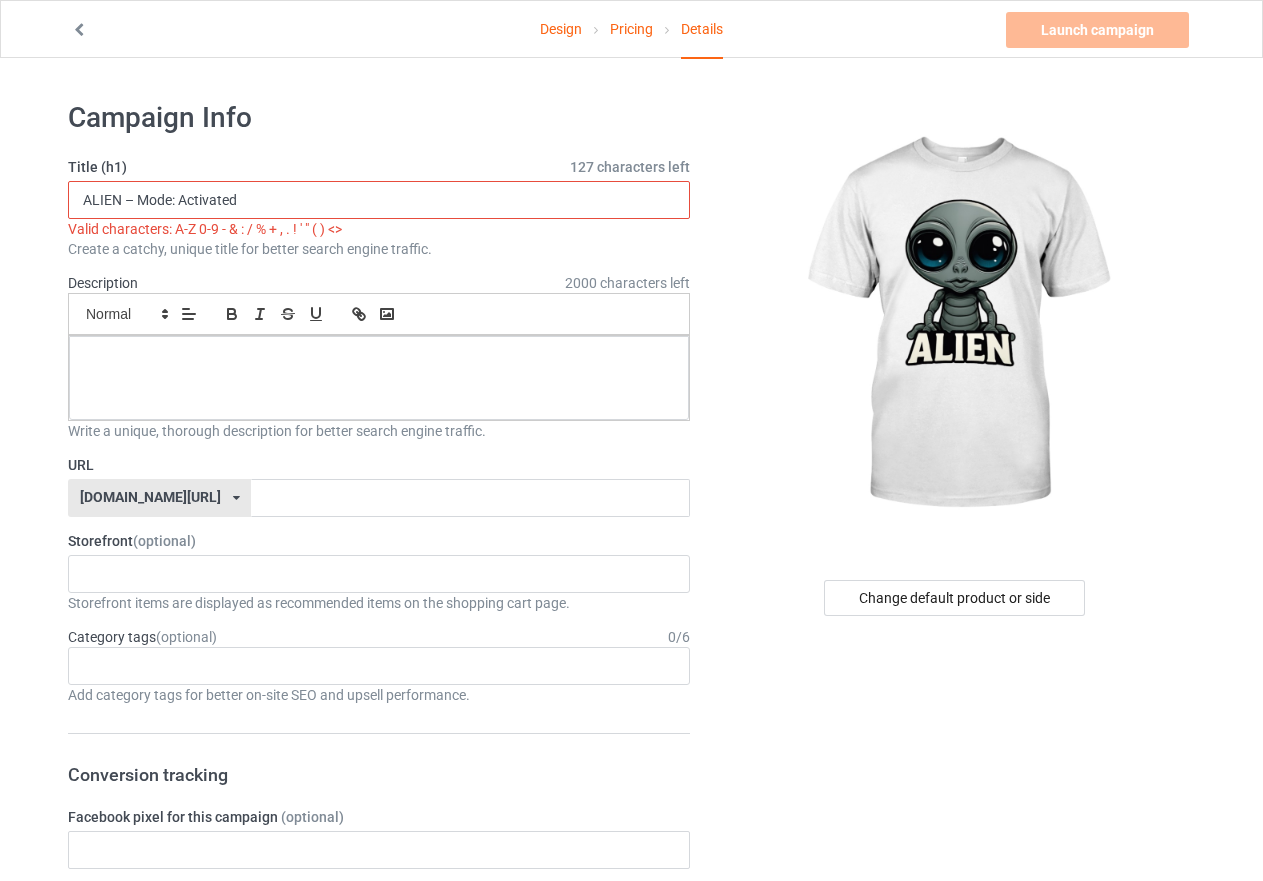 click on "ALIEN – Mode: Activated" at bounding box center [379, 200] 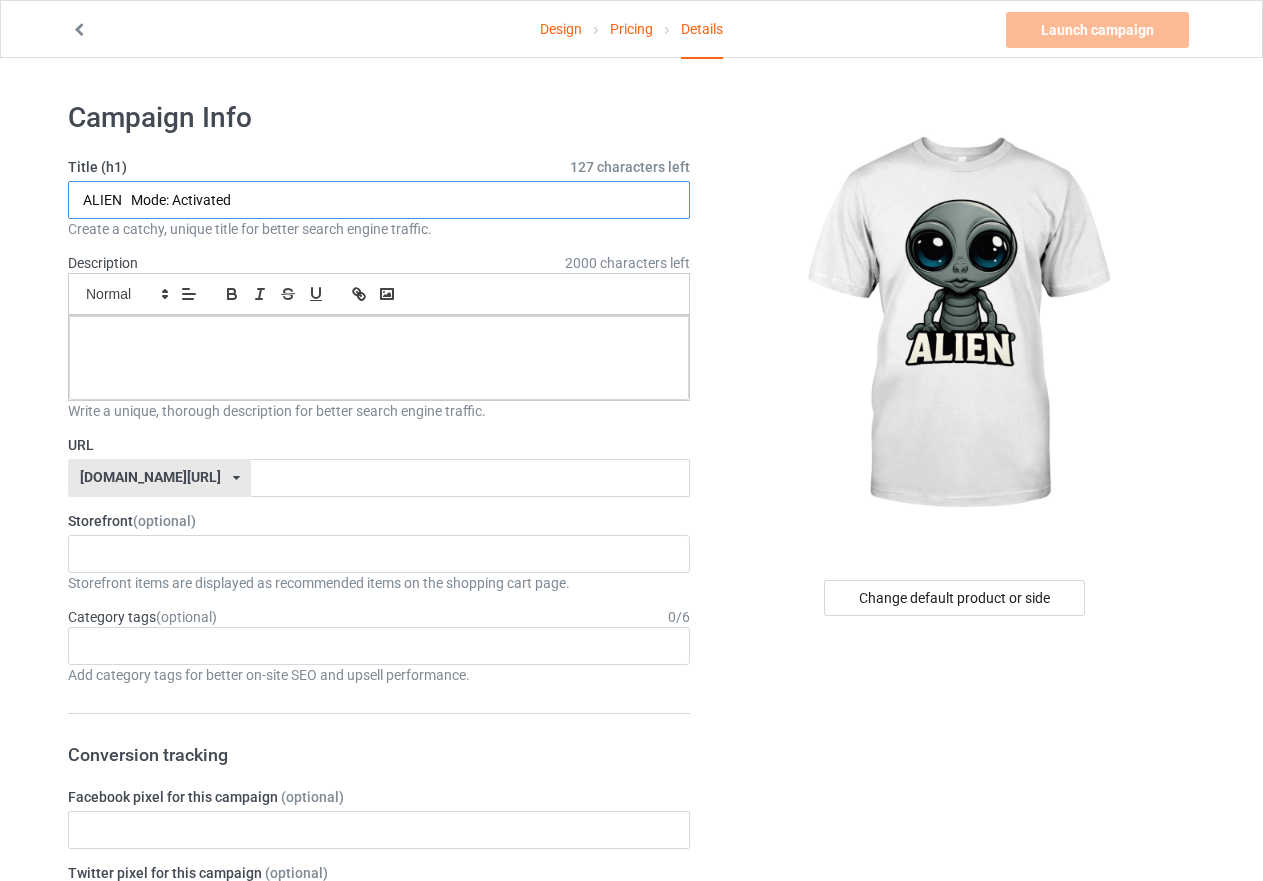 type on "ALIEN   Mode: Activated" 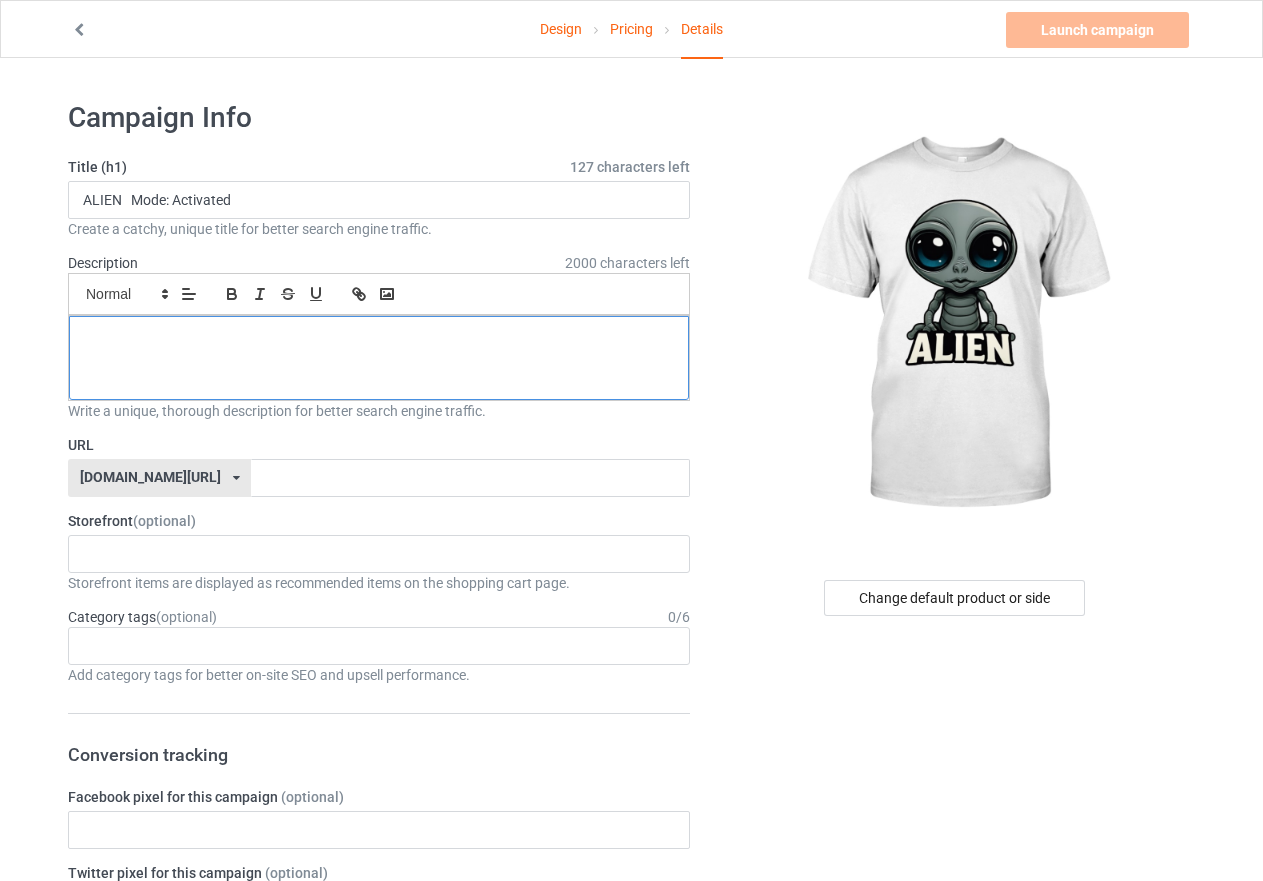 click at bounding box center [379, 338] 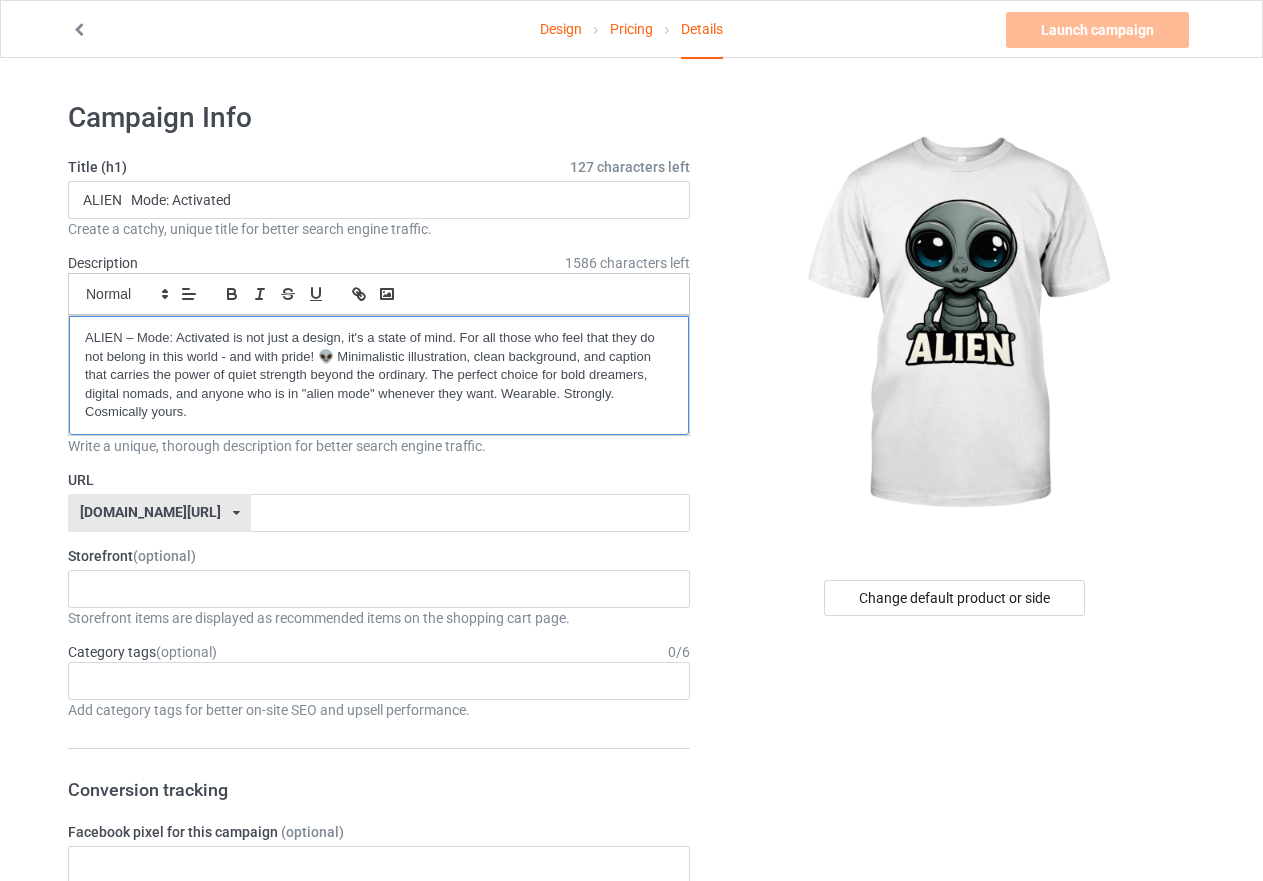 scroll, scrollTop: 0, scrollLeft: 0, axis: both 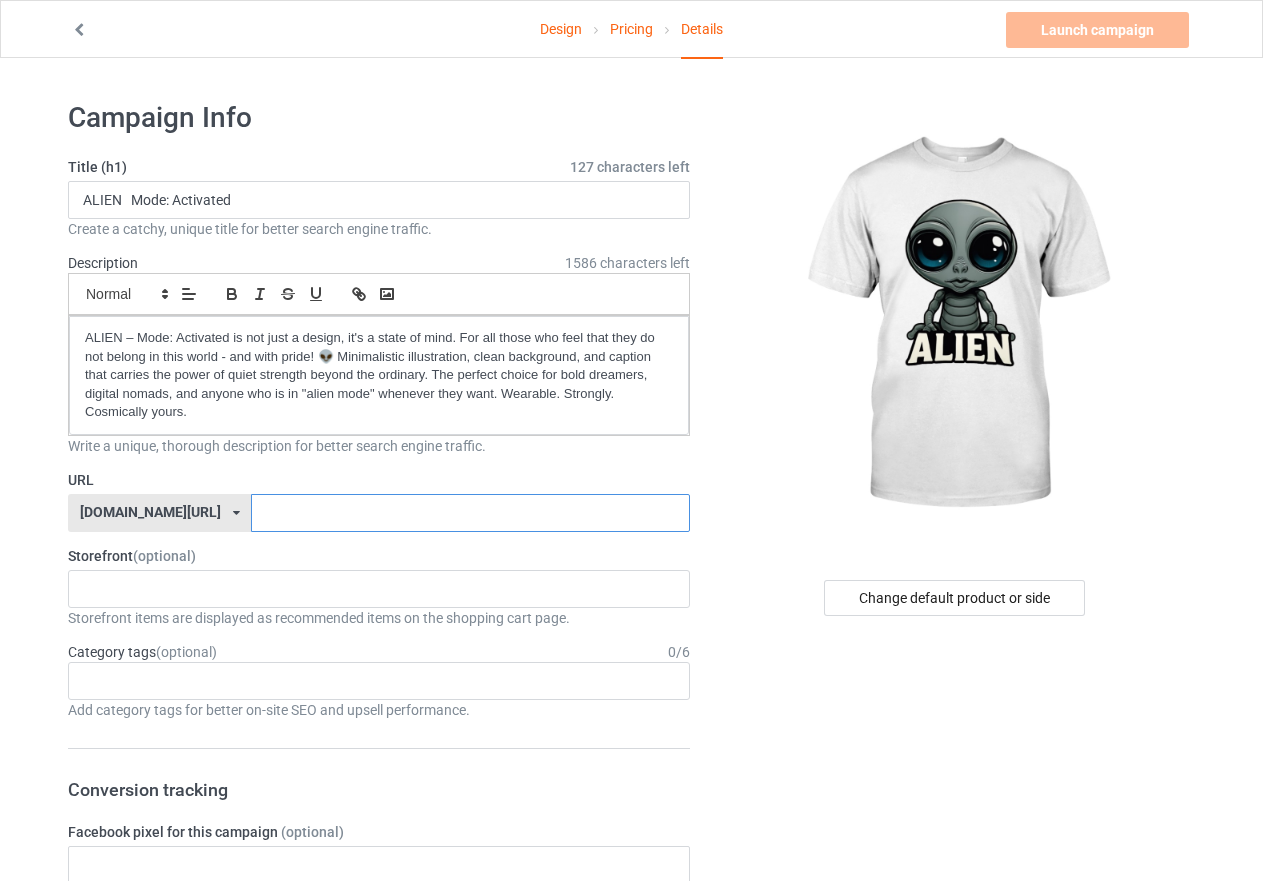 click at bounding box center [470, 513] 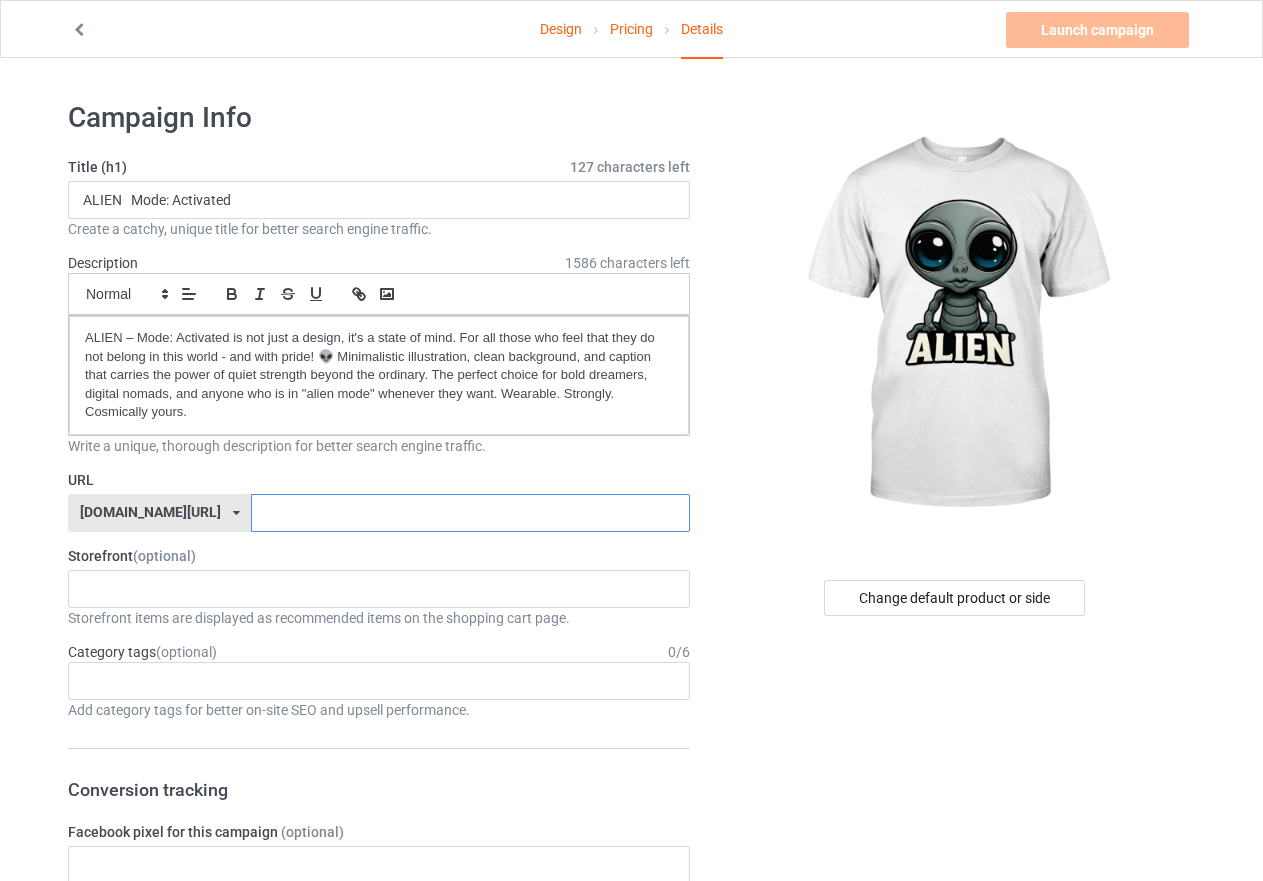 paste on "alien-mode-activated-shirt" 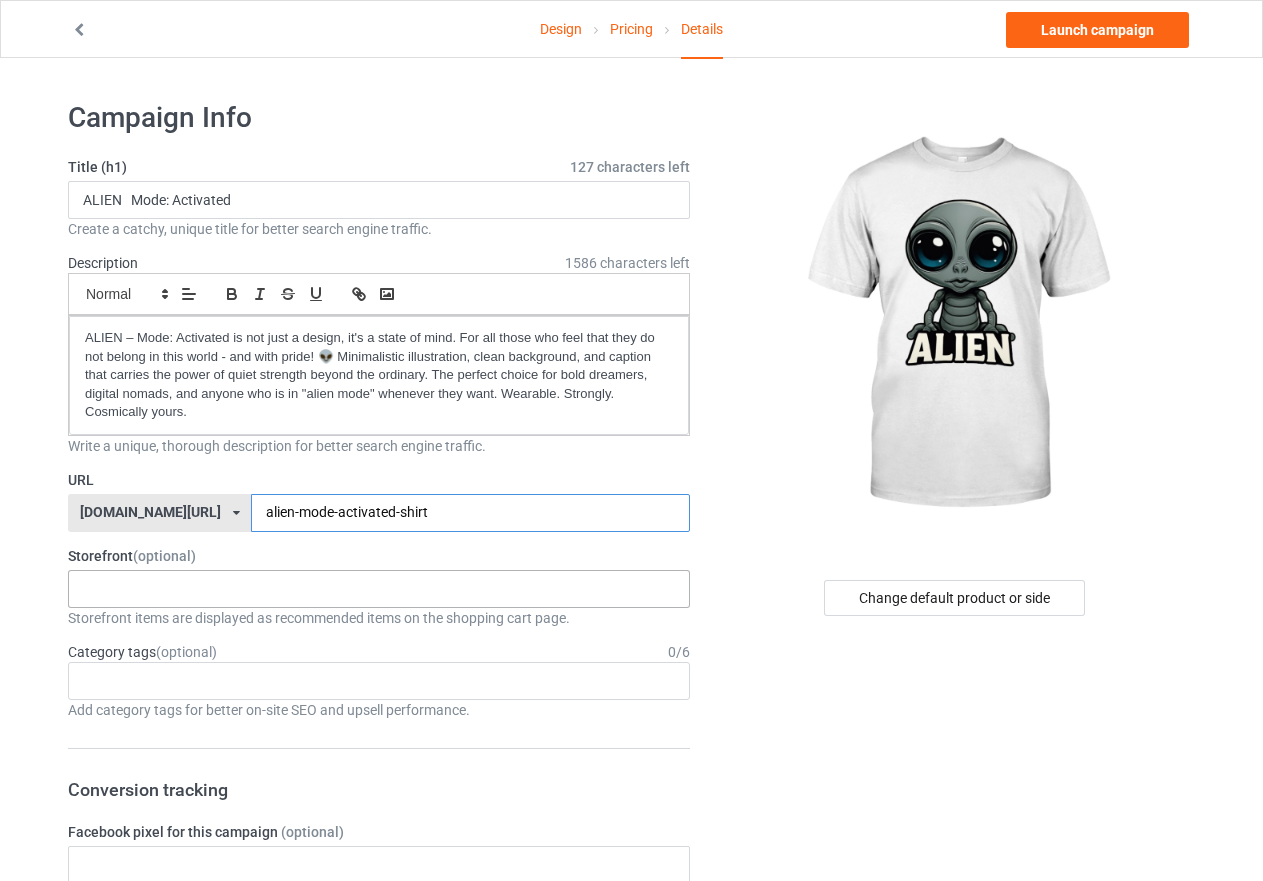 type on "alien-mode-activated-shirt" 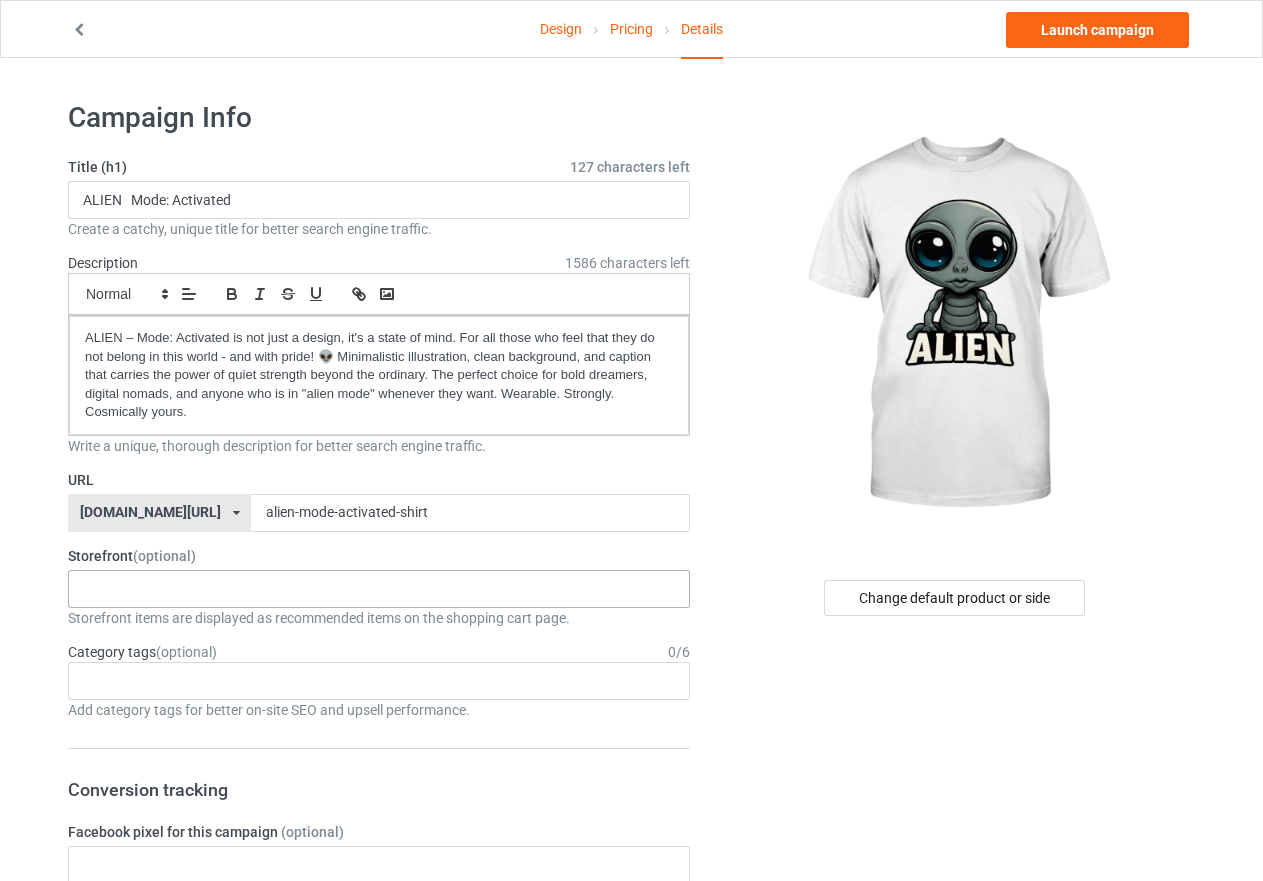 click on "ALIEN    Mode: Activated Alien: From Outer Space to Your Closet Bear Spirit Tee  Wild at Heart Strong in Silence  A monkey on a wave has no stopping Danger in His Eyes  The Wolf That Rules the Night Alien on Earth   Boss Cat Dad Energy  Yorkie Dad   Shamrock Vibes Only  [GEOGRAPHIC_DATA]-Inspired Design 687cb97ae18644002efe8846 687ba71ef0a52c0035f43d27 687b8cc7f0a52c0035f43d20 687b75fcbf4d280031e0a9a3 6875f83e2e3619002e4bb825 68723ccb730360002f4a132e 68717739827cc2002fabed95 6870996c2e0e18002ef80b34 687046f82e0e18002ef80938" at bounding box center [379, 589] 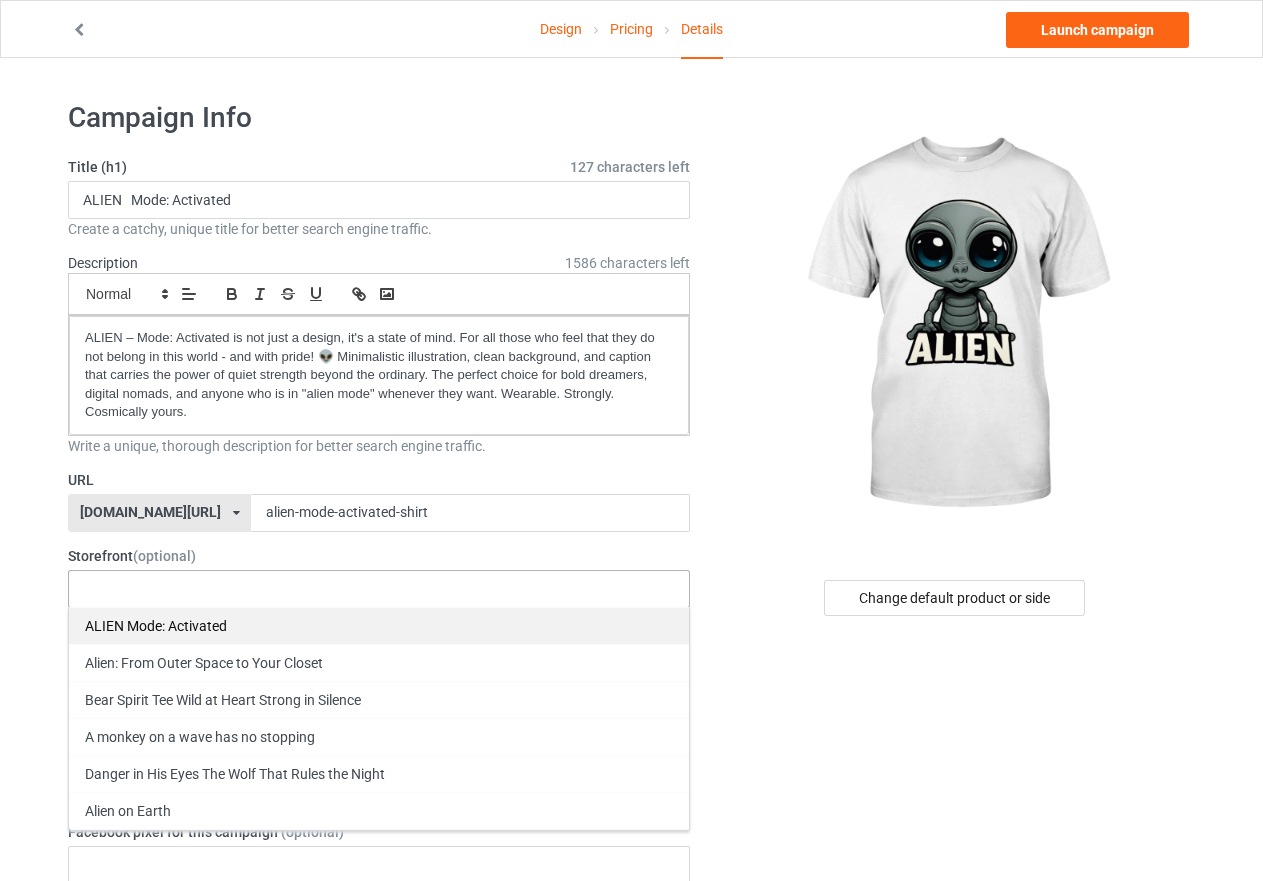 click on "ALIEN    Mode: Activated" at bounding box center [379, 625] 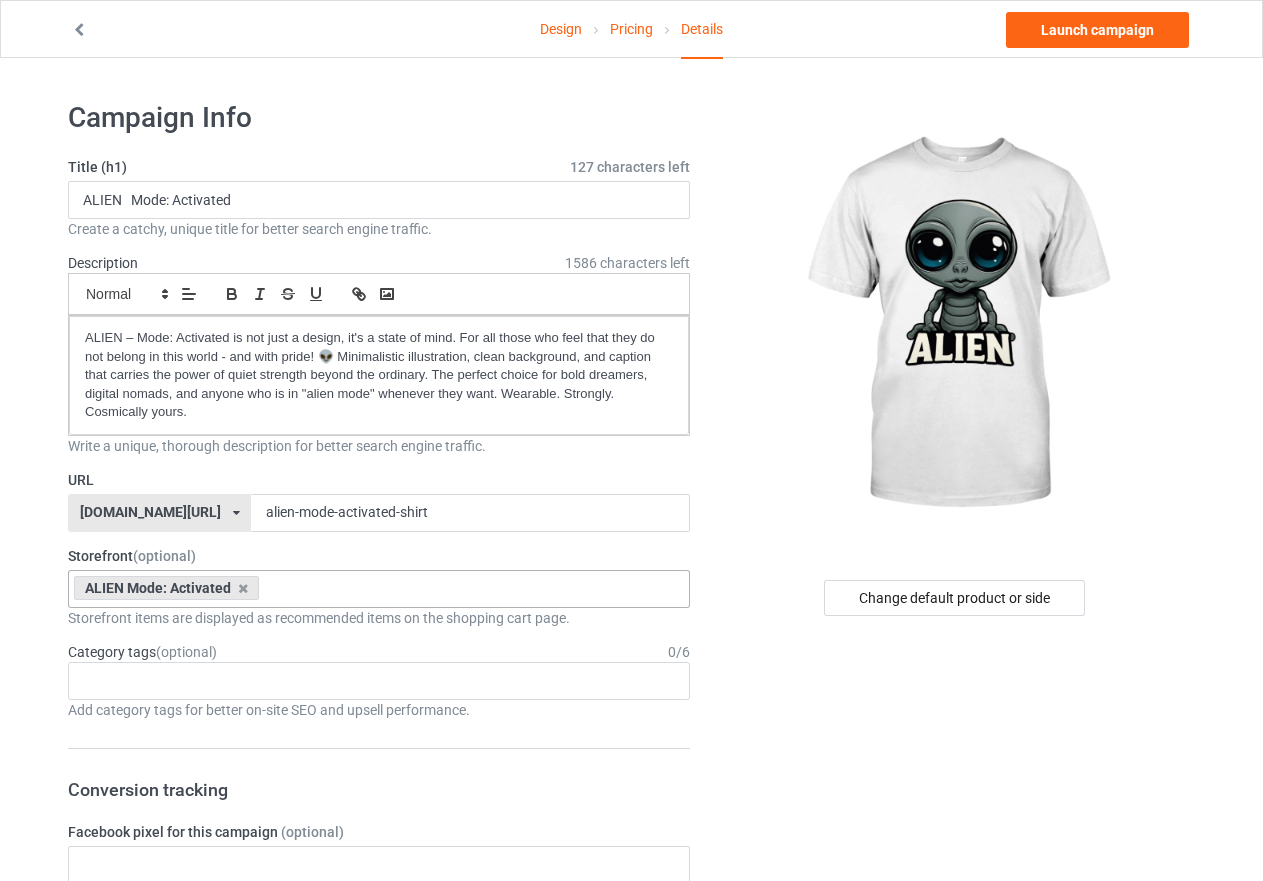 click on "Change default product or side" at bounding box center [956, 1112] 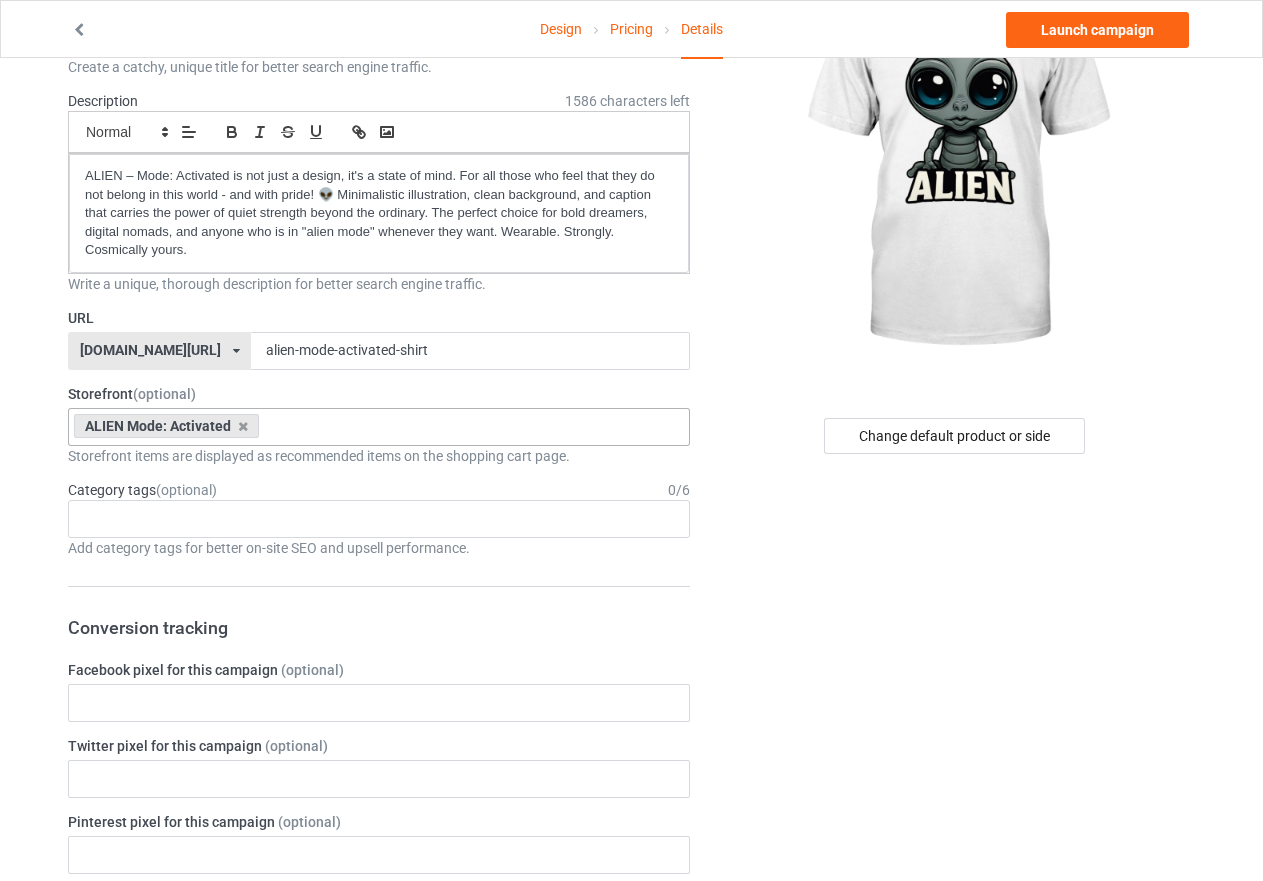 scroll, scrollTop: 200, scrollLeft: 0, axis: vertical 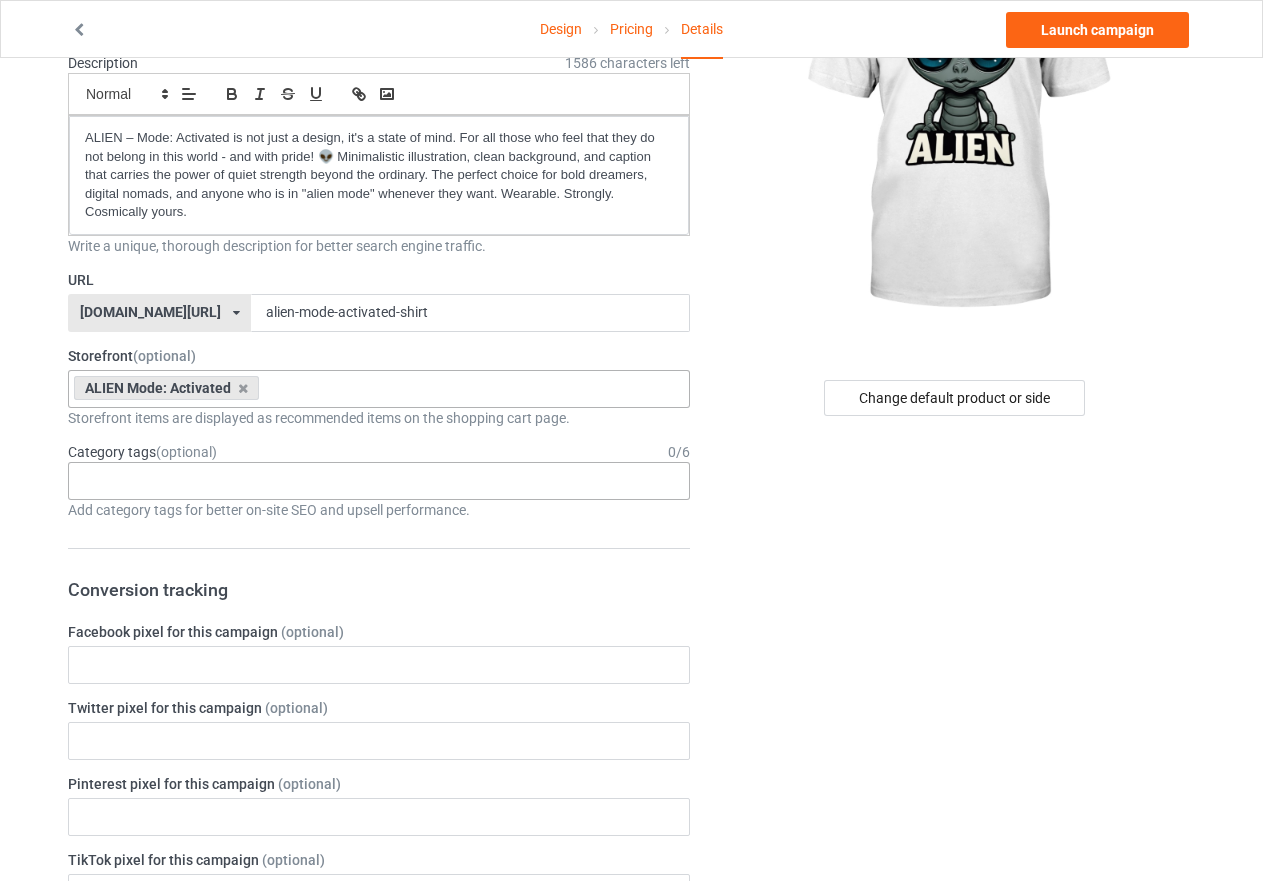click at bounding box center (98, 480) 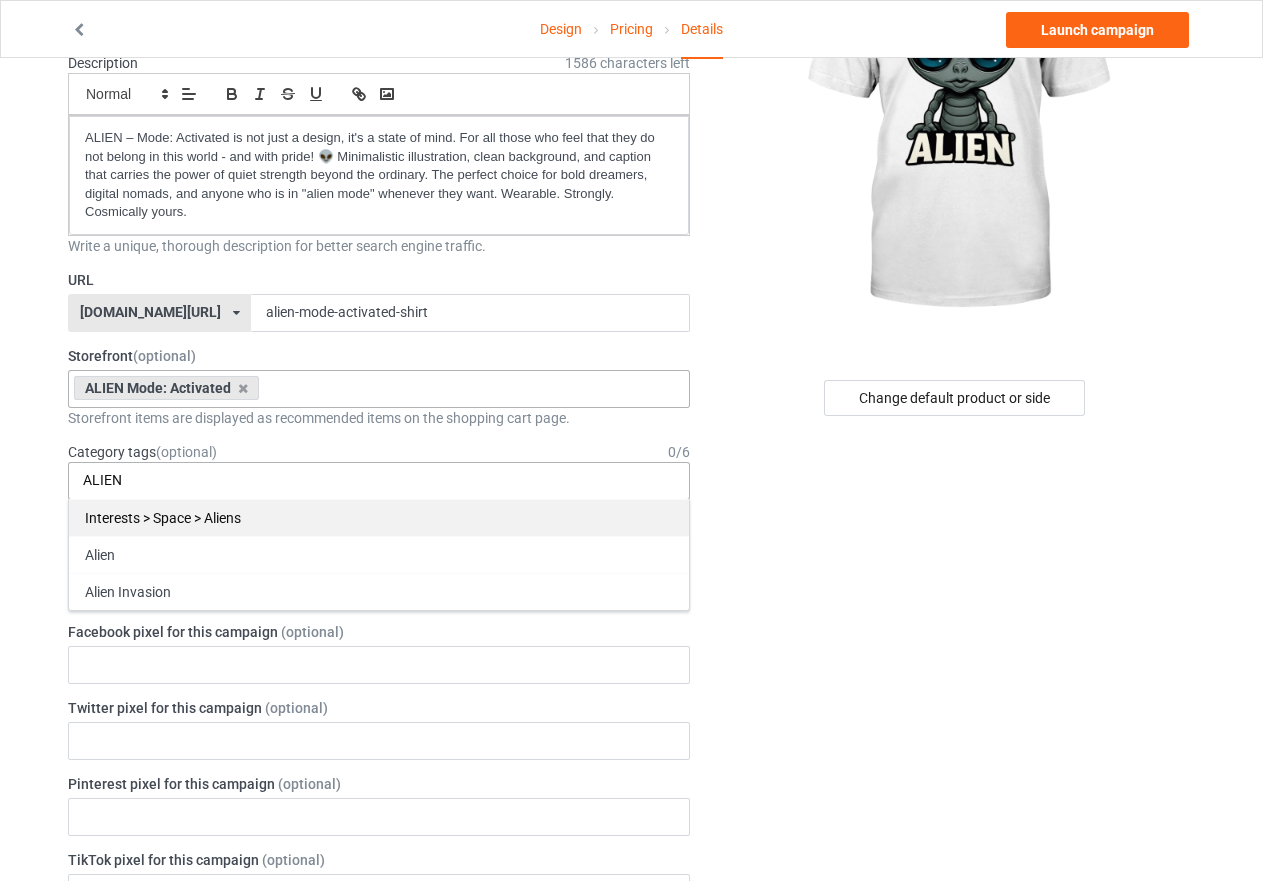 type on "ALIEN" 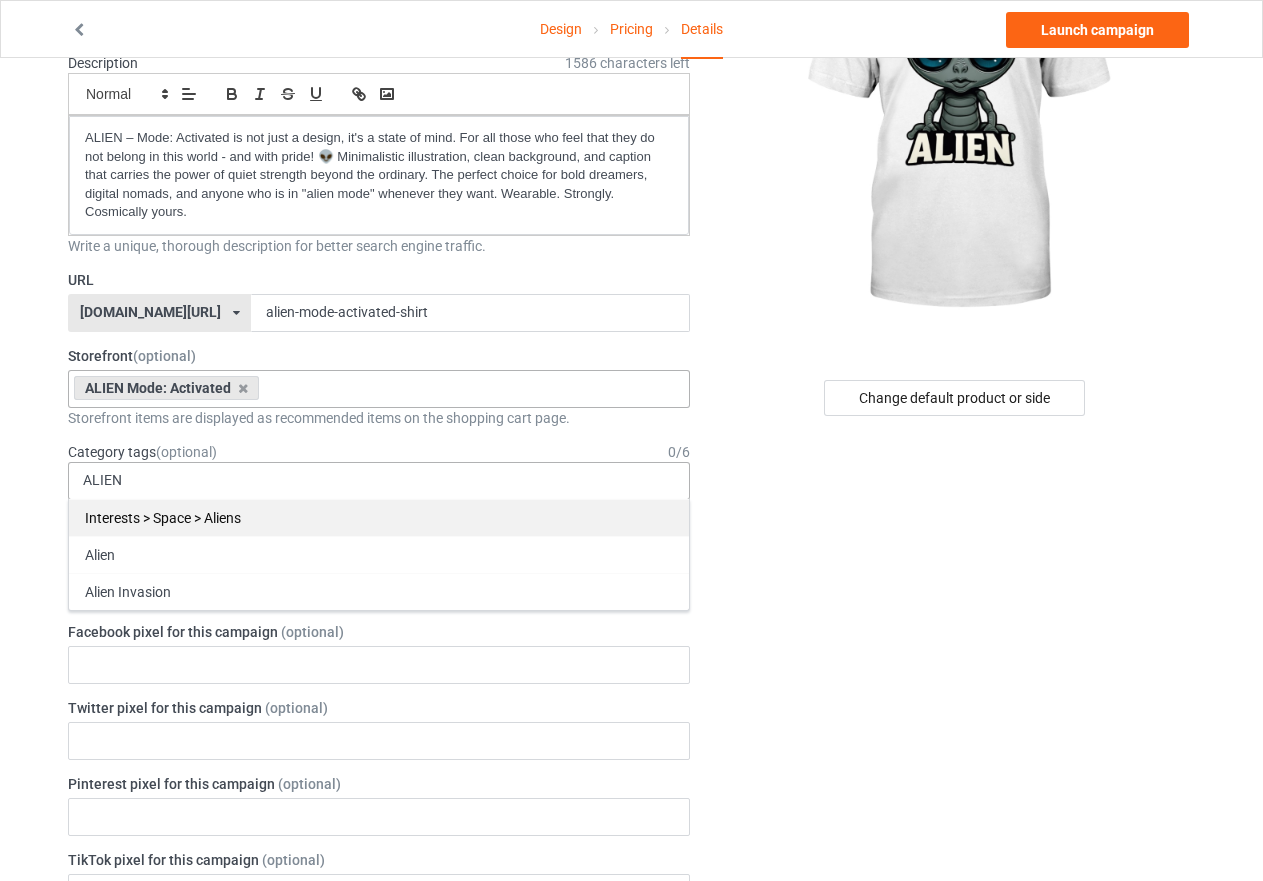 click on "Interests > Space > Aliens" at bounding box center (379, 517) 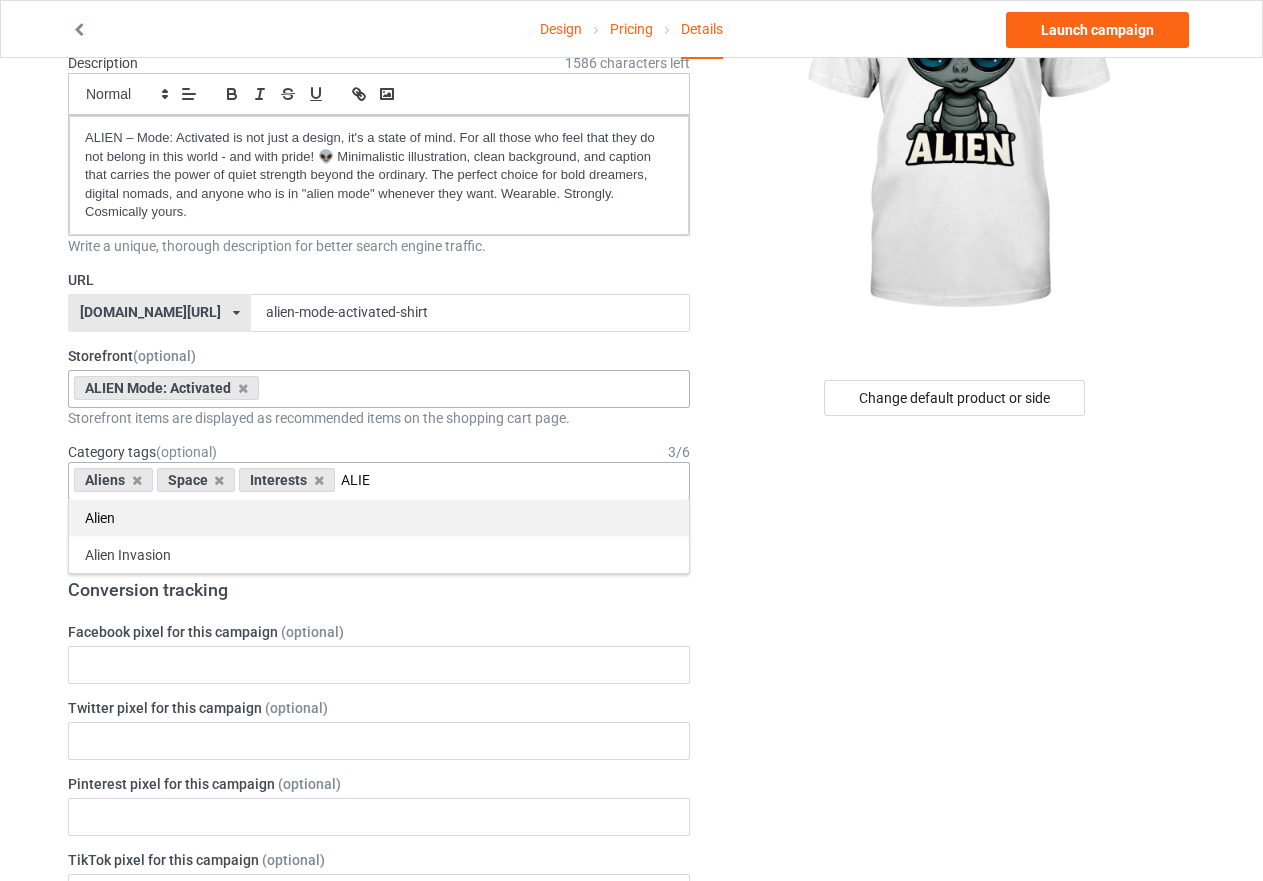 type on "ALIE" 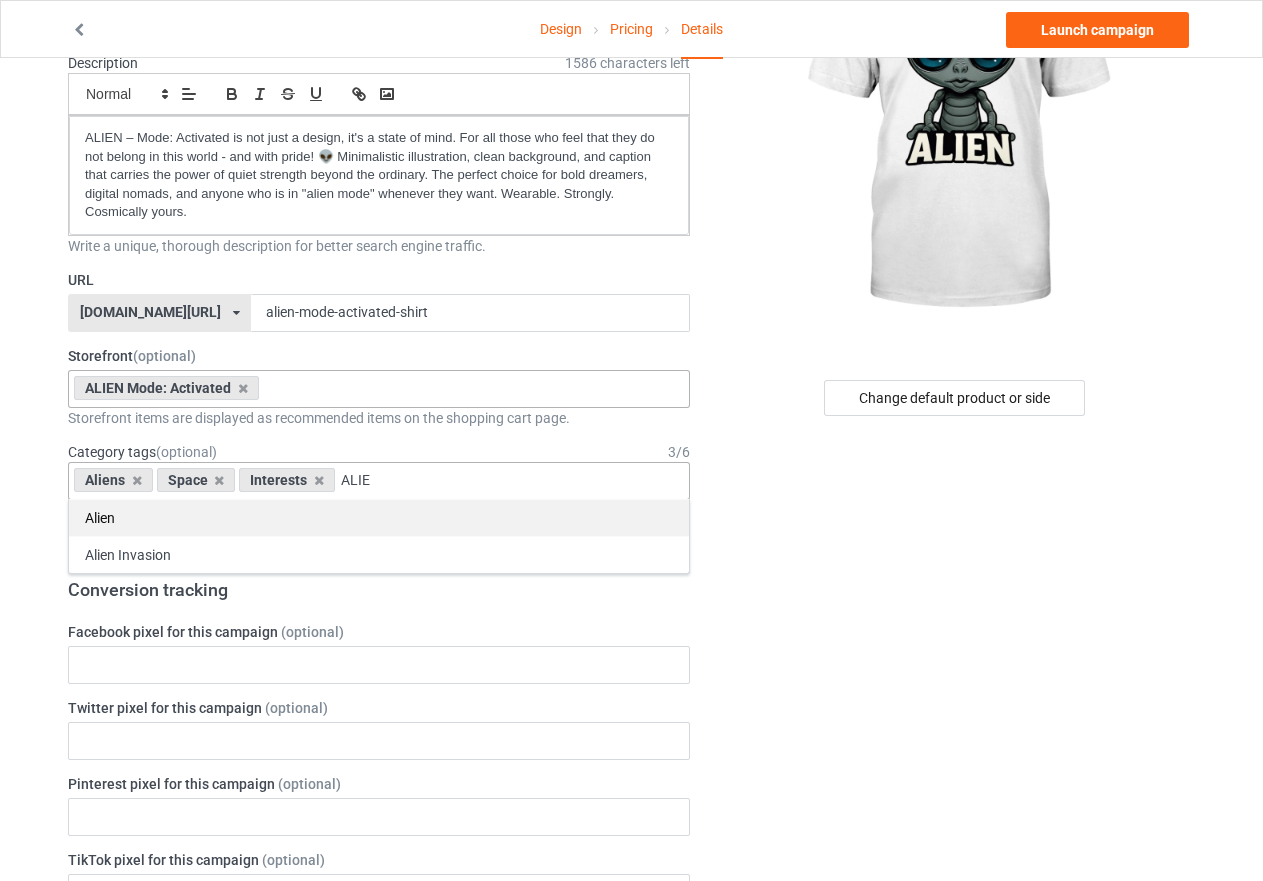 click on "Alien" at bounding box center [379, 517] 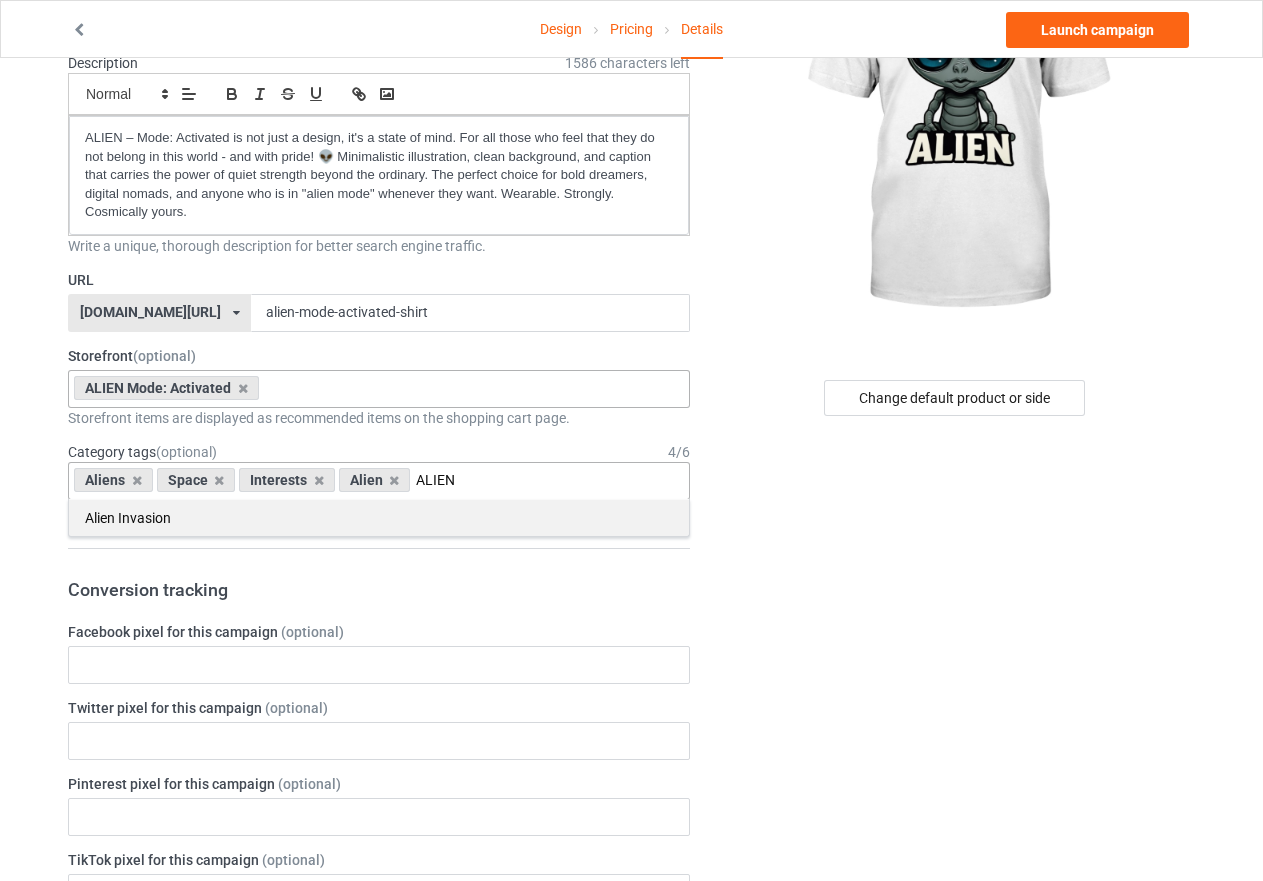 type on "ALIEN" 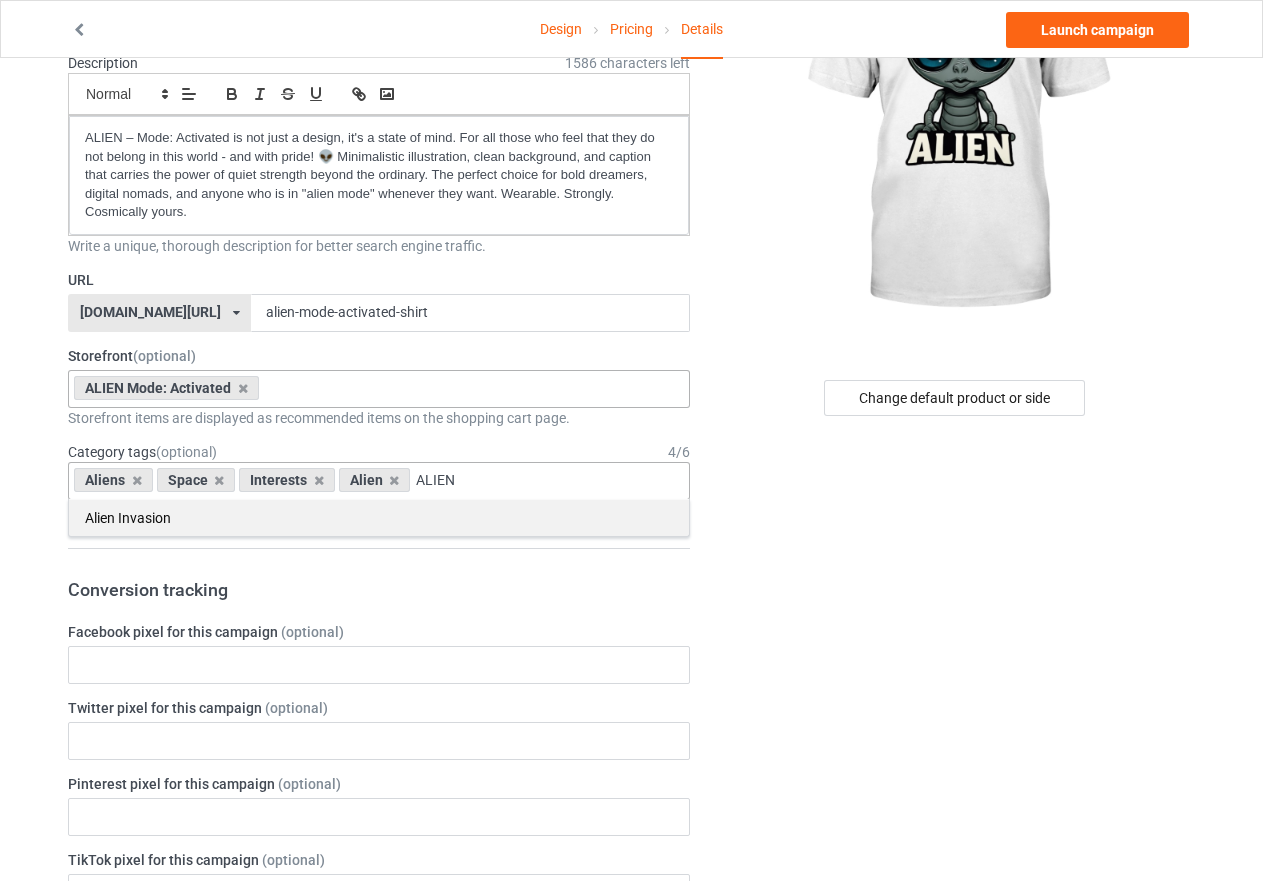 click on "Alien Invasion" at bounding box center [379, 517] 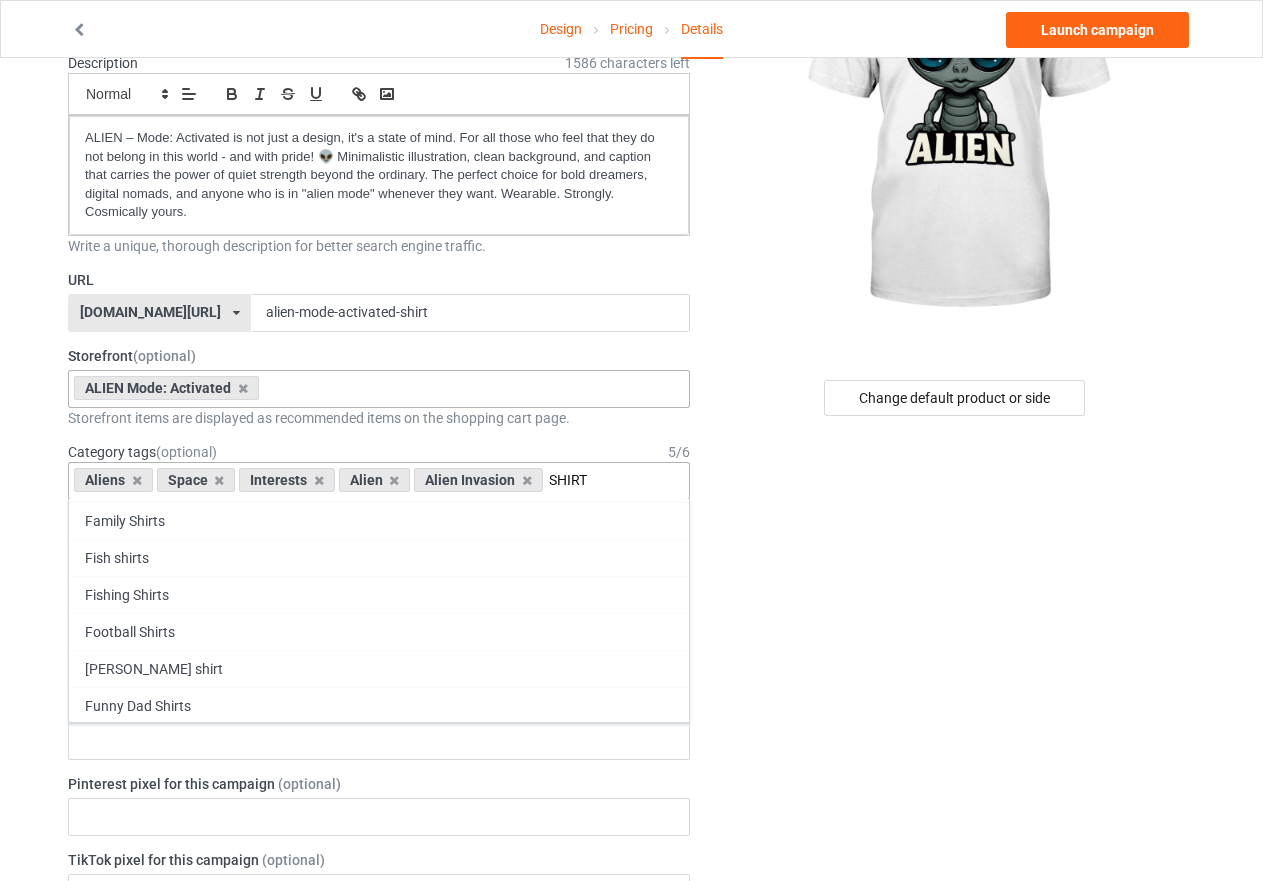 scroll, scrollTop: 800, scrollLeft: 0, axis: vertical 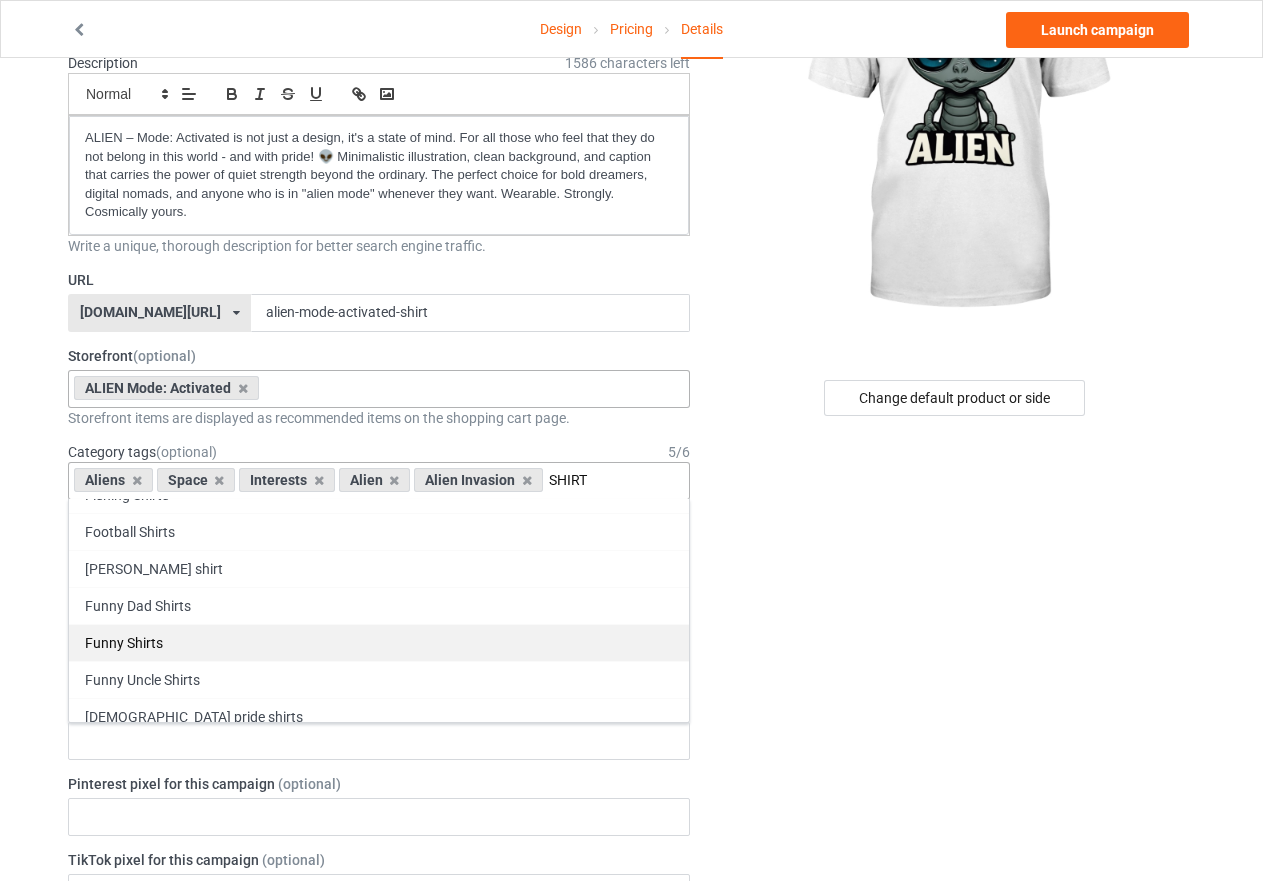 type on "SHIRT" 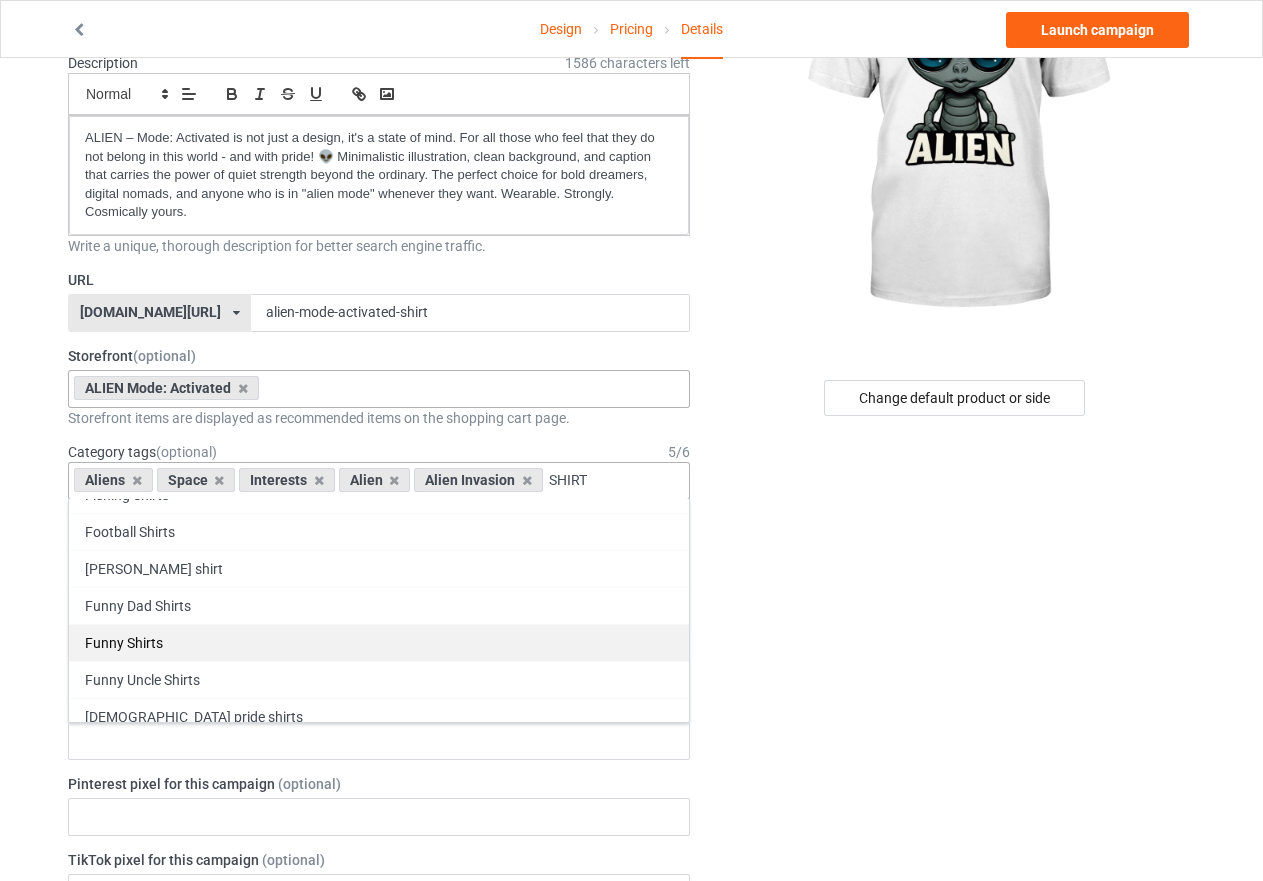 click on "Funny Shirts" at bounding box center [379, 642] 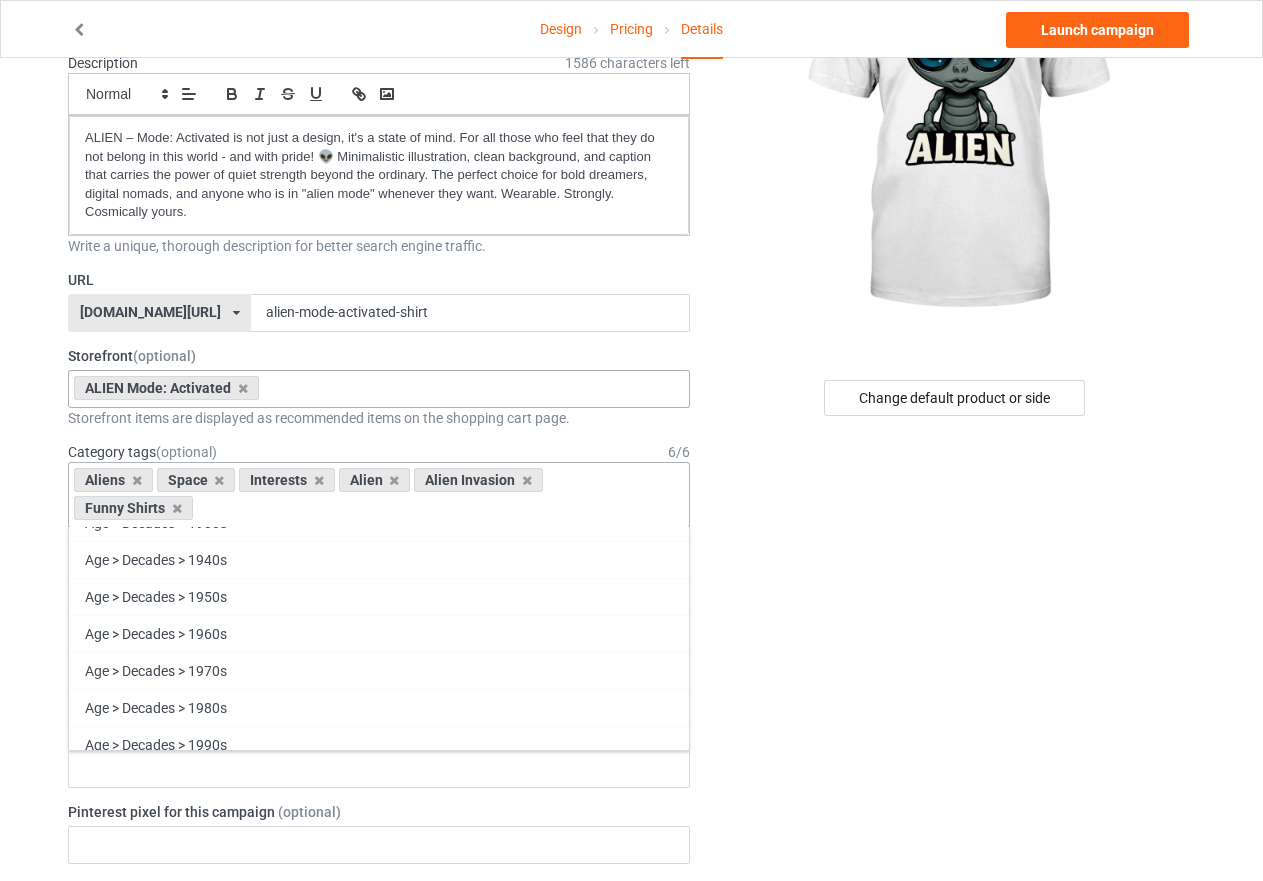 scroll, scrollTop: 95261, scrollLeft: 0, axis: vertical 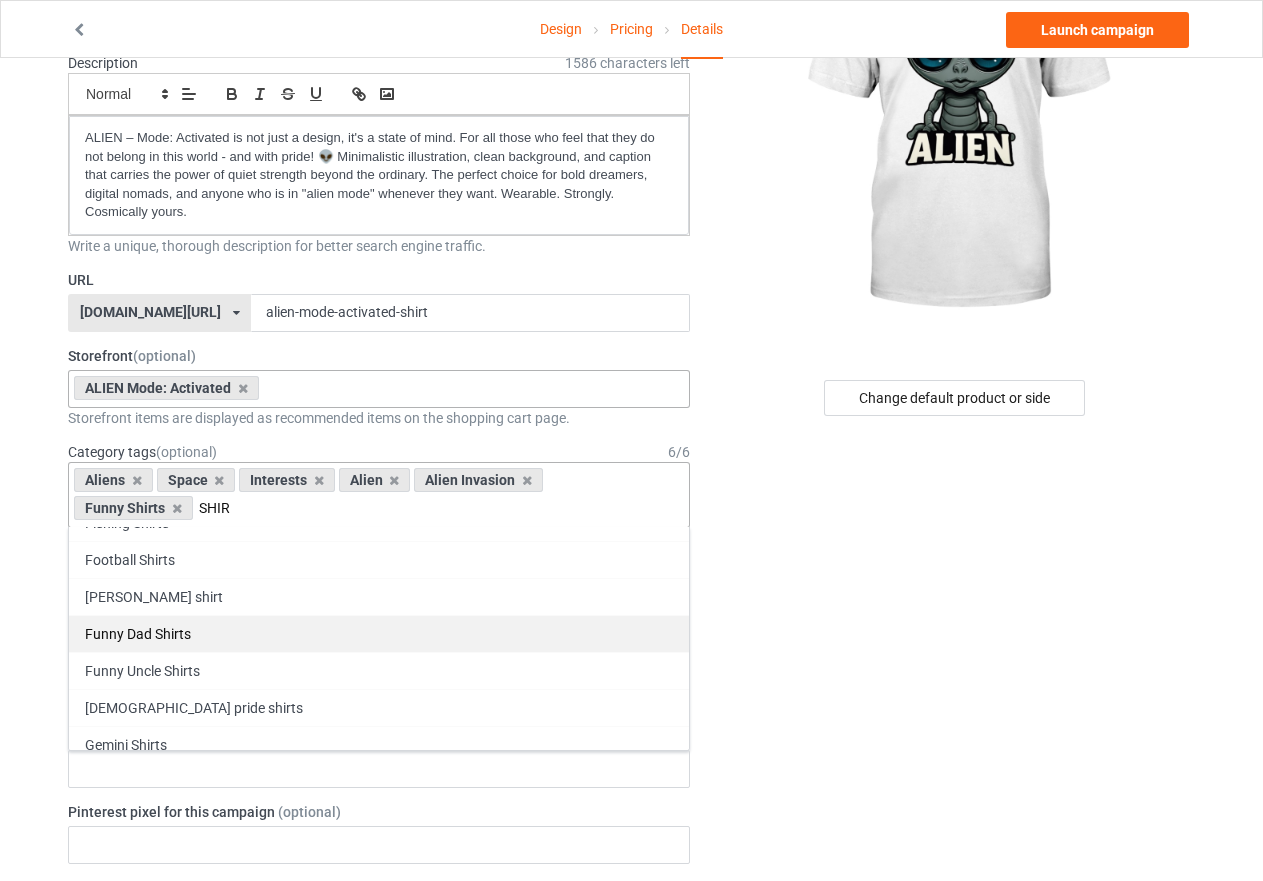 type on "SHIRT" 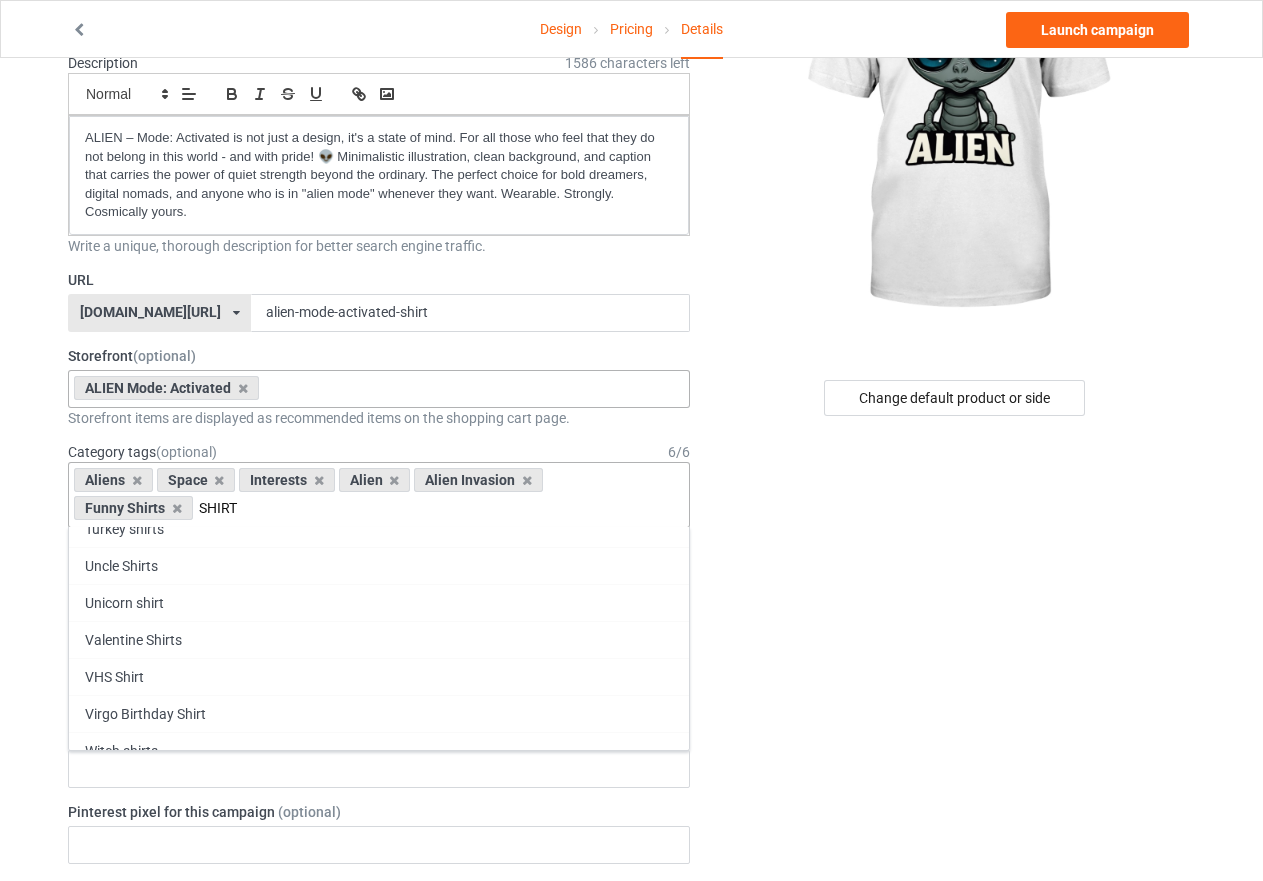 scroll, scrollTop: 2219, scrollLeft: 0, axis: vertical 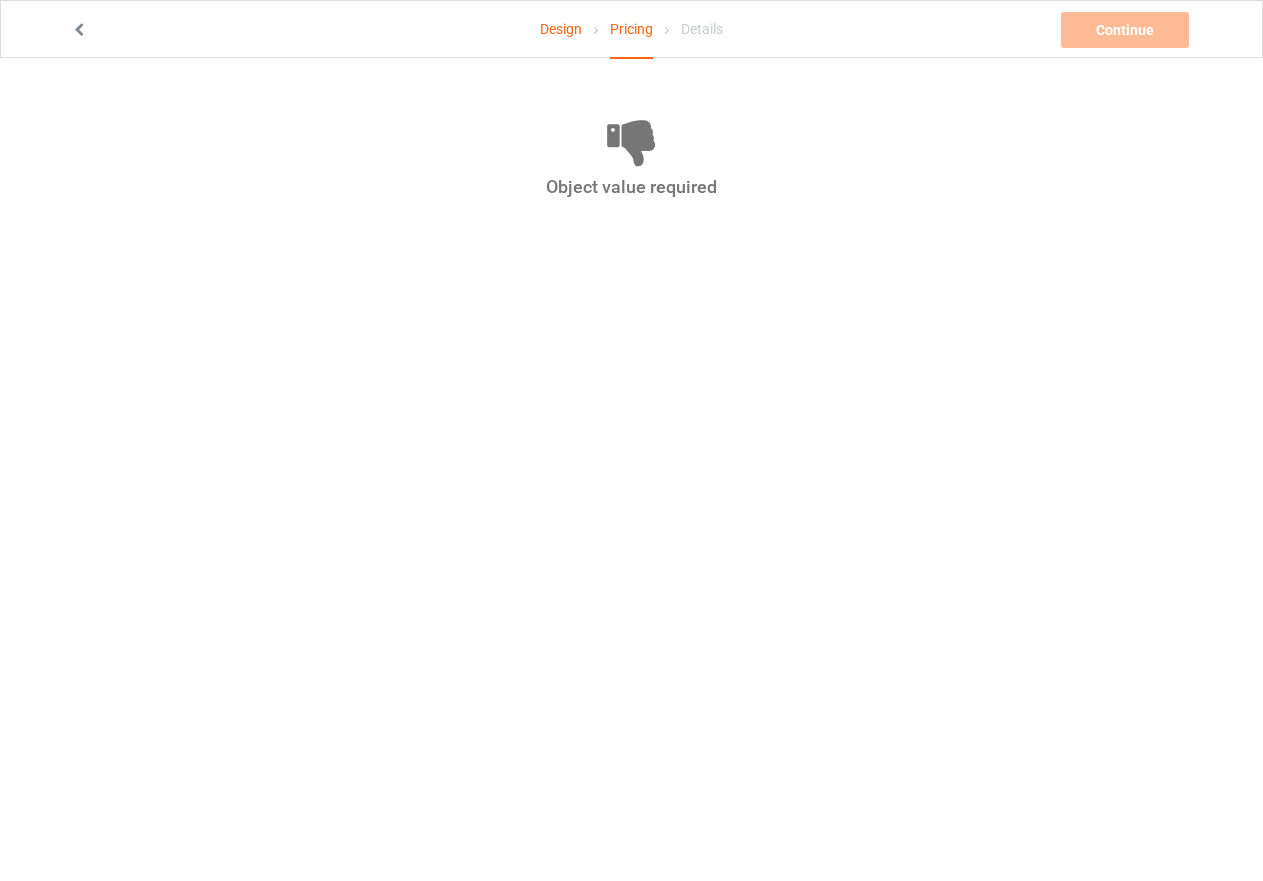 click on "Object value required" at bounding box center [631, 186] 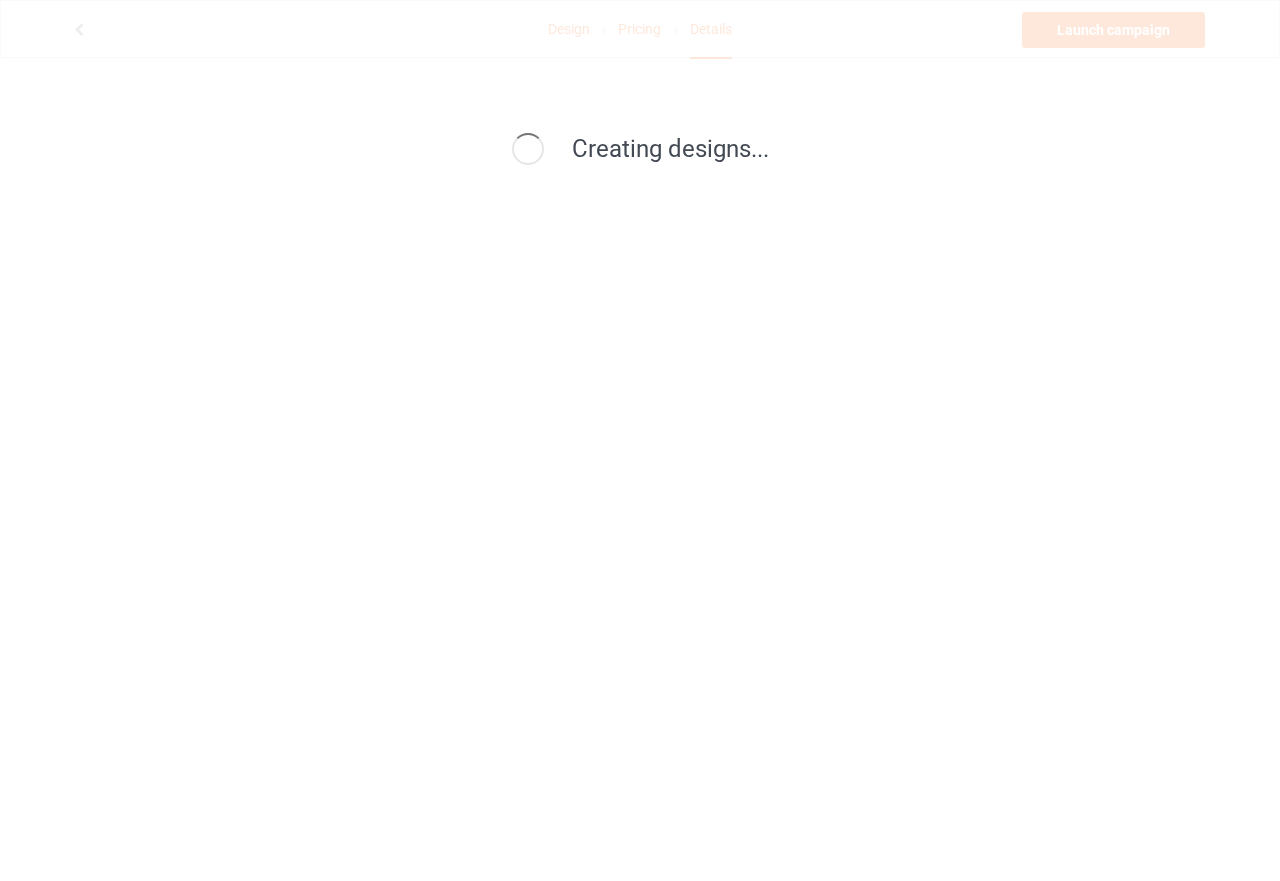 scroll, scrollTop: 0, scrollLeft: 0, axis: both 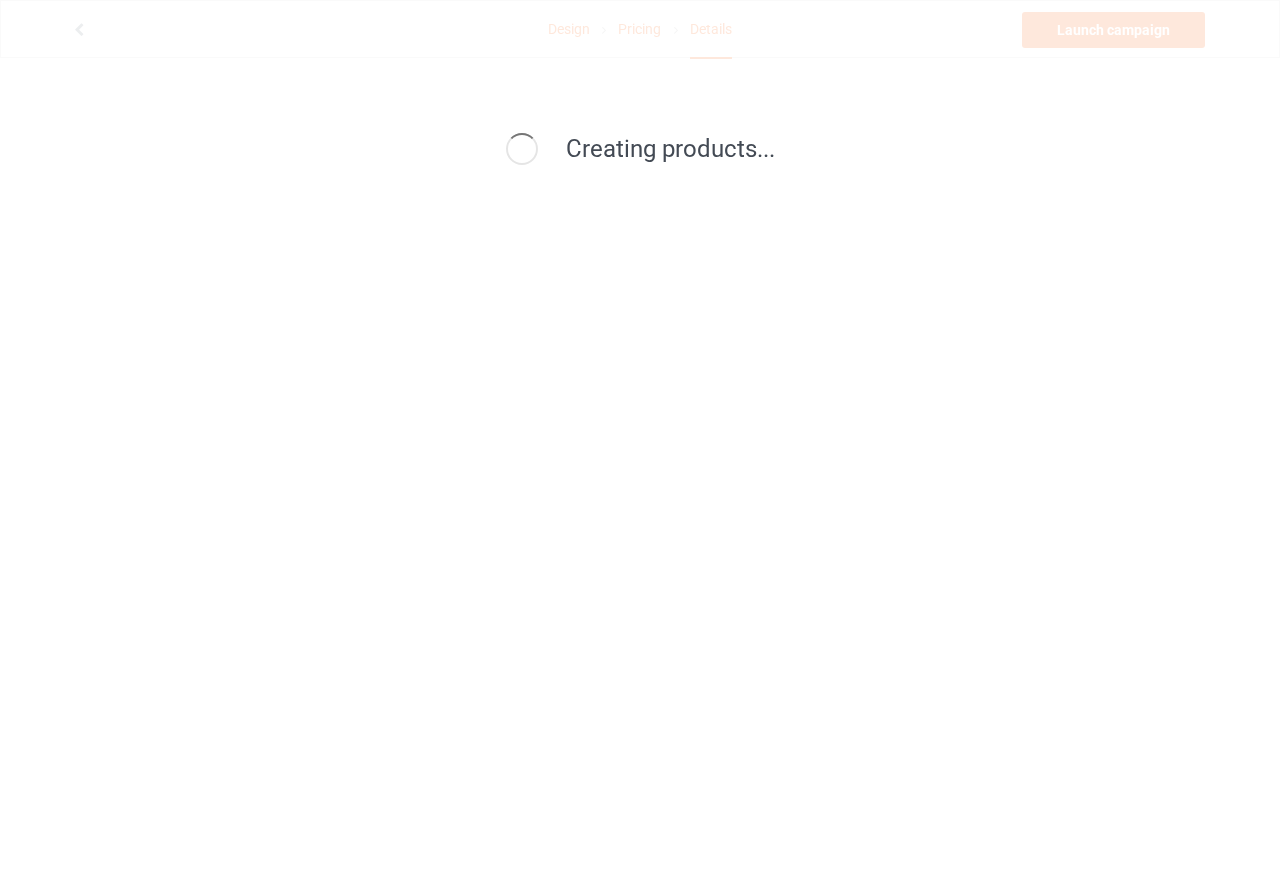 drag, startPoint x: 899, startPoint y: 153, endPoint x: 175, endPoint y: 40, distance: 732.7653 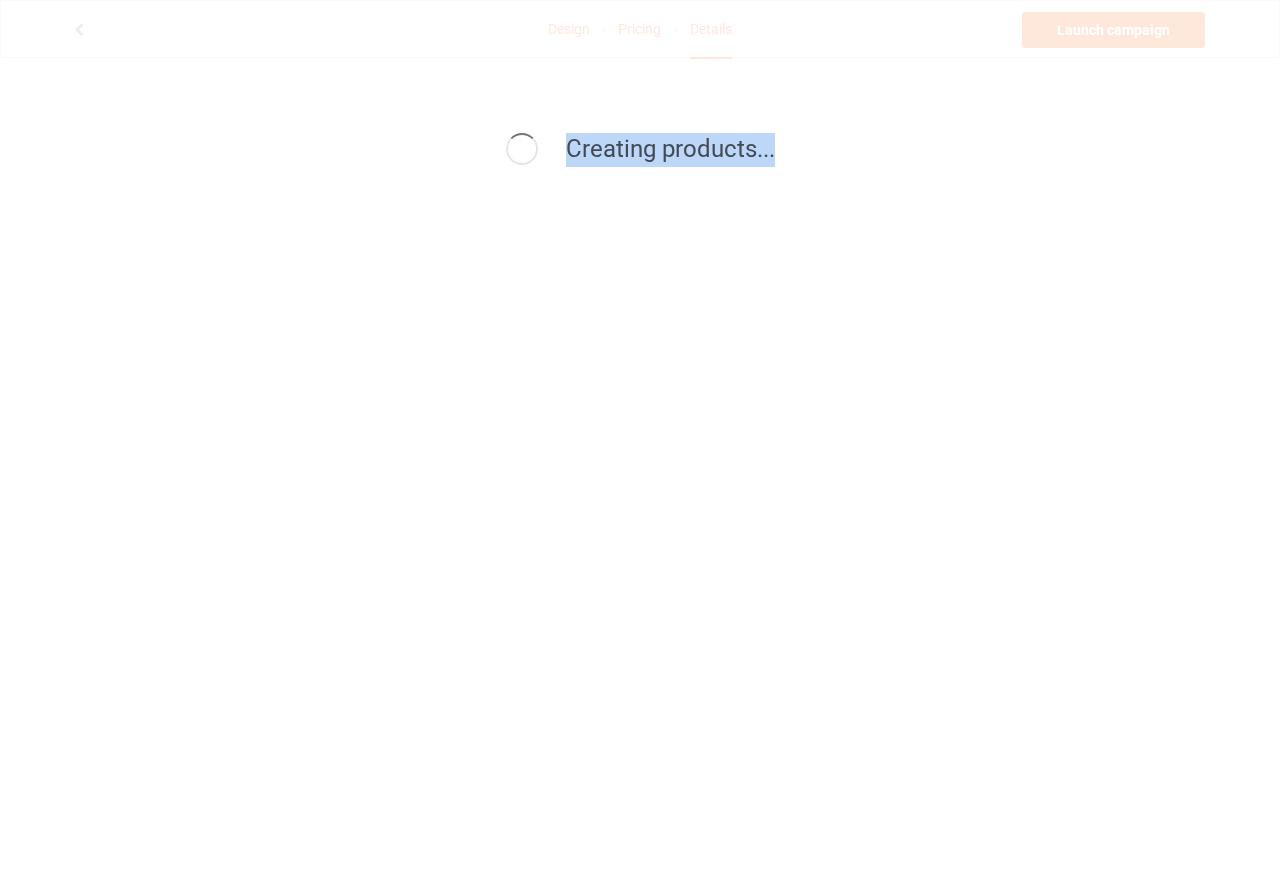 drag, startPoint x: 795, startPoint y: 148, endPoint x: 516, endPoint y: 149, distance: 279.0018 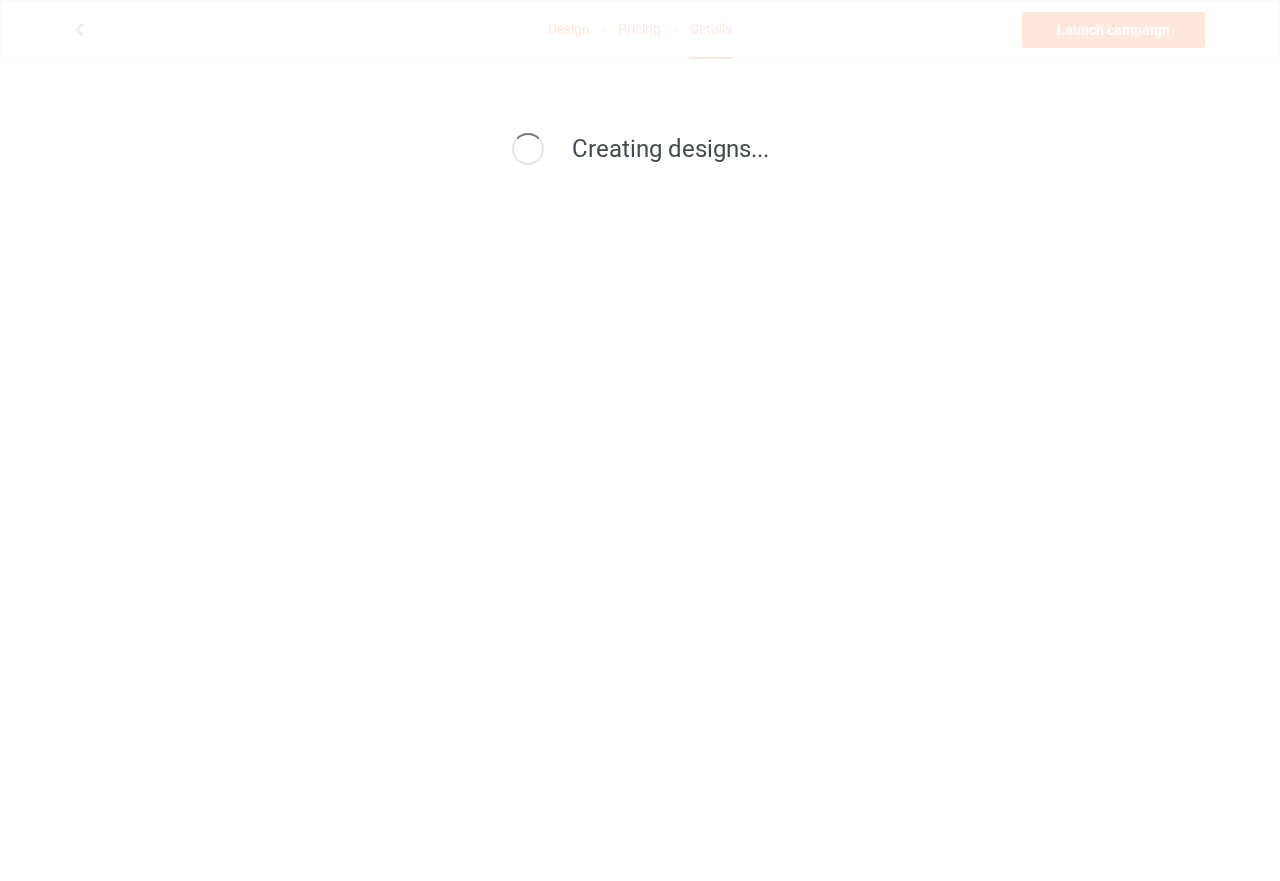 scroll, scrollTop: 0, scrollLeft: 0, axis: both 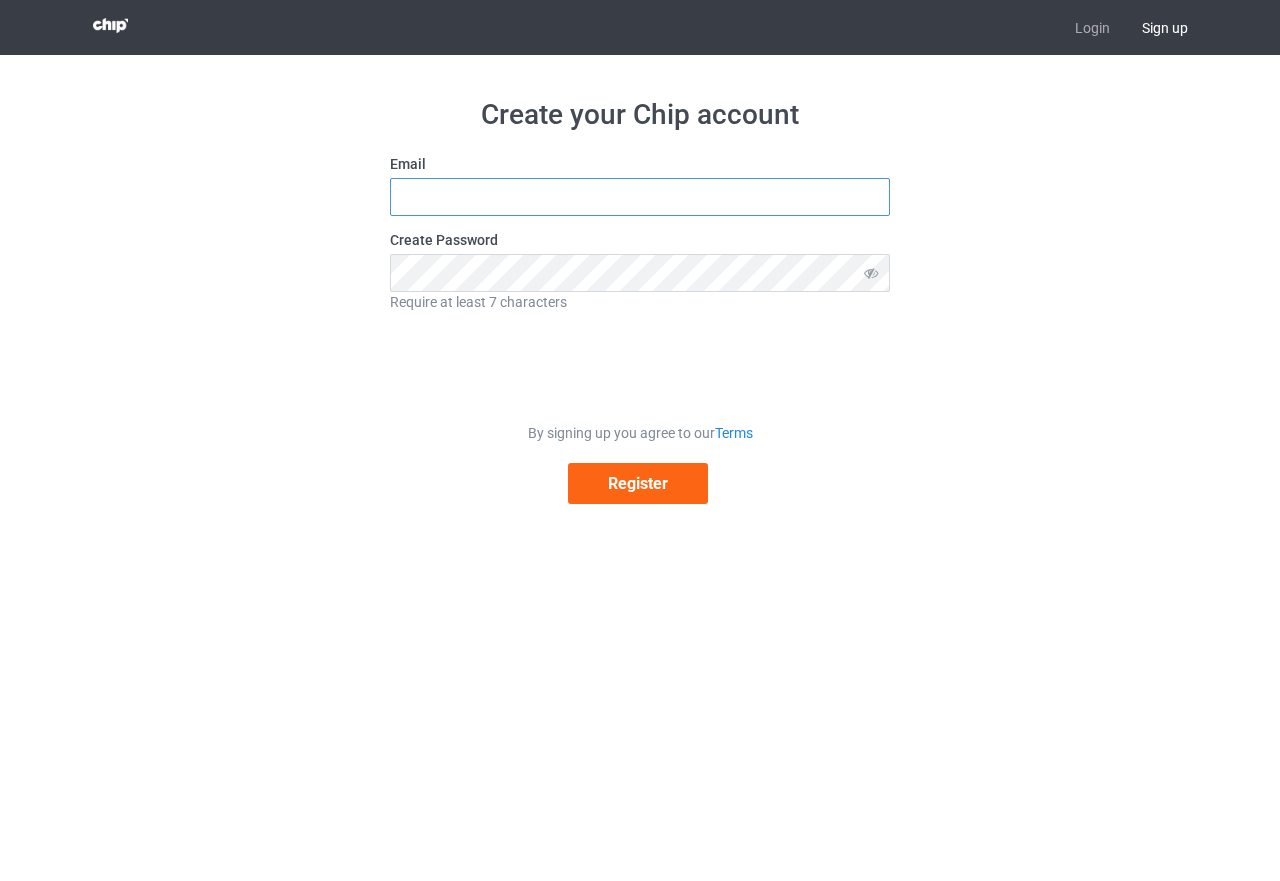 click at bounding box center (640, 197) 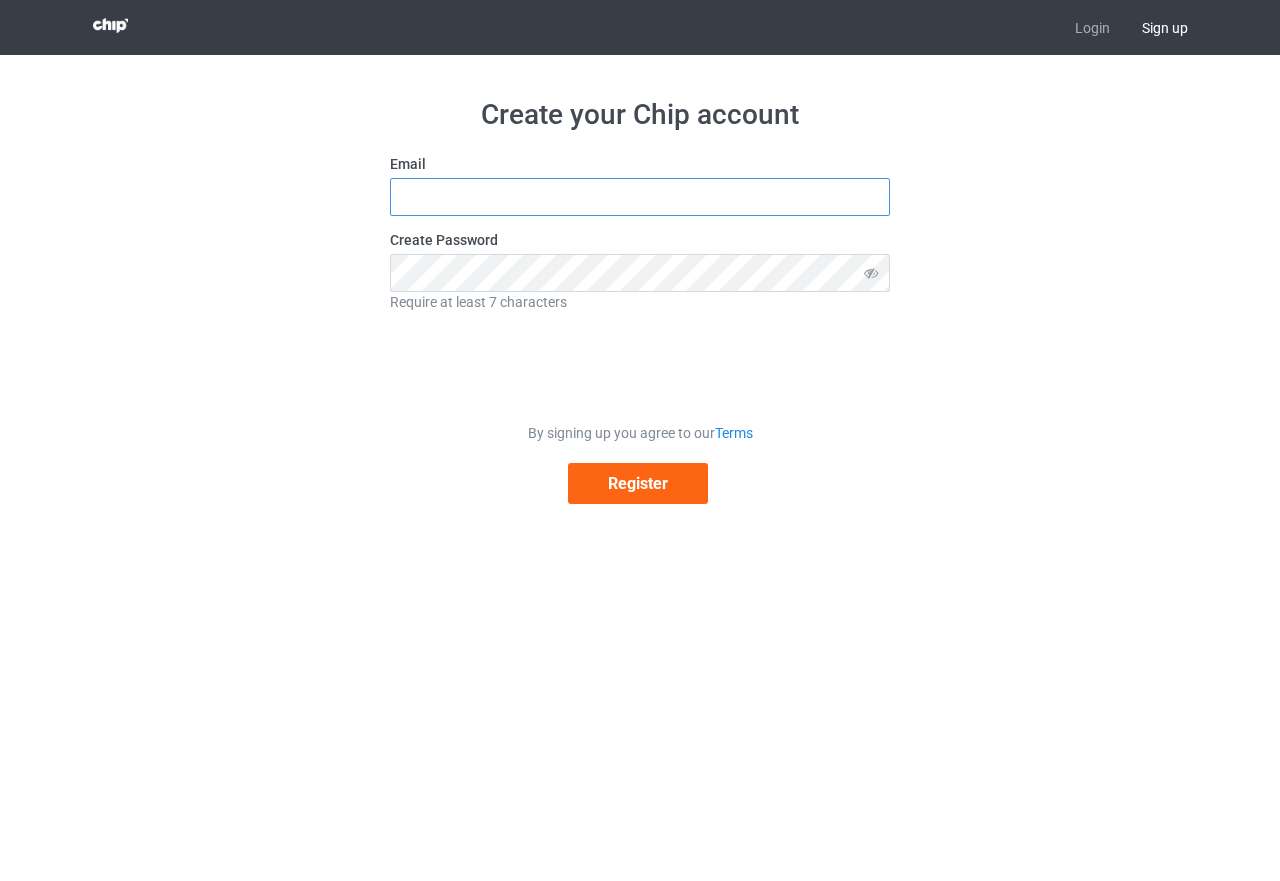type on "[EMAIL_ADDRESS][DOMAIN_NAME]" 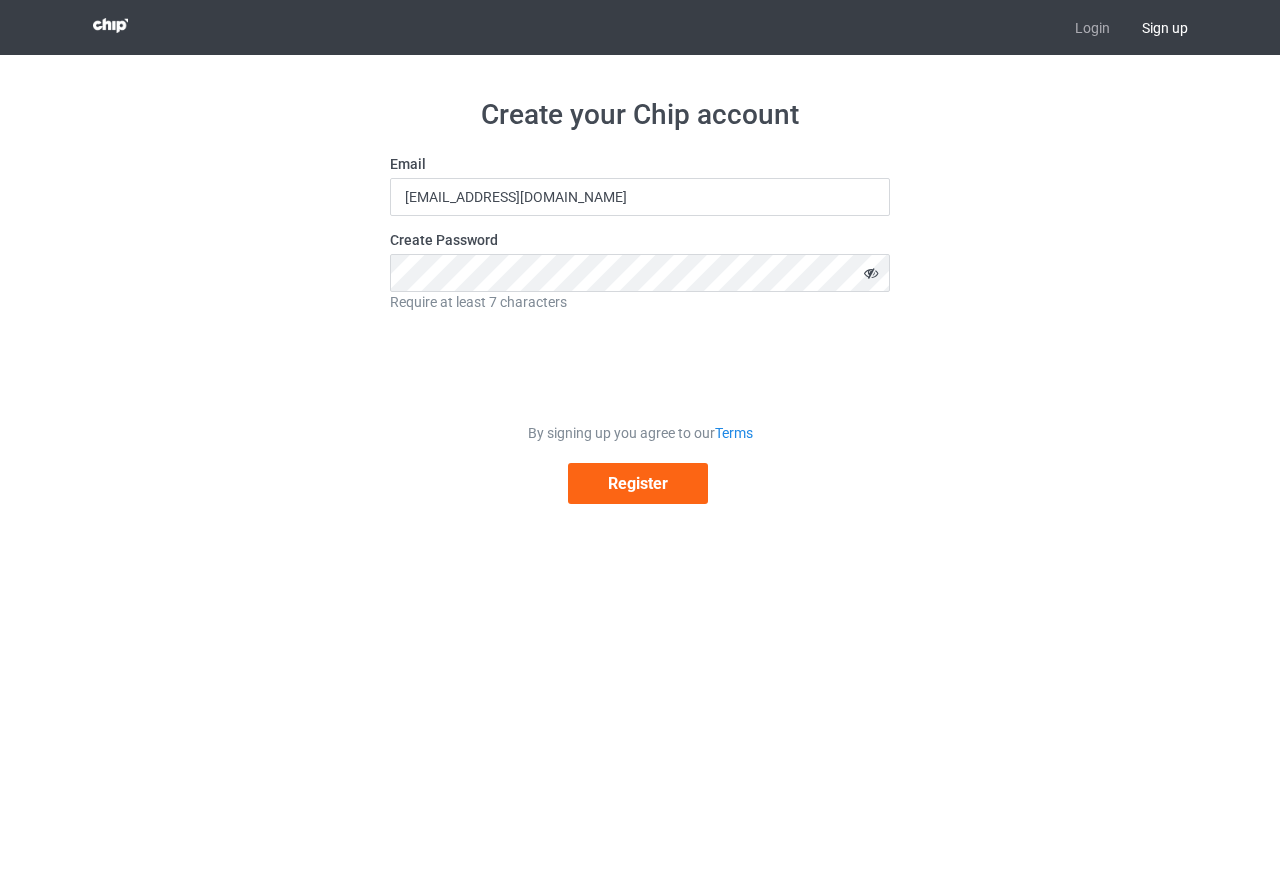 click at bounding box center [871, 273] 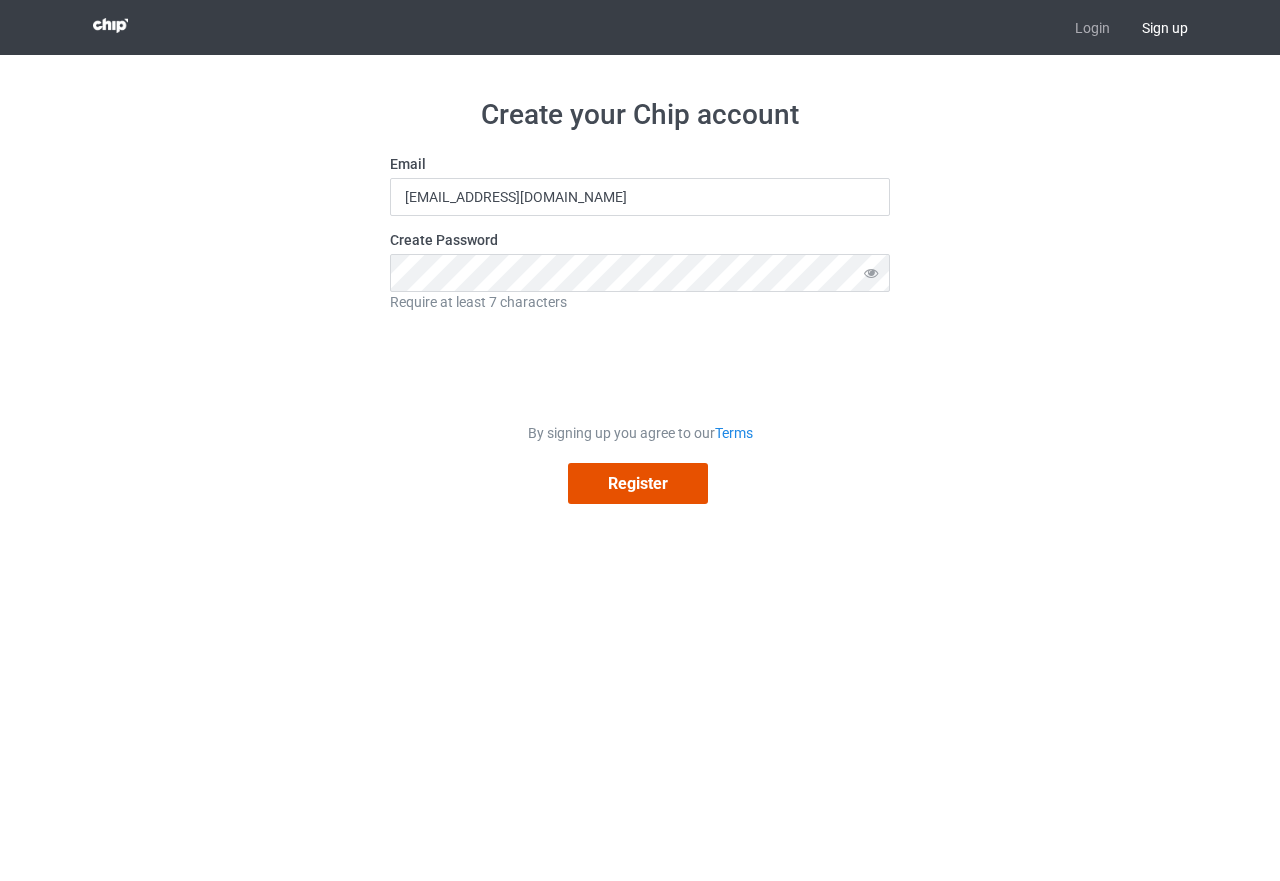 click on "Register" at bounding box center [638, 483] 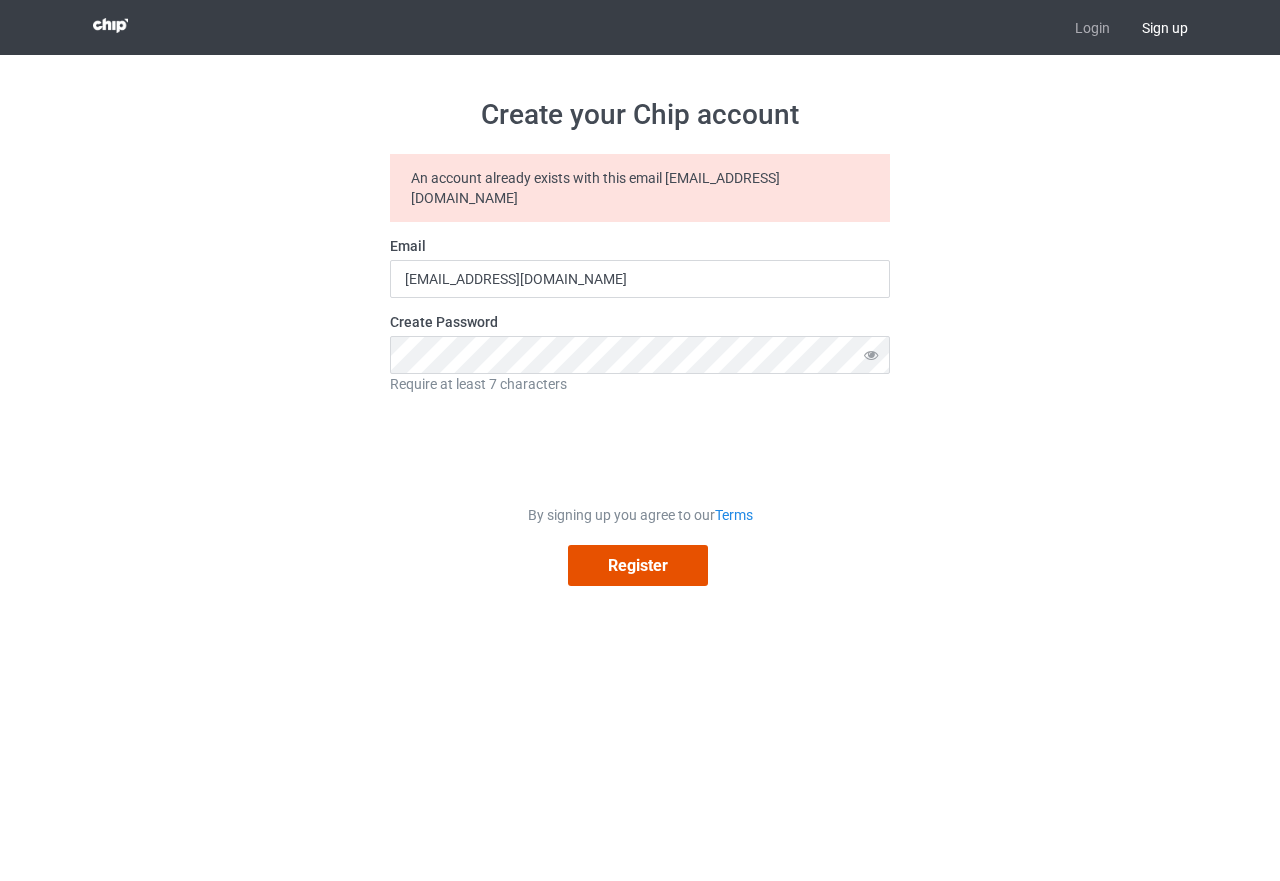 click on "Register" at bounding box center [638, 565] 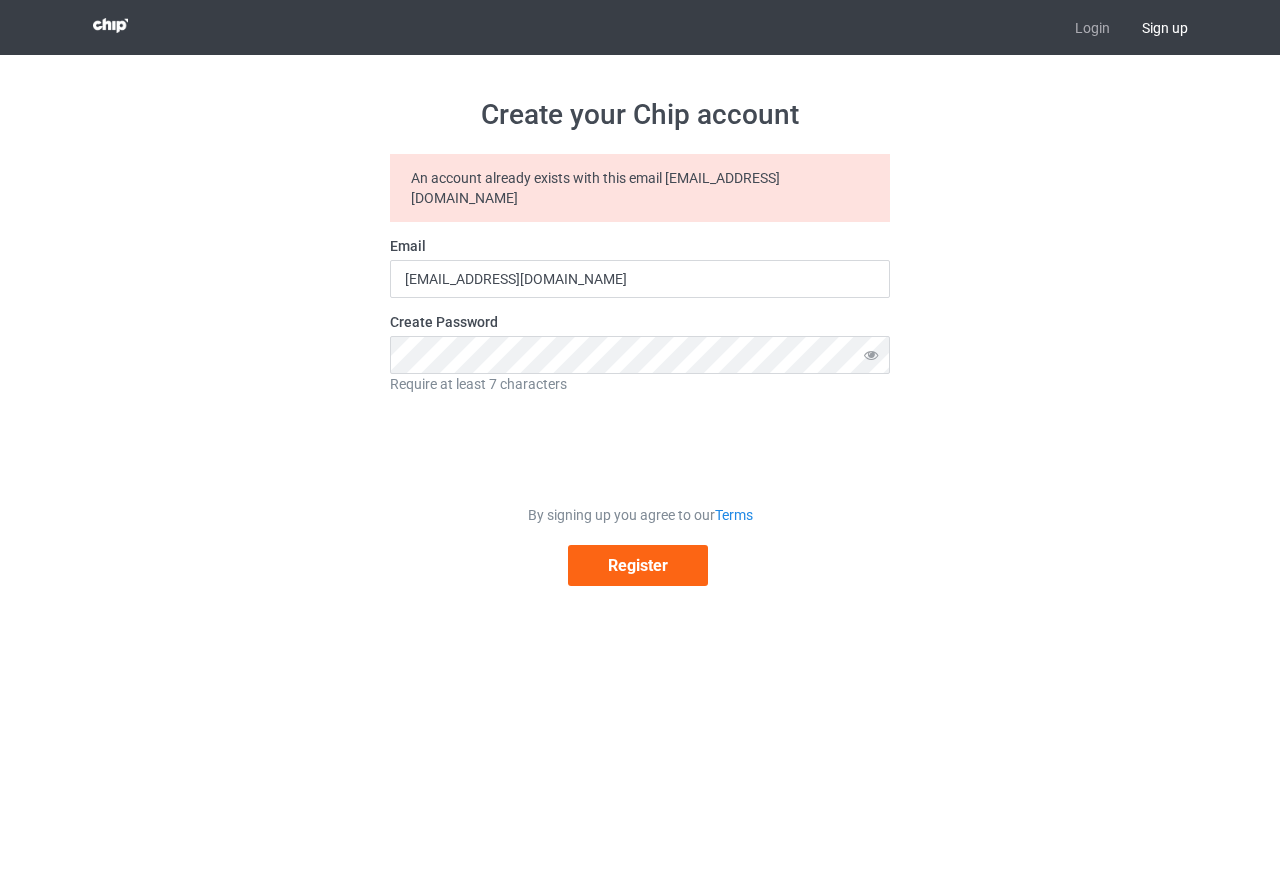 click on "Sign up" at bounding box center (1165, 27) 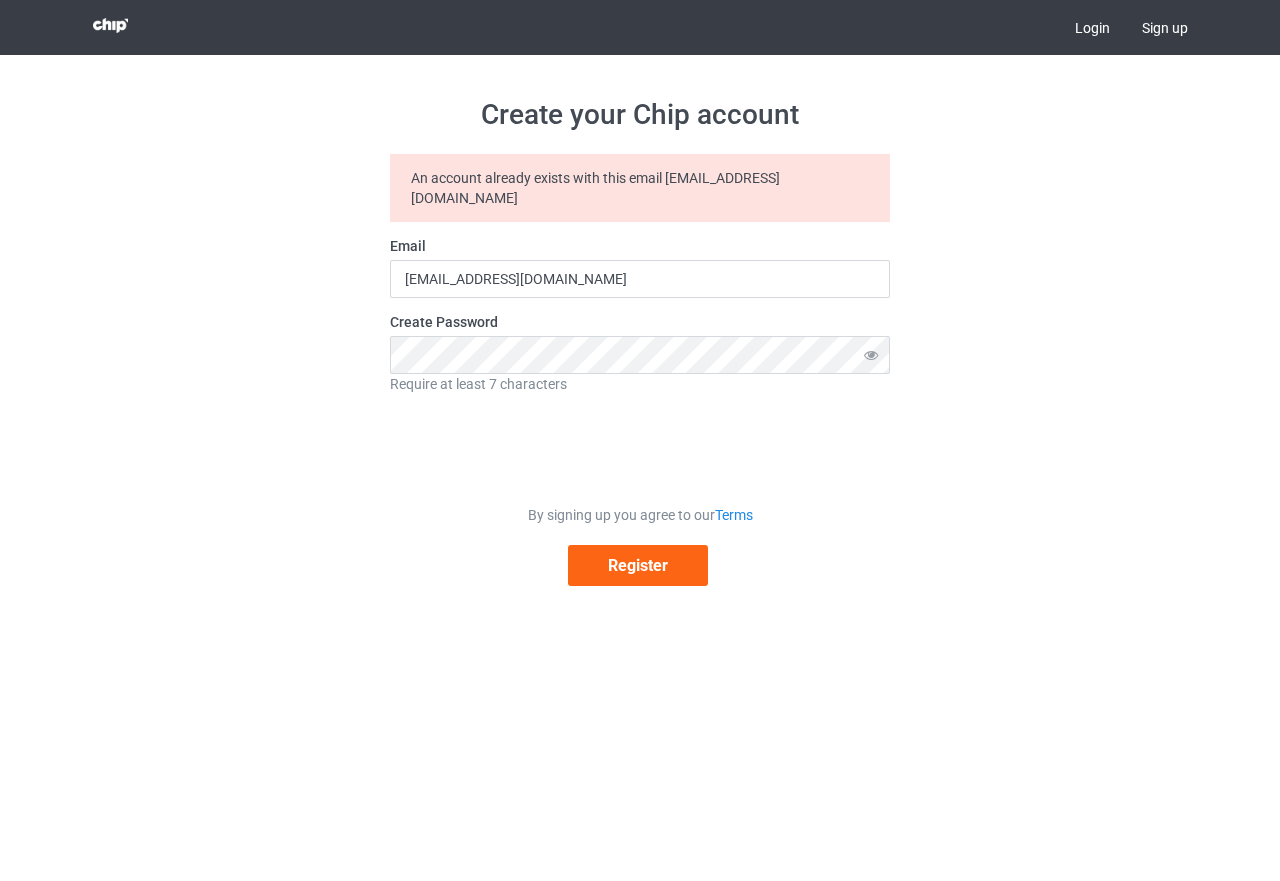 click on "Login" at bounding box center [1092, 27] 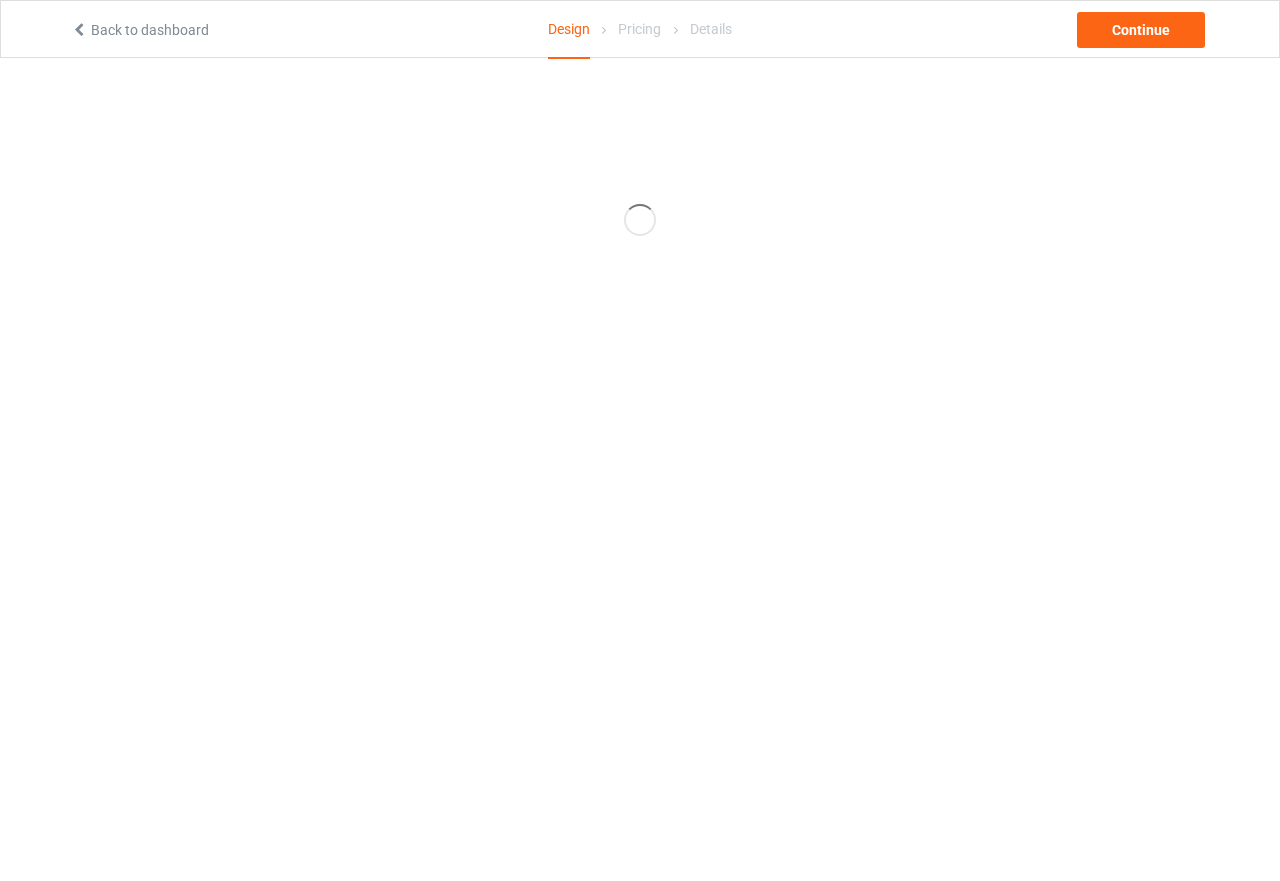 scroll, scrollTop: 0, scrollLeft: 0, axis: both 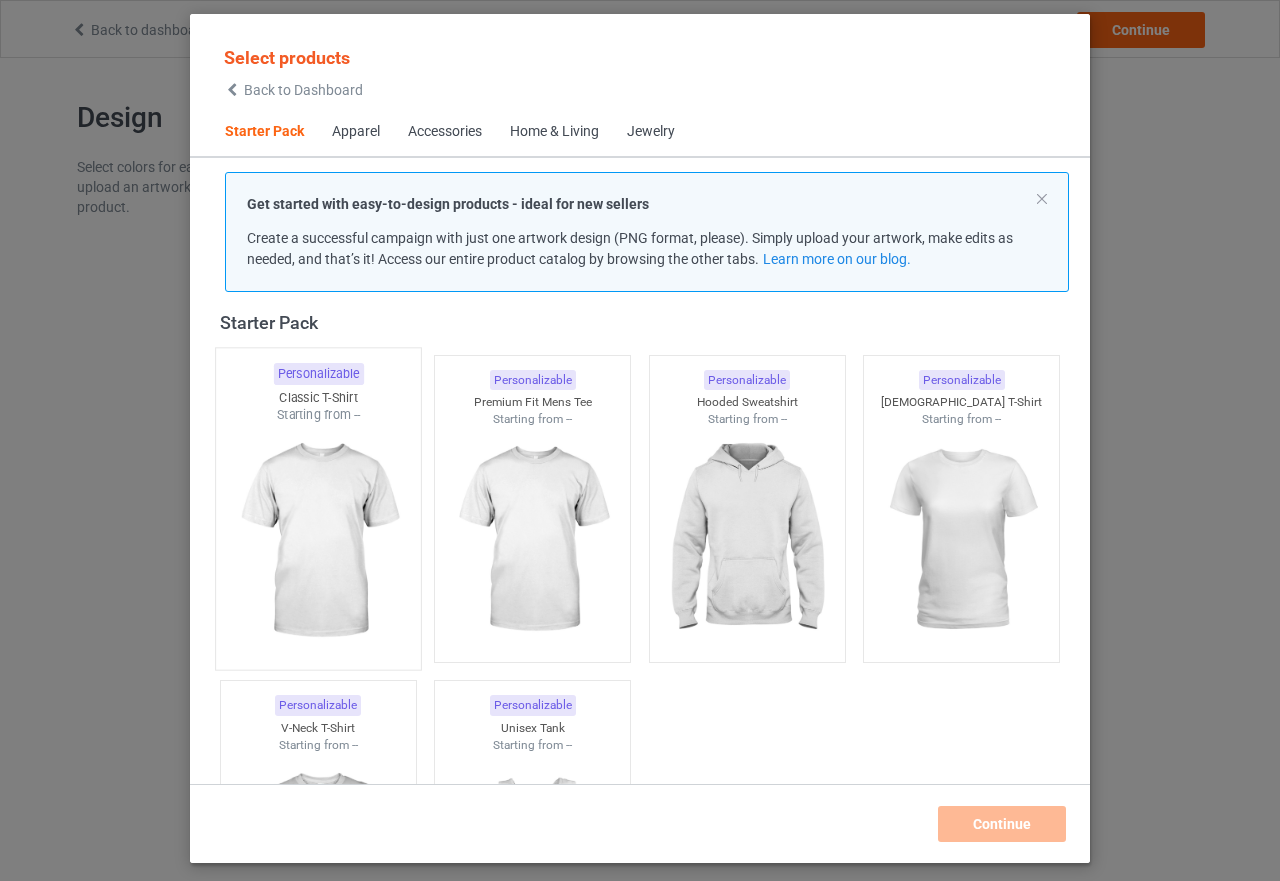 click at bounding box center (318, 541) 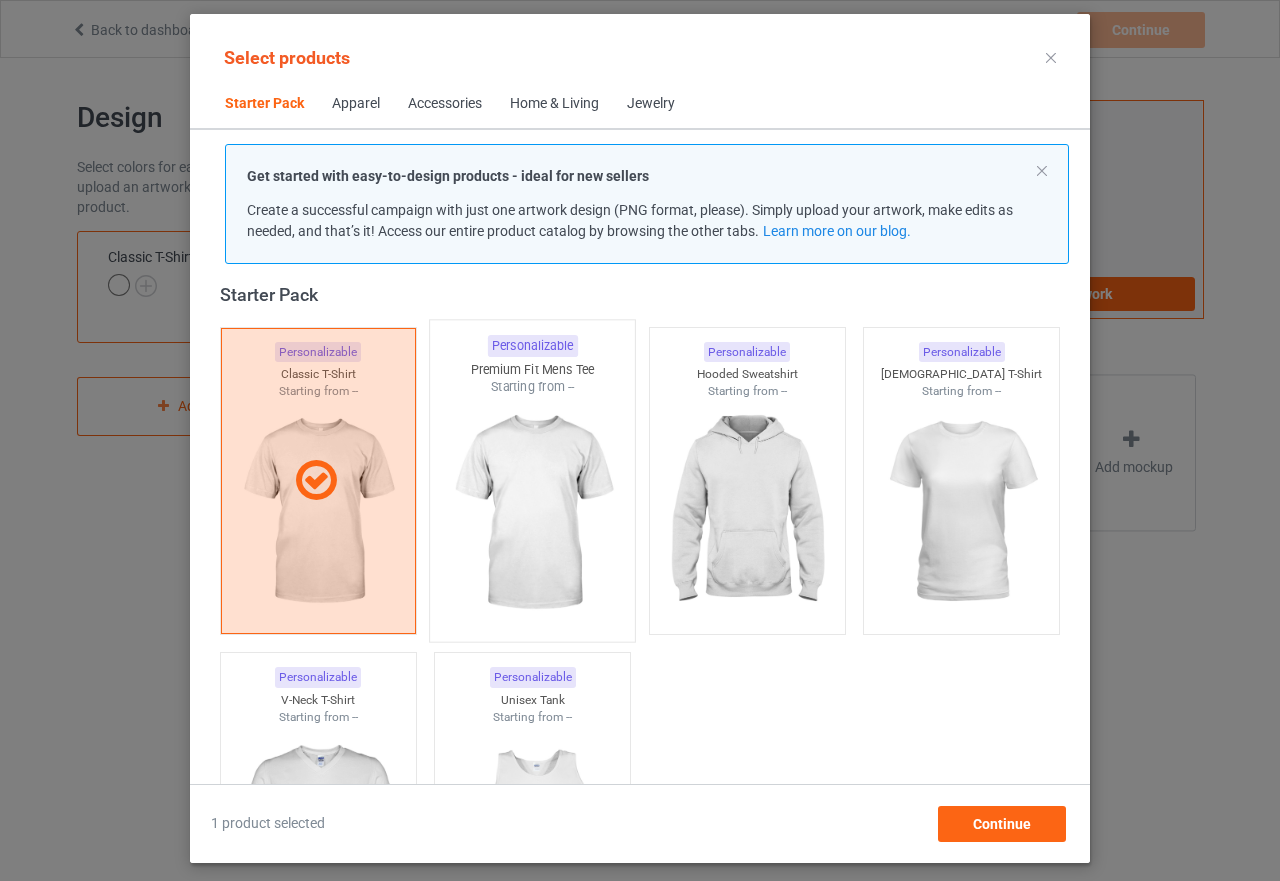 click at bounding box center (533, 513) 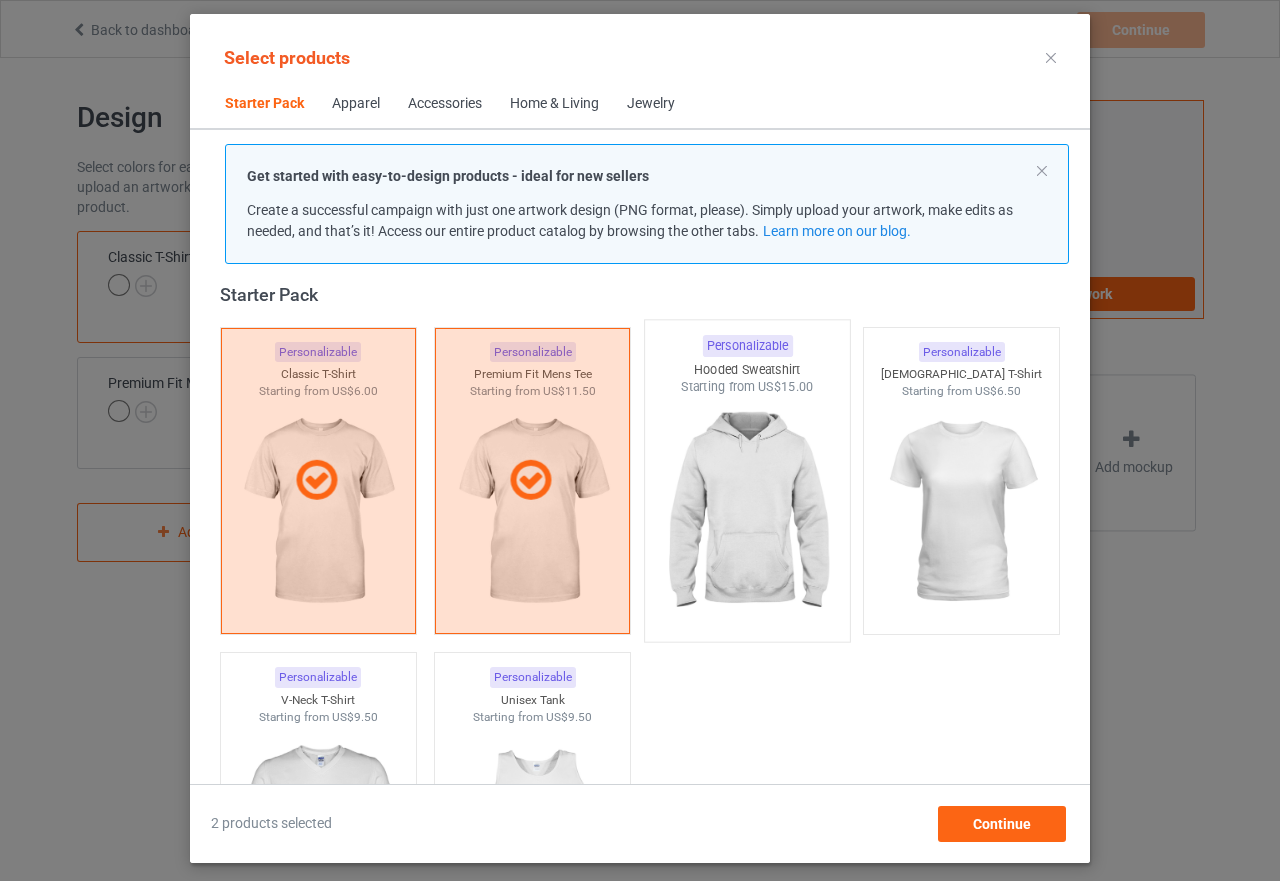 click at bounding box center (747, 513) 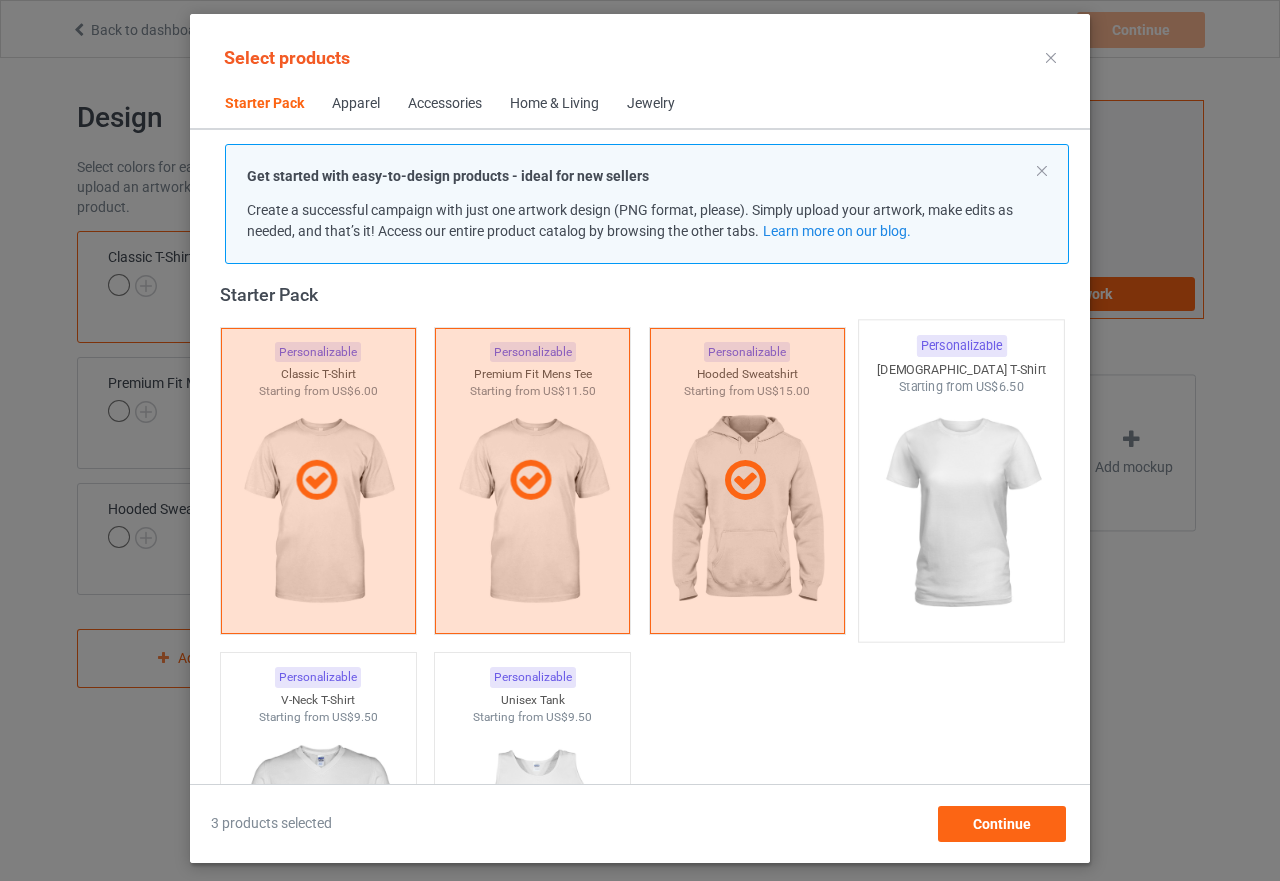 click at bounding box center (962, 513) 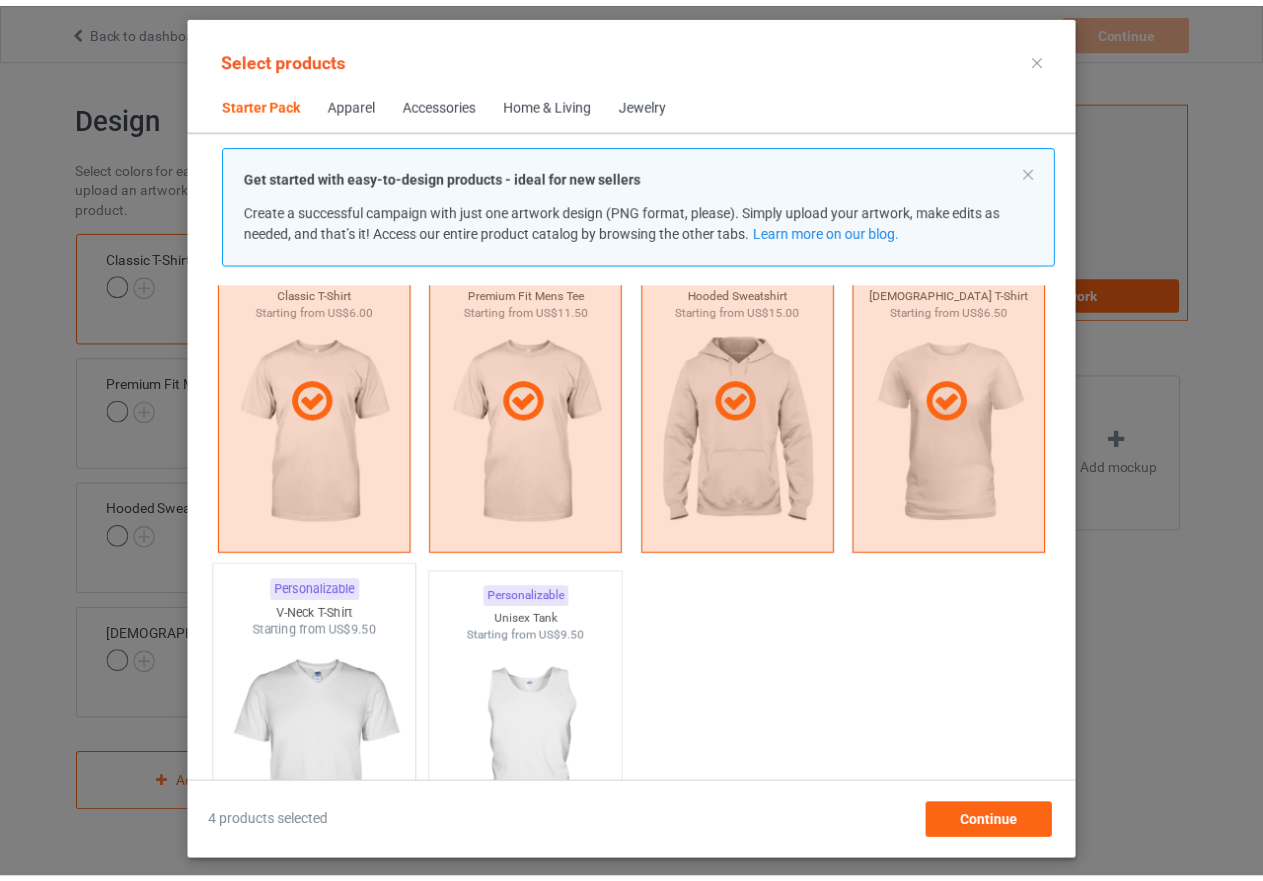scroll, scrollTop: 226, scrollLeft: 0, axis: vertical 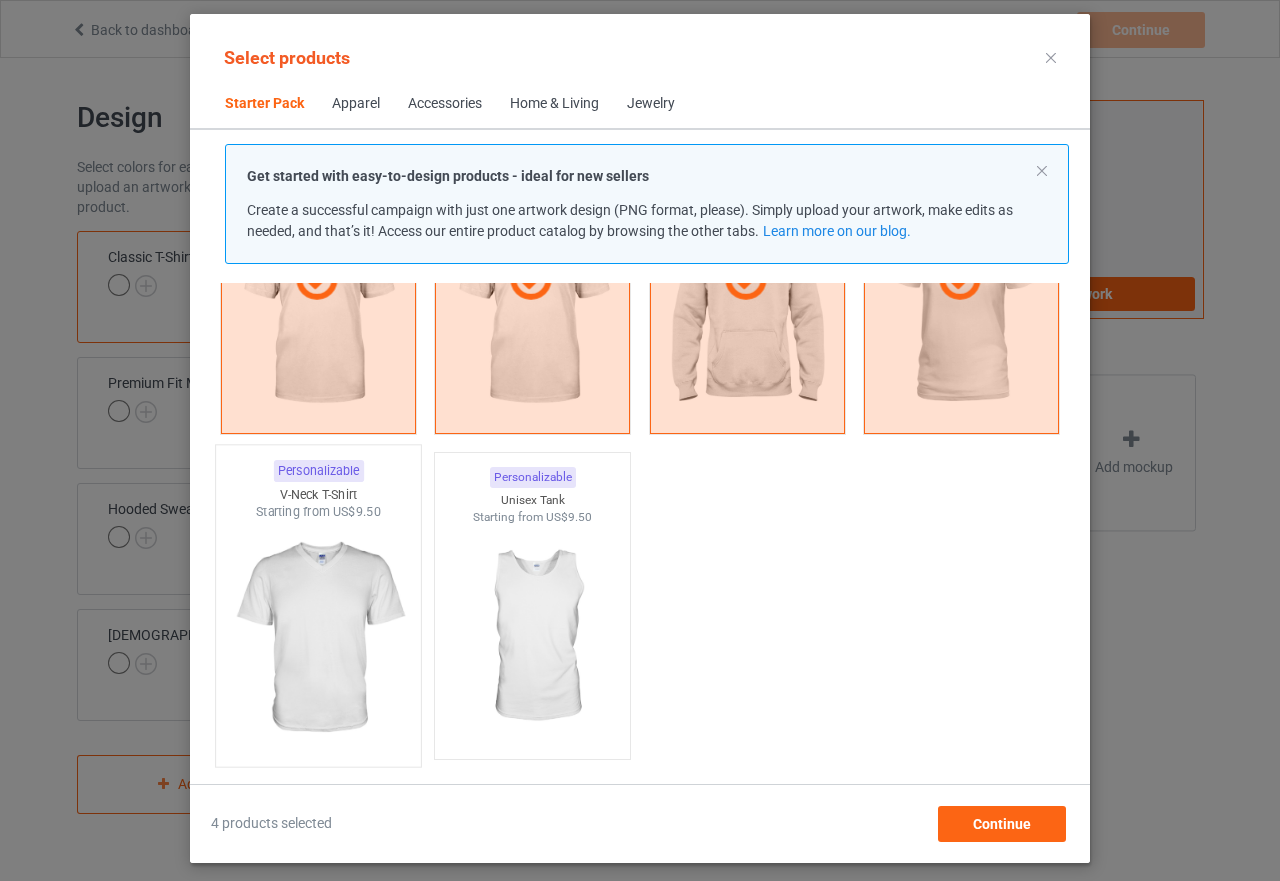 click at bounding box center (318, 638) 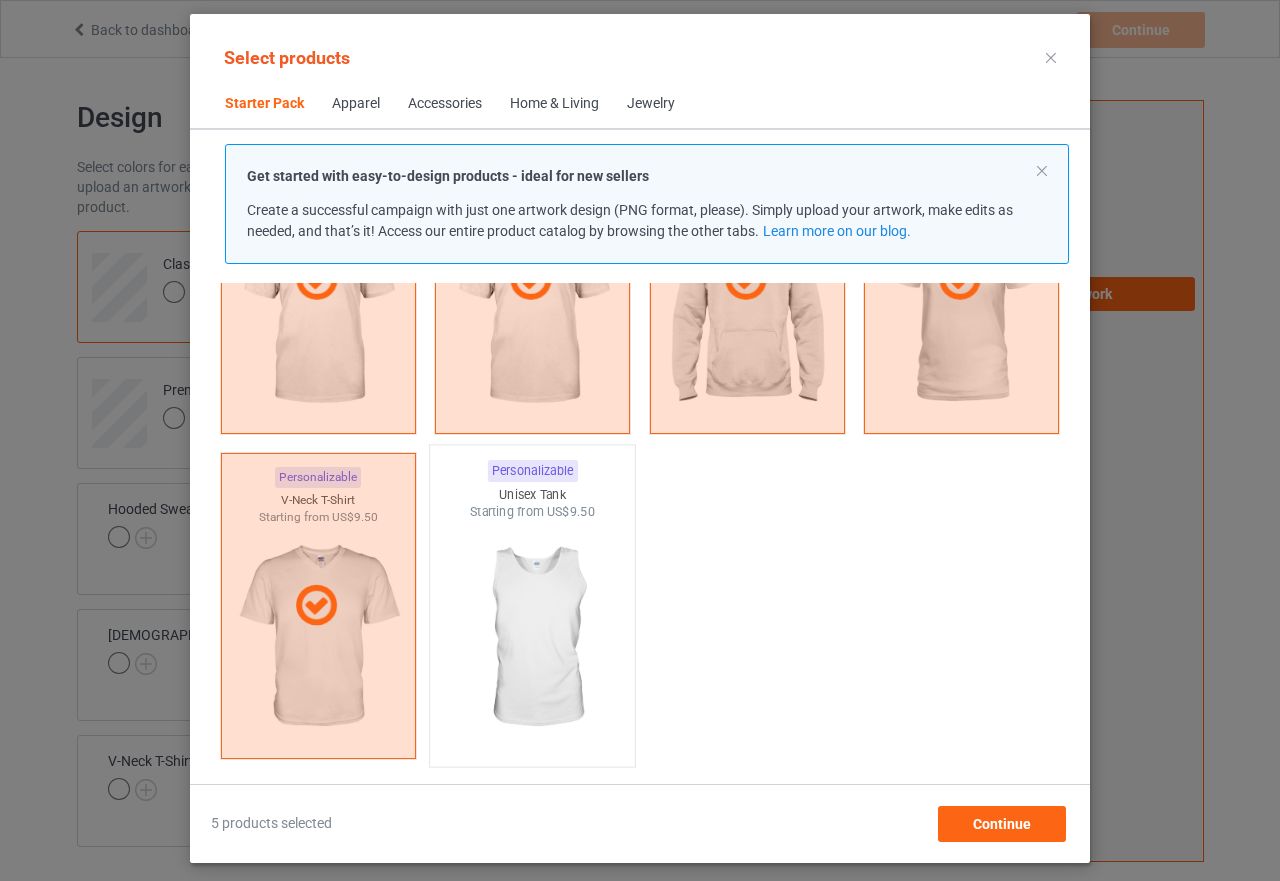 click at bounding box center [533, 638] 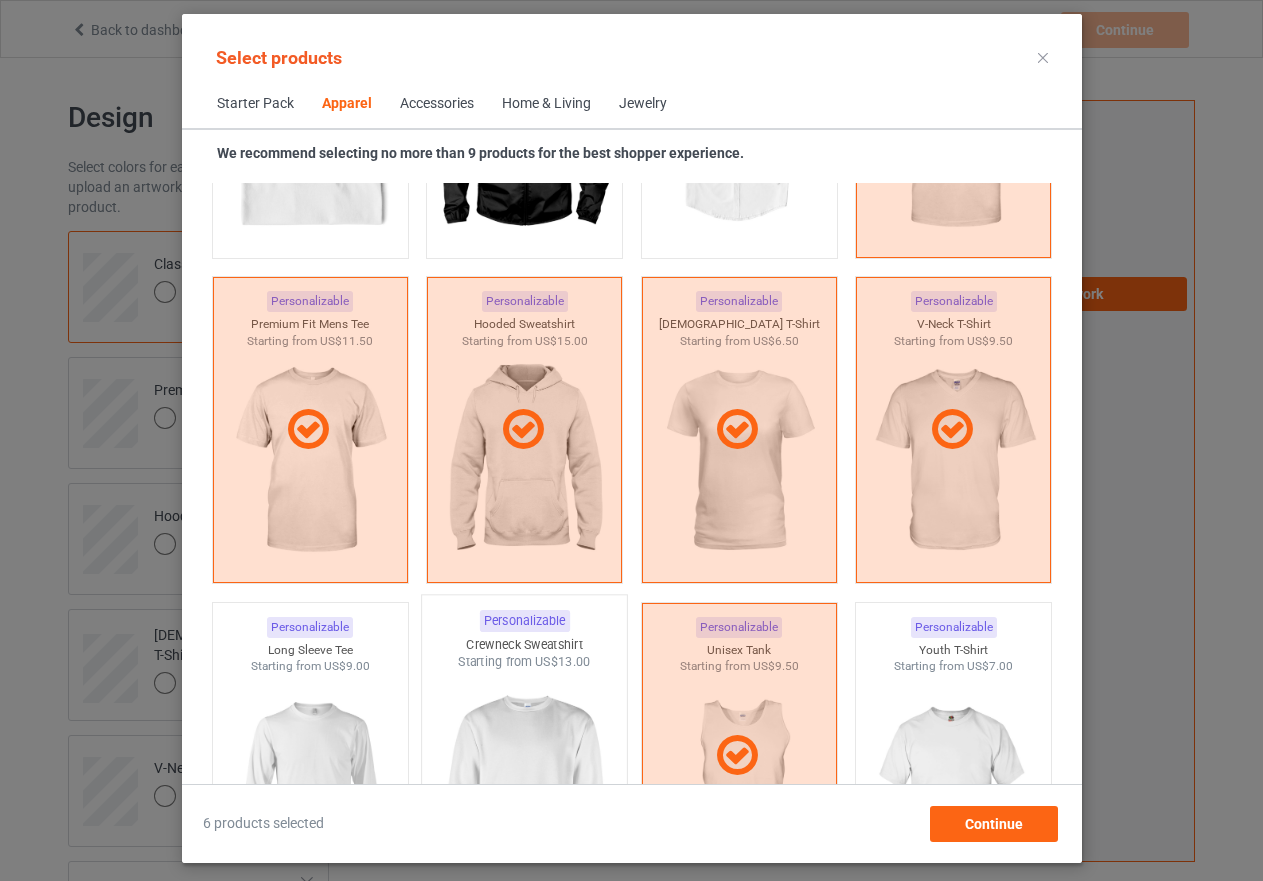 scroll, scrollTop: 1226, scrollLeft: 0, axis: vertical 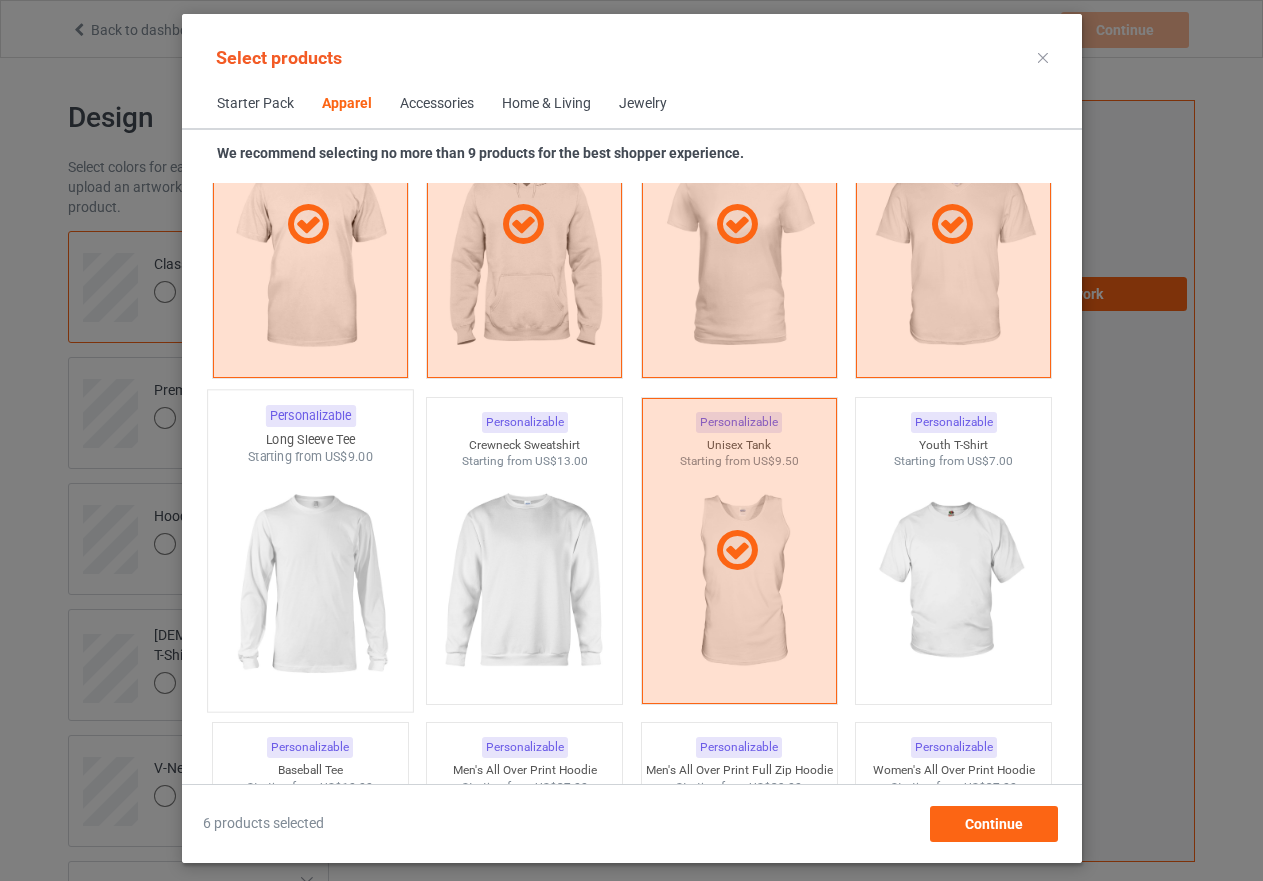 click at bounding box center (310, 583) 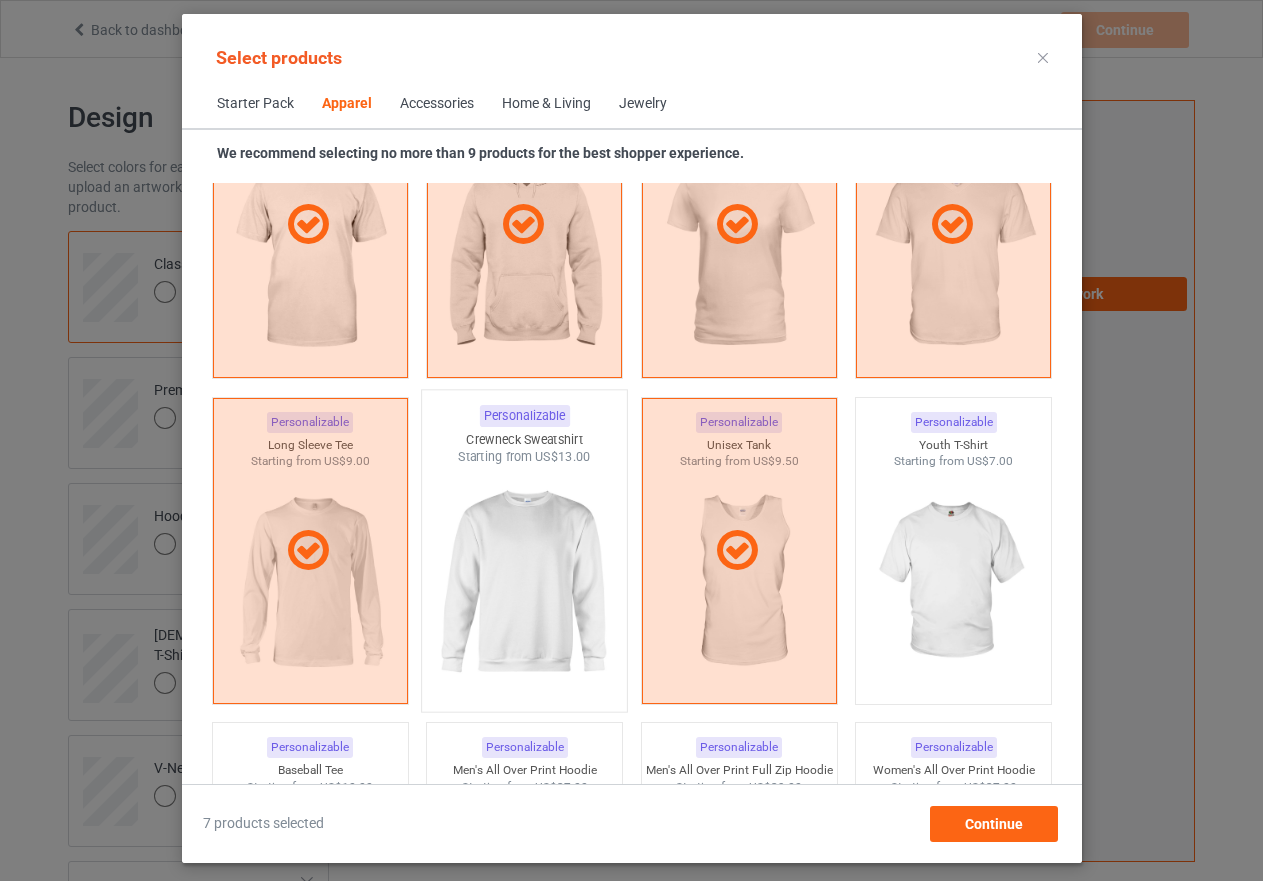 click at bounding box center [524, 583] 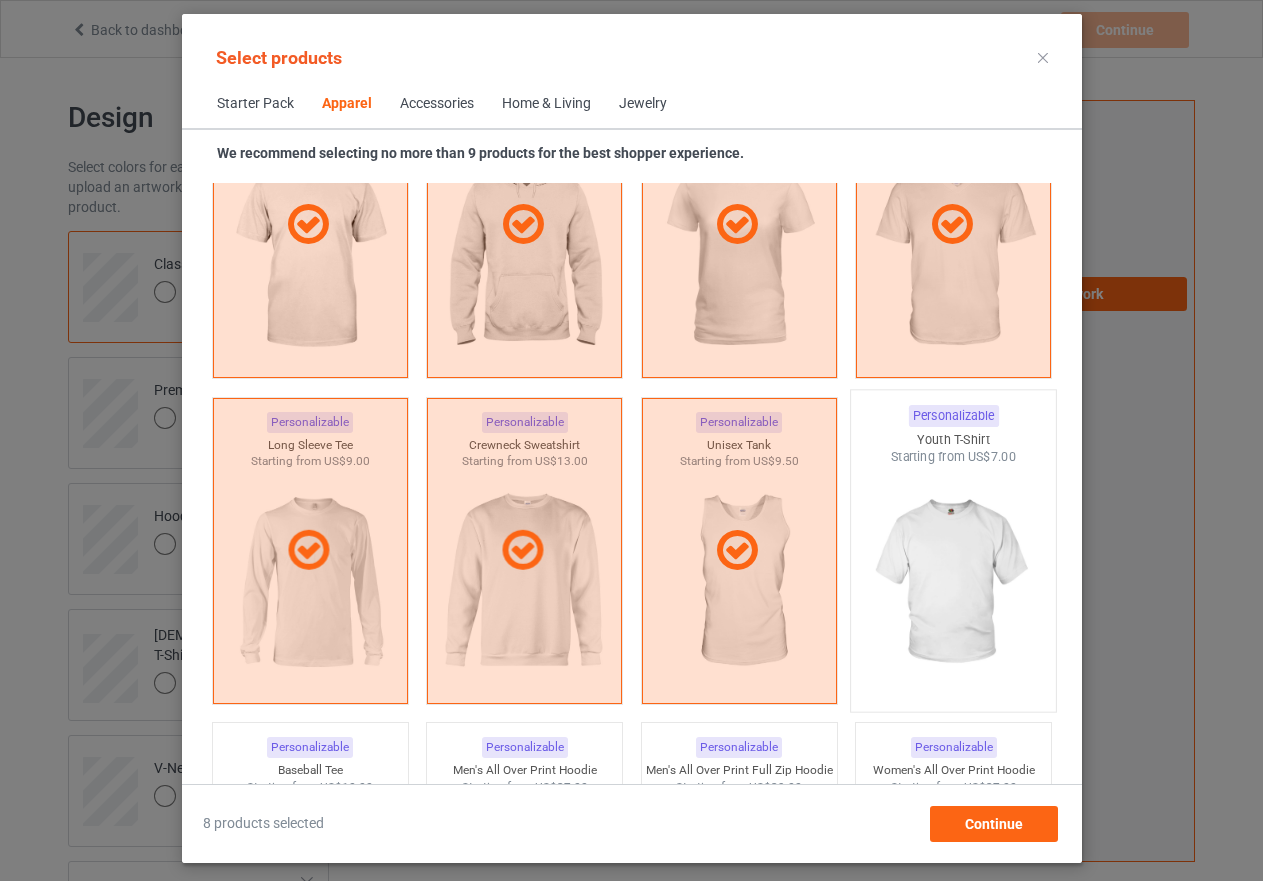 click at bounding box center (953, 583) 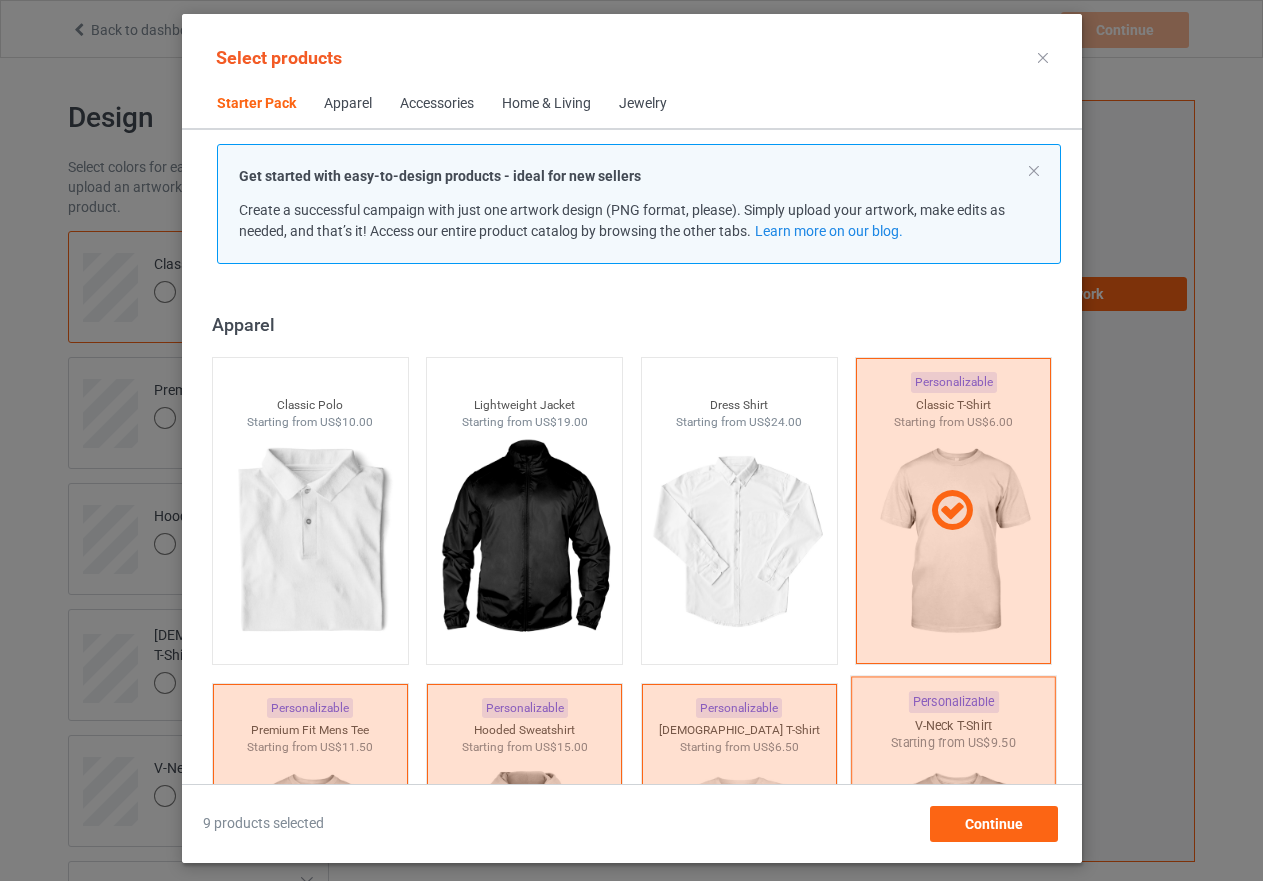 scroll, scrollTop: 726, scrollLeft: 0, axis: vertical 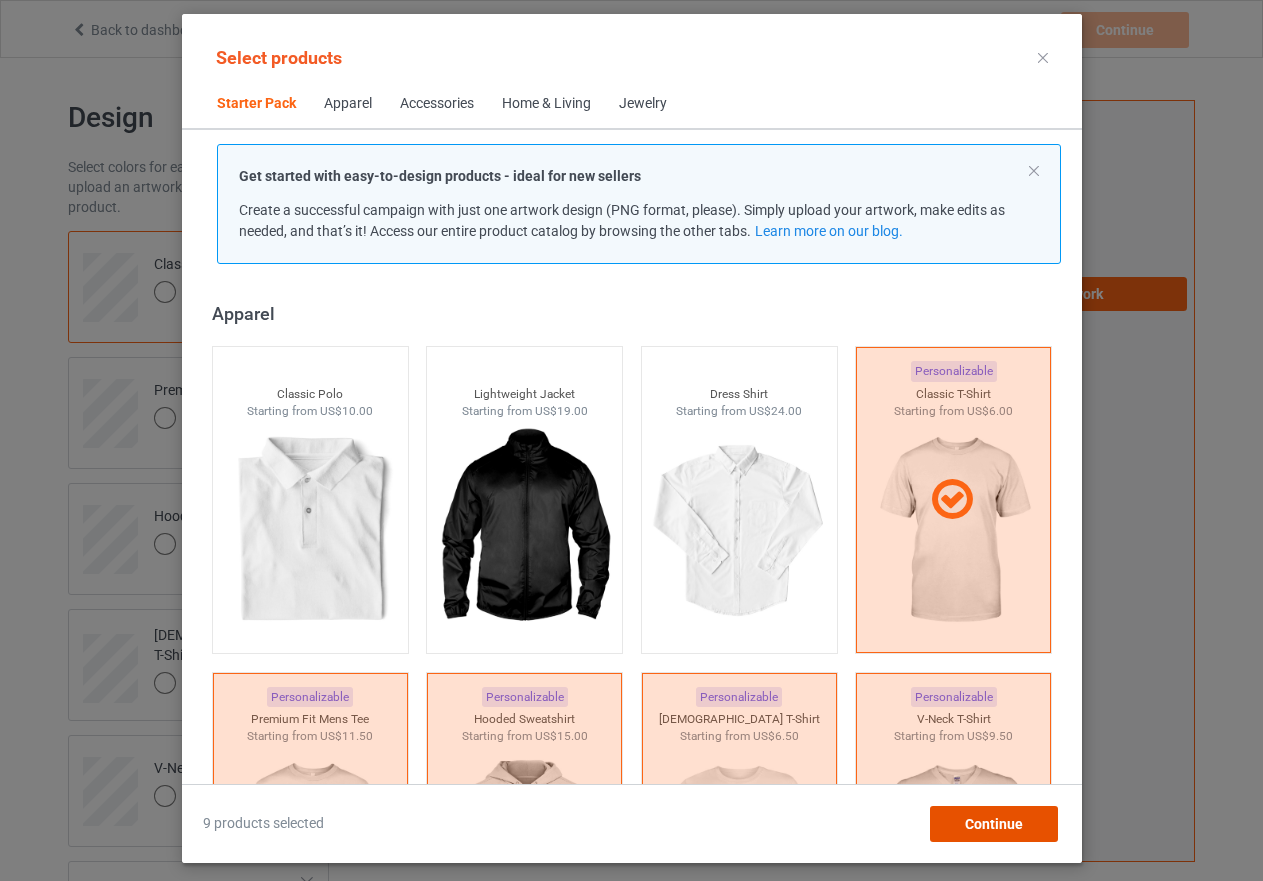 click on "Continue" at bounding box center (993, 824) 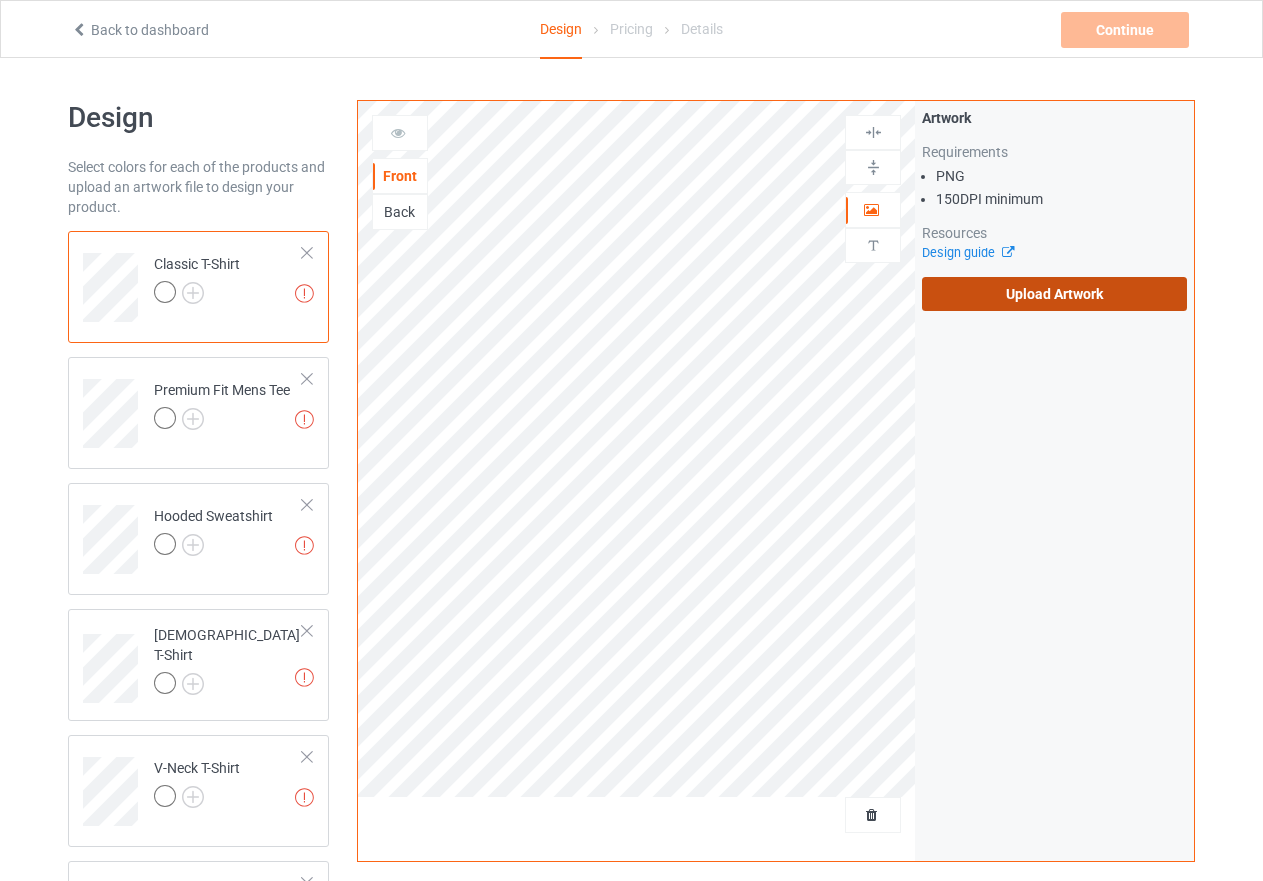click on "Upload Artwork" at bounding box center [1054, 294] 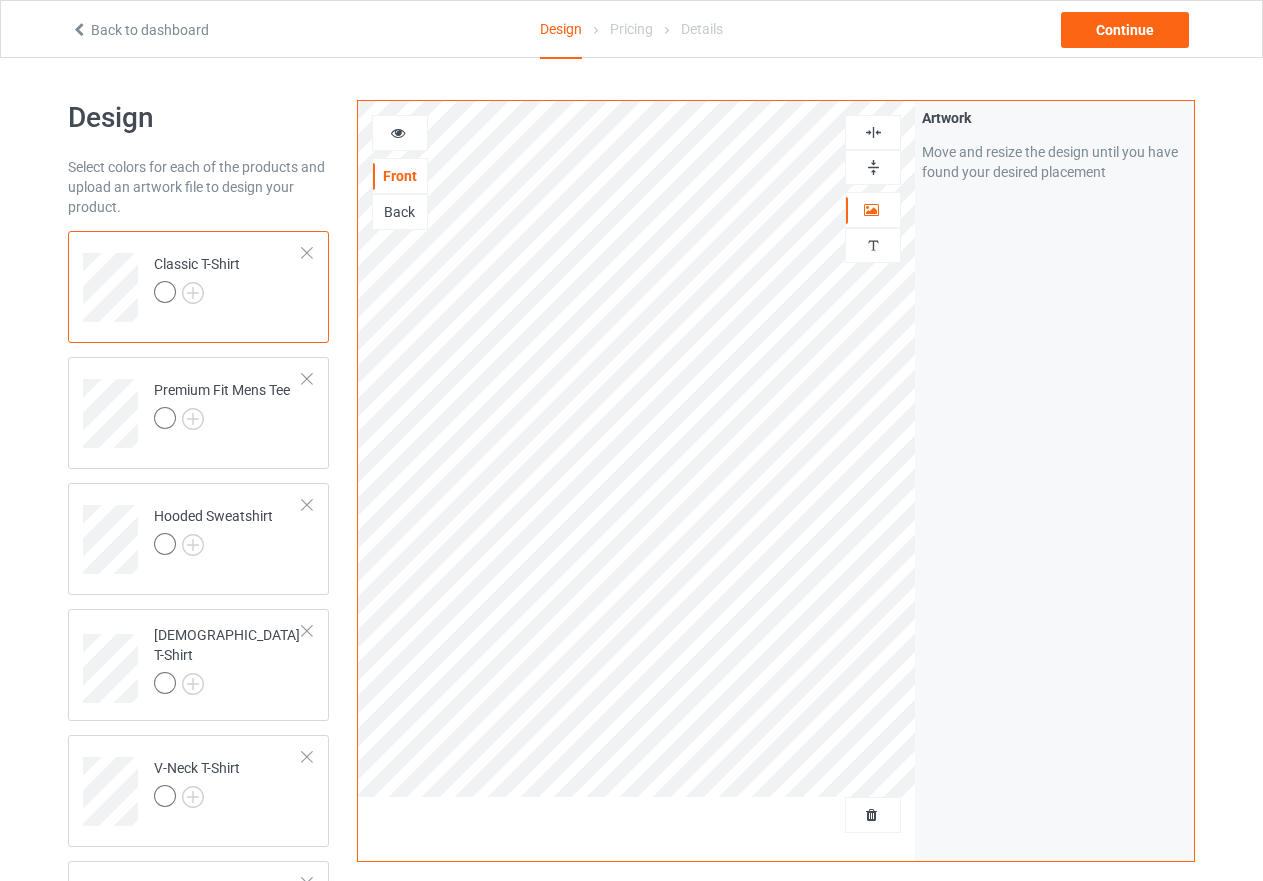 click at bounding box center [873, 132] 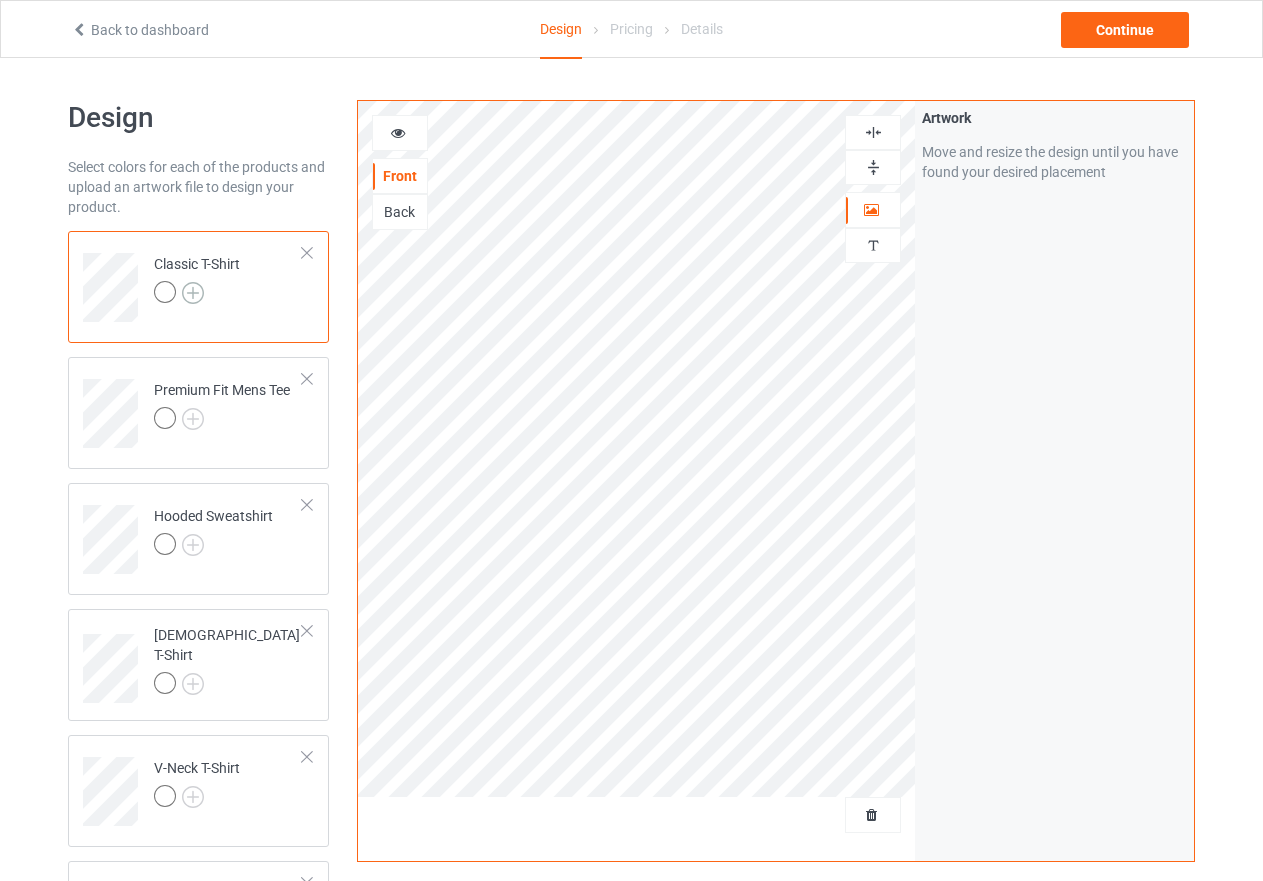 click at bounding box center (193, 293) 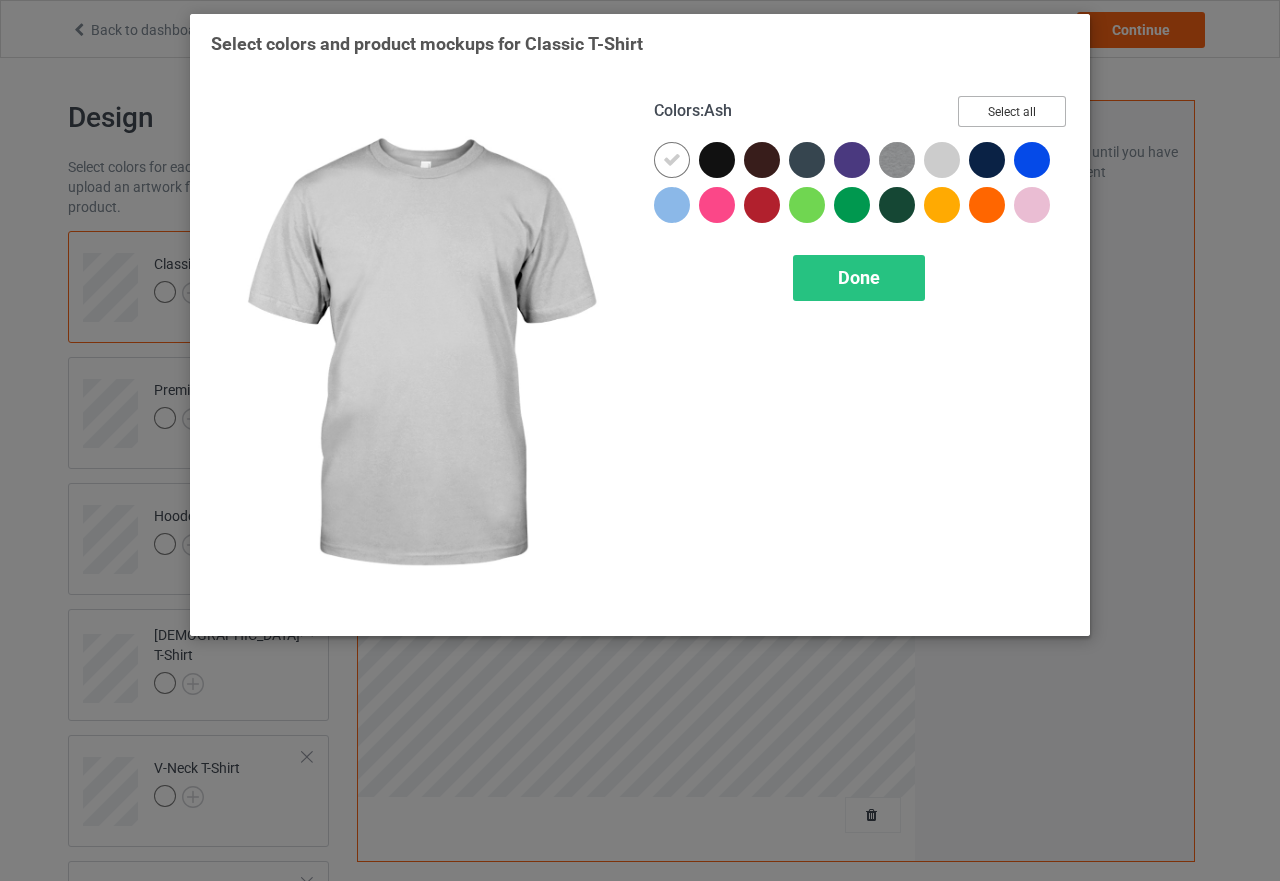 click on "Select all" at bounding box center [1012, 111] 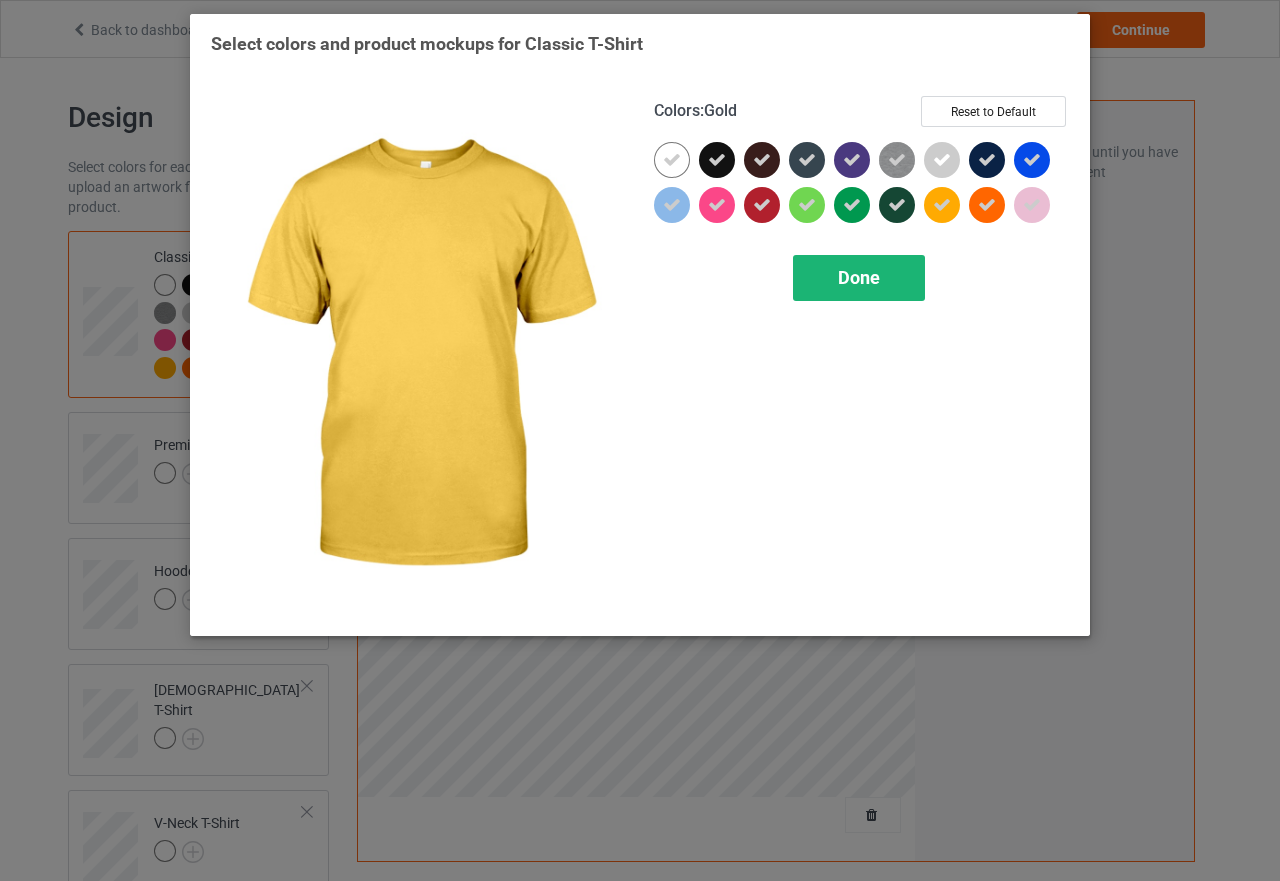click on "Done" at bounding box center (859, 277) 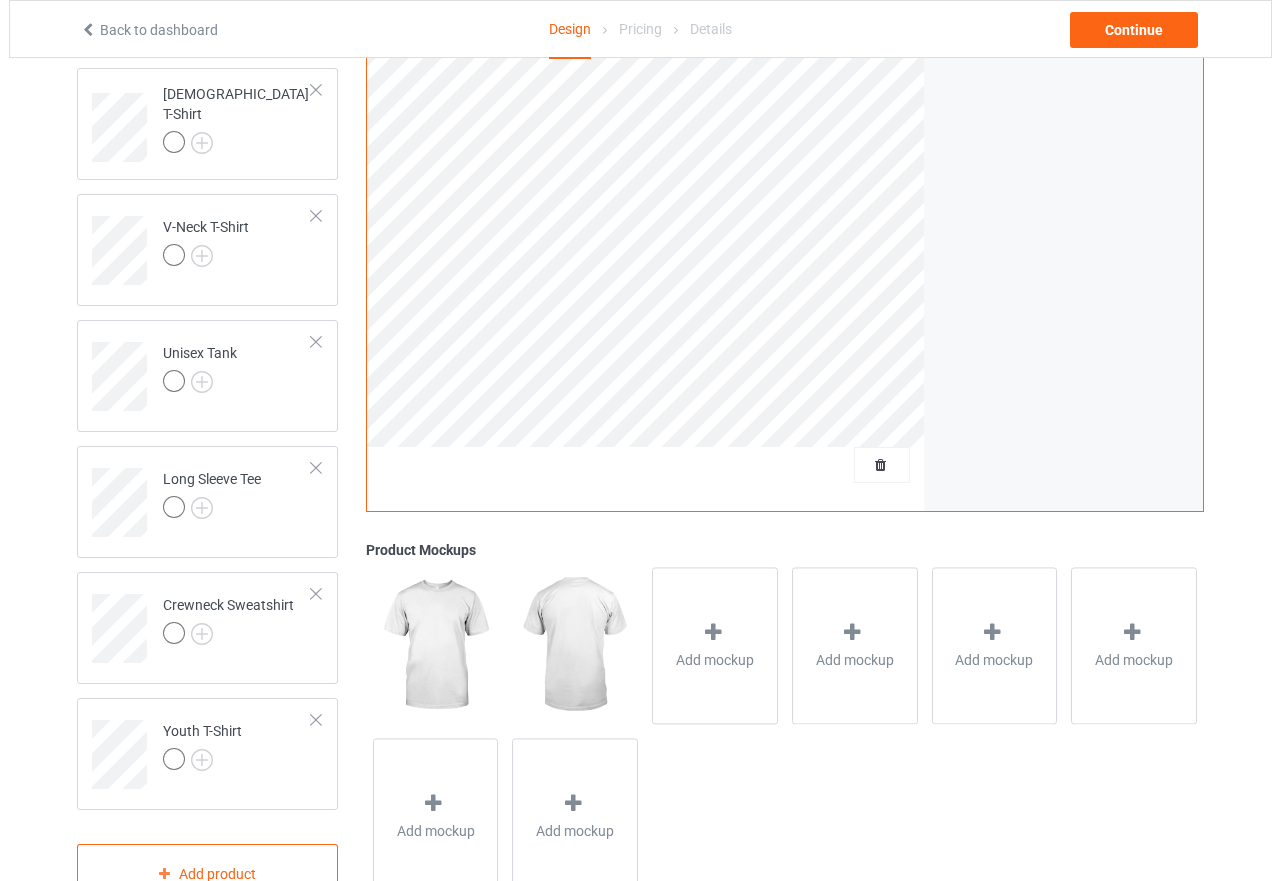 scroll, scrollTop: 600, scrollLeft: 0, axis: vertical 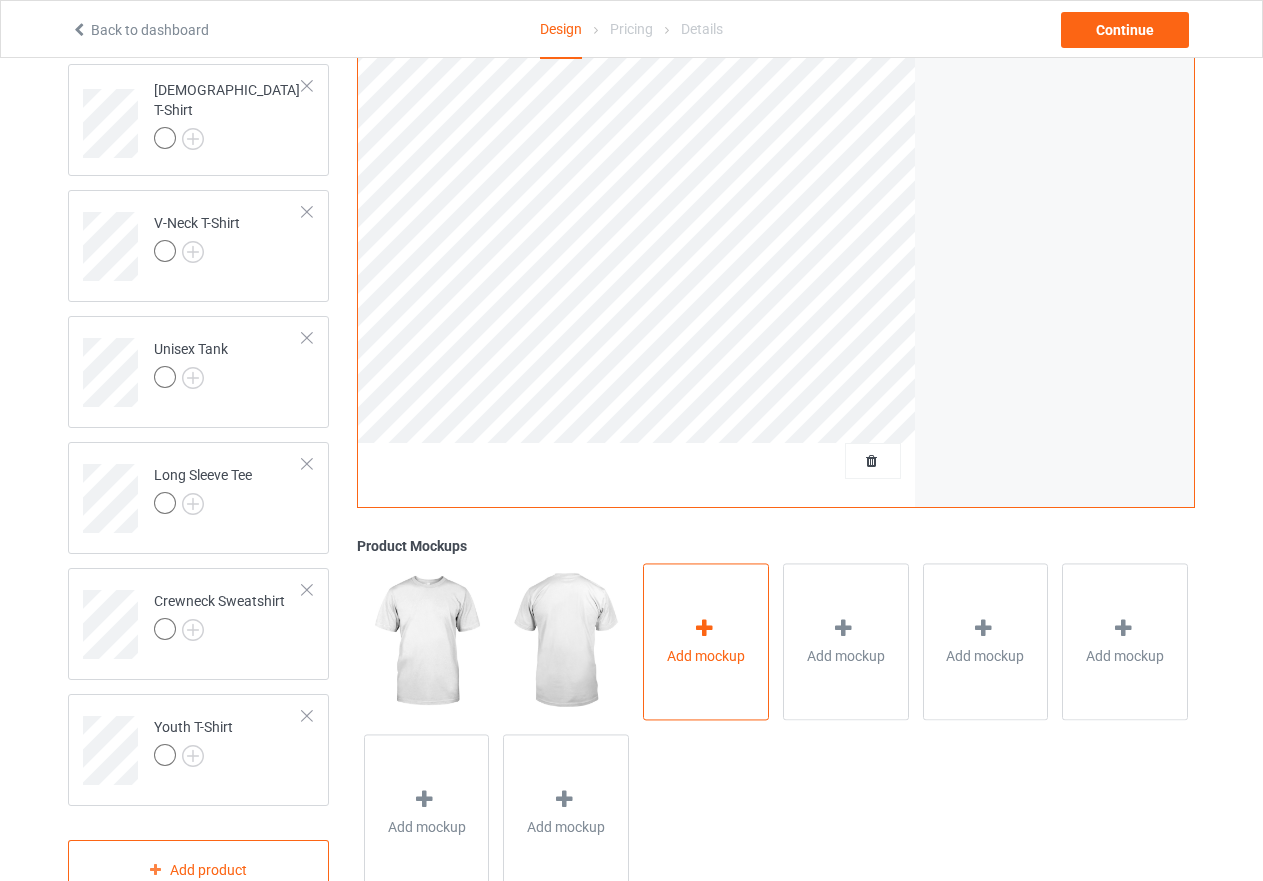 click at bounding box center [704, 629] 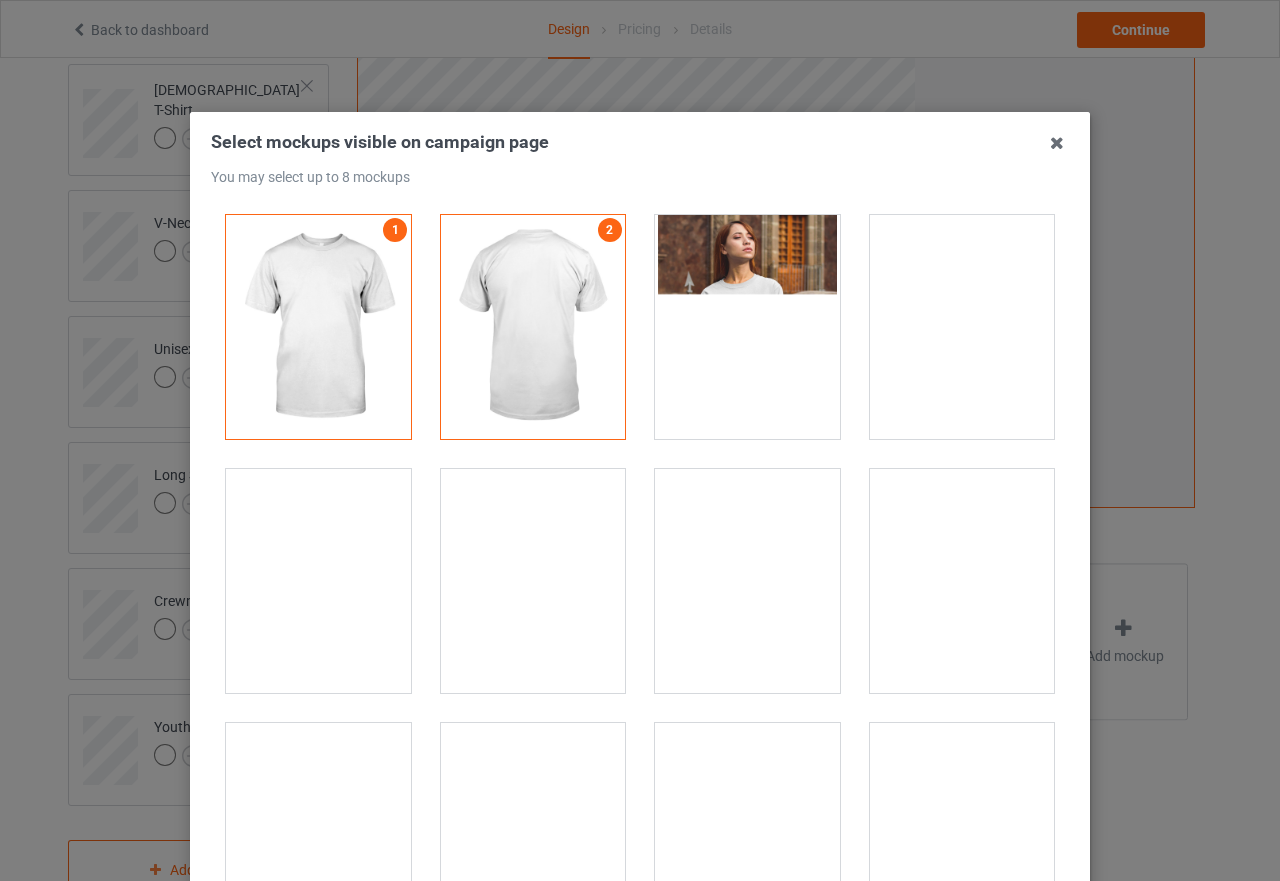 click at bounding box center (747, 581) 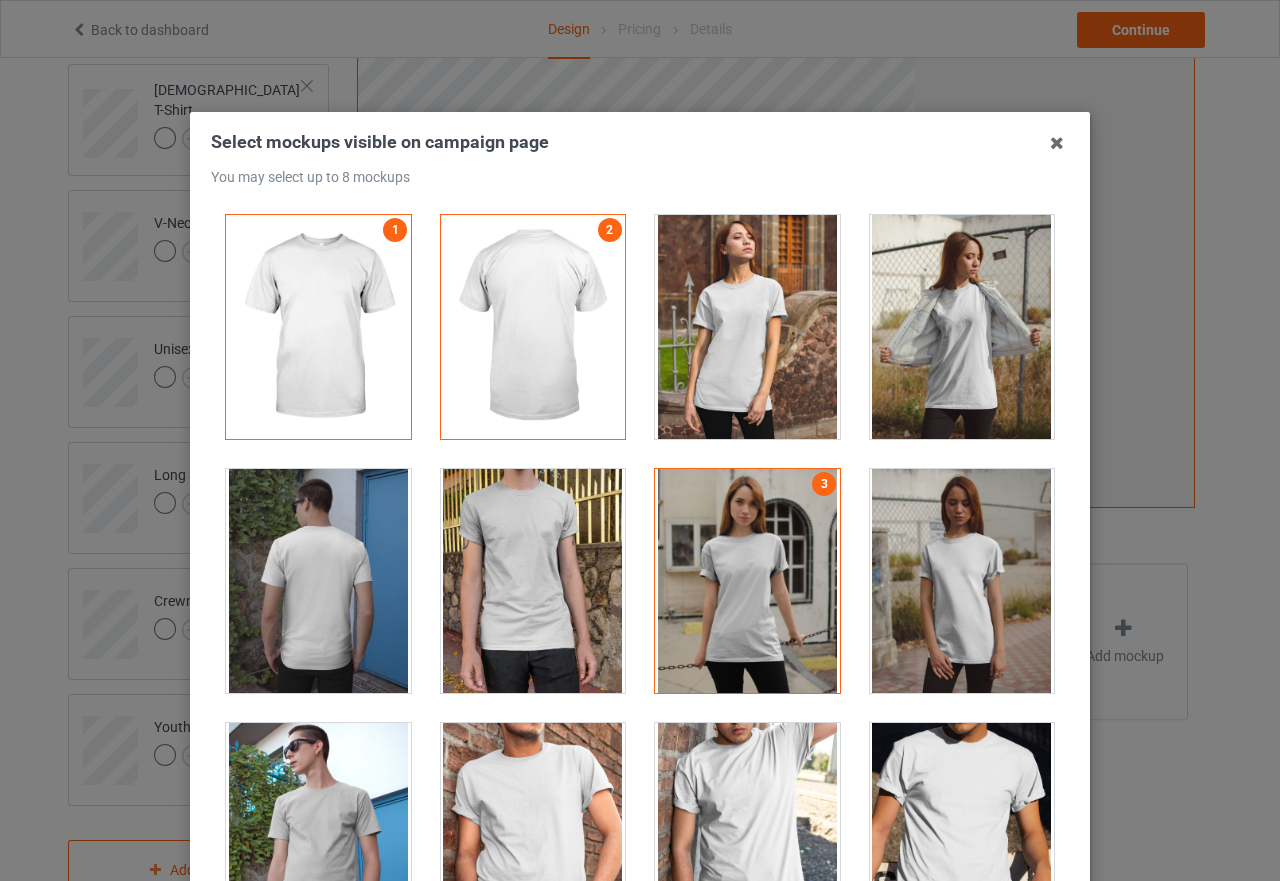 scroll, scrollTop: 500, scrollLeft: 0, axis: vertical 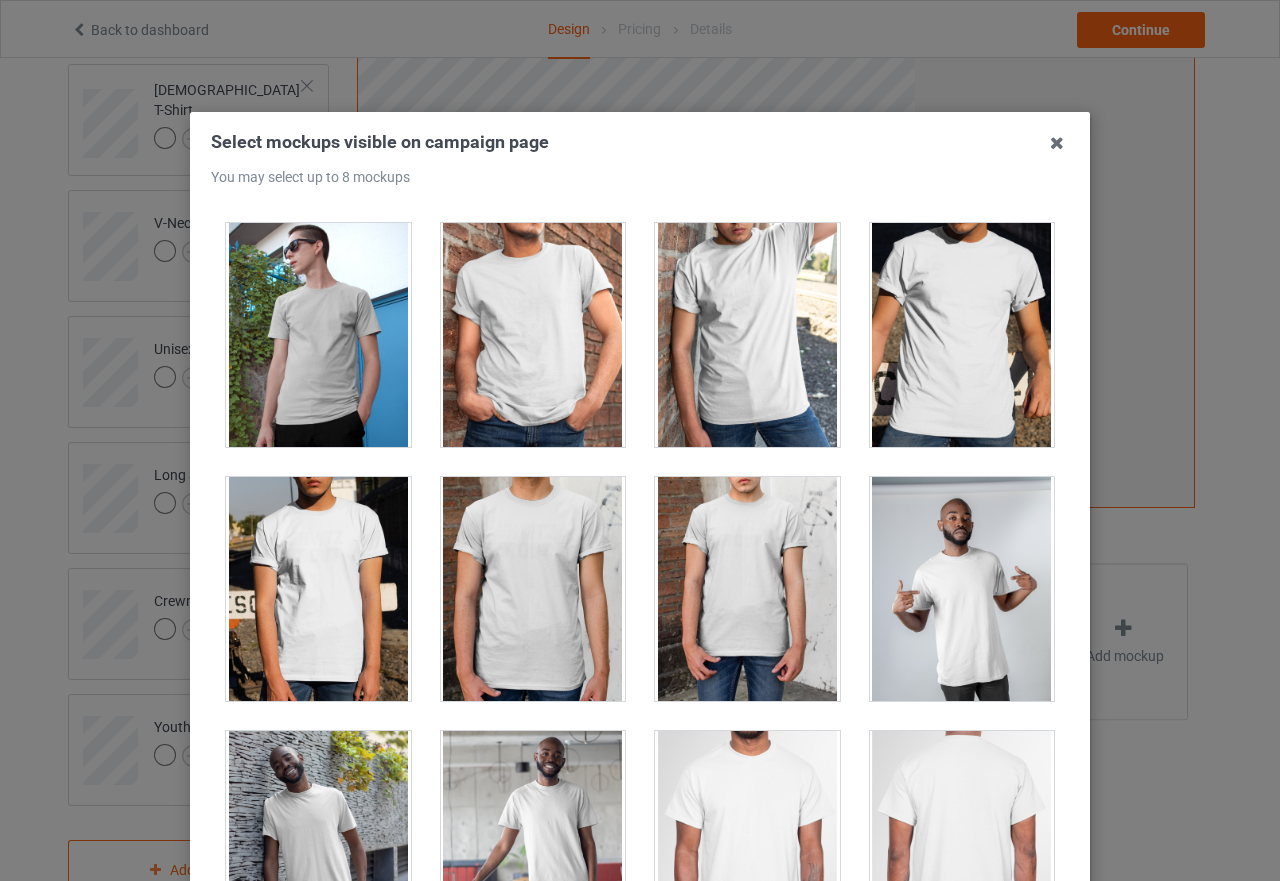 click at bounding box center [962, 589] 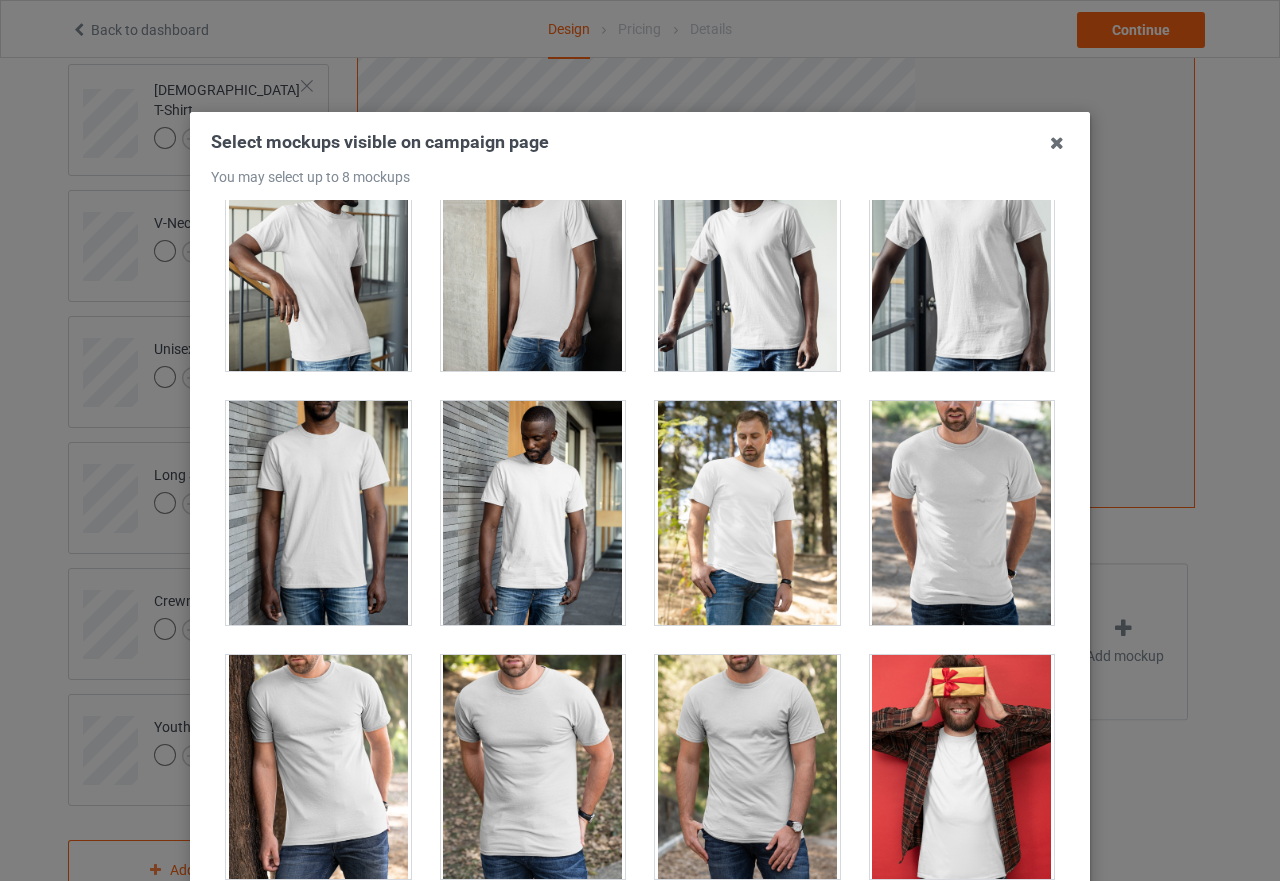 scroll, scrollTop: 2000, scrollLeft: 0, axis: vertical 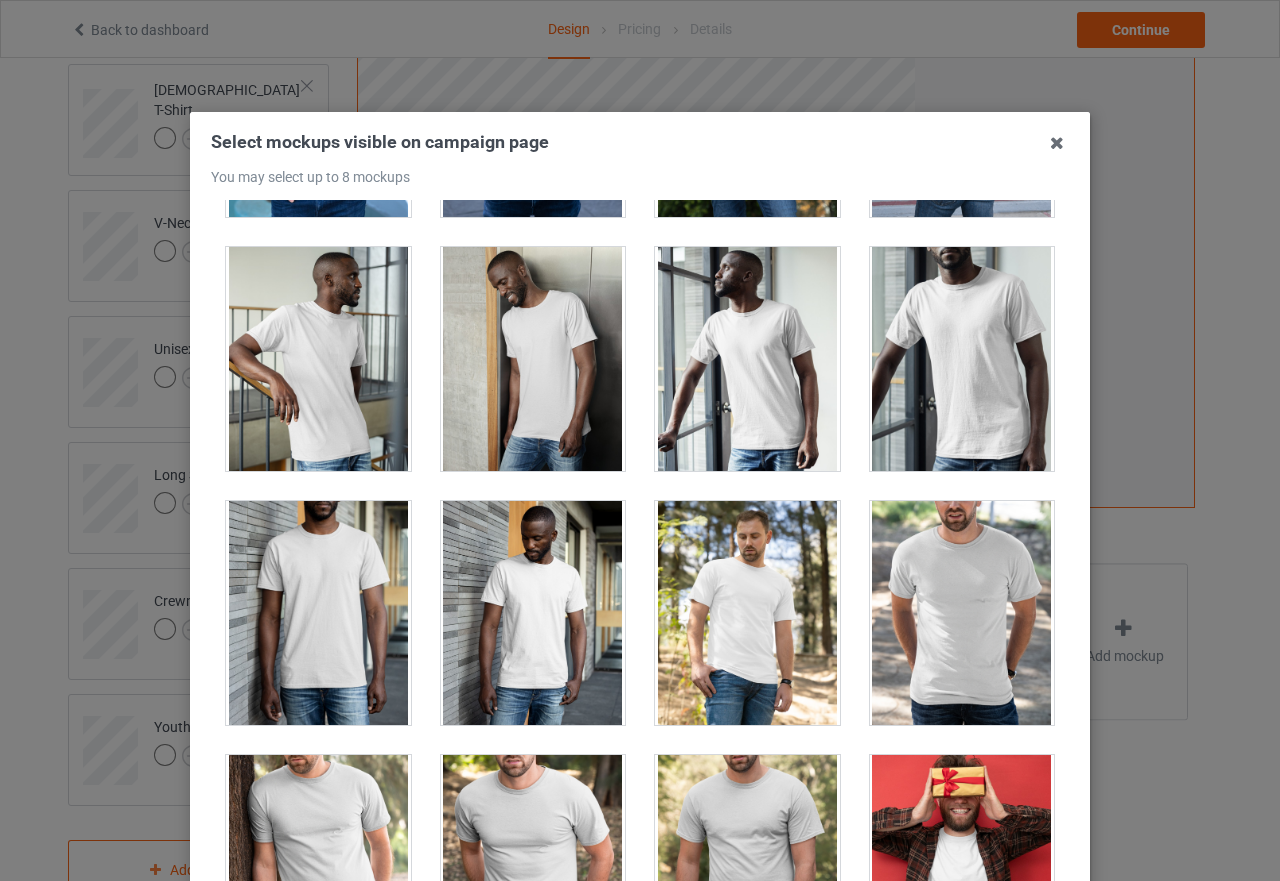 click at bounding box center (533, 613) 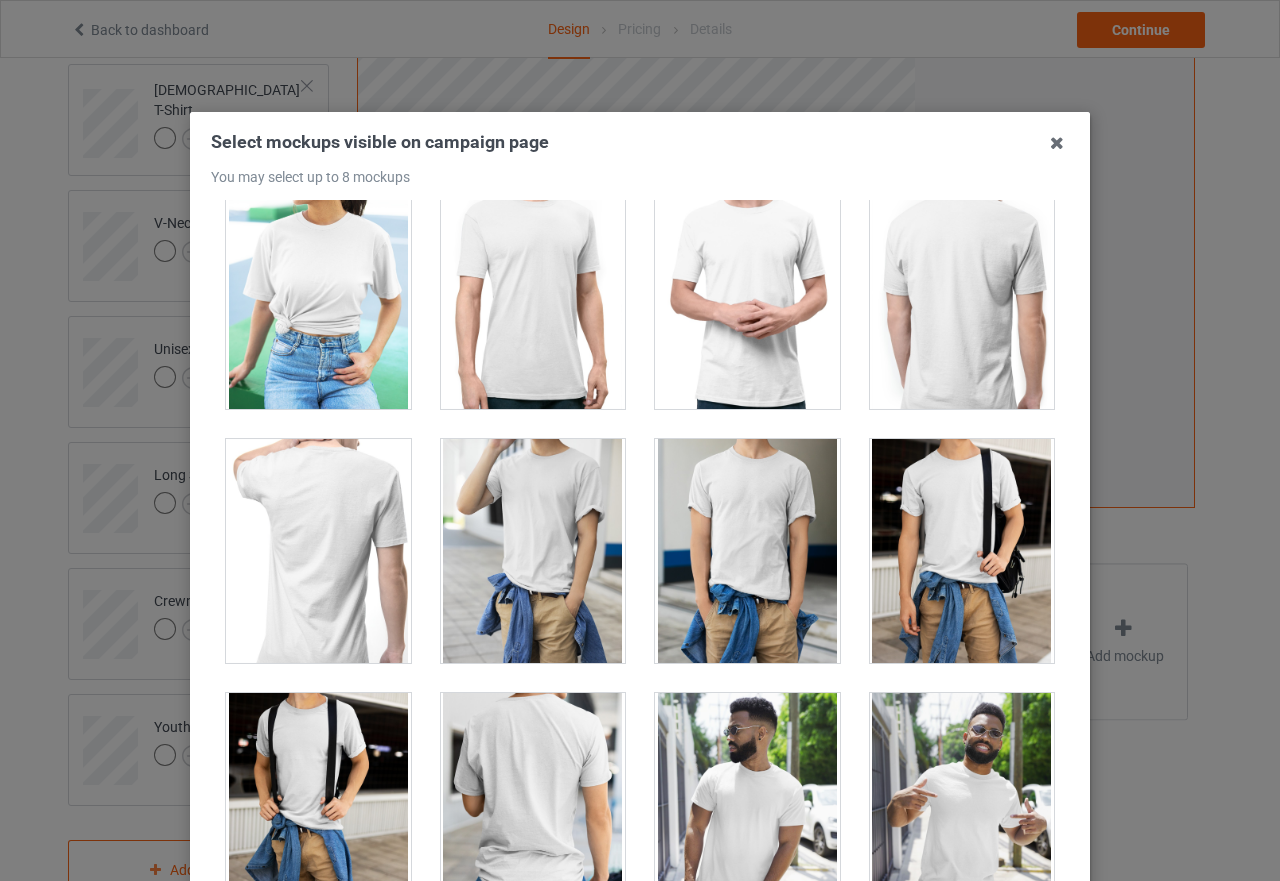 scroll, scrollTop: 11600, scrollLeft: 0, axis: vertical 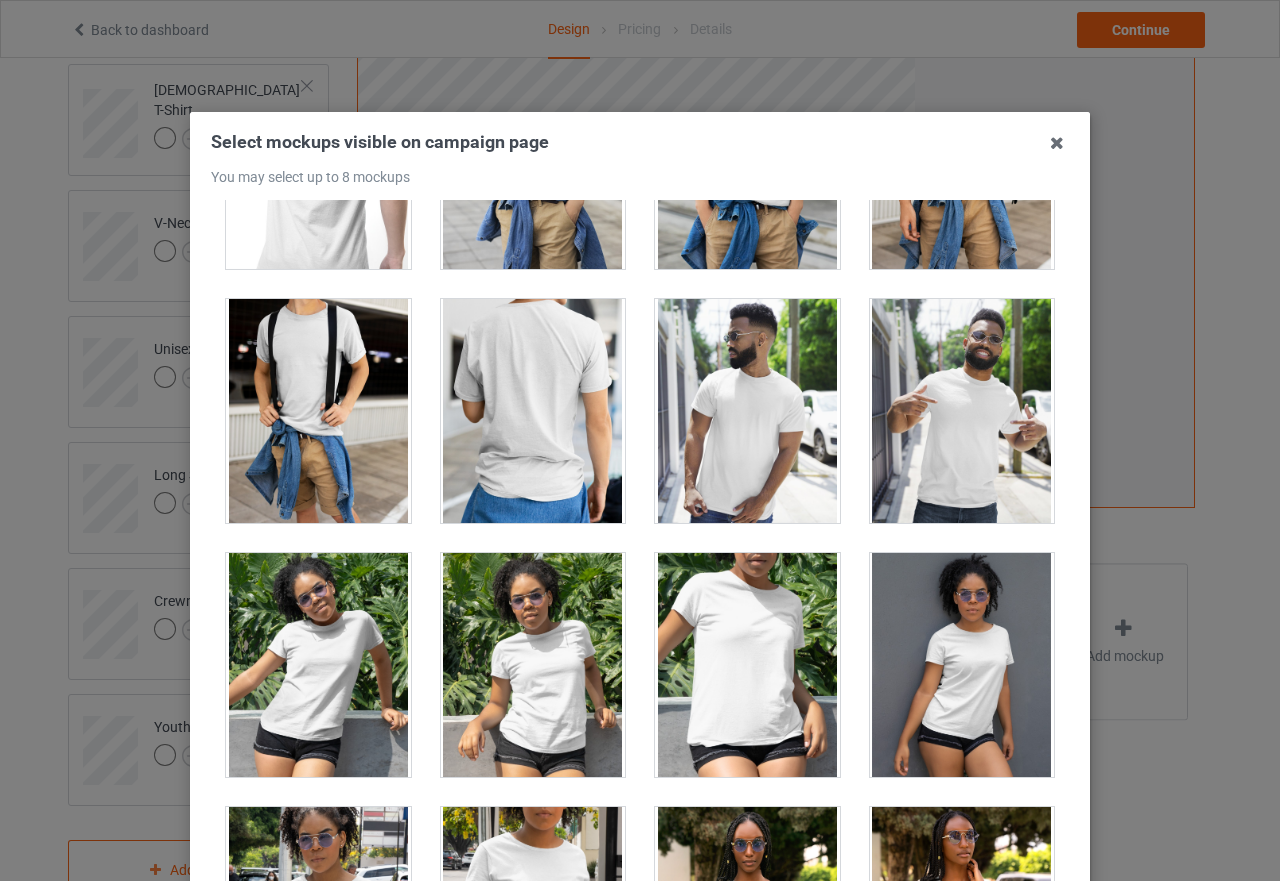 click at bounding box center (962, 411) 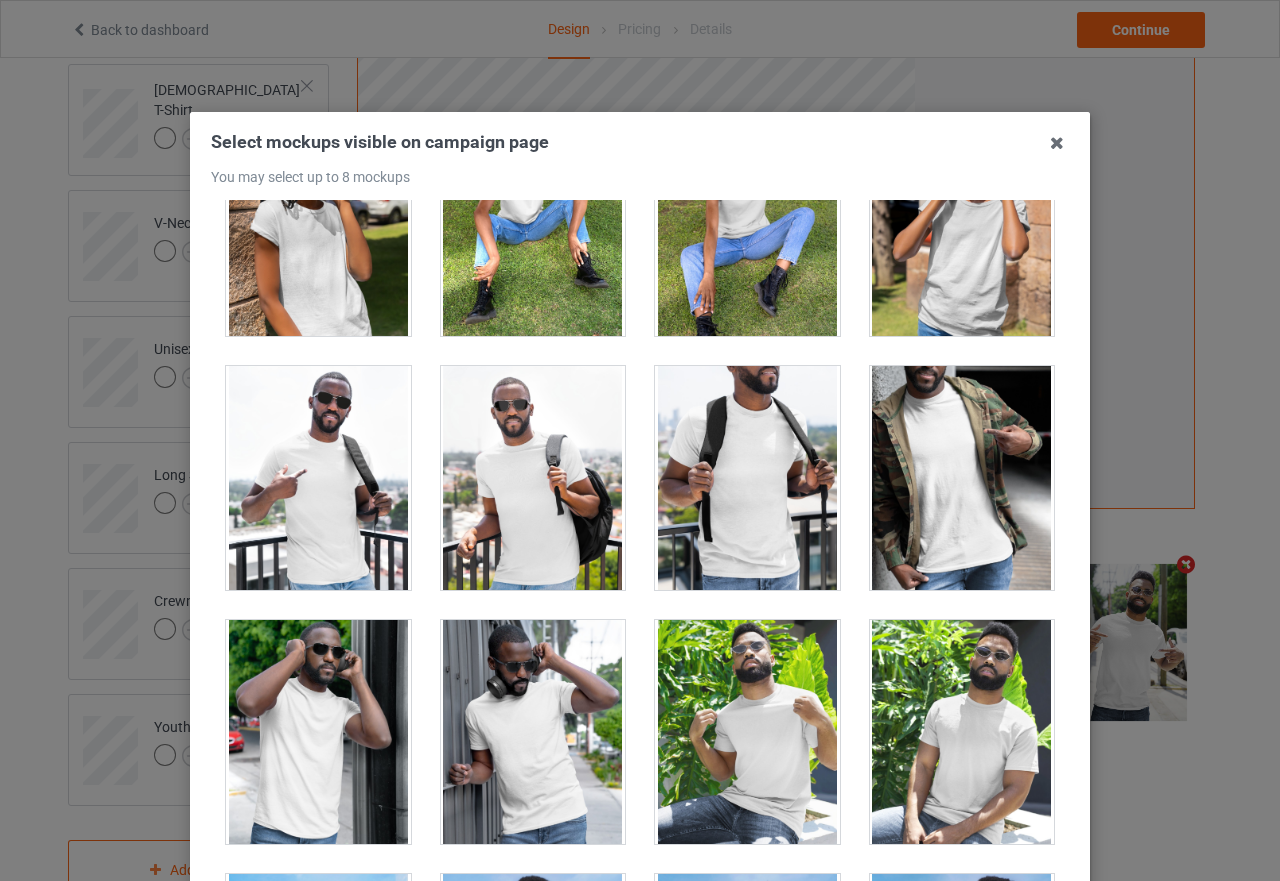 scroll, scrollTop: 12800, scrollLeft: 0, axis: vertical 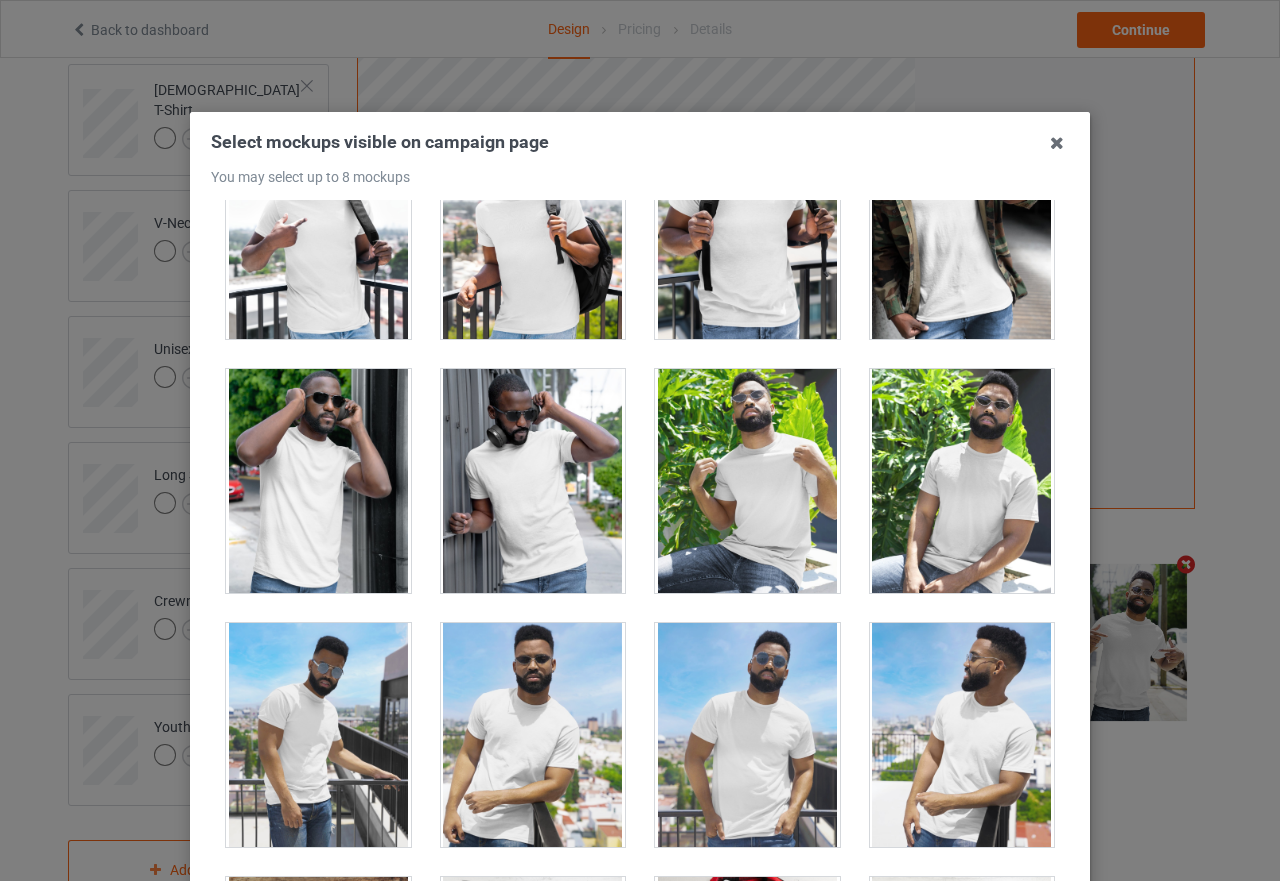 click at bounding box center [318, 481] 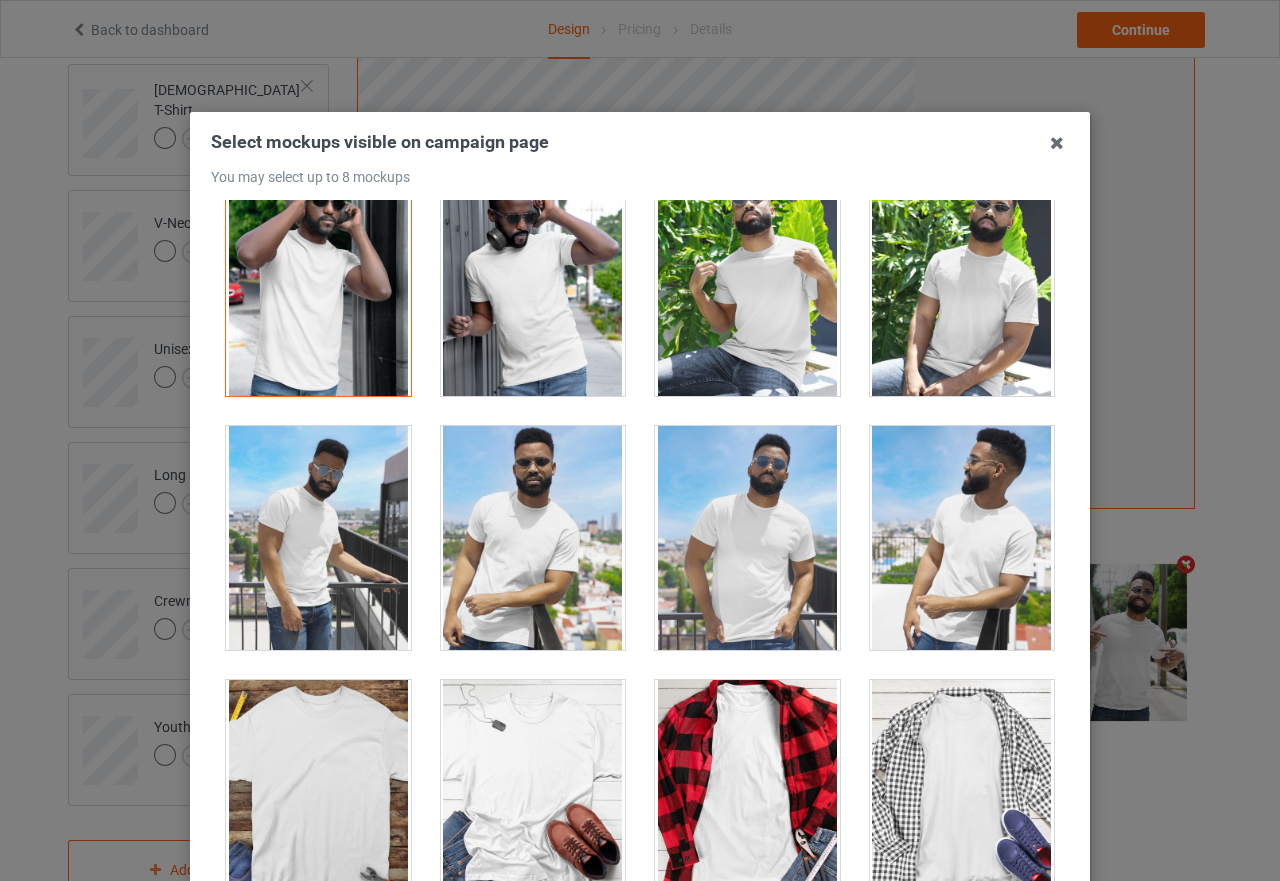 scroll, scrollTop: 13000, scrollLeft: 0, axis: vertical 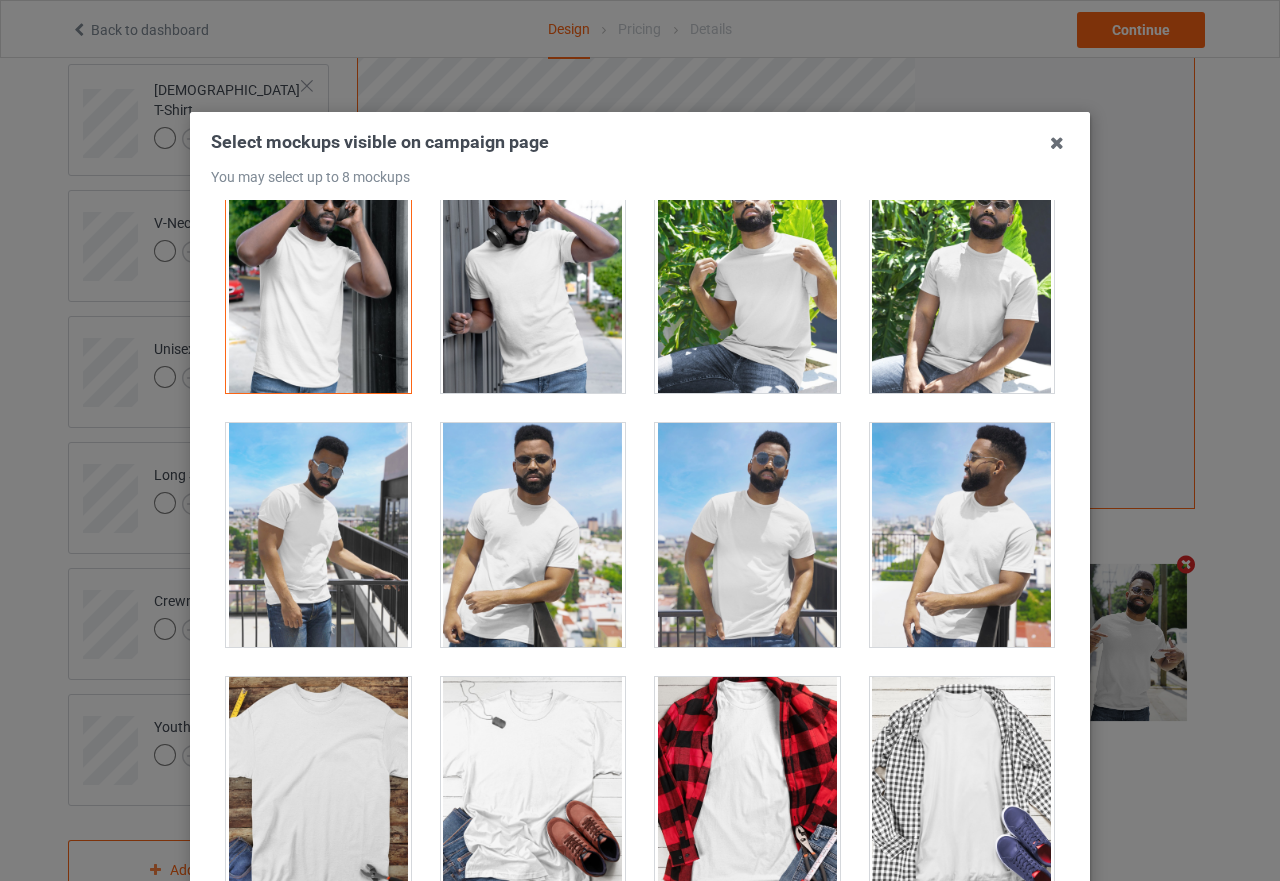 click at bounding box center (747, 535) 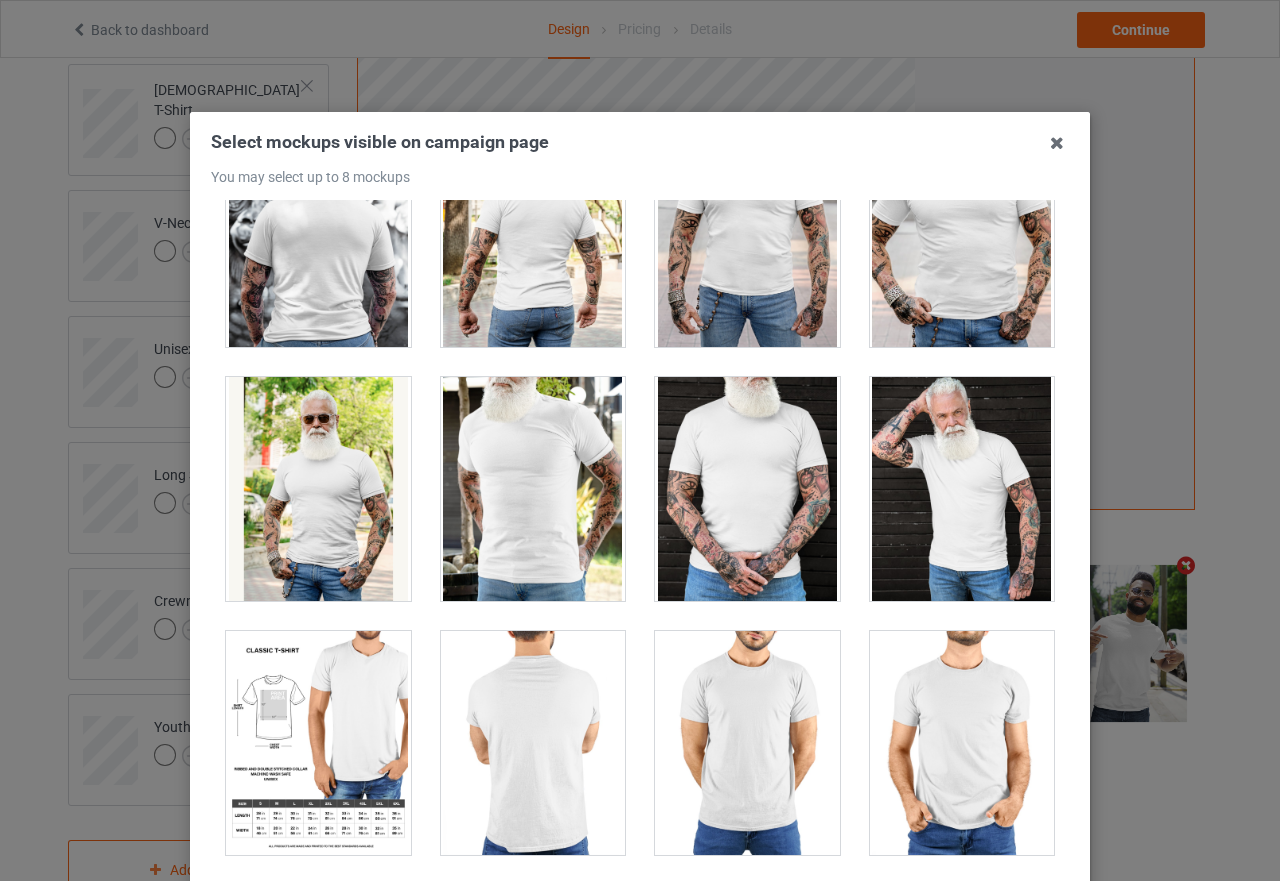 scroll, scrollTop: 16600, scrollLeft: 0, axis: vertical 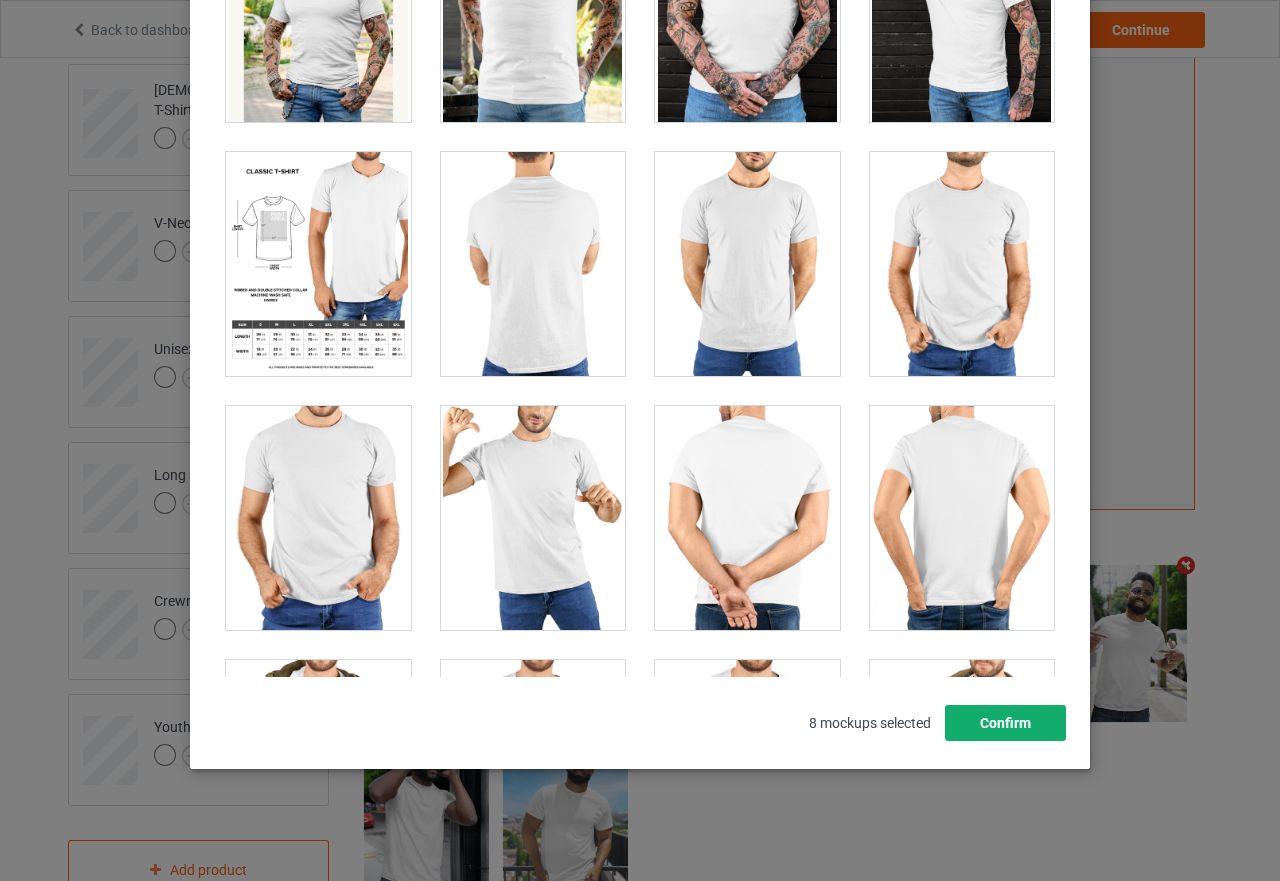 click on "Confirm" at bounding box center [1005, 723] 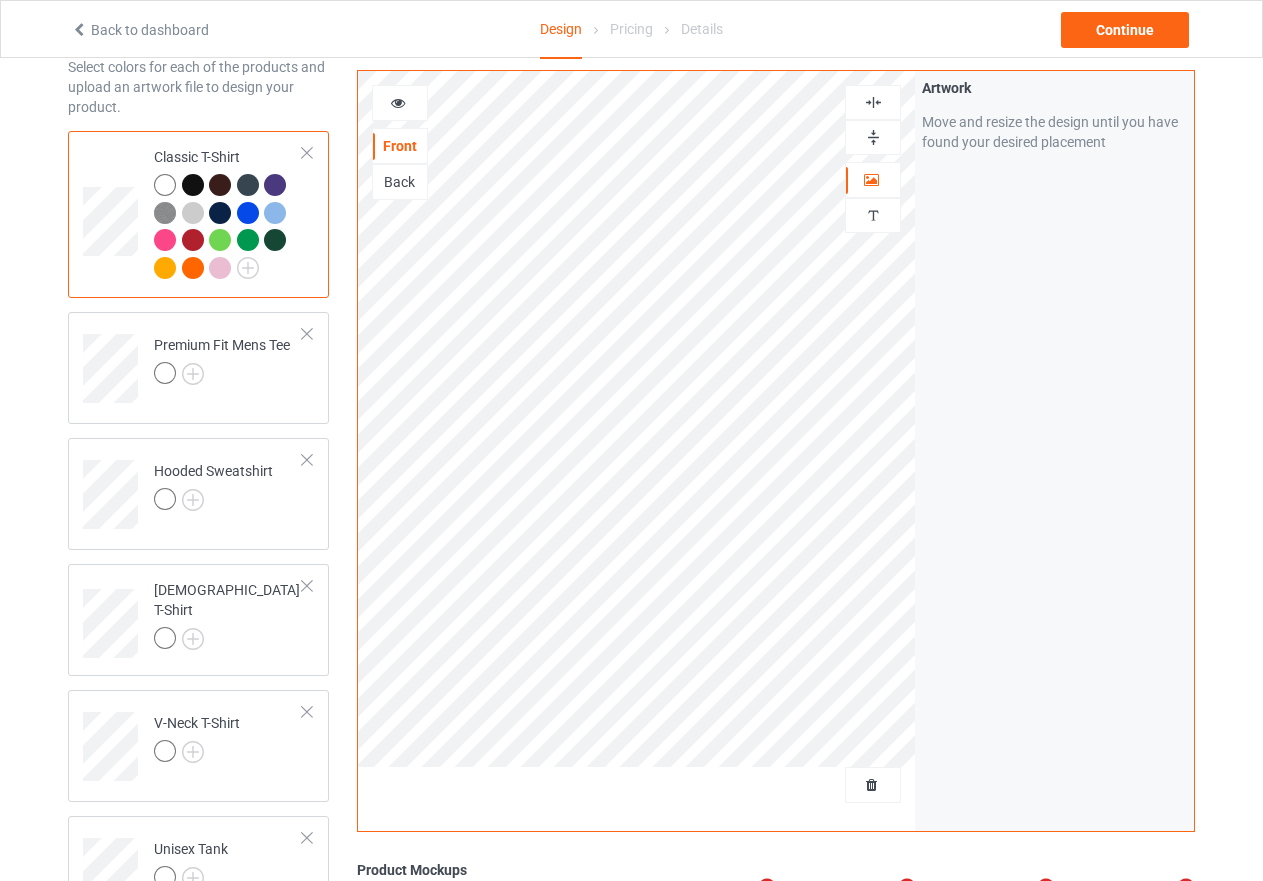 scroll, scrollTop: 0, scrollLeft: 0, axis: both 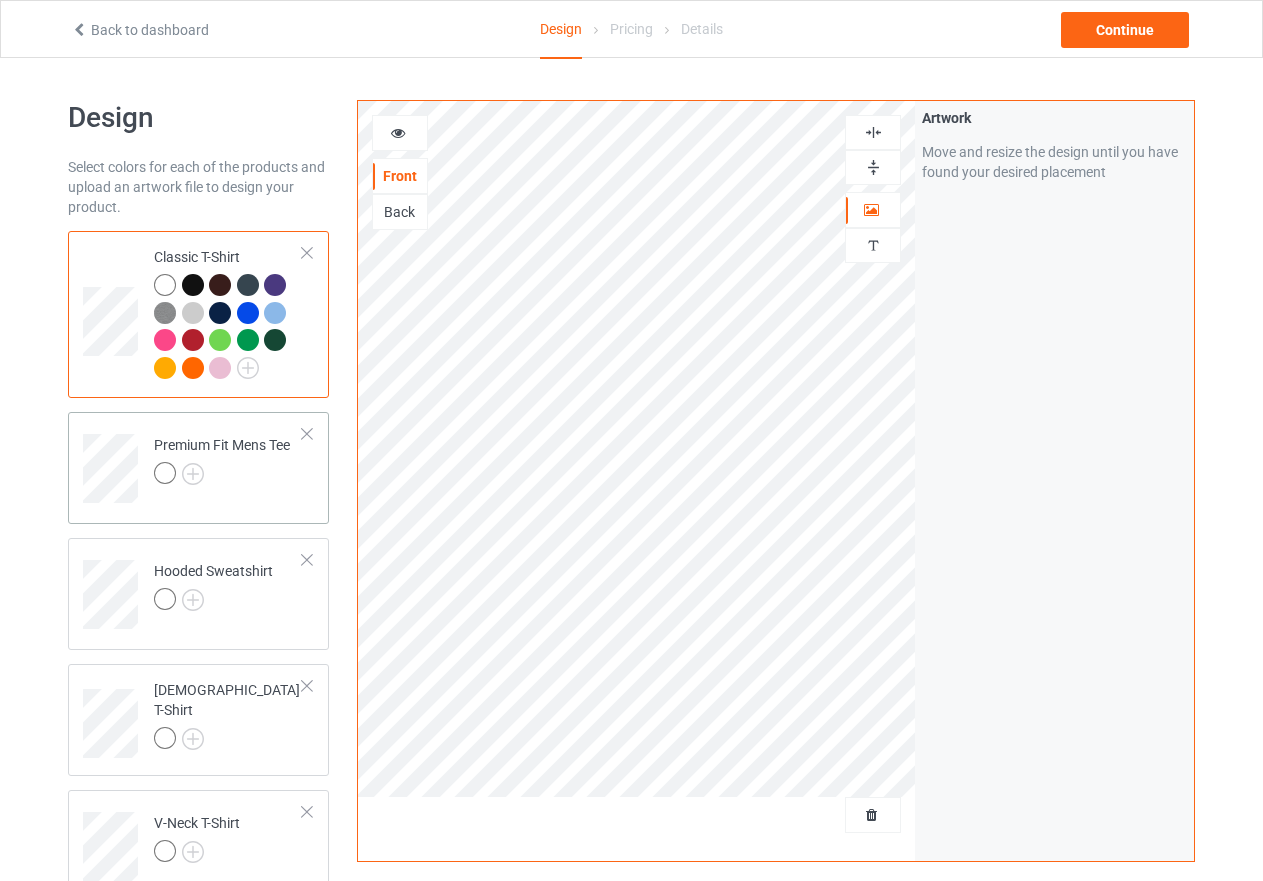 click on "Premium Fit Mens Tee" at bounding box center [228, 461] 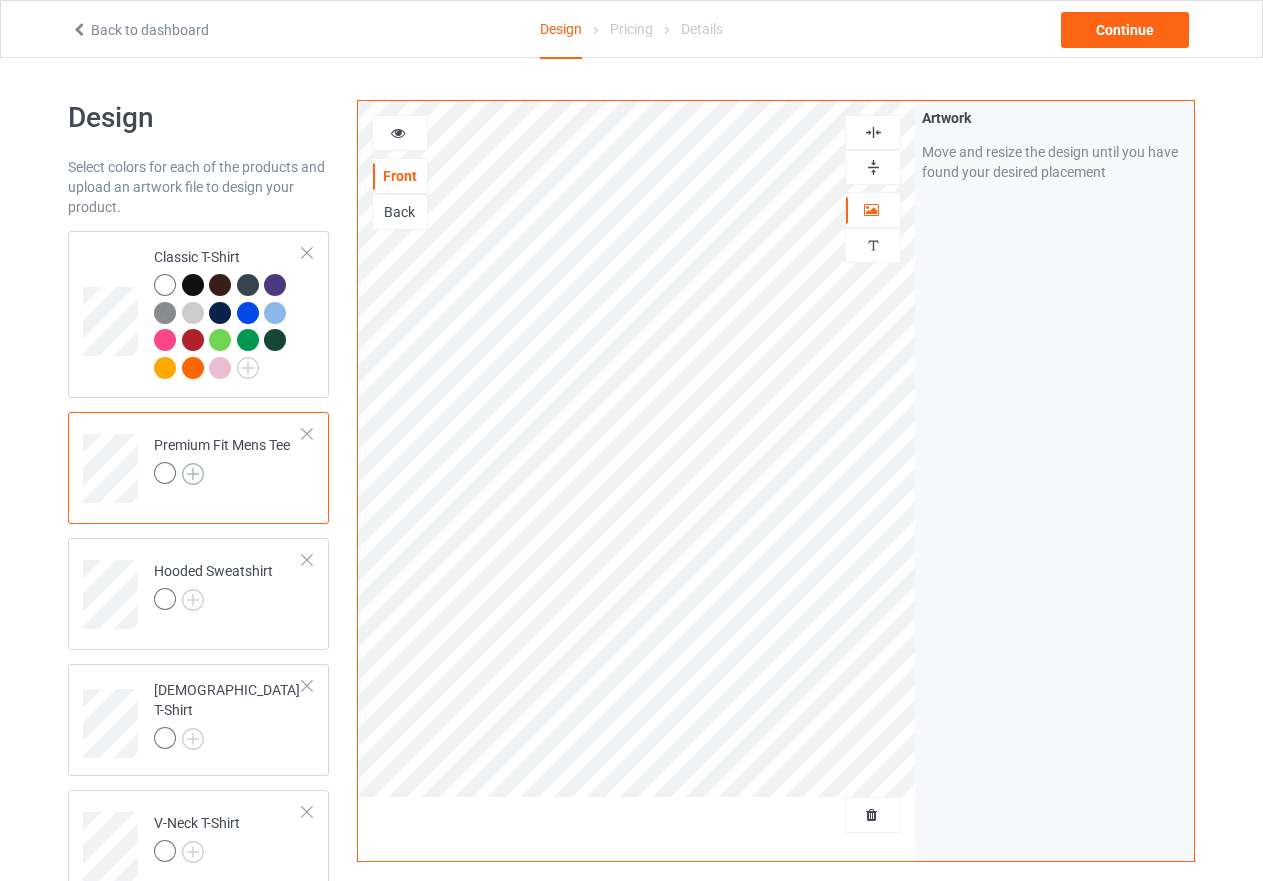 click at bounding box center [193, 474] 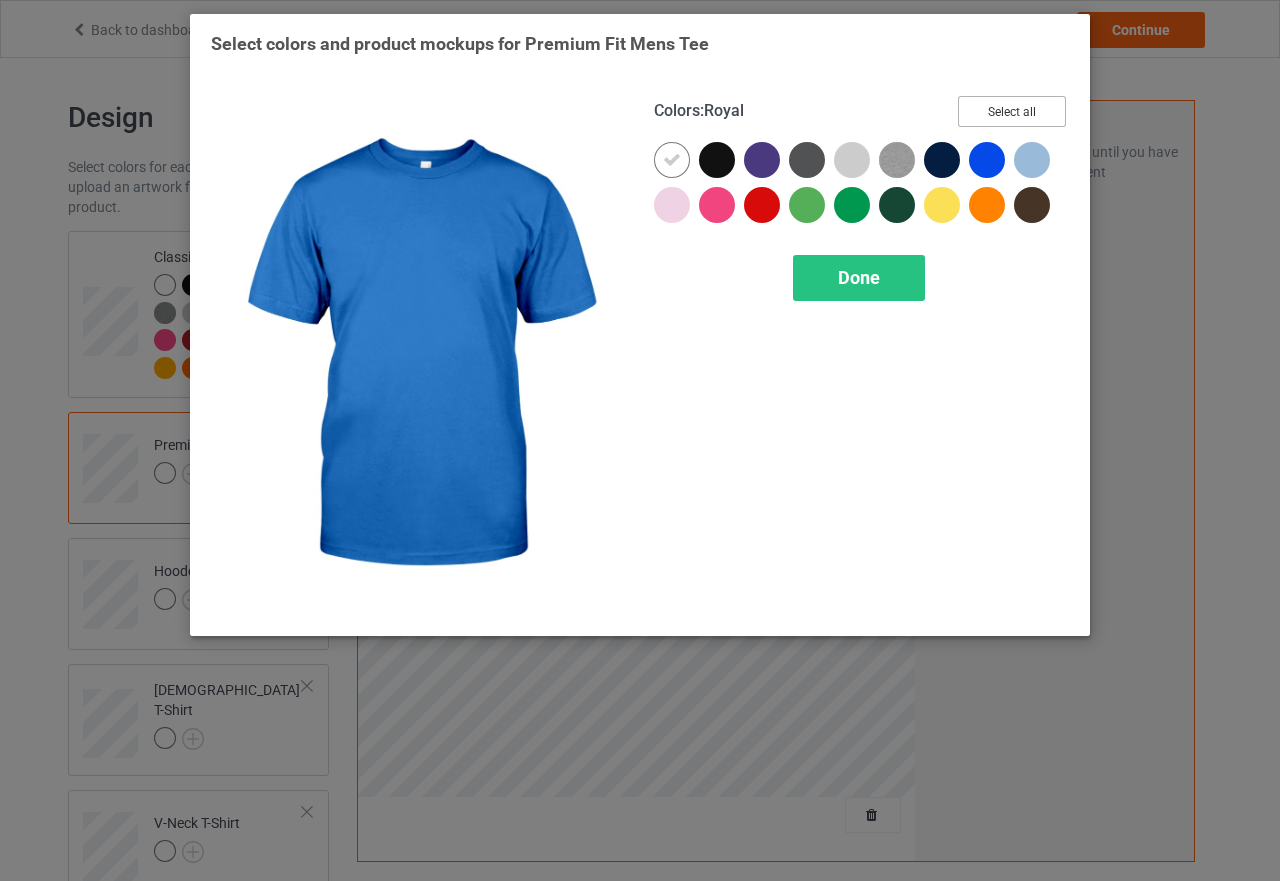 click on "Select all" at bounding box center [1012, 111] 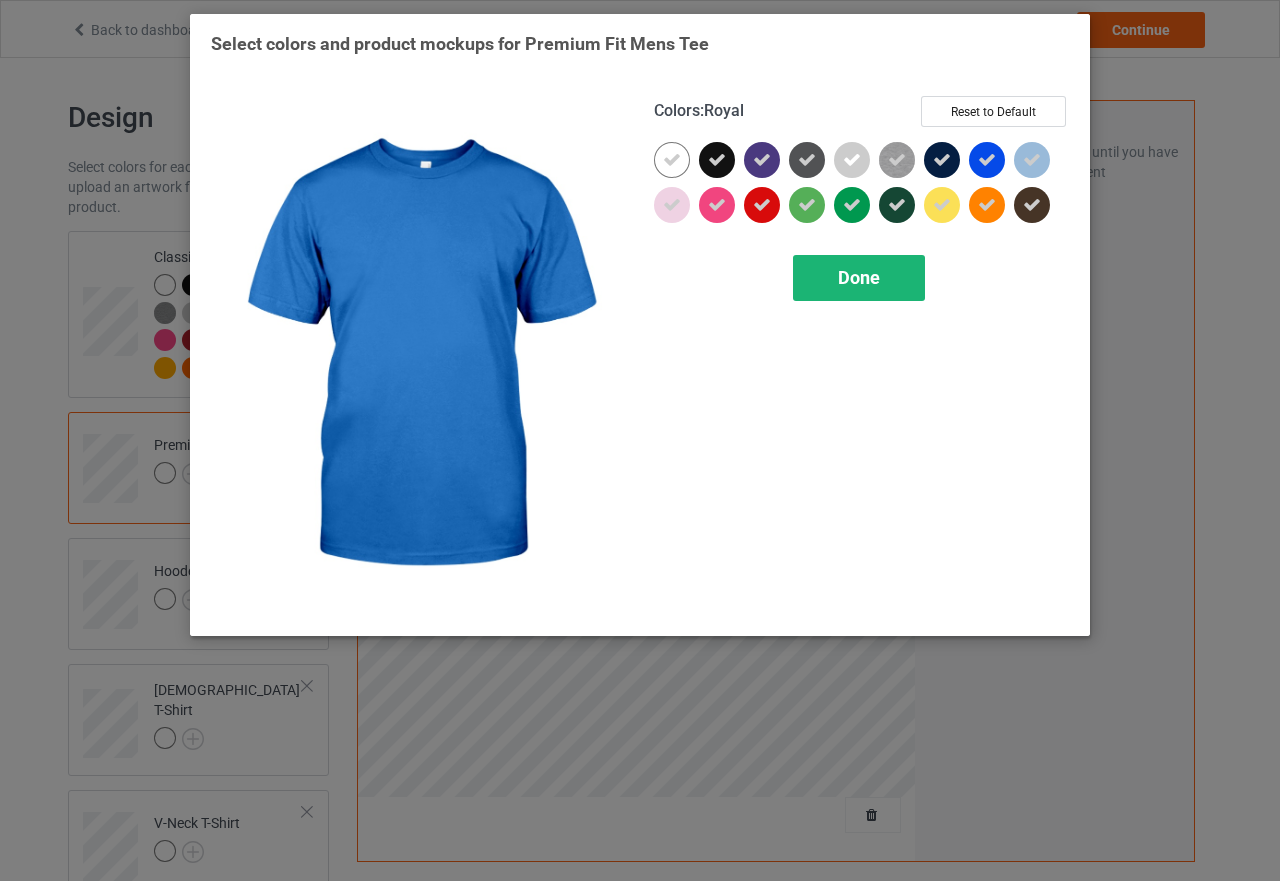 click on "Done" at bounding box center [859, 277] 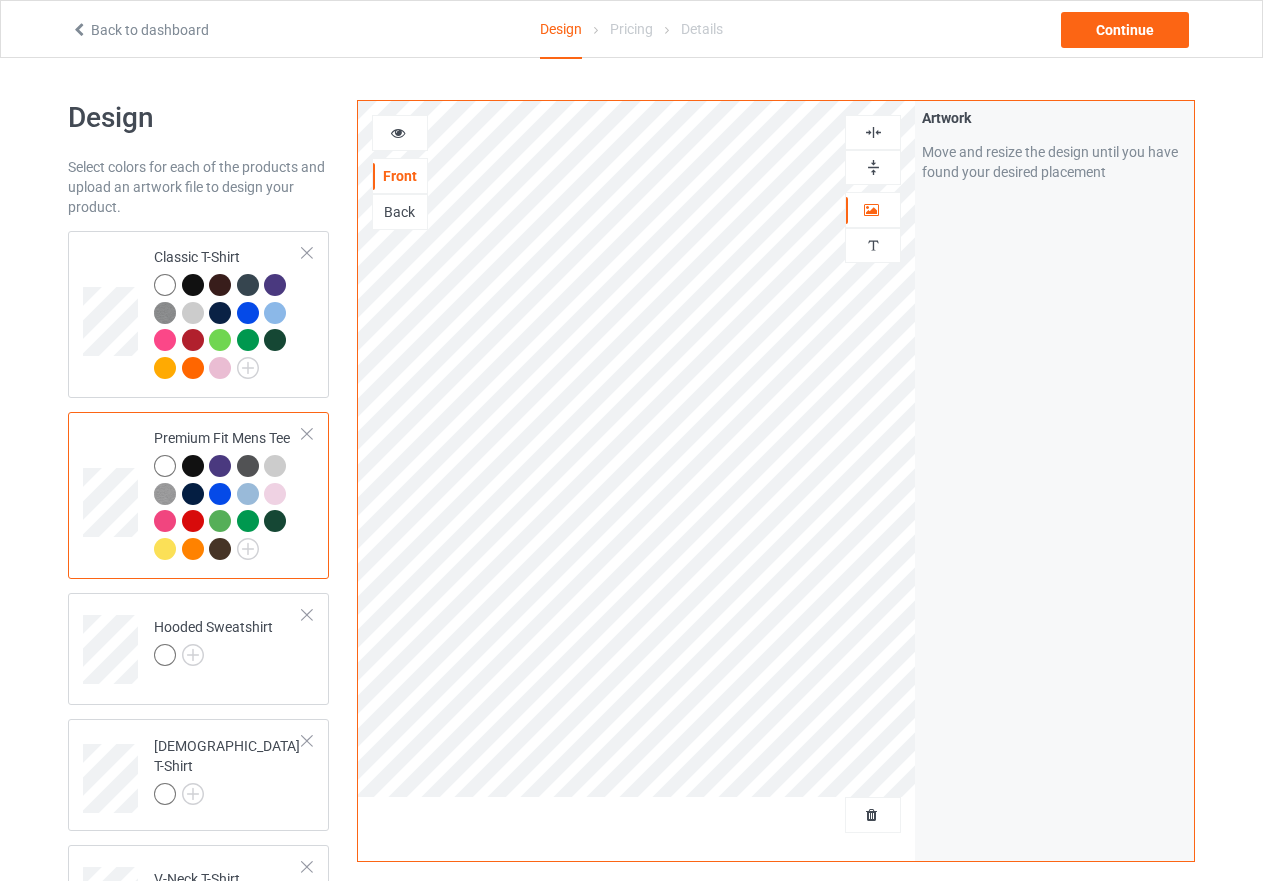 click at bounding box center (873, 132) 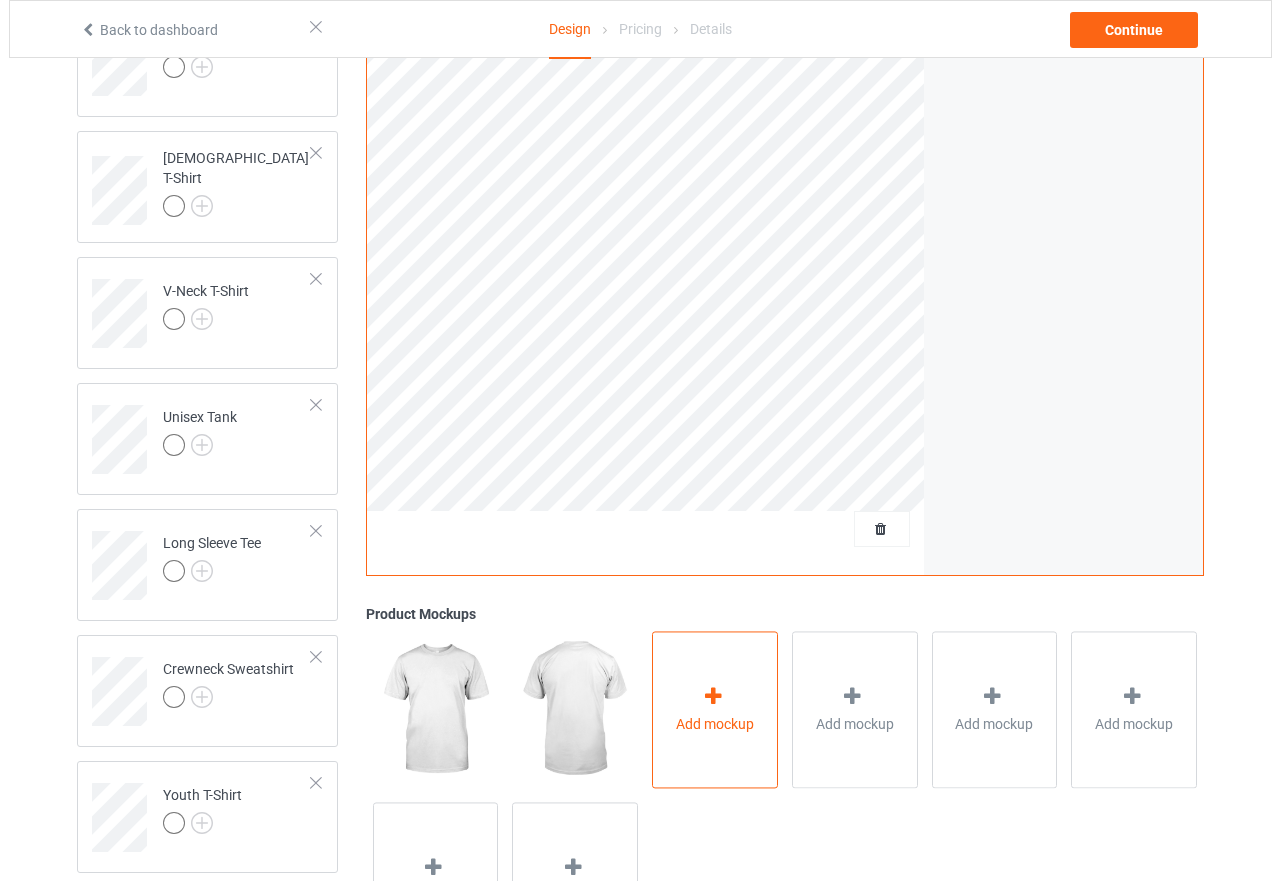 scroll, scrollTop: 600, scrollLeft: 0, axis: vertical 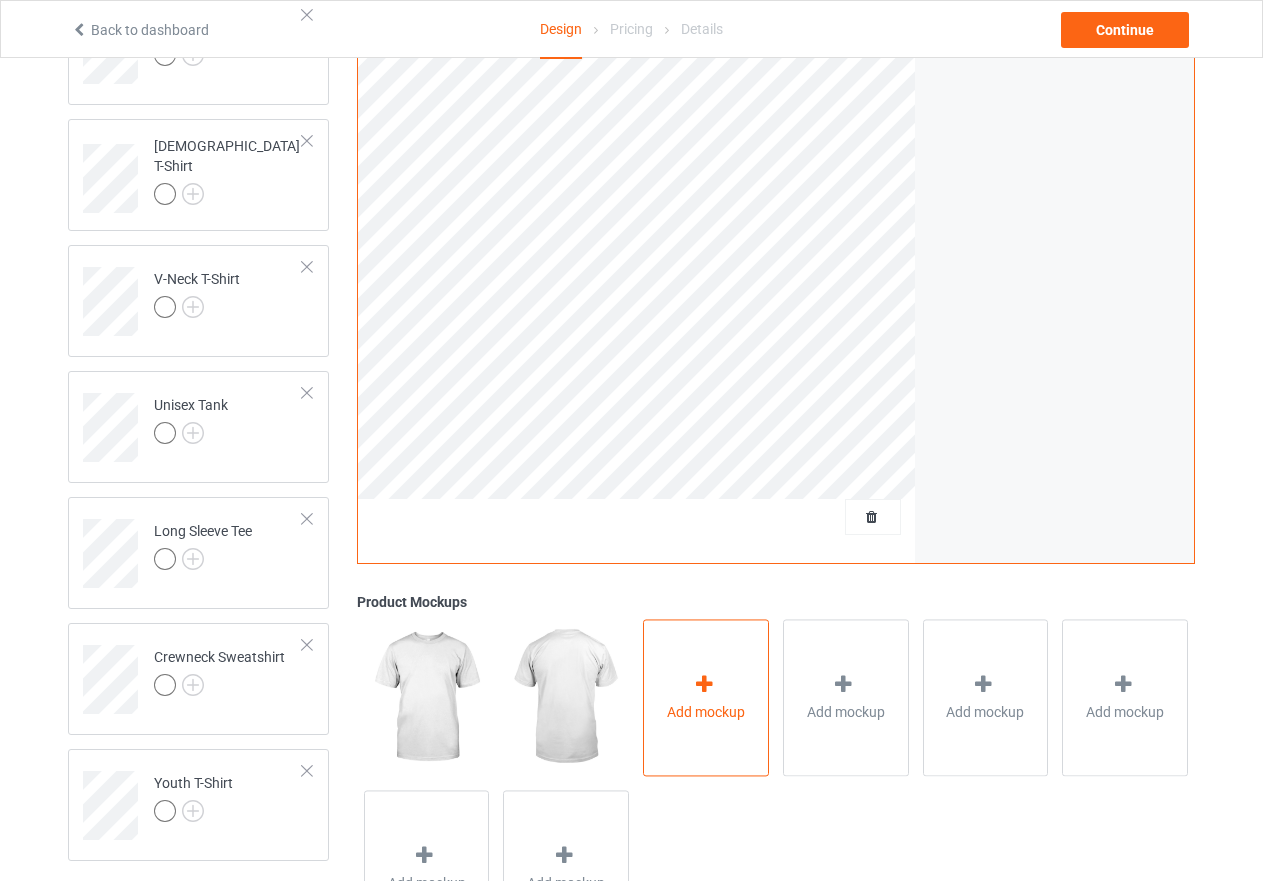 click at bounding box center [706, 687] 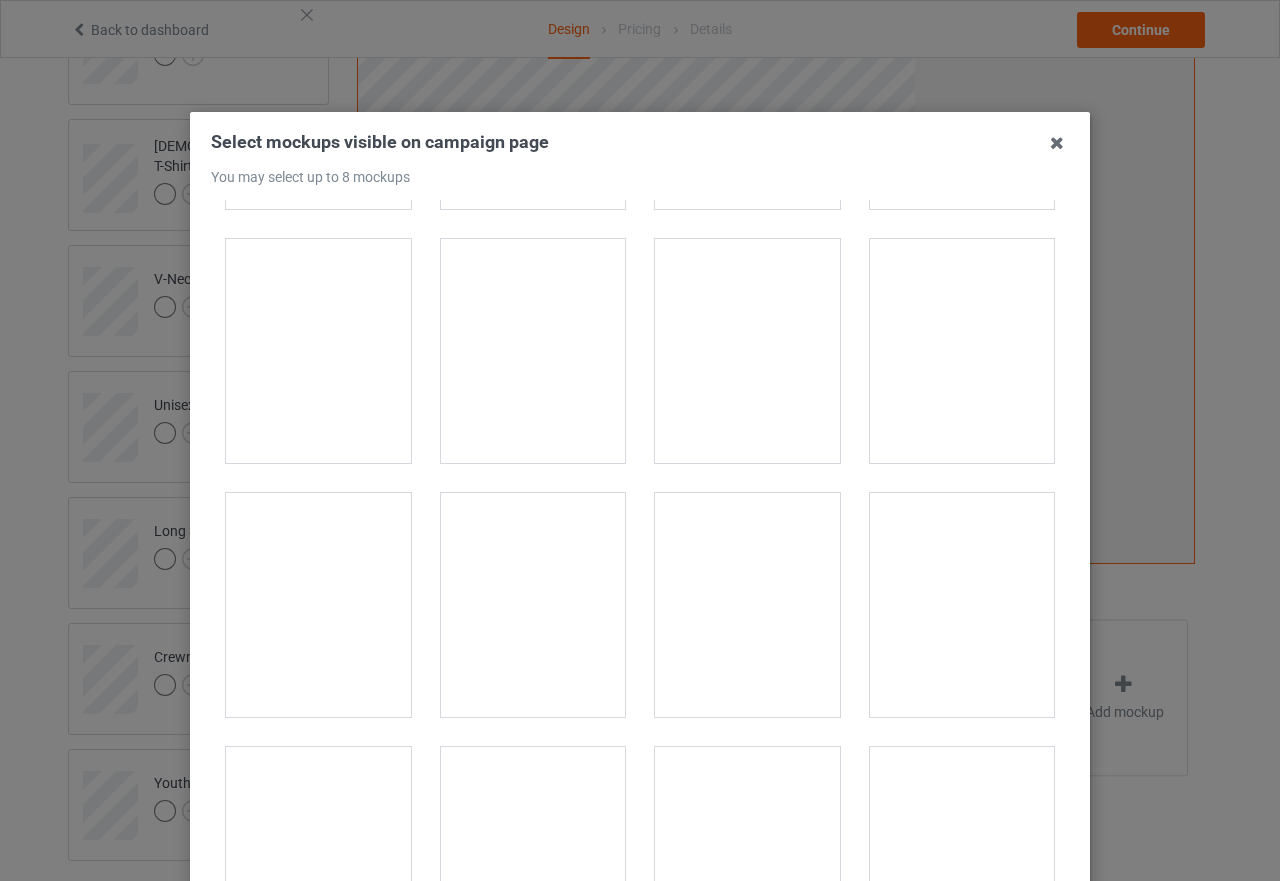 scroll, scrollTop: 1100, scrollLeft: 0, axis: vertical 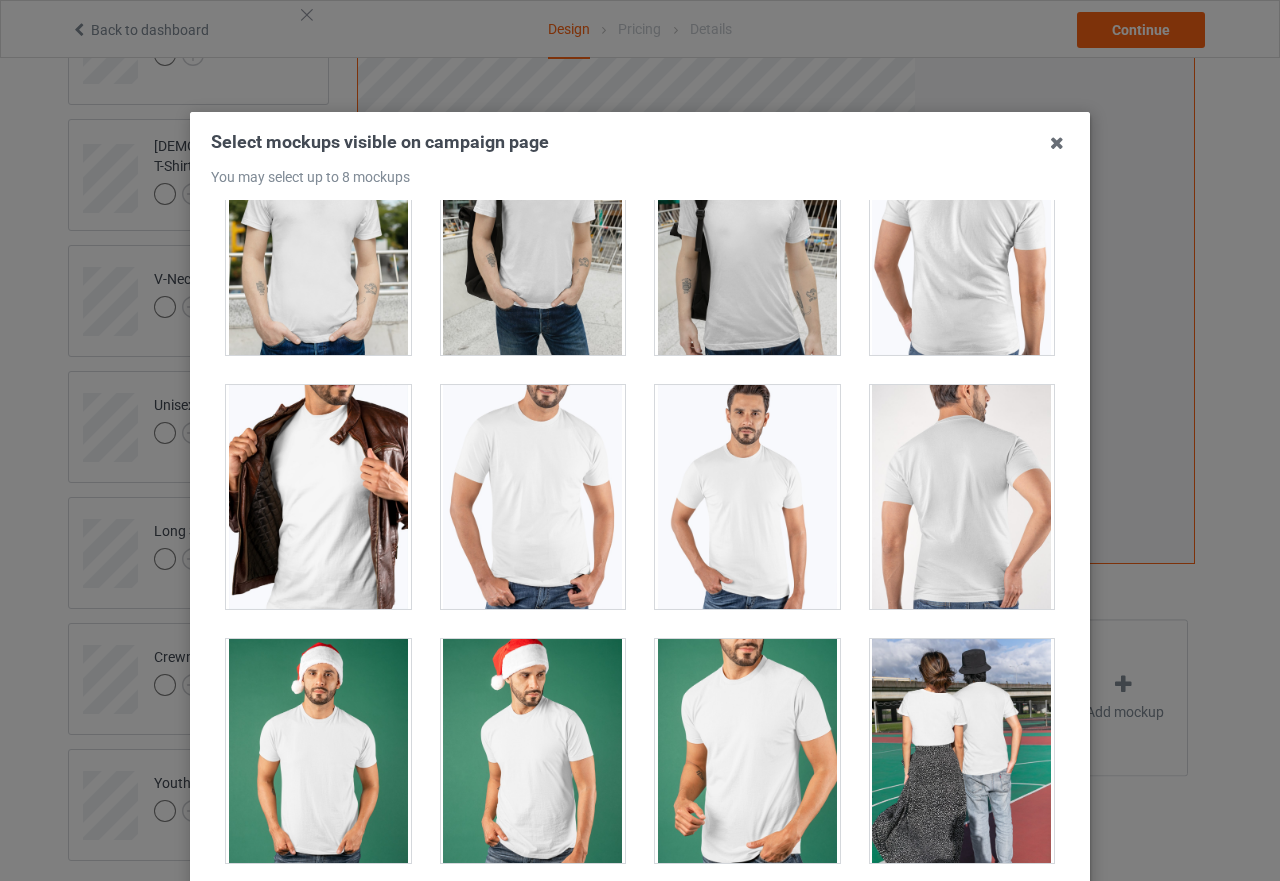 click at bounding box center (747, 497) 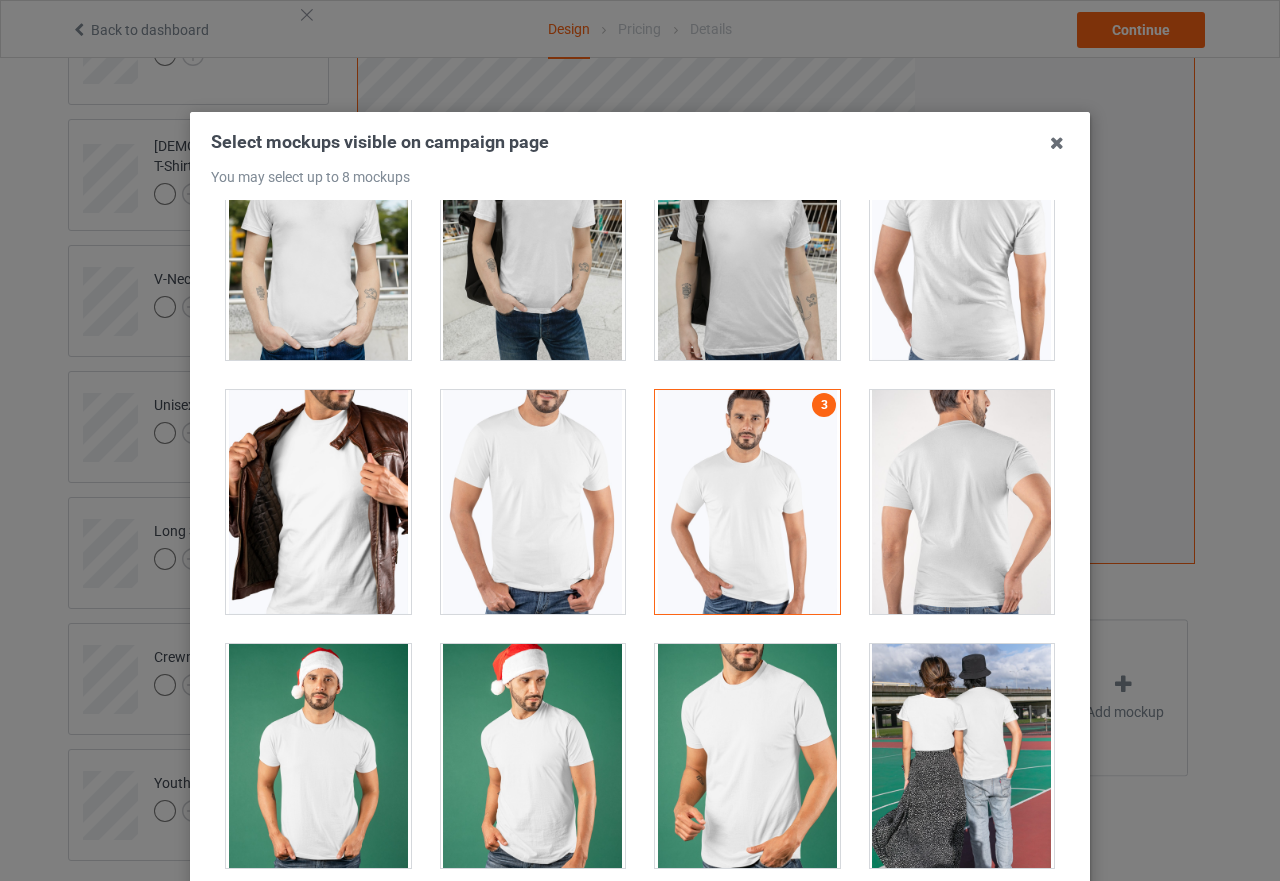 scroll, scrollTop: 1100, scrollLeft: 0, axis: vertical 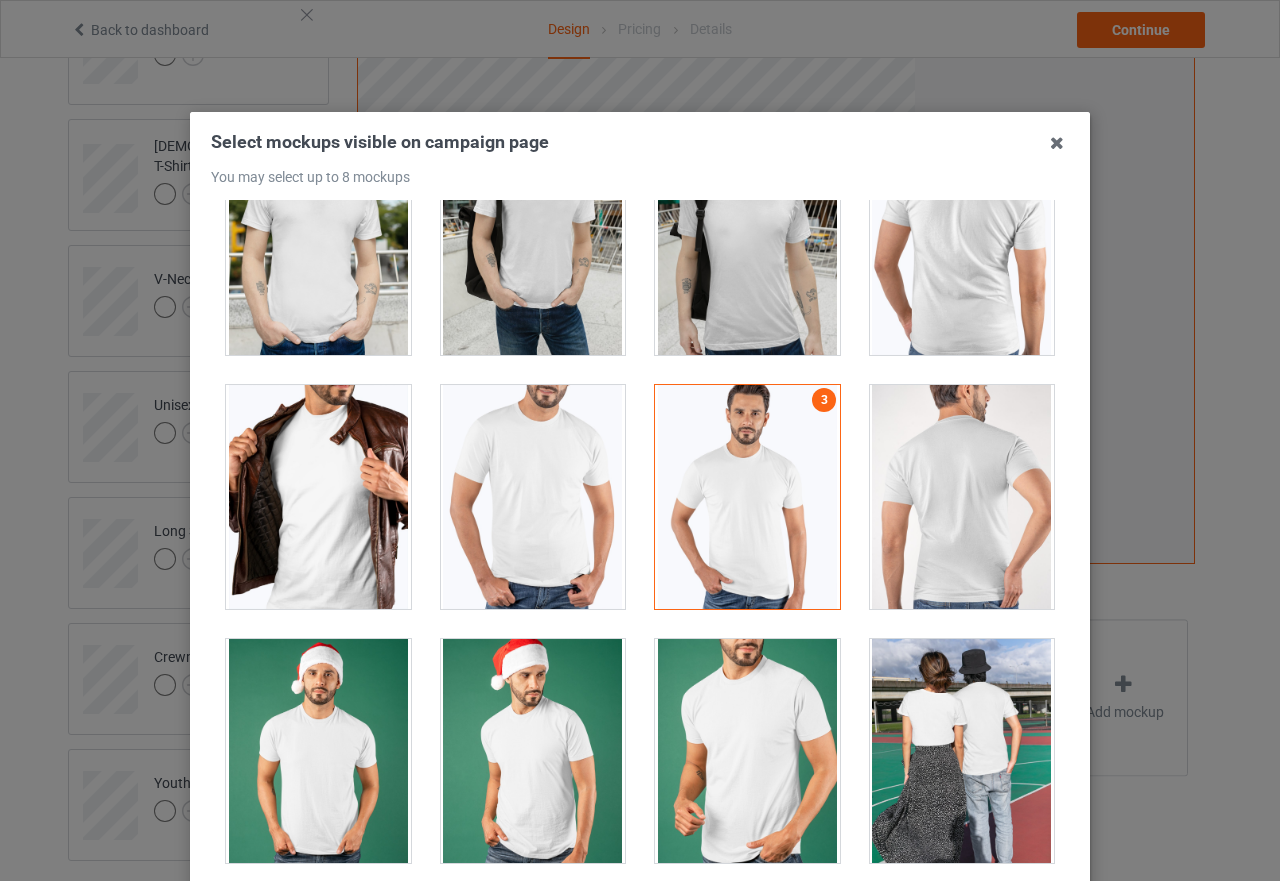 click at bounding box center (533, 497) 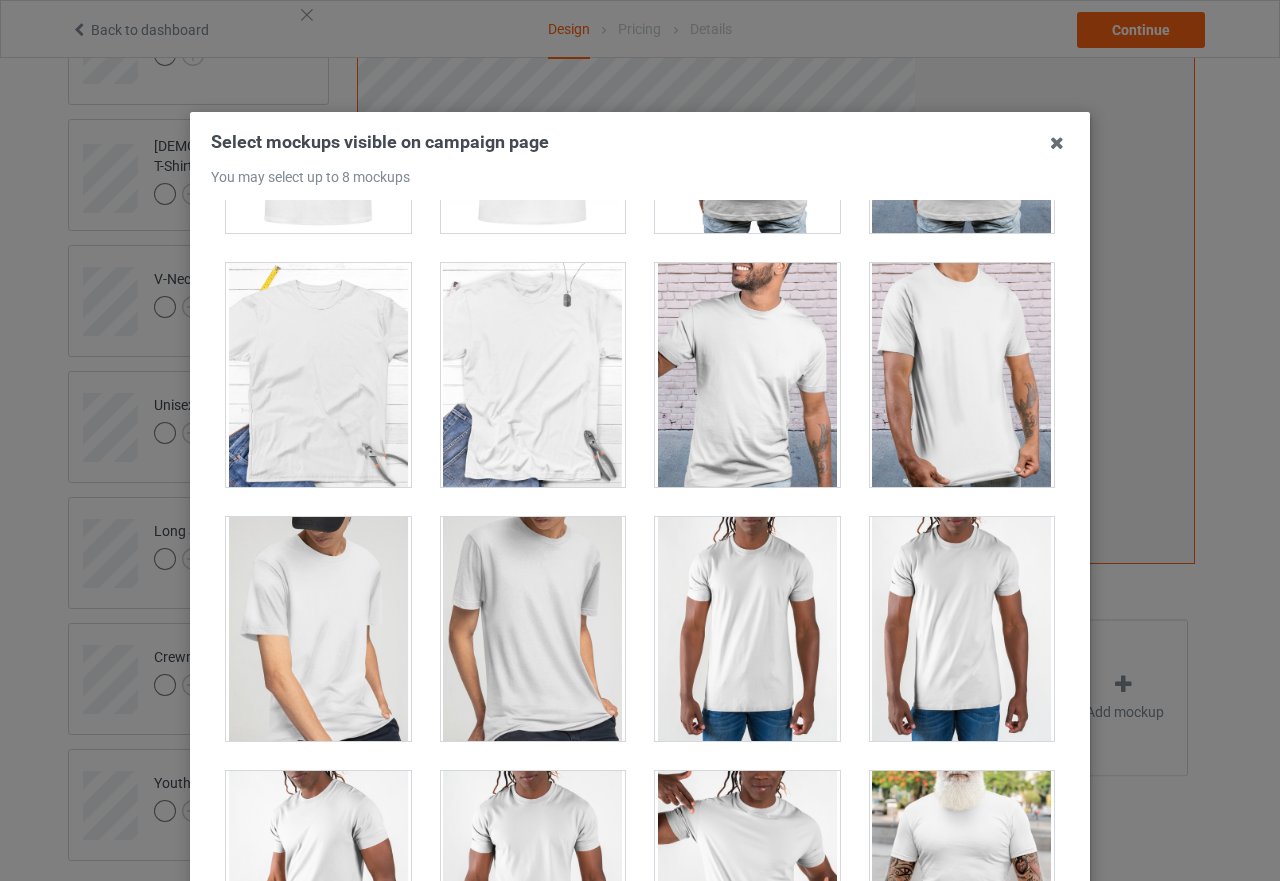scroll, scrollTop: 3200, scrollLeft: 0, axis: vertical 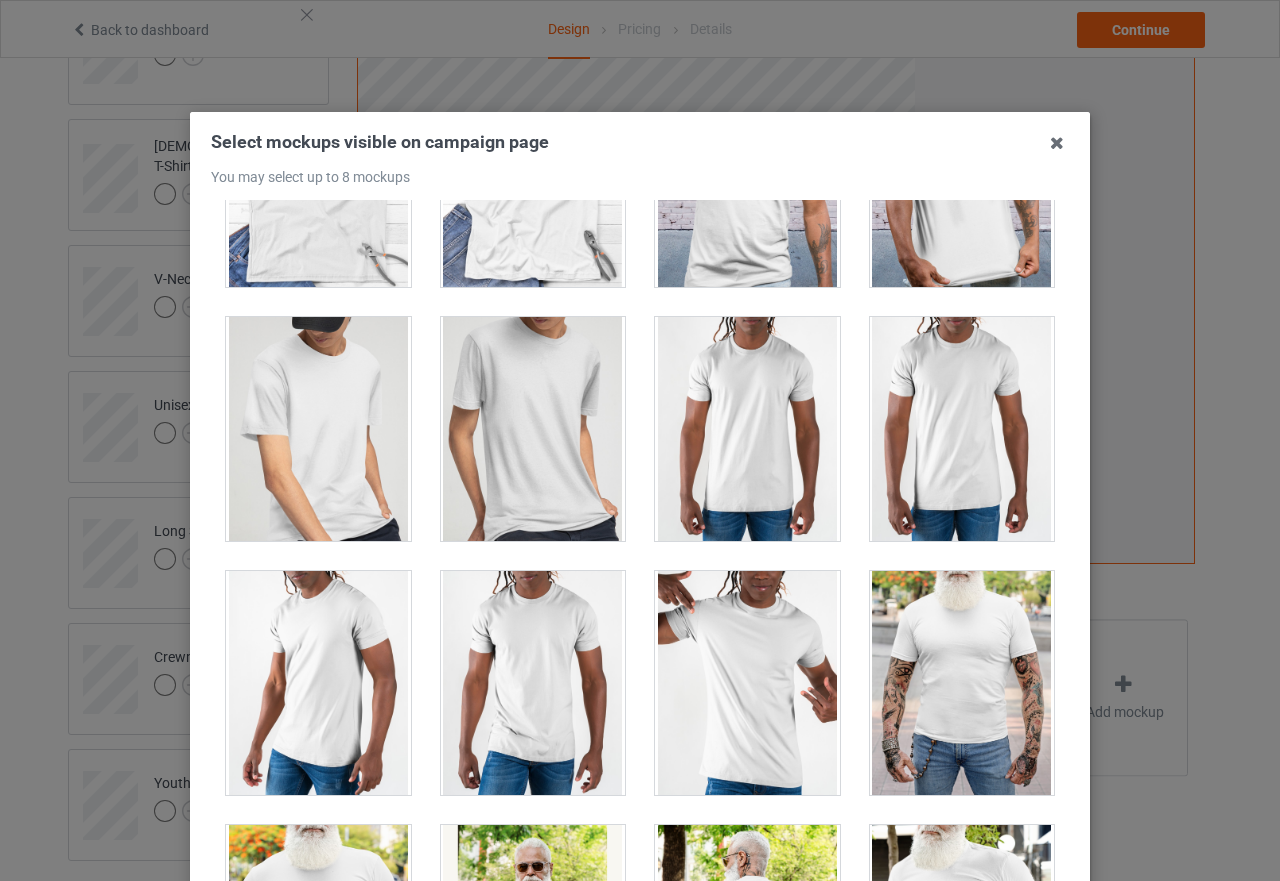click at bounding box center [533, 683] 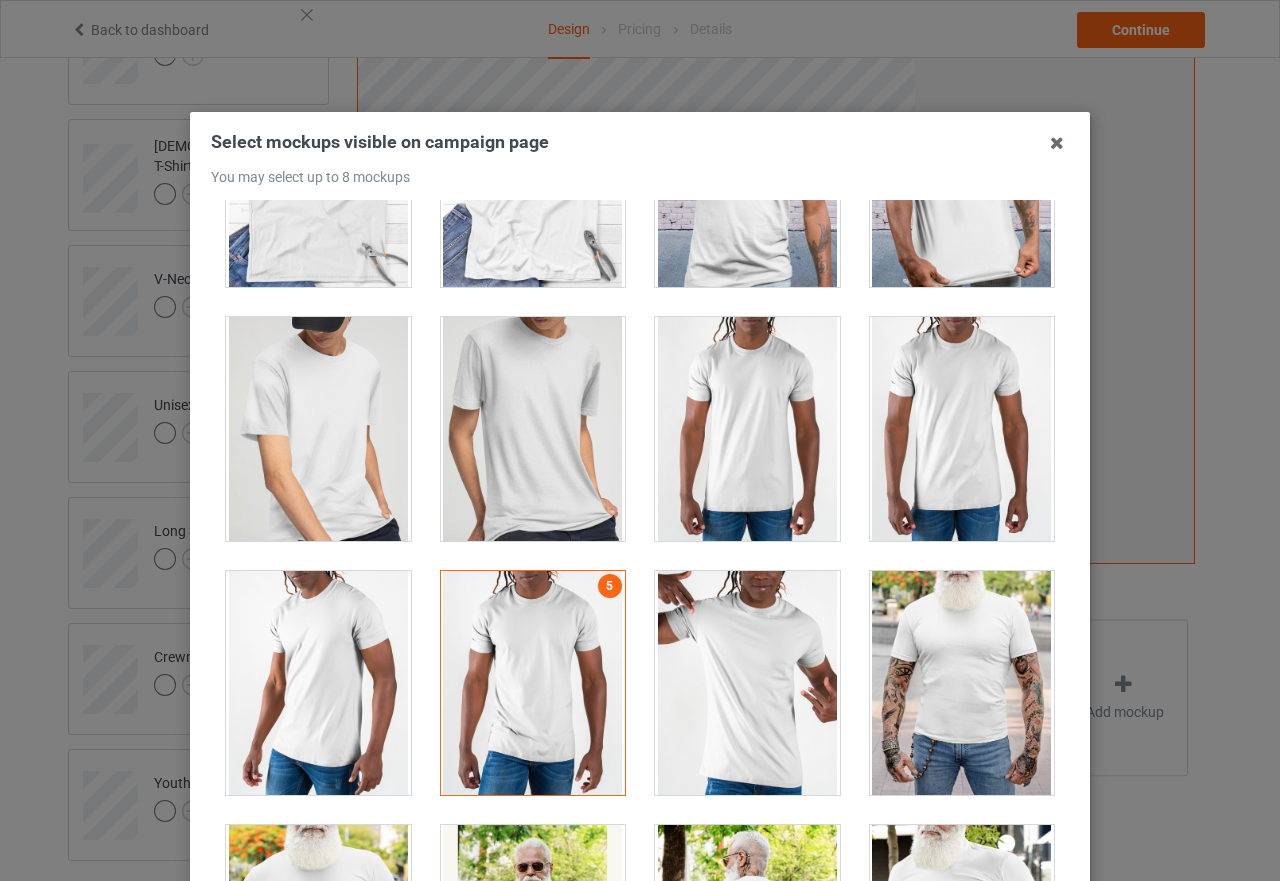 click at bounding box center (747, 683) 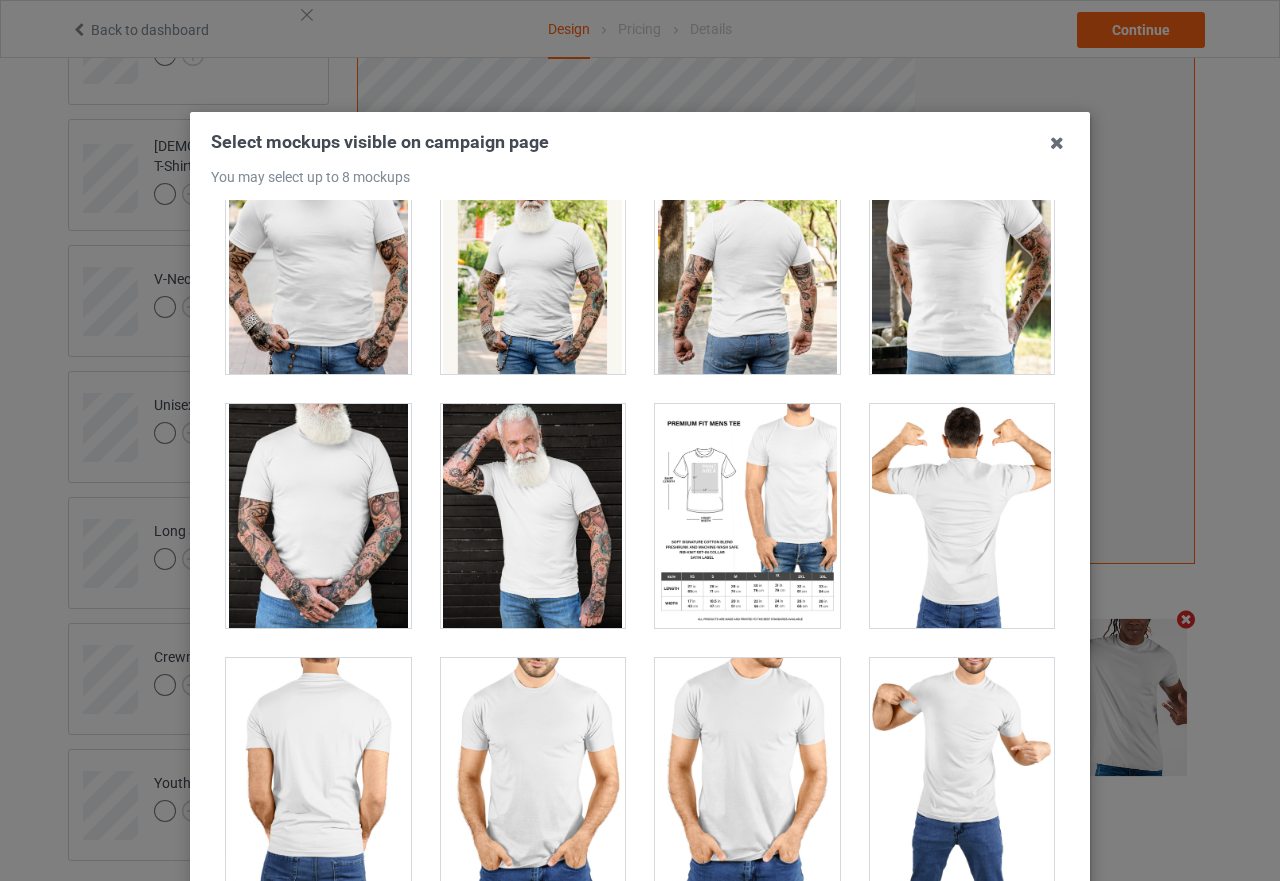 scroll, scrollTop: 4200, scrollLeft: 0, axis: vertical 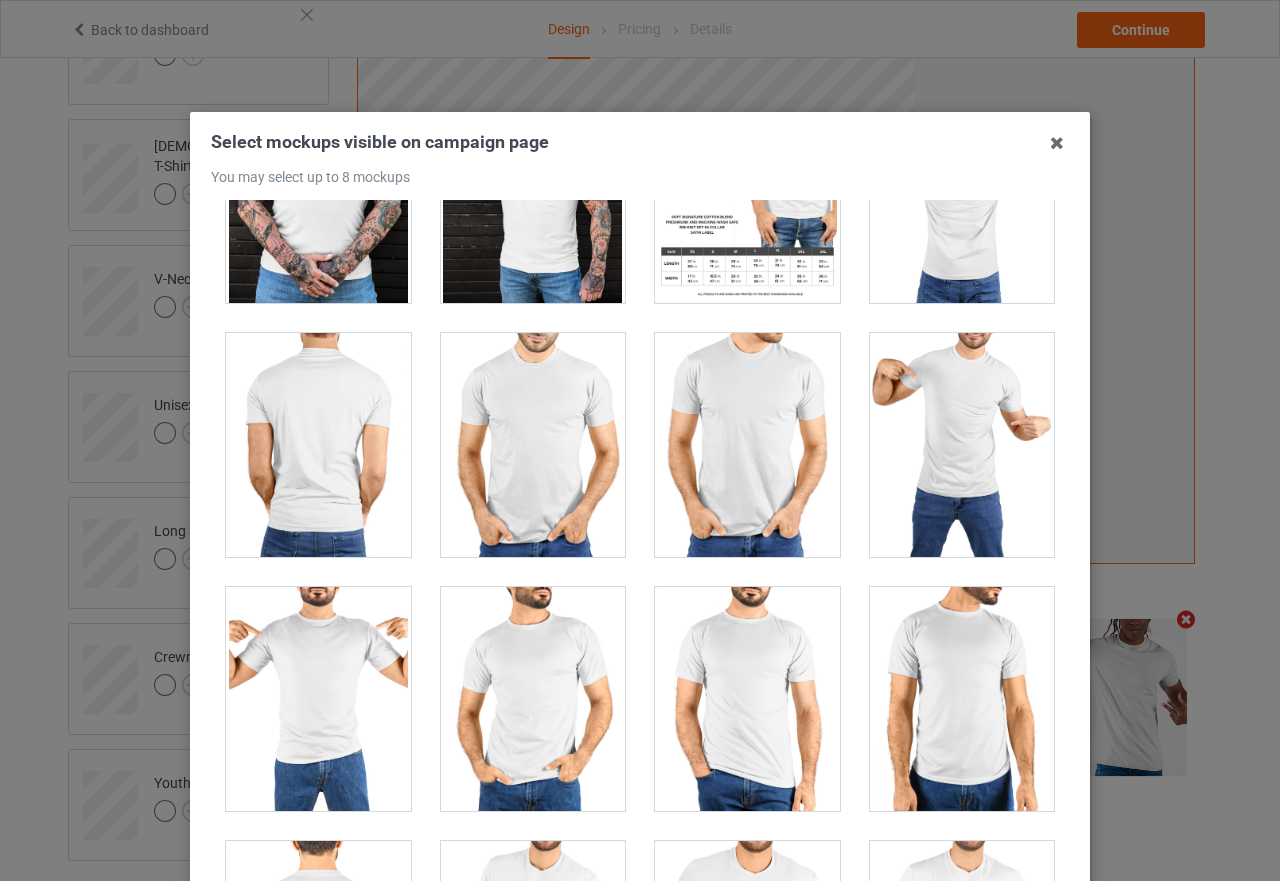 click at bounding box center [533, 445] 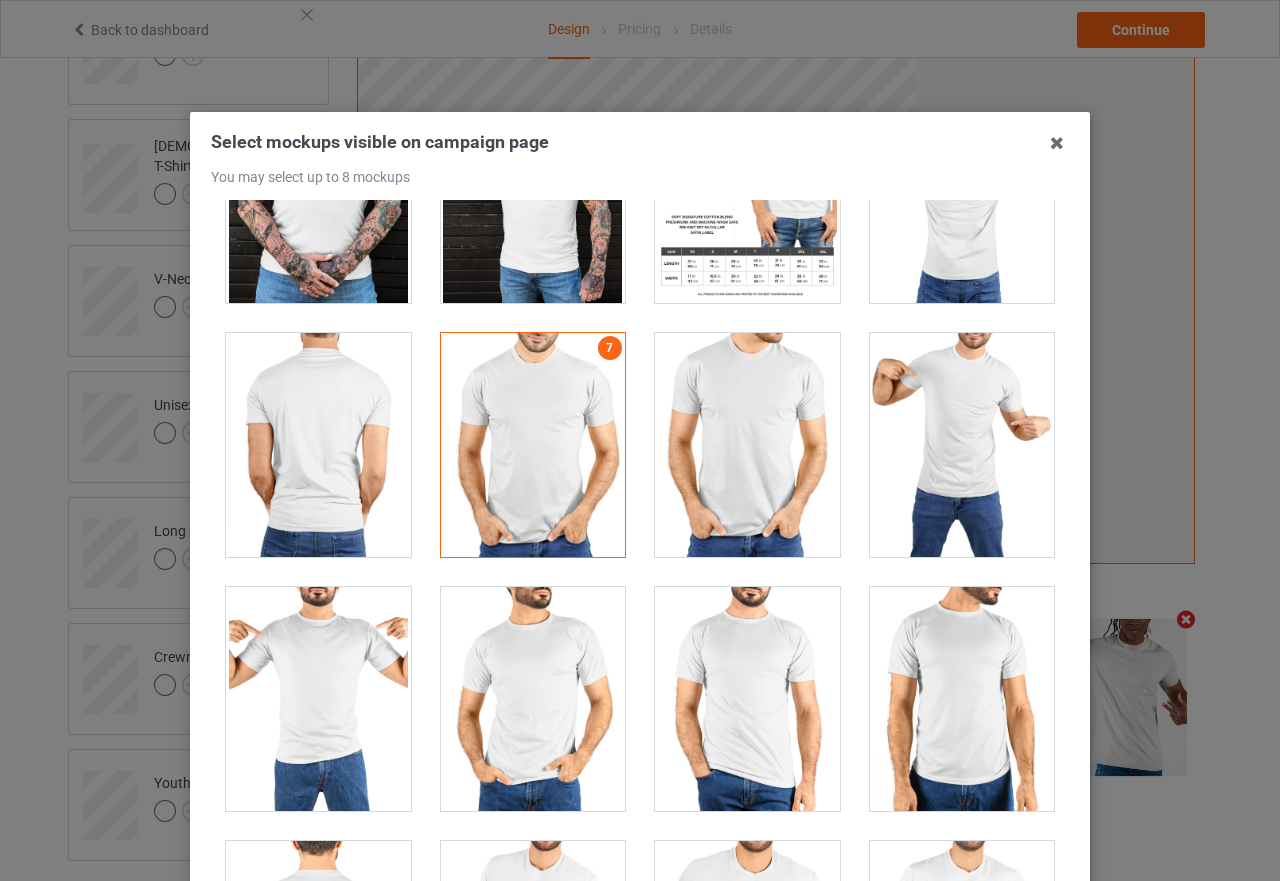 click at bounding box center [747, 445] 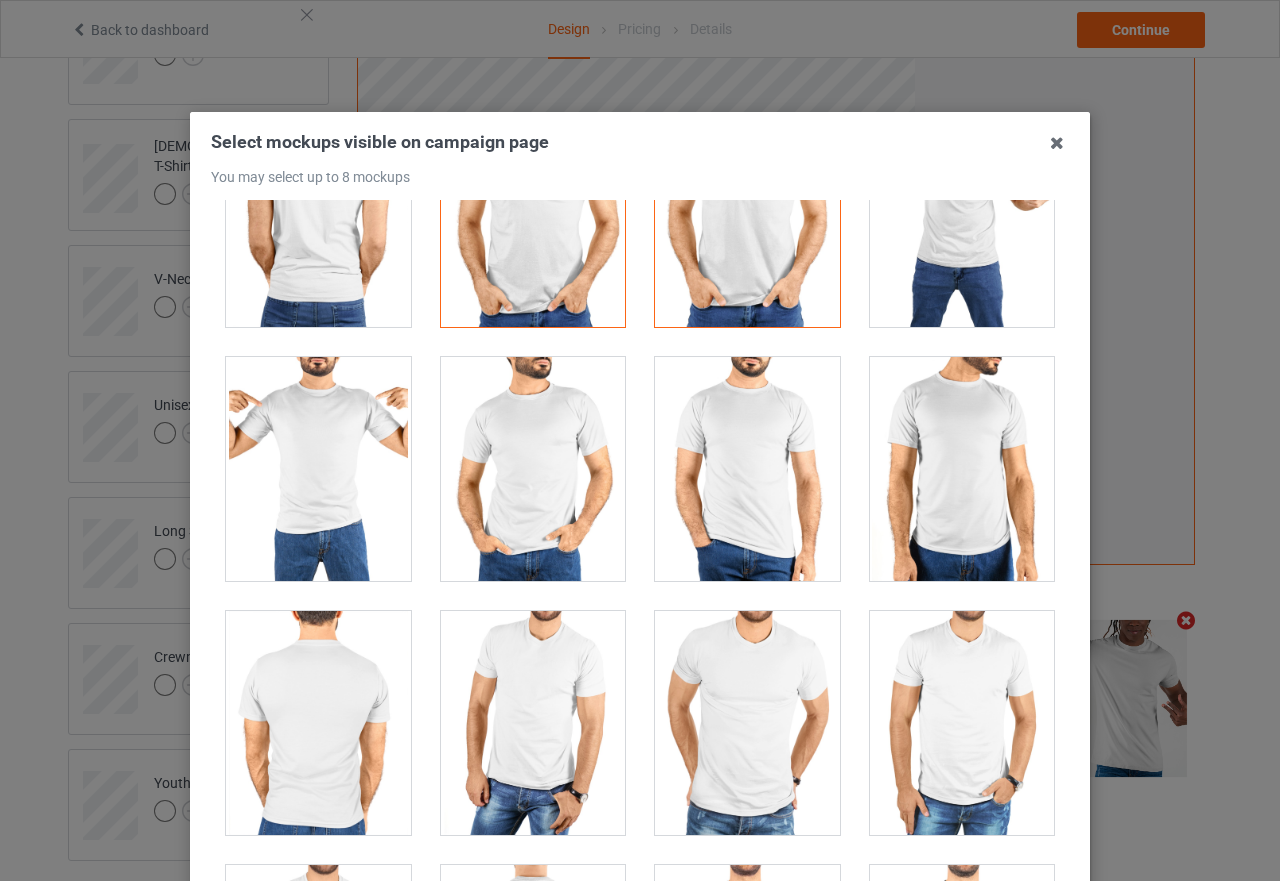 scroll, scrollTop: 4800, scrollLeft: 0, axis: vertical 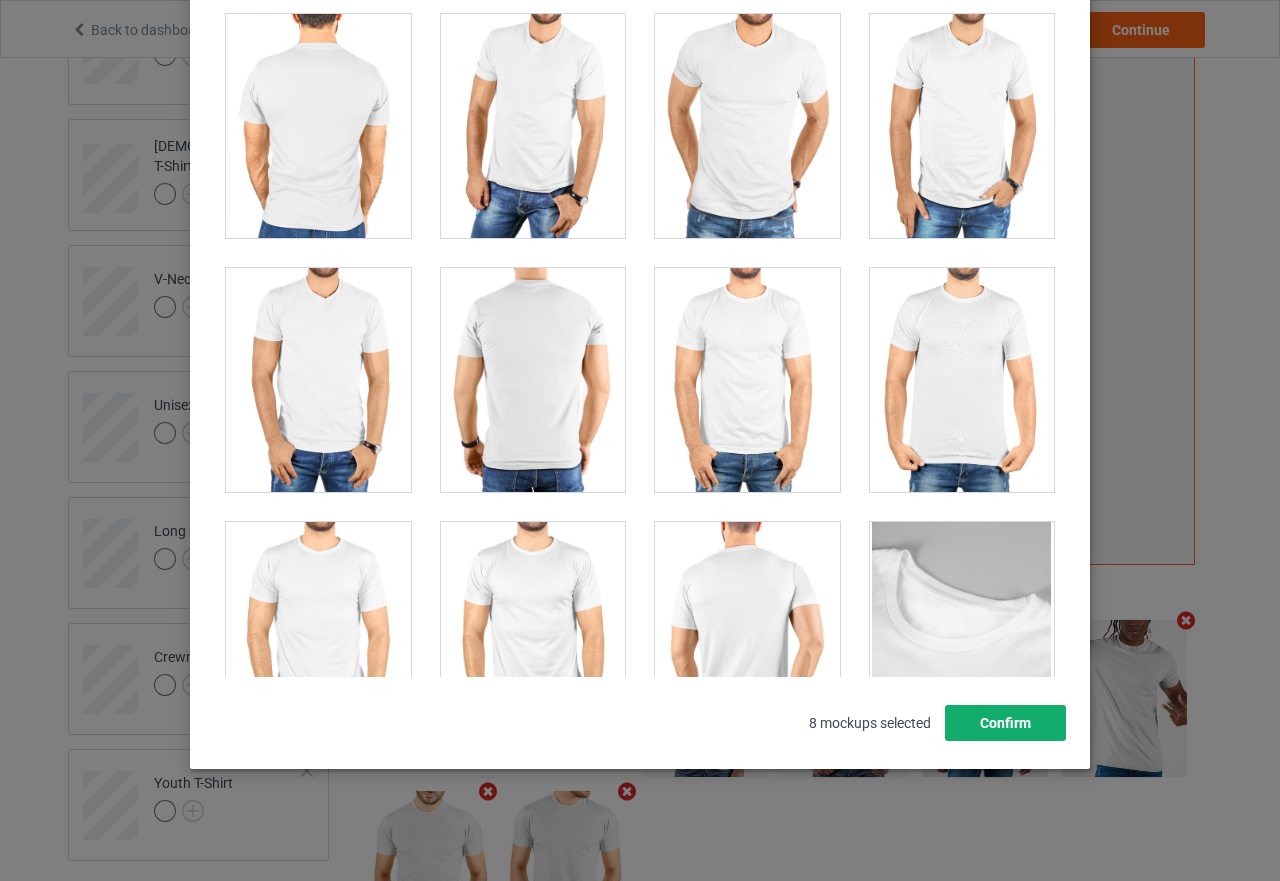click on "Confirm" at bounding box center (1005, 723) 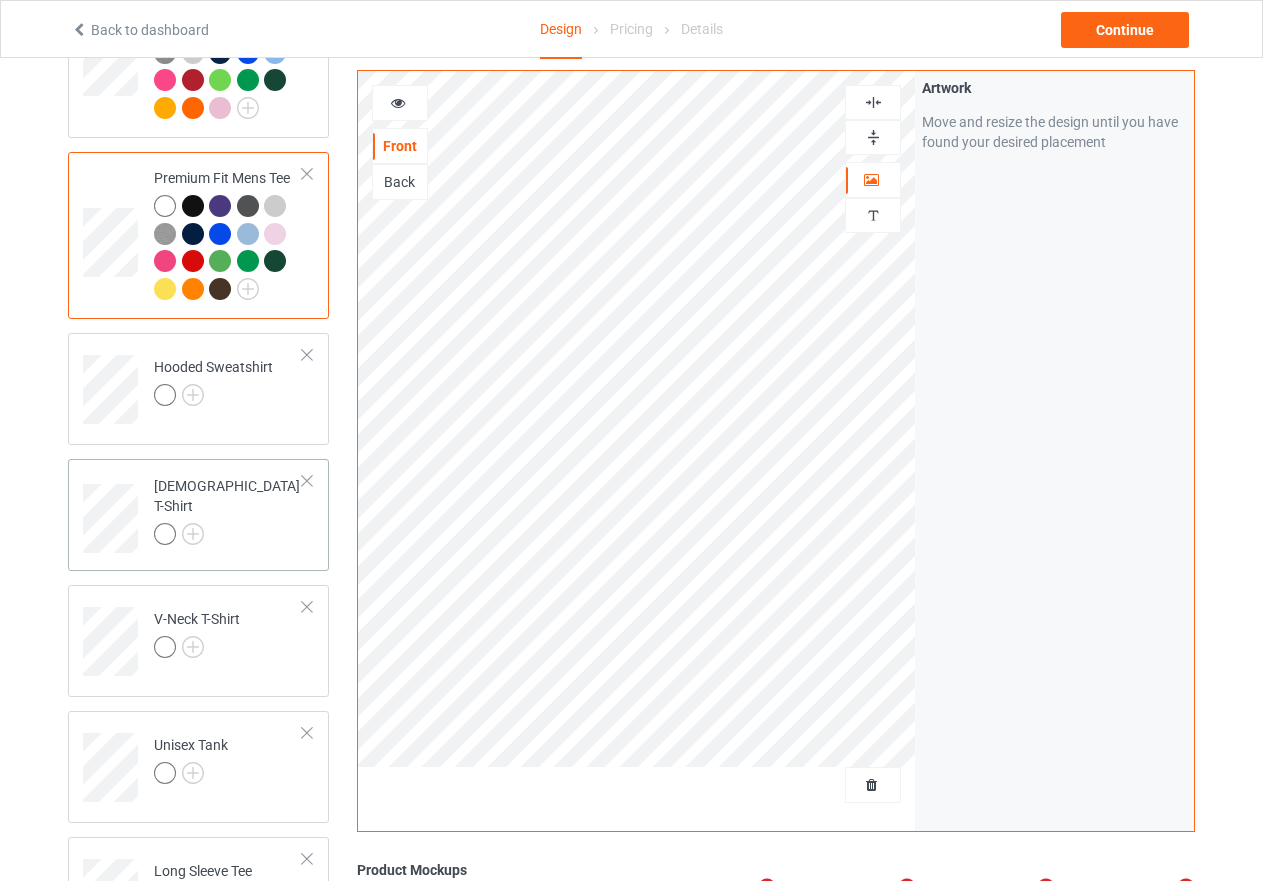scroll, scrollTop: 217, scrollLeft: 0, axis: vertical 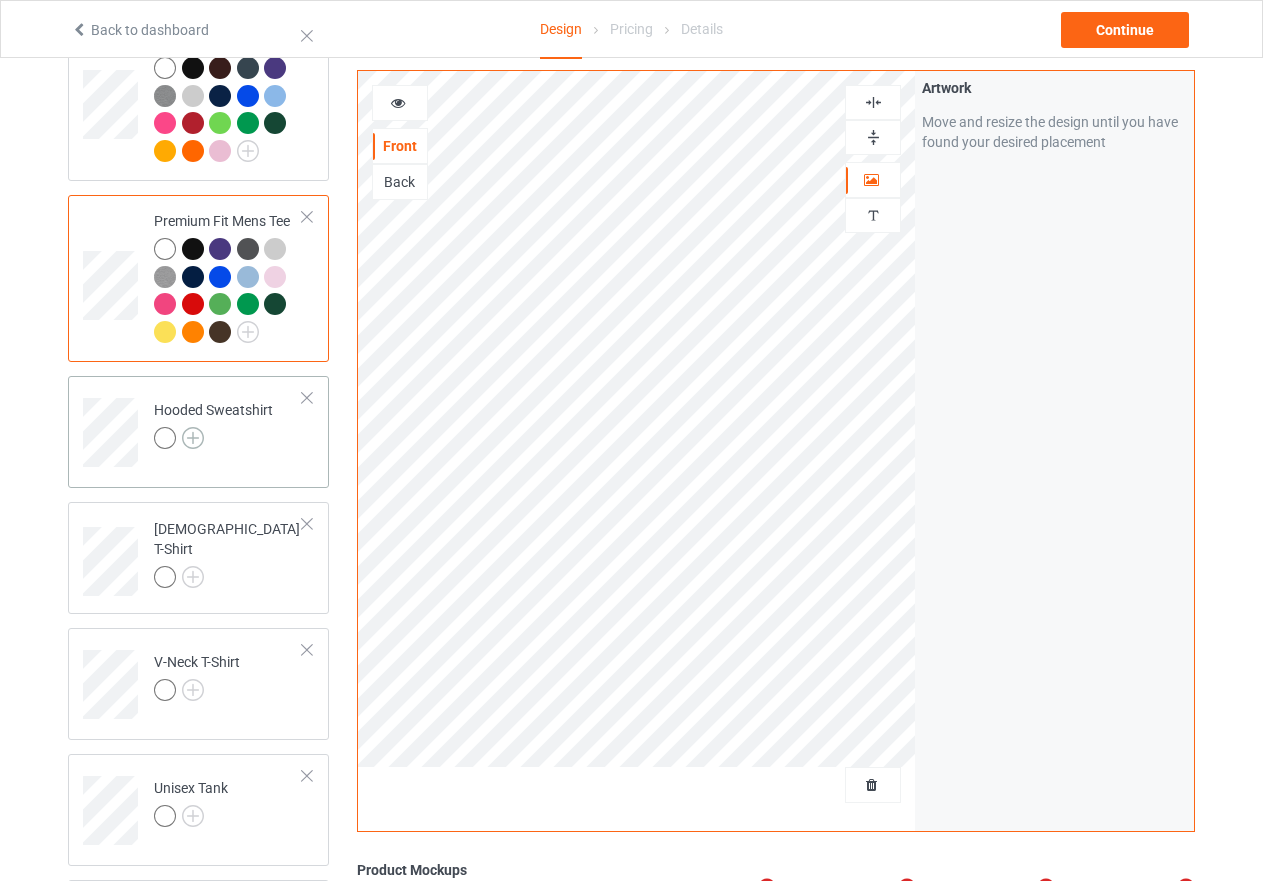 click at bounding box center [193, 438] 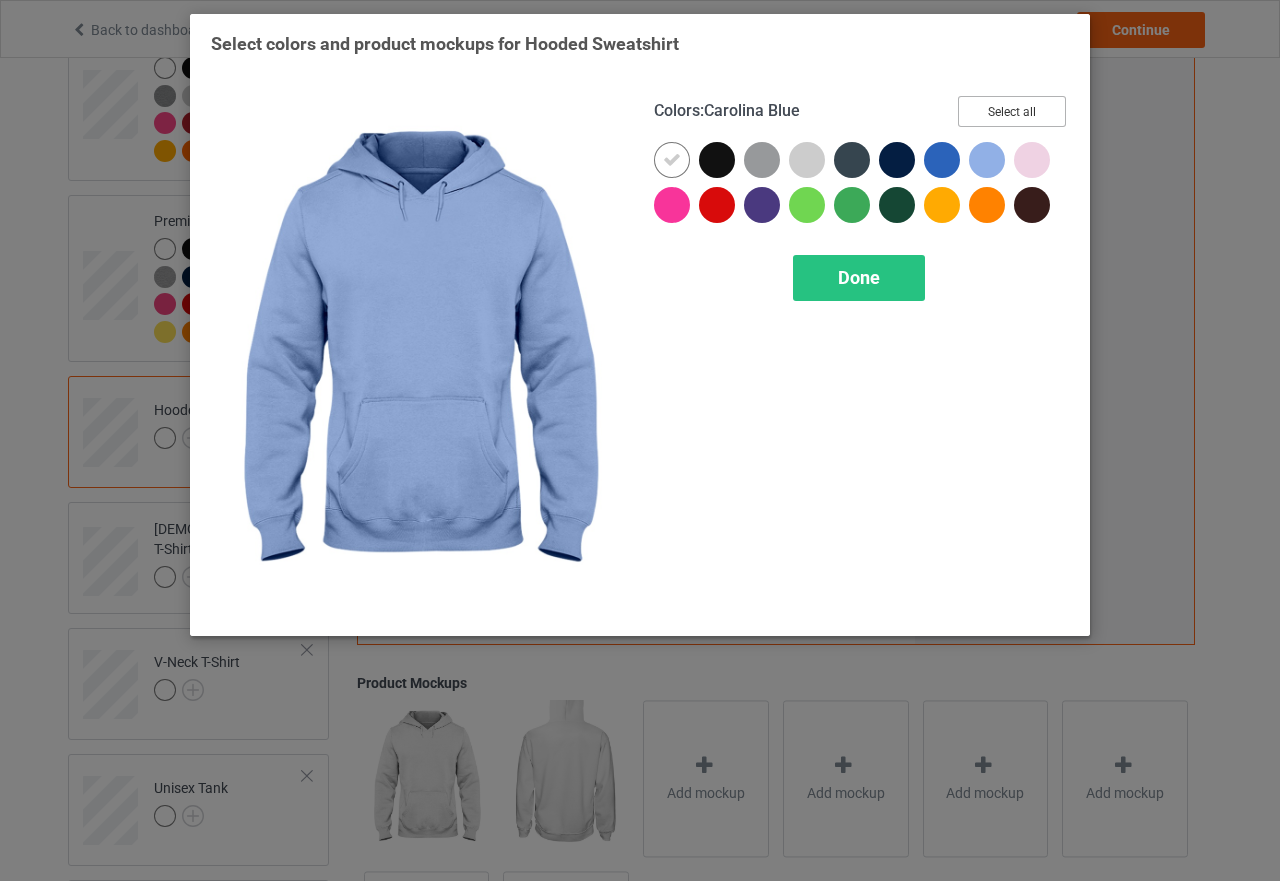 click on "Select all" at bounding box center [1012, 111] 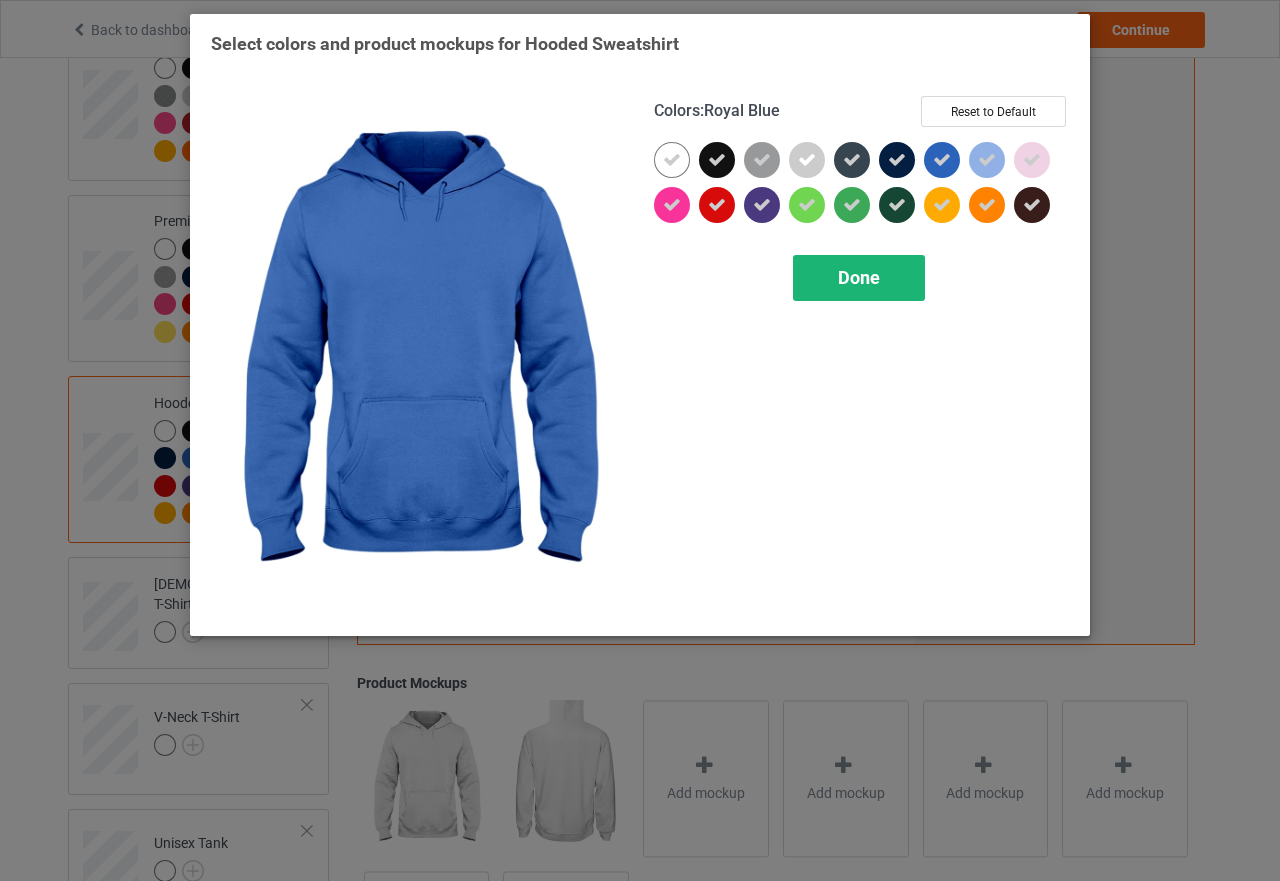 click on "Done" at bounding box center (859, 277) 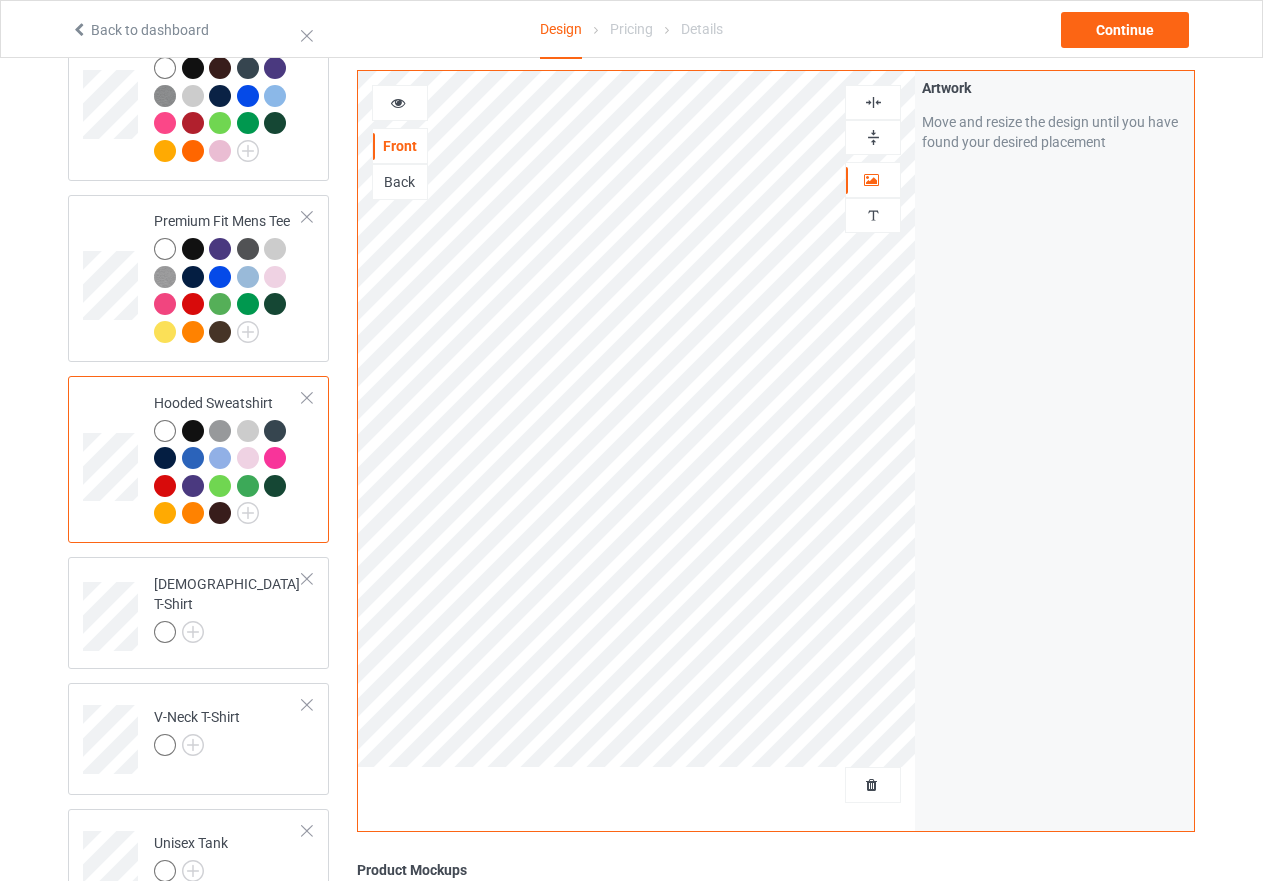 click at bounding box center [873, 102] 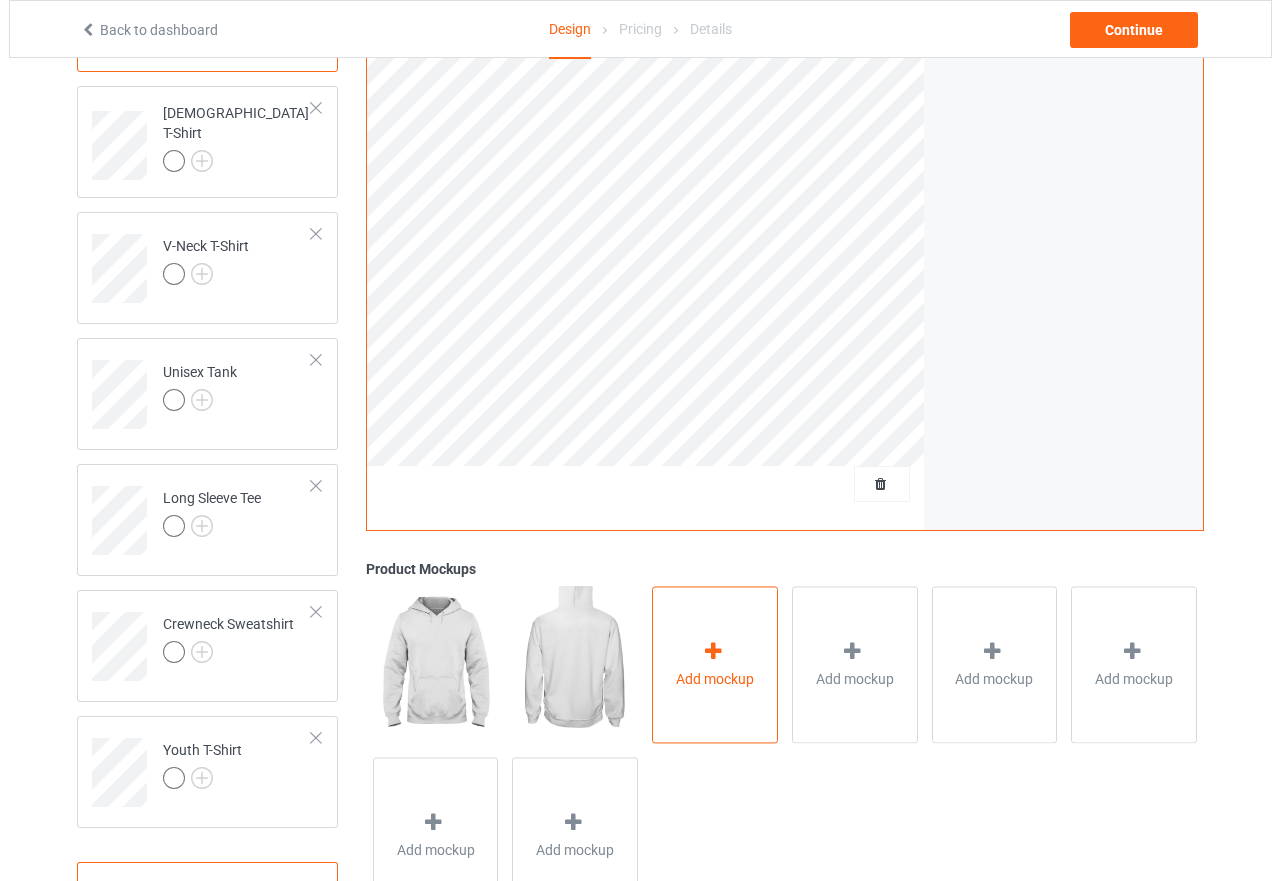 scroll, scrollTop: 717, scrollLeft: 0, axis: vertical 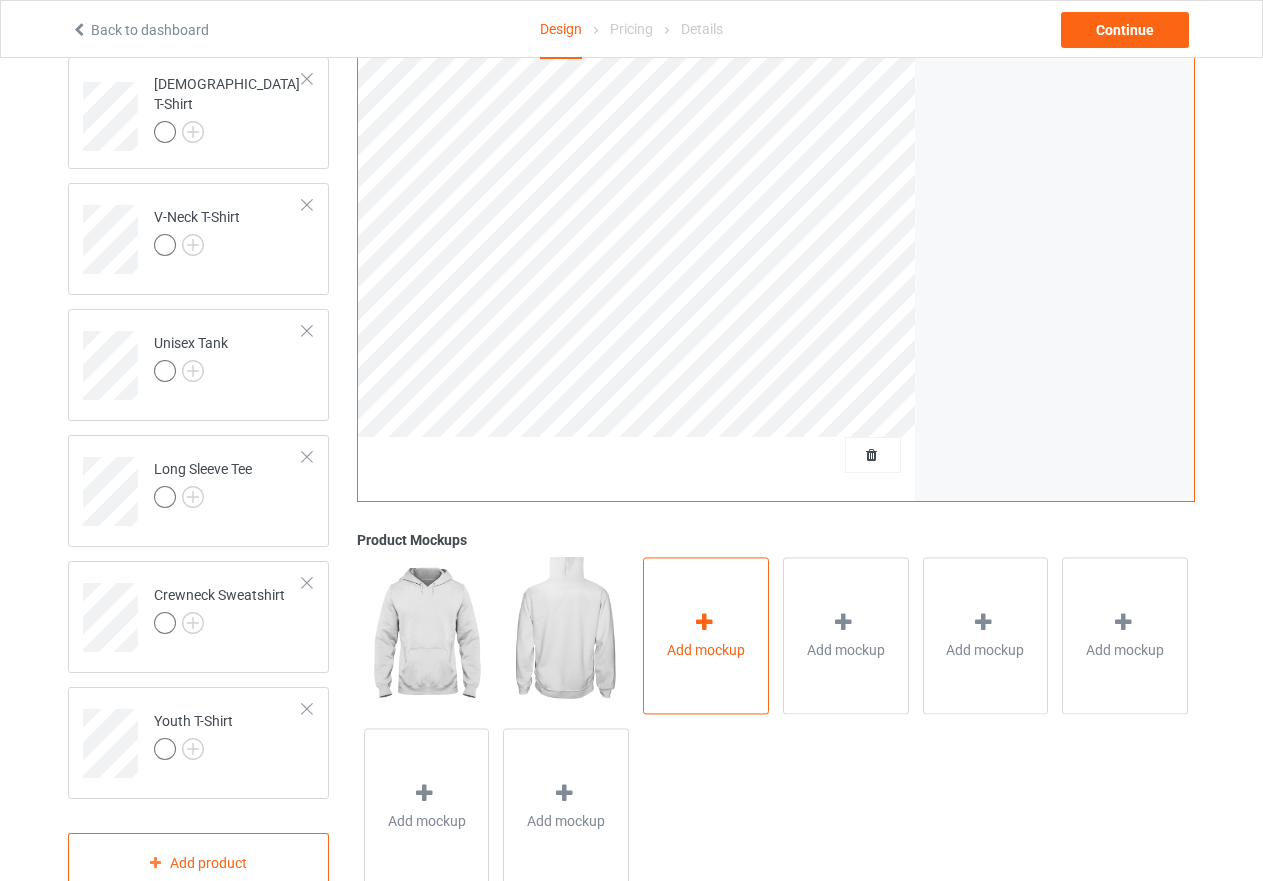 click at bounding box center [704, 622] 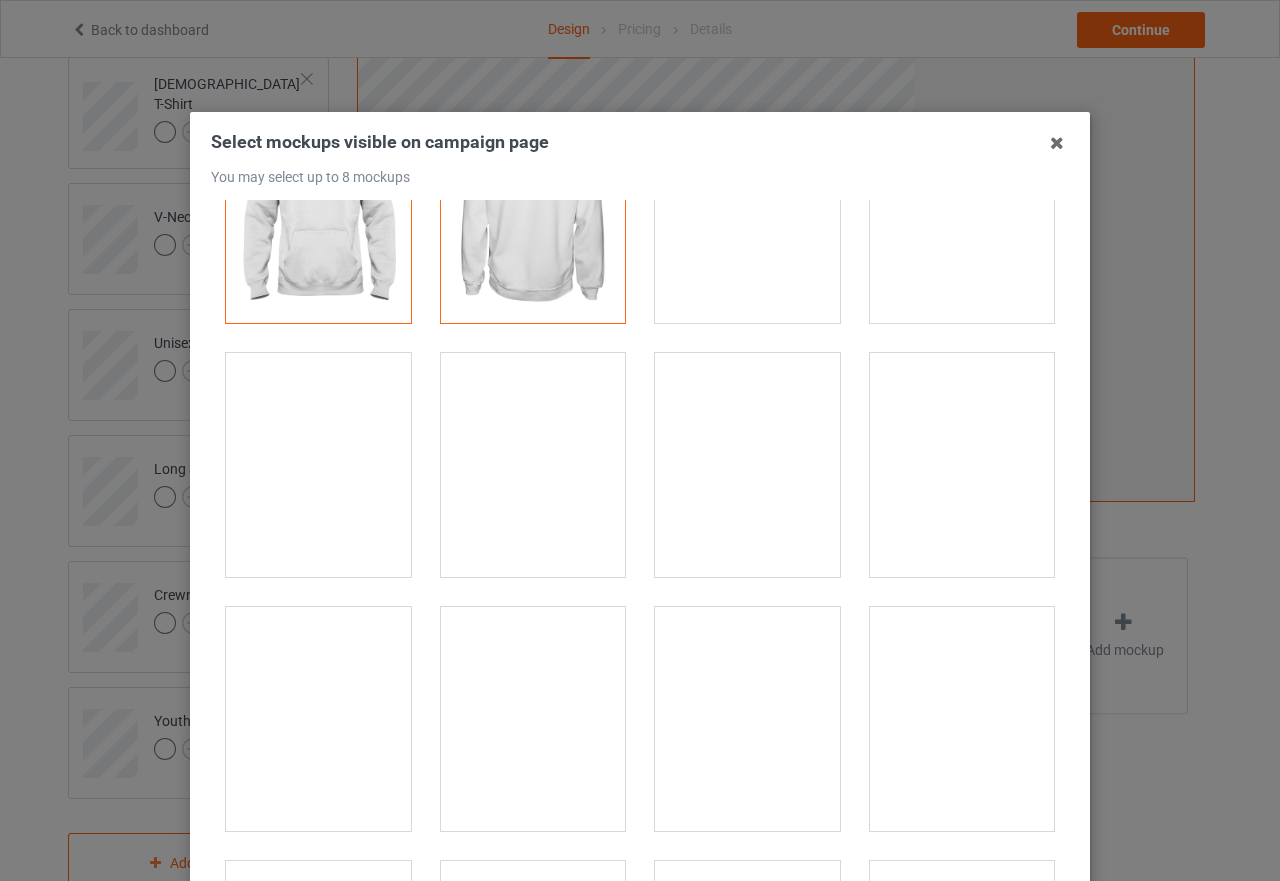 scroll, scrollTop: 300, scrollLeft: 0, axis: vertical 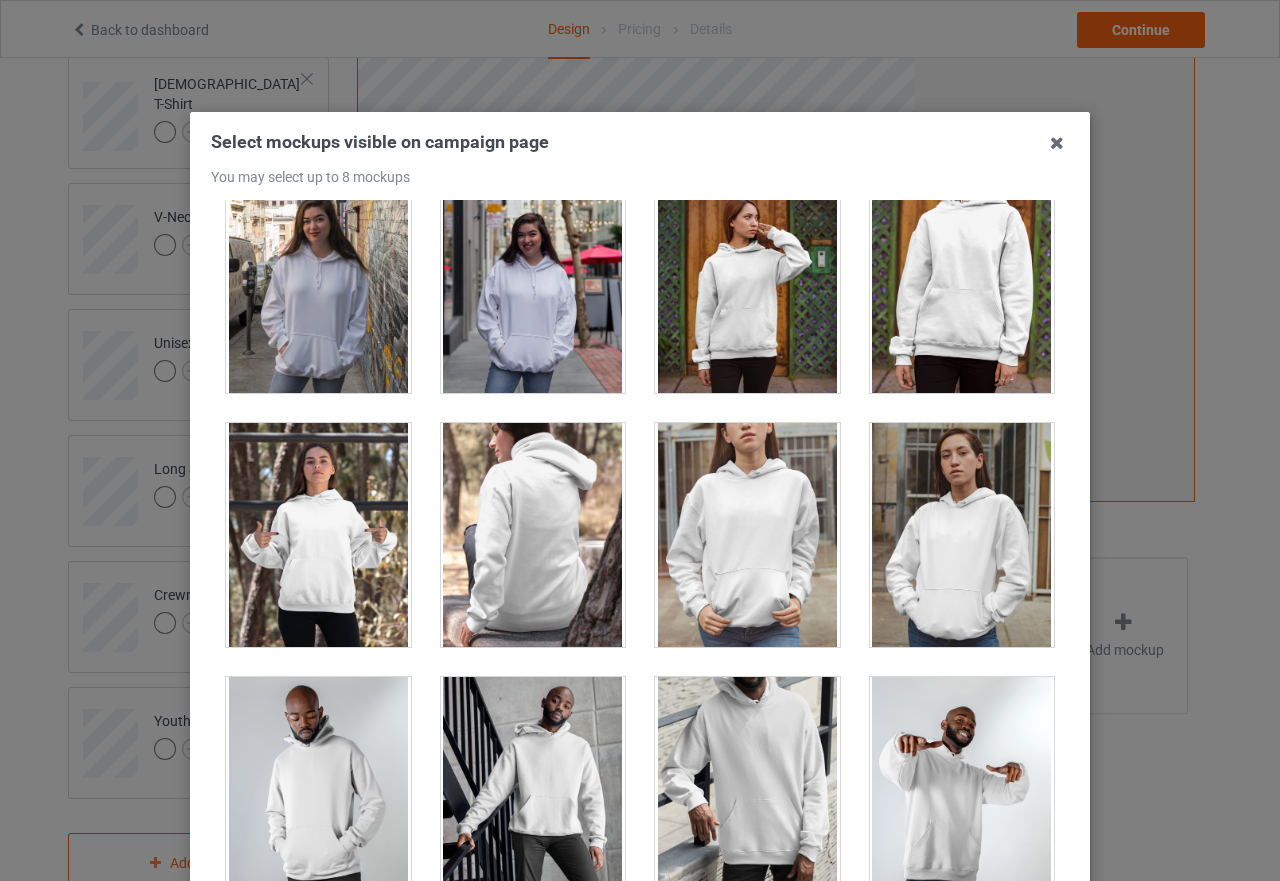 click at bounding box center (318, 535) 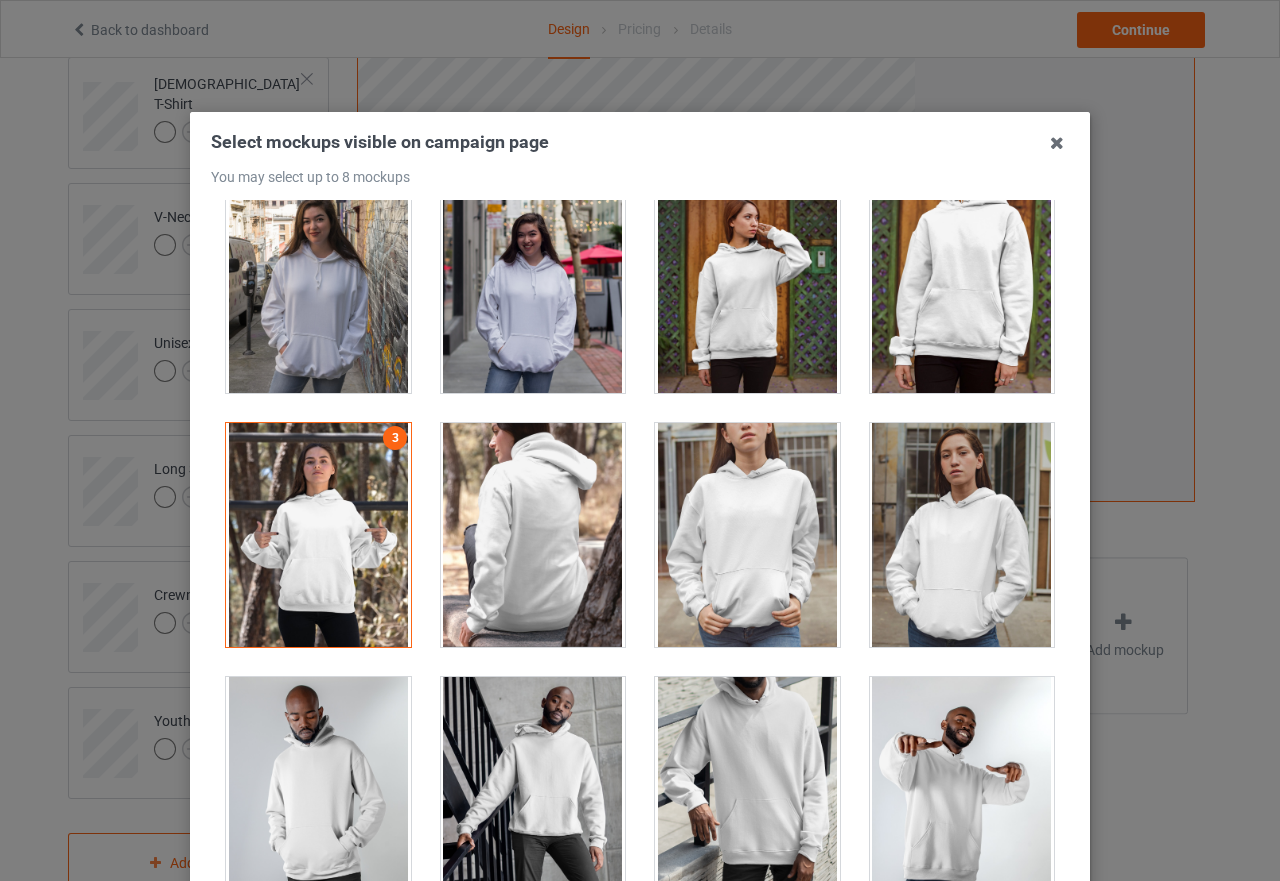 click at bounding box center [962, 535] 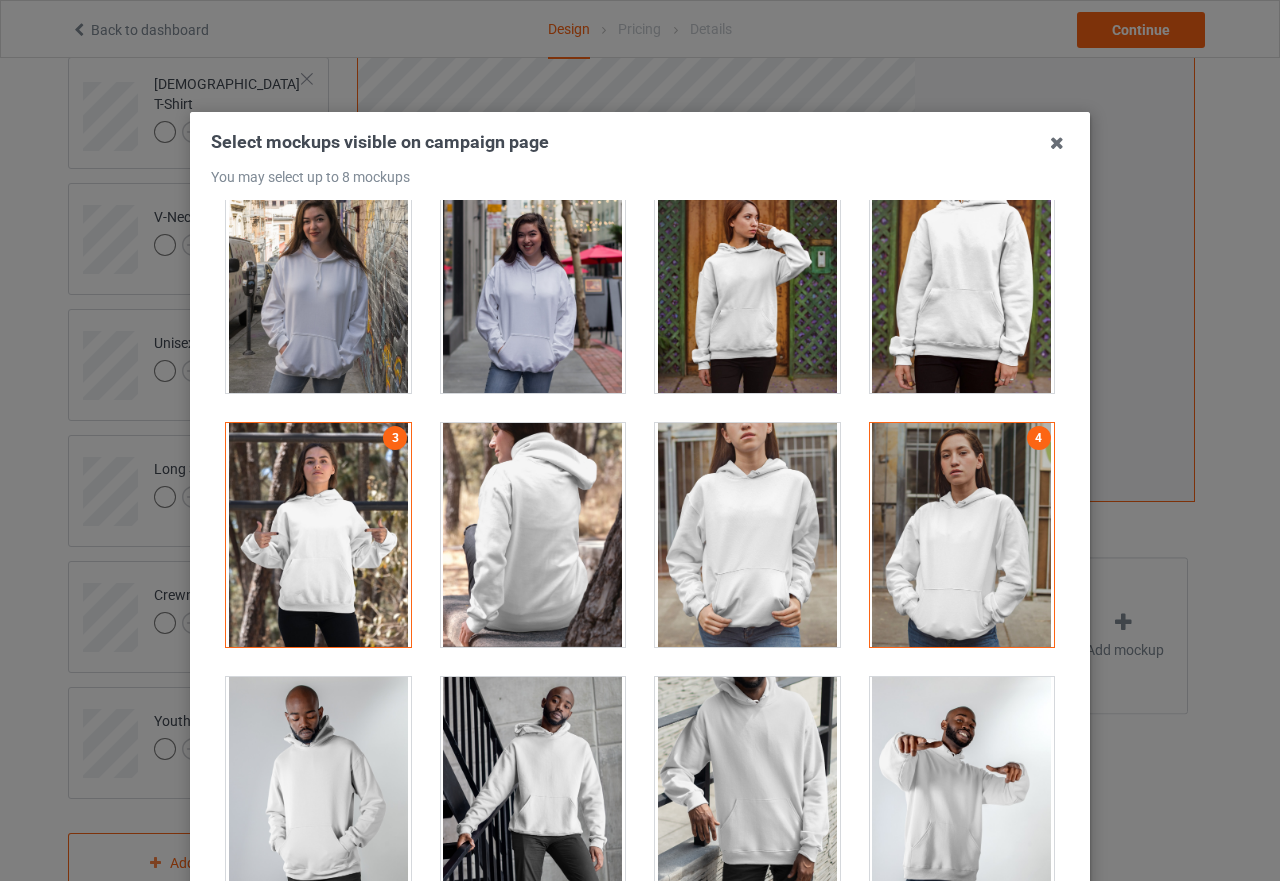 scroll, scrollTop: 600, scrollLeft: 0, axis: vertical 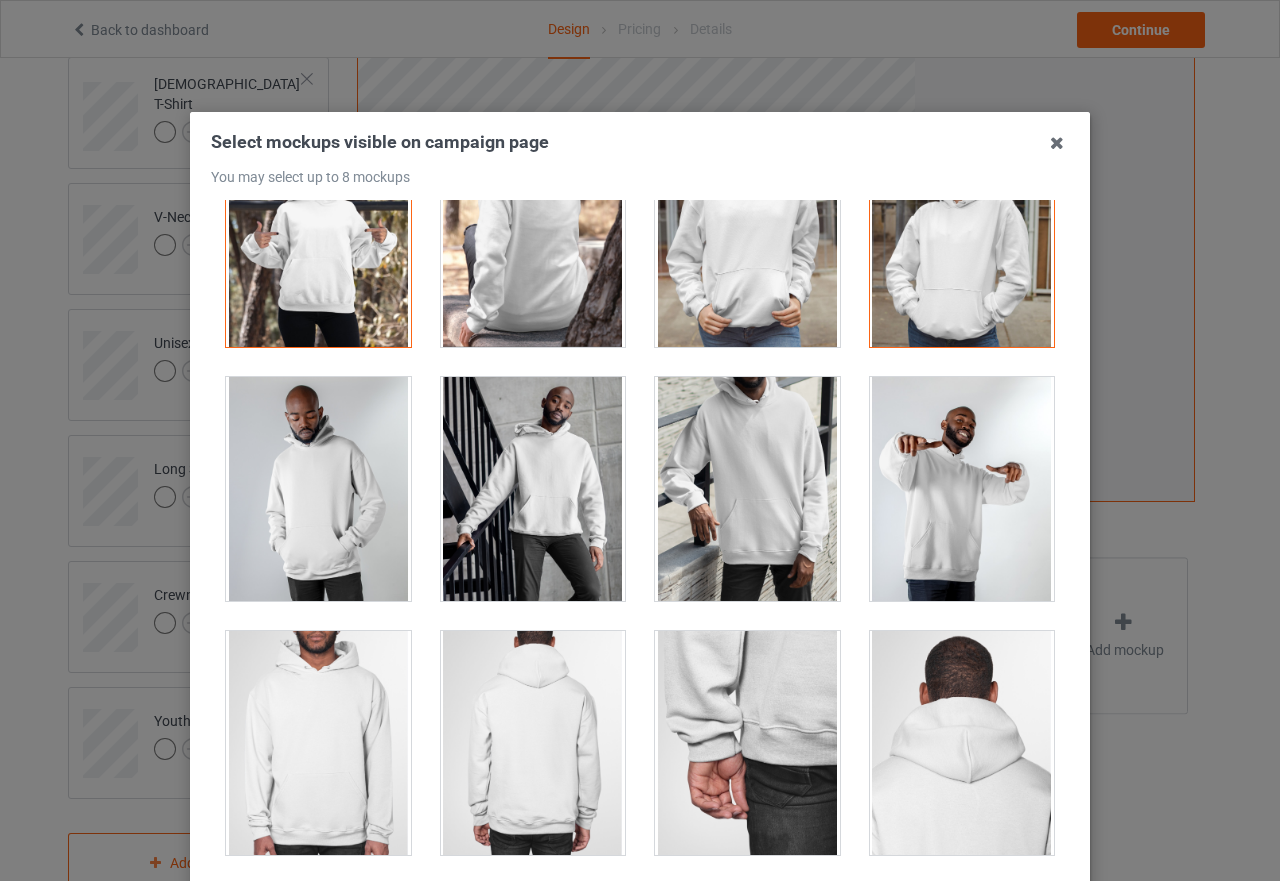 click at bounding box center [318, 489] 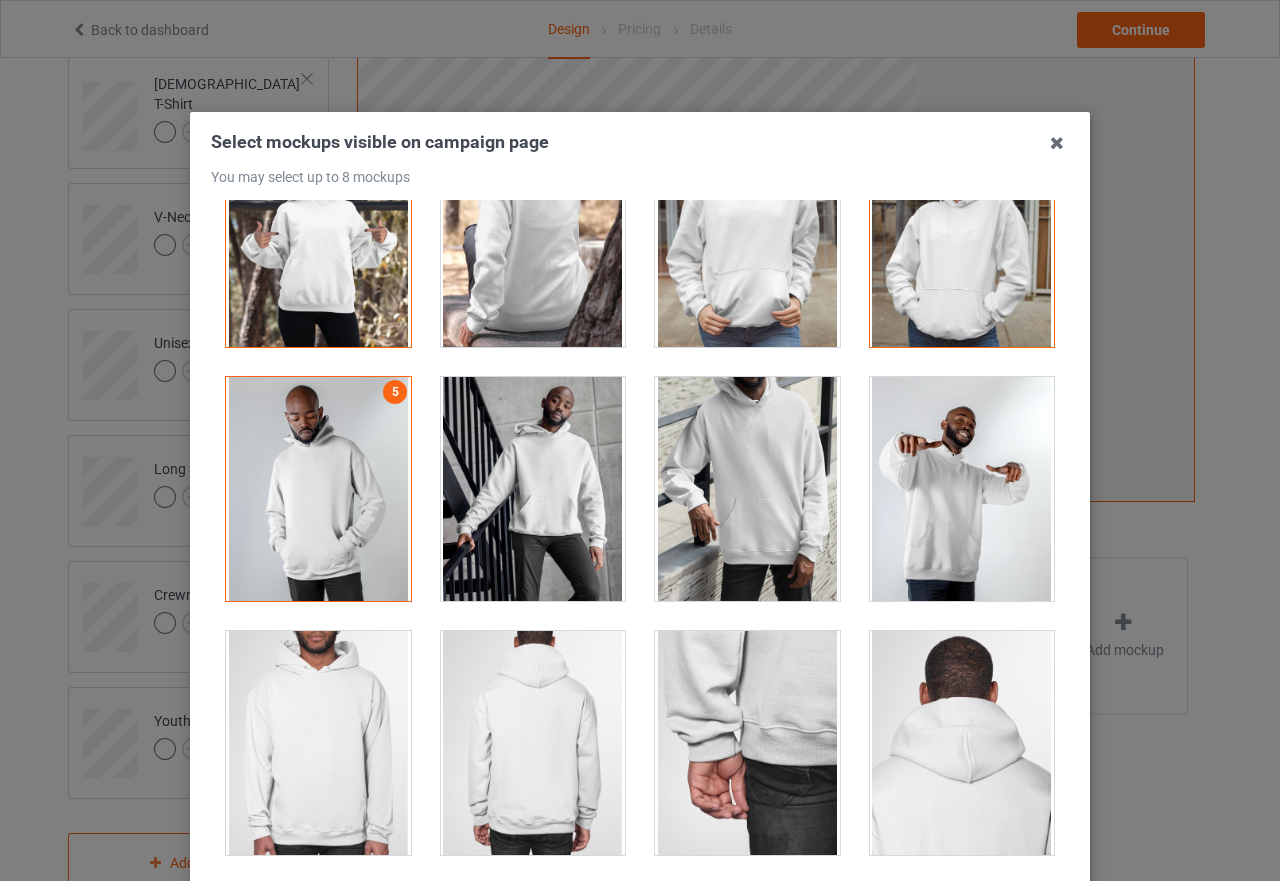 click at bounding box center (533, 489) 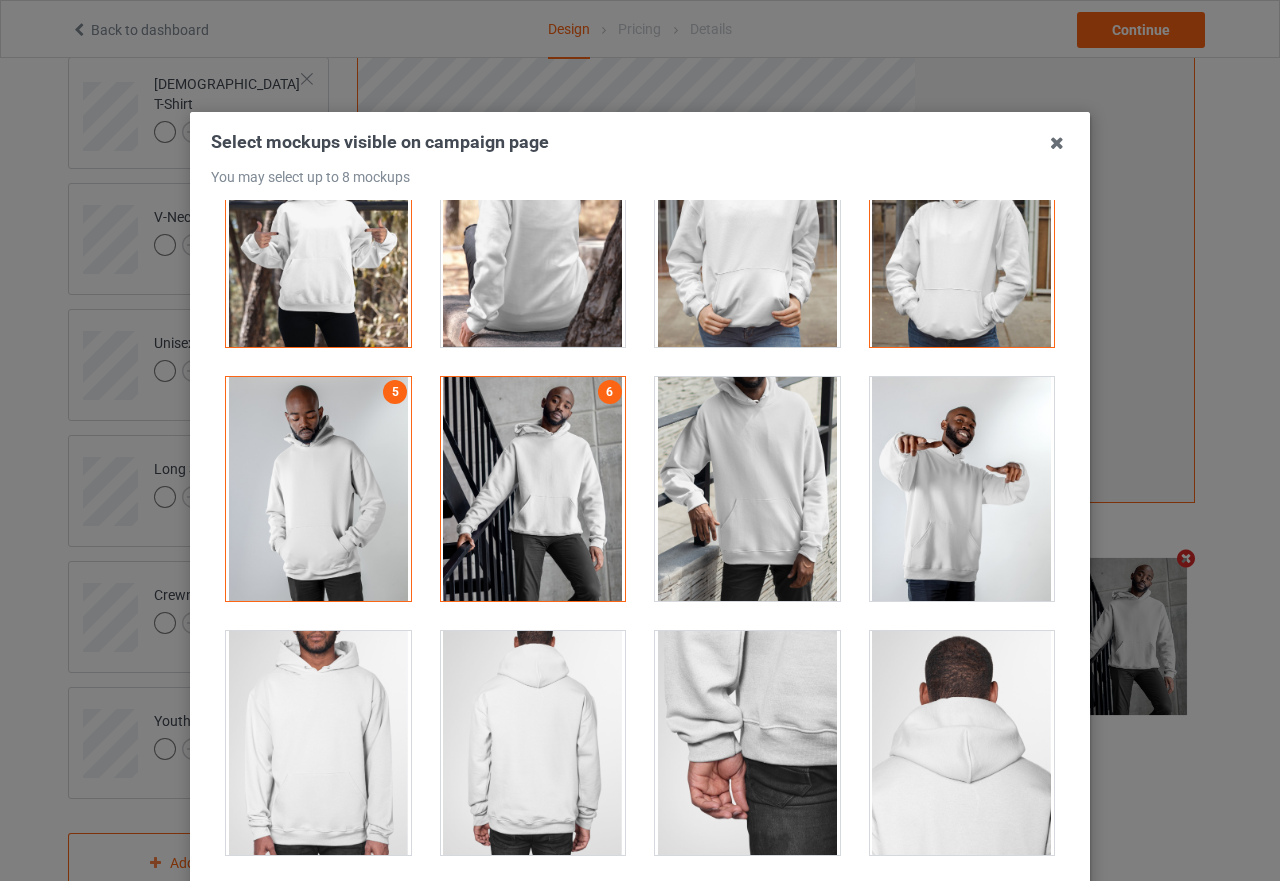 click at bounding box center [962, 489] 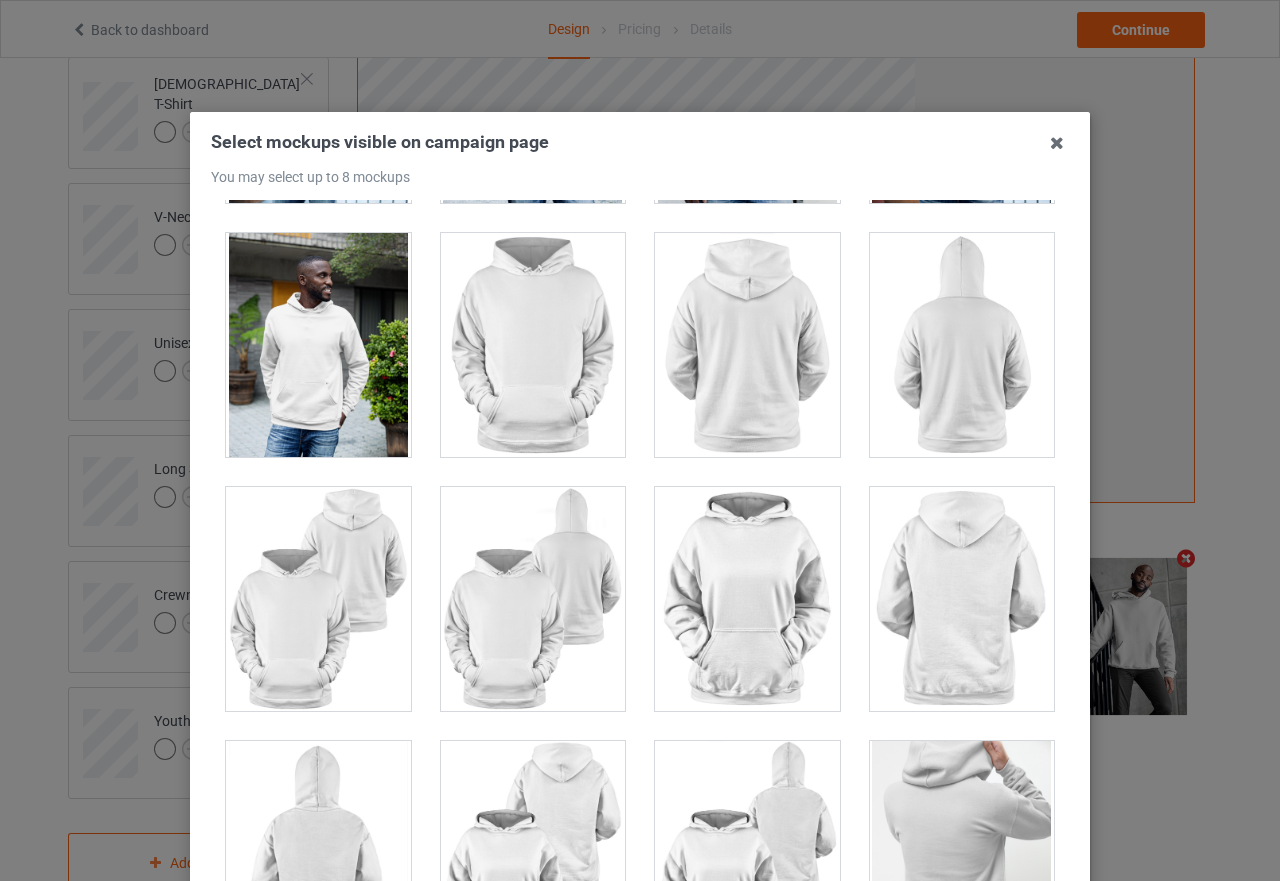 scroll, scrollTop: 2300, scrollLeft: 0, axis: vertical 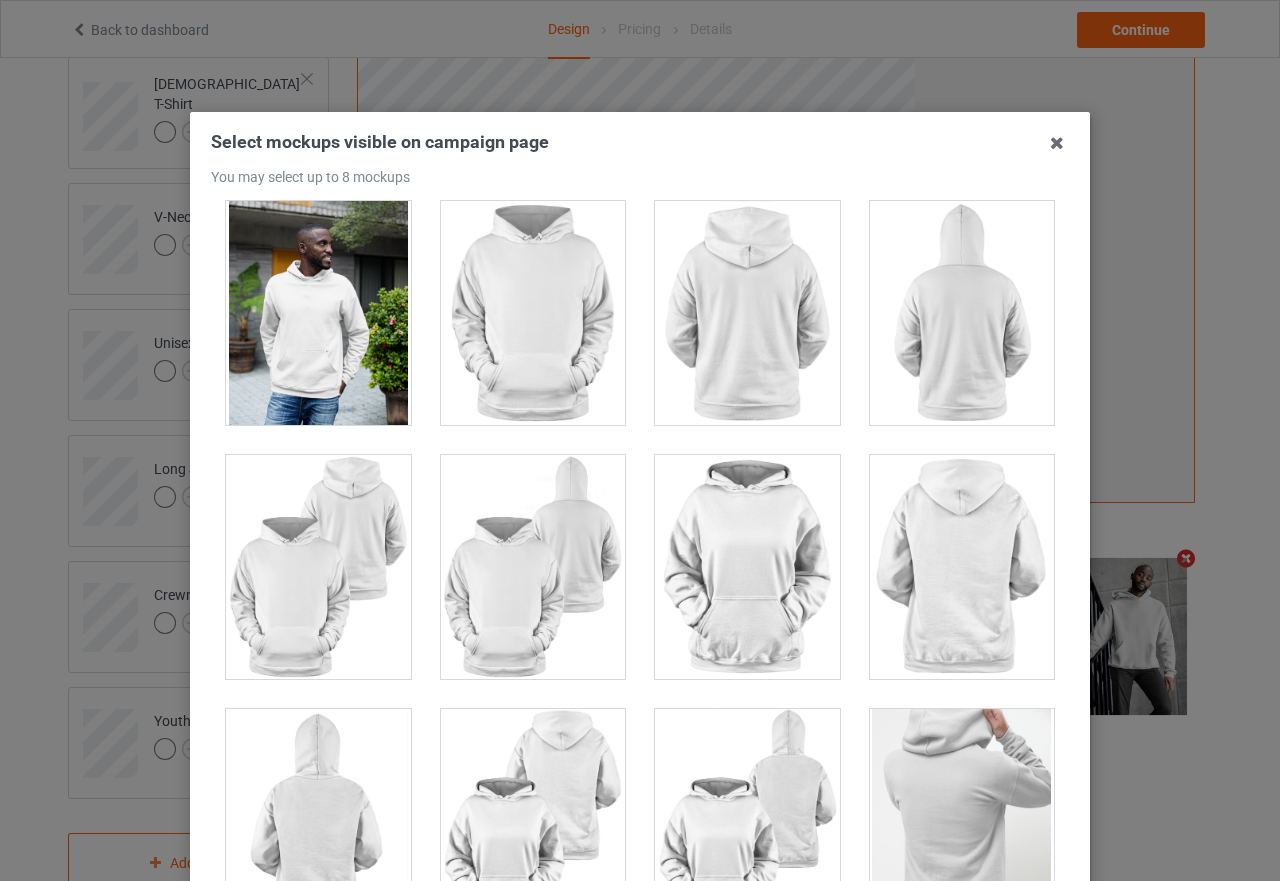 click at bounding box center (318, 567) 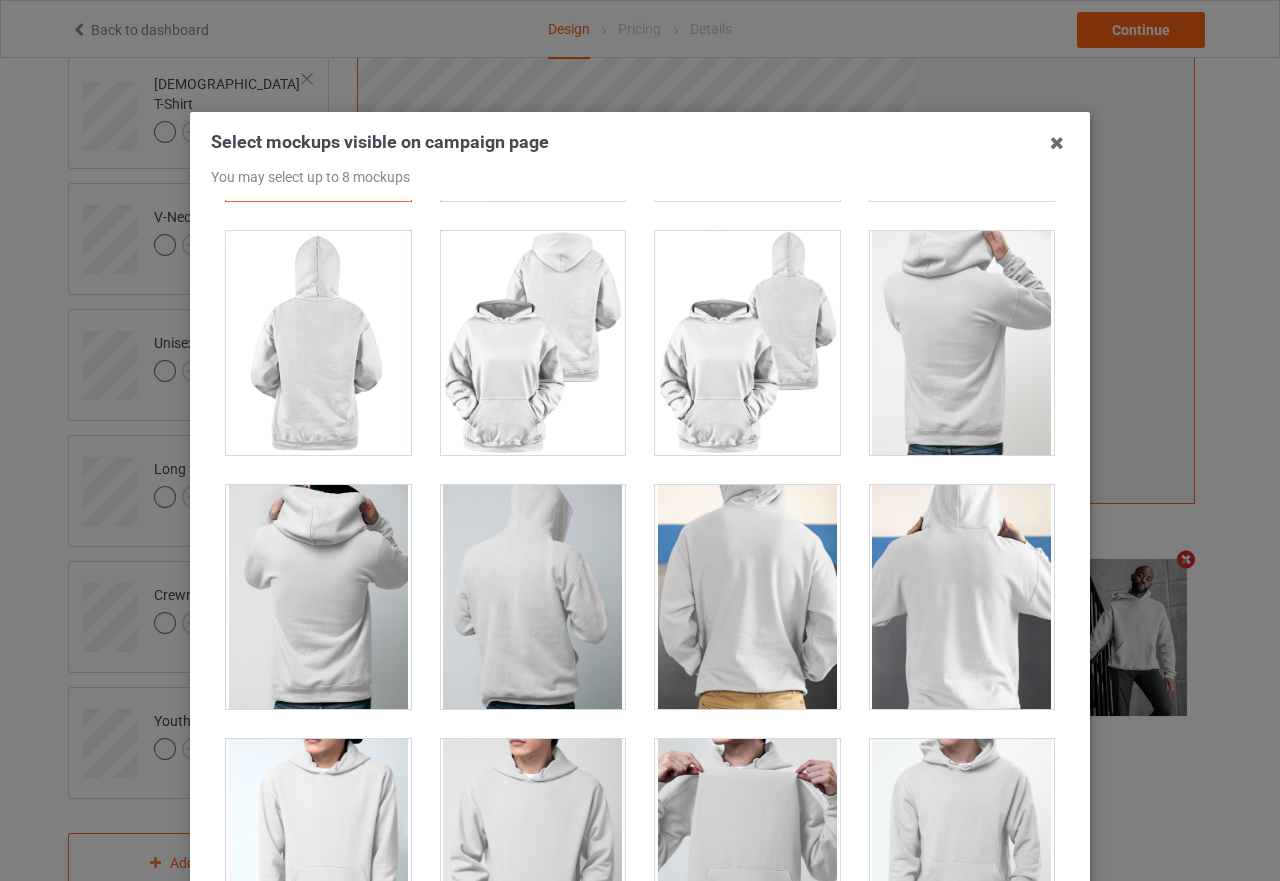 scroll, scrollTop: 2800, scrollLeft: 0, axis: vertical 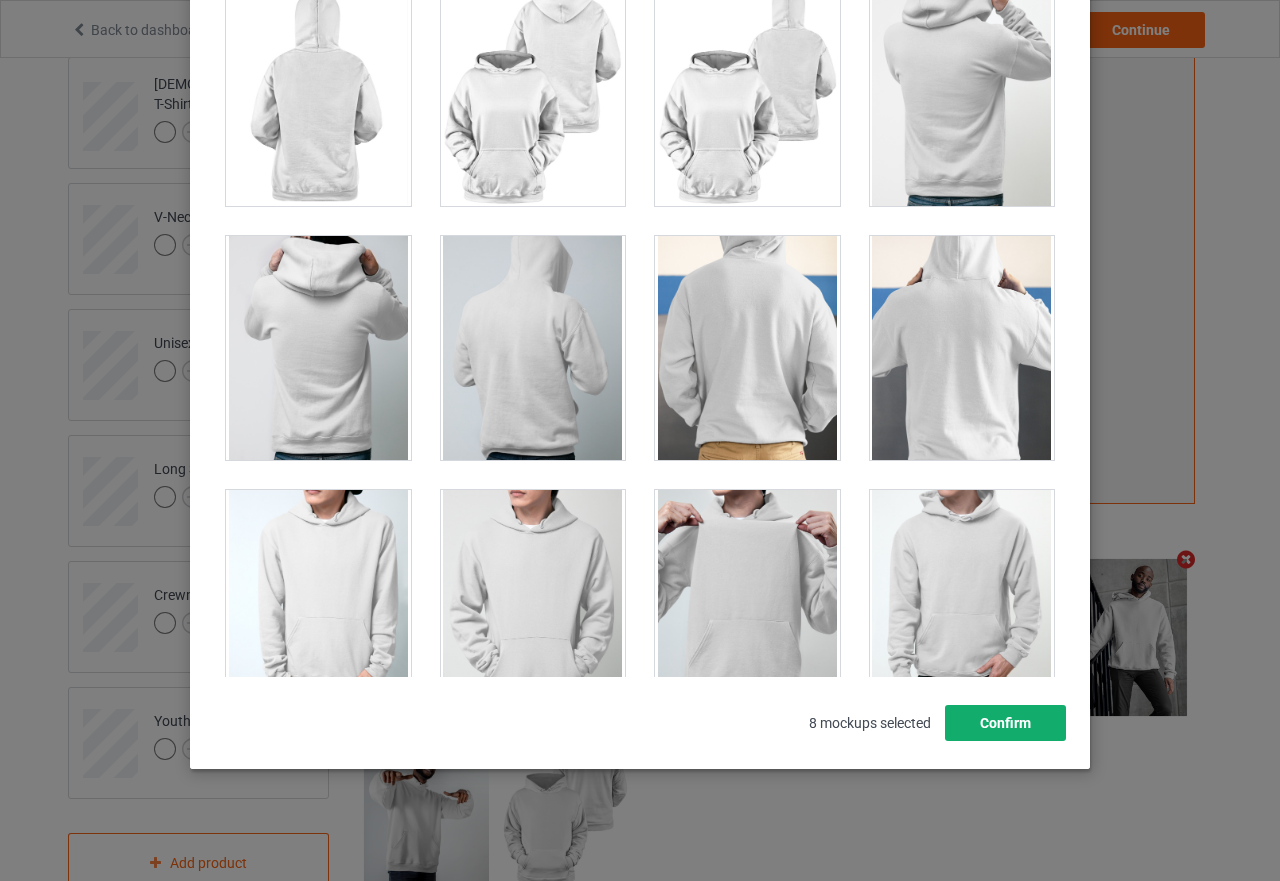 click on "Confirm" at bounding box center (1005, 723) 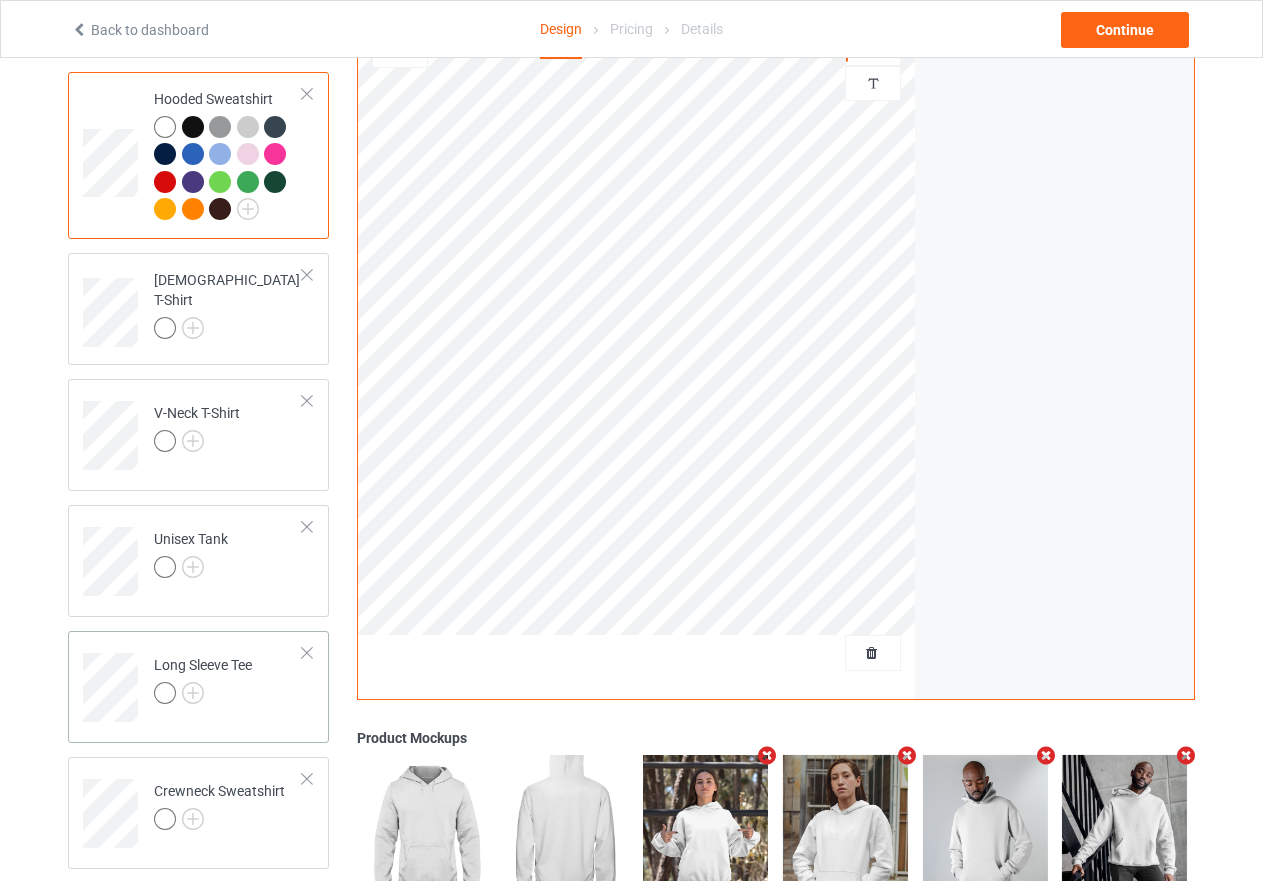 scroll, scrollTop: 517, scrollLeft: 0, axis: vertical 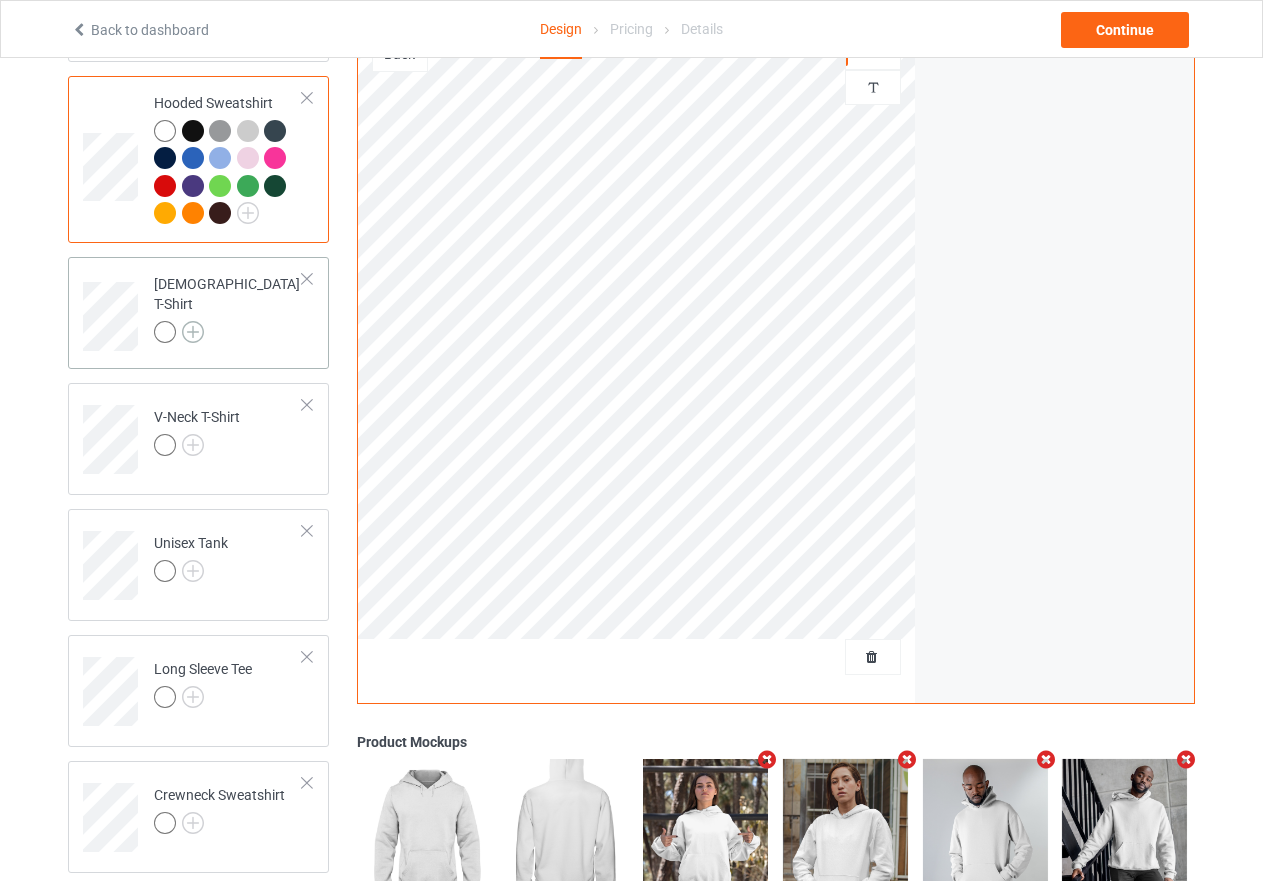 click at bounding box center (193, 332) 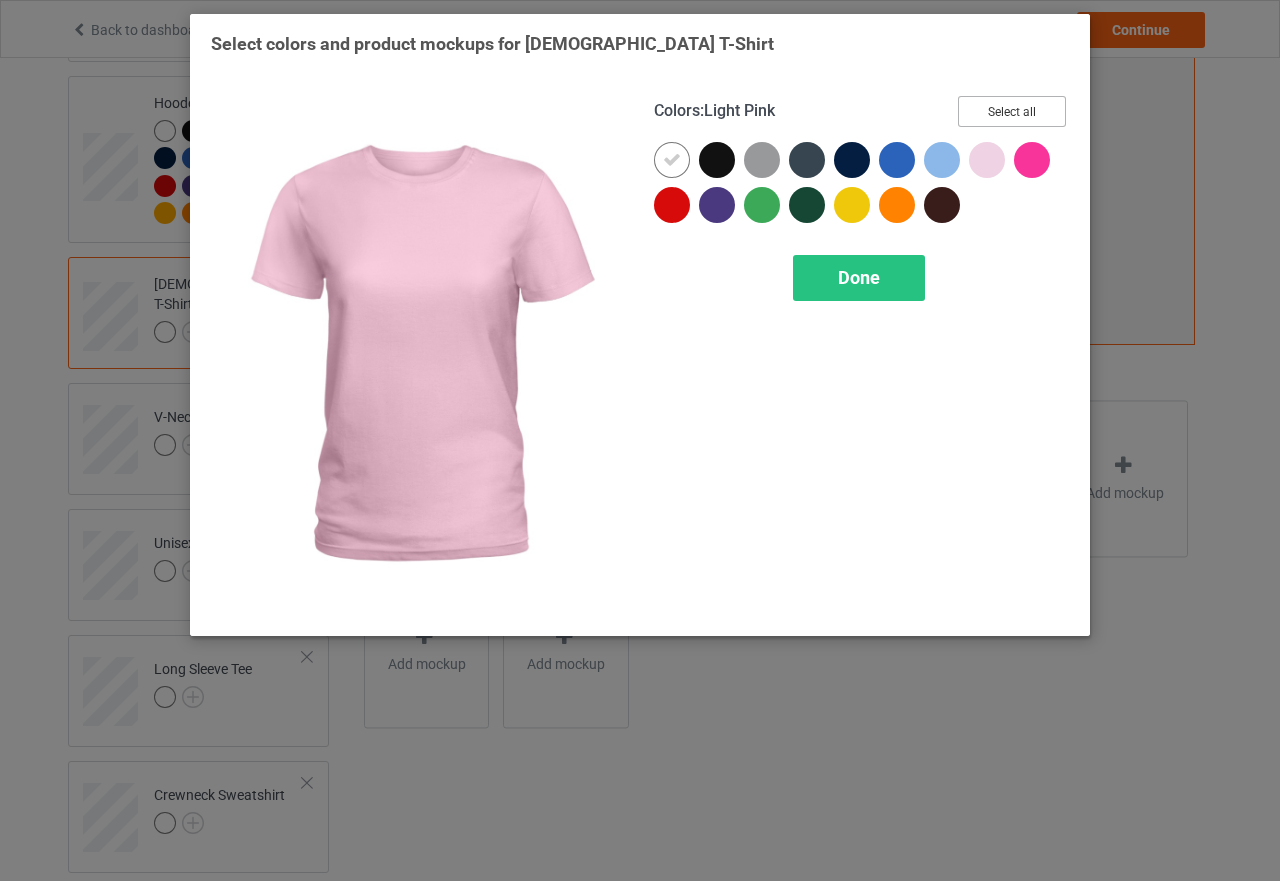 click on "Select all" at bounding box center (1012, 111) 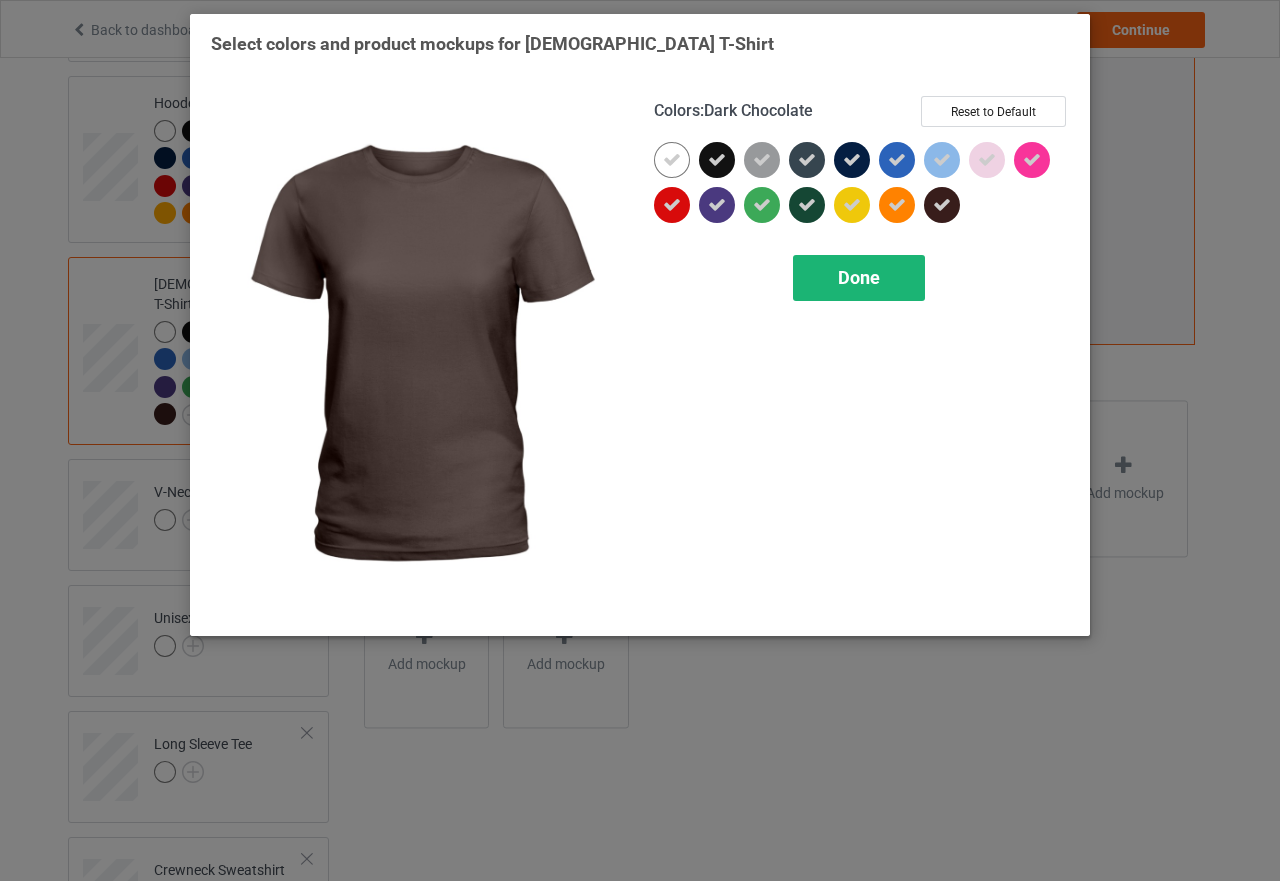 click on "Done" at bounding box center [859, 278] 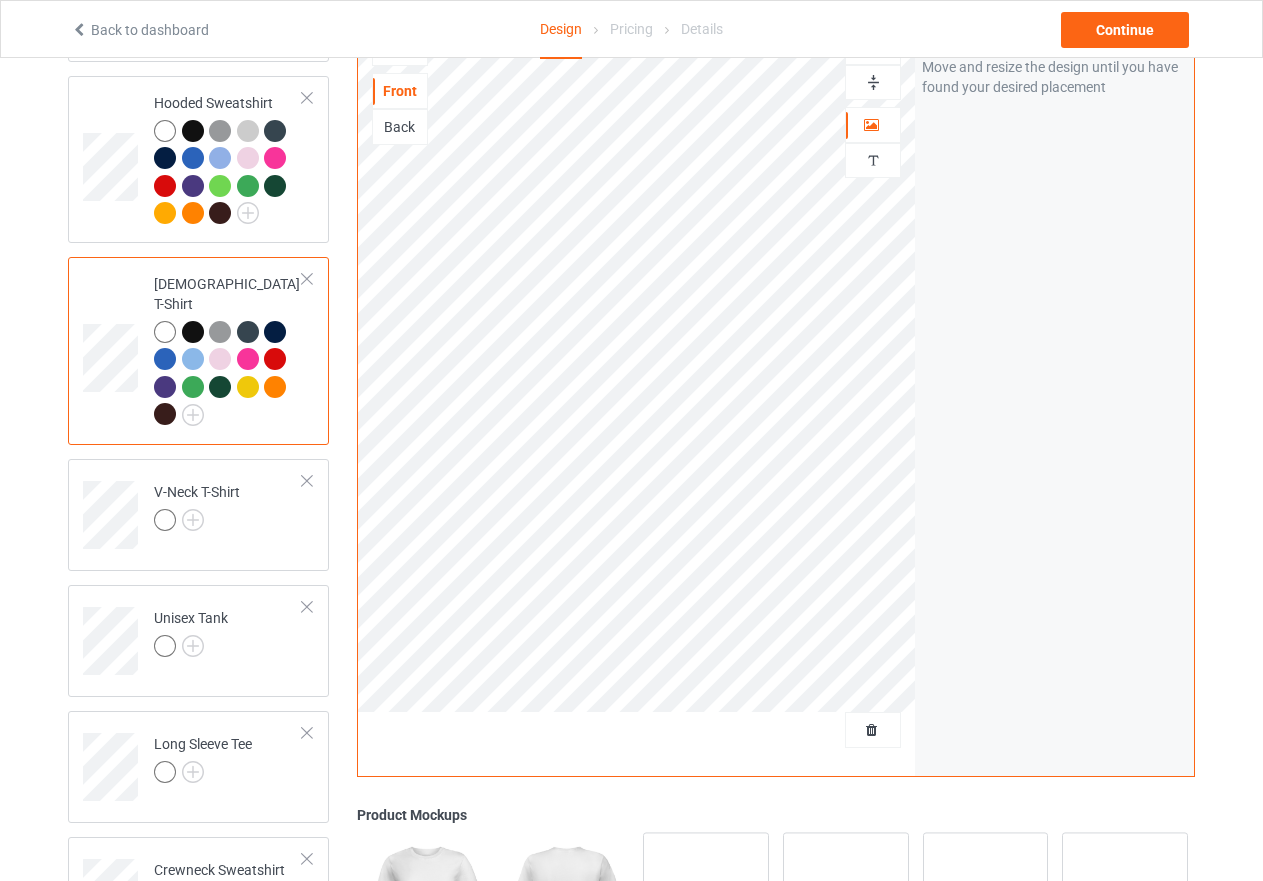 scroll, scrollTop: 317, scrollLeft: 0, axis: vertical 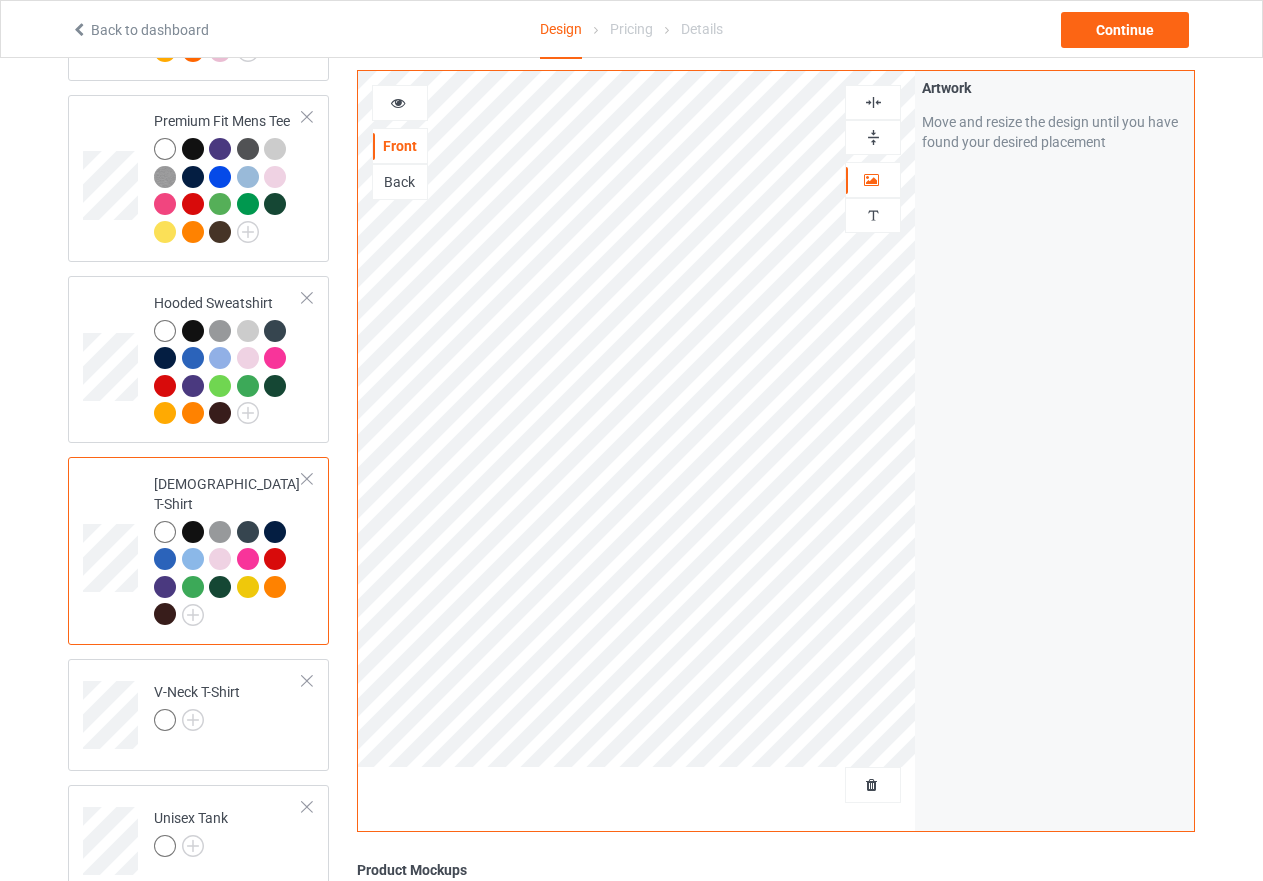 click at bounding box center [873, 102] 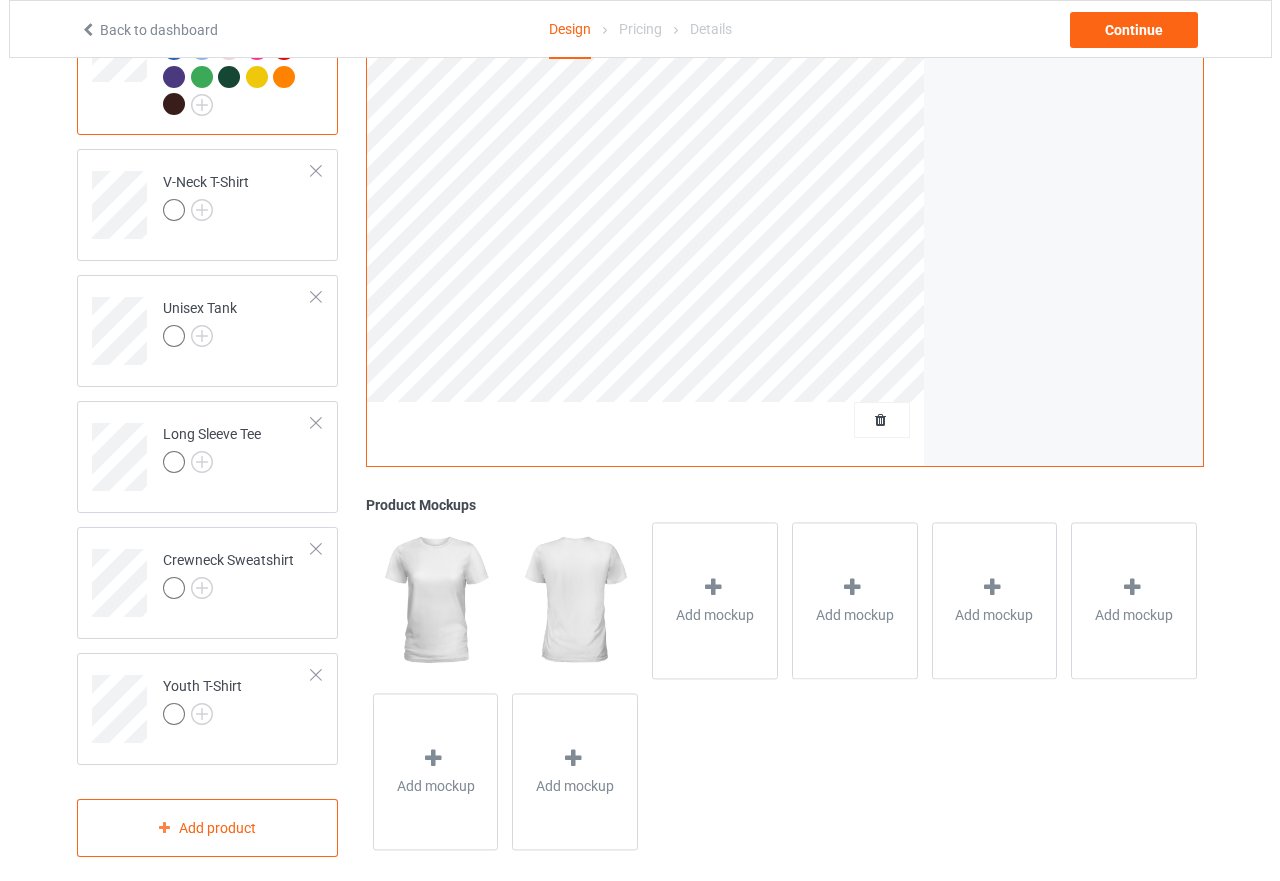 scroll, scrollTop: 829, scrollLeft: 0, axis: vertical 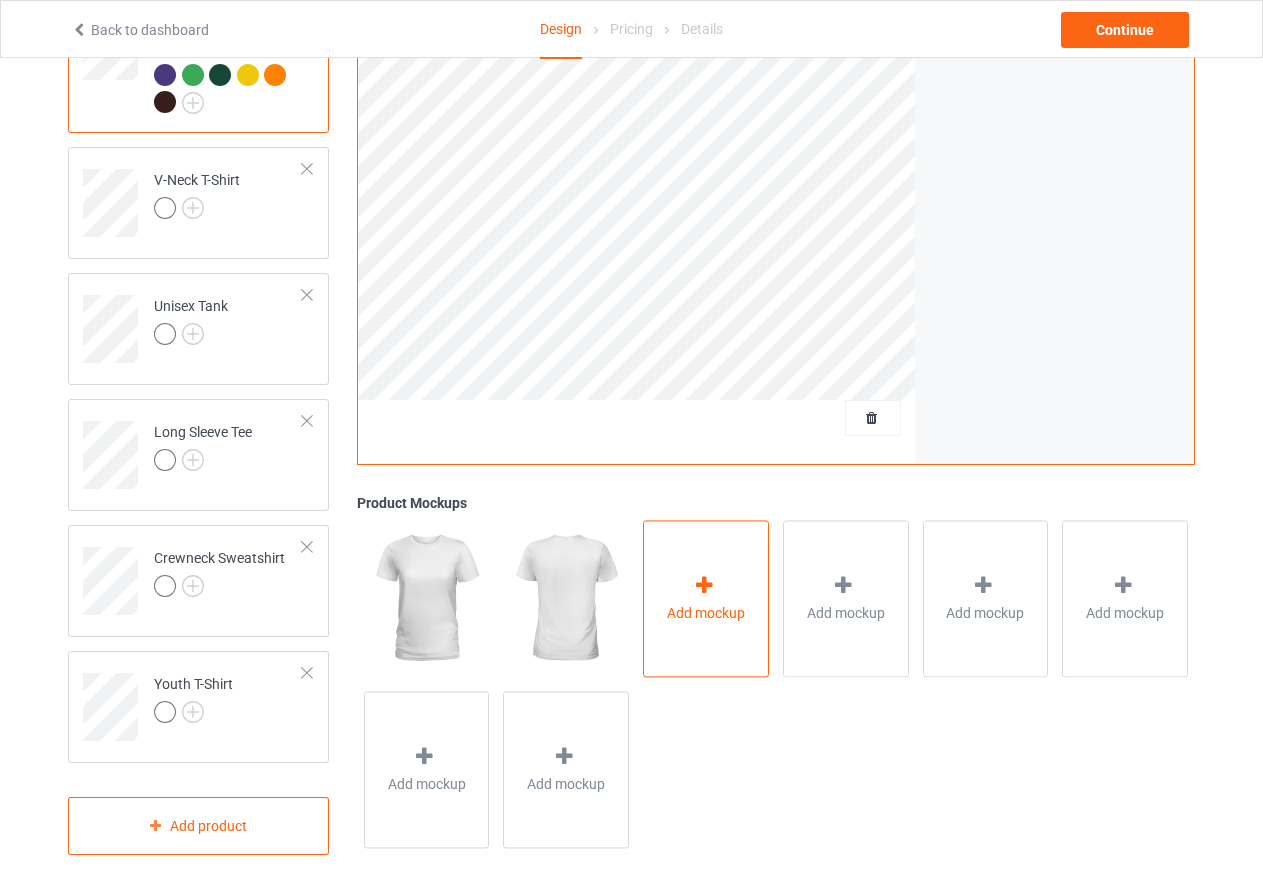 click at bounding box center [704, 585] 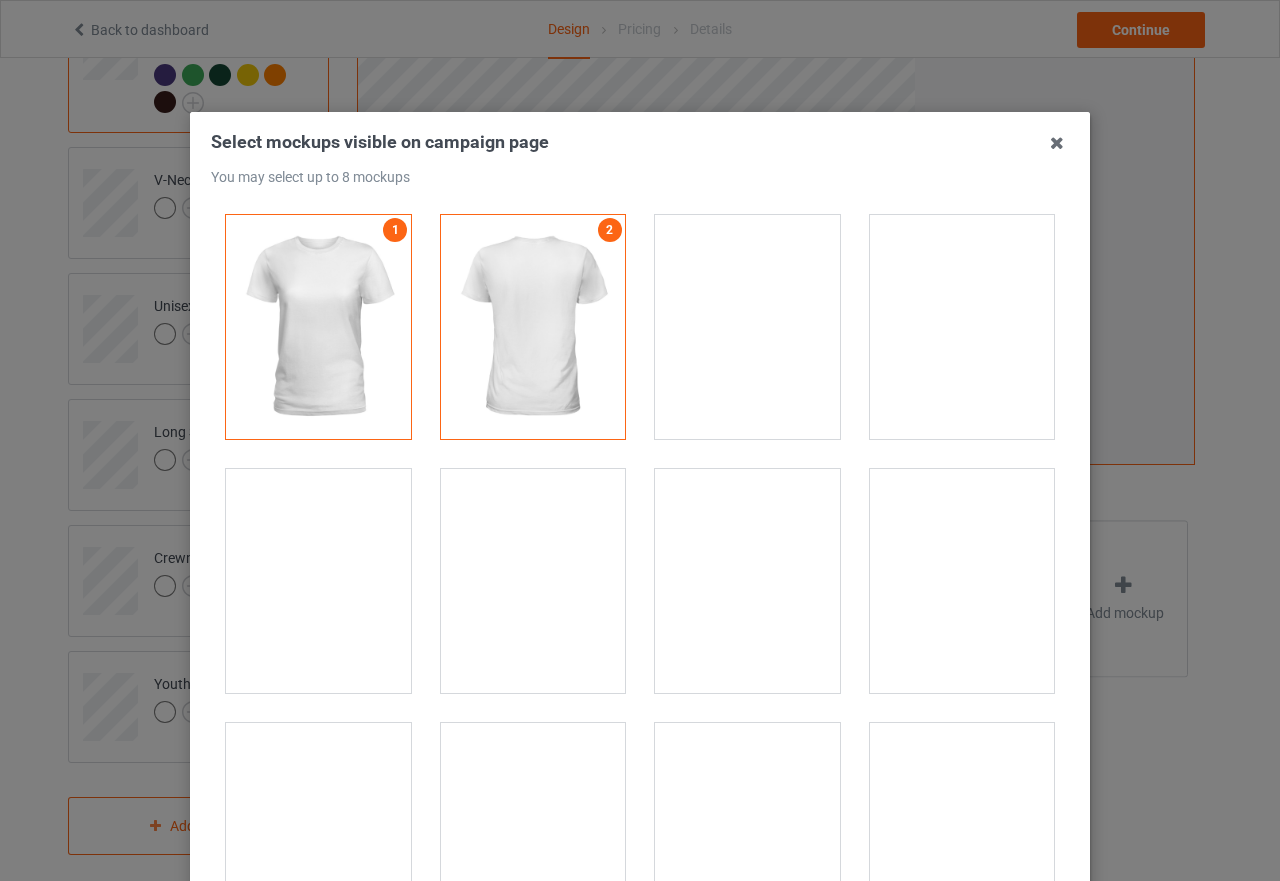 click at bounding box center [318, 581] 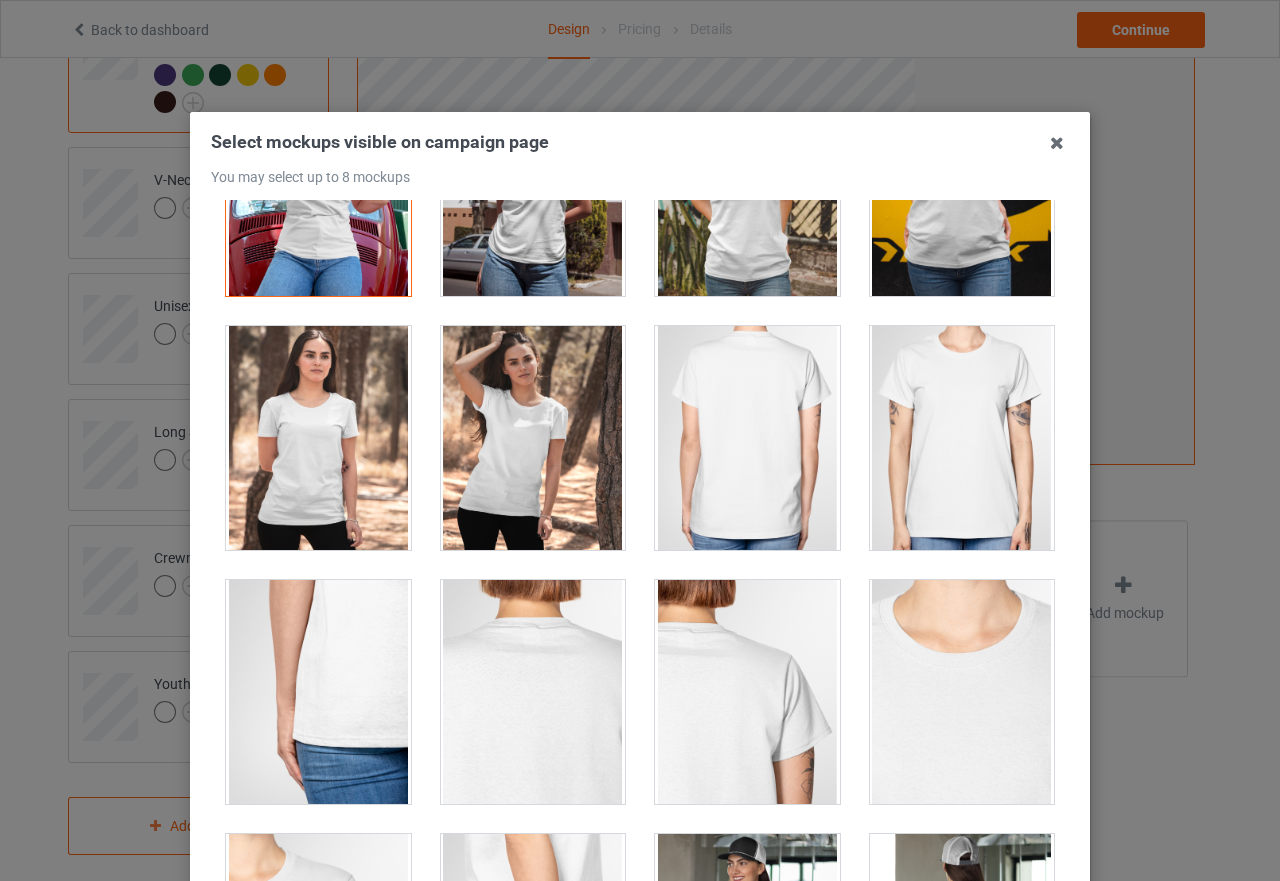 scroll, scrollTop: 400, scrollLeft: 0, axis: vertical 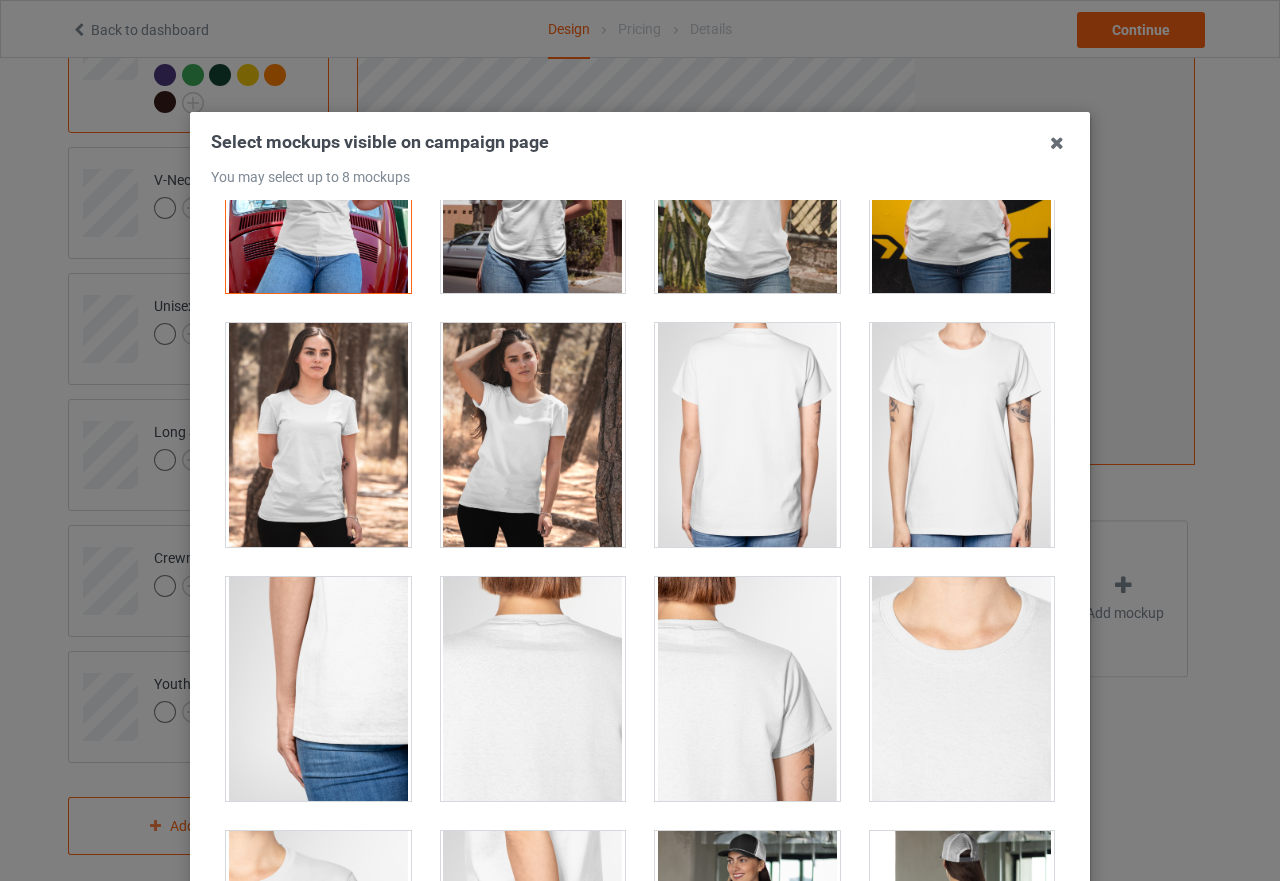 click at bounding box center (318, 435) 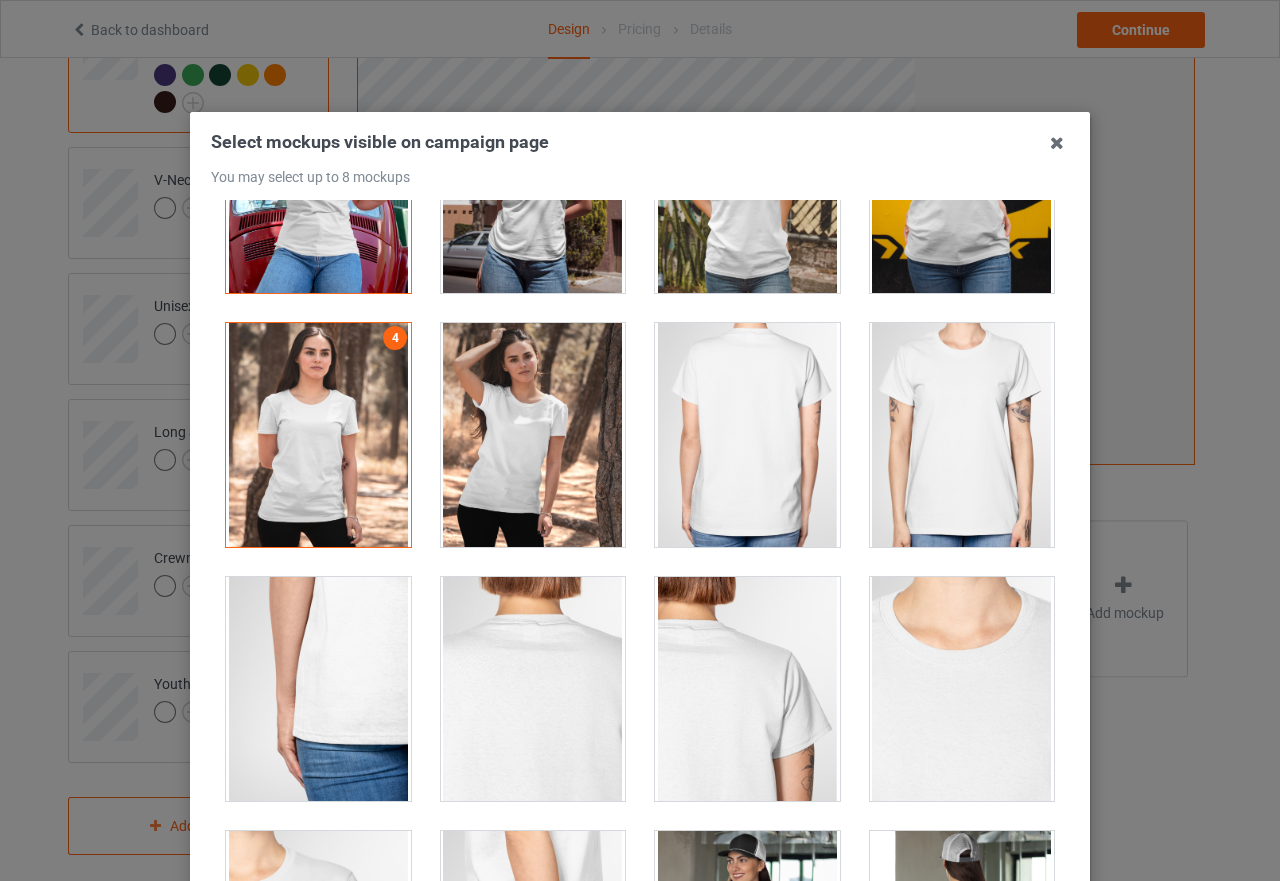 click at bounding box center [533, 435] 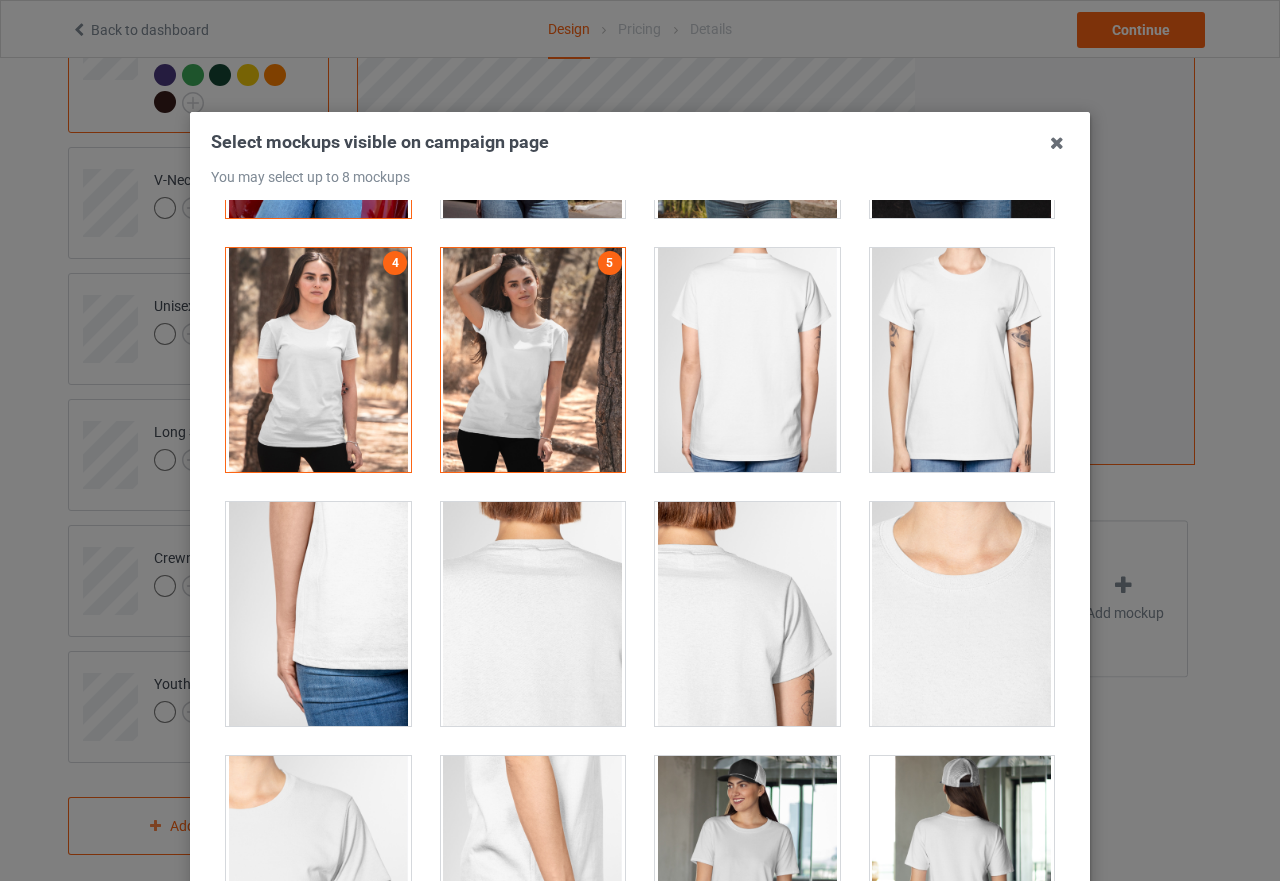 scroll, scrollTop: 800, scrollLeft: 0, axis: vertical 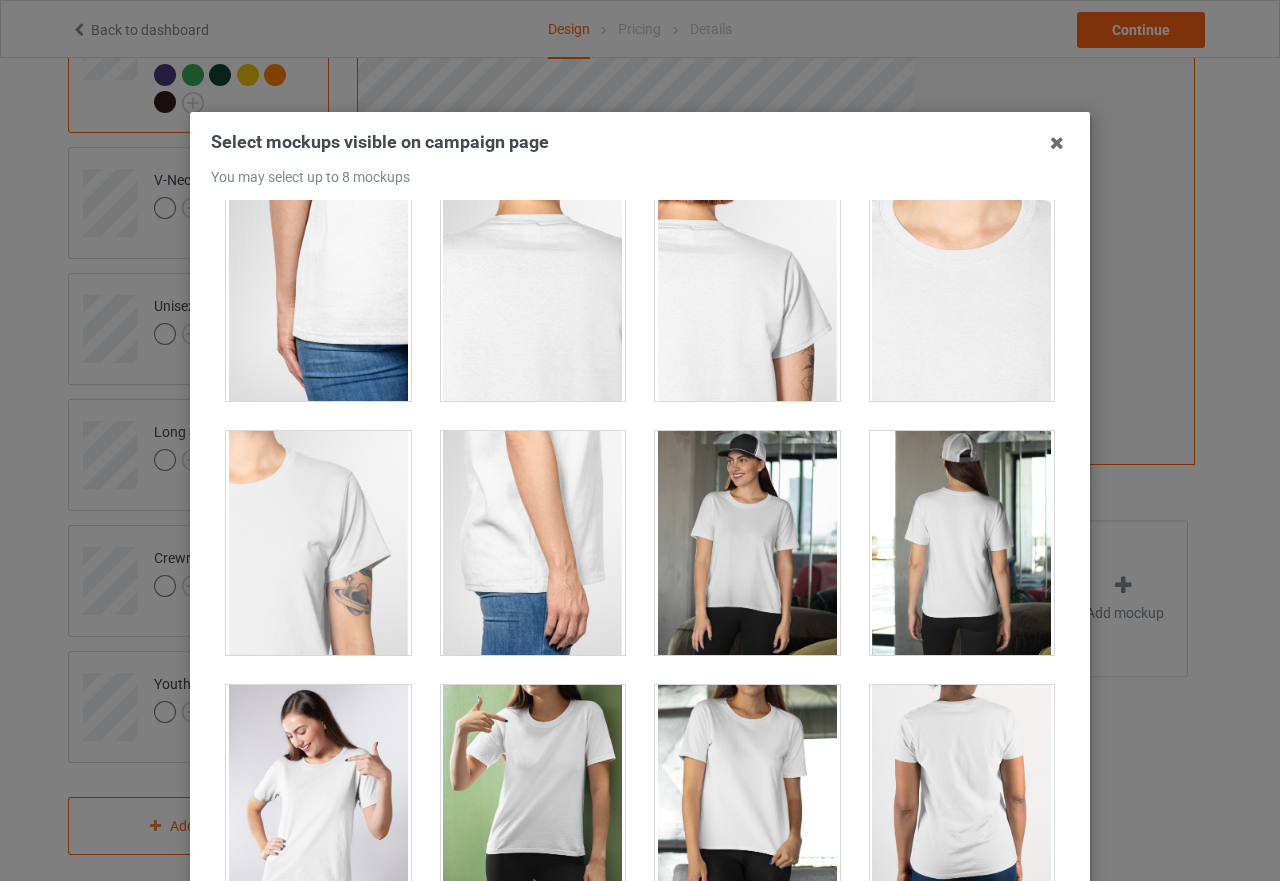 click at bounding box center [747, 543] 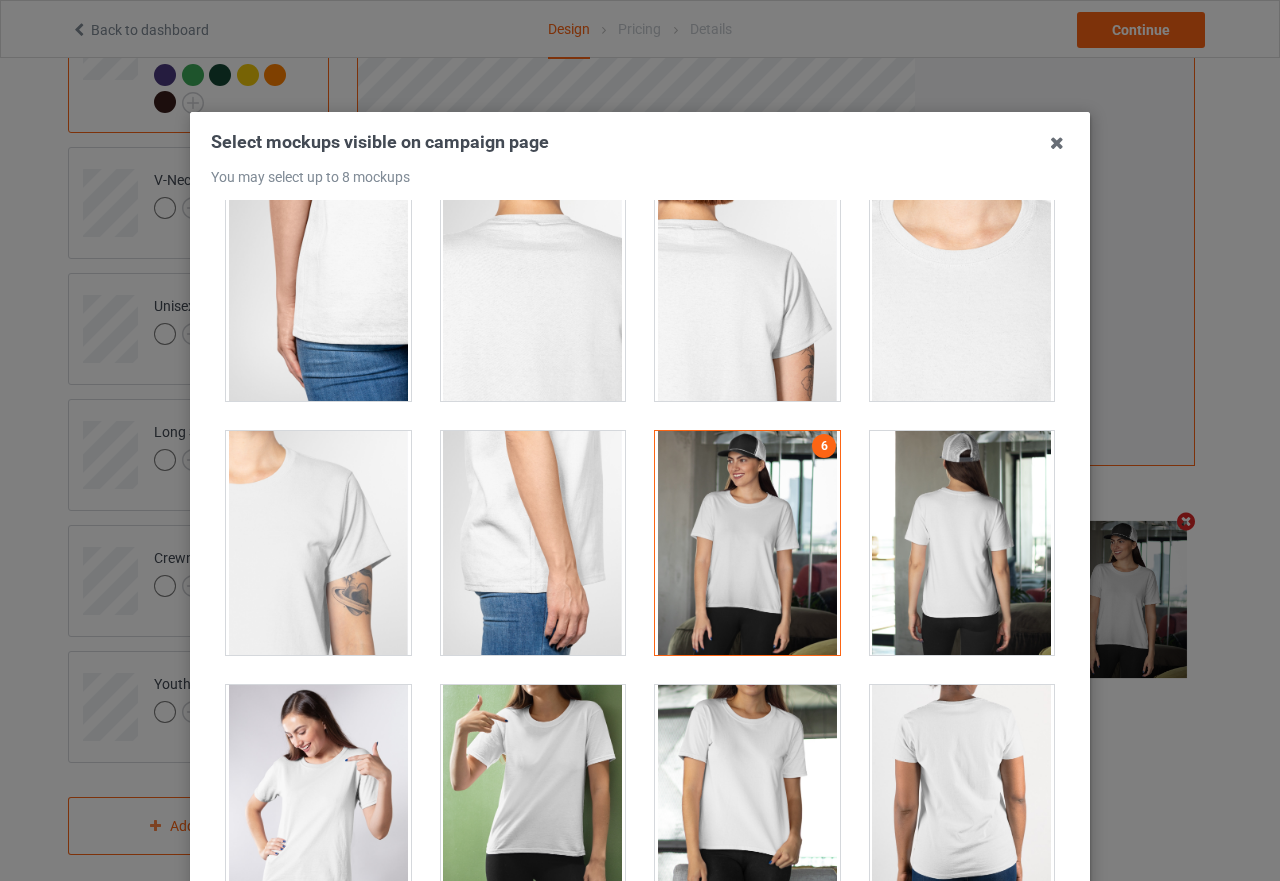 click at bounding box center (962, 543) 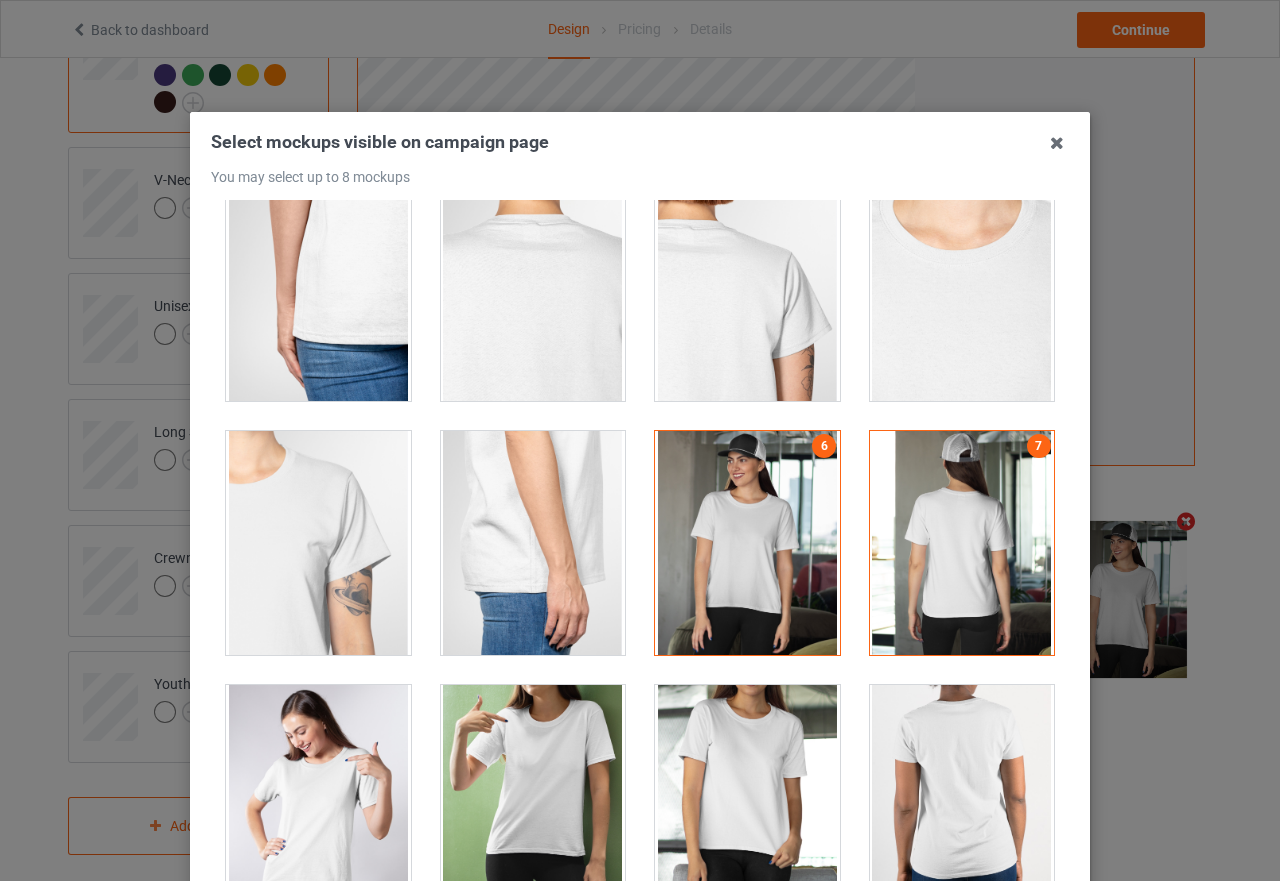 click at bounding box center [318, 797] 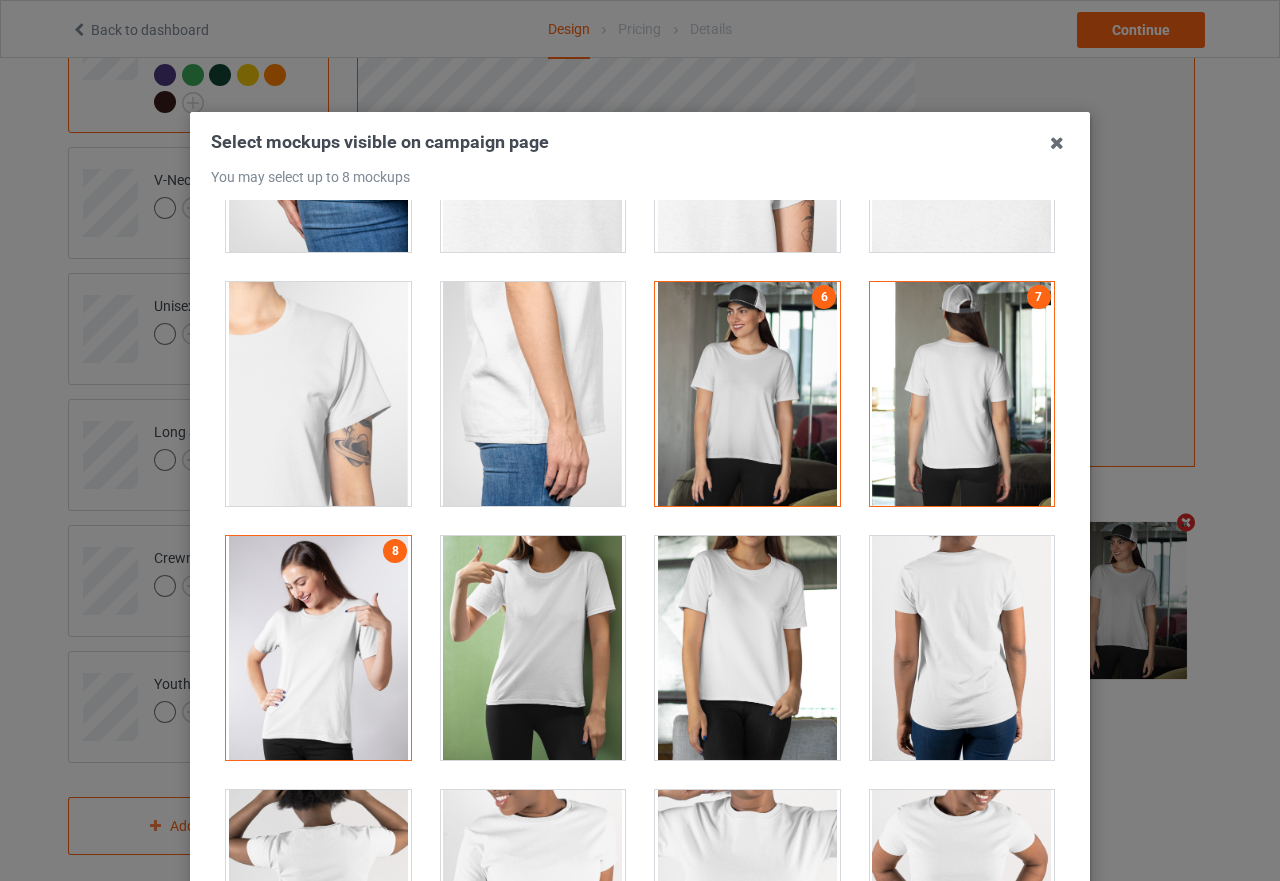 scroll, scrollTop: 1400, scrollLeft: 0, axis: vertical 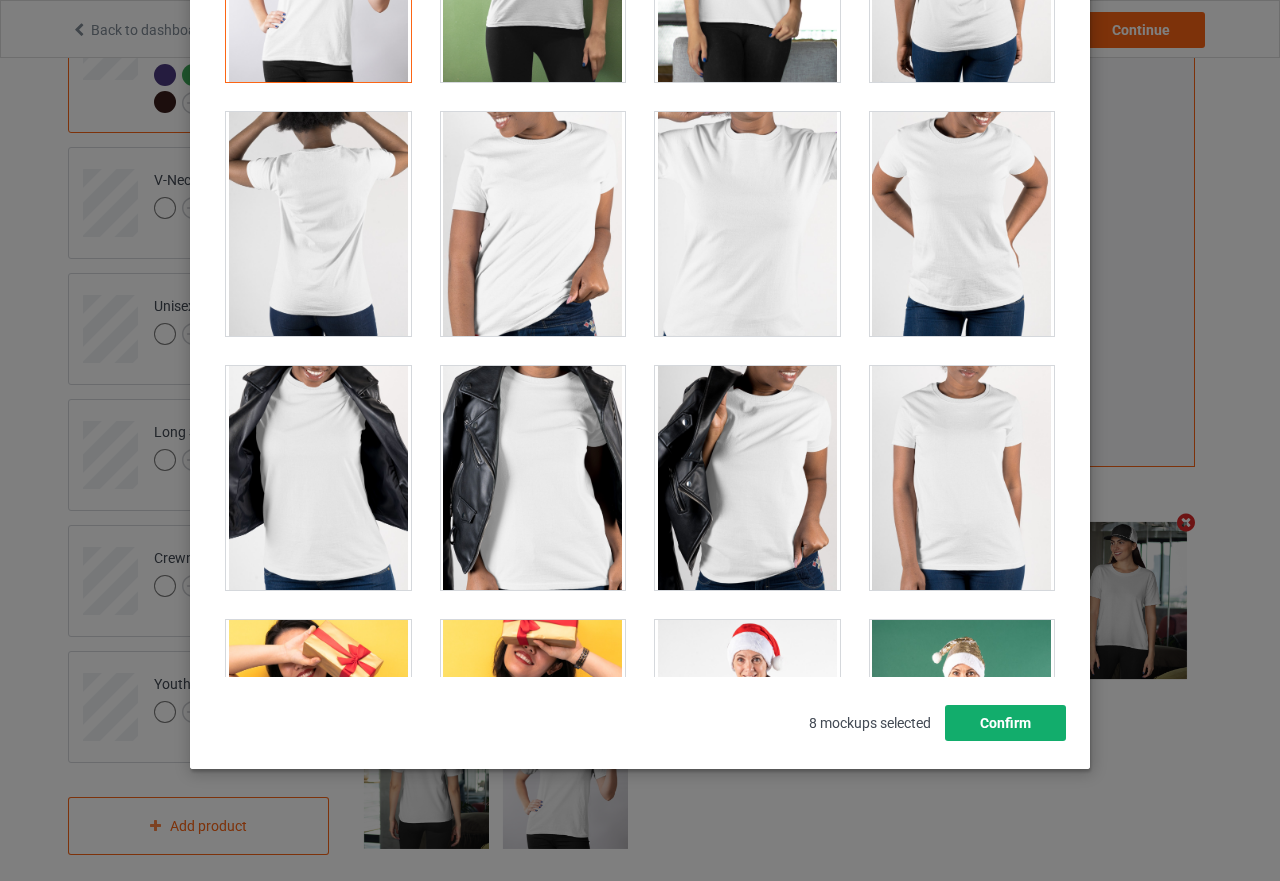 click on "Confirm" at bounding box center [1005, 723] 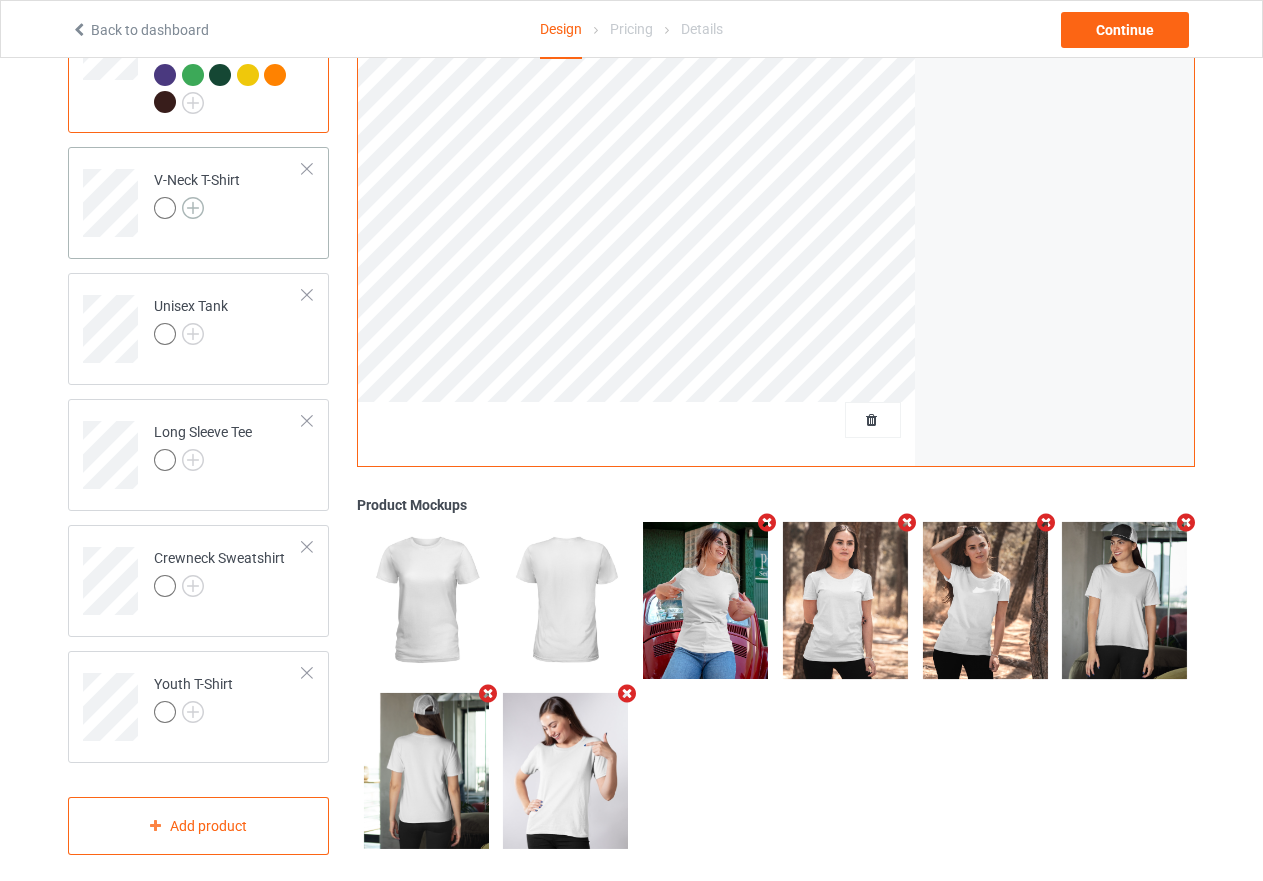 click at bounding box center (193, 208) 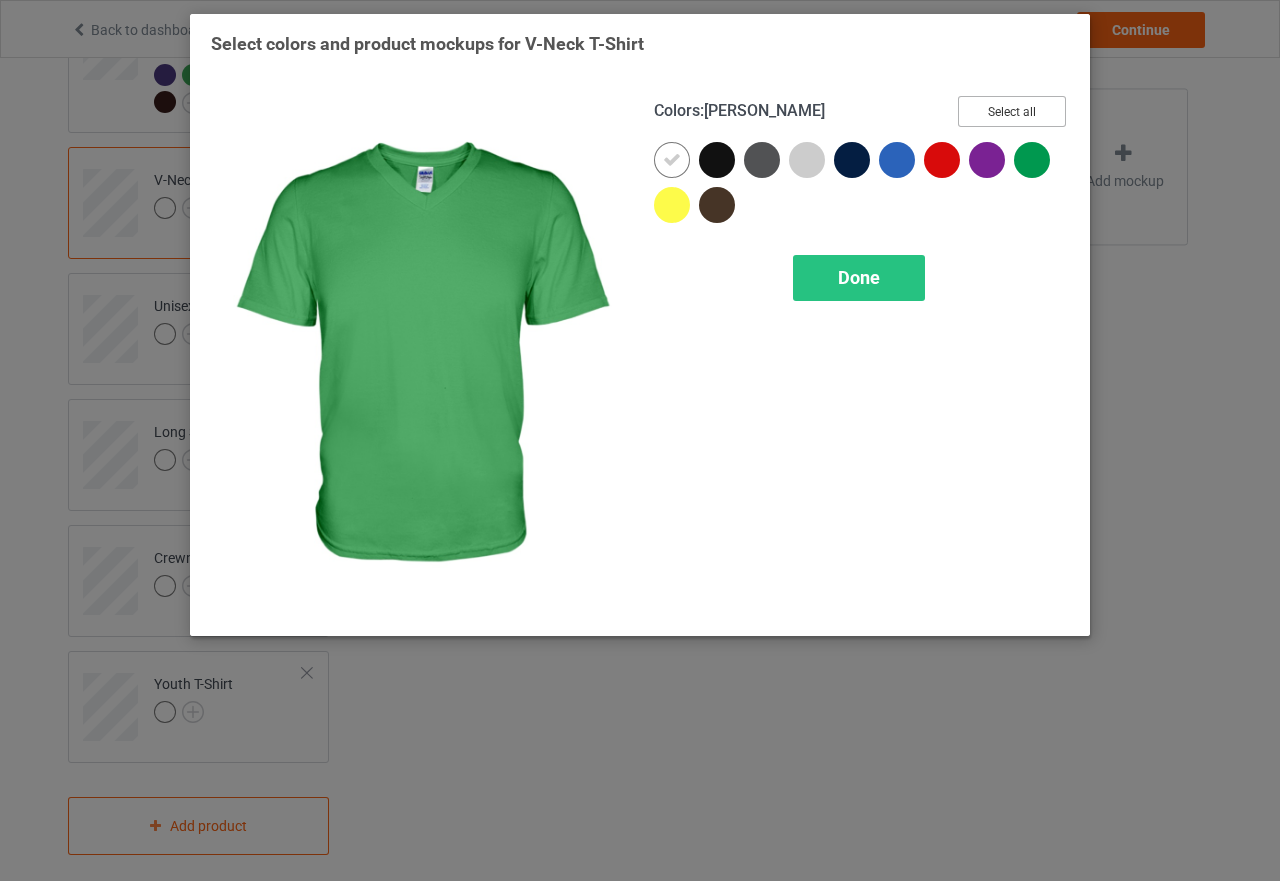 click on "Select all" at bounding box center (1012, 111) 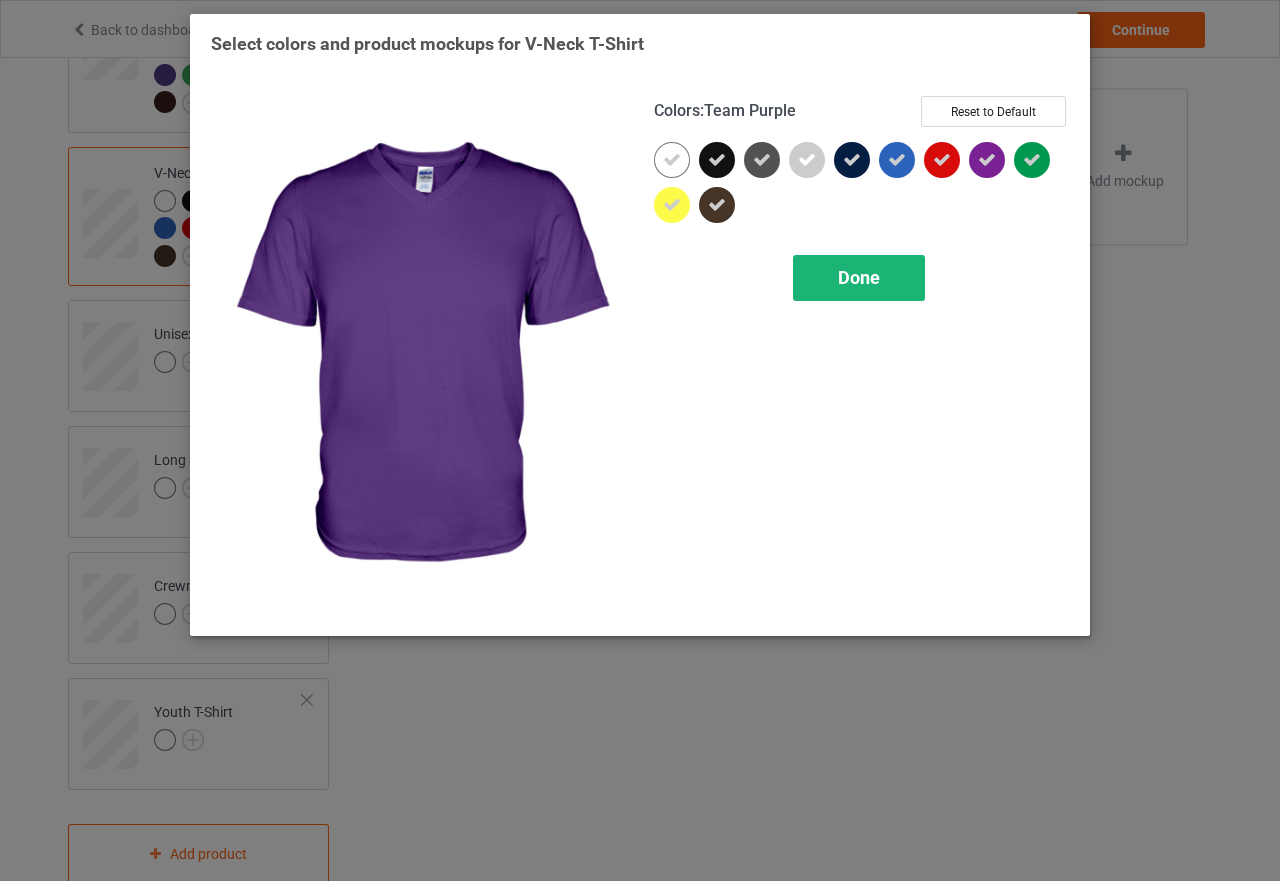click on "Done" at bounding box center [859, 278] 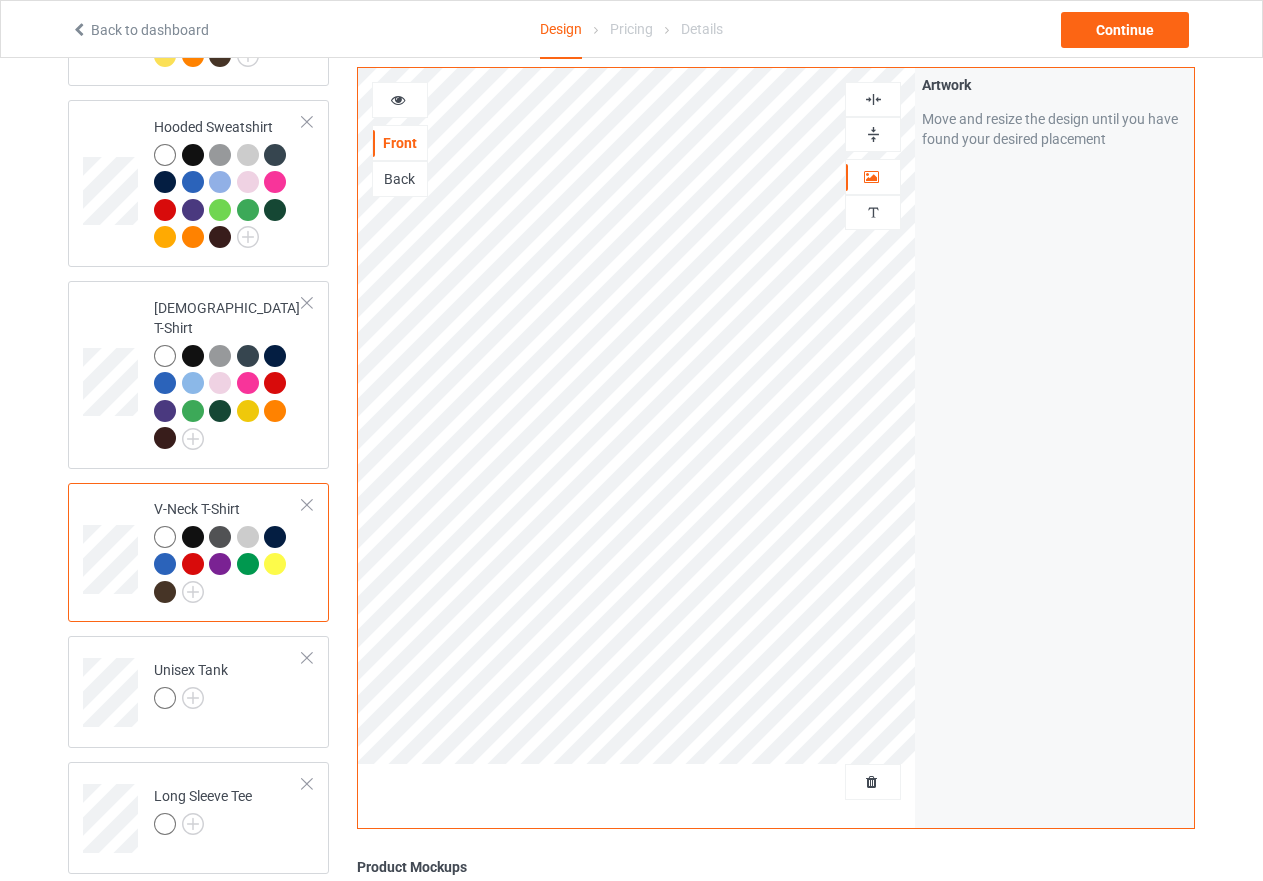 scroll, scrollTop: 458, scrollLeft: 0, axis: vertical 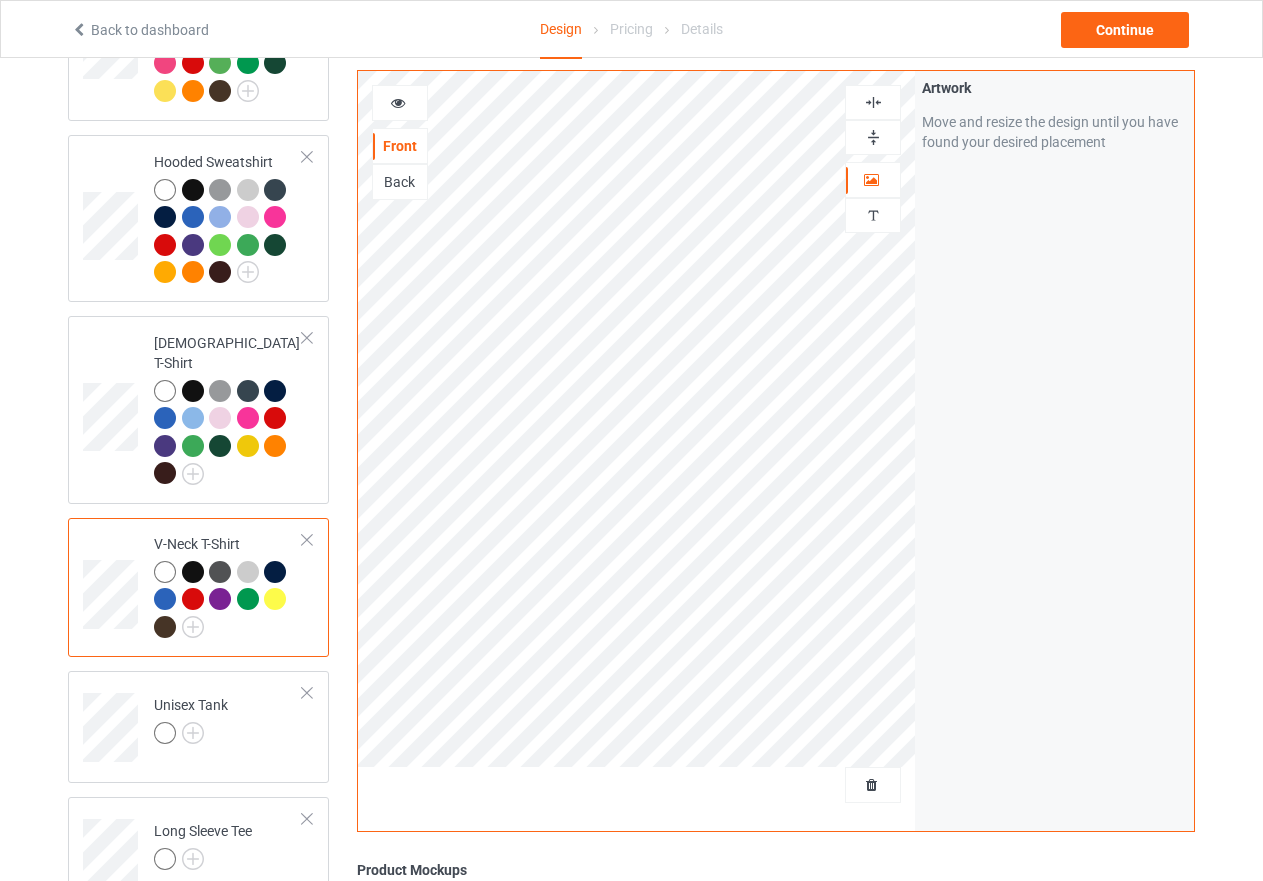 click at bounding box center [873, 102] 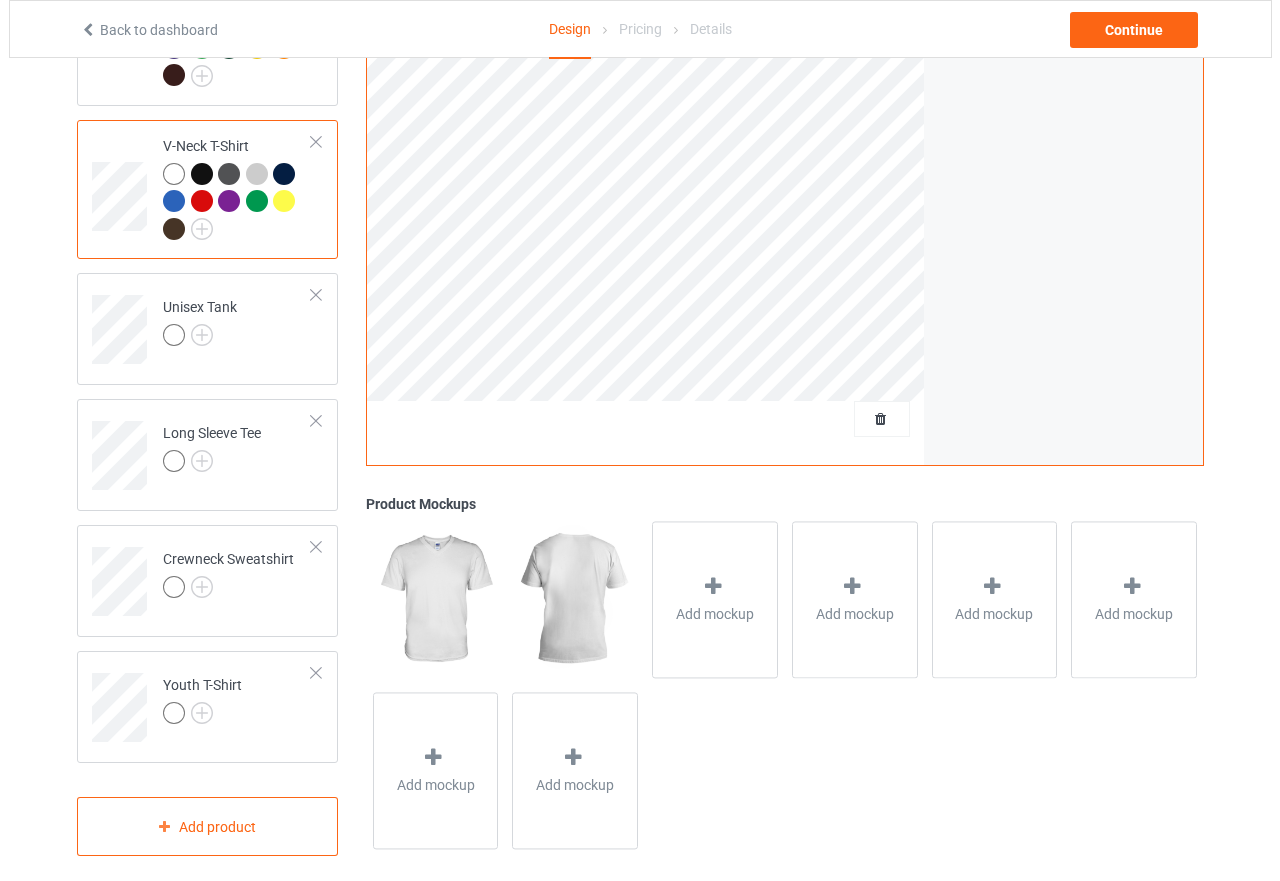 scroll, scrollTop: 858, scrollLeft: 0, axis: vertical 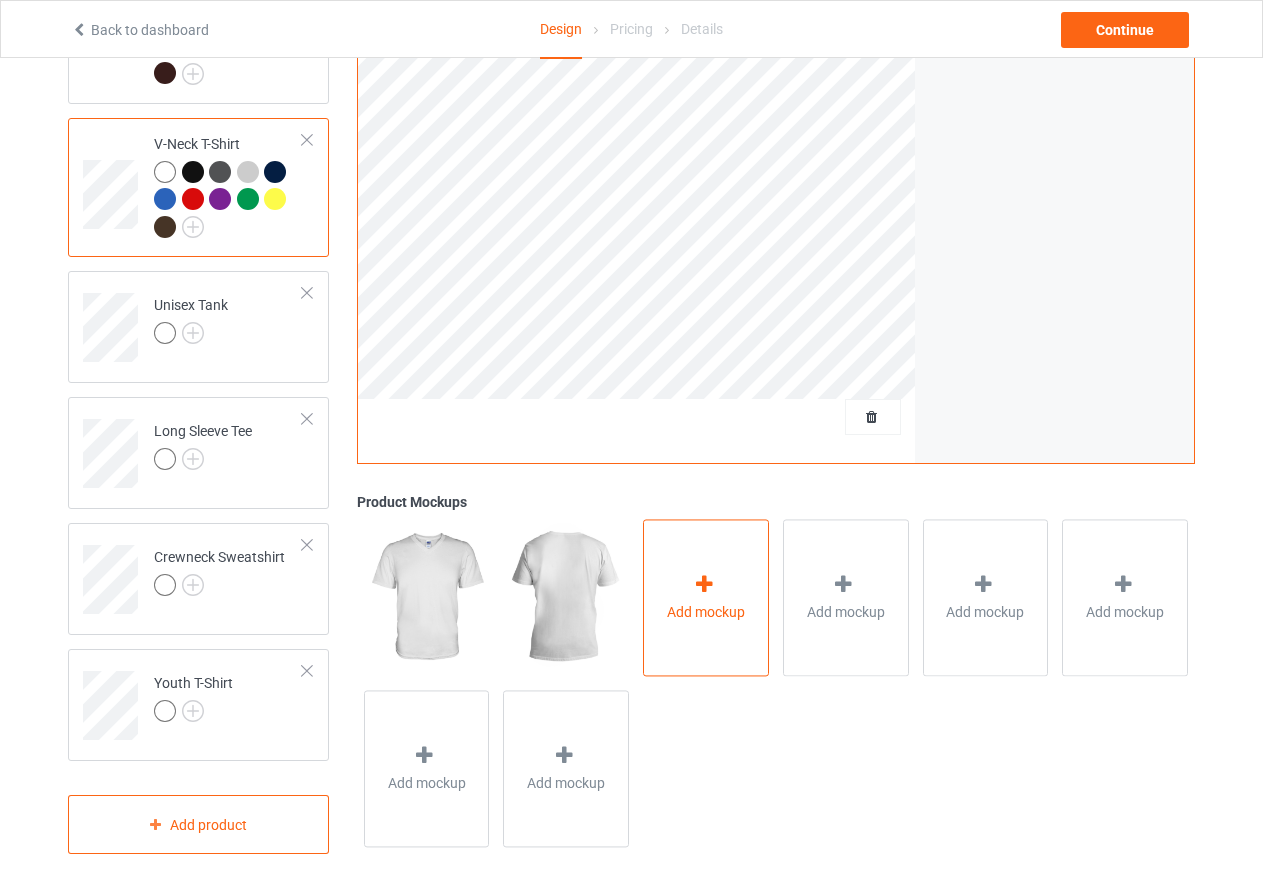 click on "Add mockup" at bounding box center [706, 597] 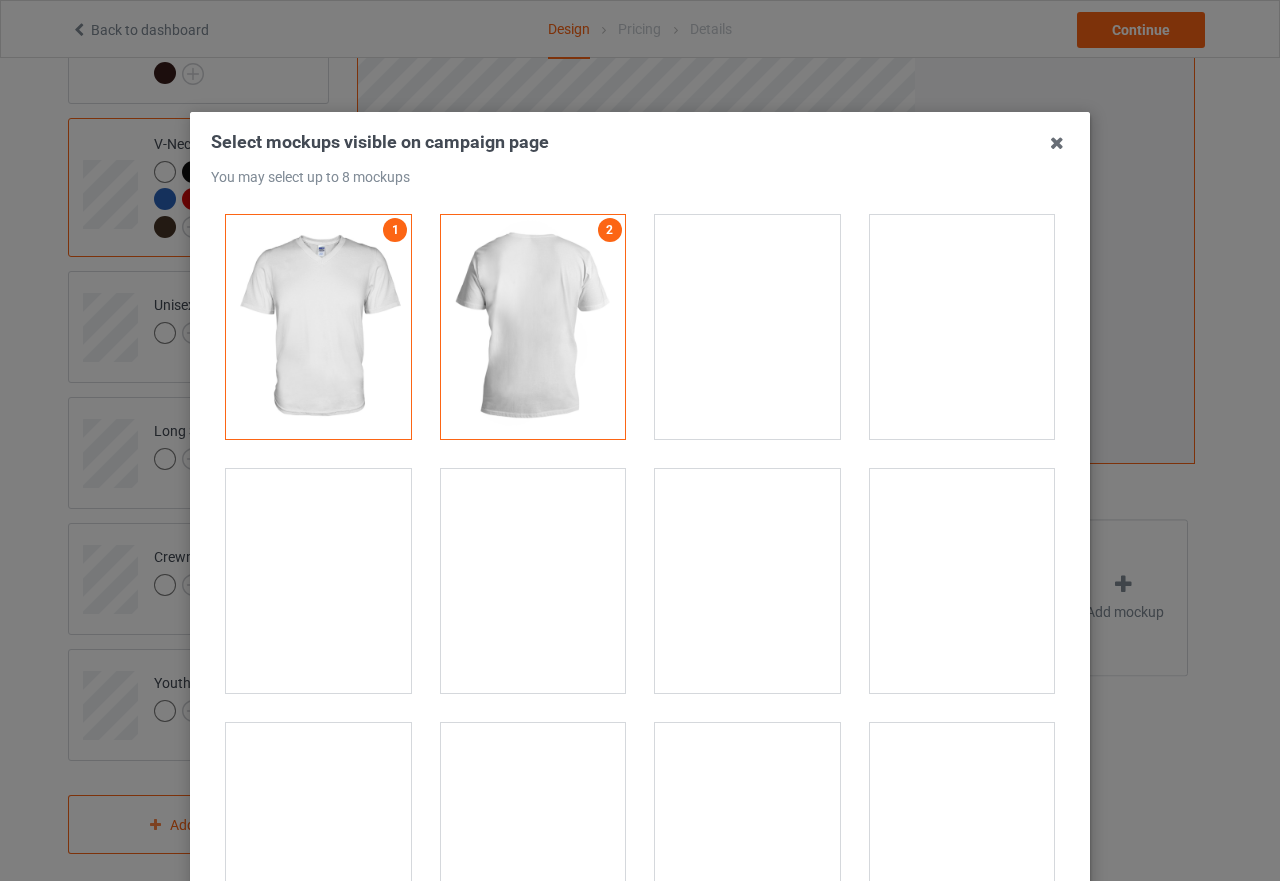 click at bounding box center [318, 581] 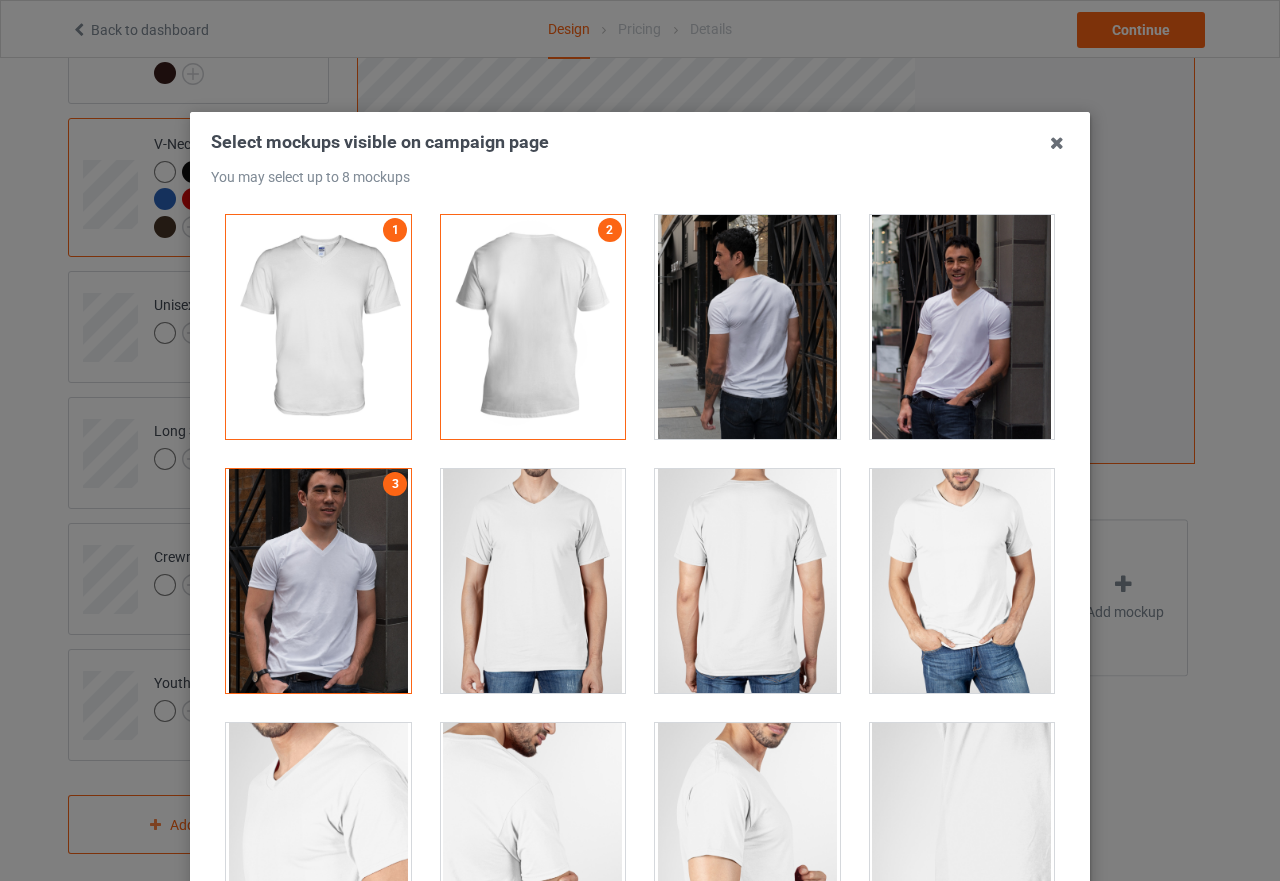 click at bounding box center [962, 581] 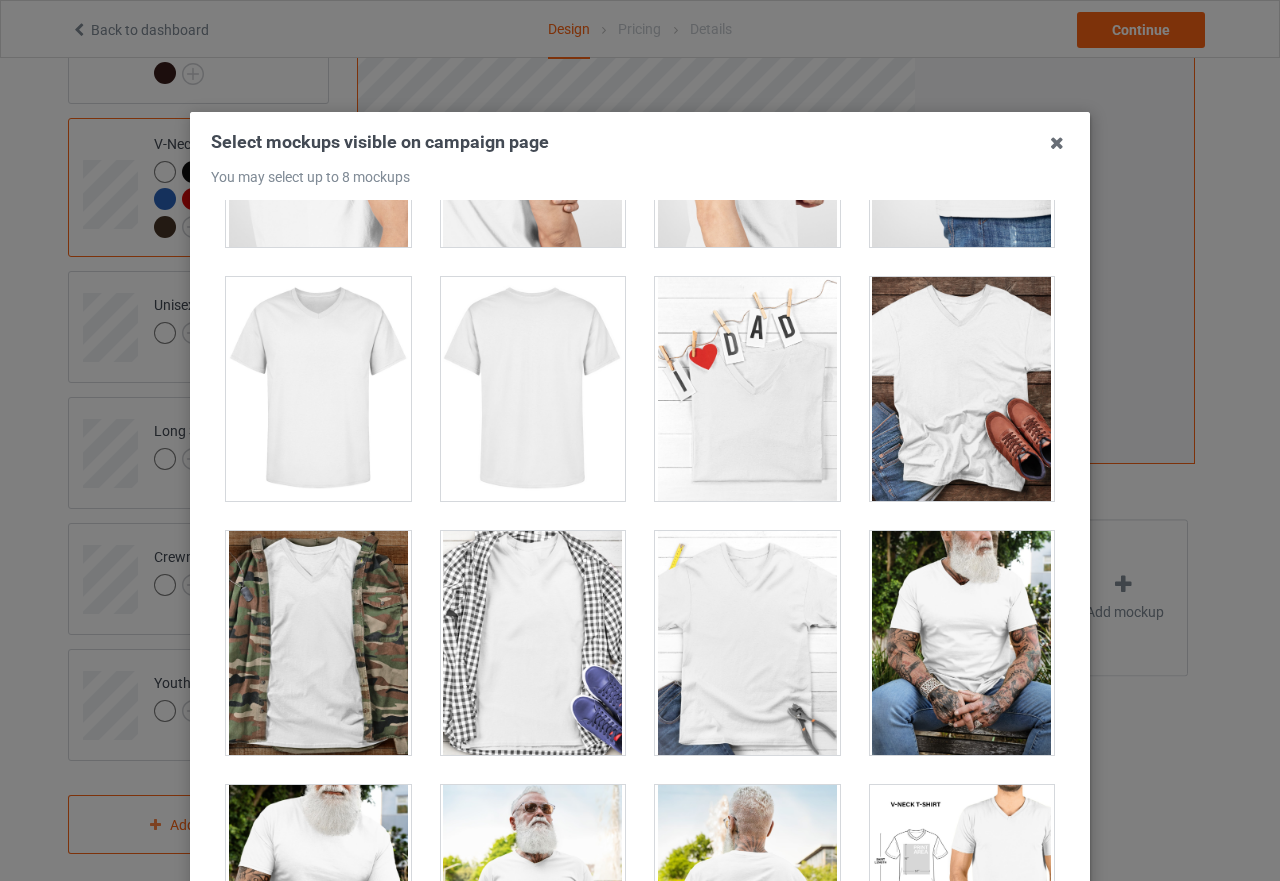 scroll, scrollTop: 800, scrollLeft: 0, axis: vertical 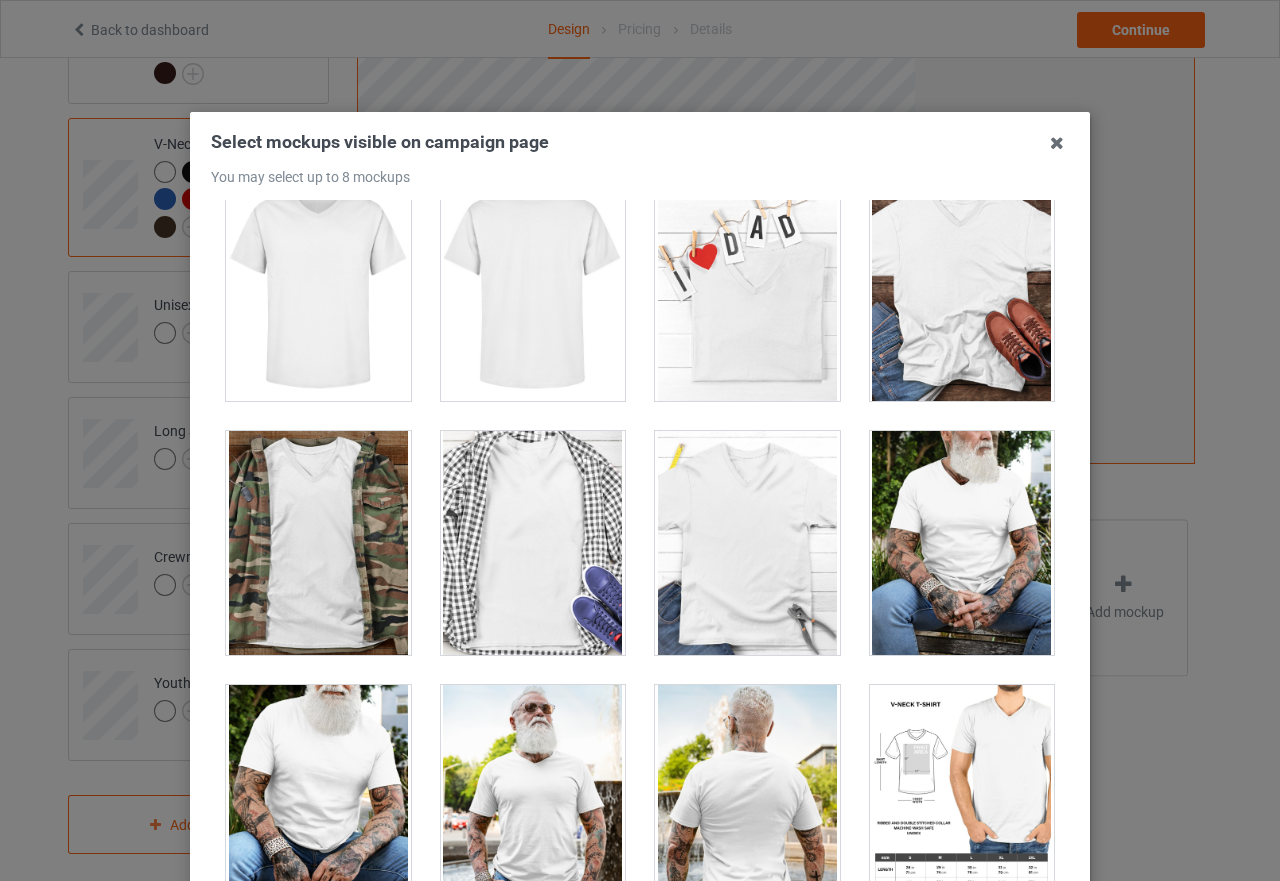 click at bounding box center [533, 543] 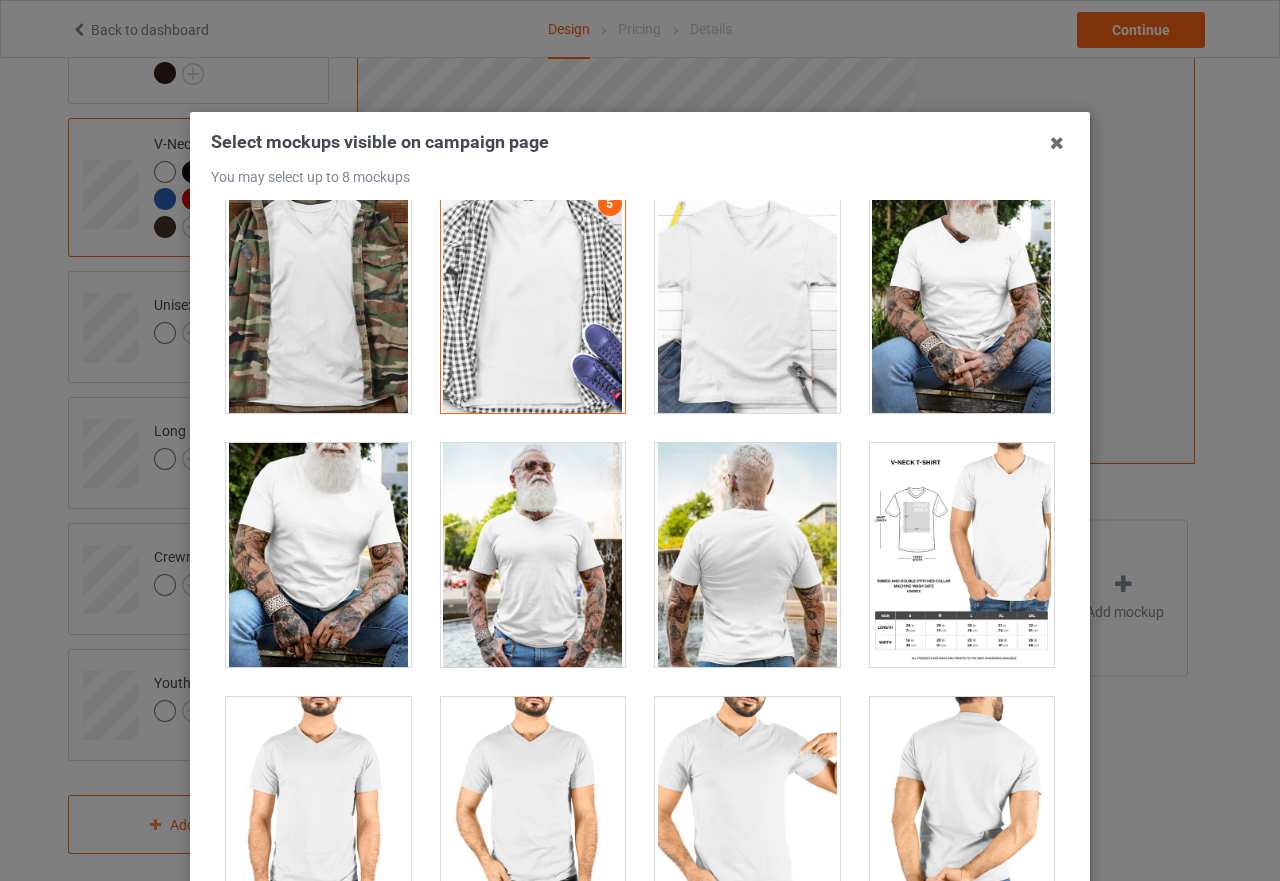 scroll, scrollTop: 1200, scrollLeft: 0, axis: vertical 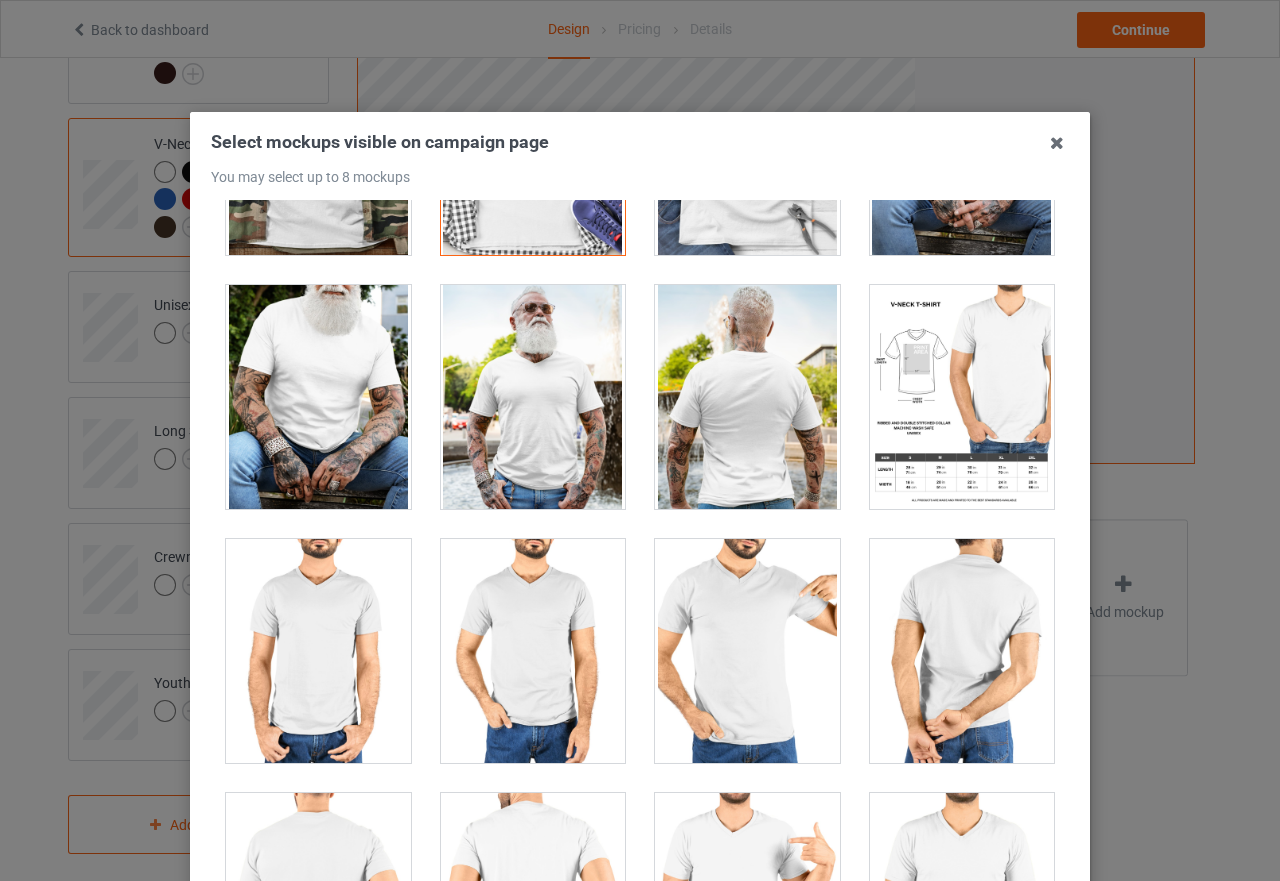 click at bounding box center [747, 651] 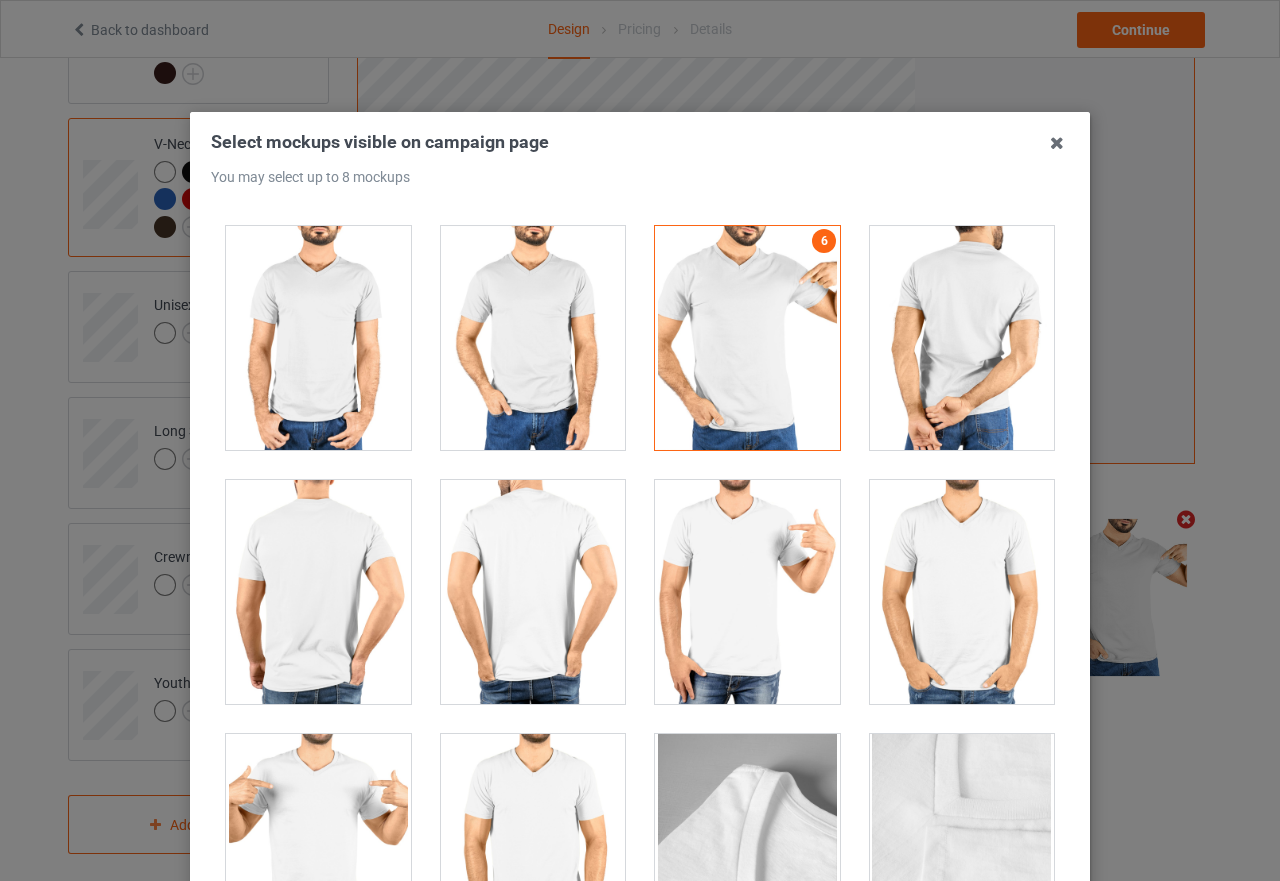 scroll, scrollTop: 1500, scrollLeft: 0, axis: vertical 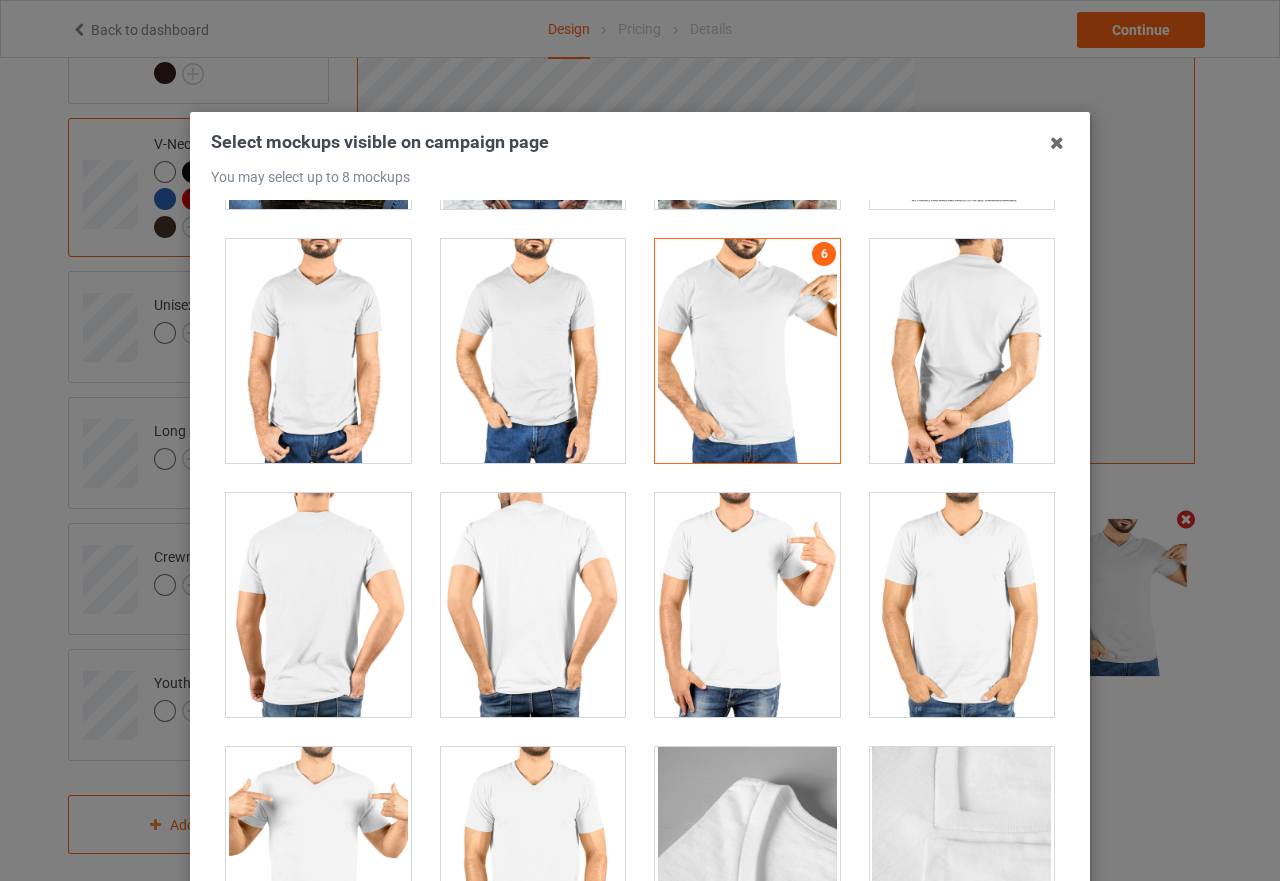 click at bounding box center (962, 605) 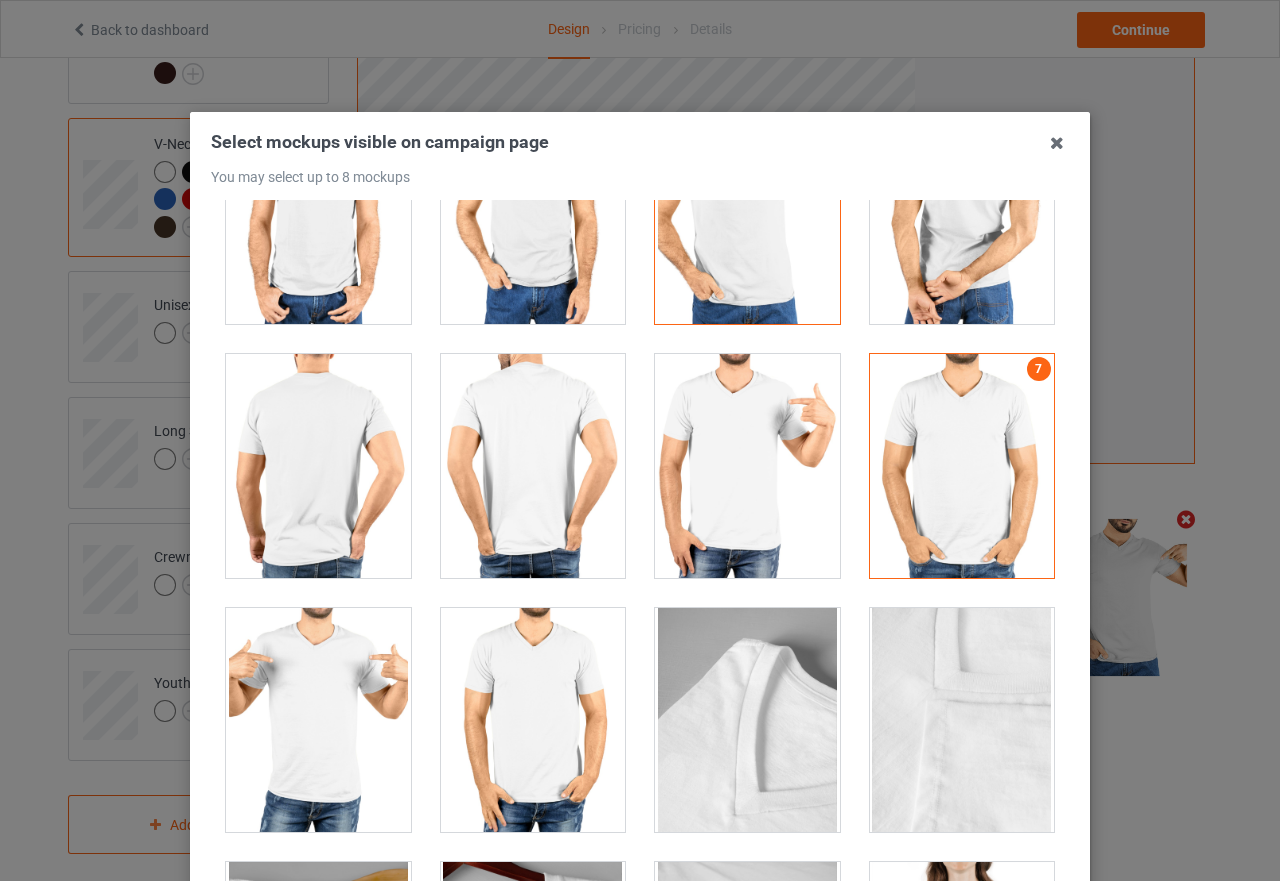scroll, scrollTop: 2000, scrollLeft: 0, axis: vertical 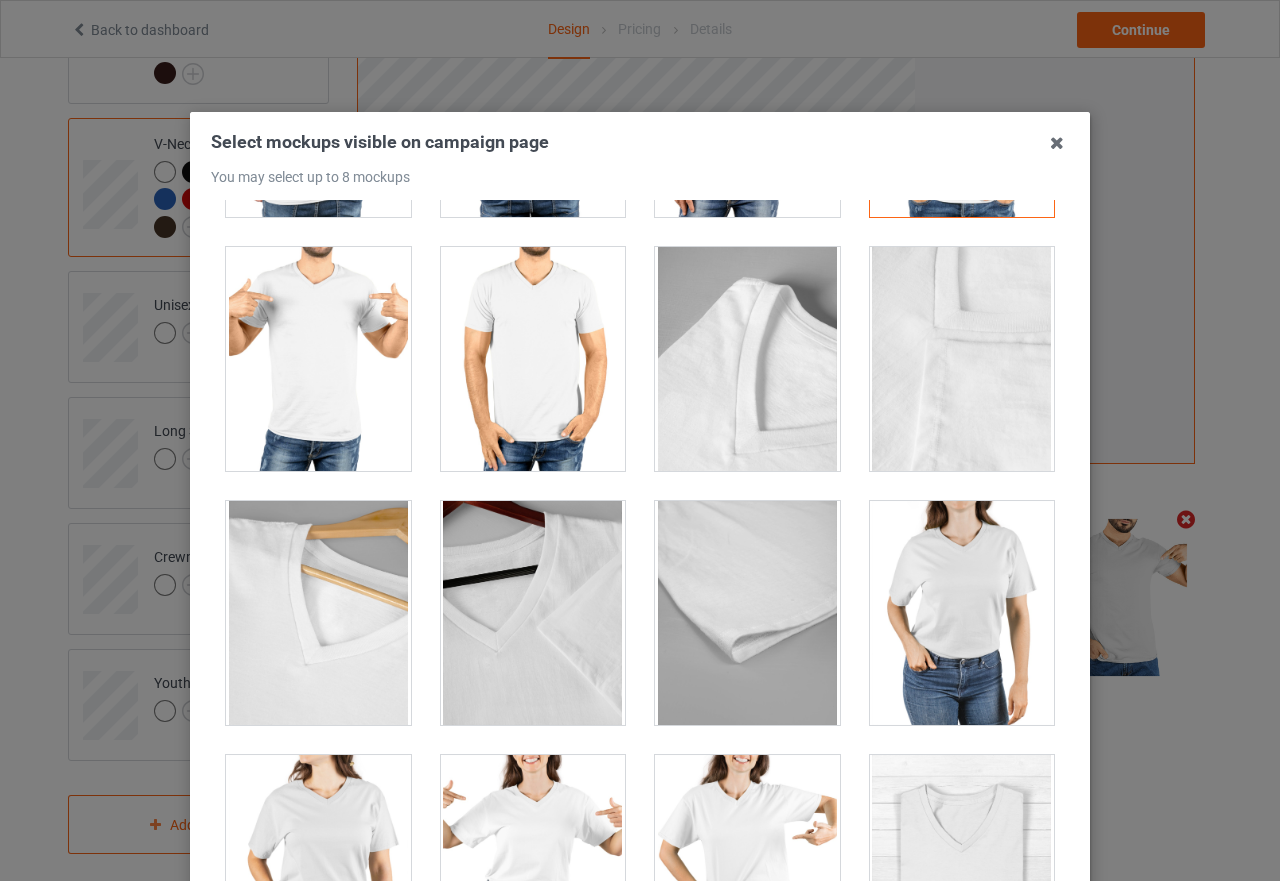 click at bounding box center (318, 359) 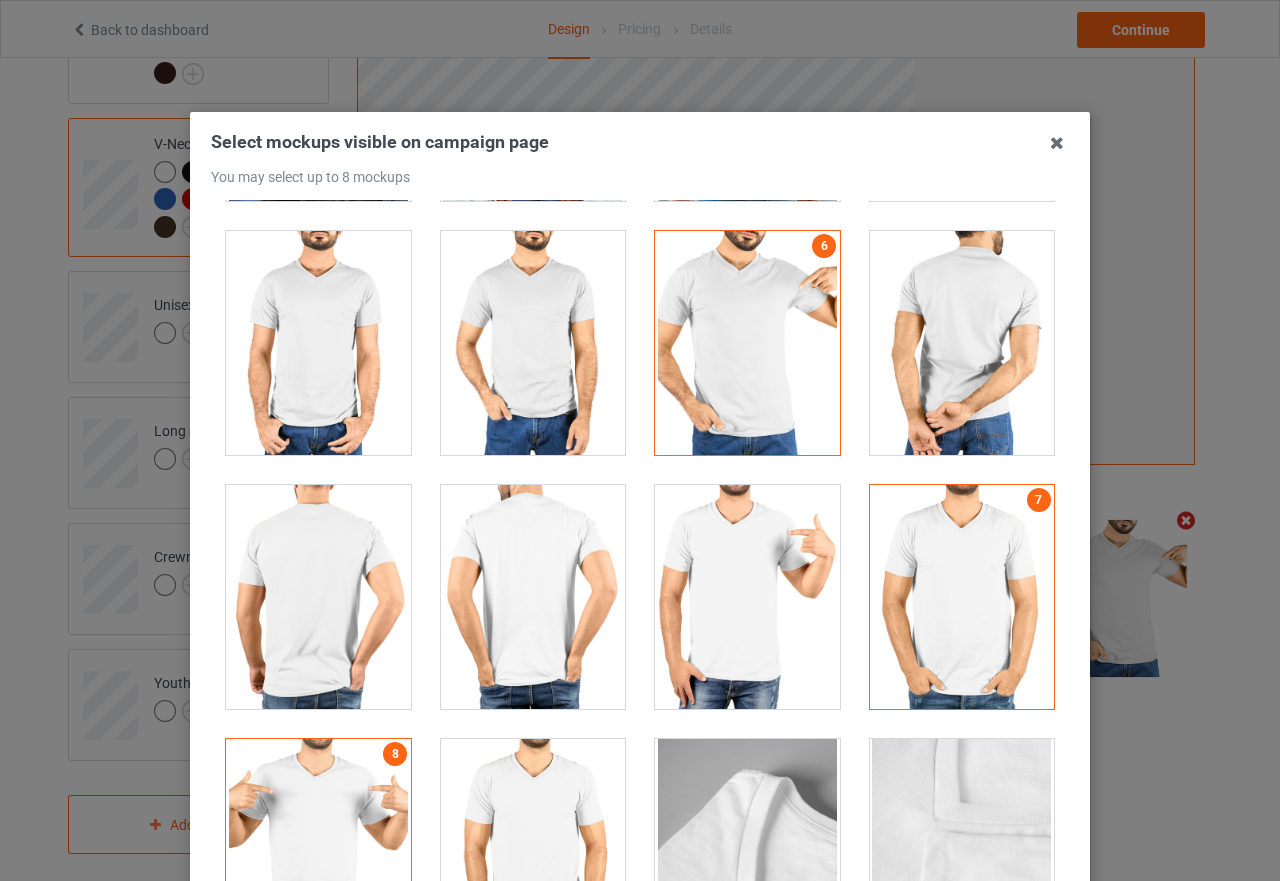 scroll, scrollTop: 1500, scrollLeft: 0, axis: vertical 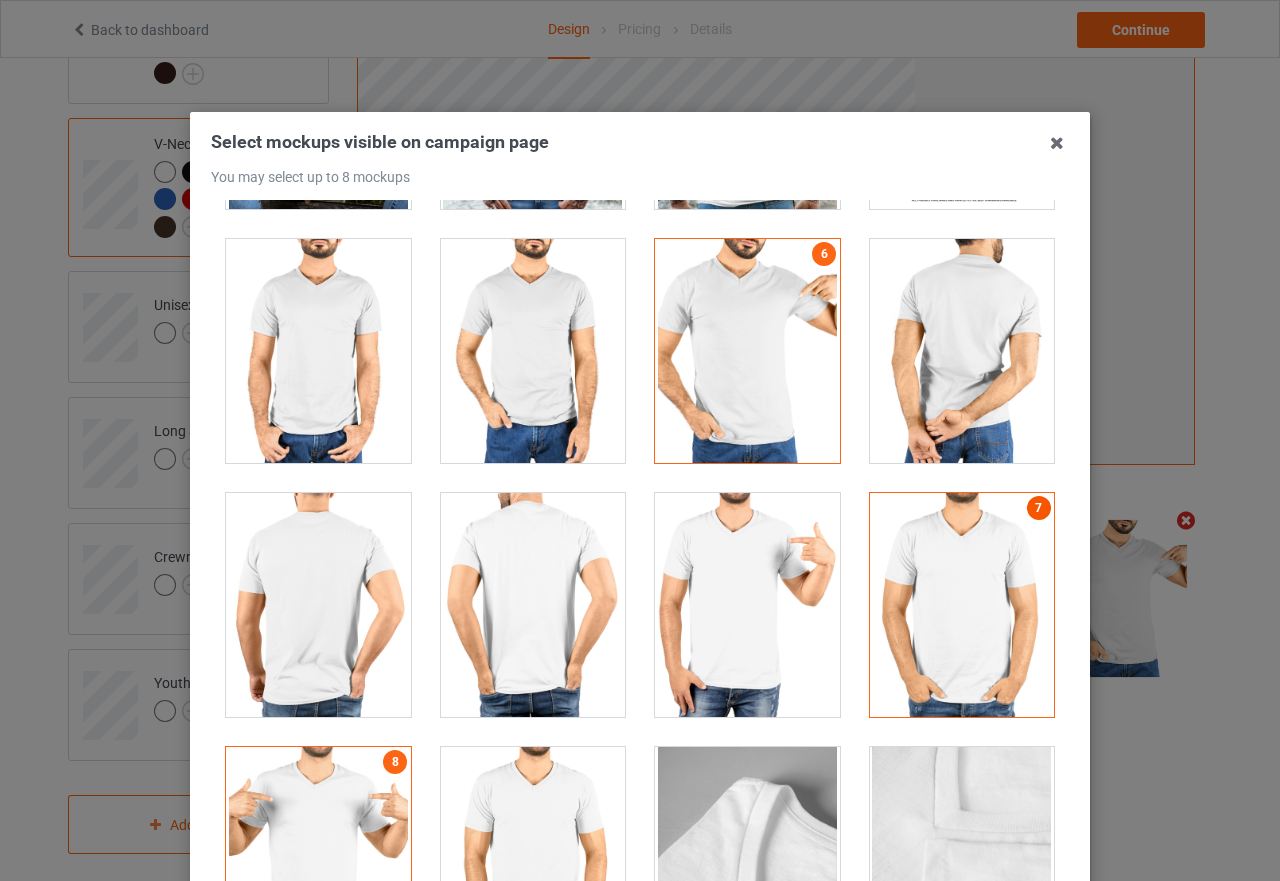 click on "7" at bounding box center (1039, 508) 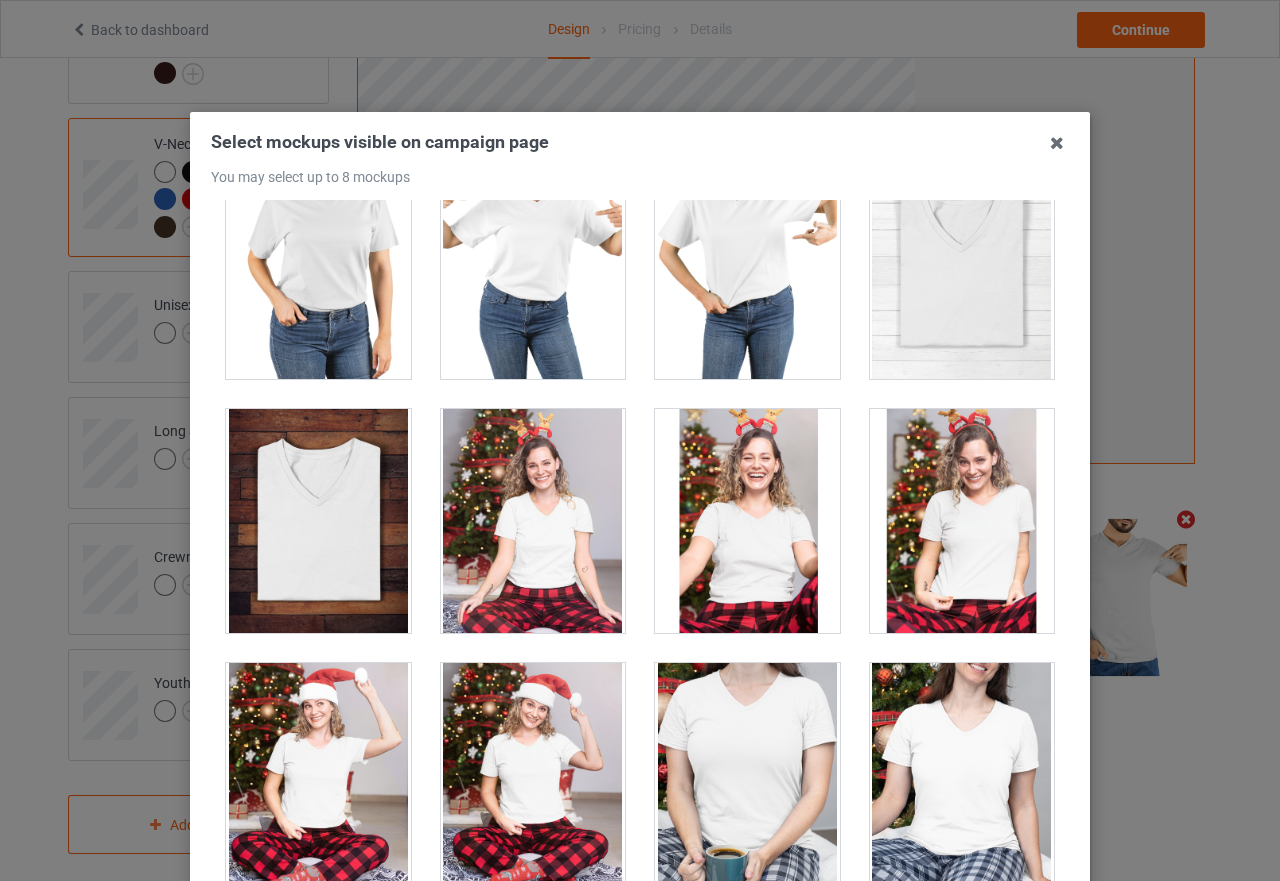 scroll, scrollTop: 2500, scrollLeft: 0, axis: vertical 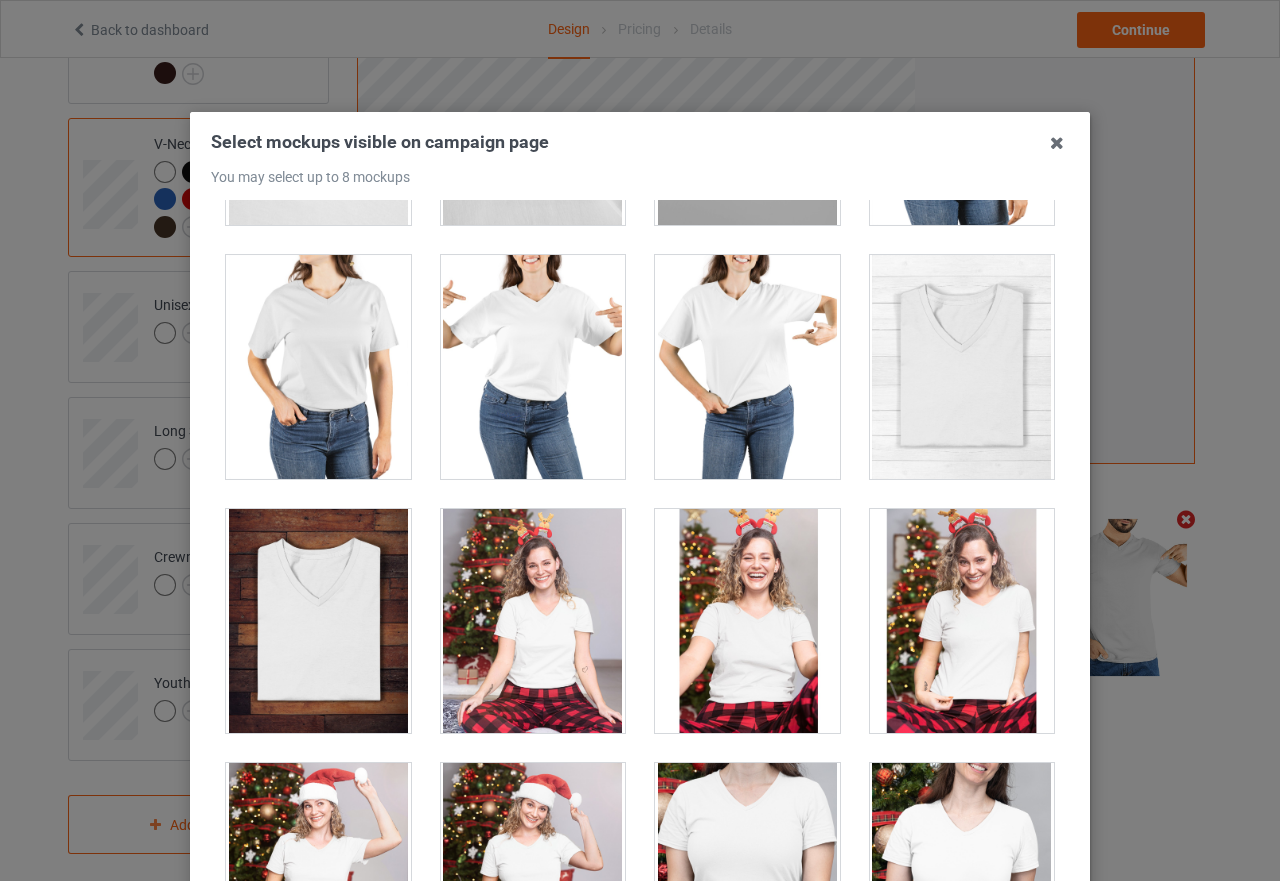 click at bounding box center (533, 367) 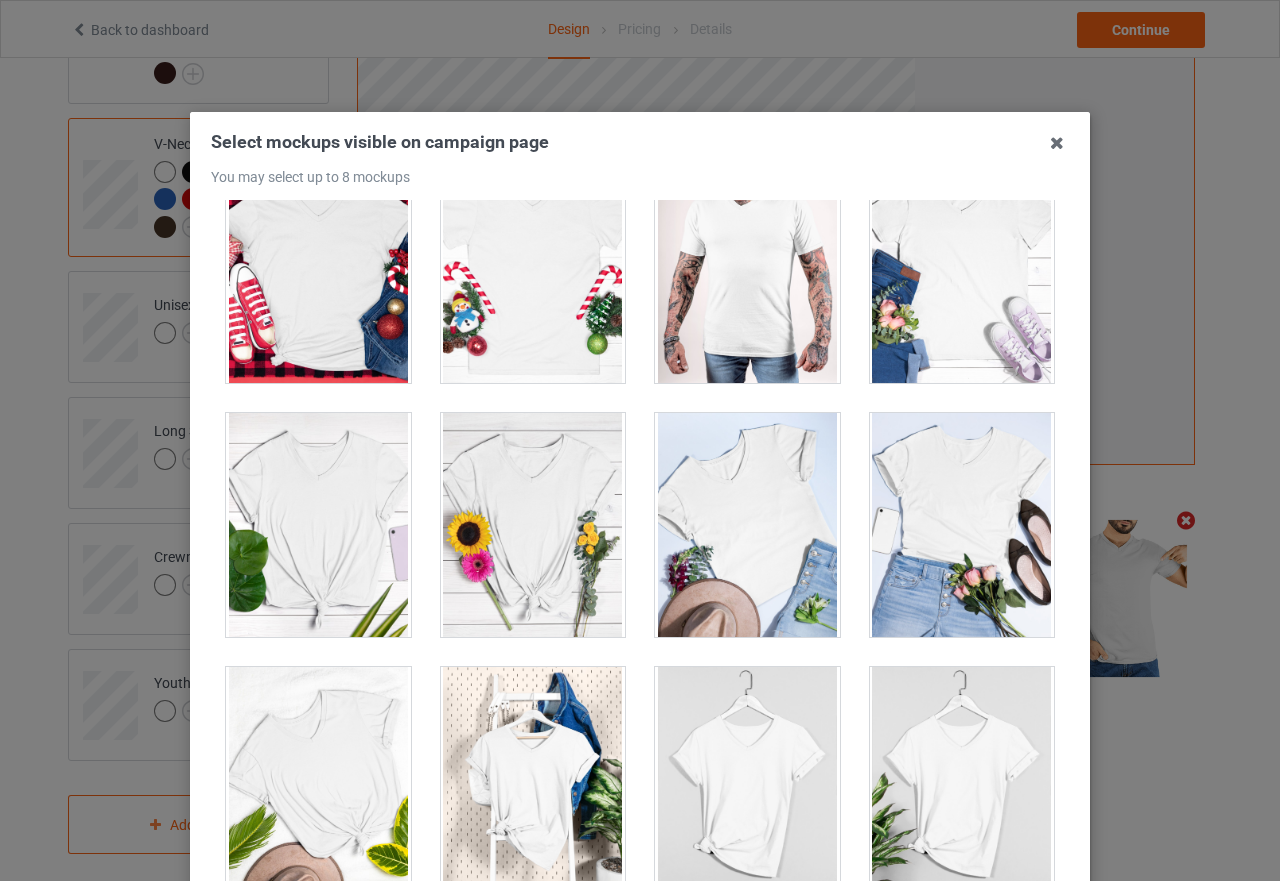 scroll, scrollTop: 3613, scrollLeft: 0, axis: vertical 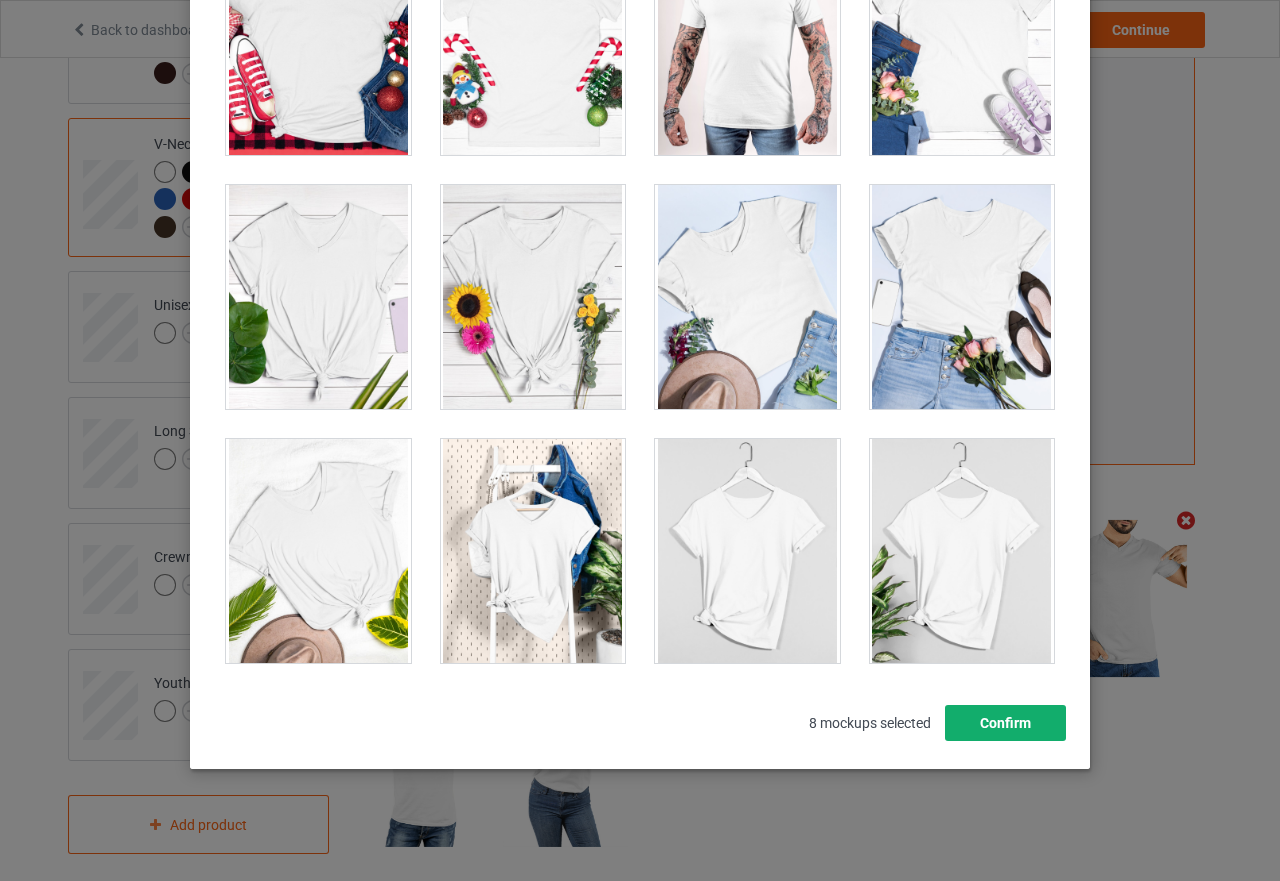 click on "Confirm" at bounding box center [1005, 723] 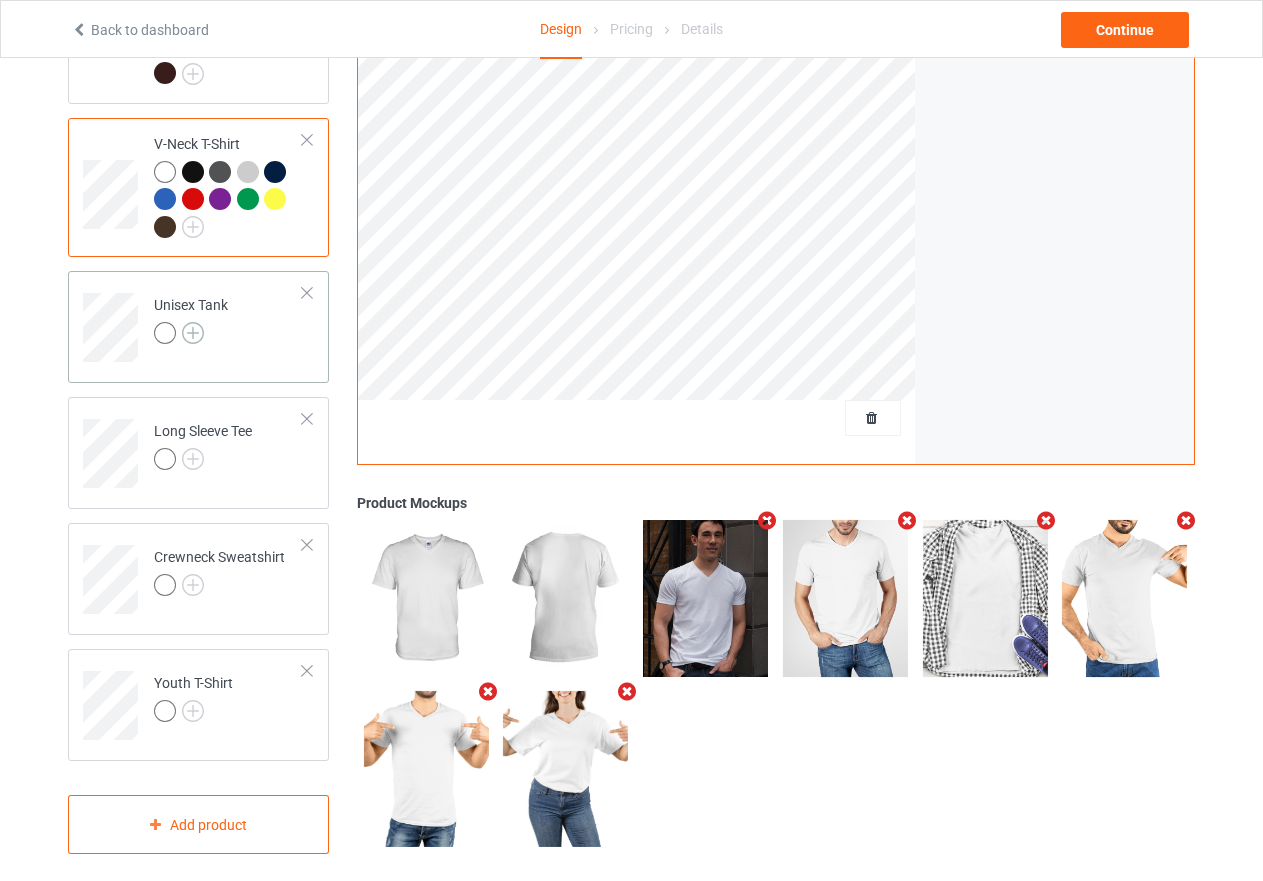 click at bounding box center [193, 333] 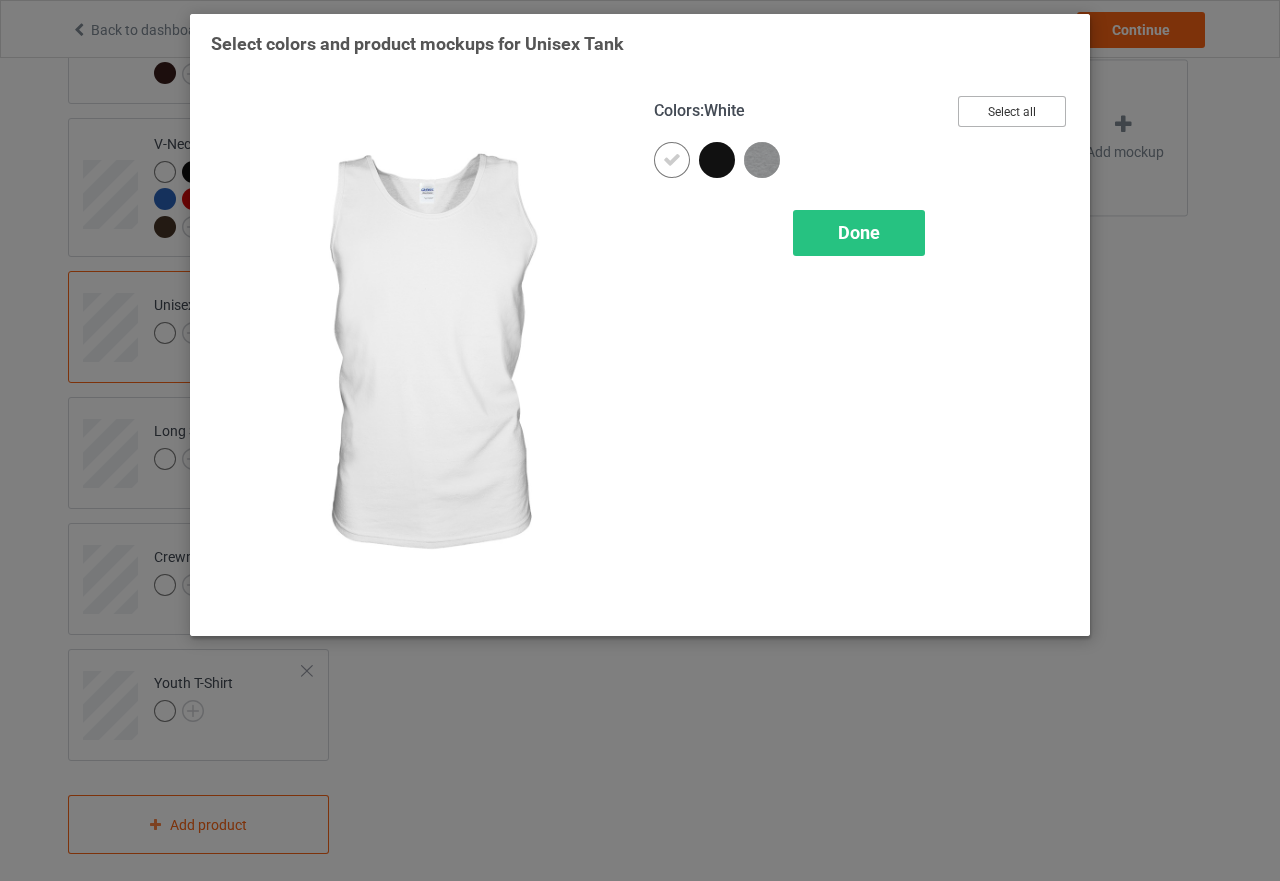 click on "Select all" at bounding box center (1012, 111) 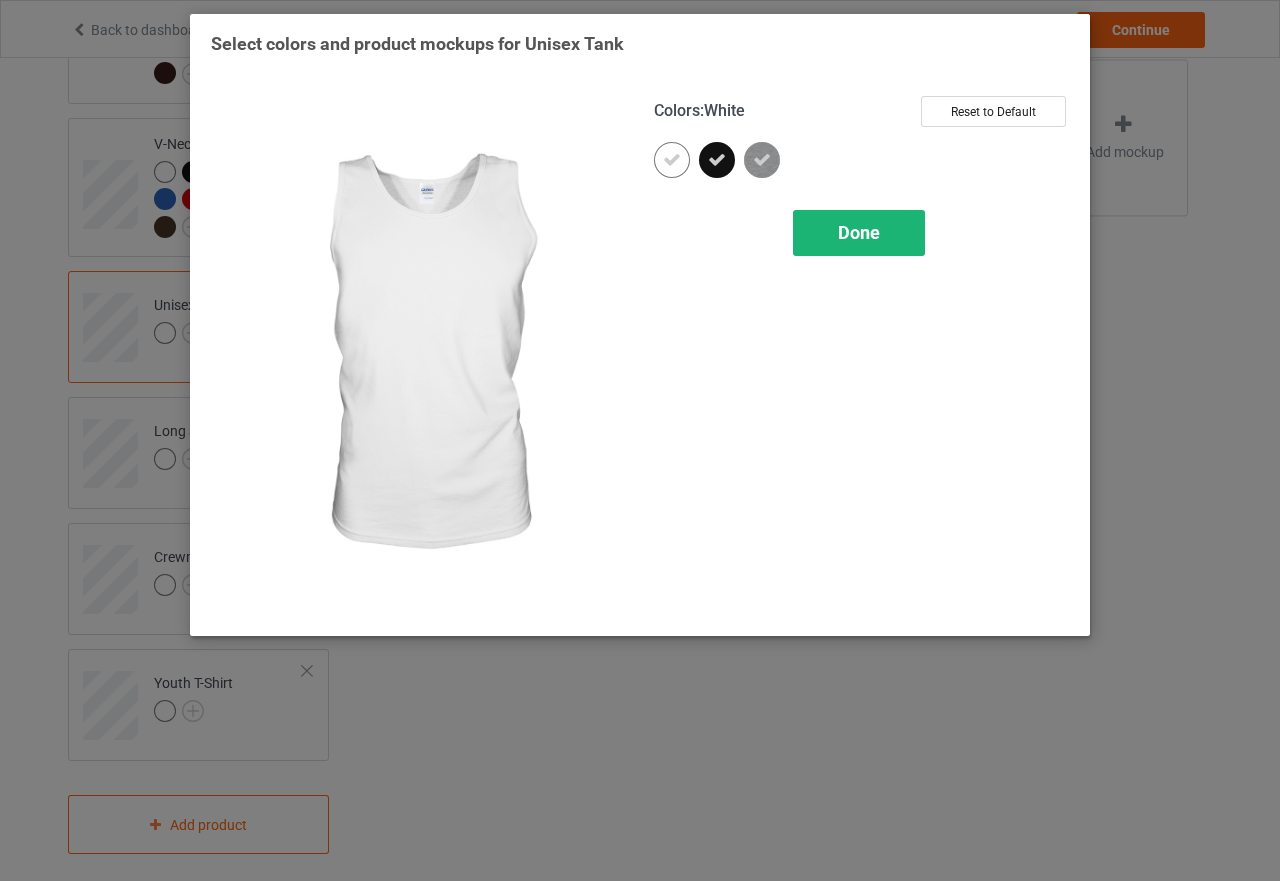 click on "Done" at bounding box center [859, 233] 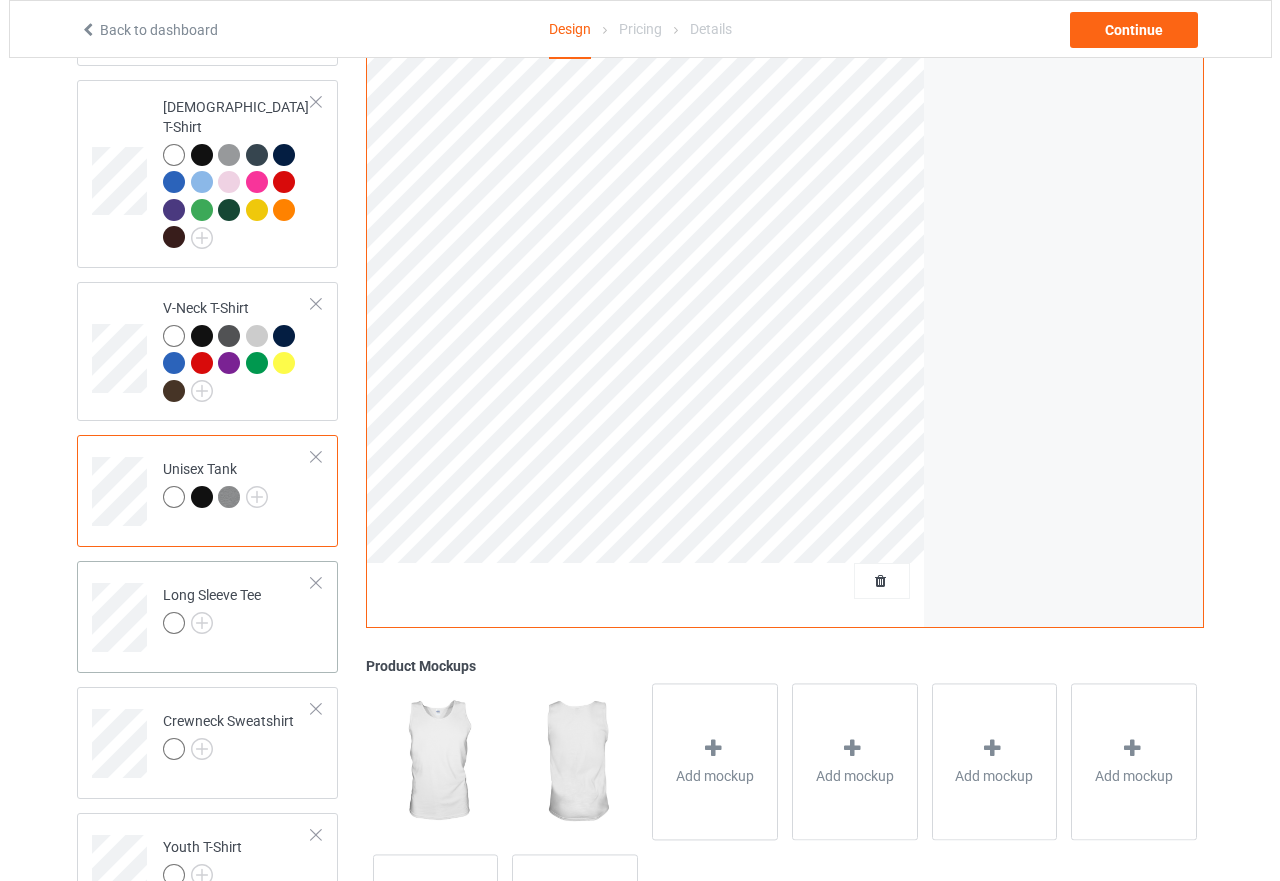 scroll, scrollTop: 658, scrollLeft: 0, axis: vertical 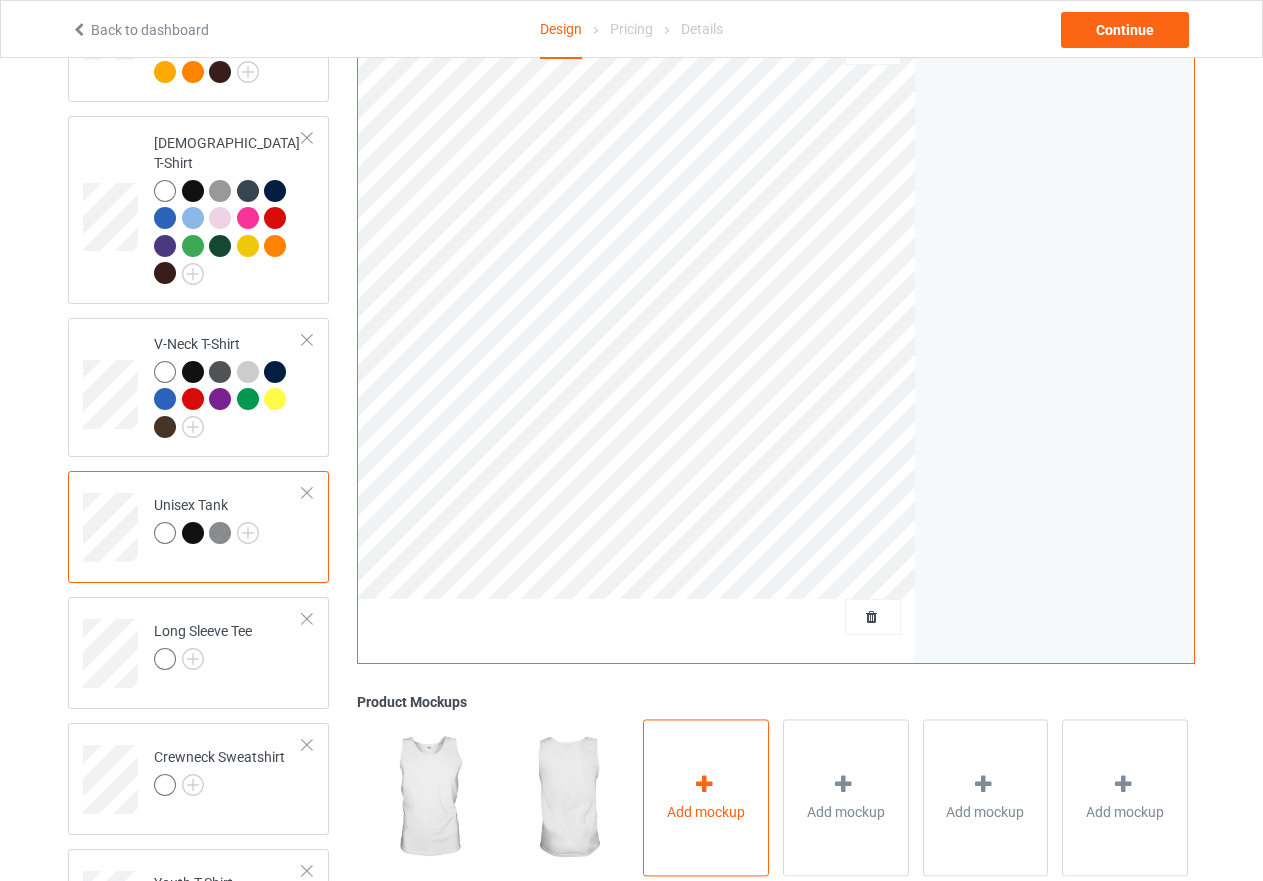 click at bounding box center (706, 787) 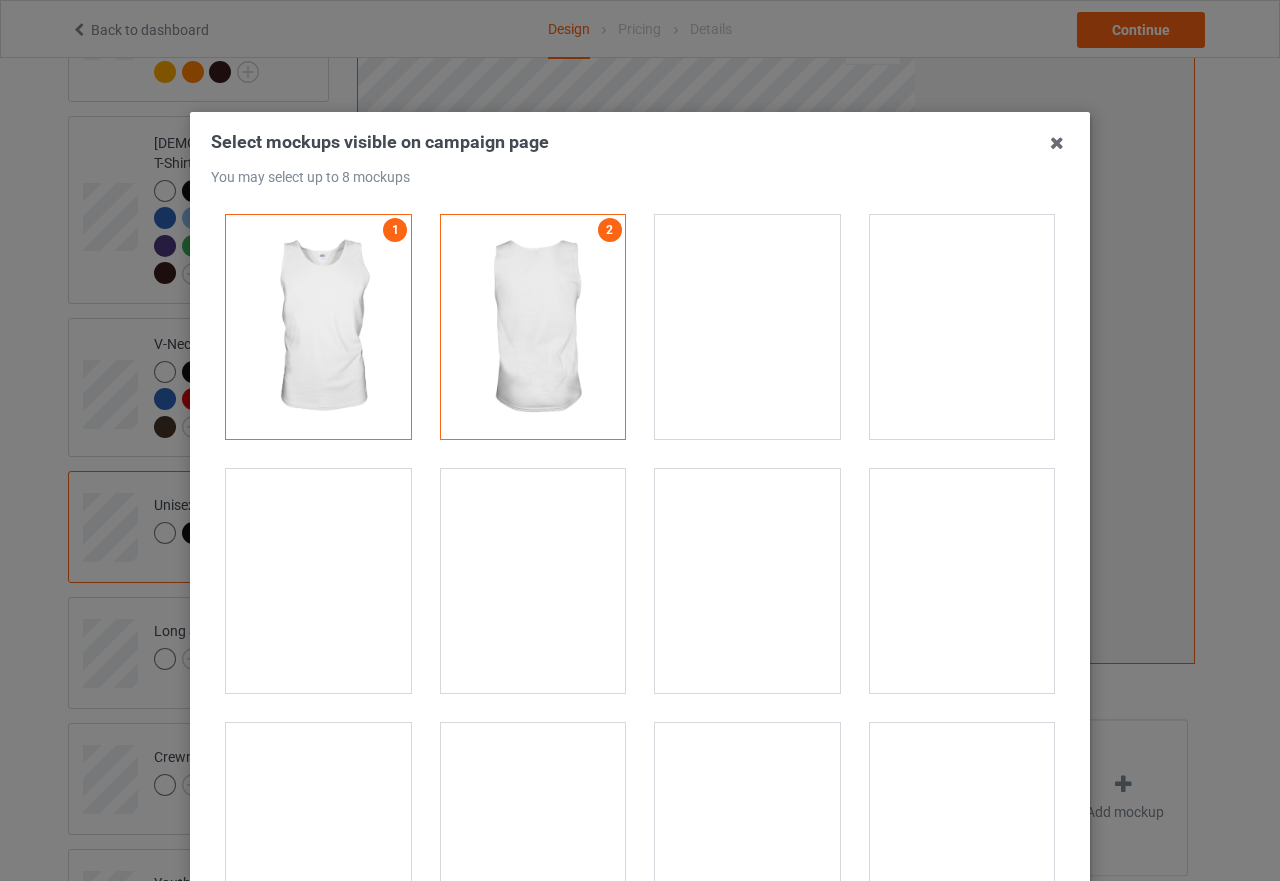 click at bounding box center [962, 581] 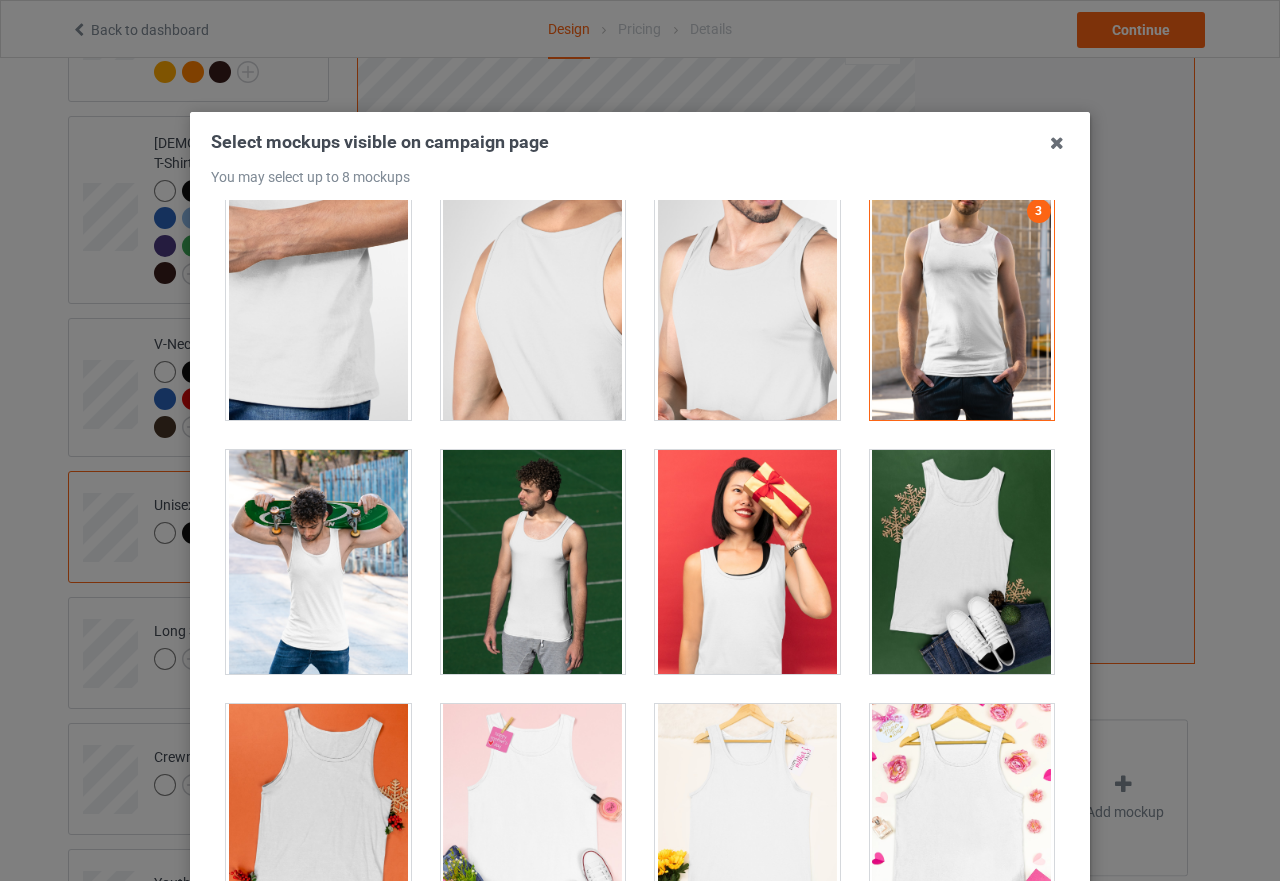 scroll, scrollTop: 300, scrollLeft: 0, axis: vertical 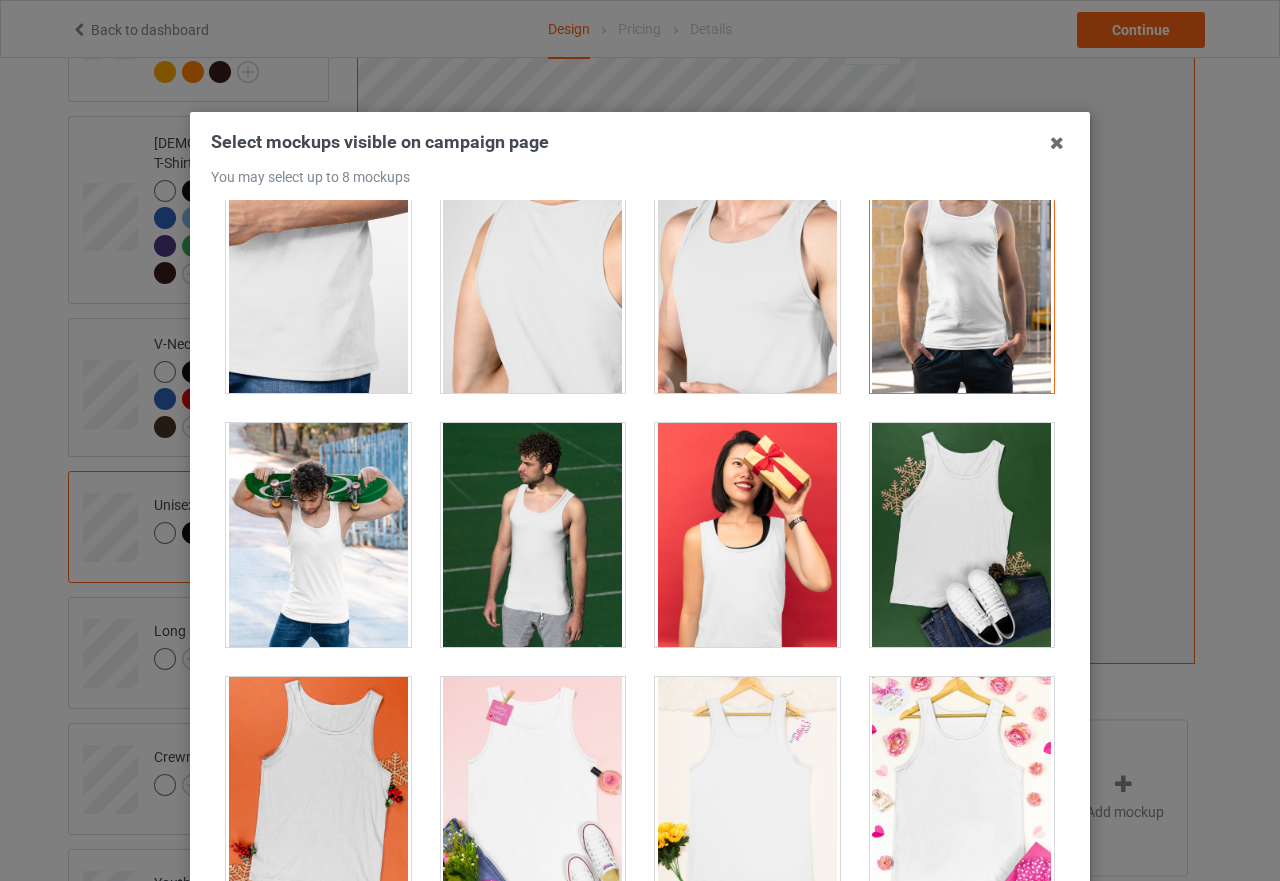 click at bounding box center [962, 535] 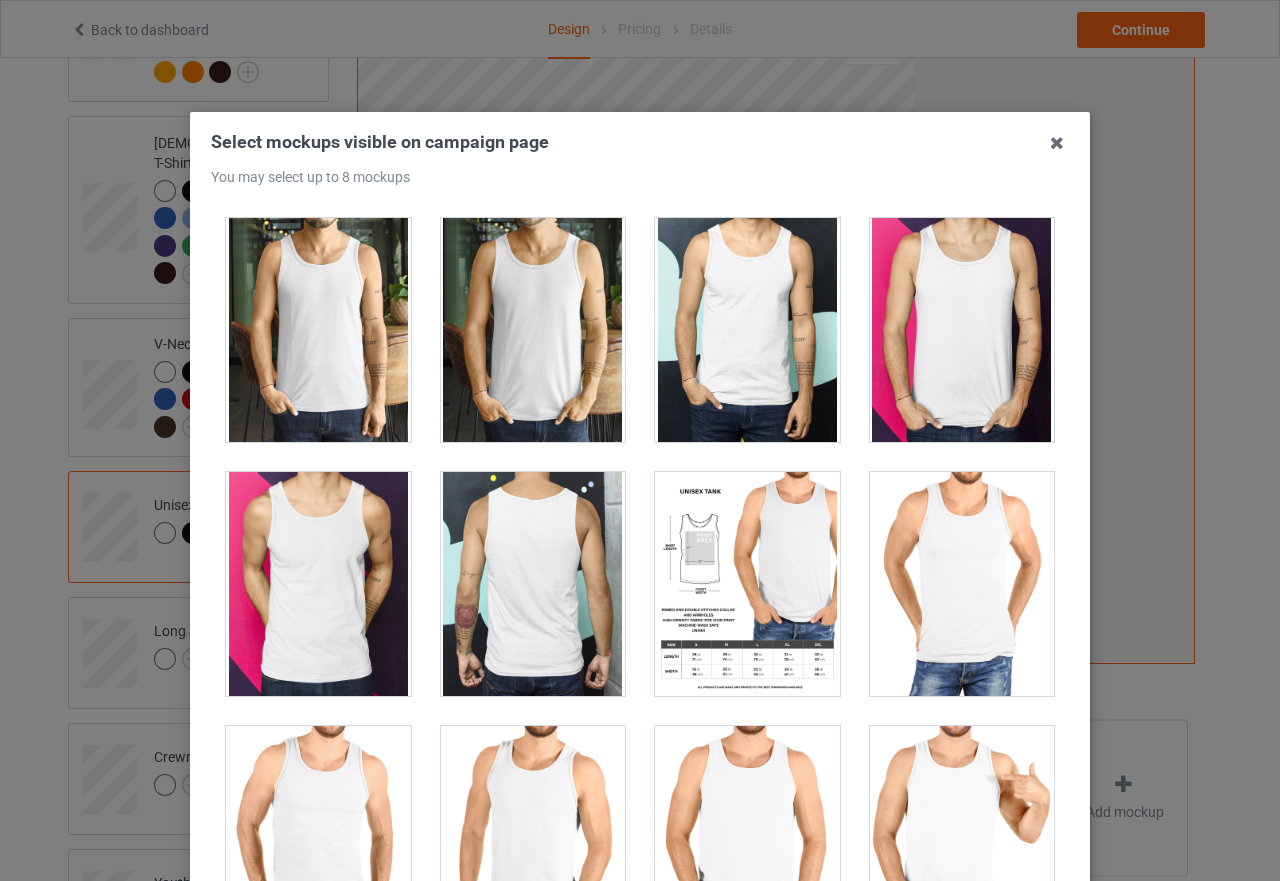 scroll, scrollTop: 2500, scrollLeft: 0, axis: vertical 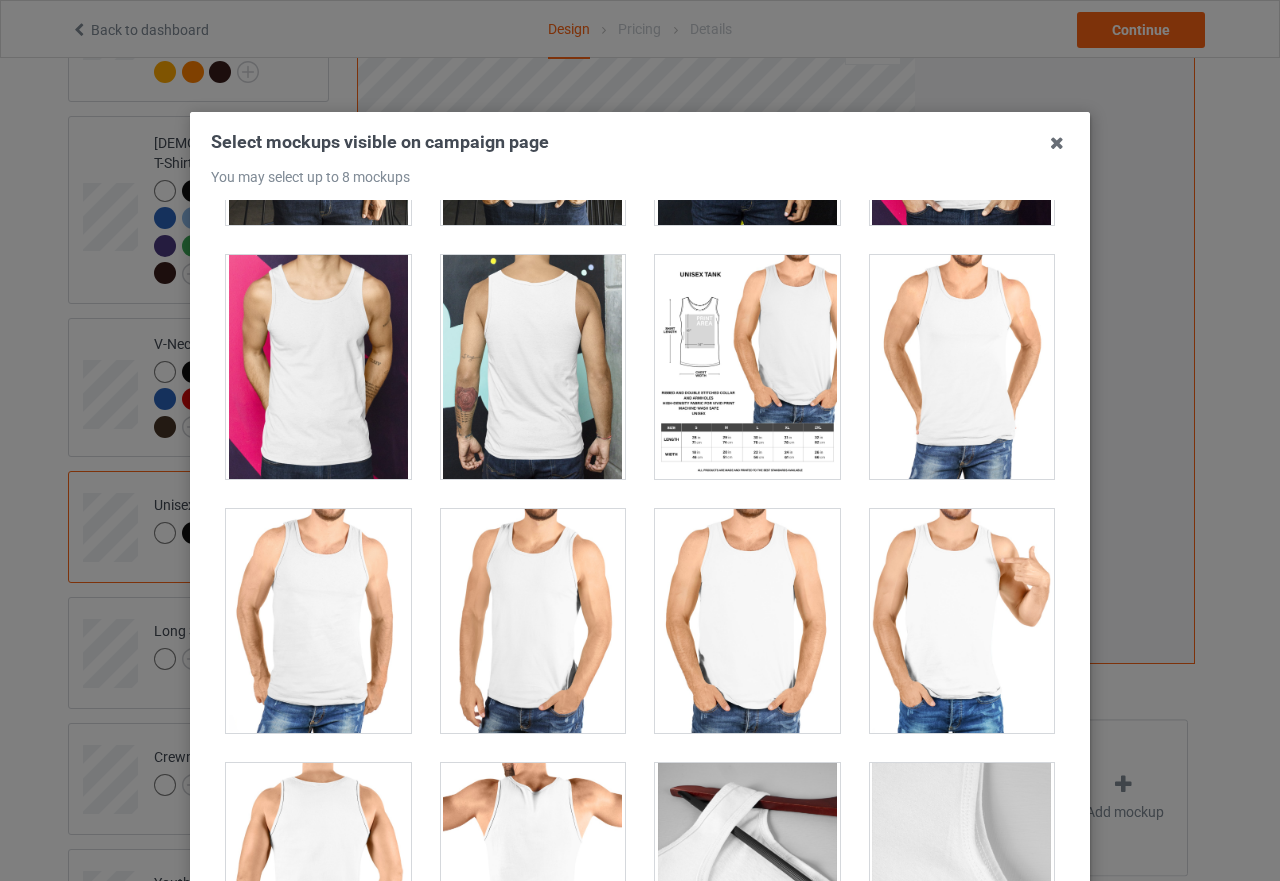 click at bounding box center [747, 367] 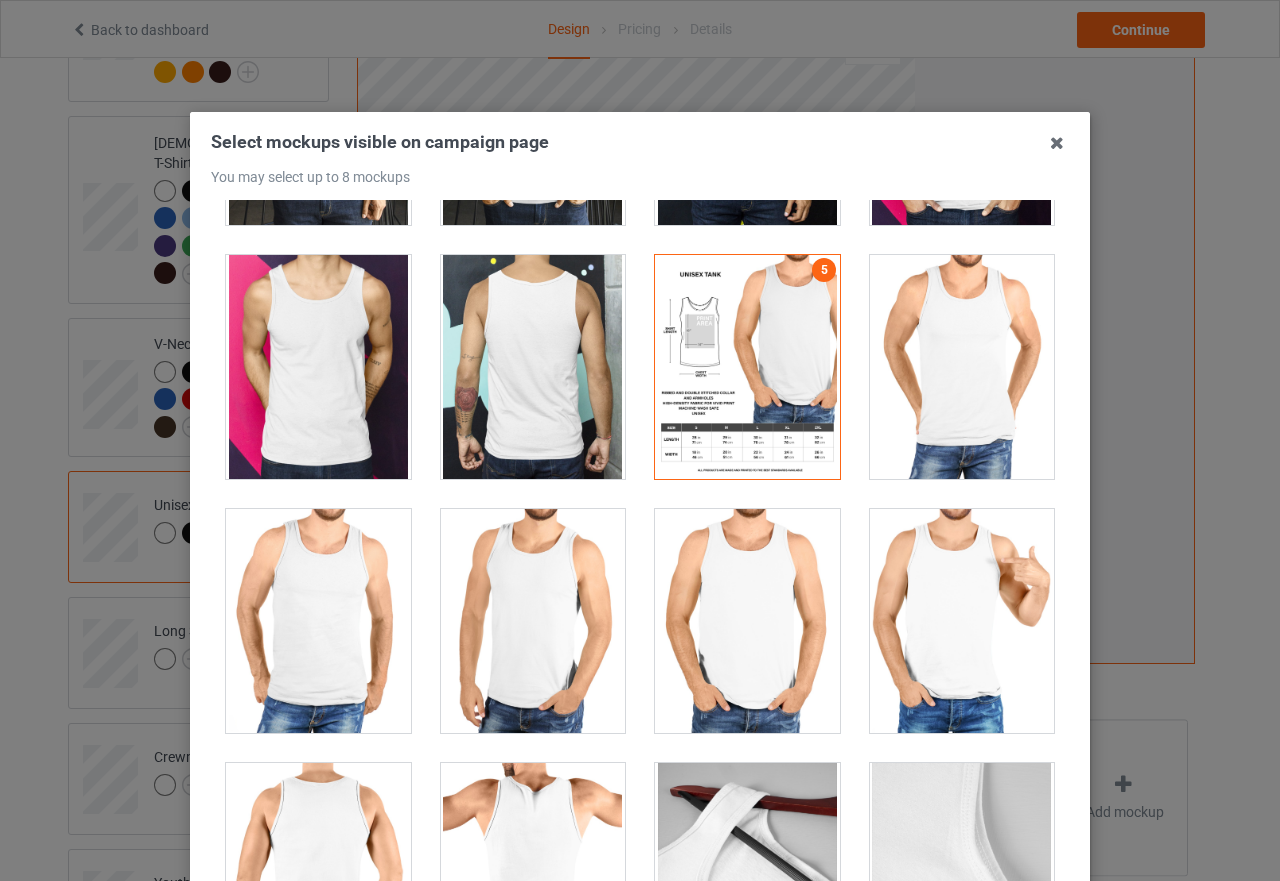 click at bounding box center (962, 621) 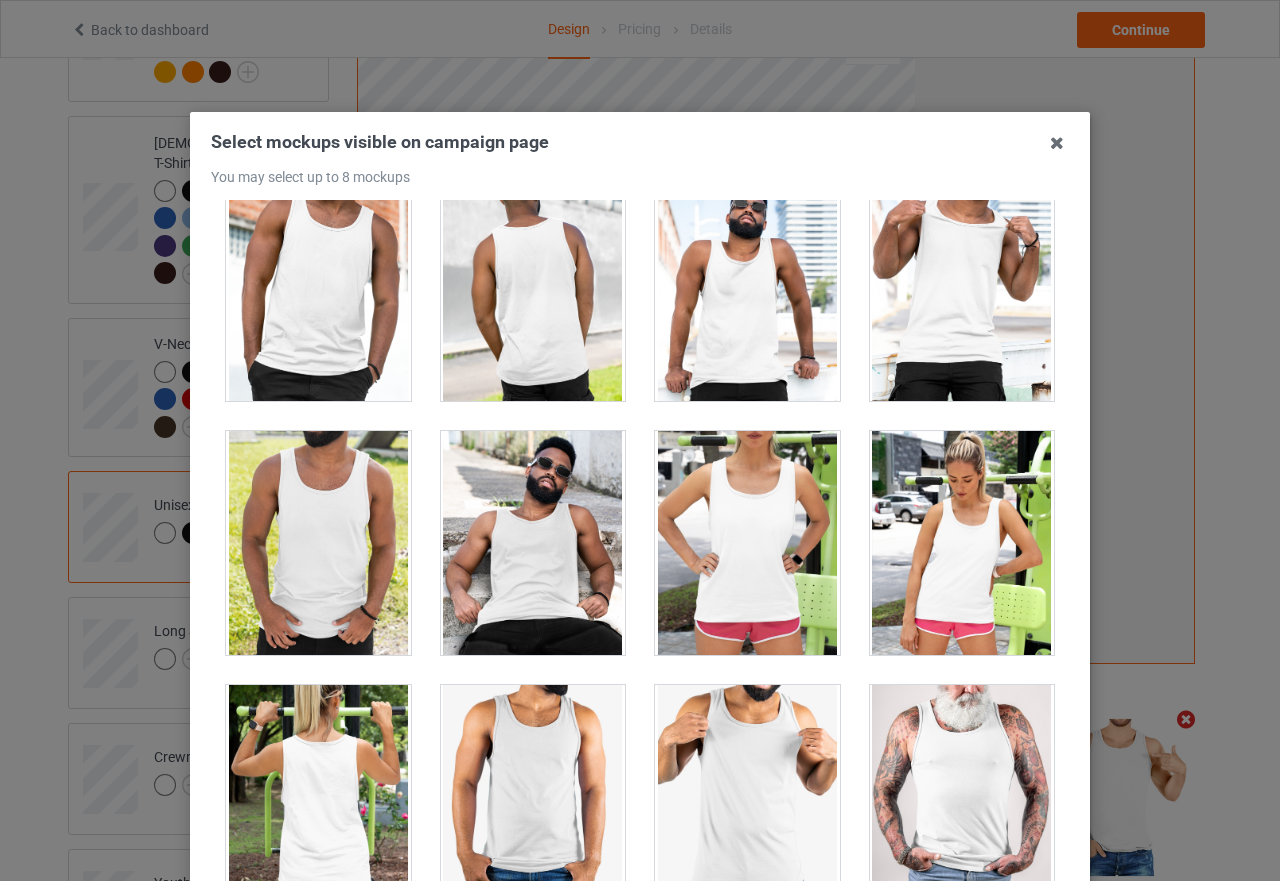 scroll, scrollTop: 4883, scrollLeft: 0, axis: vertical 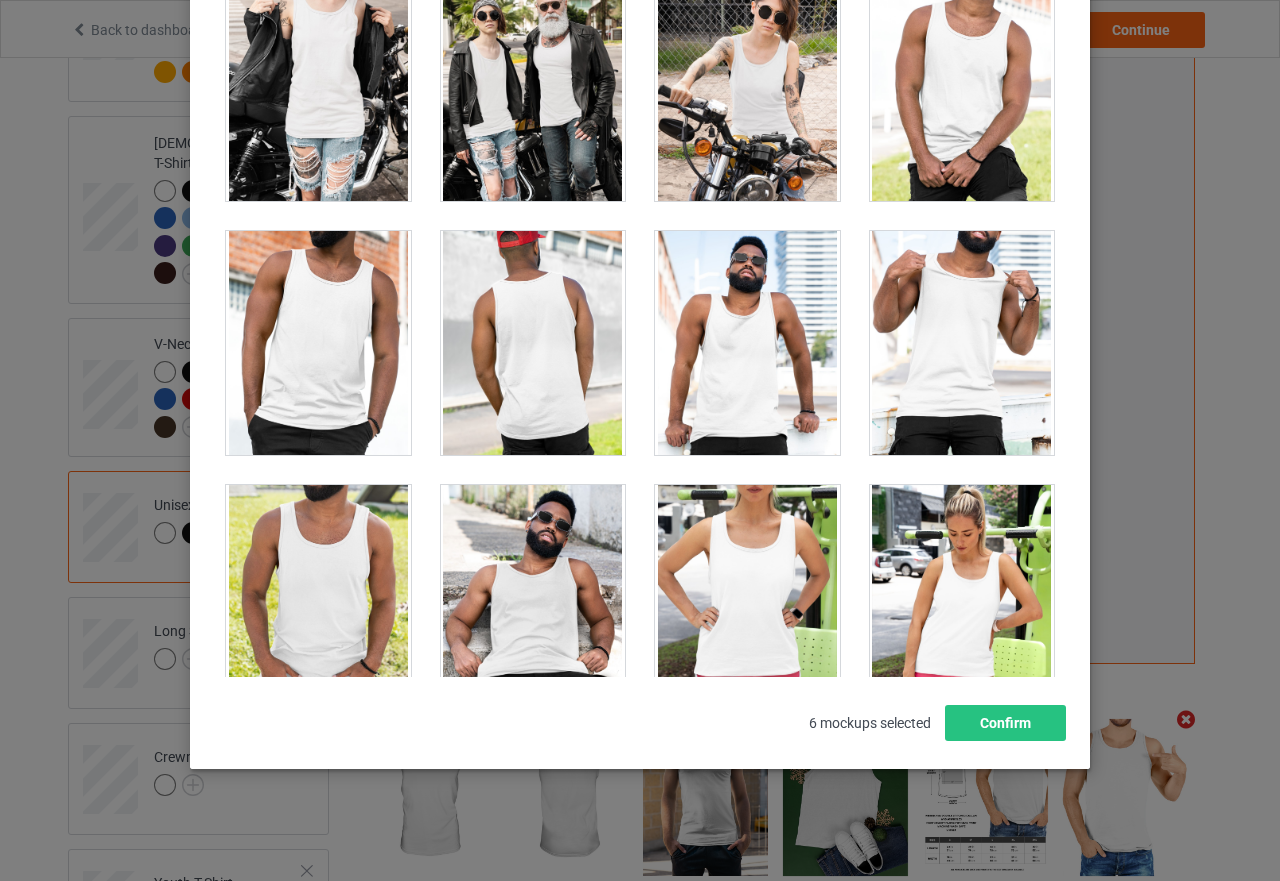 click at bounding box center [747, 343] 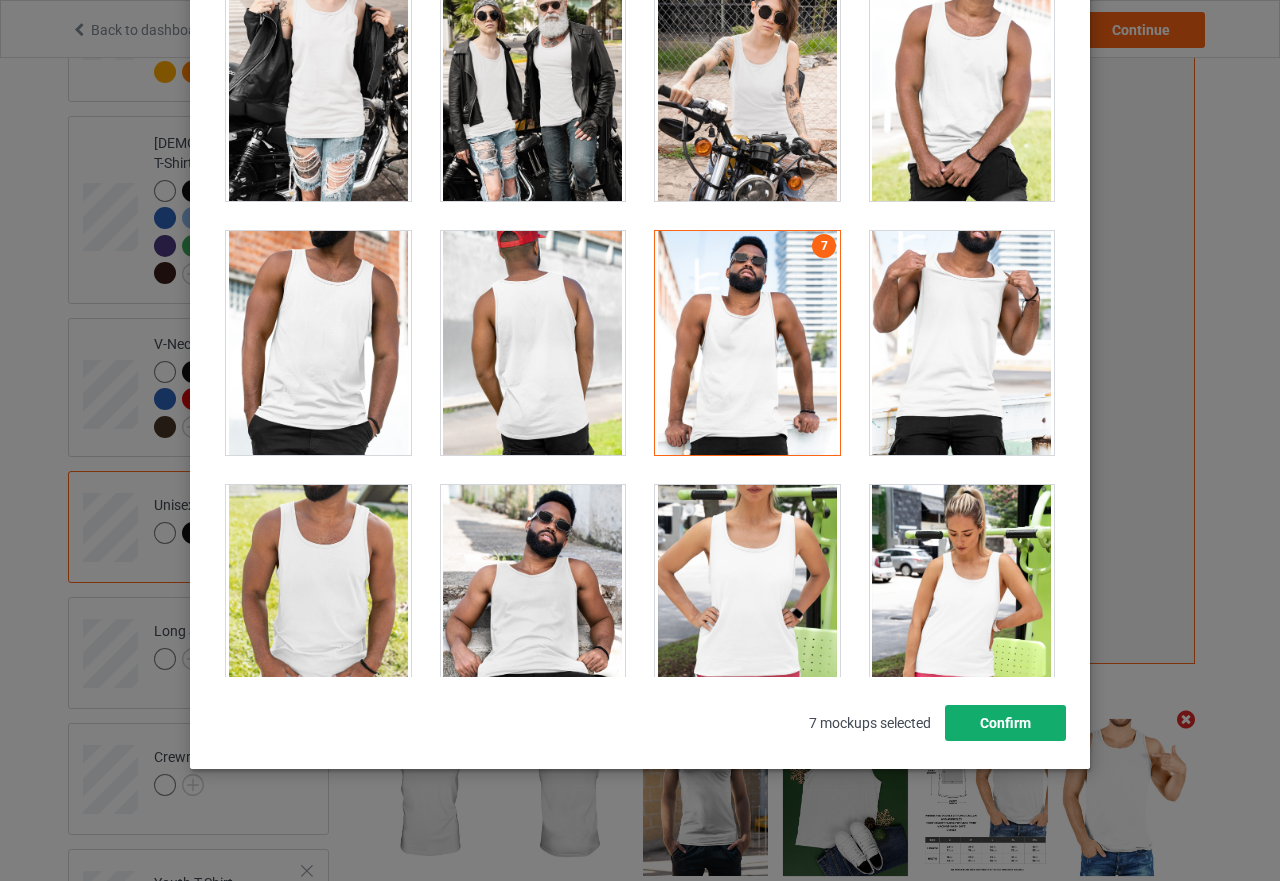 click on "Confirm" at bounding box center (1005, 723) 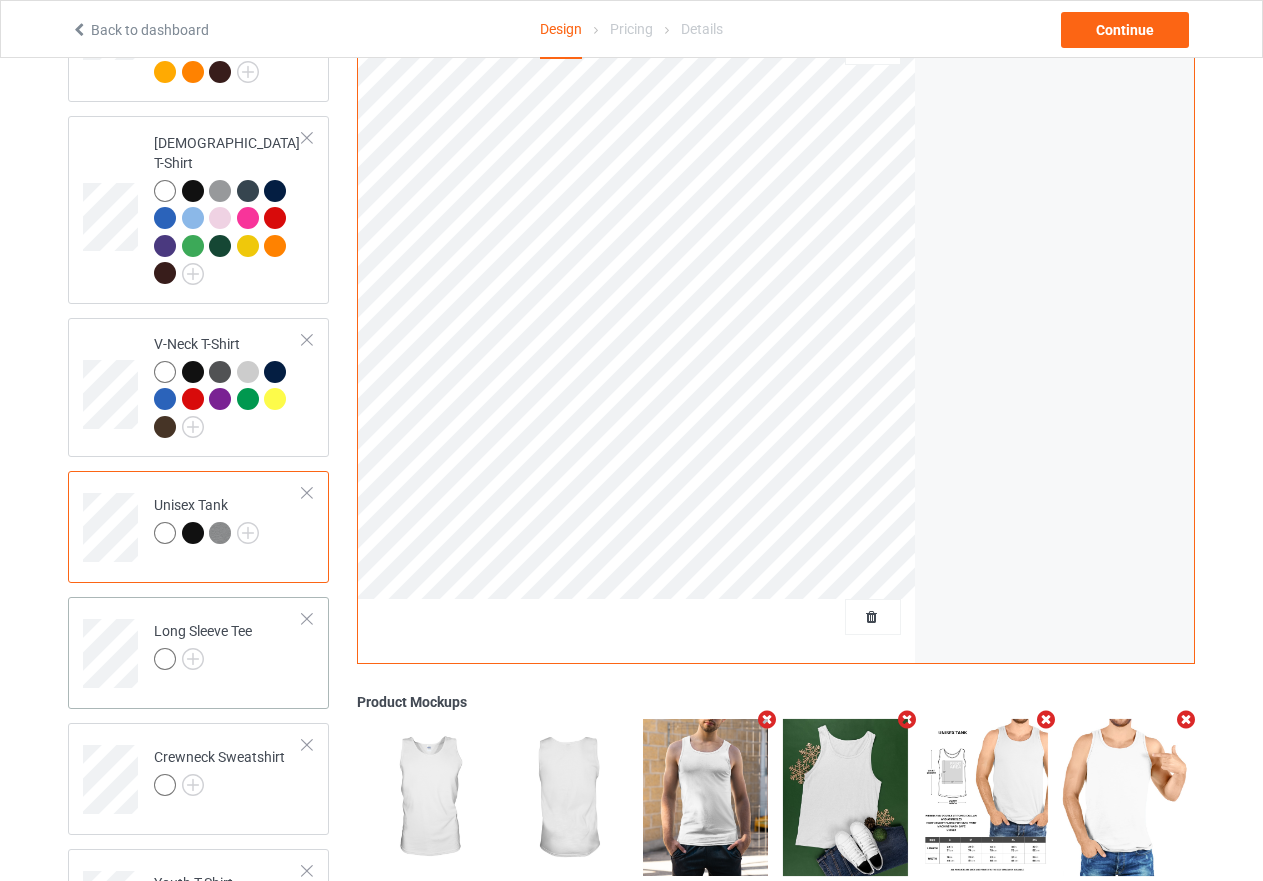 click on "Long Sleeve Tee" at bounding box center (203, 645) 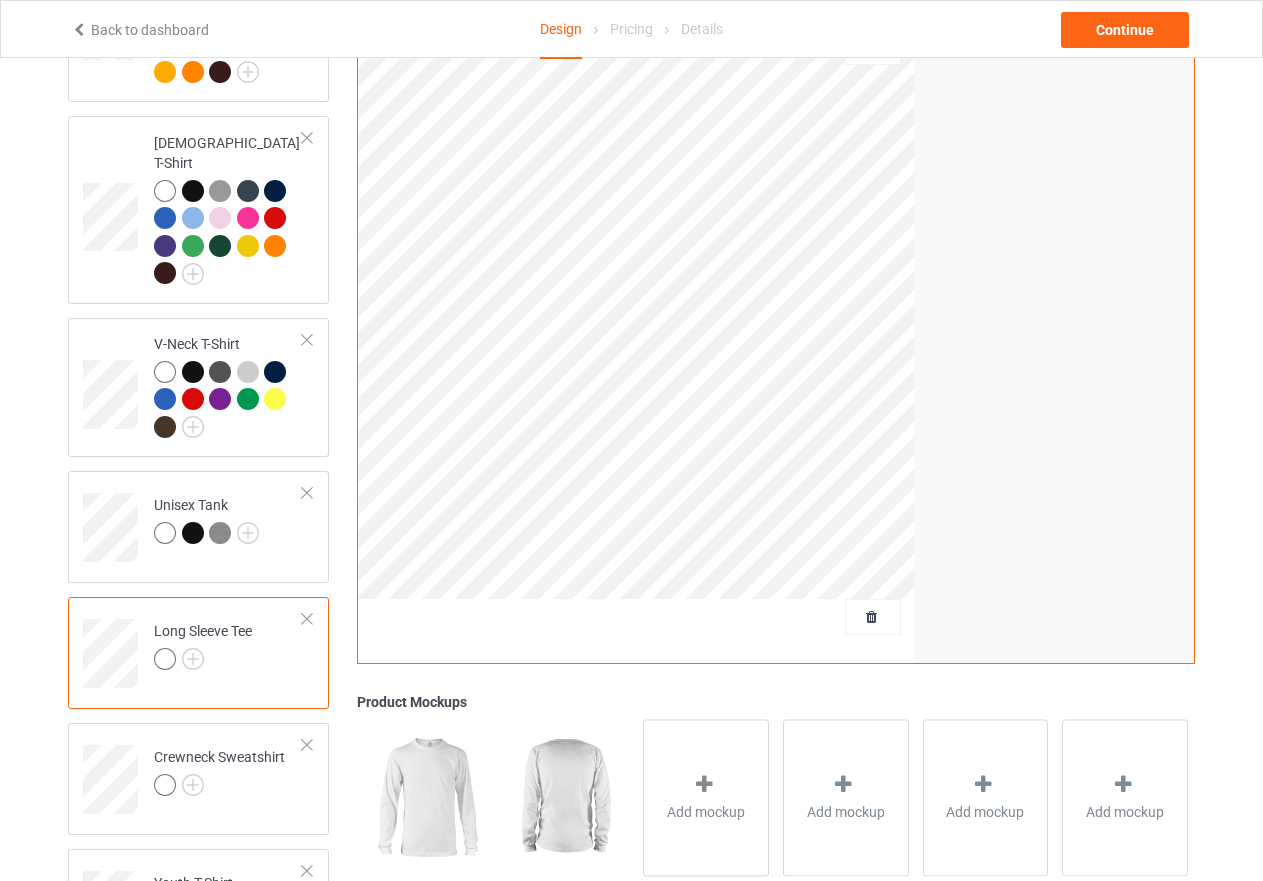 scroll, scrollTop: 458, scrollLeft: 0, axis: vertical 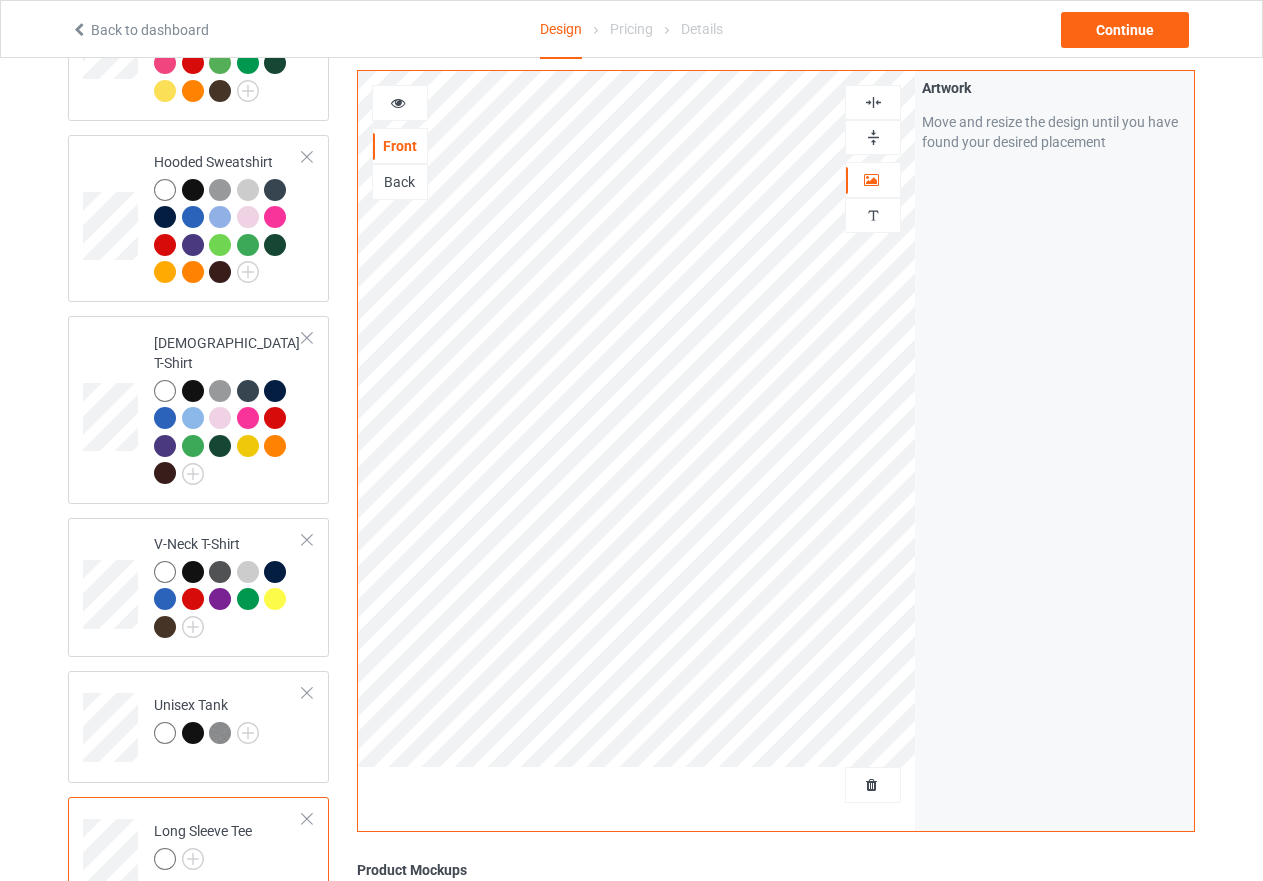 click at bounding box center (873, 102) 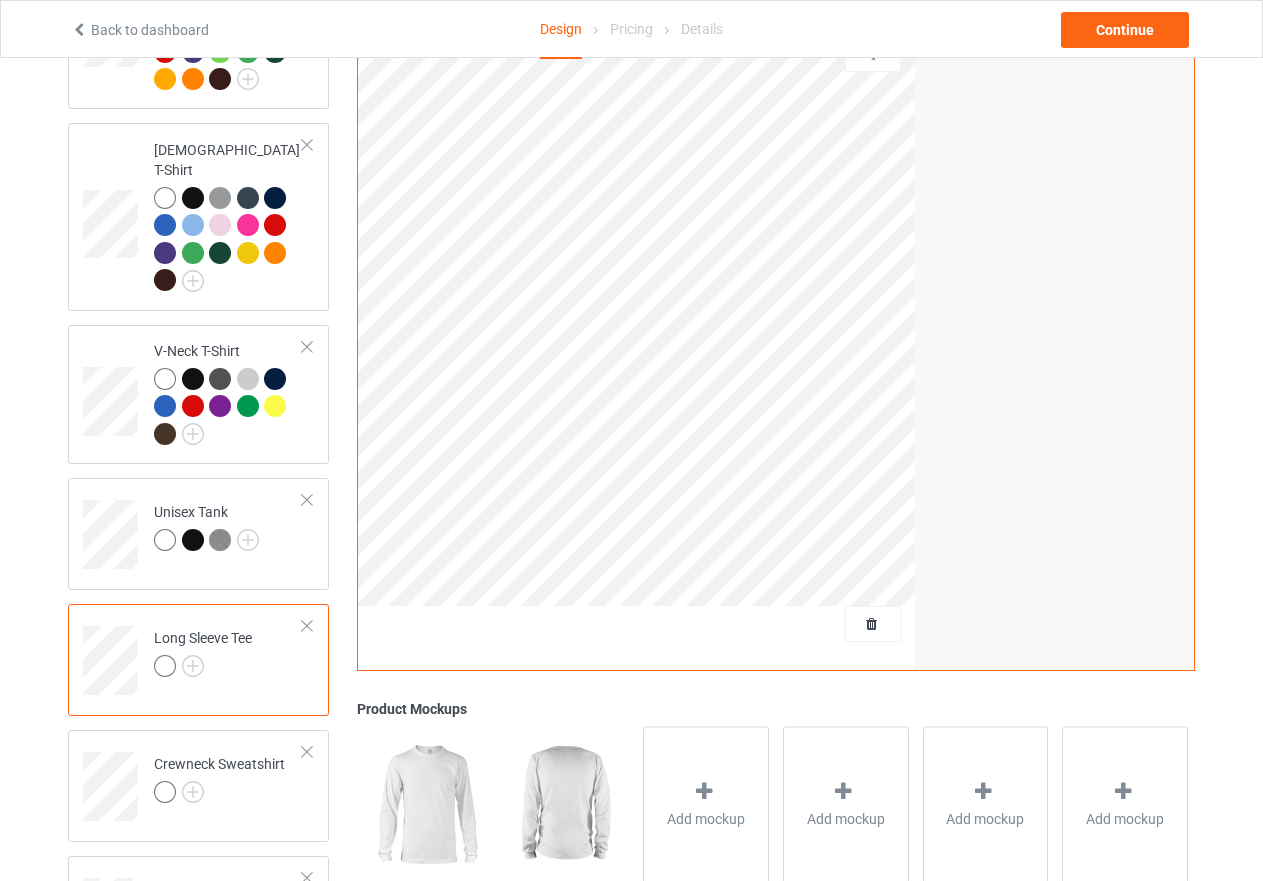 scroll, scrollTop: 658, scrollLeft: 0, axis: vertical 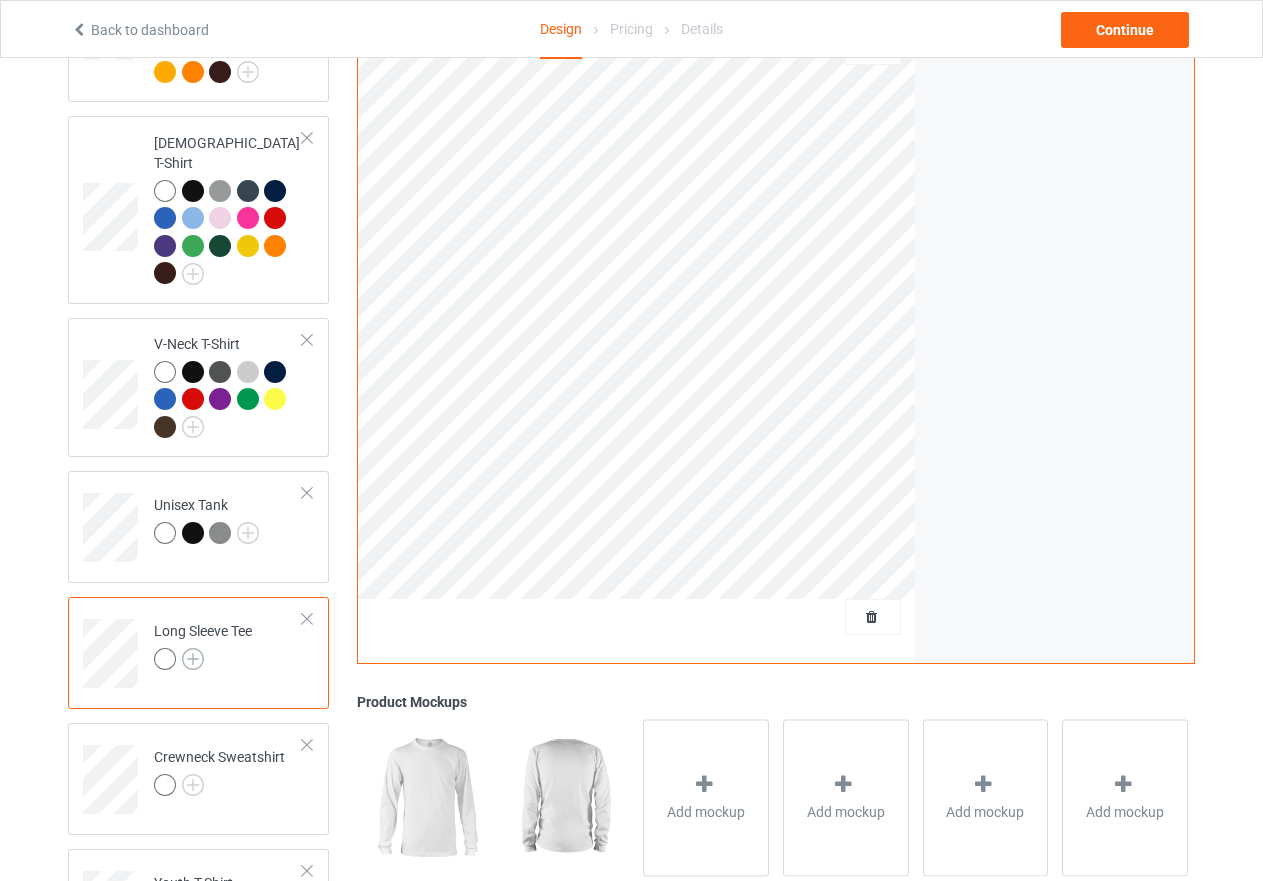 click at bounding box center (193, 659) 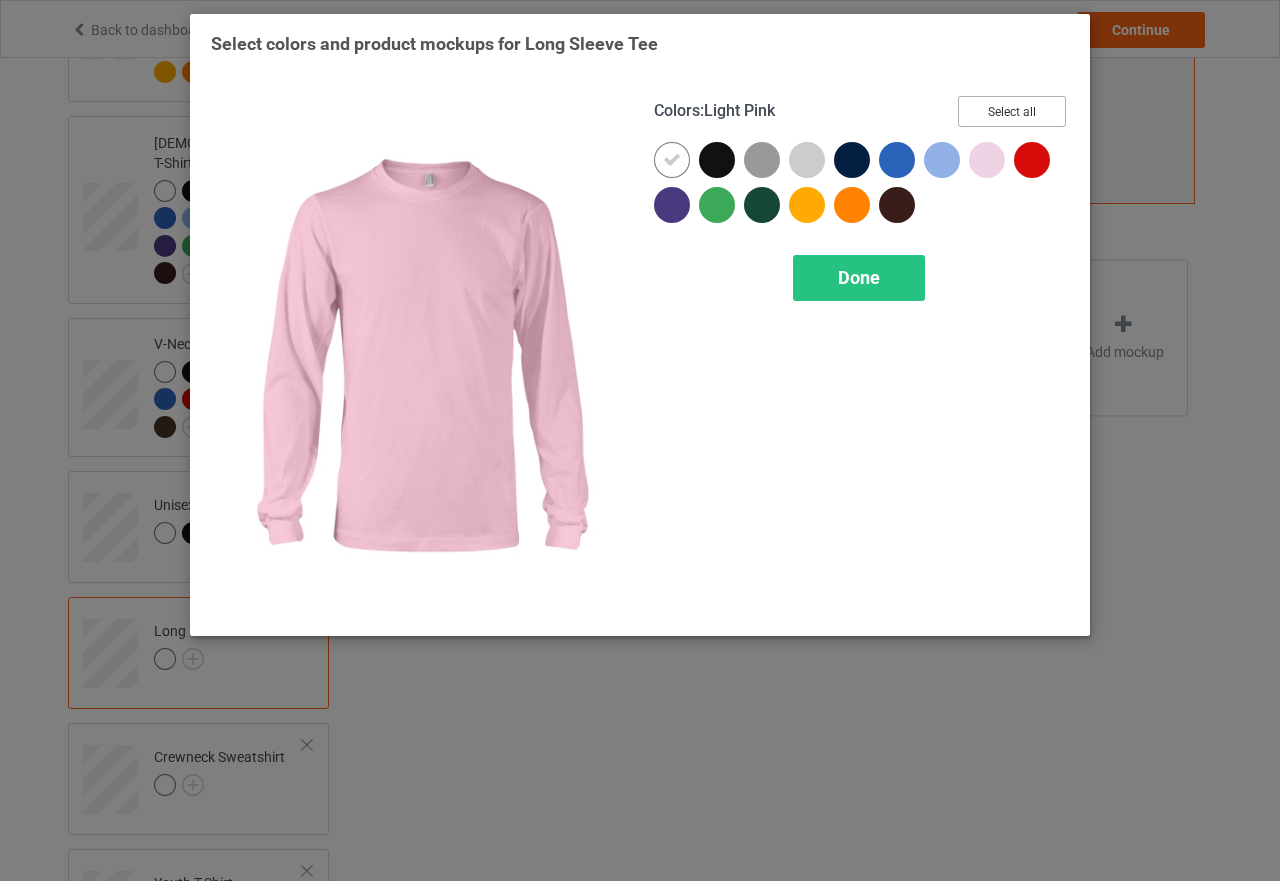 click on "Select all" at bounding box center (1012, 111) 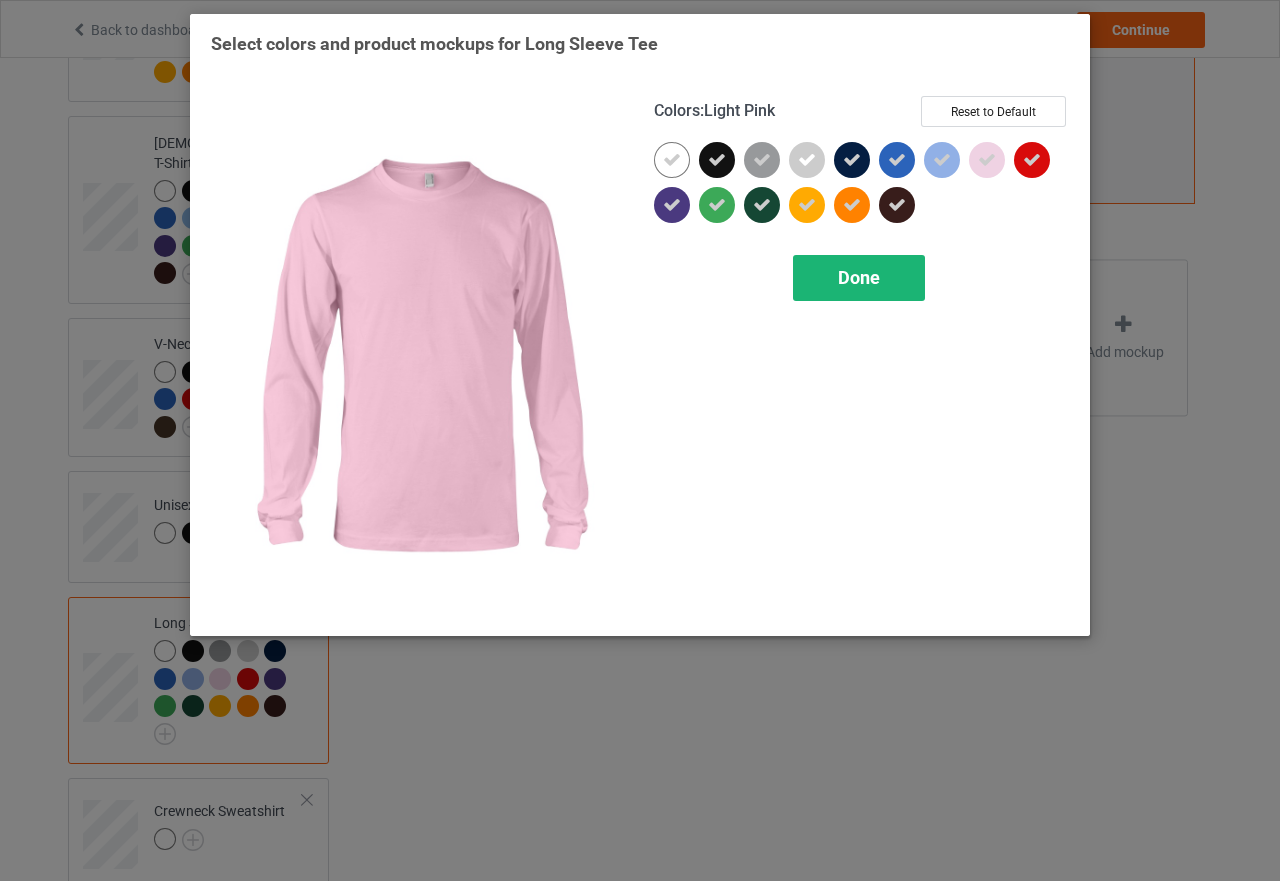 click on "Done" at bounding box center [859, 278] 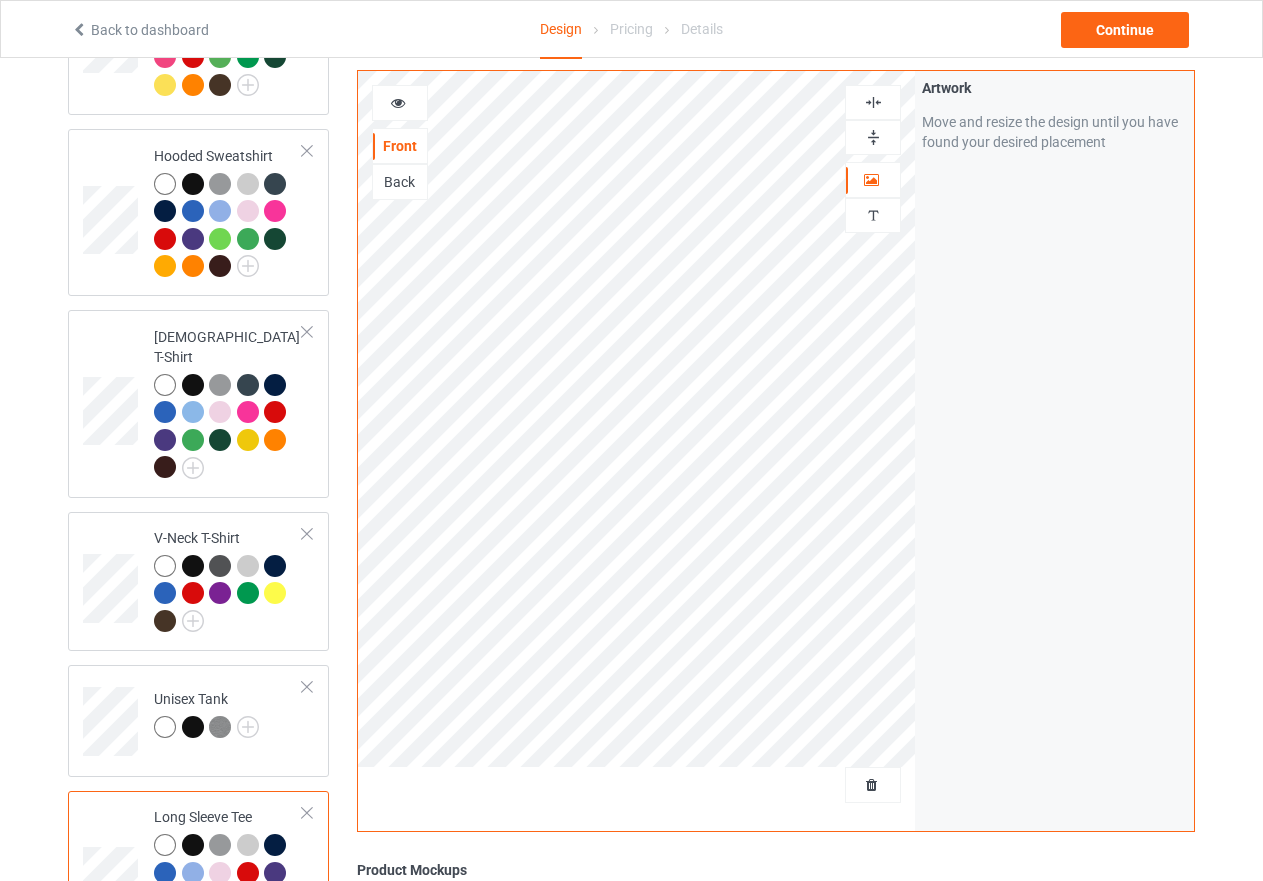 scroll, scrollTop: 458, scrollLeft: 0, axis: vertical 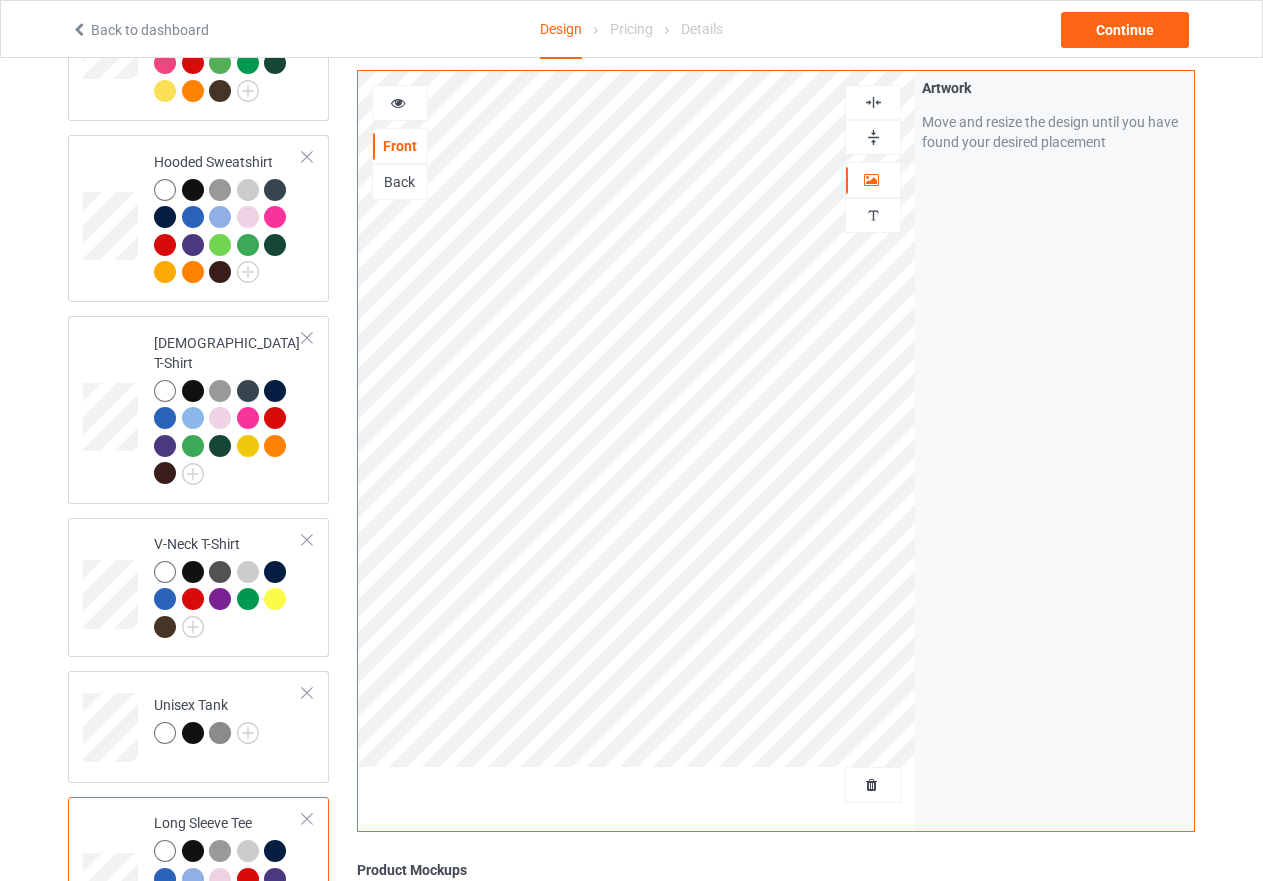 click at bounding box center [873, 102] 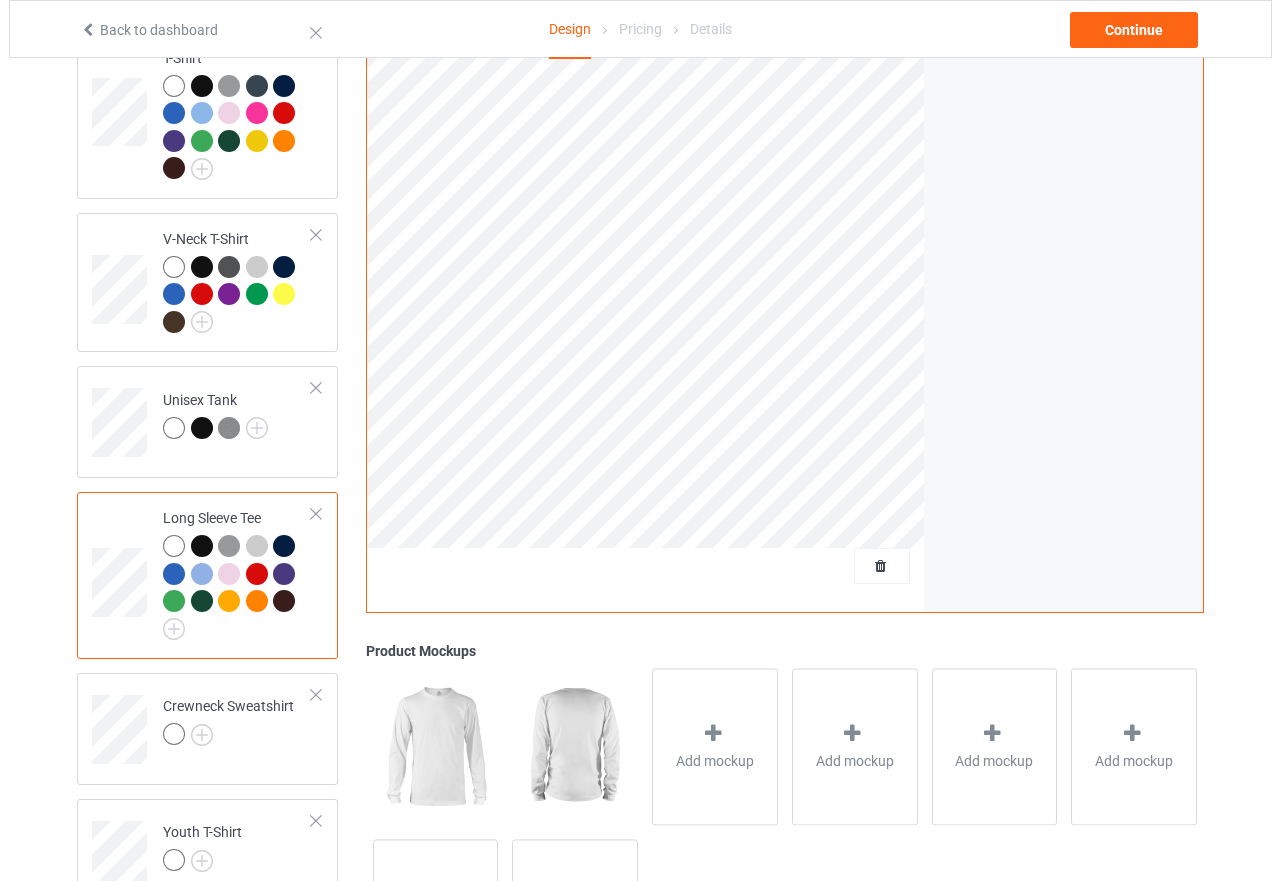 scroll, scrollTop: 858, scrollLeft: 0, axis: vertical 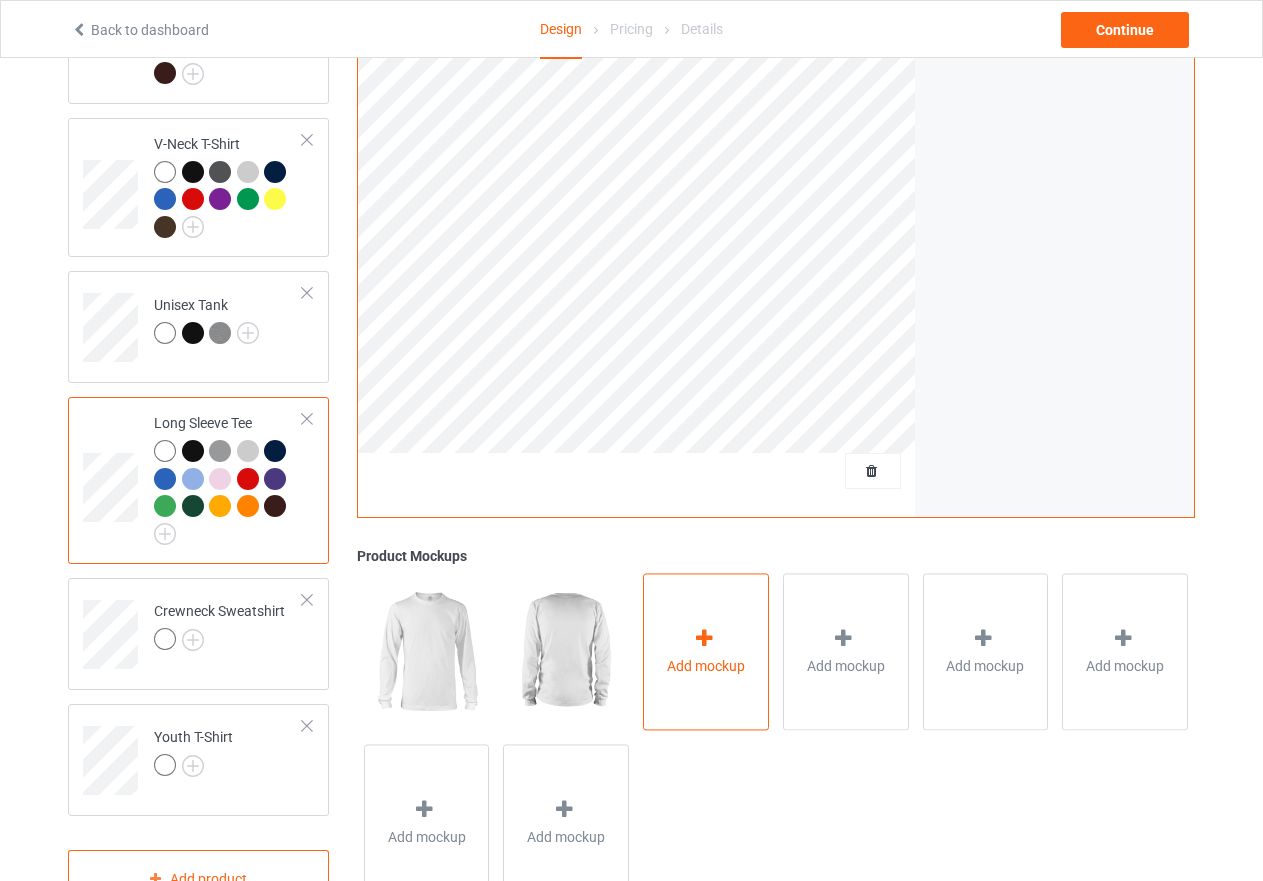 click at bounding box center [706, 642] 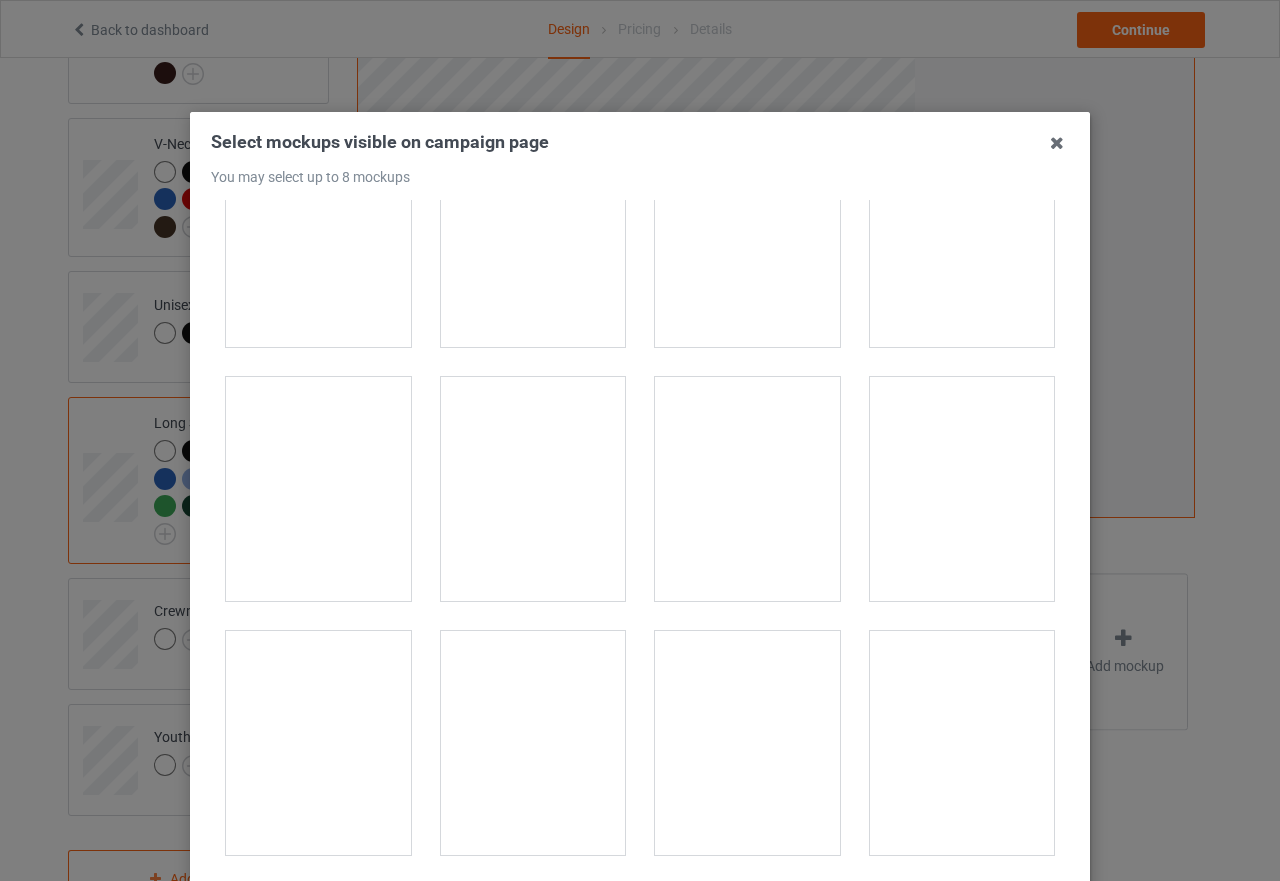 scroll, scrollTop: 800, scrollLeft: 0, axis: vertical 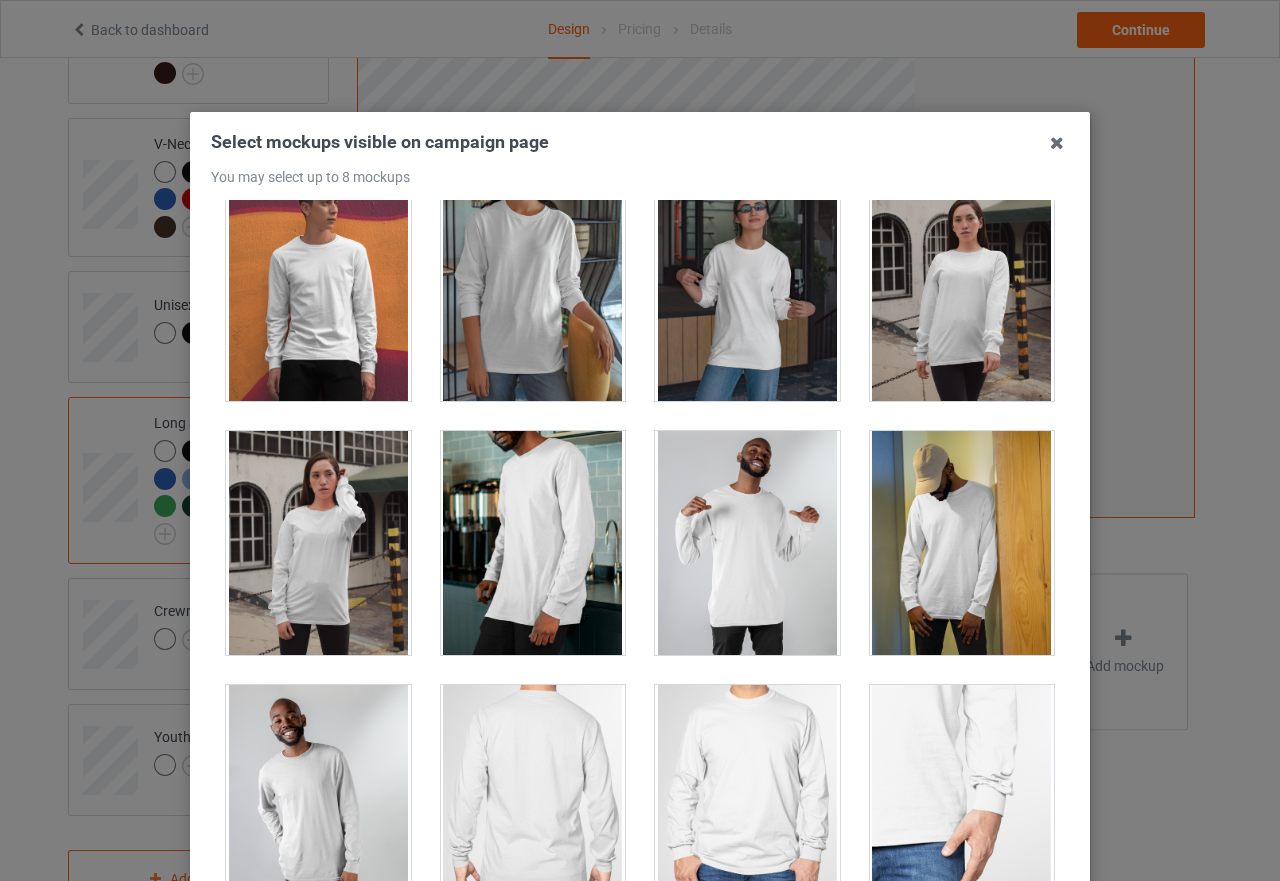 click at bounding box center (318, 543) 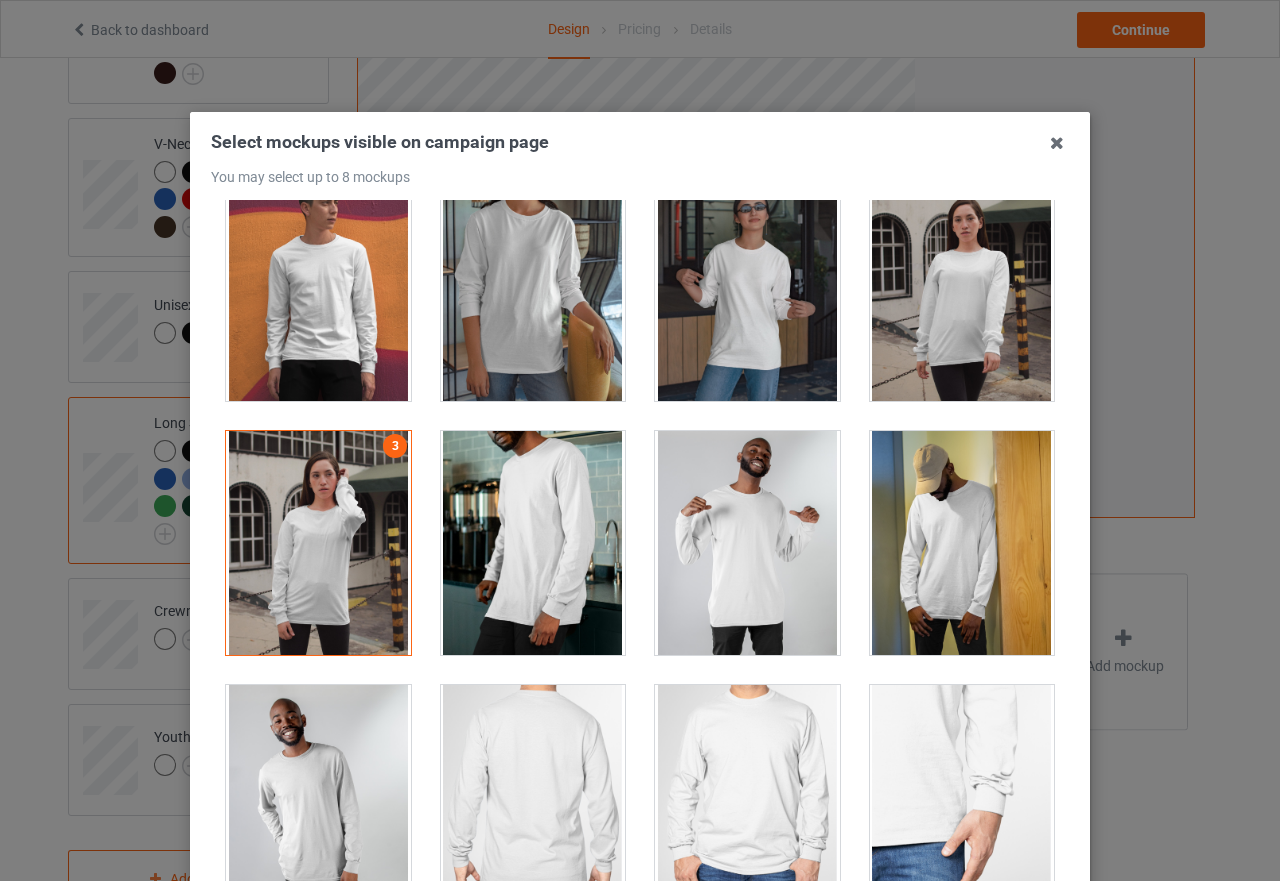 click at bounding box center [747, 543] 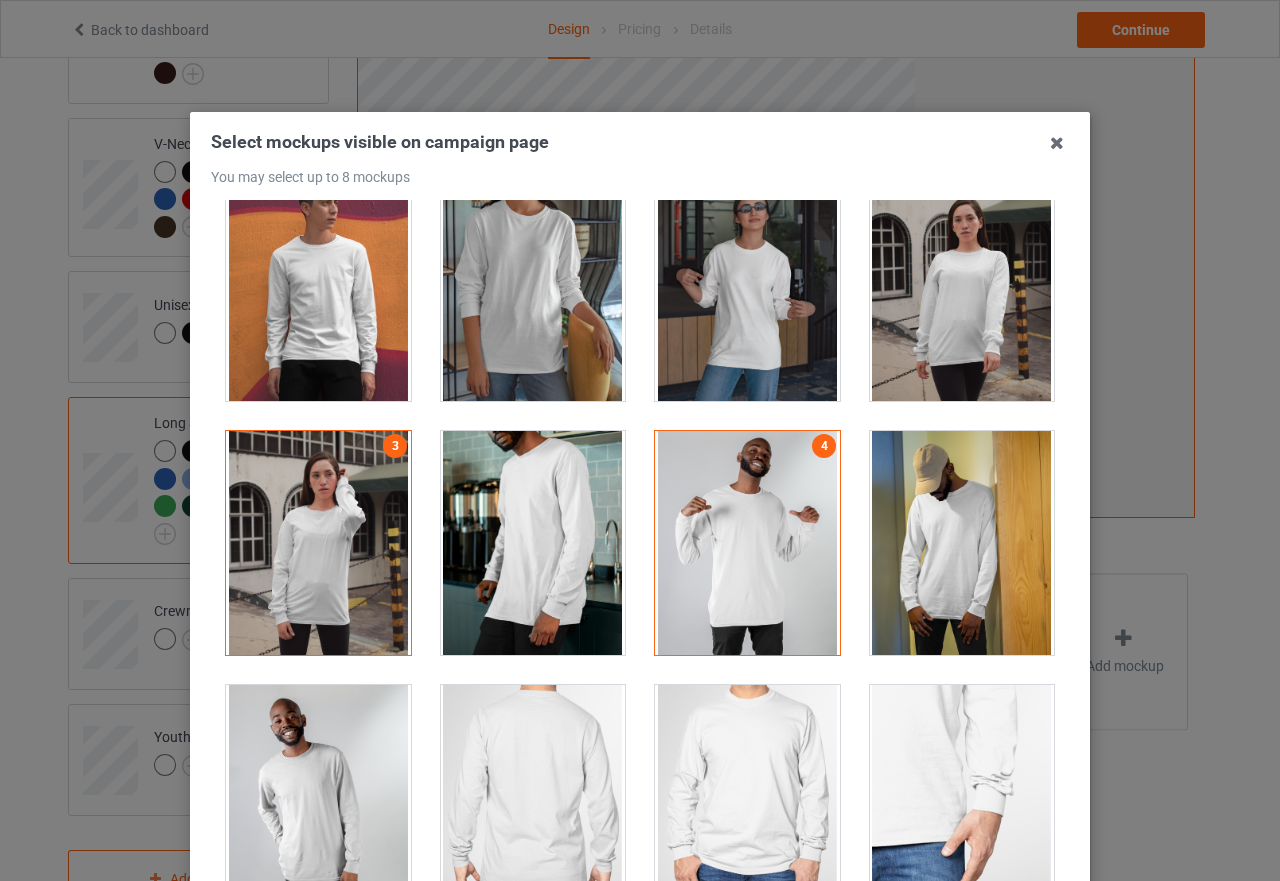 click at bounding box center [962, 543] 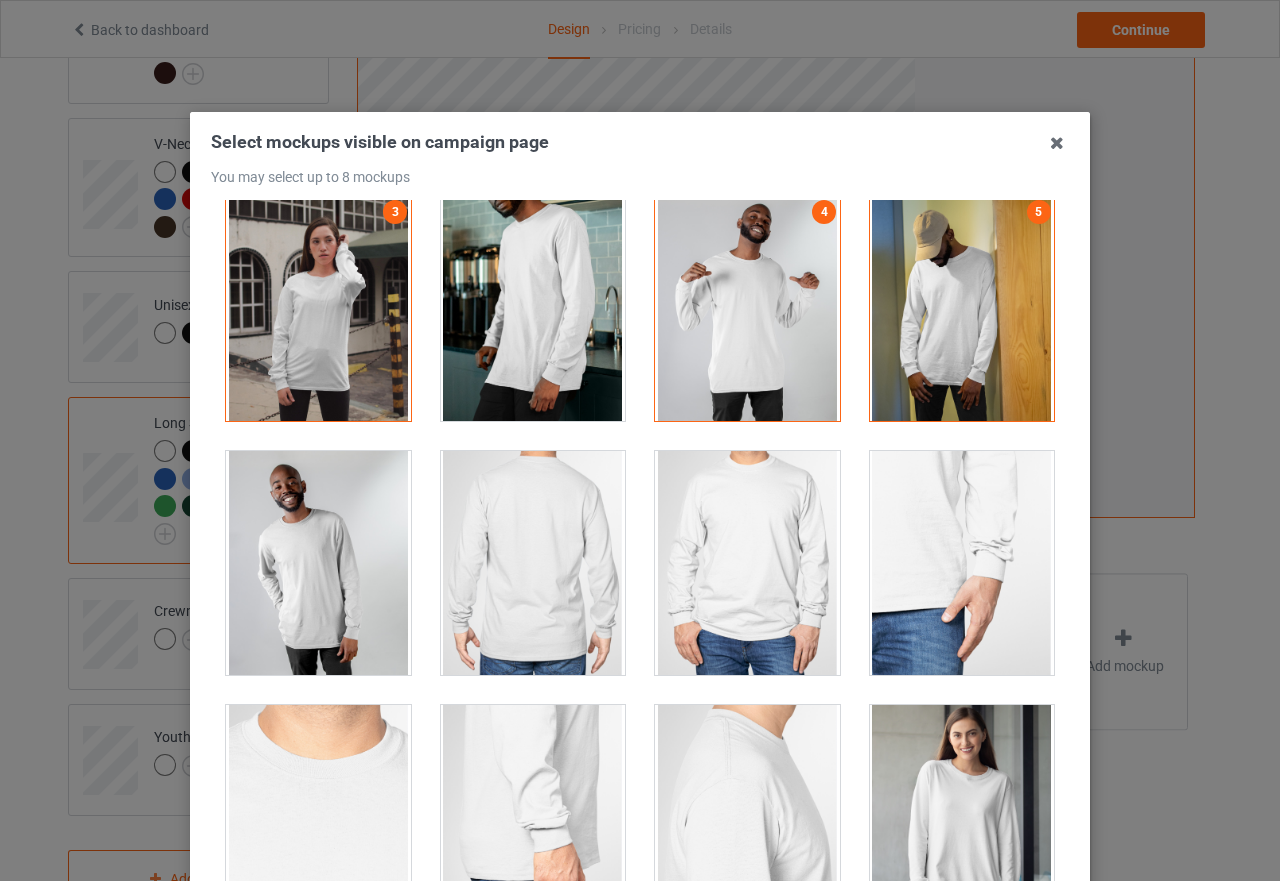 scroll, scrollTop: 1100, scrollLeft: 0, axis: vertical 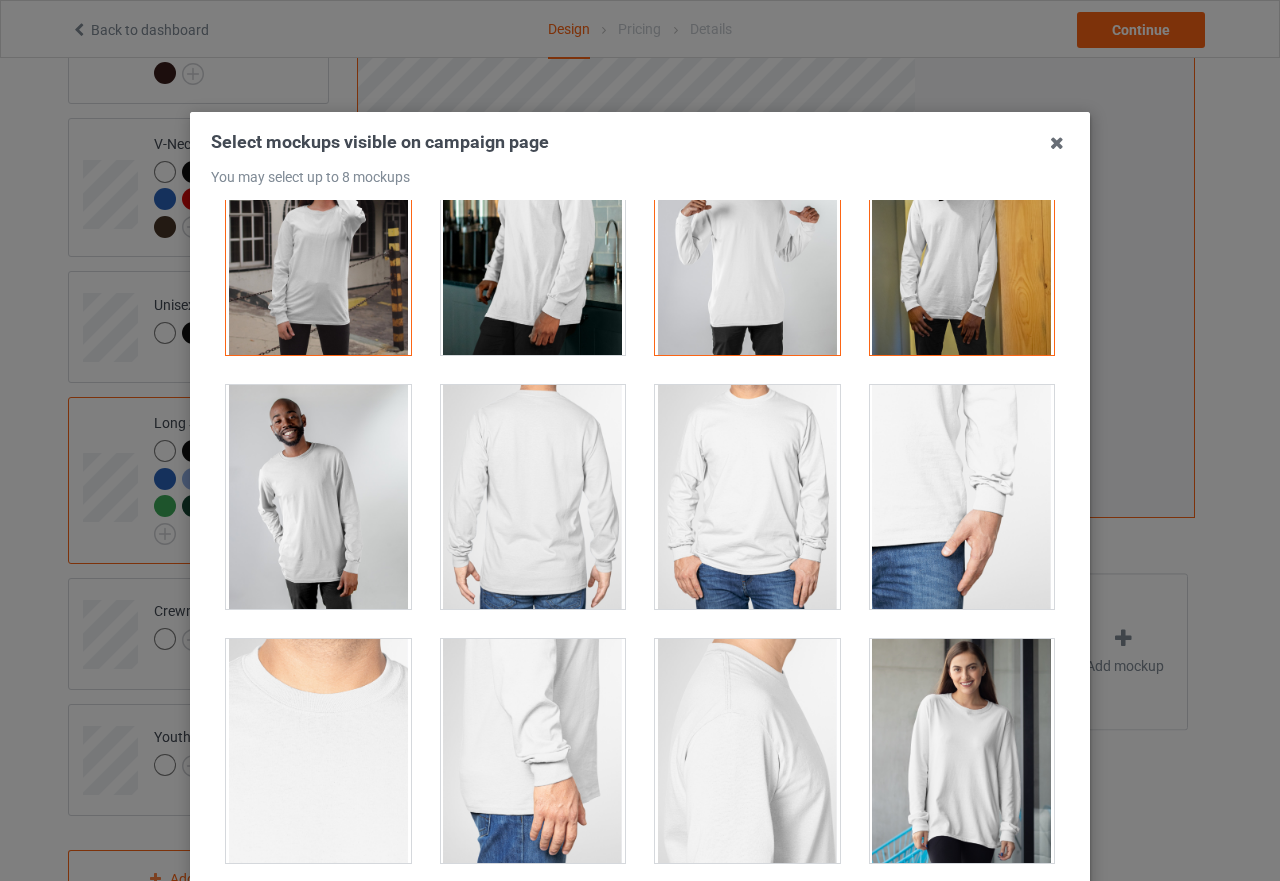 click at bounding box center (318, 497) 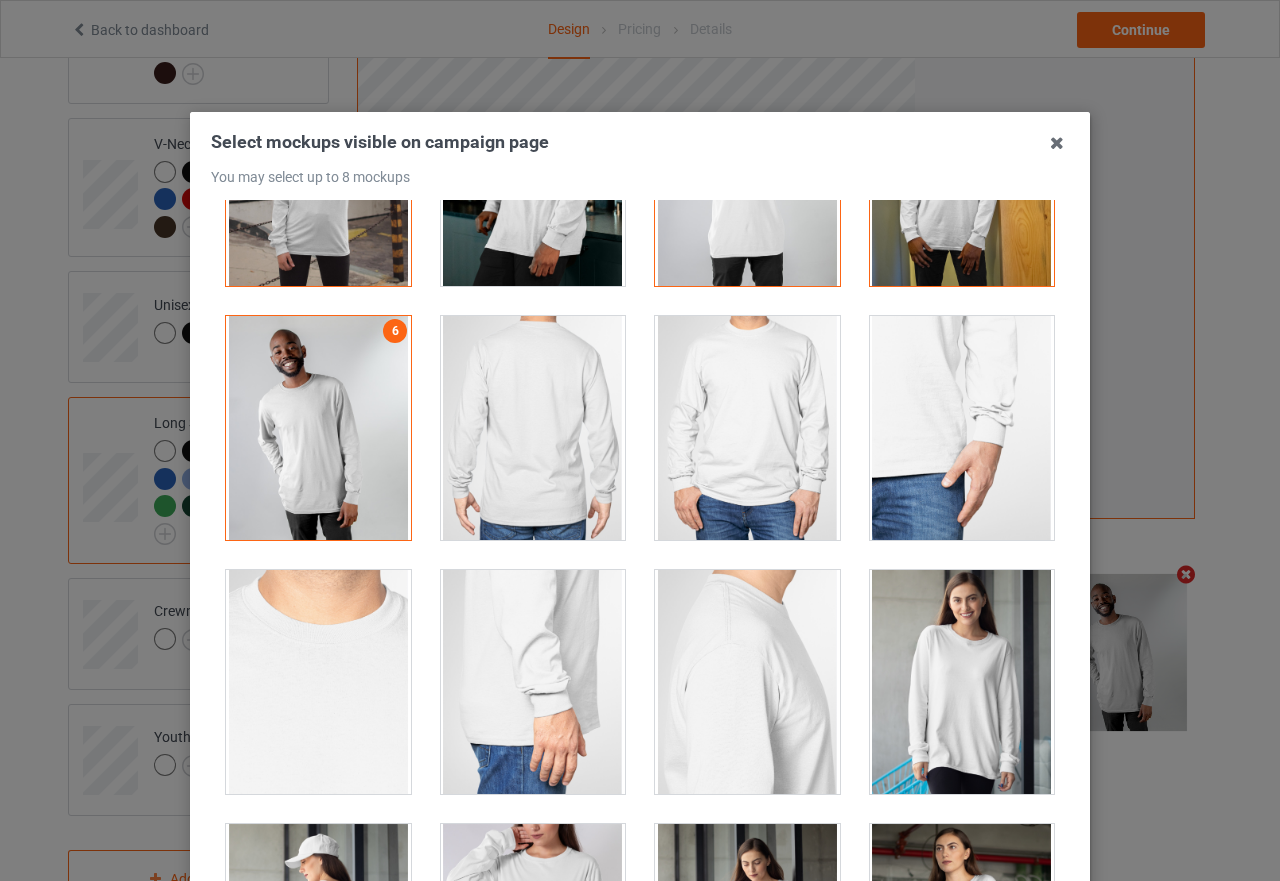 scroll, scrollTop: 1400, scrollLeft: 0, axis: vertical 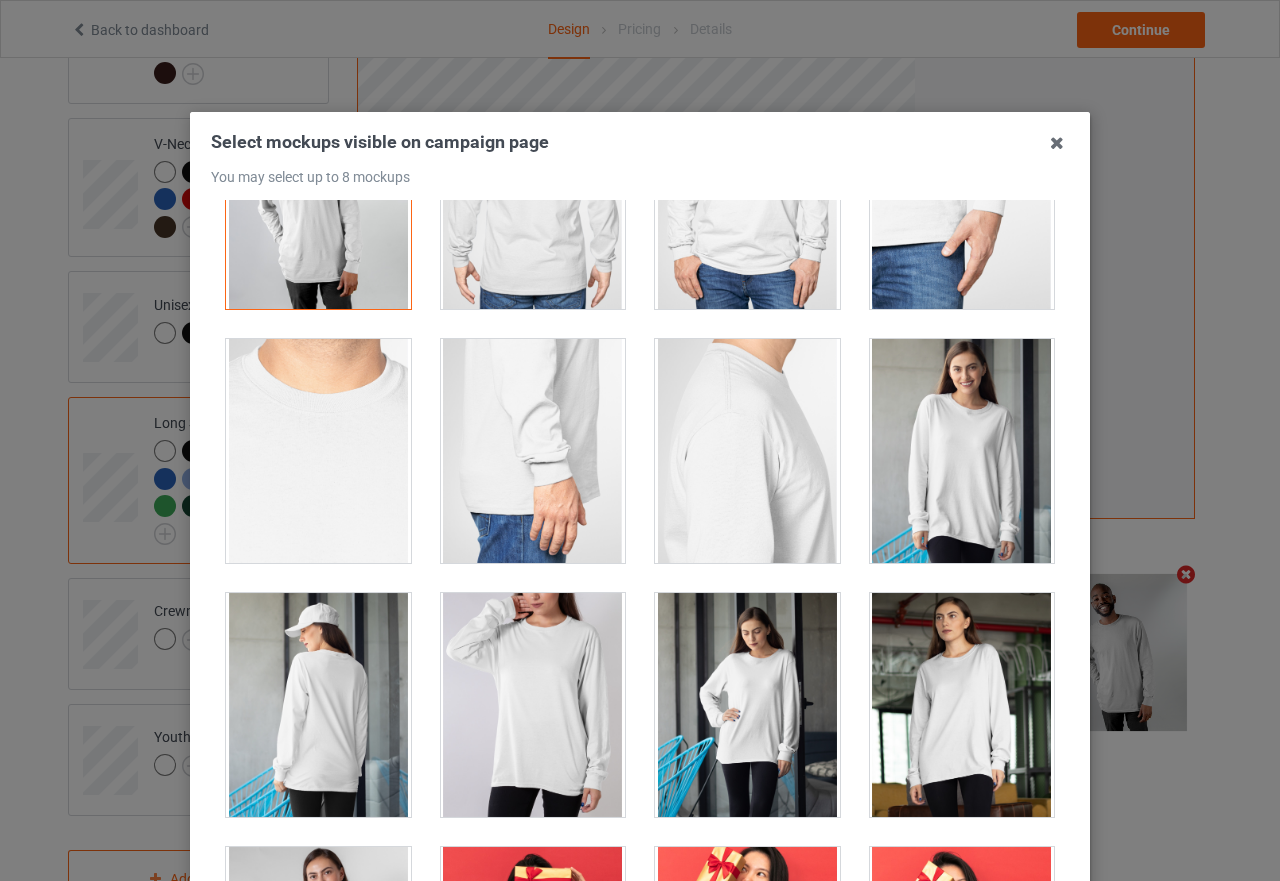 click at bounding box center [962, 451] 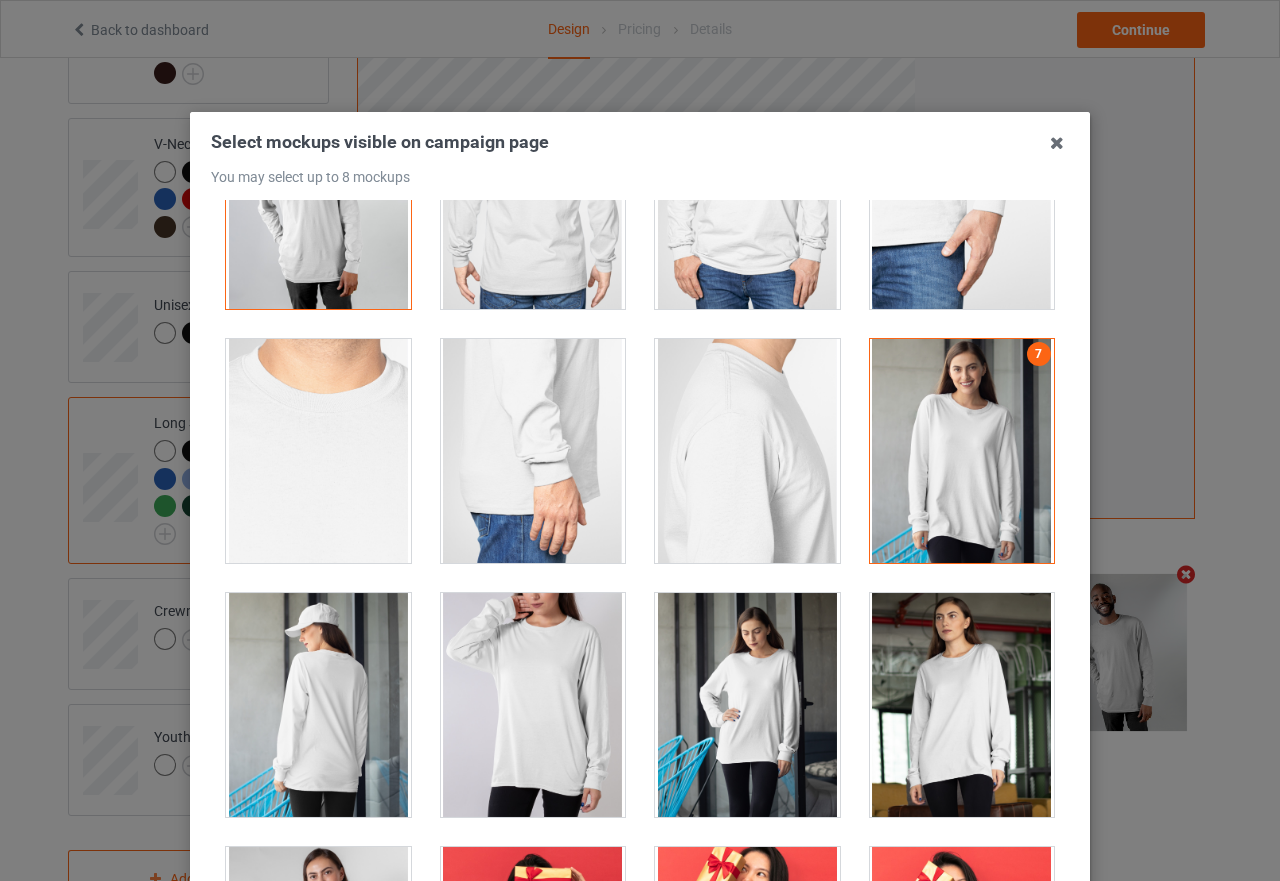 click at bounding box center (747, 705) 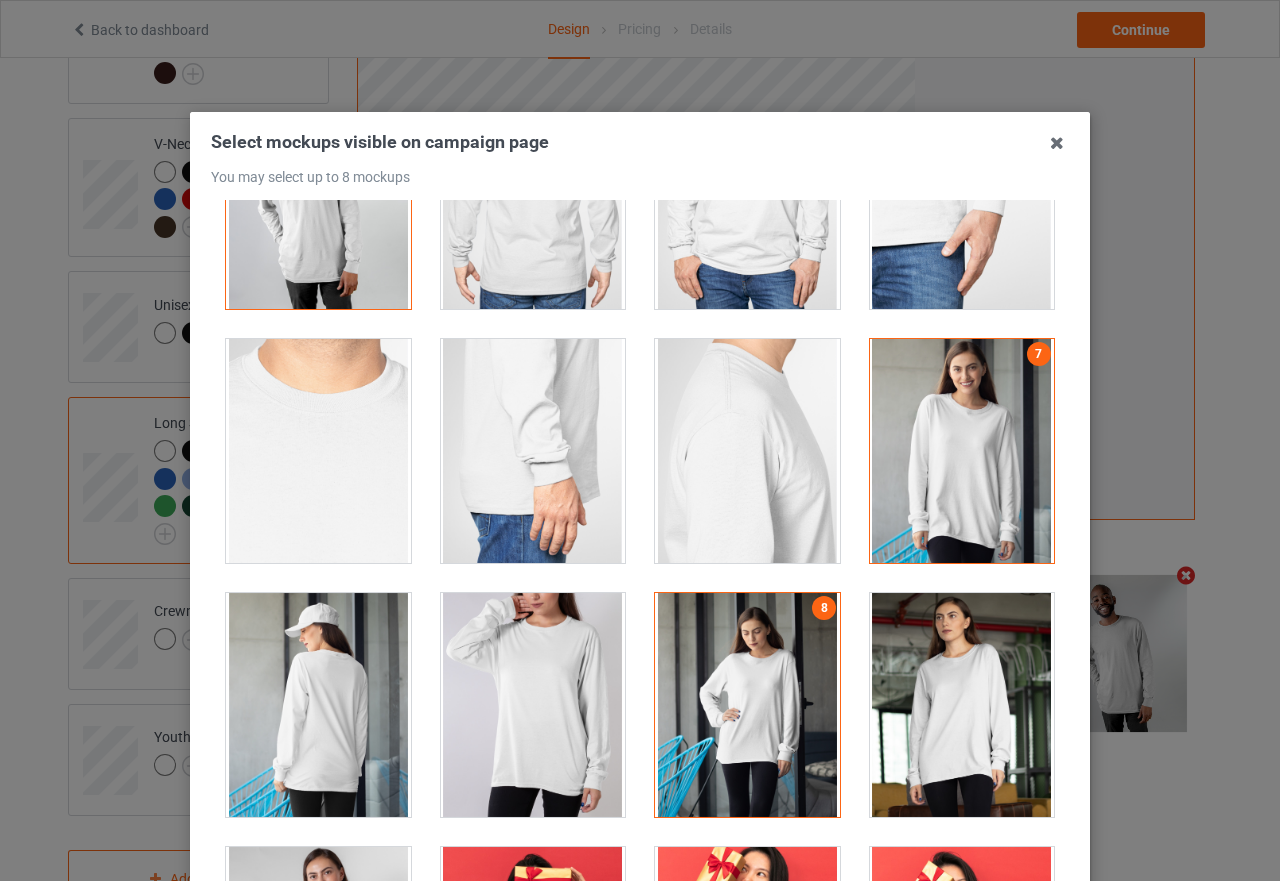 click at bounding box center (962, 705) 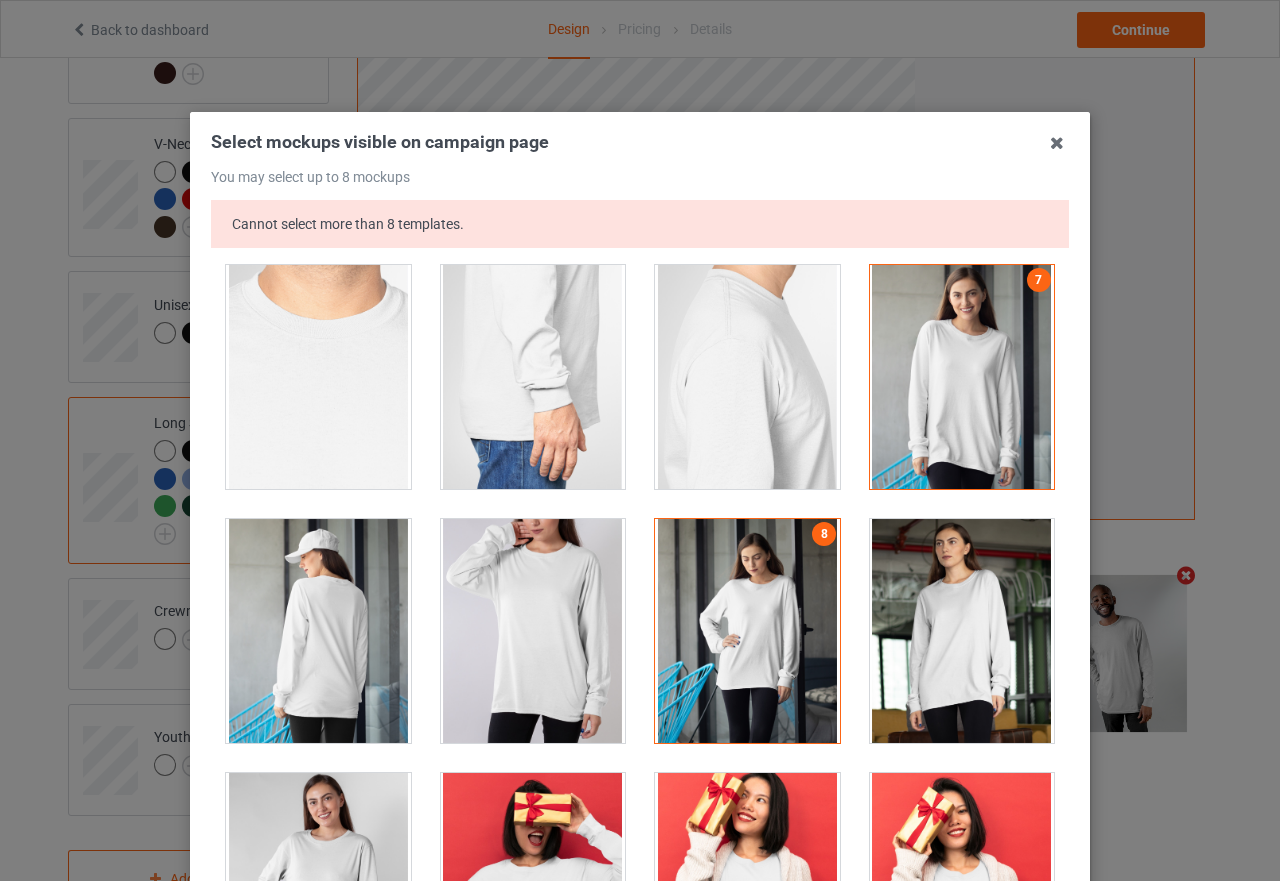 scroll, scrollTop: 1500, scrollLeft: 0, axis: vertical 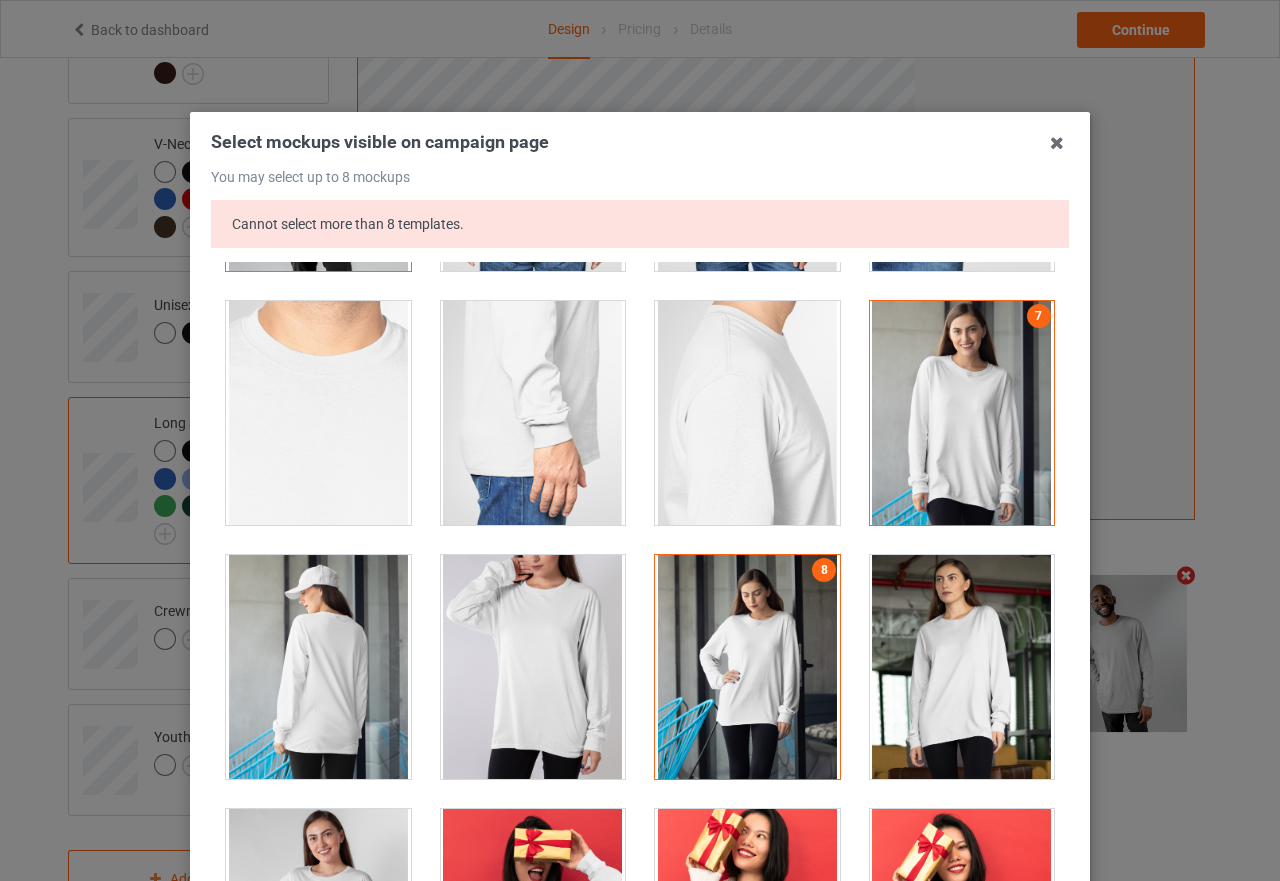click at bounding box center (747, 667) 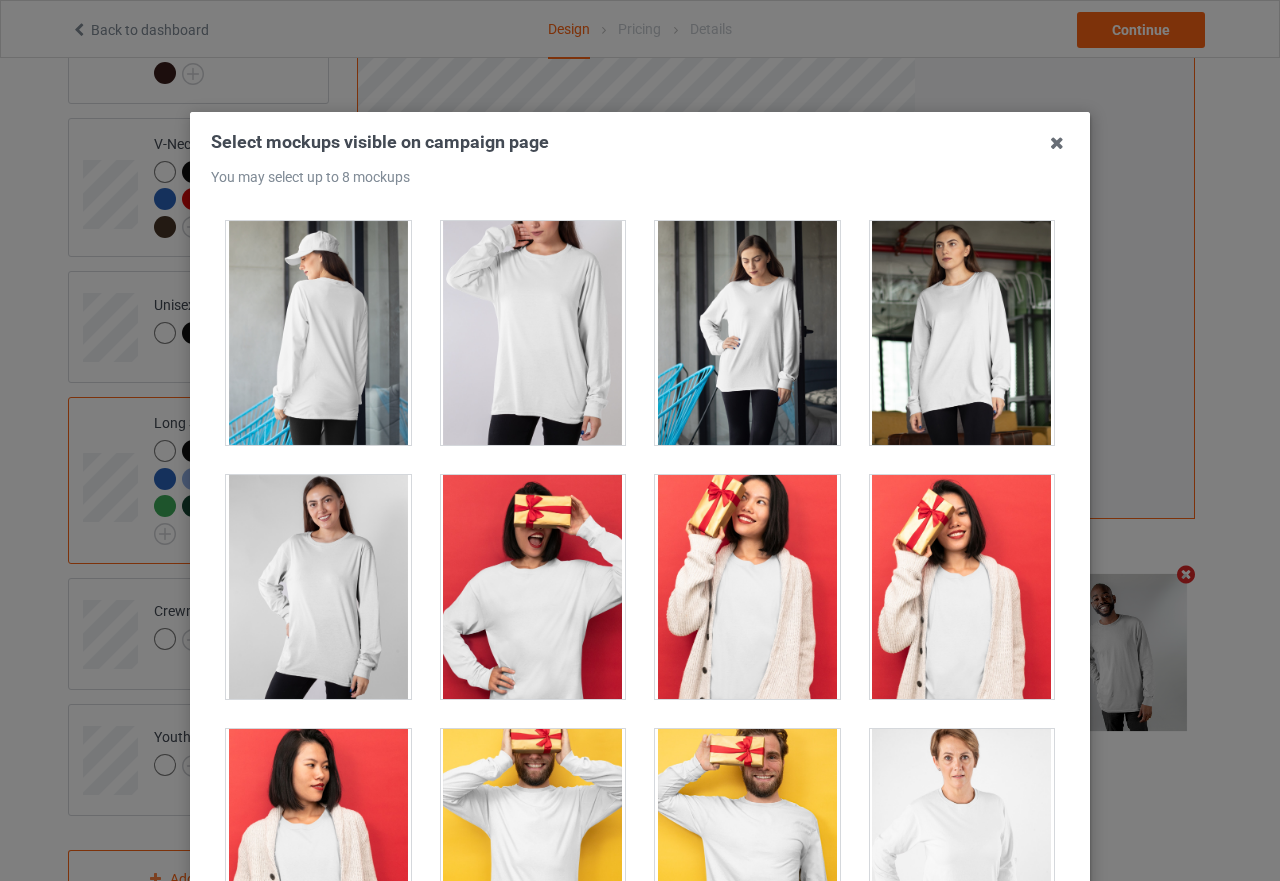 scroll, scrollTop: 1800, scrollLeft: 0, axis: vertical 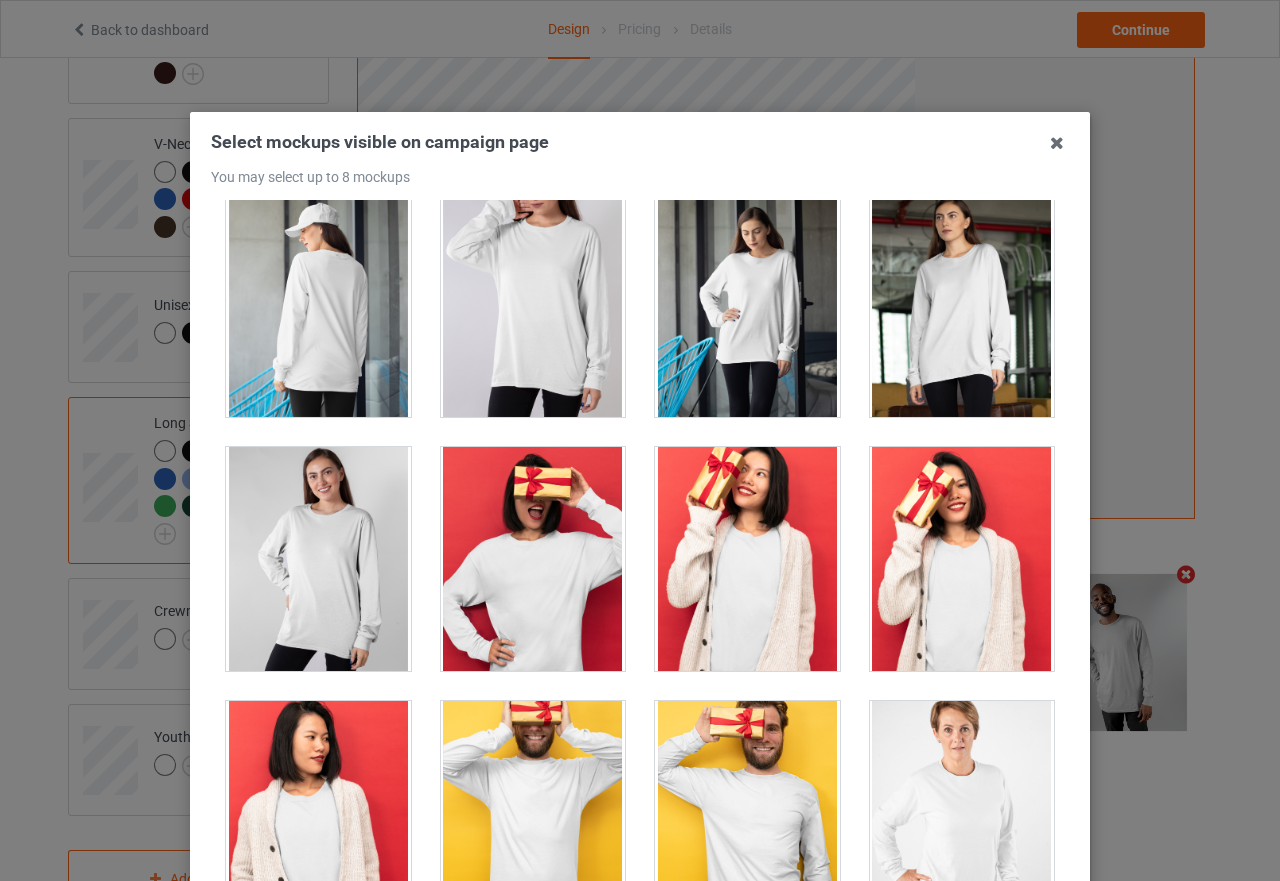 click at bounding box center [318, 559] 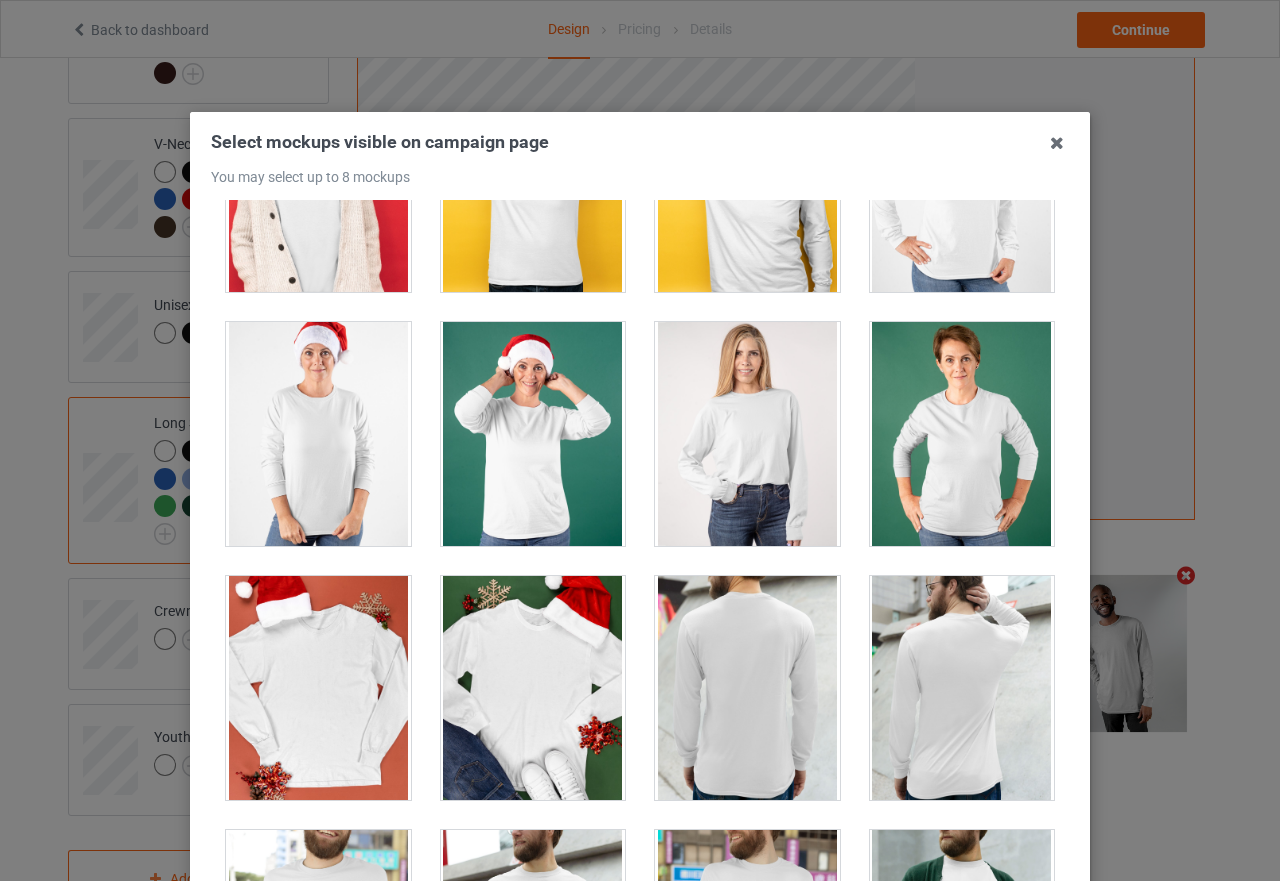 scroll, scrollTop: 2800, scrollLeft: 0, axis: vertical 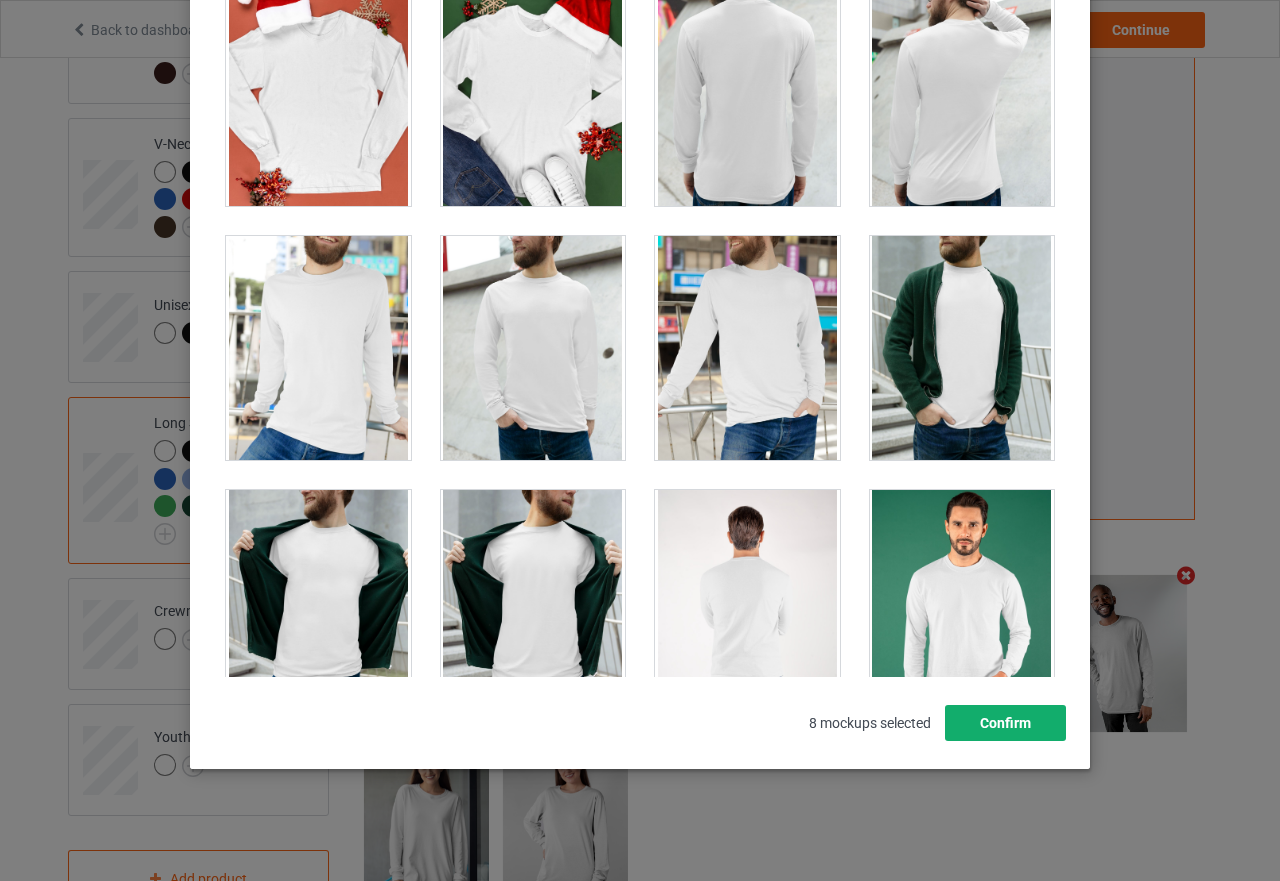 click on "Confirm" at bounding box center [1005, 723] 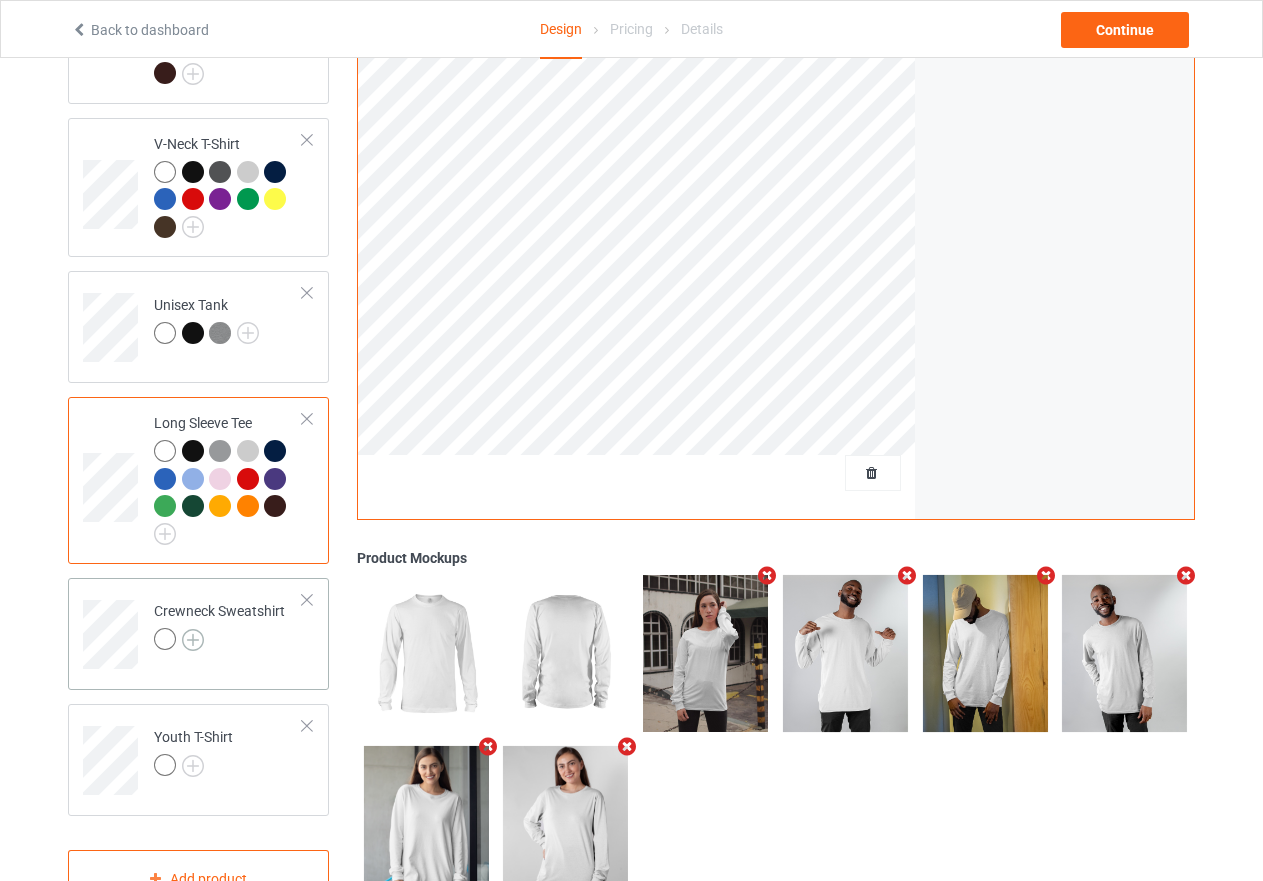 click at bounding box center (193, 640) 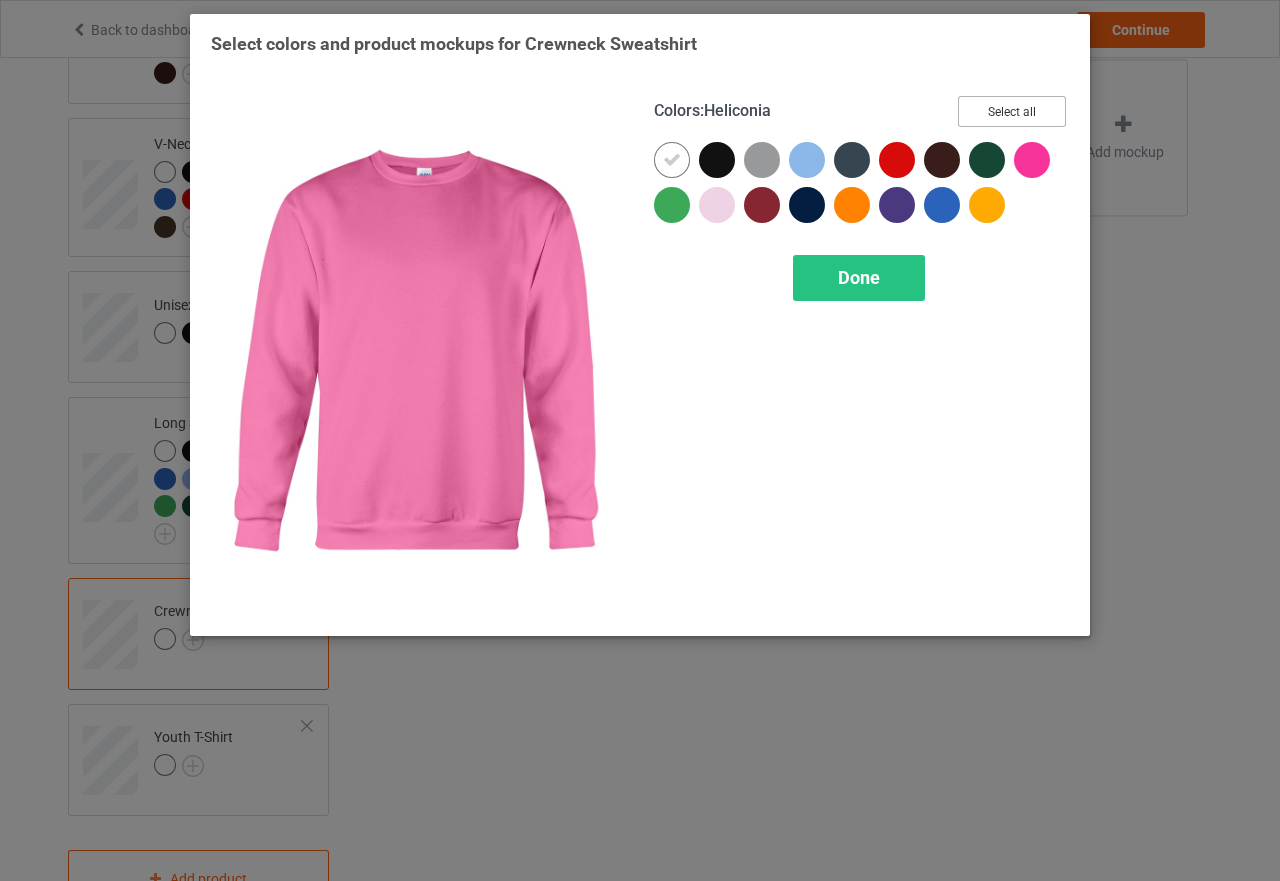 click on "Select all" at bounding box center (1012, 111) 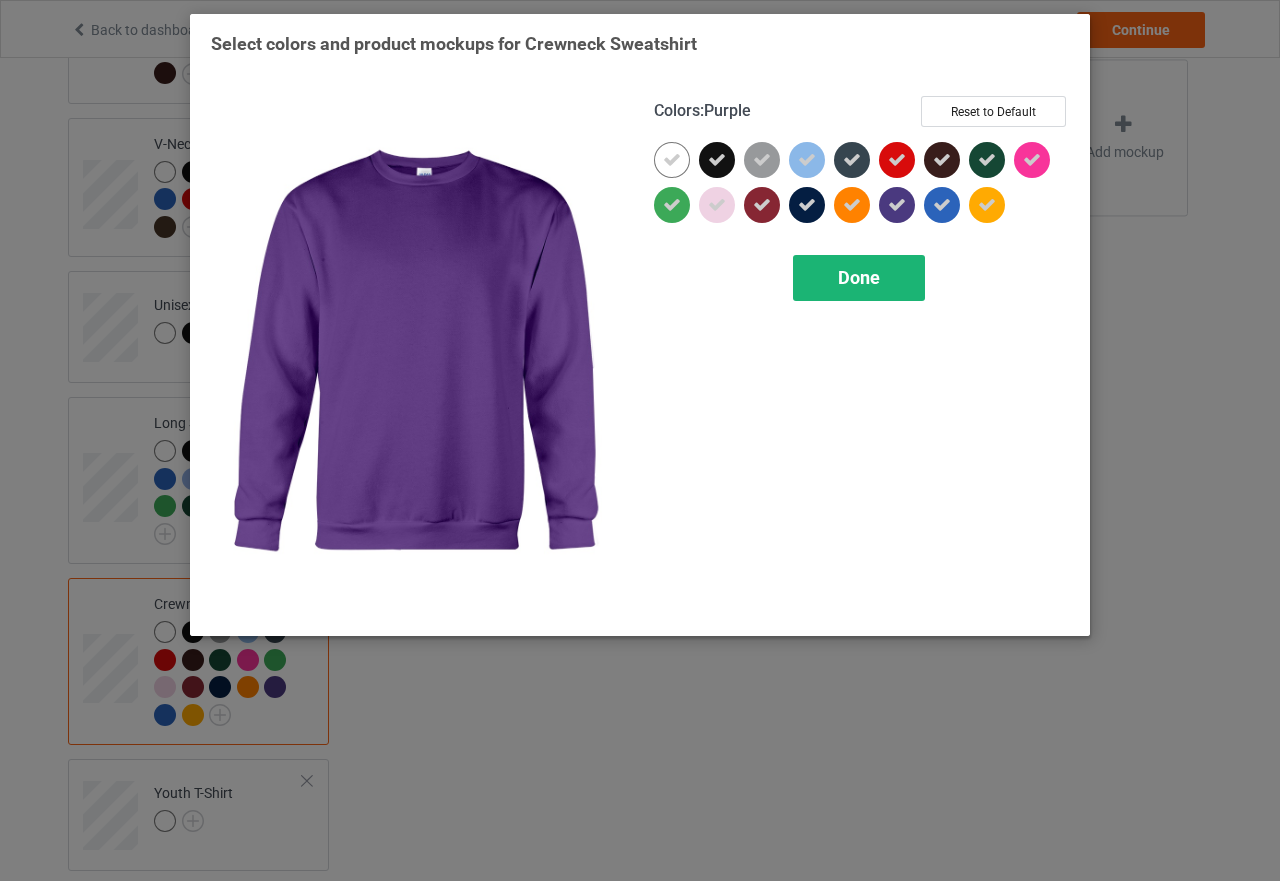 click on "Done" at bounding box center (859, 277) 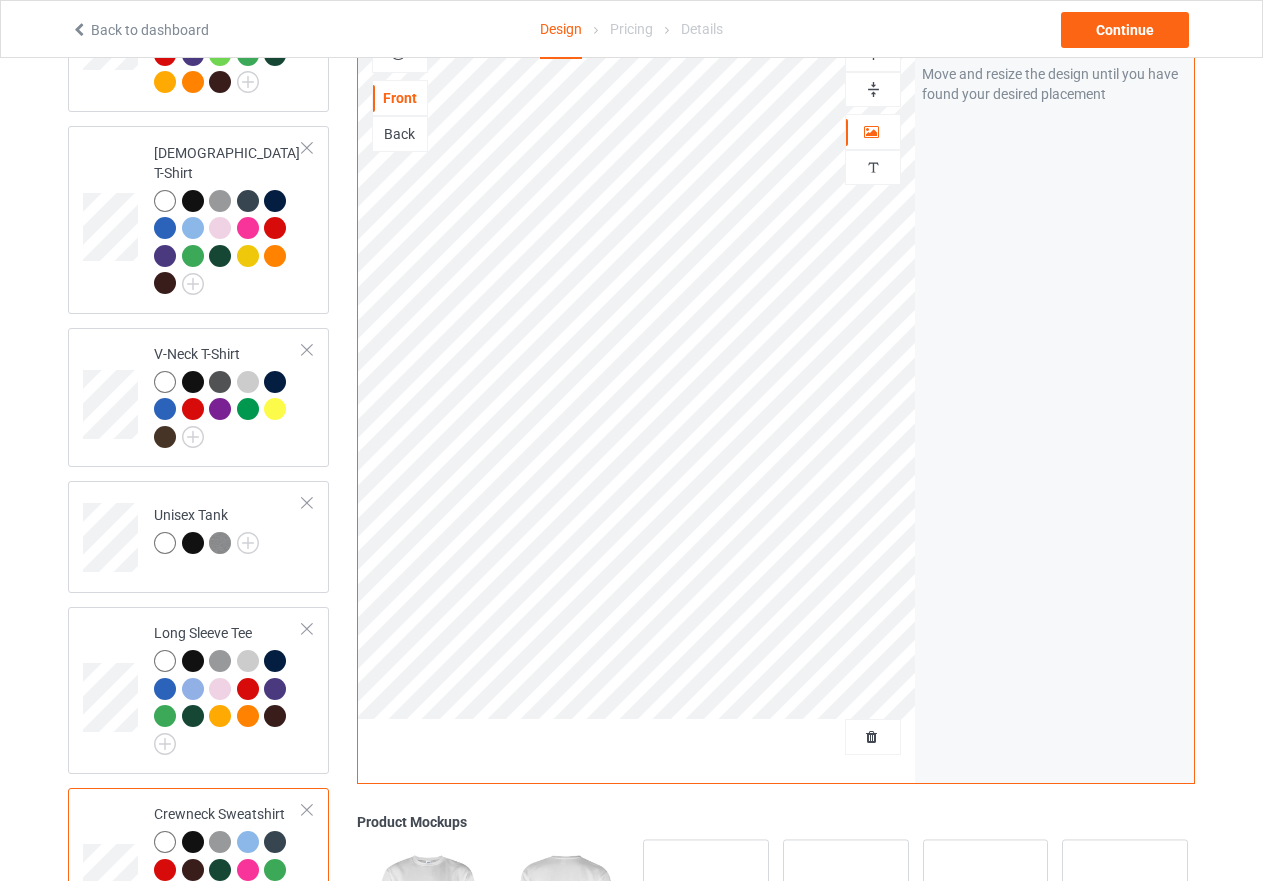 scroll, scrollTop: 558, scrollLeft: 0, axis: vertical 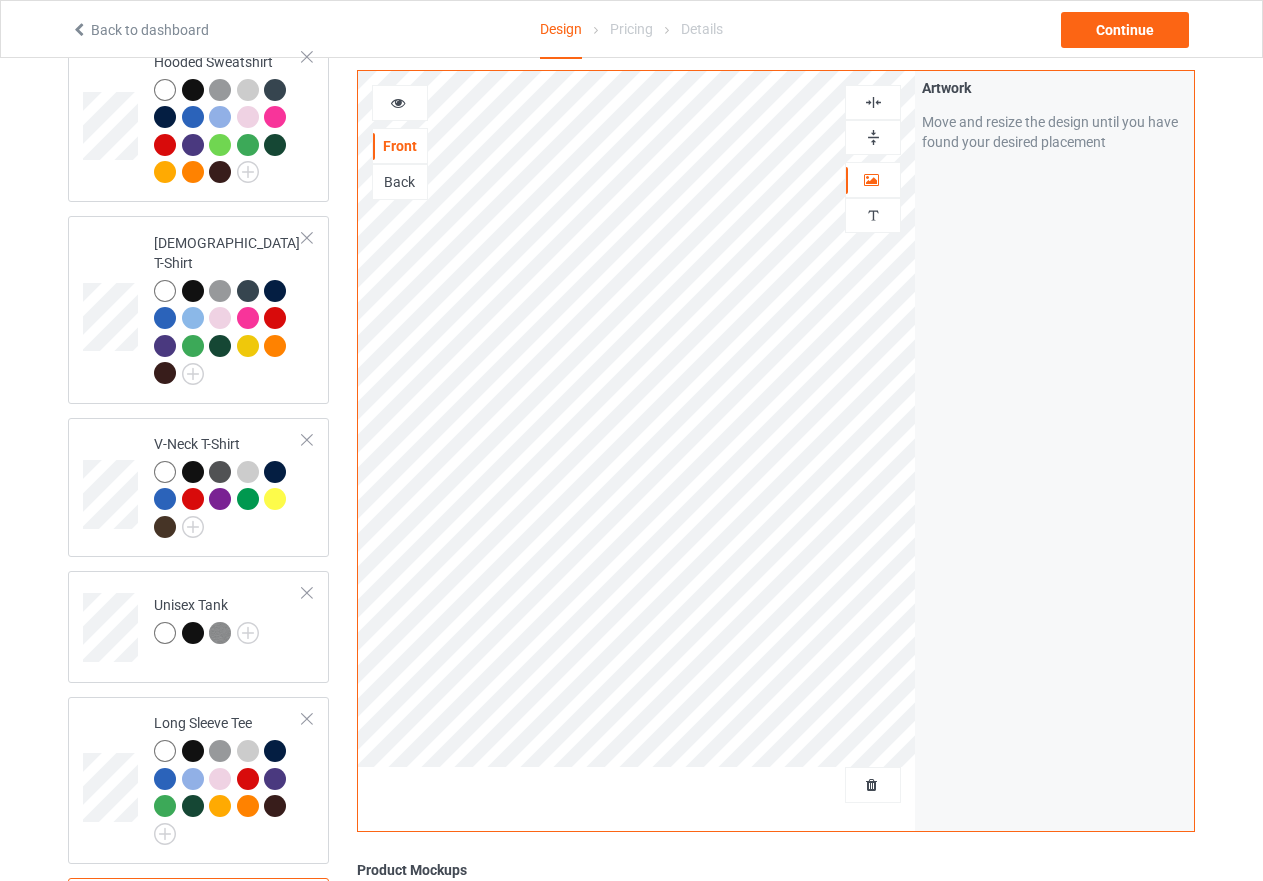 click at bounding box center [873, 102] 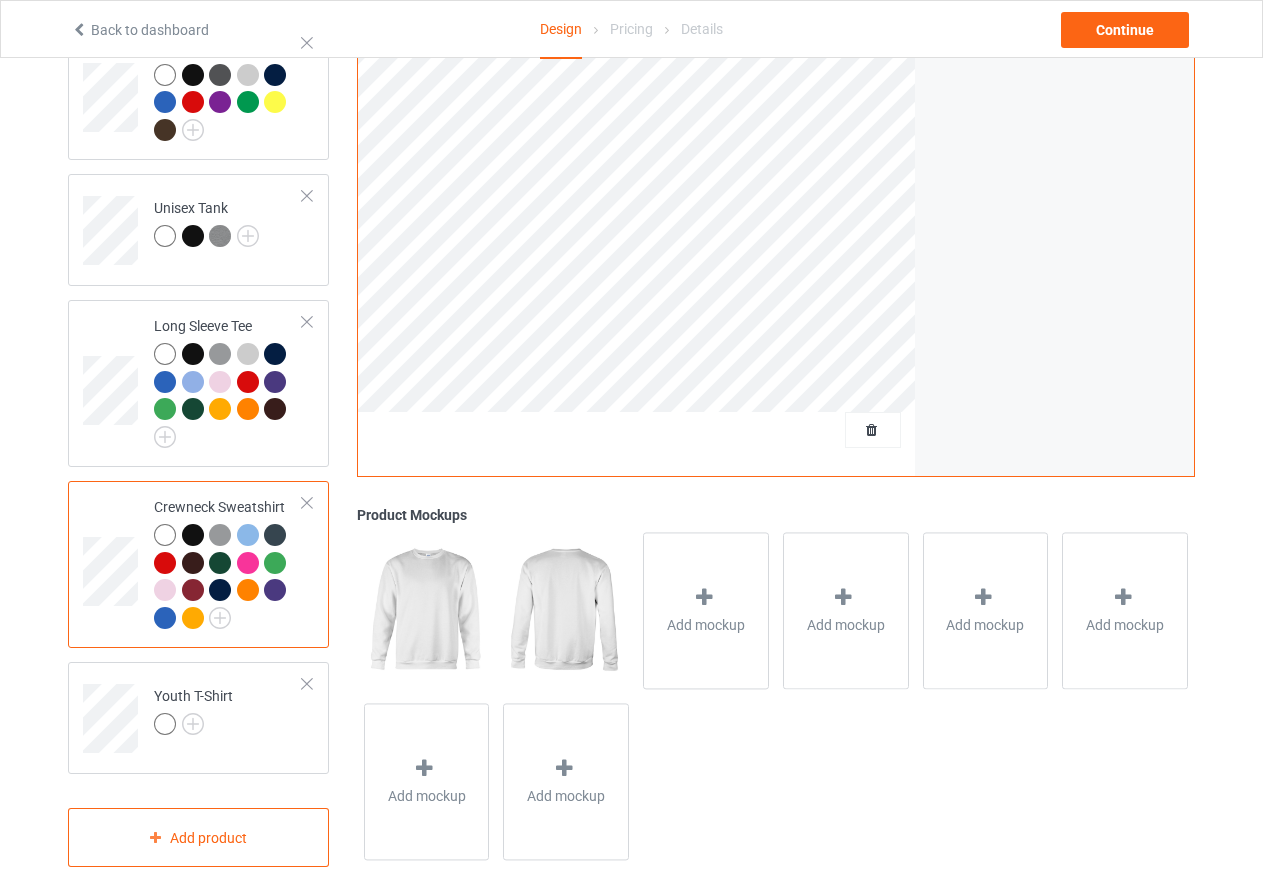 scroll, scrollTop: 958, scrollLeft: 0, axis: vertical 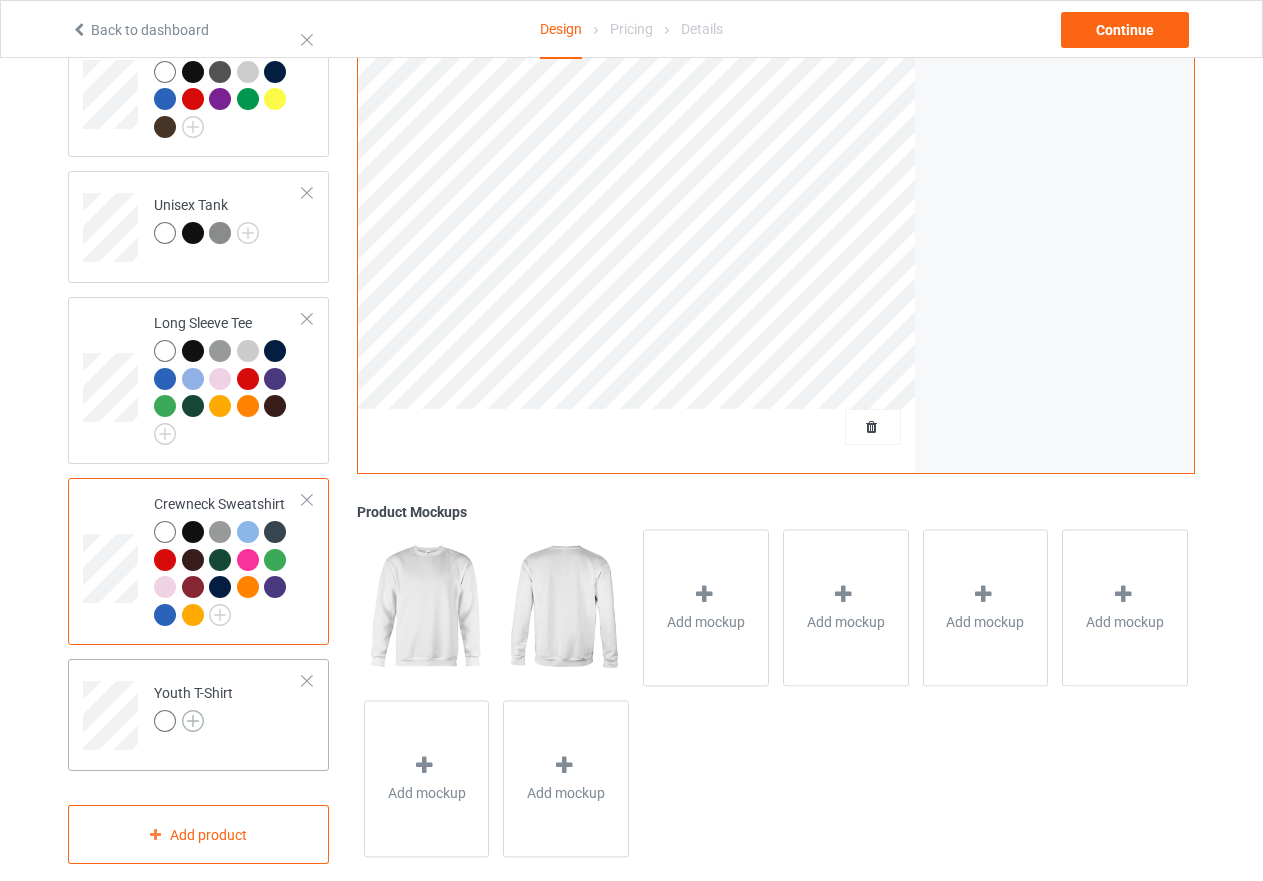 click at bounding box center (193, 721) 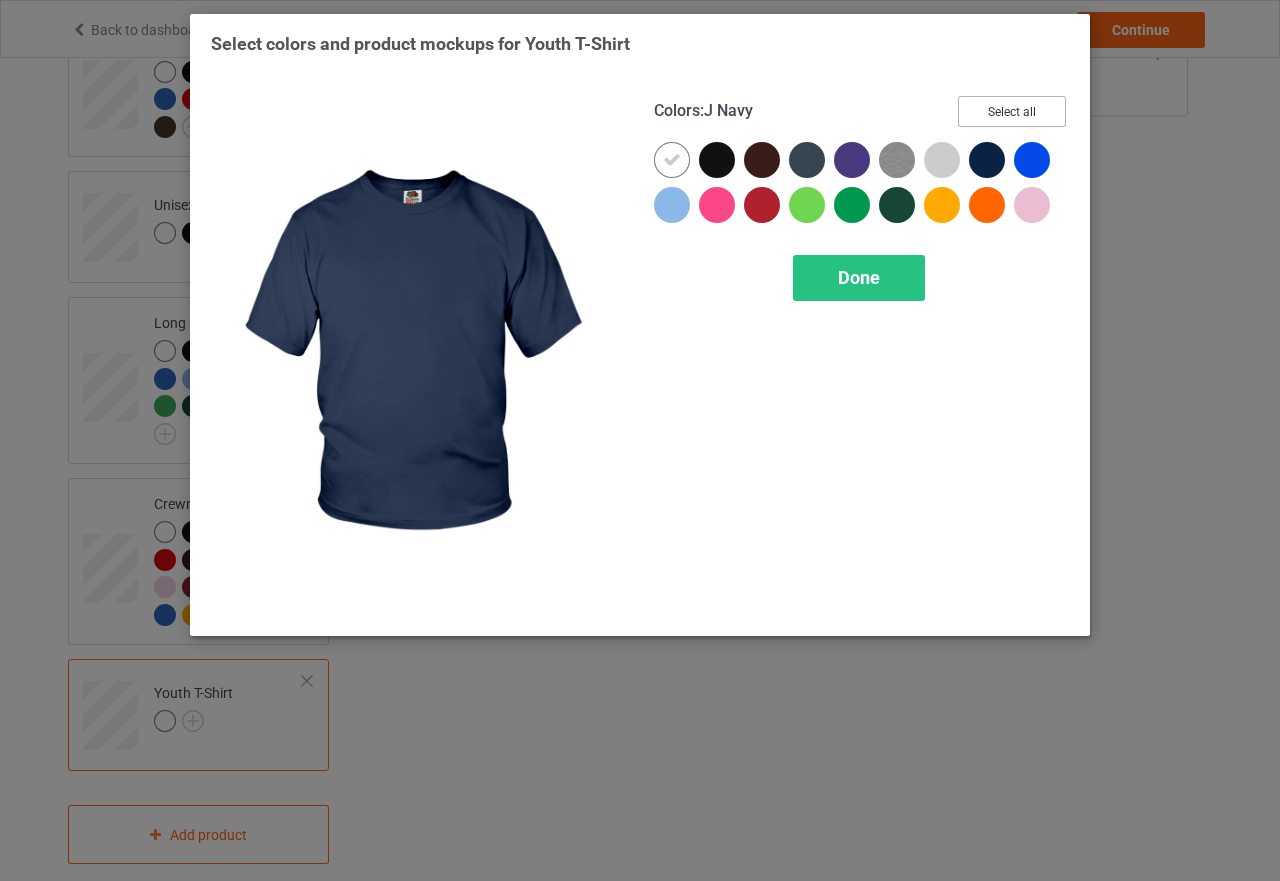 click on "Select all" at bounding box center (1012, 111) 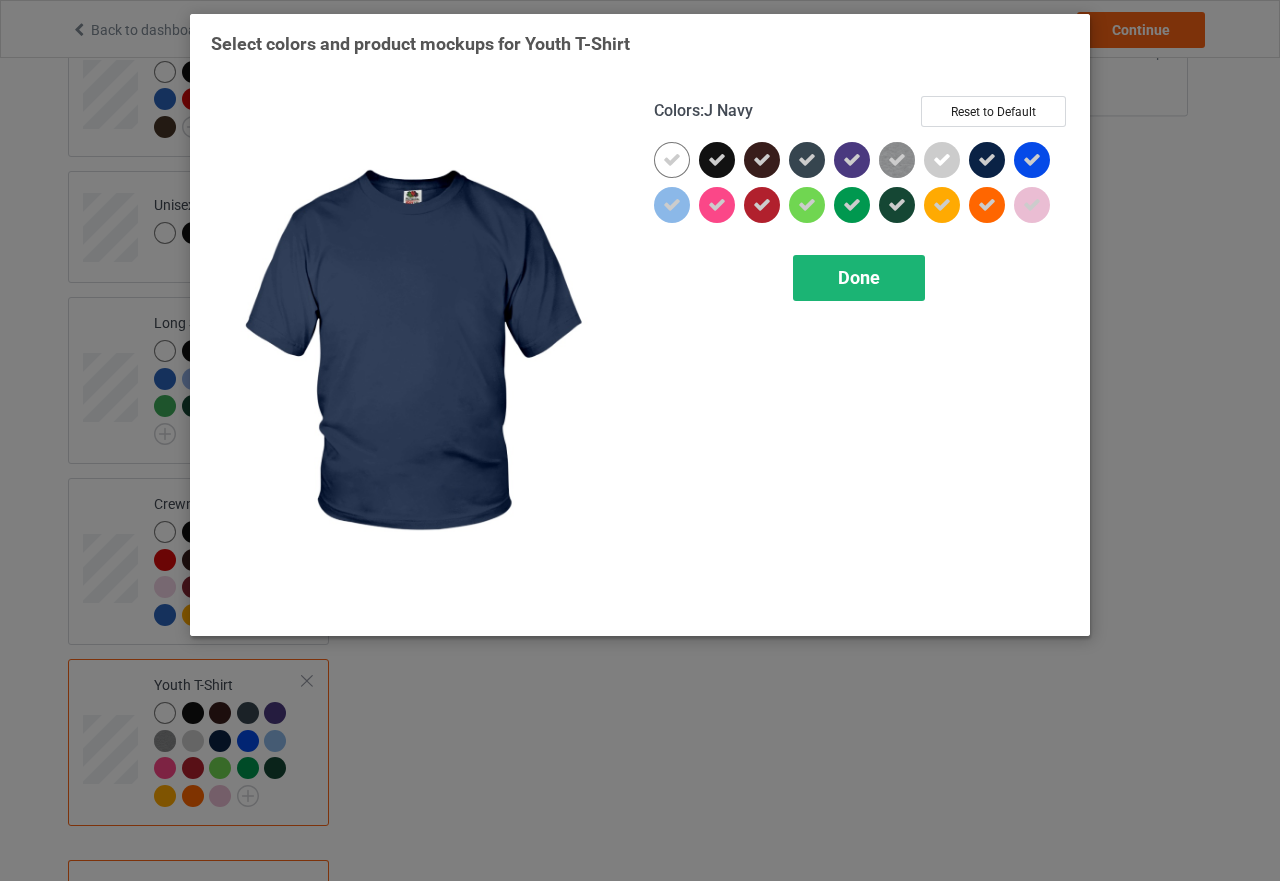 click on "Done" at bounding box center (859, 278) 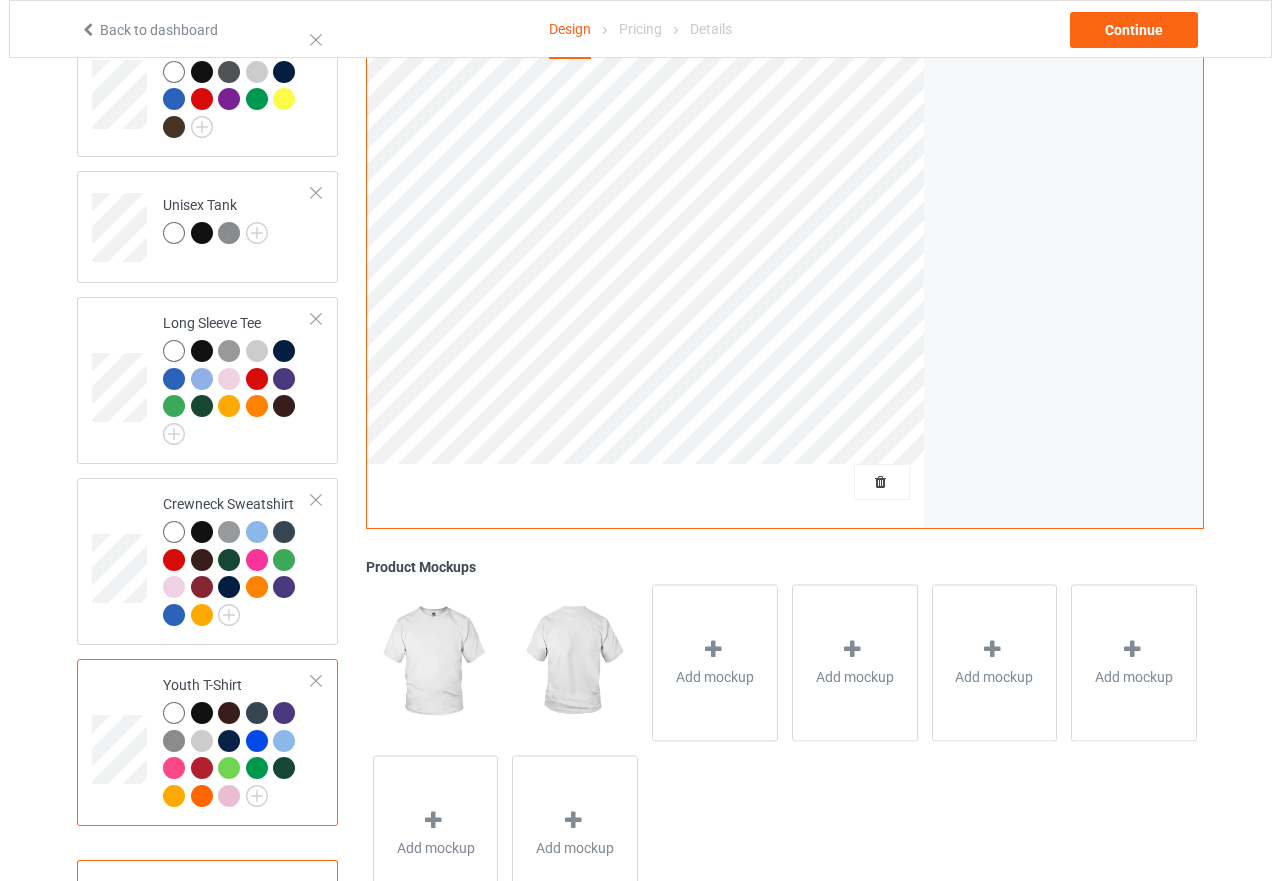 scroll, scrollTop: 1026, scrollLeft: 0, axis: vertical 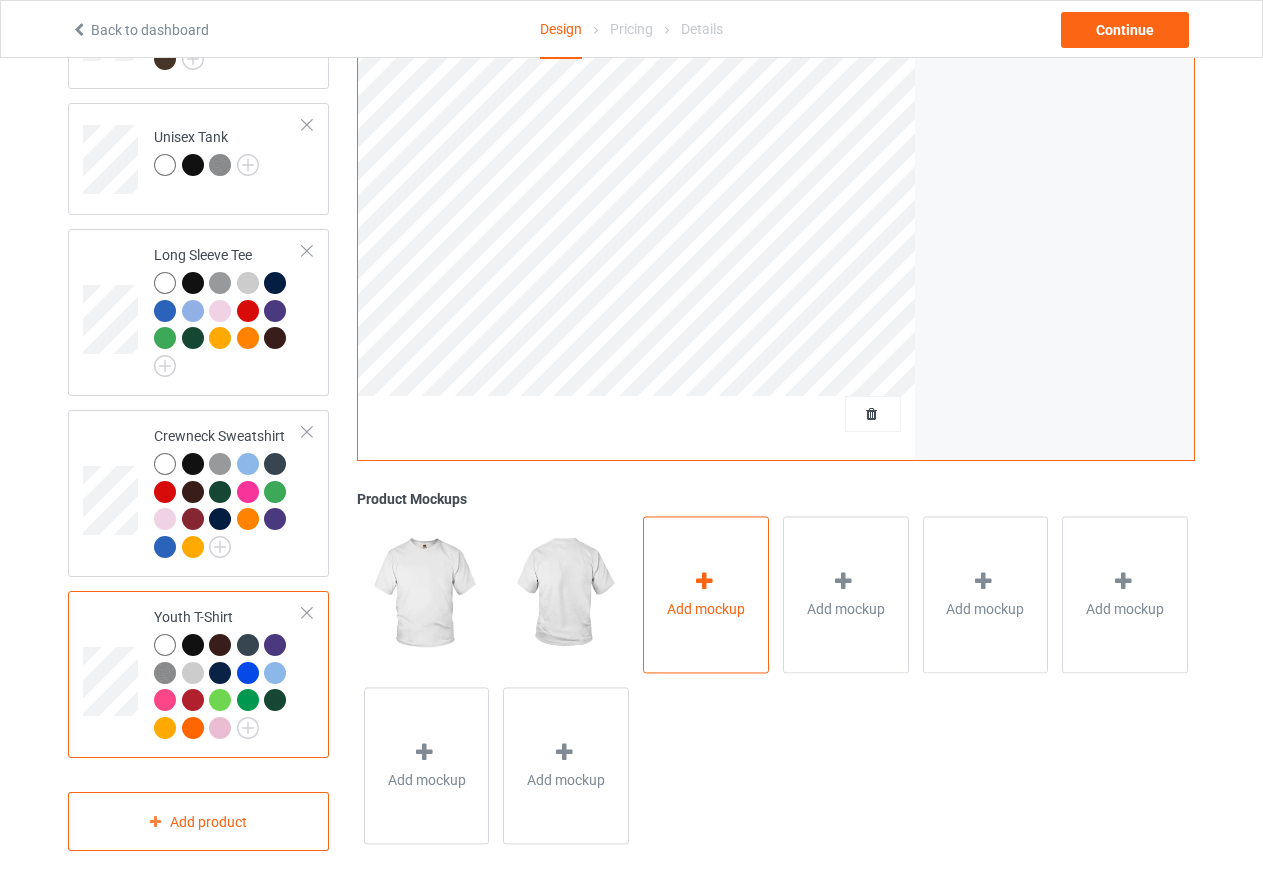 click at bounding box center (704, 581) 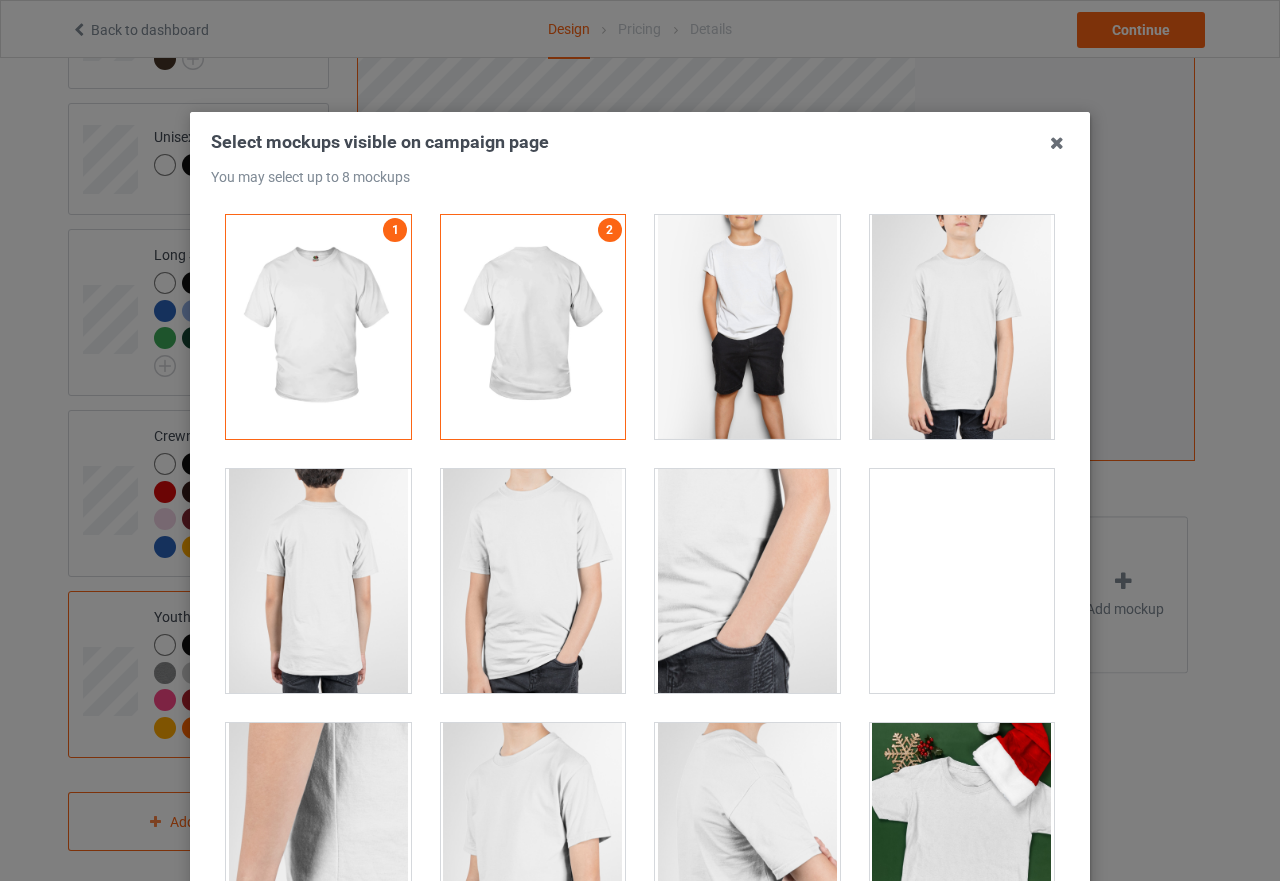 click at bounding box center [747, 327] 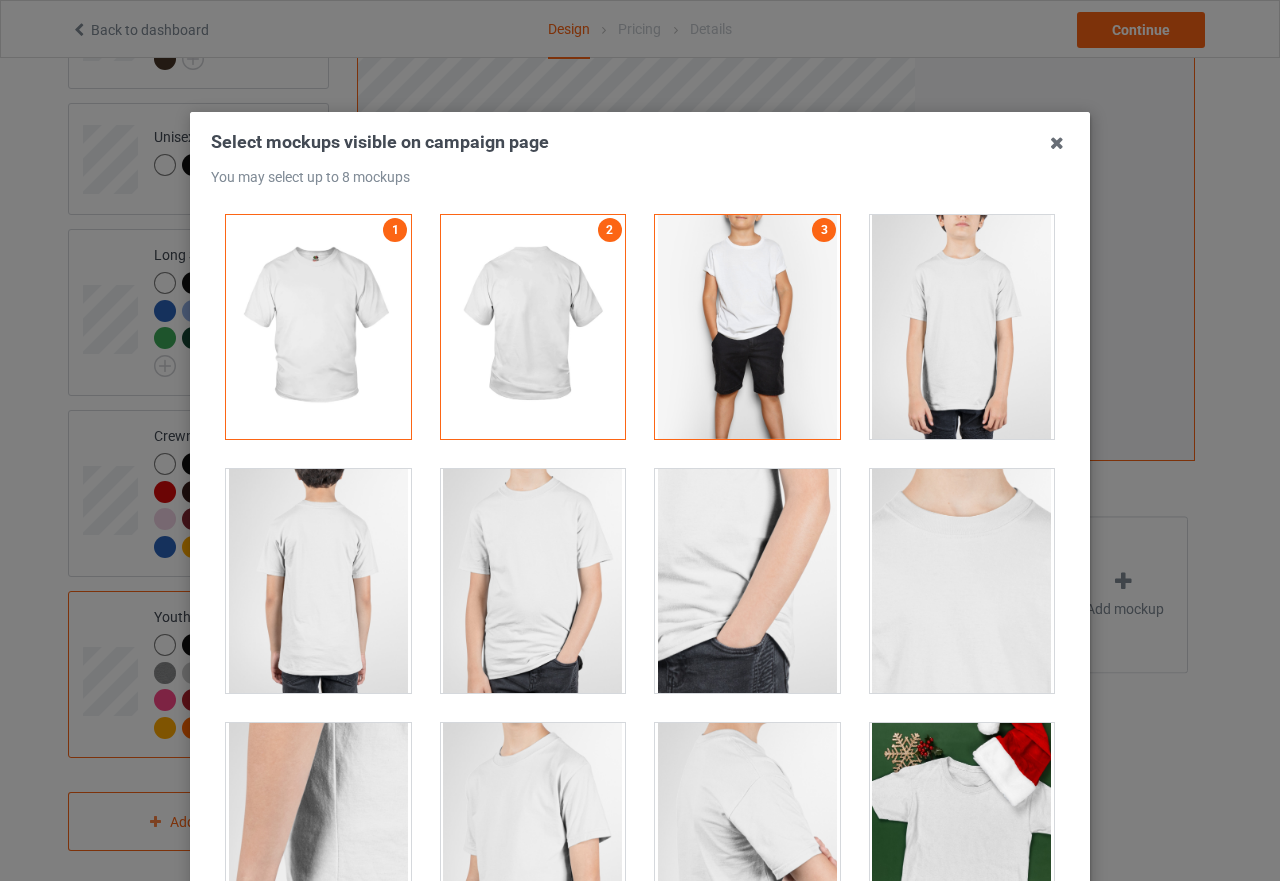 click at bounding box center [962, 327] 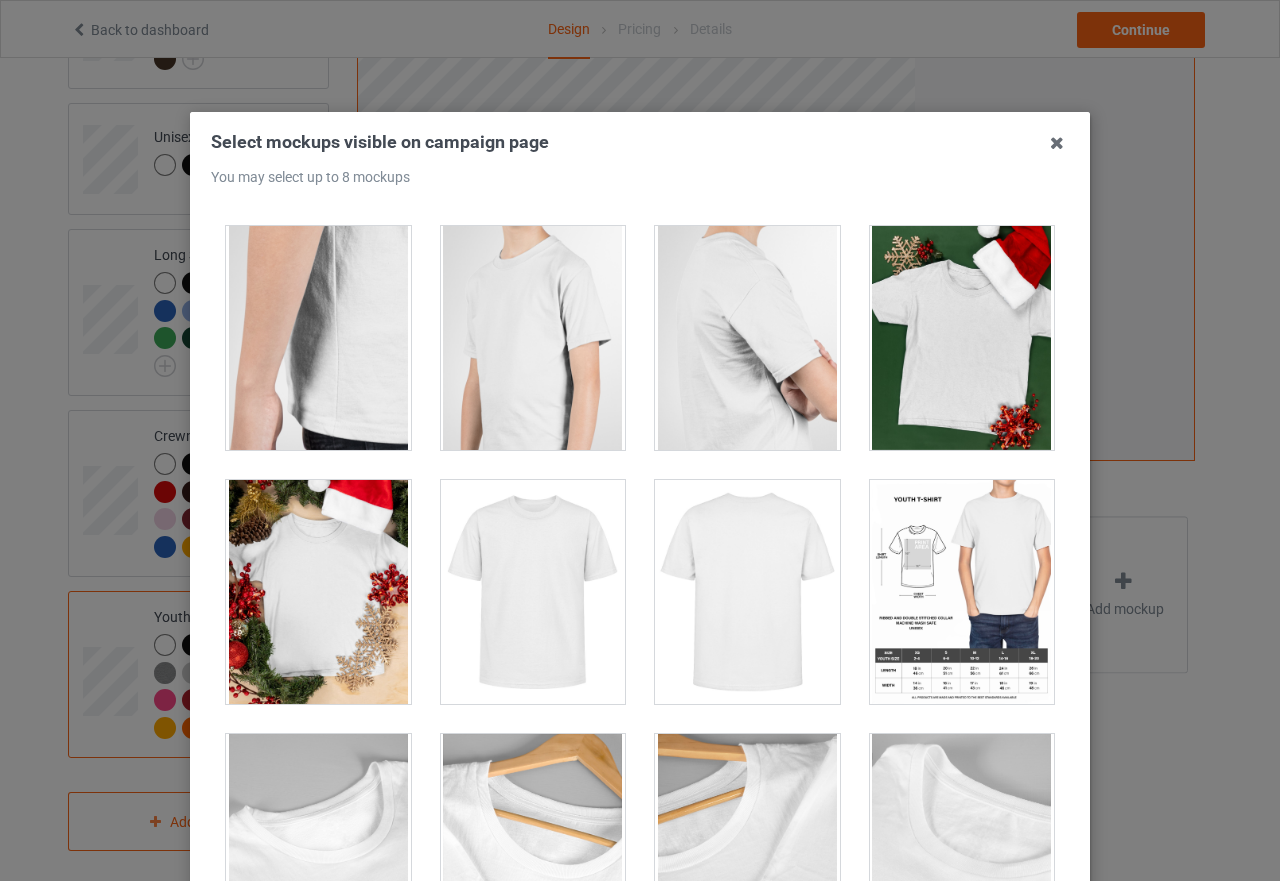 scroll, scrollTop: 800, scrollLeft: 0, axis: vertical 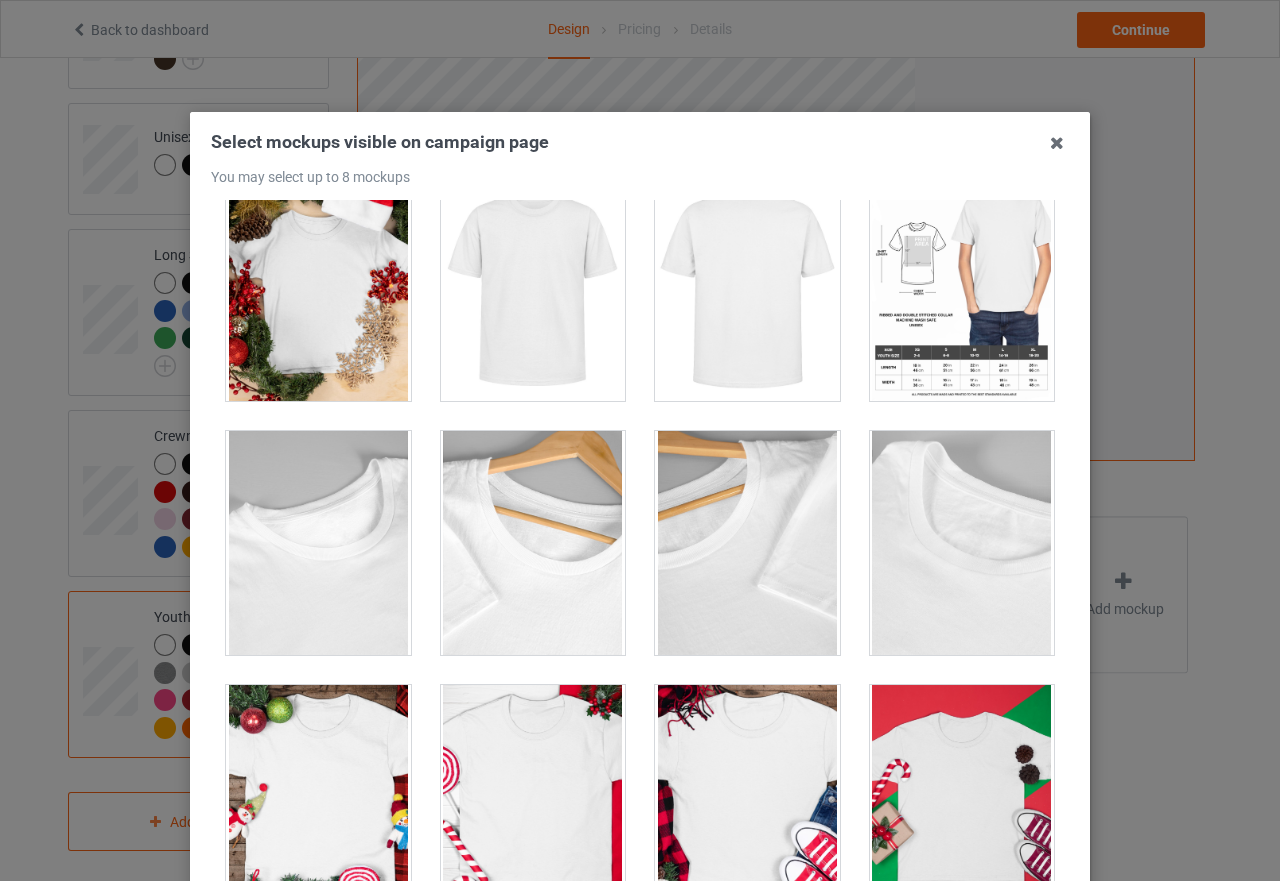 click at bounding box center [962, 289] 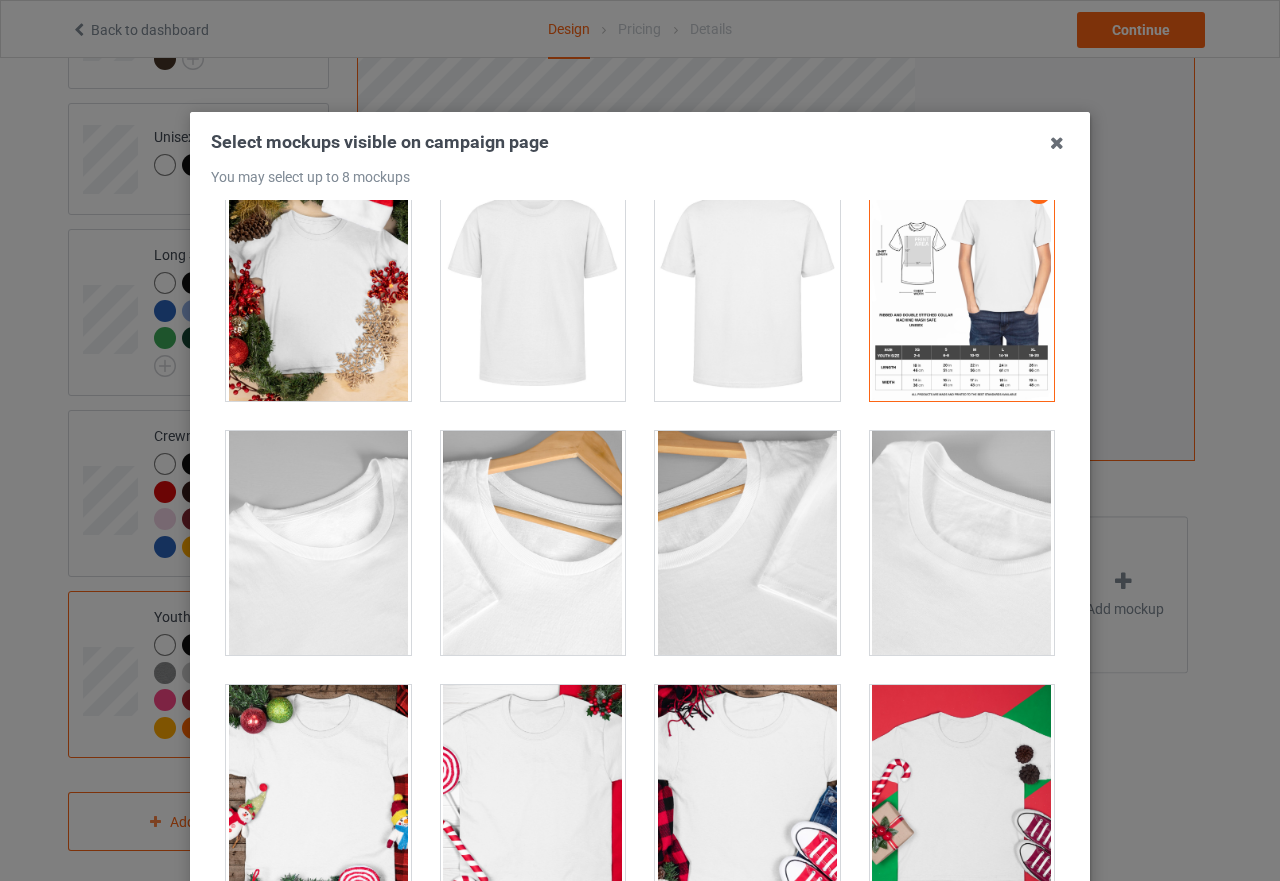 click at bounding box center (533, 289) 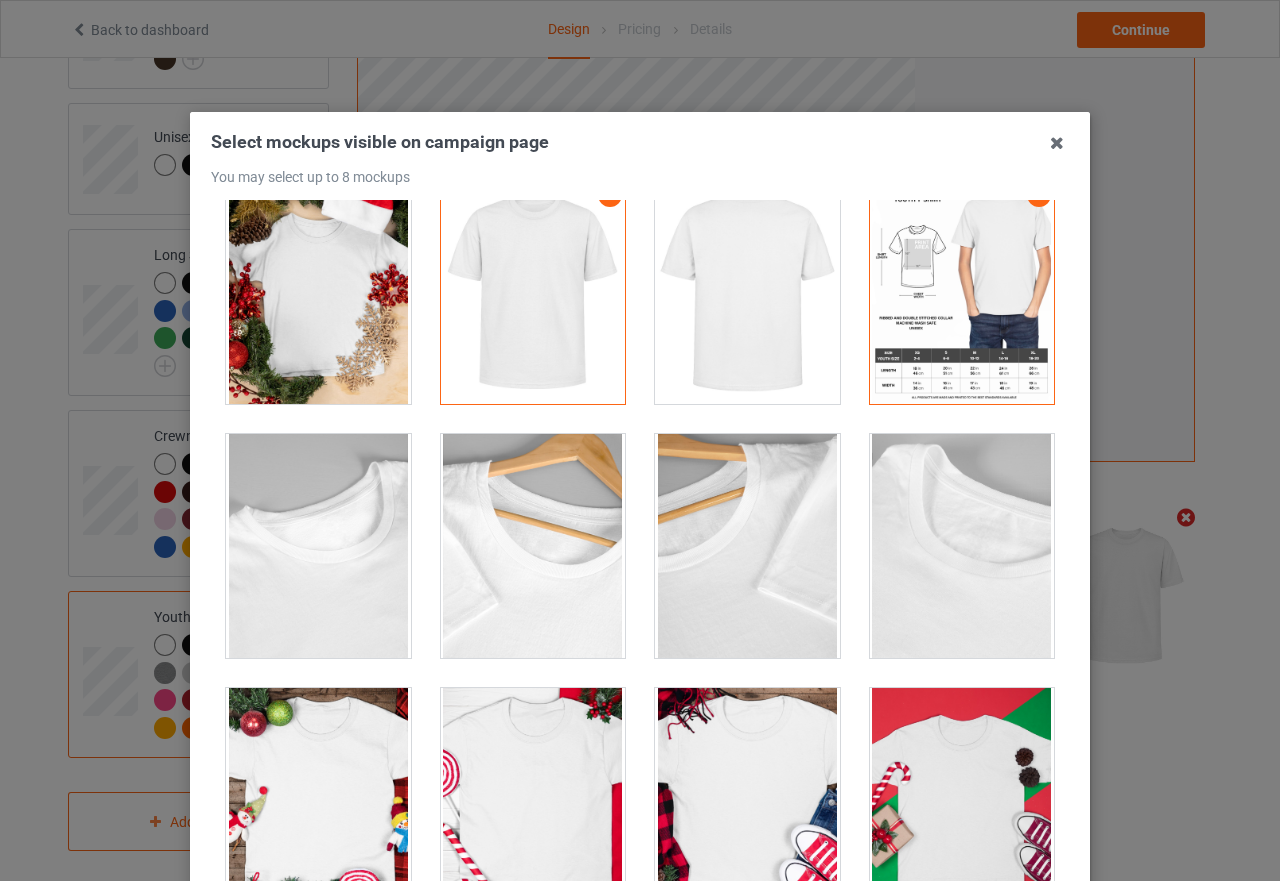 scroll, scrollTop: 1073, scrollLeft: 0, axis: vertical 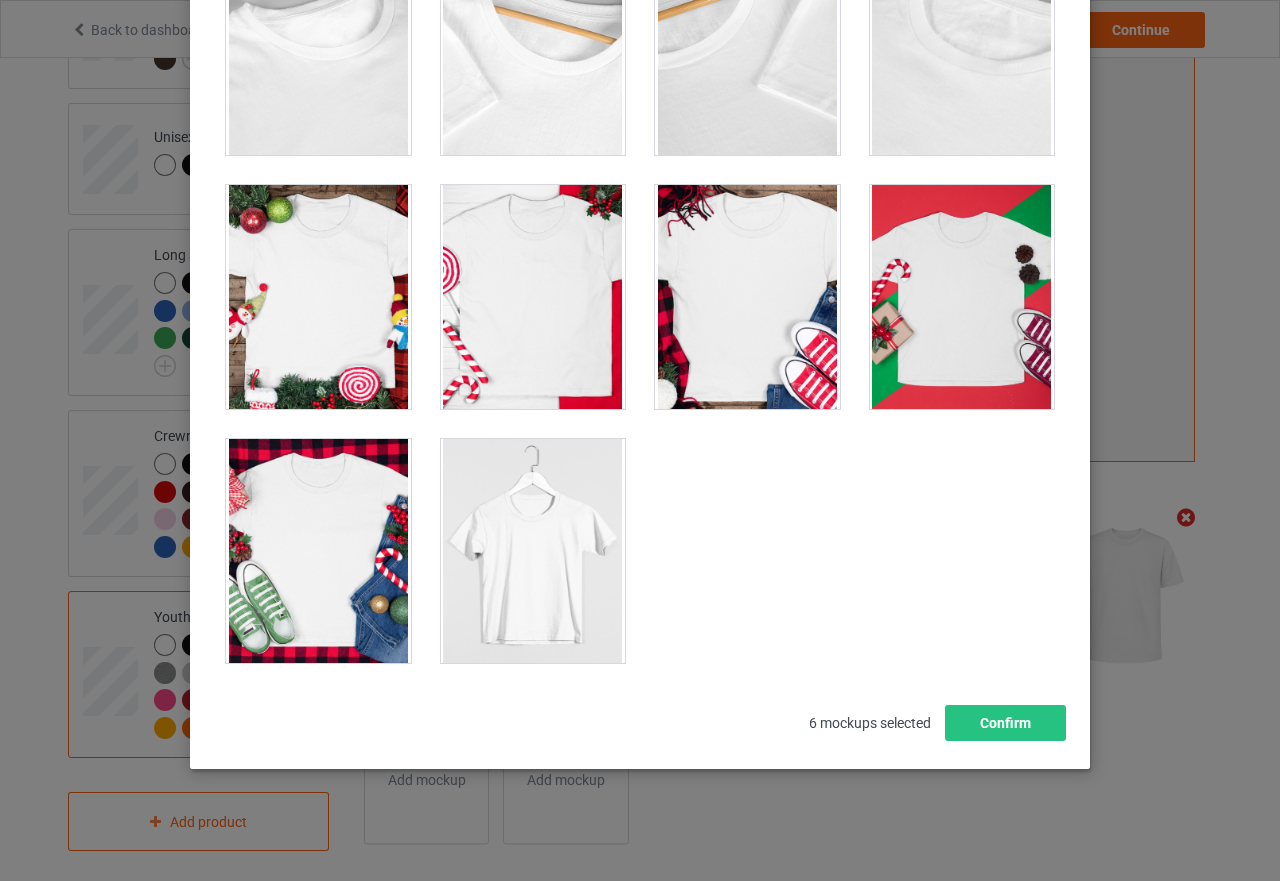 click at bounding box center (533, 551) 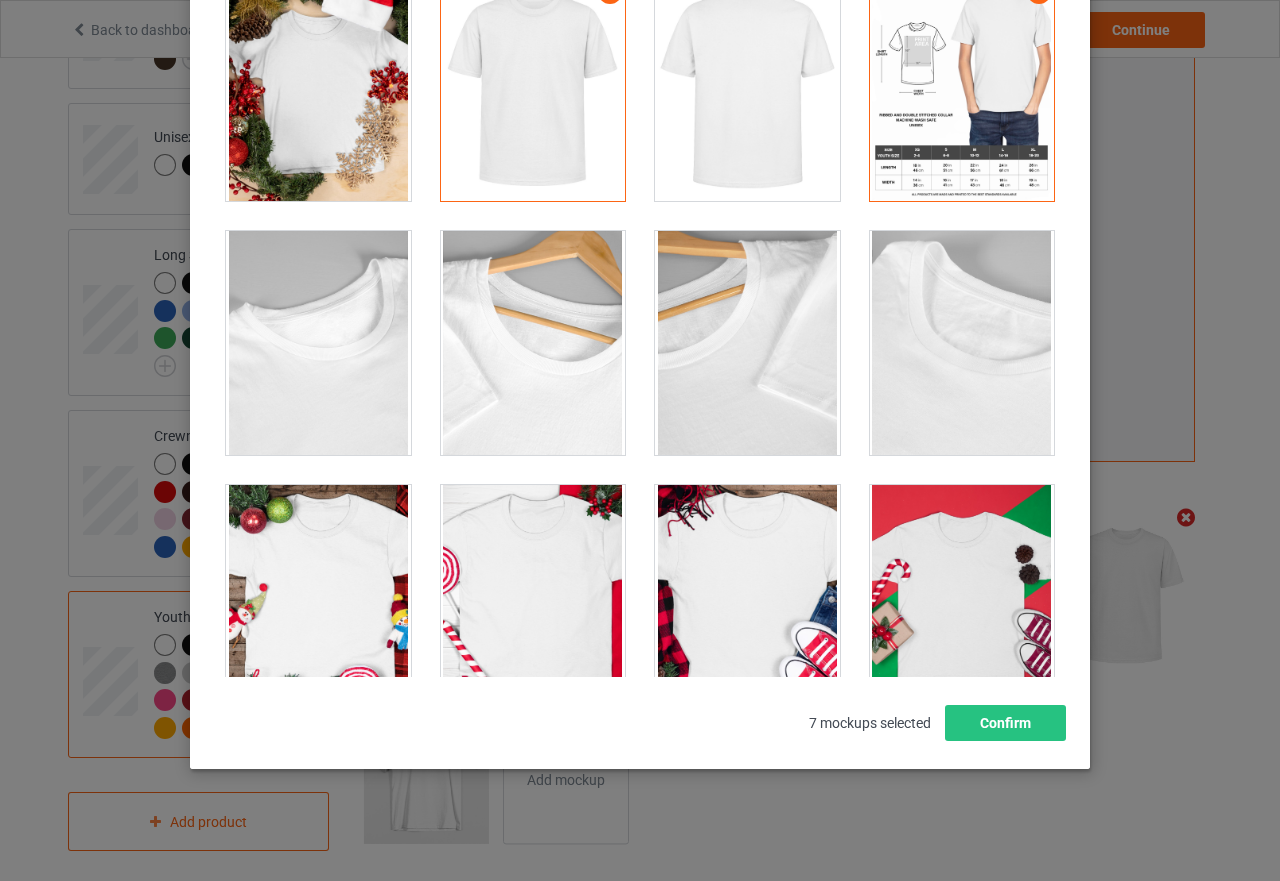 scroll, scrollTop: 573, scrollLeft: 0, axis: vertical 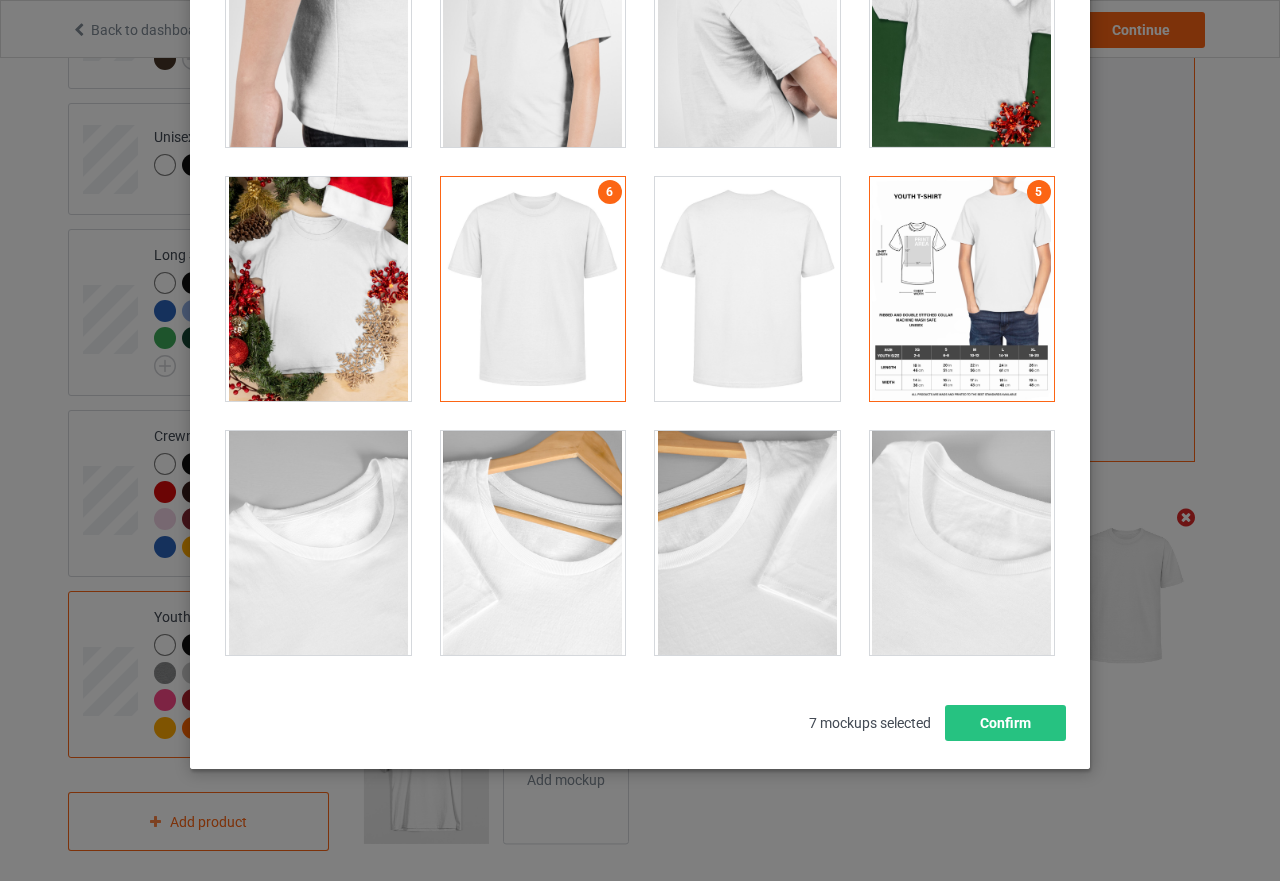 click at bounding box center (747, 289) 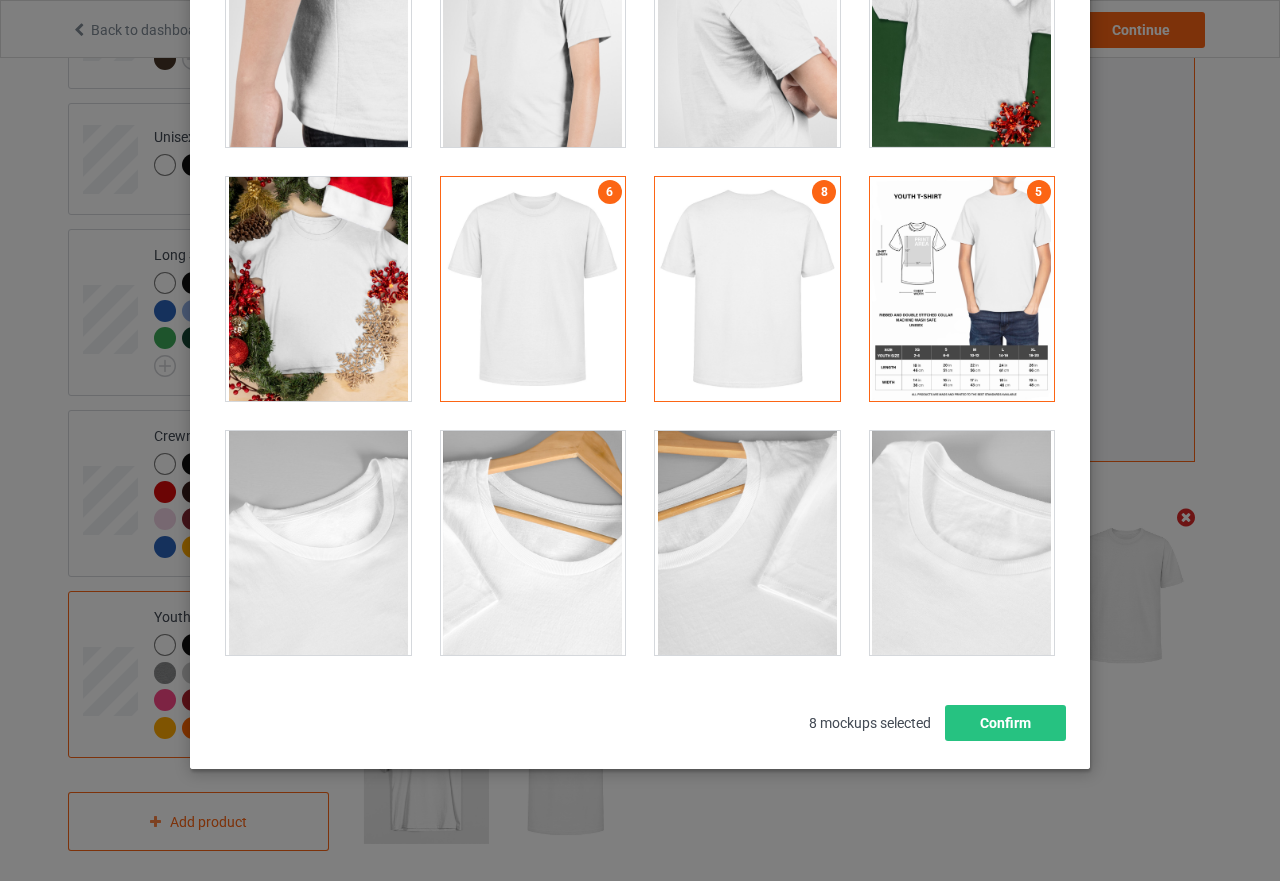 click at bounding box center [747, 289] 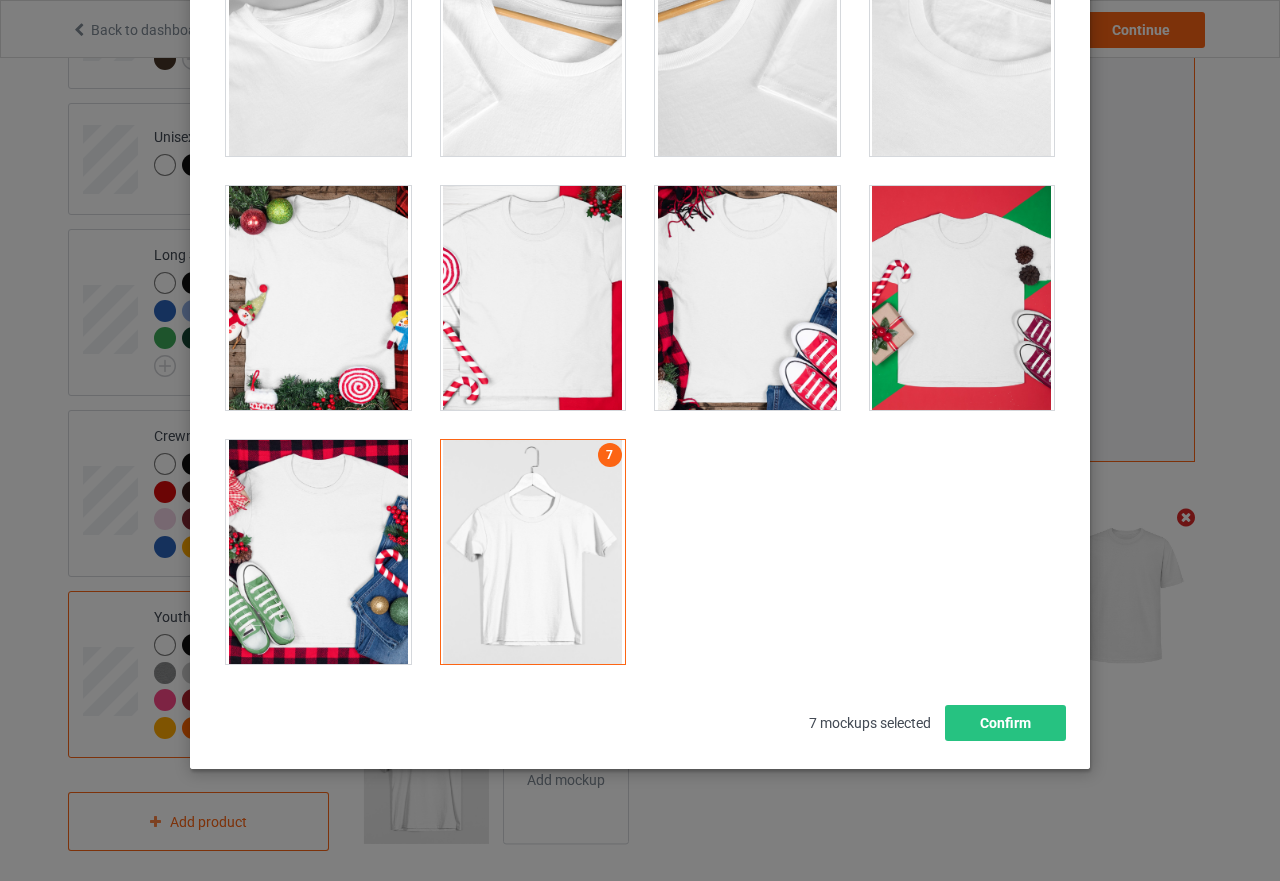 scroll, scrollTop: 1073, scrollLeft: 0, axis: vertical 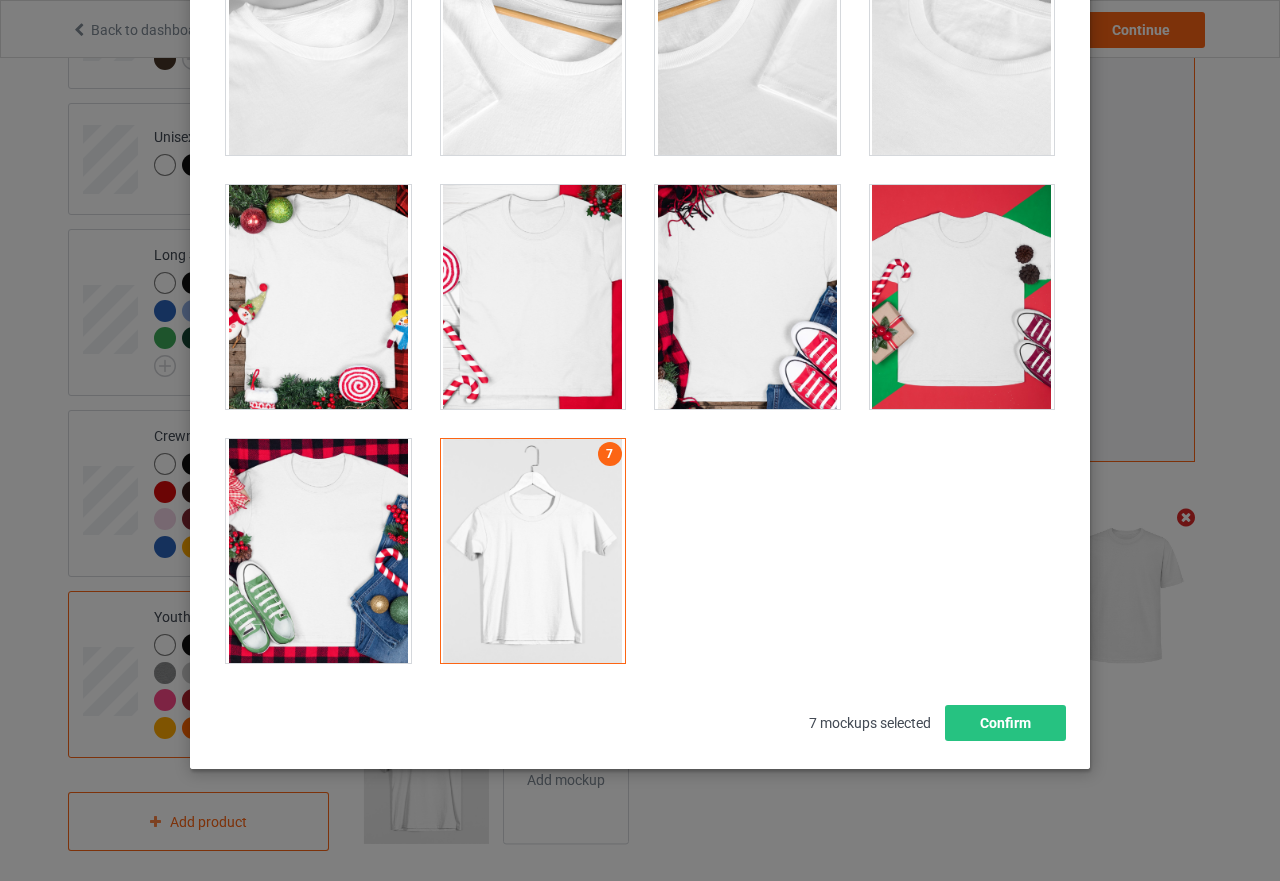 drag, startPoint x: 456, startPoint y: 486, endPoint x: 492, endPoint y: 482, distance: 36.221542 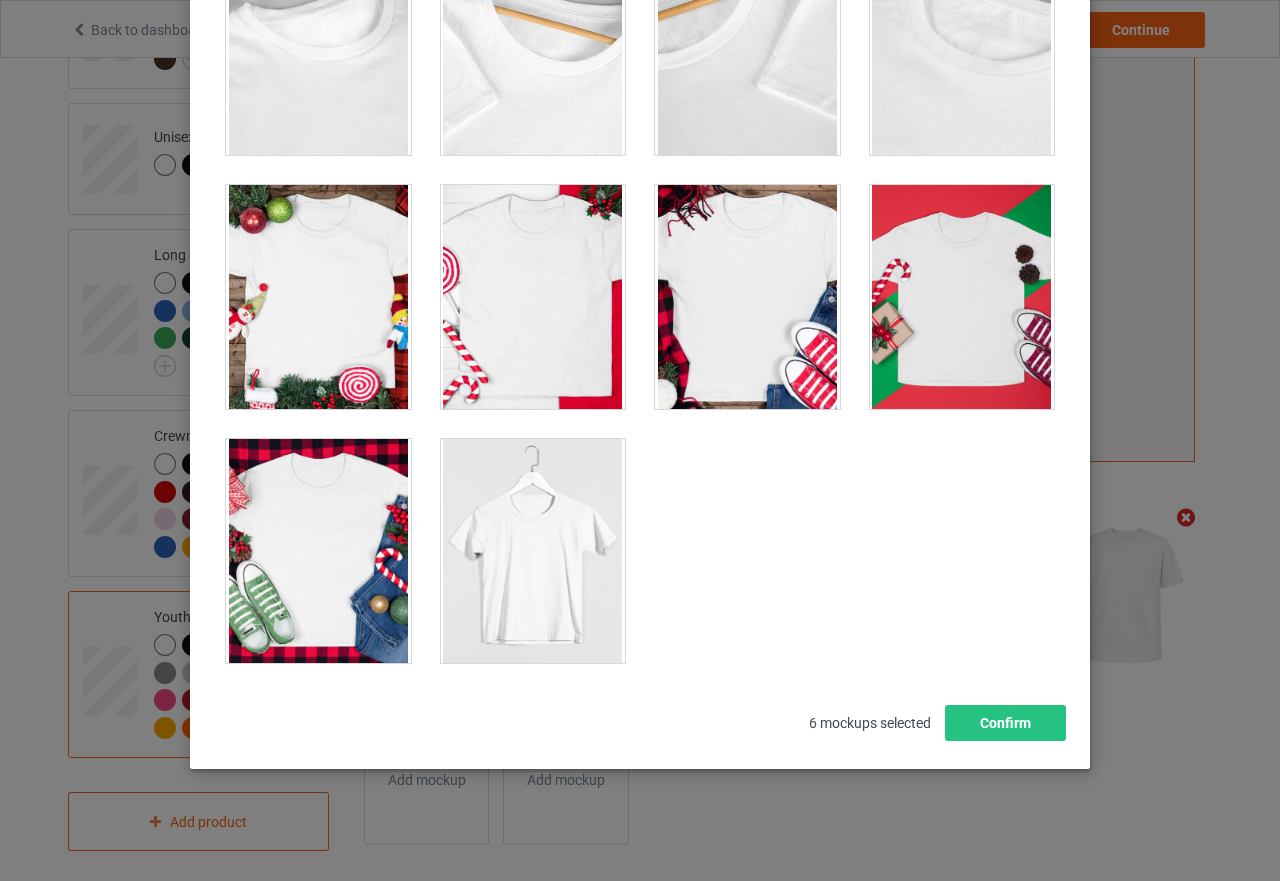 scroll, scrollTop: 673, scrollLeft: 0, axis: vertical 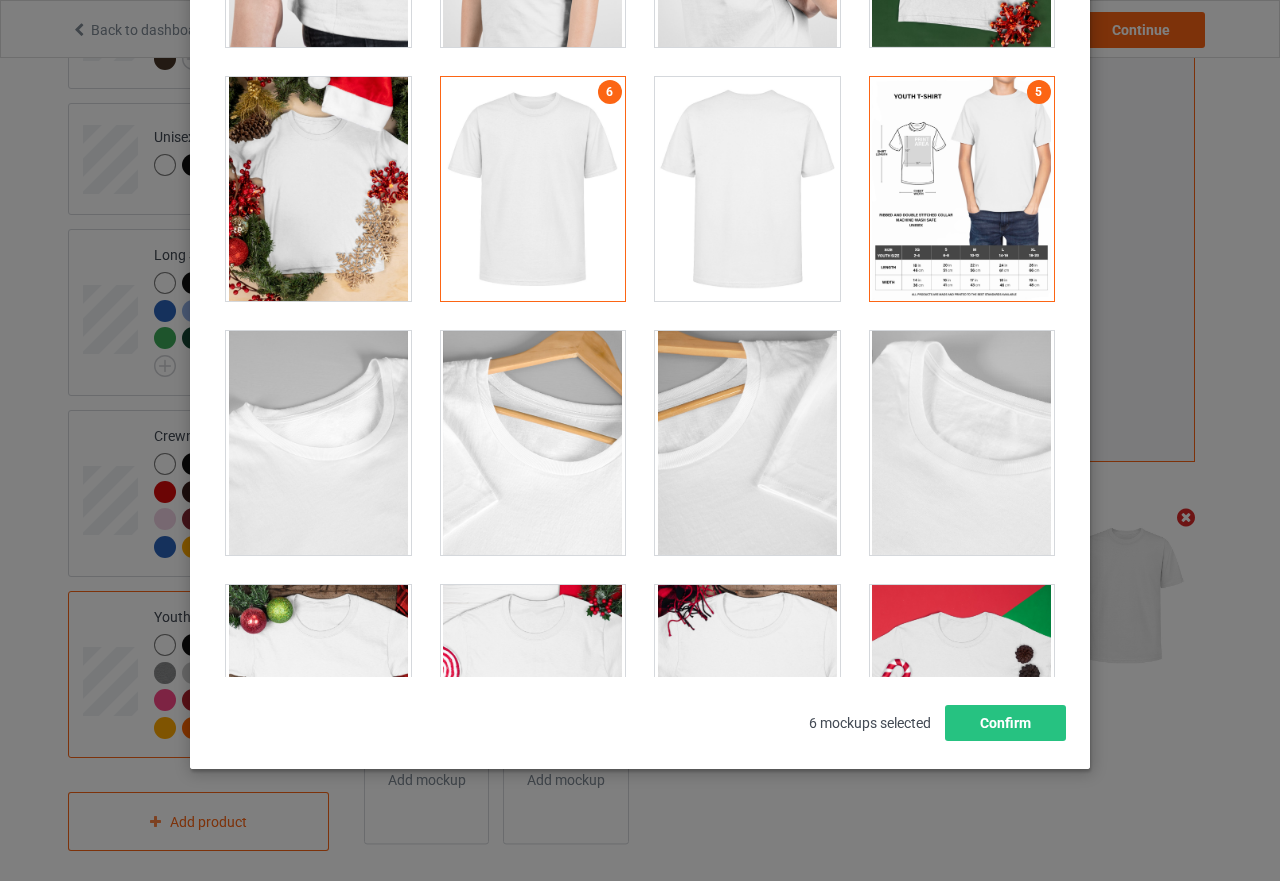 click at bounding box center [747, 189] 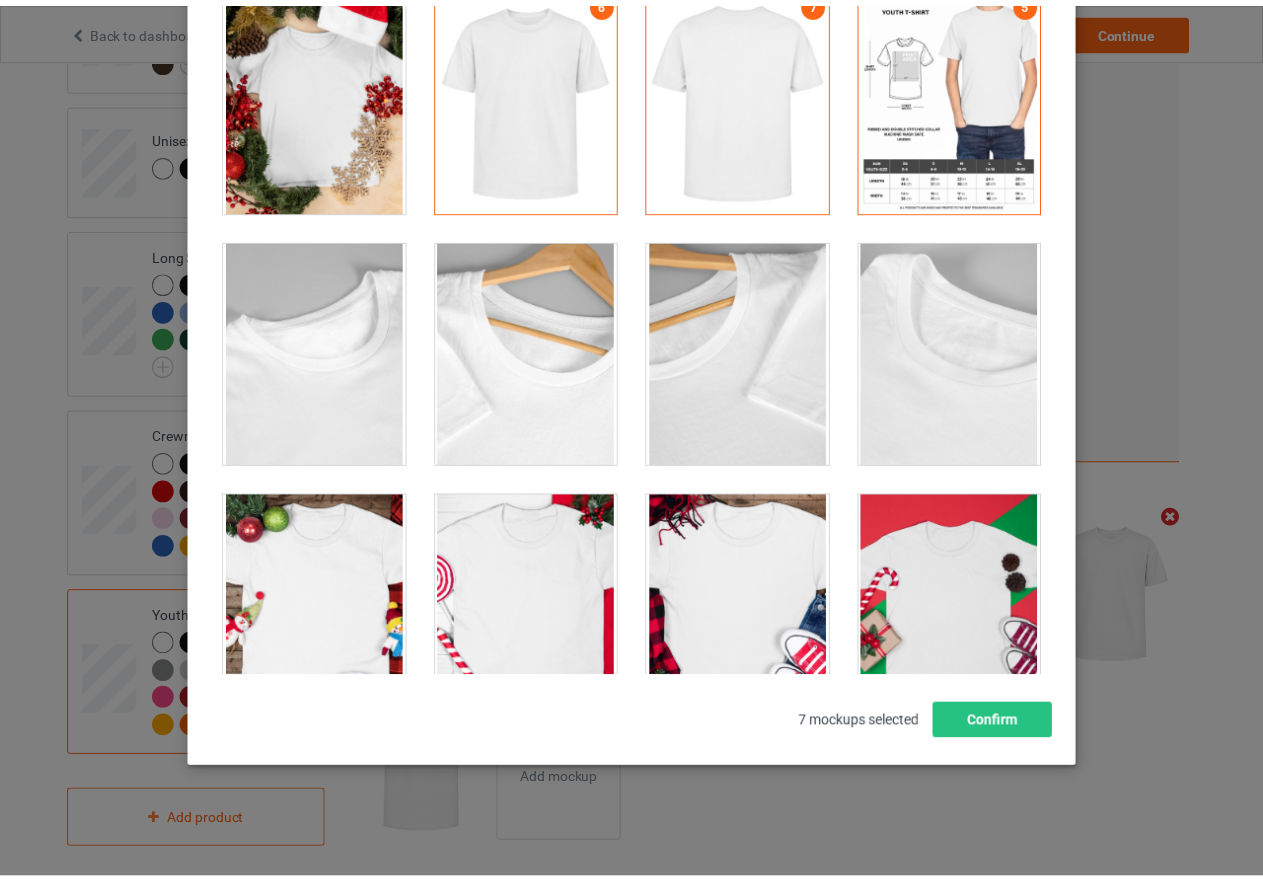 scroll, scrollTop: 1073, scrollLeft: 0, axis: vertical 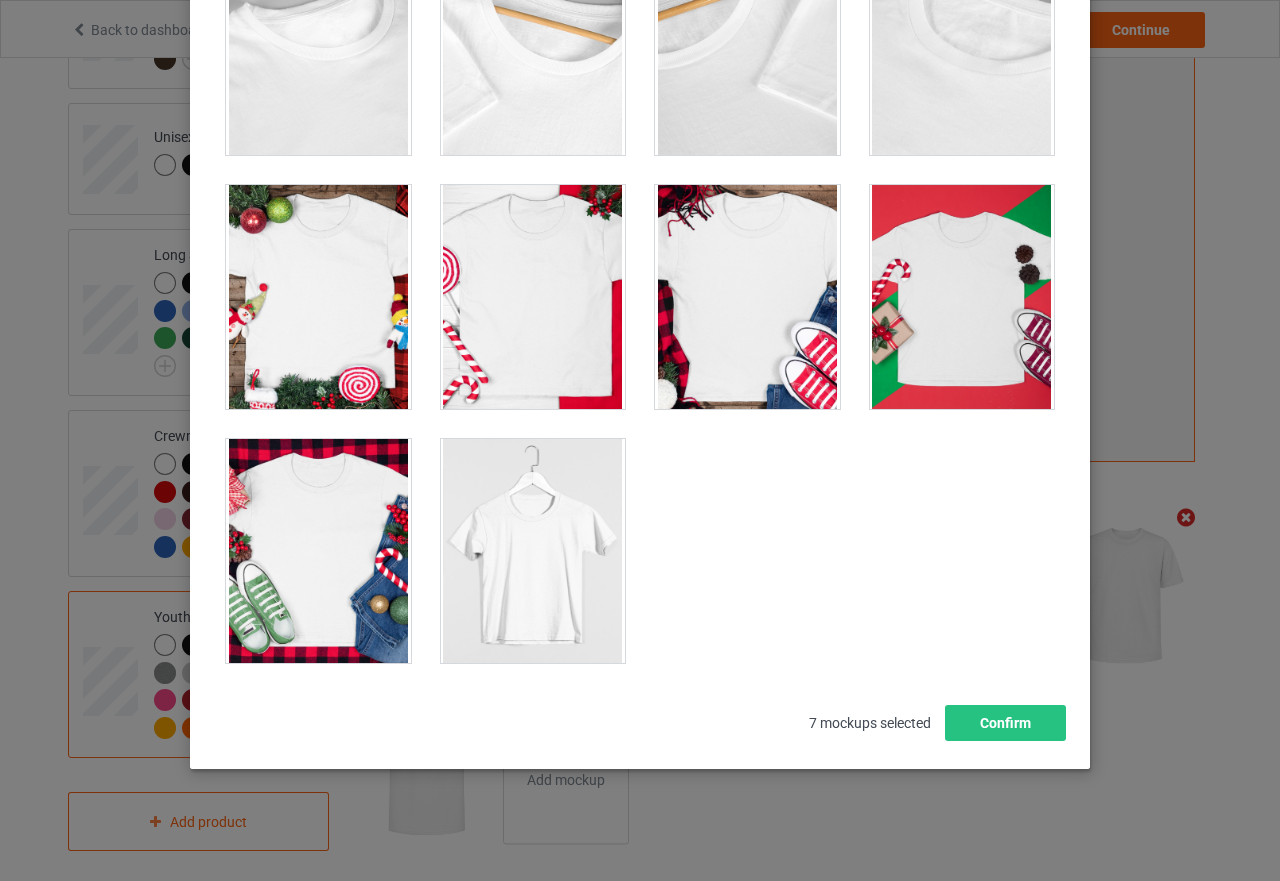 click at bounding box center [533, 551] 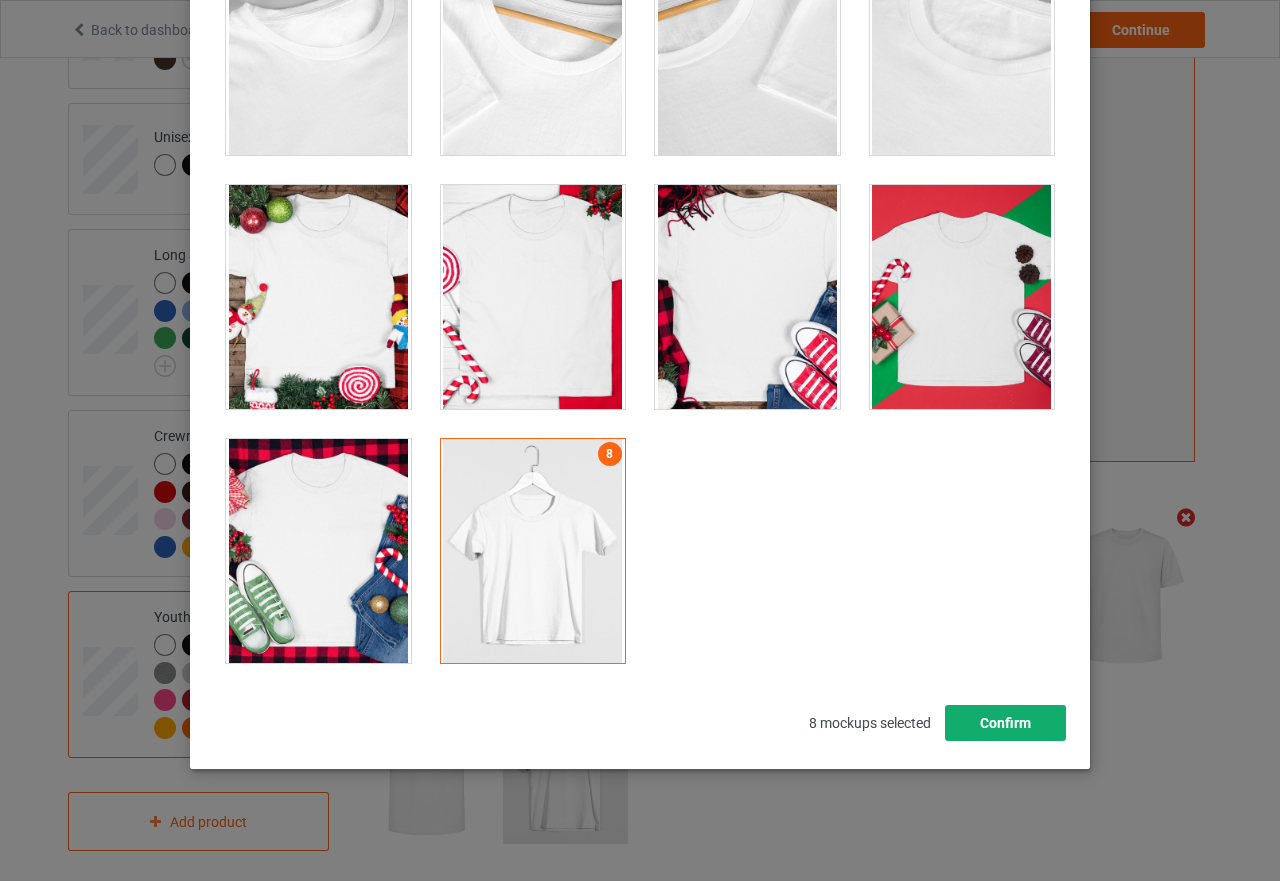 click on "Confirm" at bounding box center (1005, 723) 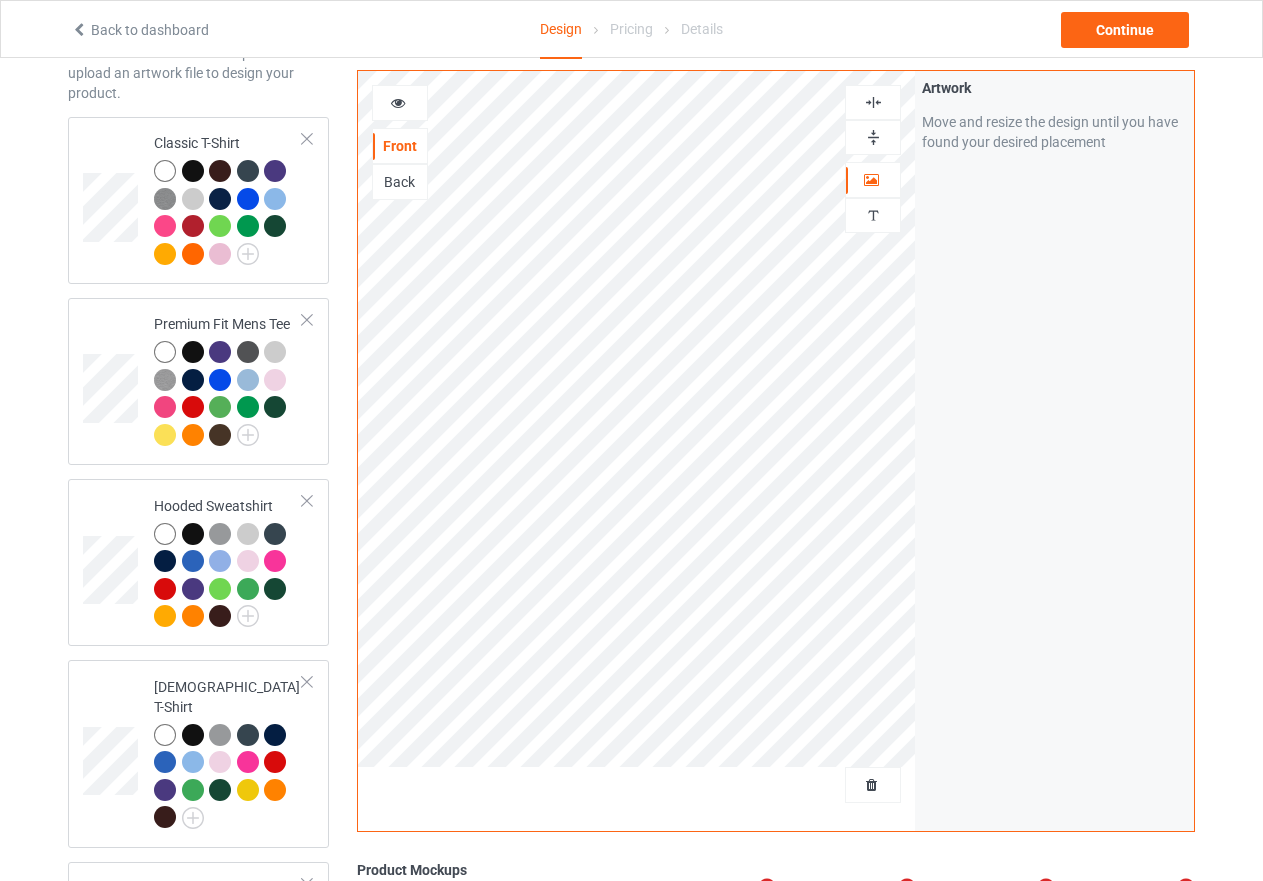 scroll, scrollTop: 0, scrollLeft: 0, axis: both 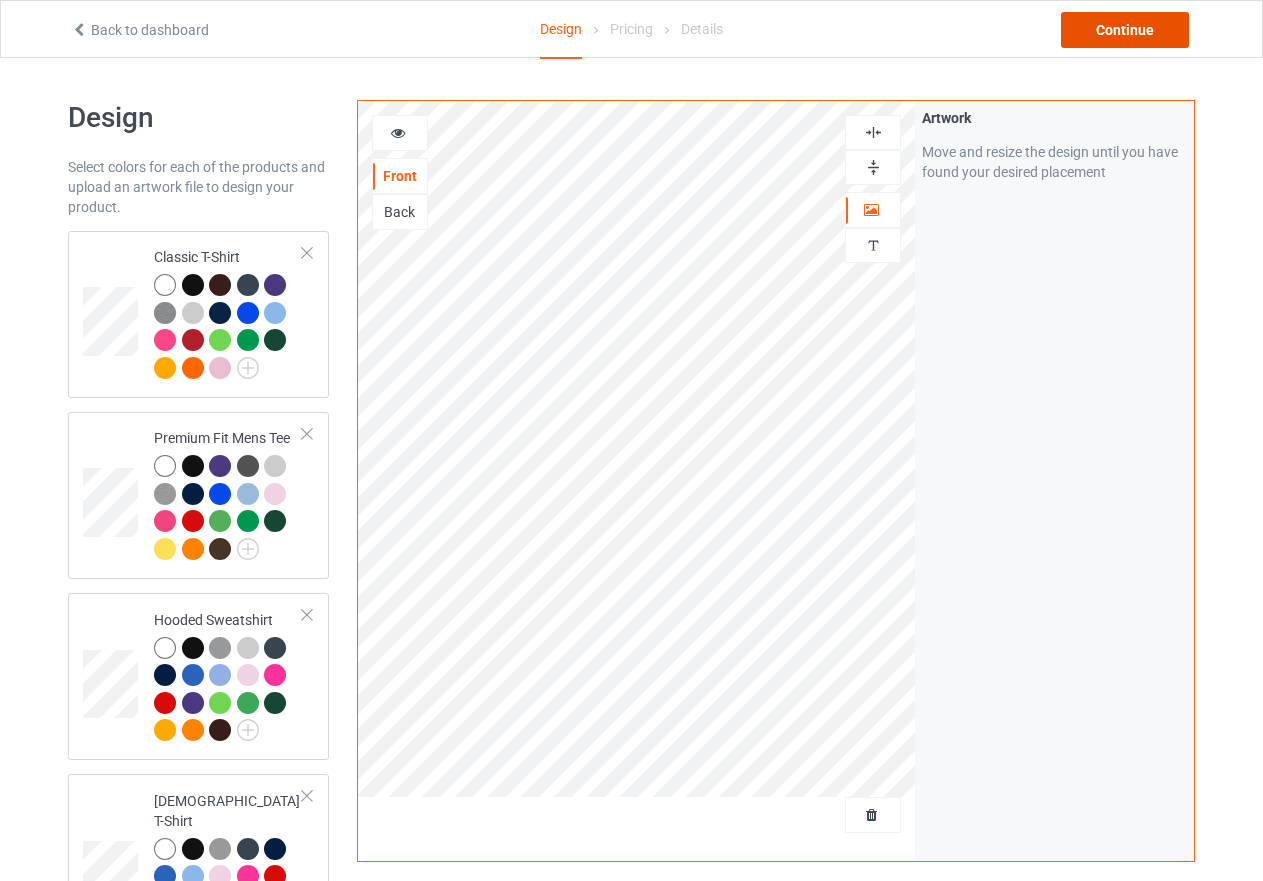 click on "Continue" at bounding box center [1125, 30] 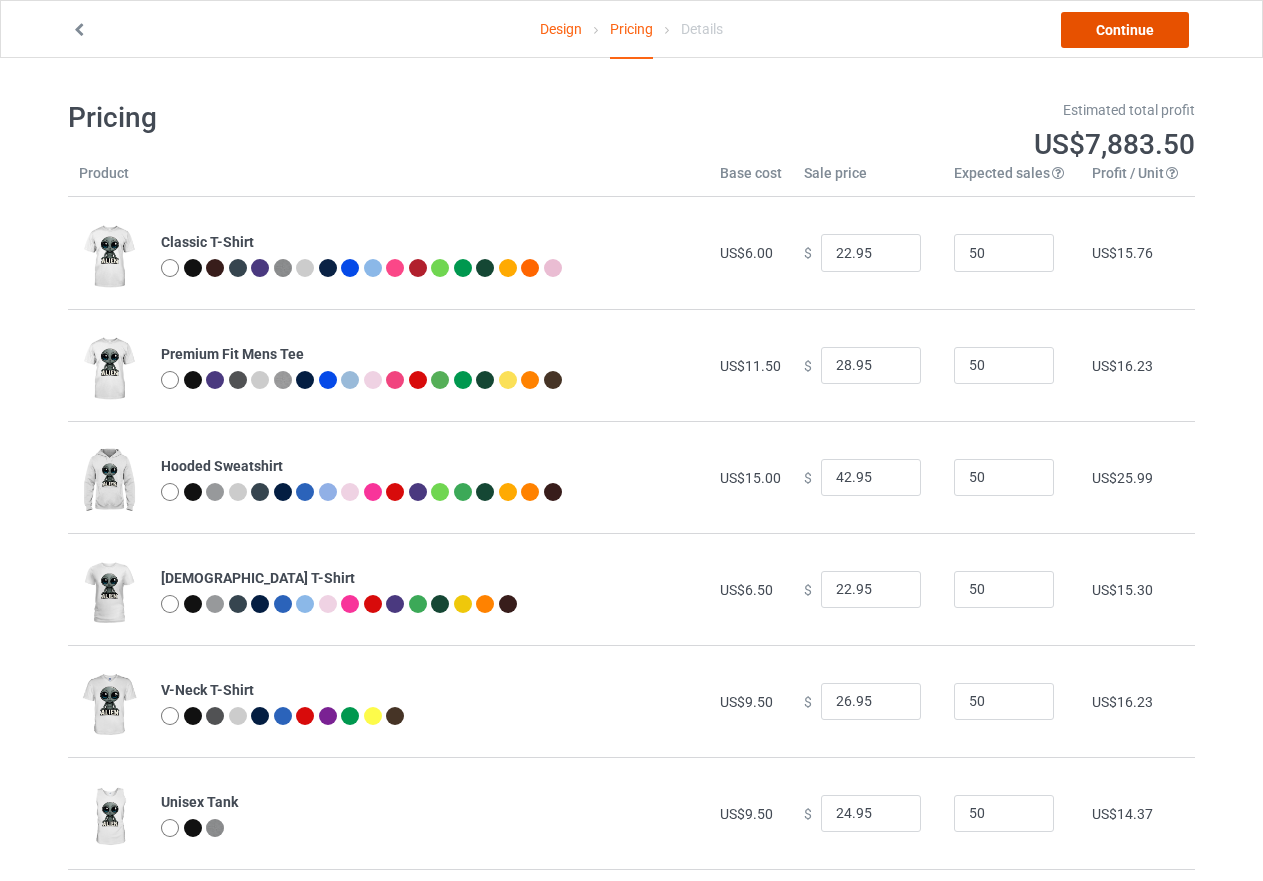 click on "Continue" at bounding box center [1125, 30] 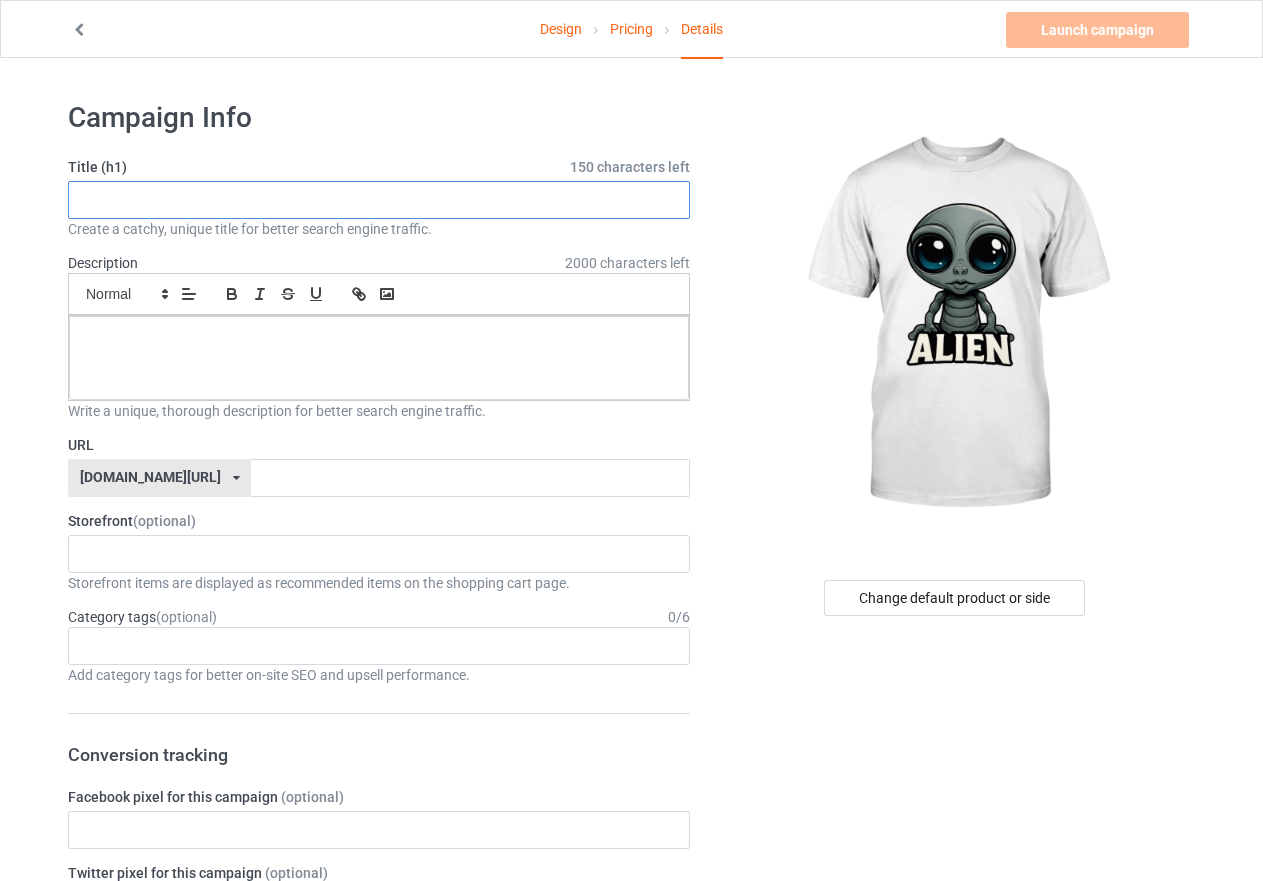 click at bounding box center (379, 200) 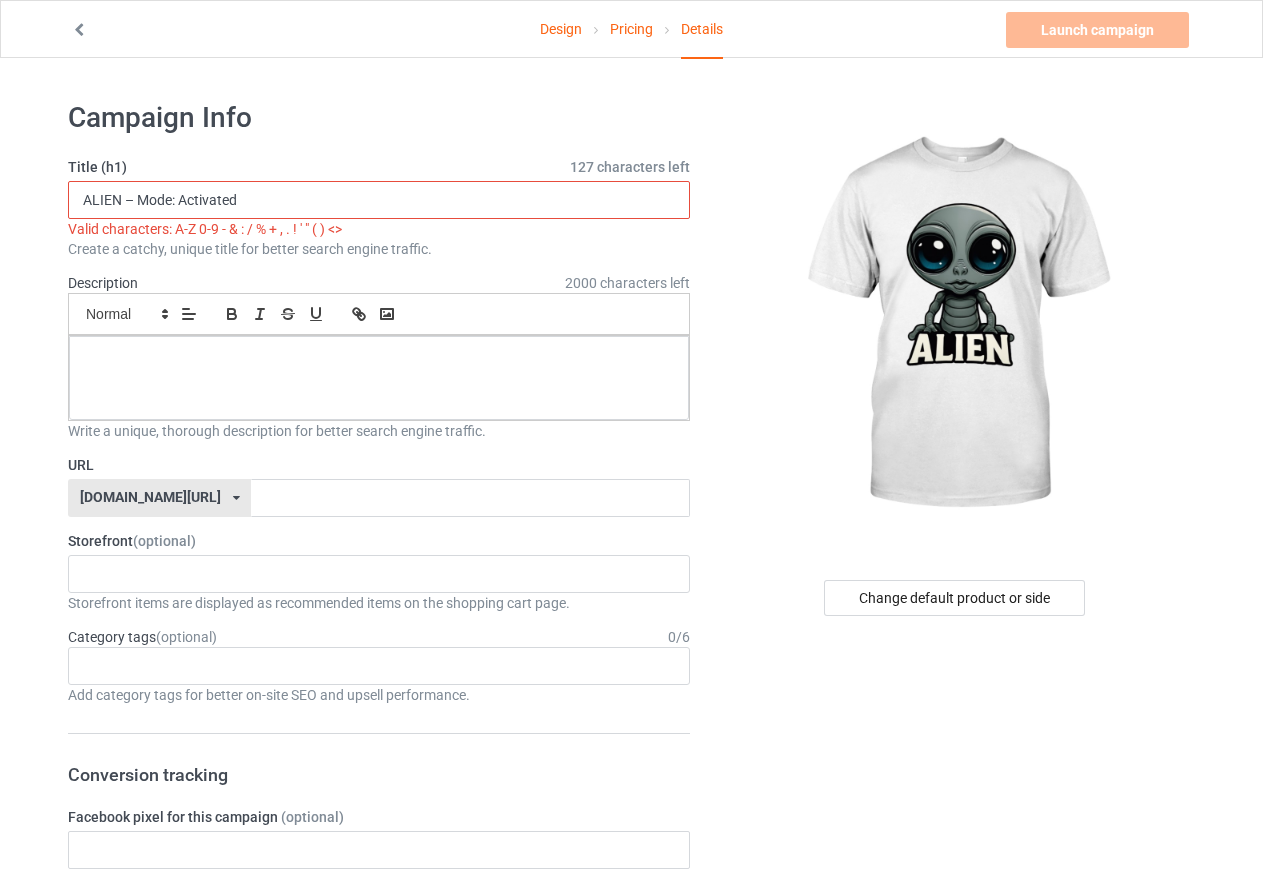 click on "ALIEN – Mode: Activated" at bounding box center [379, 200] 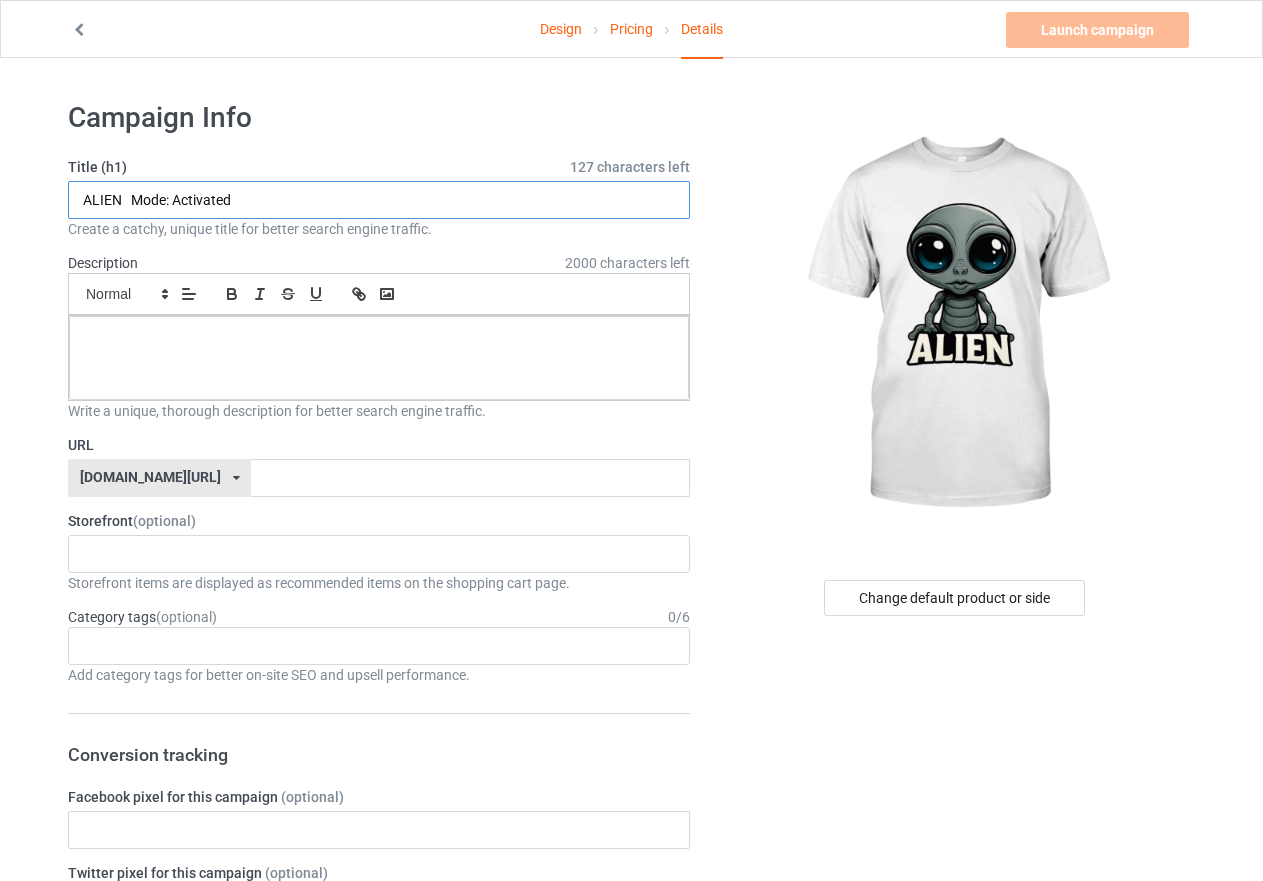 type on "ALIEN   Mode: Activated" 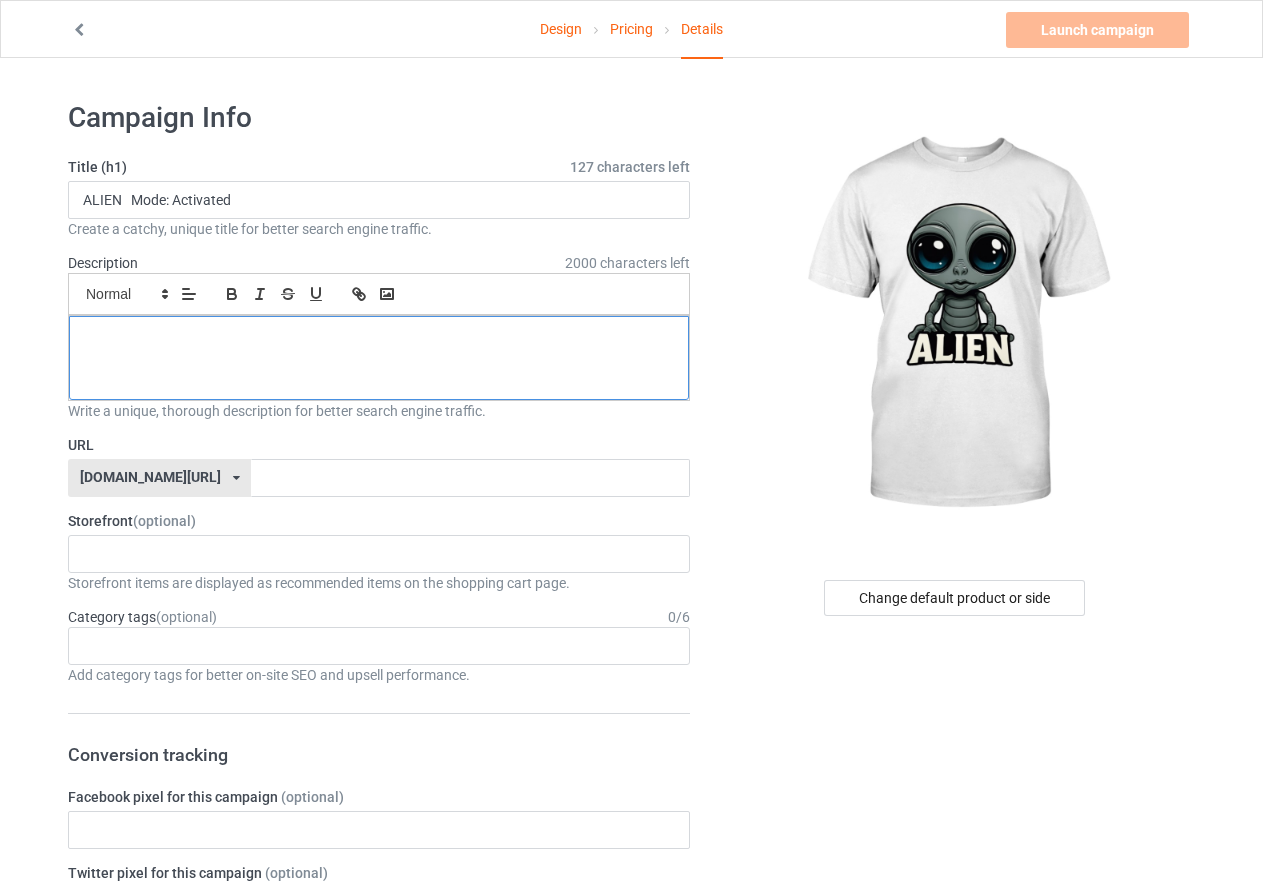 click at bounding box center [379, 338] 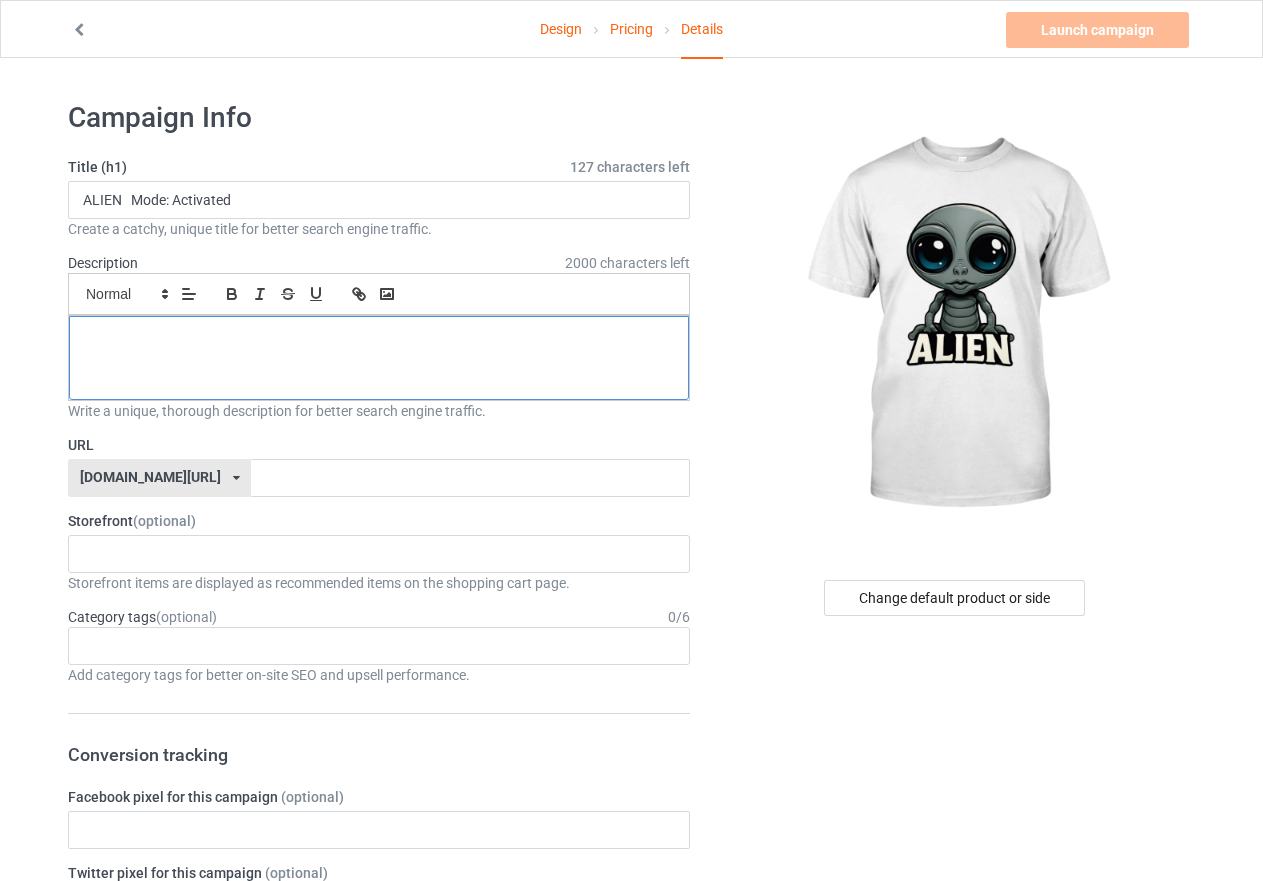 click at bounding box center [379, 338] 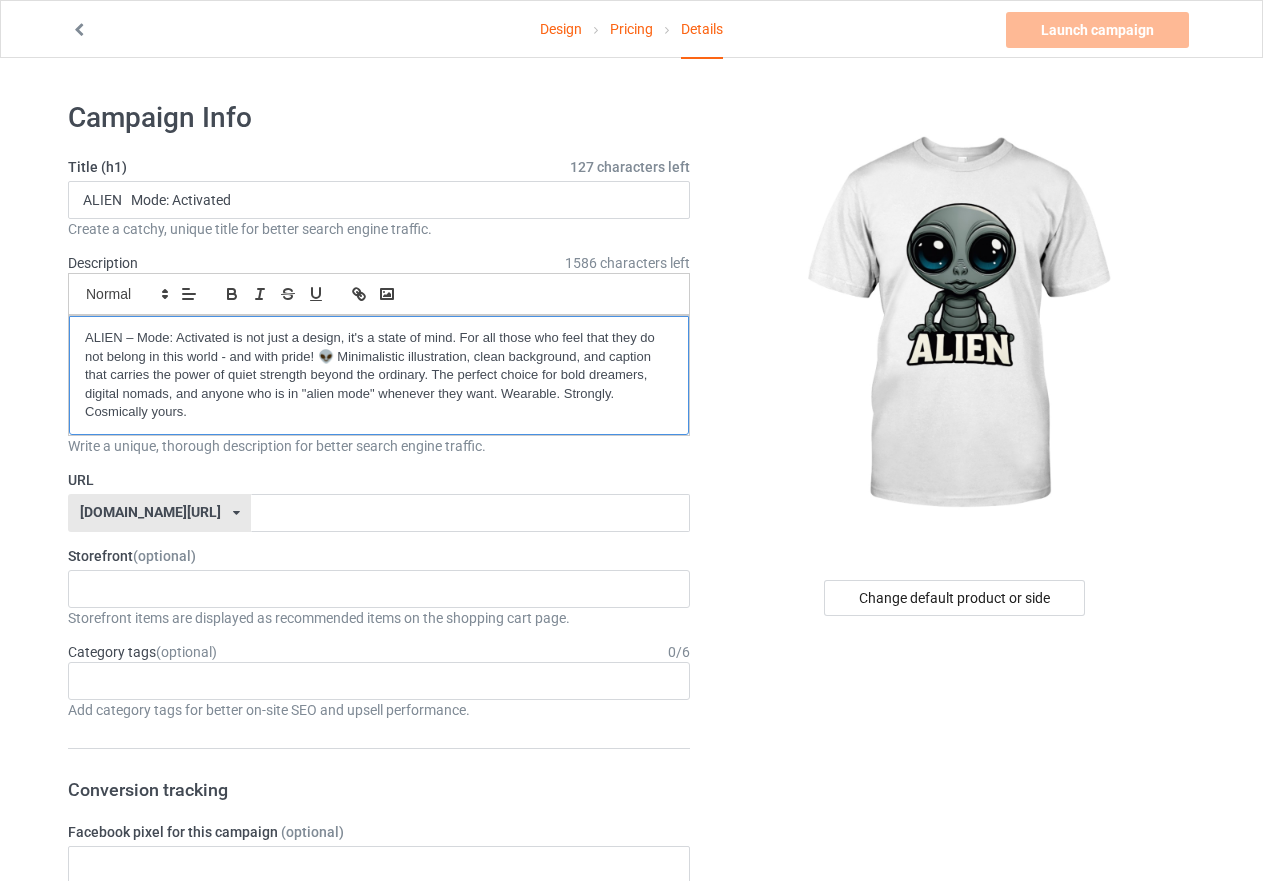 scroll, scrollTop: 0, scrollLeft: 0, axis: both 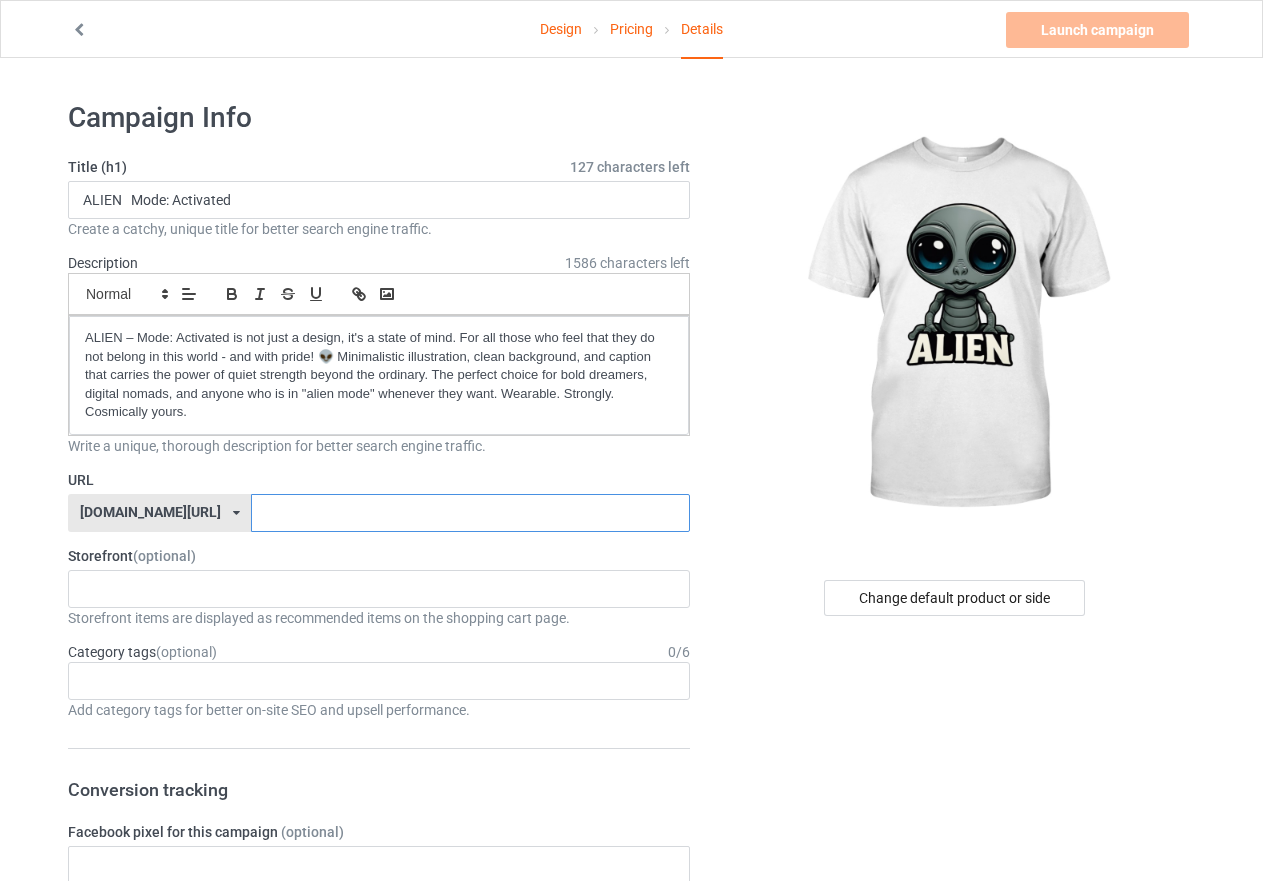 click at bounding box center [470, 513] 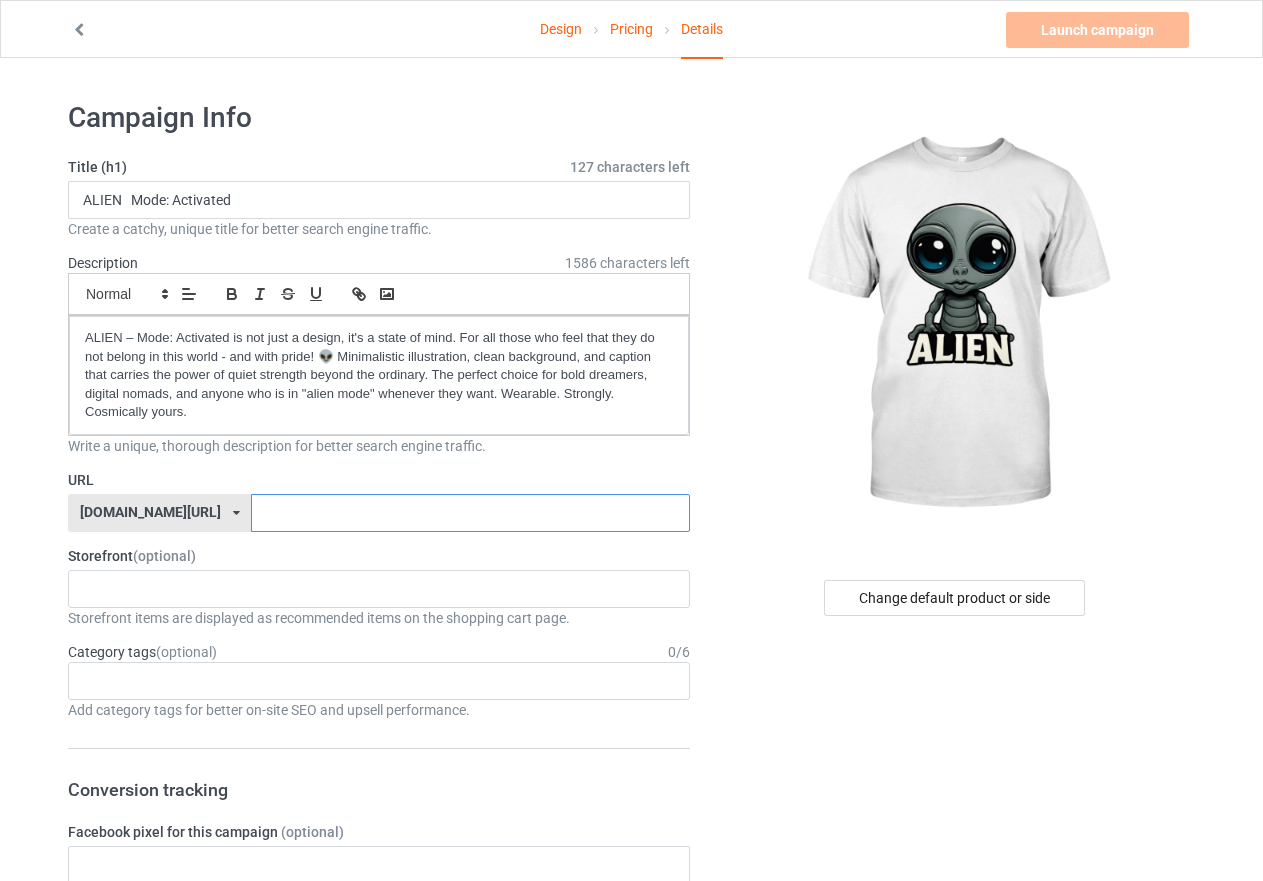 click at bounding box center [470, 513] 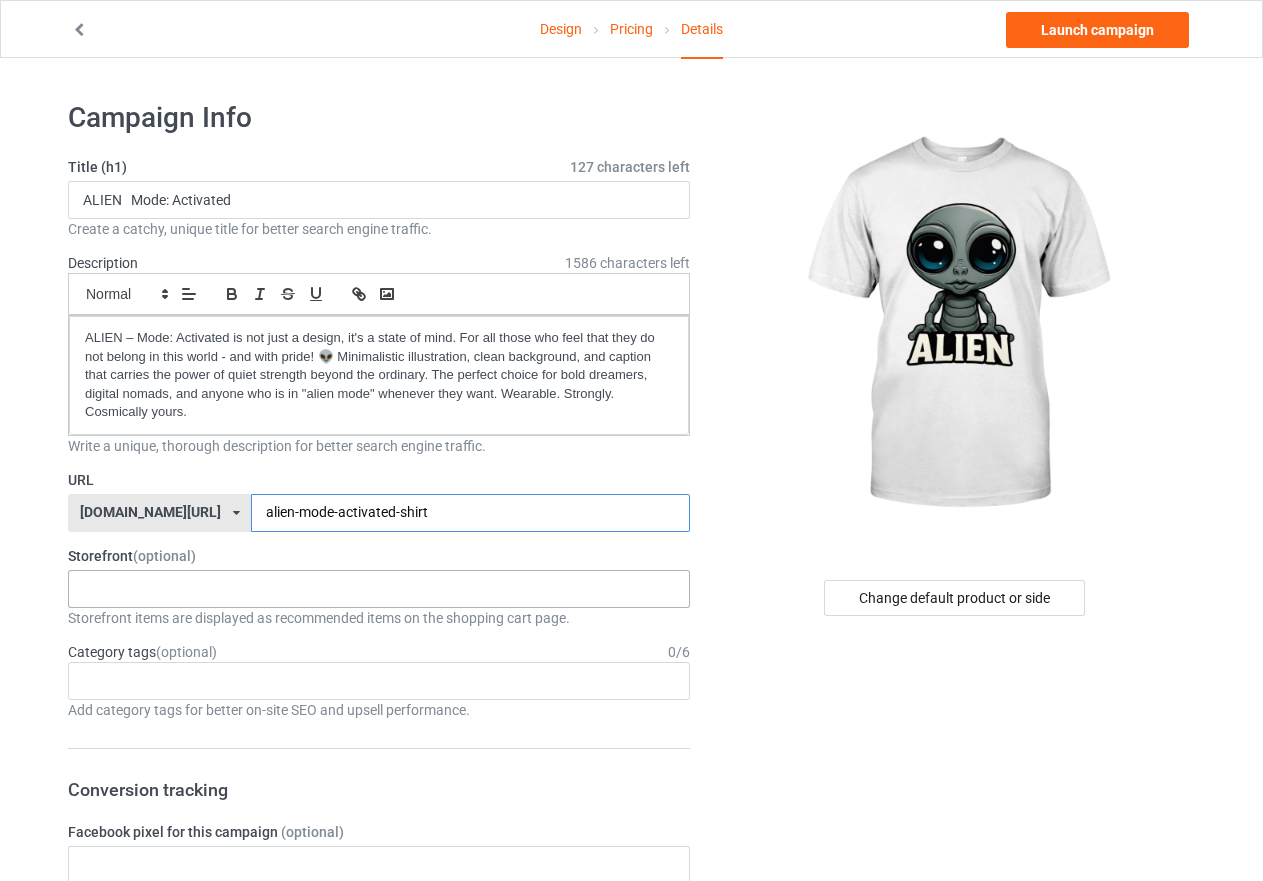 type on "alien-mode-activated-shirt" 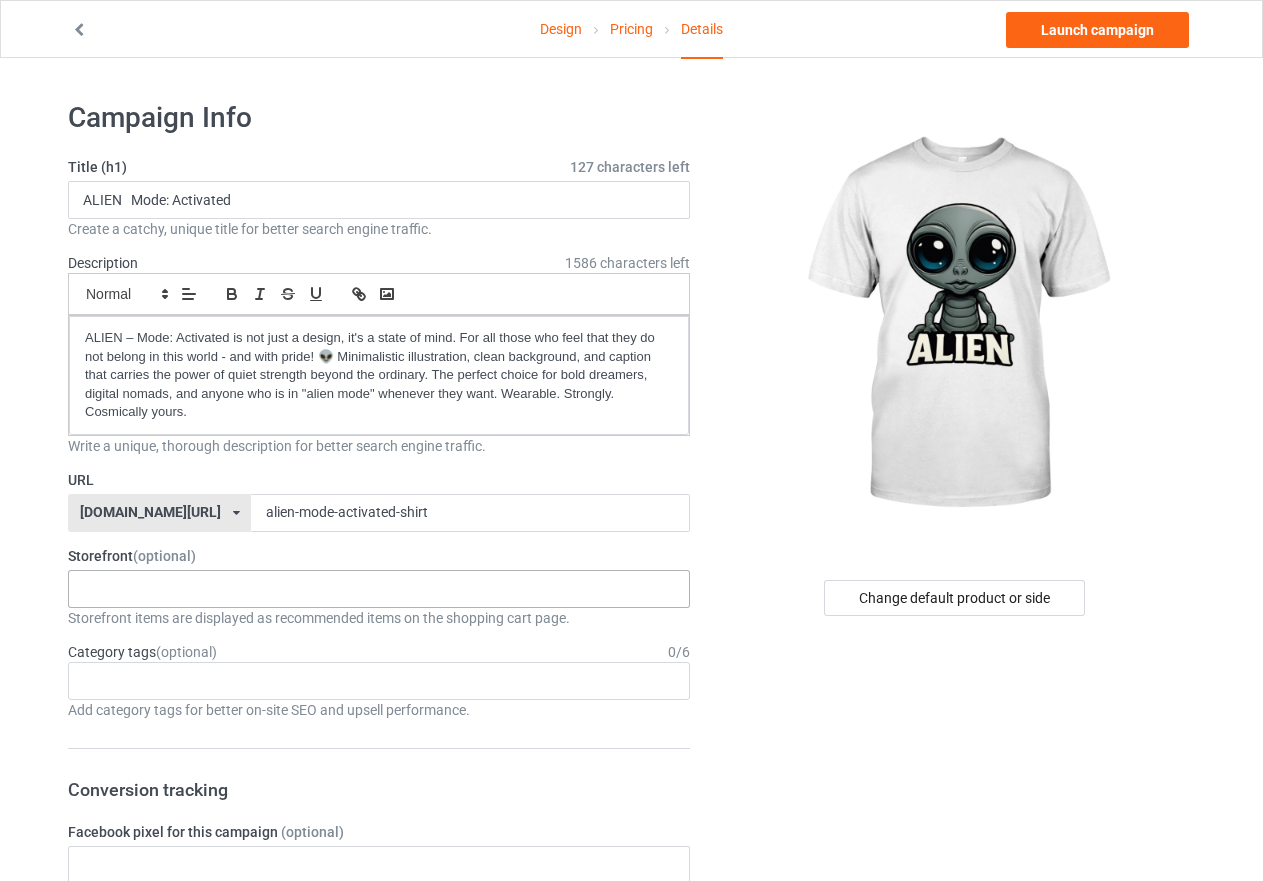 click on "ALIEN    Mode: Activated Alien: From Outer Space to Your Closet Bear Spirit Tee  Wild at Heart Strong in Silence  A monkey on a wave has no stopping Danger in His Eyes  The Wolf That Rules the Night Alien on Earth   Boss Cat Dad Energy  Yorkie Dad   Shamrock Vibes Only  [GEOGRAPHIC_DATA]-Inspired Design 687cb97ae18644002efe8846 687ba71ef0a52c0035f43d27 687b8cc7f0a52c0035f43d20 687b75fcbf4d280031e0a9a3 6875f83e2e3619002e4bb825 68723ccb730360002f4a132e 68717739827cc2002fabed95 6870996c2e0e18002ef80b34 687046f82e0e18002ef80938" at bounding box center [379, 589] 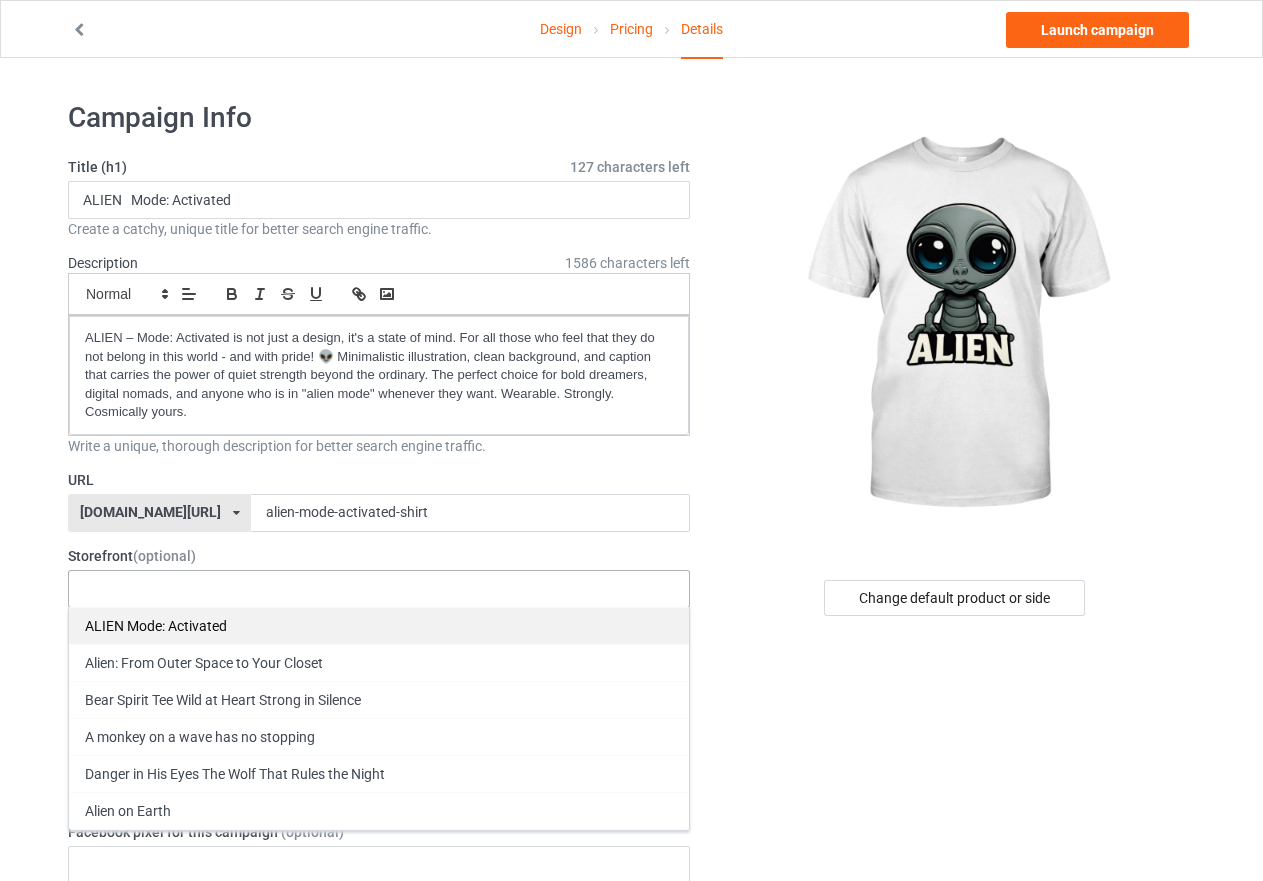 click on "ALIEN    Mode: Activated" at bounding box center [379, 625] 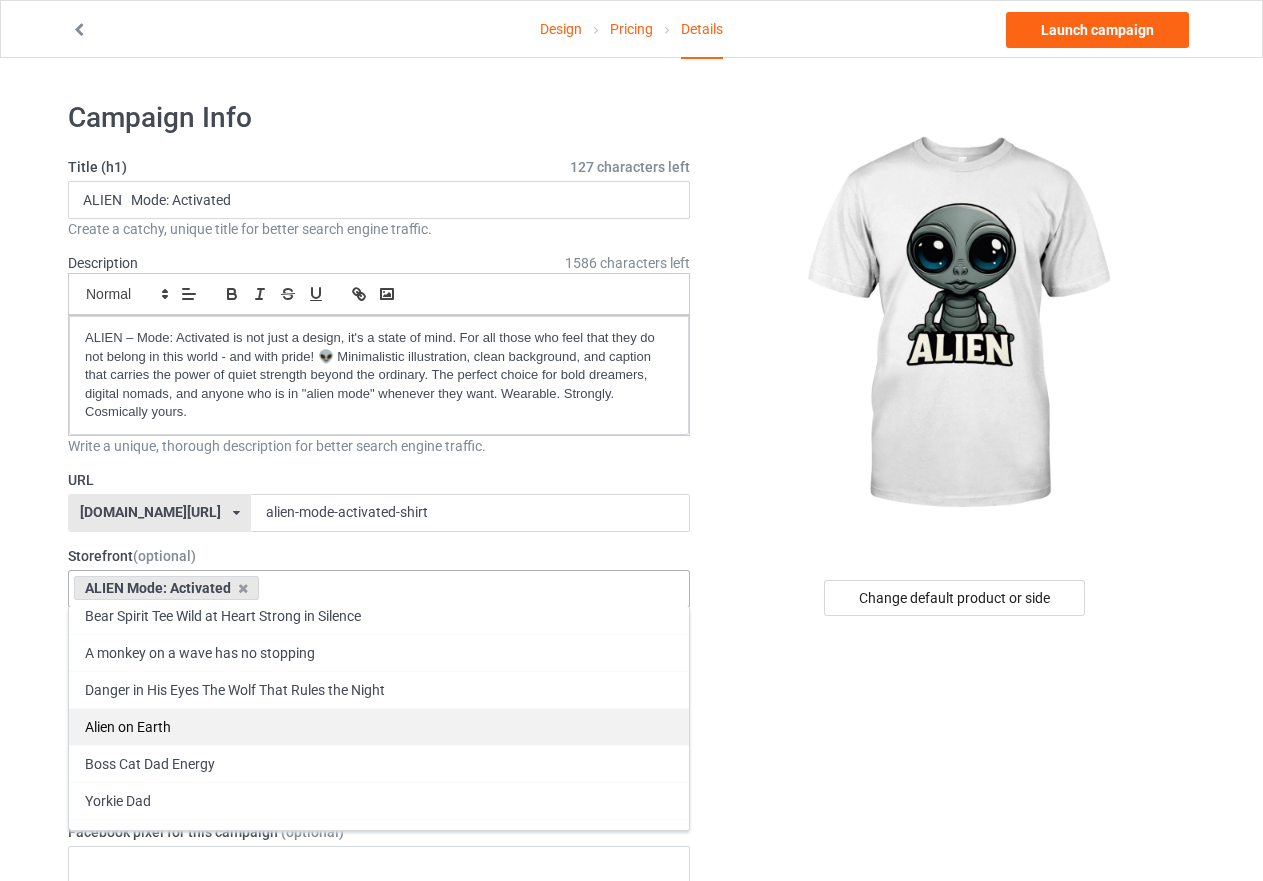 scroll, scrollTop: 73, scrollLeft: 0, axis: vertical 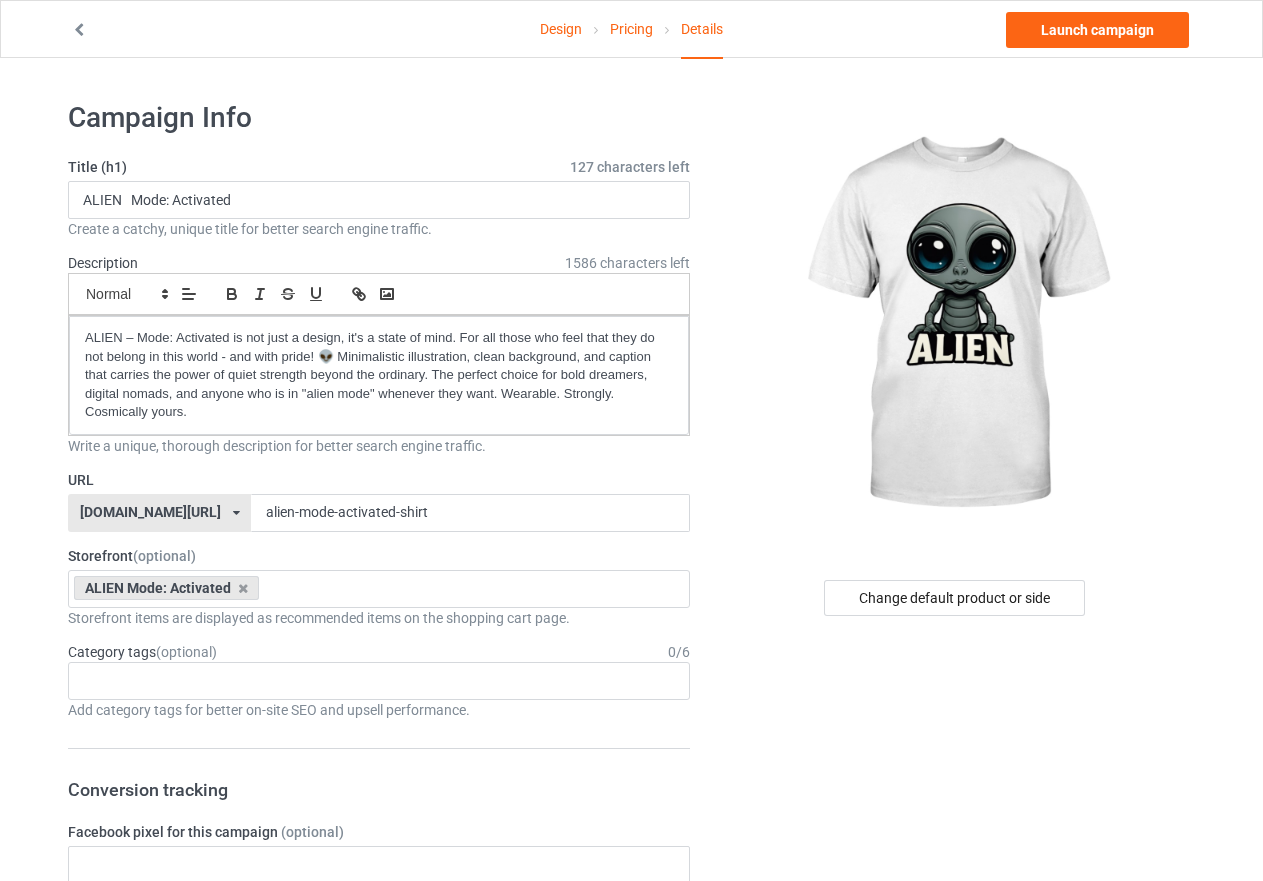 click on "Change default product or side" at bounding box center [956, 1112] 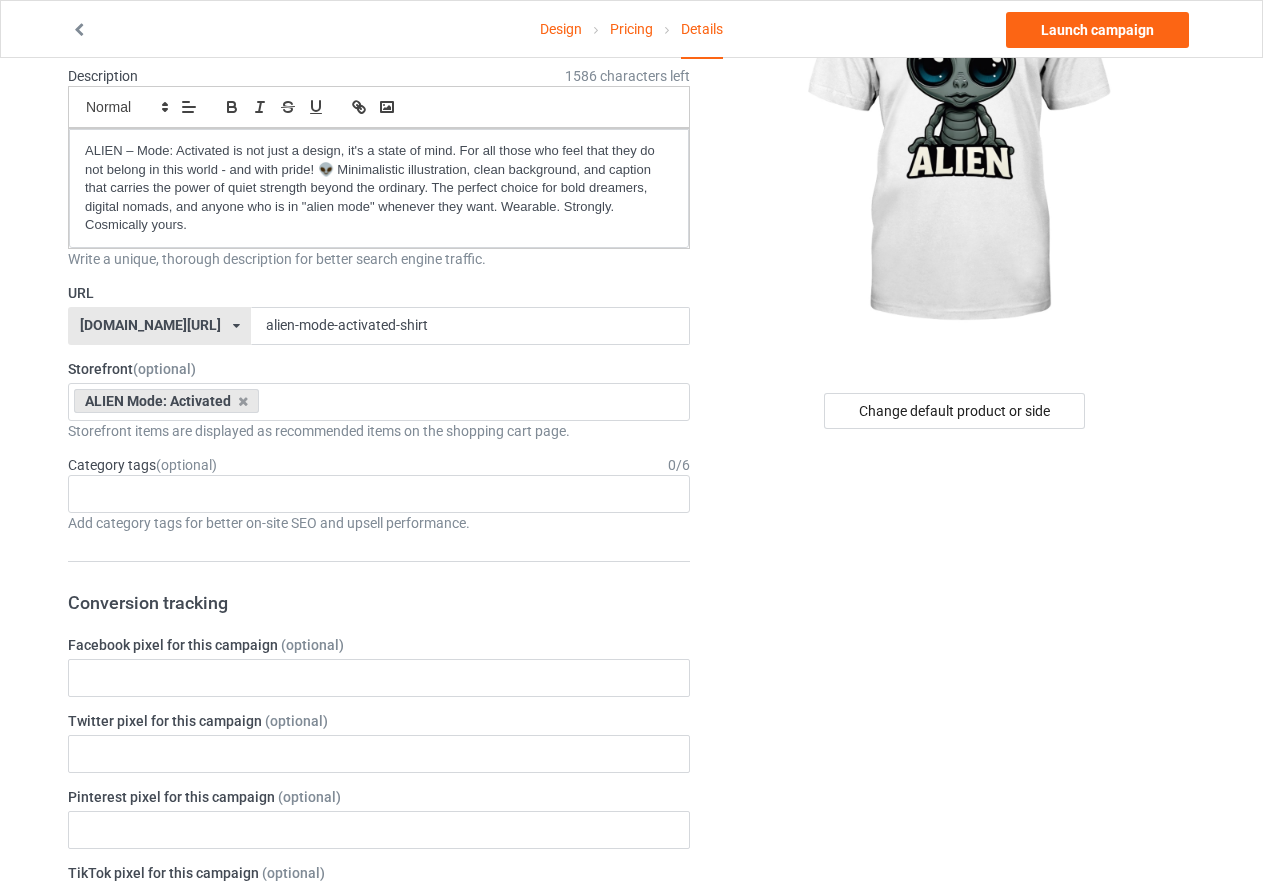 scroll, scrollTop: 200, scrollLeft: 0, axis: vertical 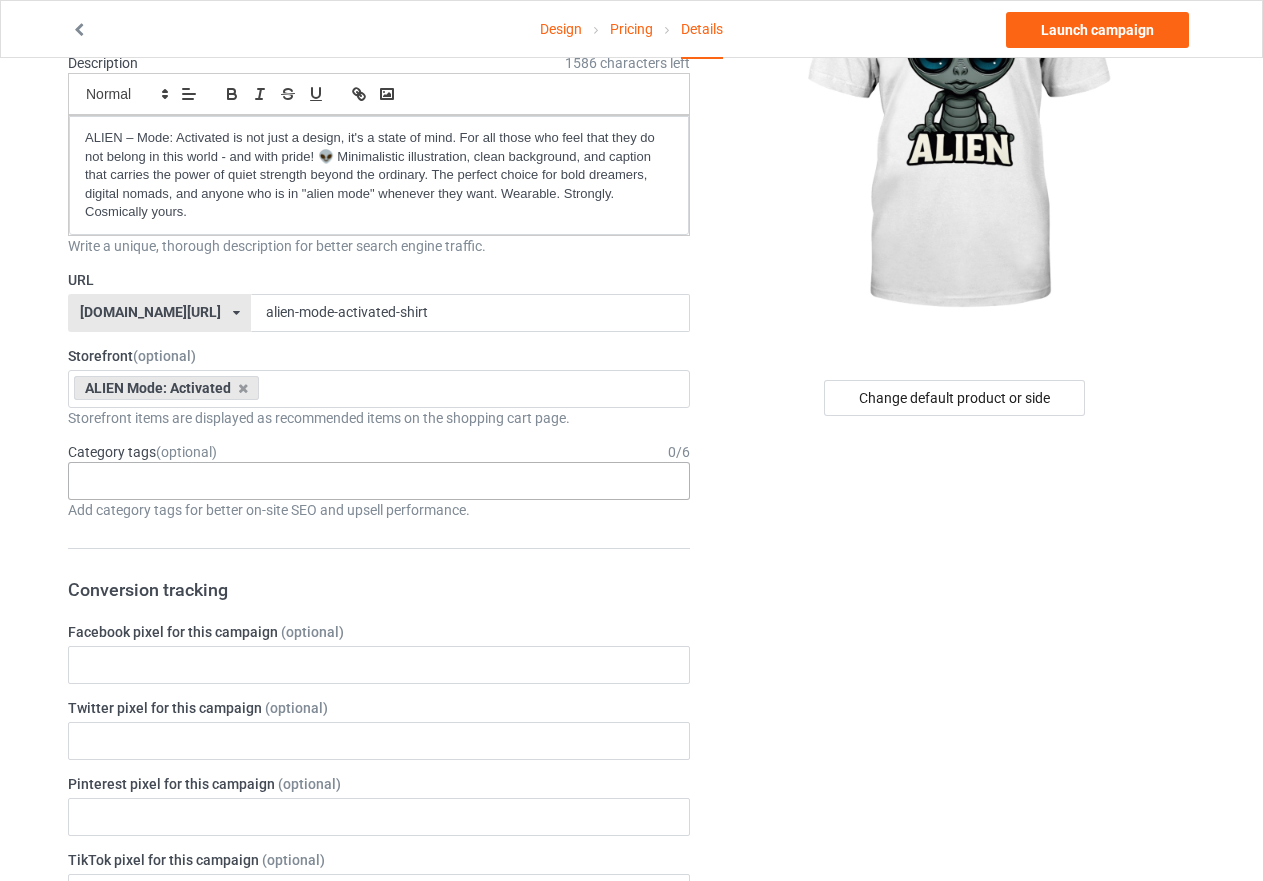 click on "Age > [DEMOGRAPHIC_DATA] > 1 Age > [DEMOGRAPHIC_DATA] Months > 1 Month Age > [DEMOGRAPHIC_DATA] Months Age > [DEMOGRAPHIC_DATA] Age > [DEMOGRAPHIC_DATA] > 10 Age > [DEMOGRAPHIC_DATA] Months > 10 Month Age > [DEMOGRAPHIC_DATA] > 100 Sports > Running > 10K Run Age > [DEMOGRAPHIC_DATA] > 11 Age > [DEMOGRAPHIC_DATA] Months > 11 Month Age > [DEMOGRAPHIC_DATA] > 12 Age > [DEMOGRAPHIC_DATA] Months > 12 Month Age > [DEMOGRAPHIC_DATA] > 13 Age > [DEMOGRAPHIC_DATA] > 14 Age > [DEMOGRAPHIC_DATA] > 15 Sports > Running > 15K Run Age > [DEMOGRAPHIC_DATA] > 16 Age > [DEMOGRAPHIC_DATA] > 17 Age > [DEMOGRAPHIC_DATA] > 18 Age > [DEMOGRAPHIC_DATA] > 19 Age > Decades > 1920s Age > Decades > 1930s Age > Decades > 1940s Age > Decades > 1950s Age > Decades > 1960s Age > Decades > 1970s Age > Decades > 1980s Age > Decades > 1990s Age > [DEMOGRAPHIC_DATA] > 2 Age > [DEMOGRAPHIC_DATA] Months > 2 Month Age > [DEMOGRAPHIC_DATA] > 20 Age > [DEMOGRAPHIC_DATA] Age > Decades > 2000s Age > Decades > 2010s Age > [DEMOGRAPHIC_DATA] > 21 Age > [DEMOGRAPHIC_DATA] > 22 Age > [DEMOGRAPHIC_DATA] > 23 Age > [DEMOGRAPHIC_DATA] > 24 Age > [DEMOGRAPHIC_DATA] > 25 Age > [DEMOGRAPHIC_DATA] > 26 Age > [DEMOGRAPHIC_DATA] > 27 Age > [DEMOGRAPHIC_DATA] > 28 Age > [DEMOGRAPHIC_DATA] > 29 Age > [DEMOGRAPHIC_DATA] > 3 Age > [DEMOGRAPHIC_DATA] Months > 3 Month Sports > Basketball > 3-Pointer Age > [DEMOGRAPHIC_DATA] > 30 Age > [DEMOGRAPHIC_DATA] > 31 Age > [DEMOGRAPHIC_DATA] > 32 Age > [DEMOGRAPHIC_DATA] > 33 Age > [DEMOGRAPHIC_DATA] > 34 Age > [DEMOGRAPHIC_DATA] > 35 Age Jobs 1" at bounding box center [379, 481] 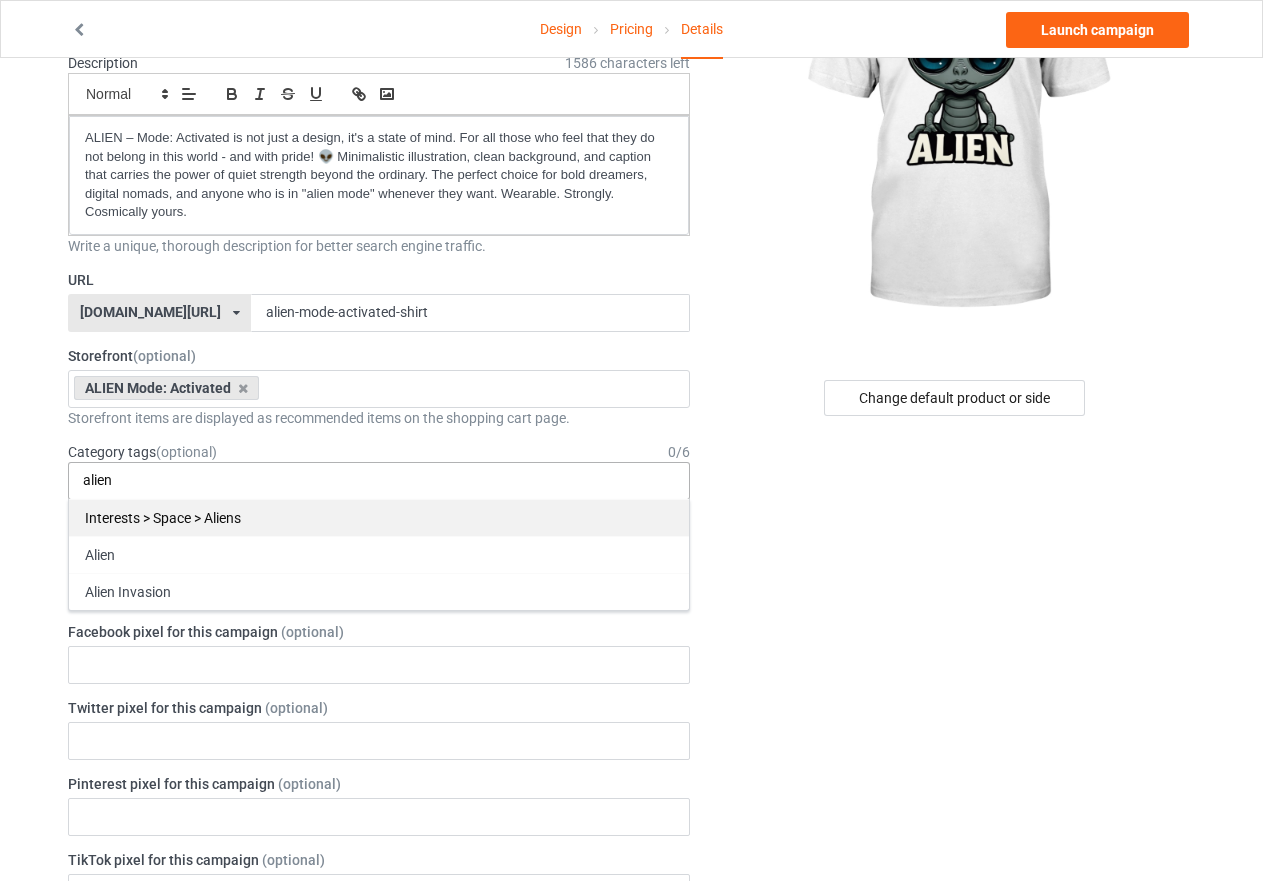 type on "alien" 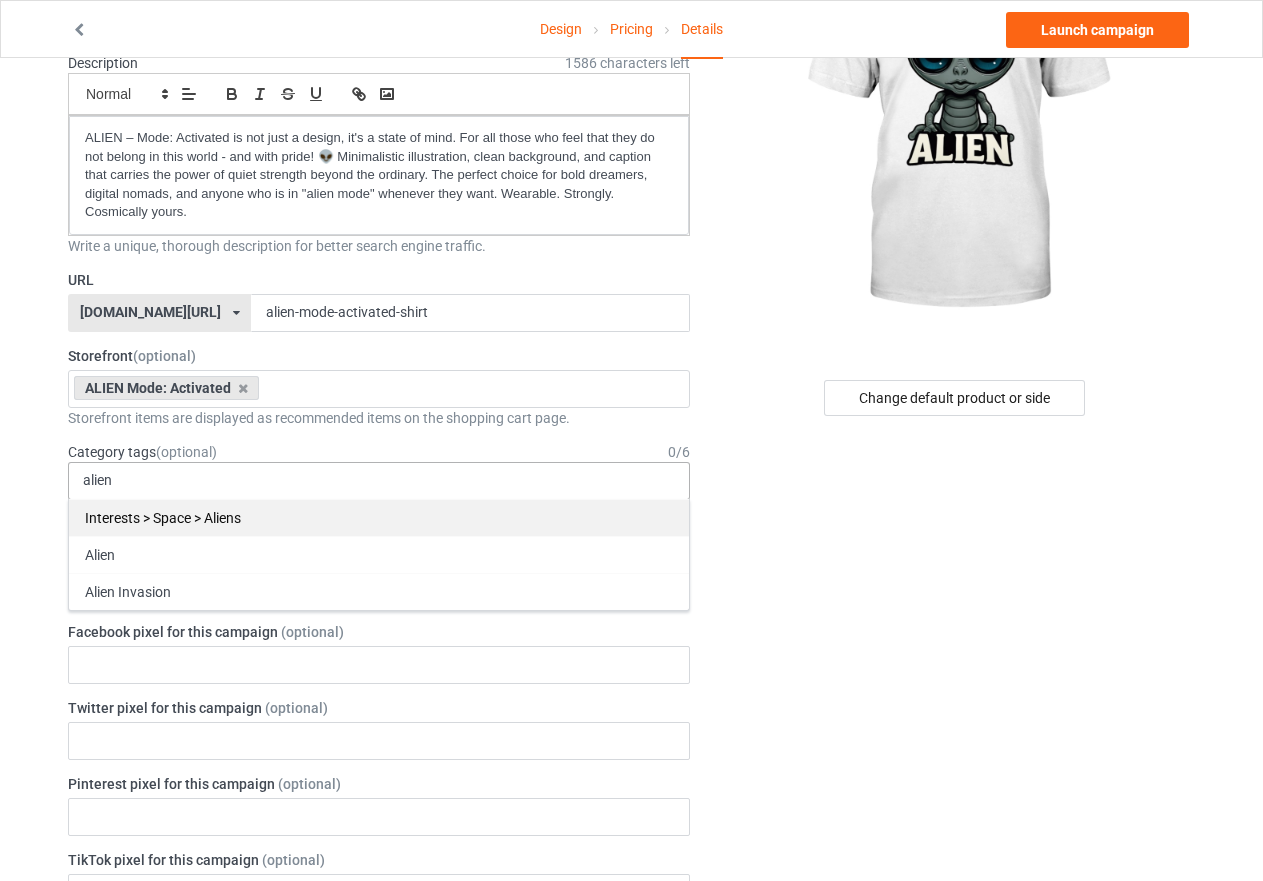 click on "Interests > Space > Aliens" at bounding box center (379, 517) 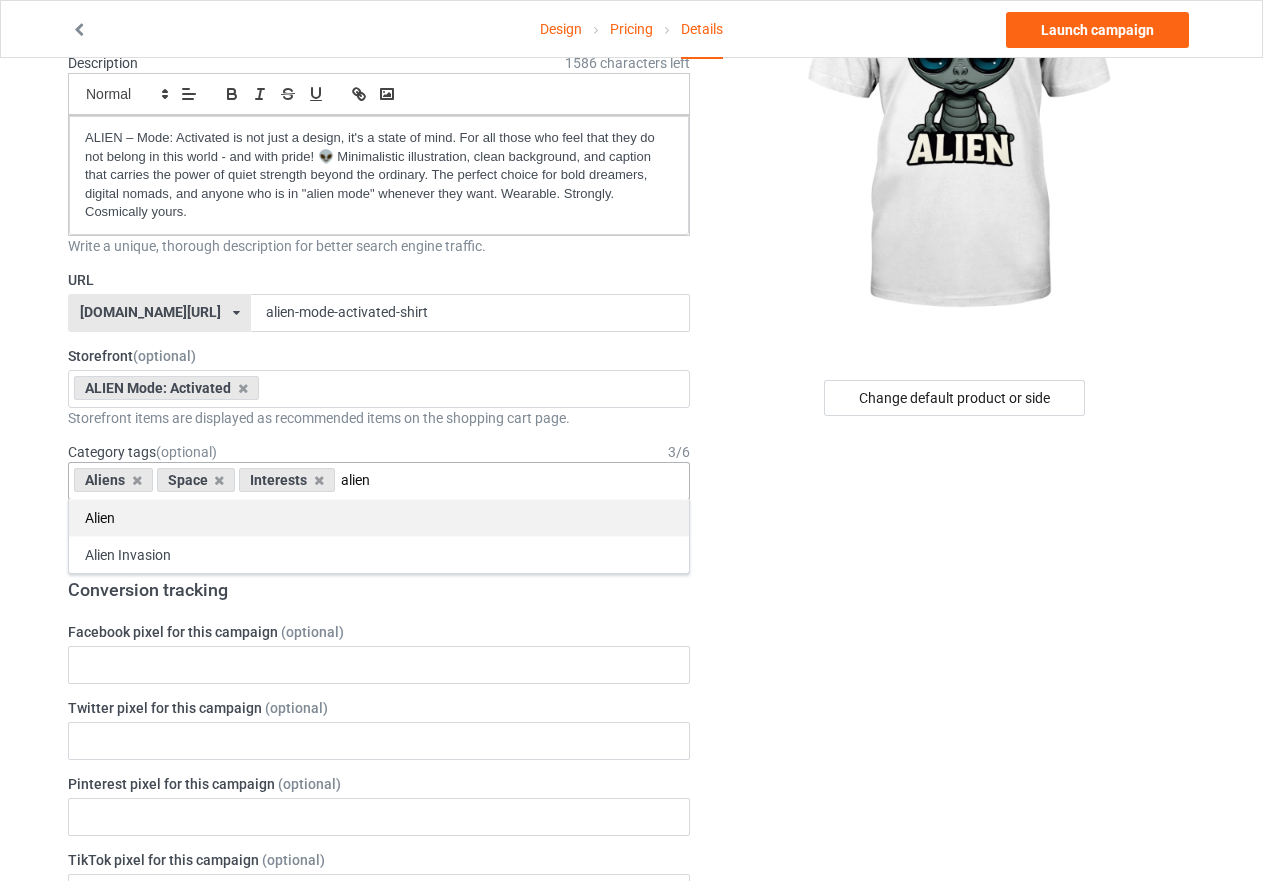 type on "alien" 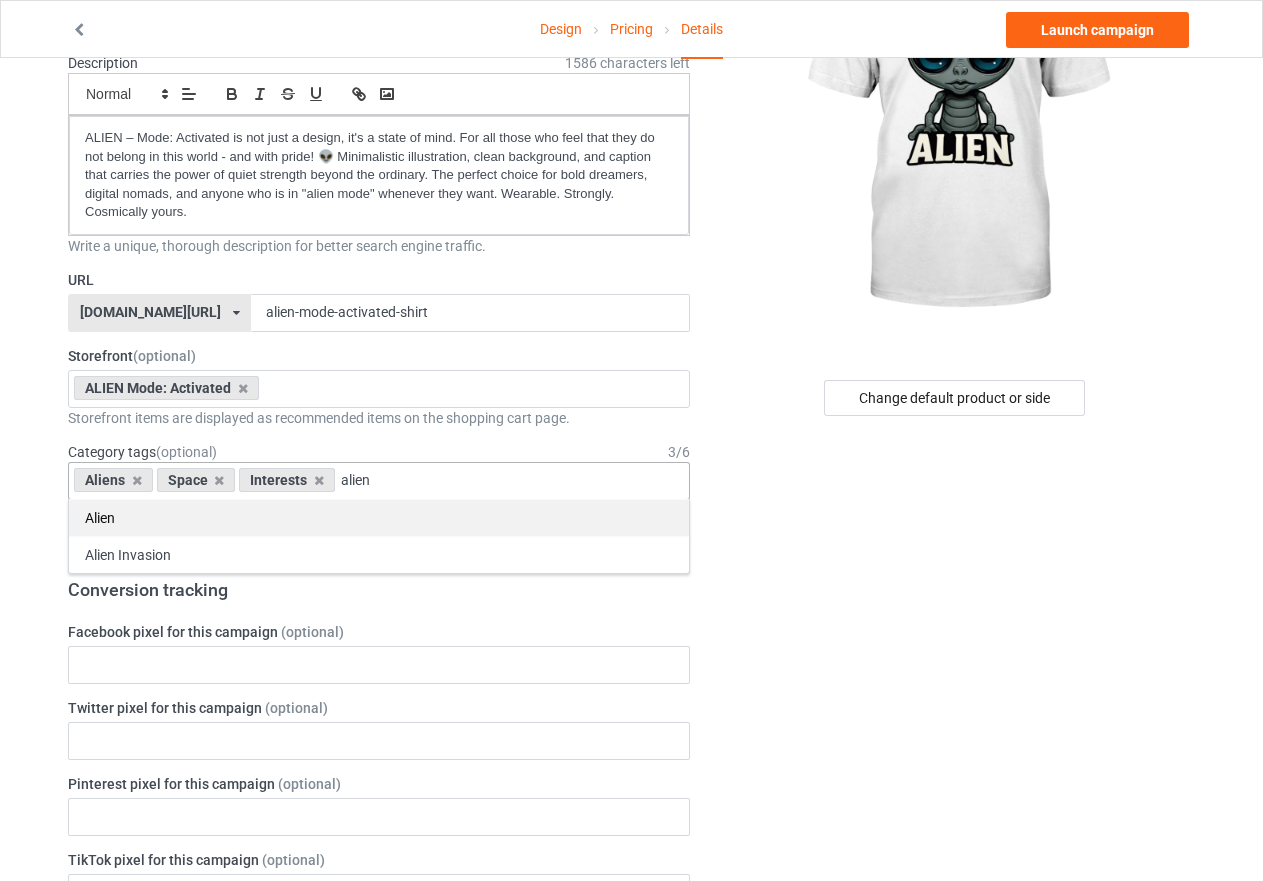 click on "Alien" at bounding box center (379, 517) 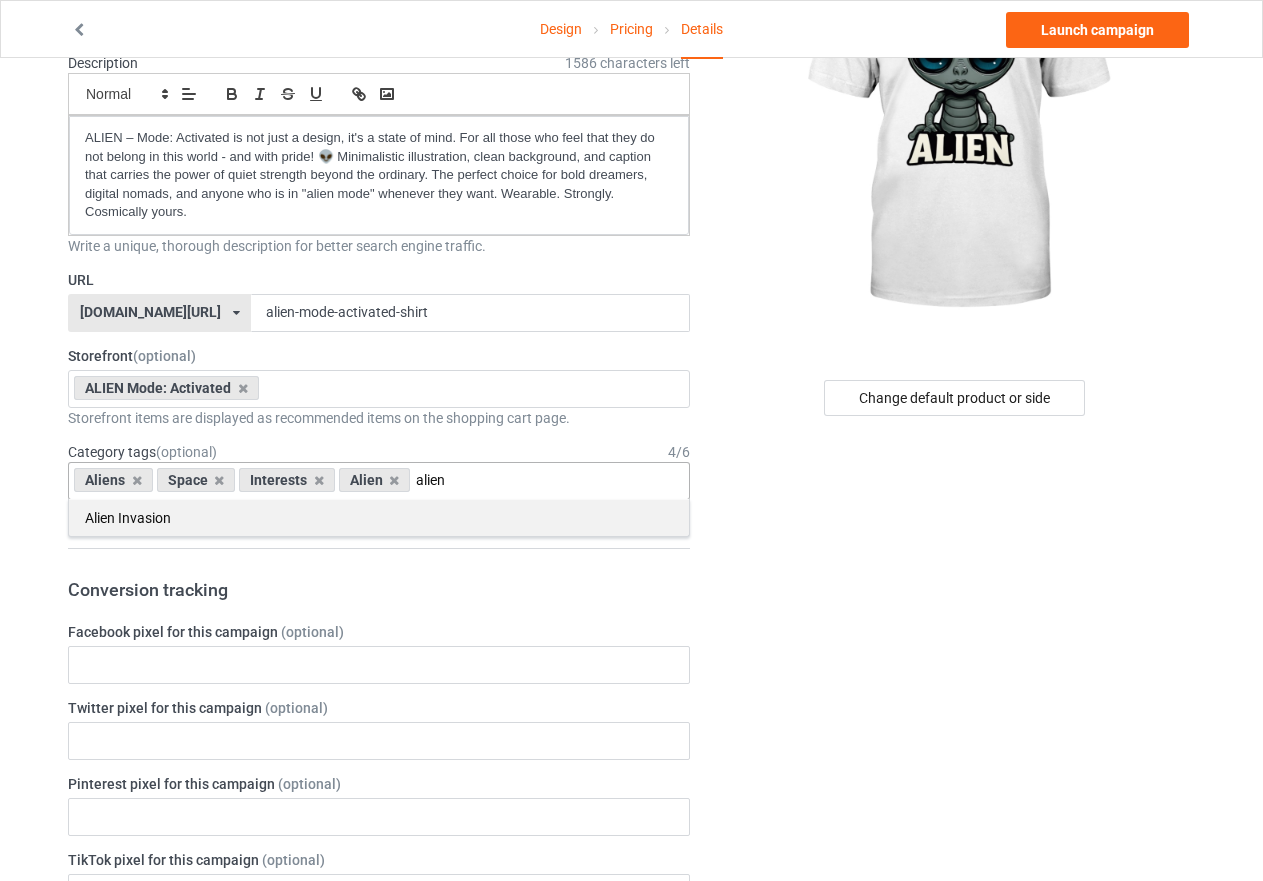 type on "alien" 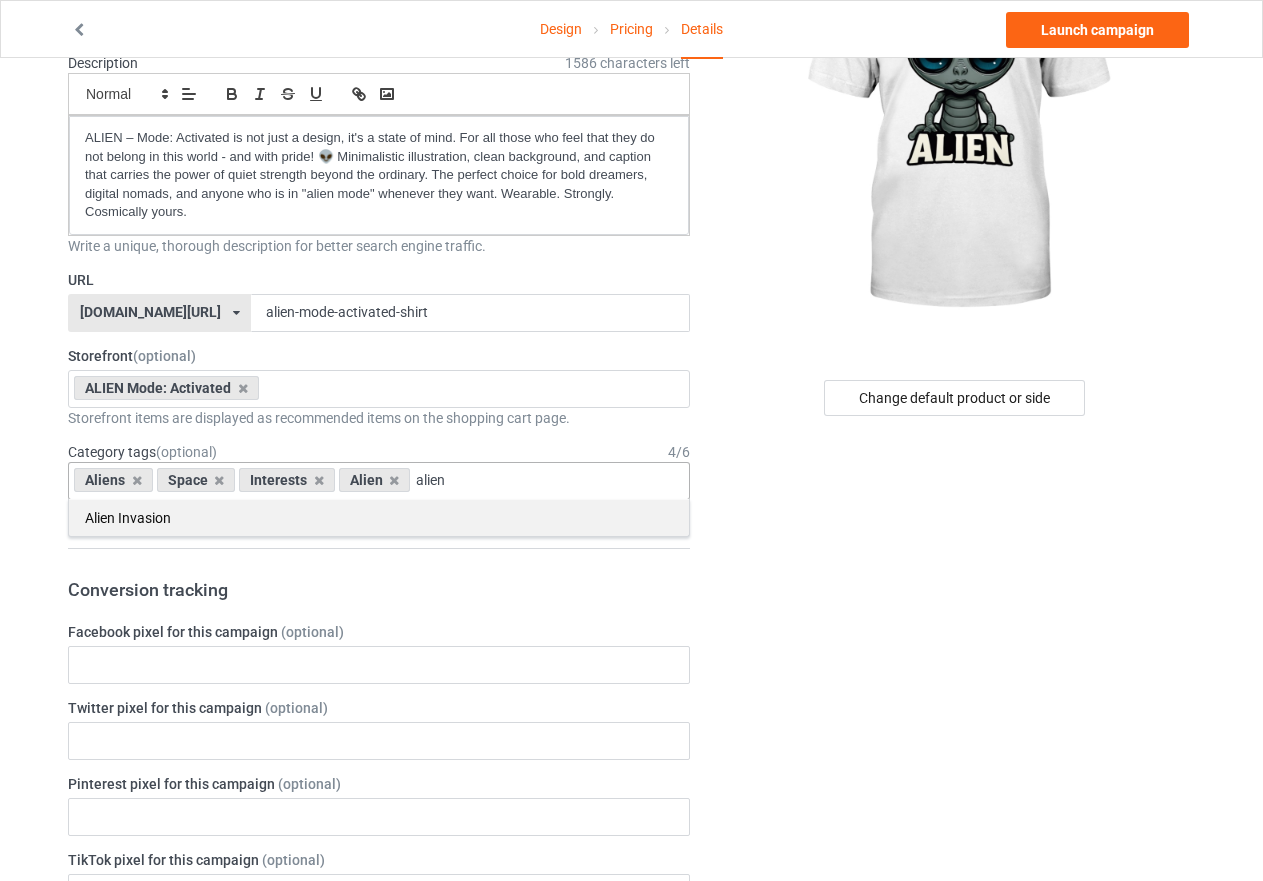 click on "Alien Invasion" at bounding box center (379, 517) 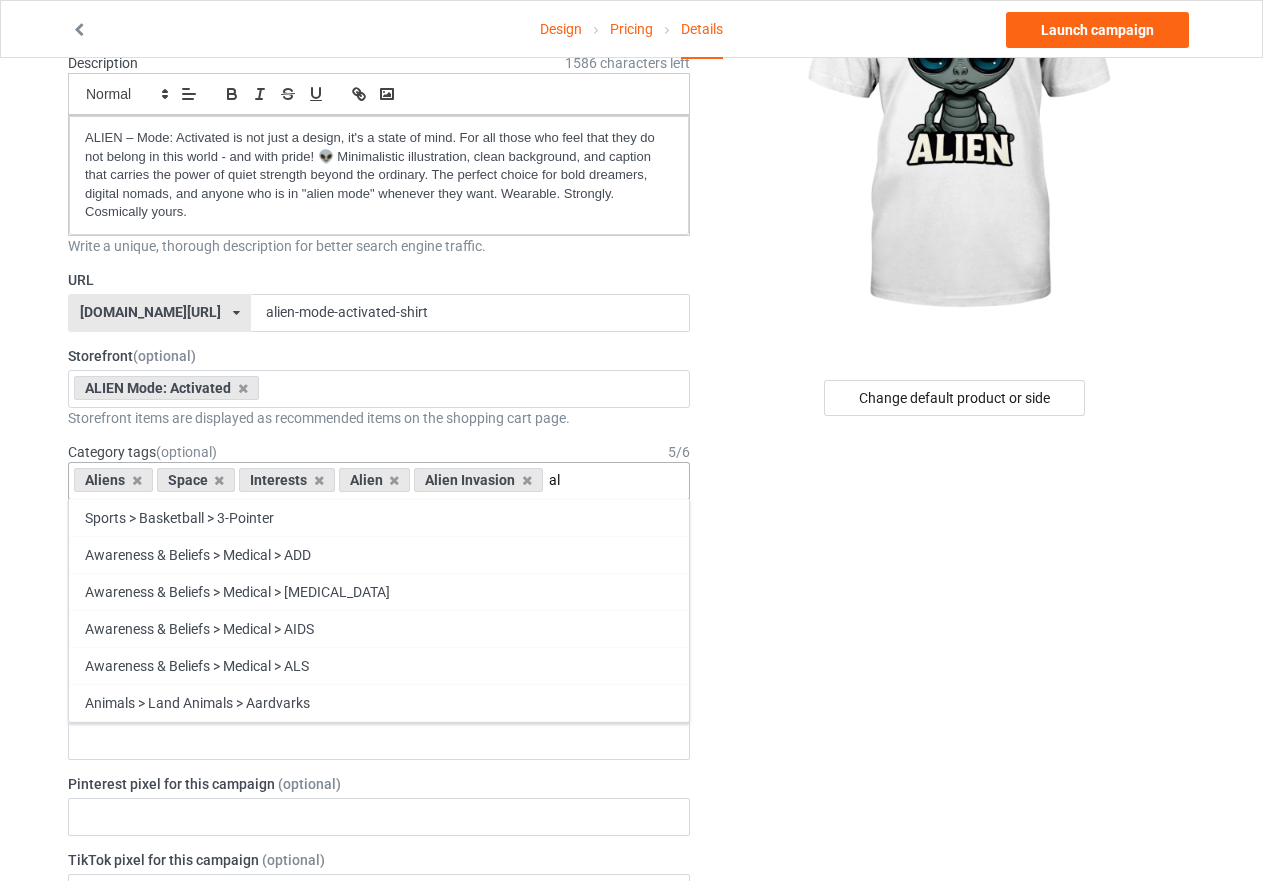 type on "a" 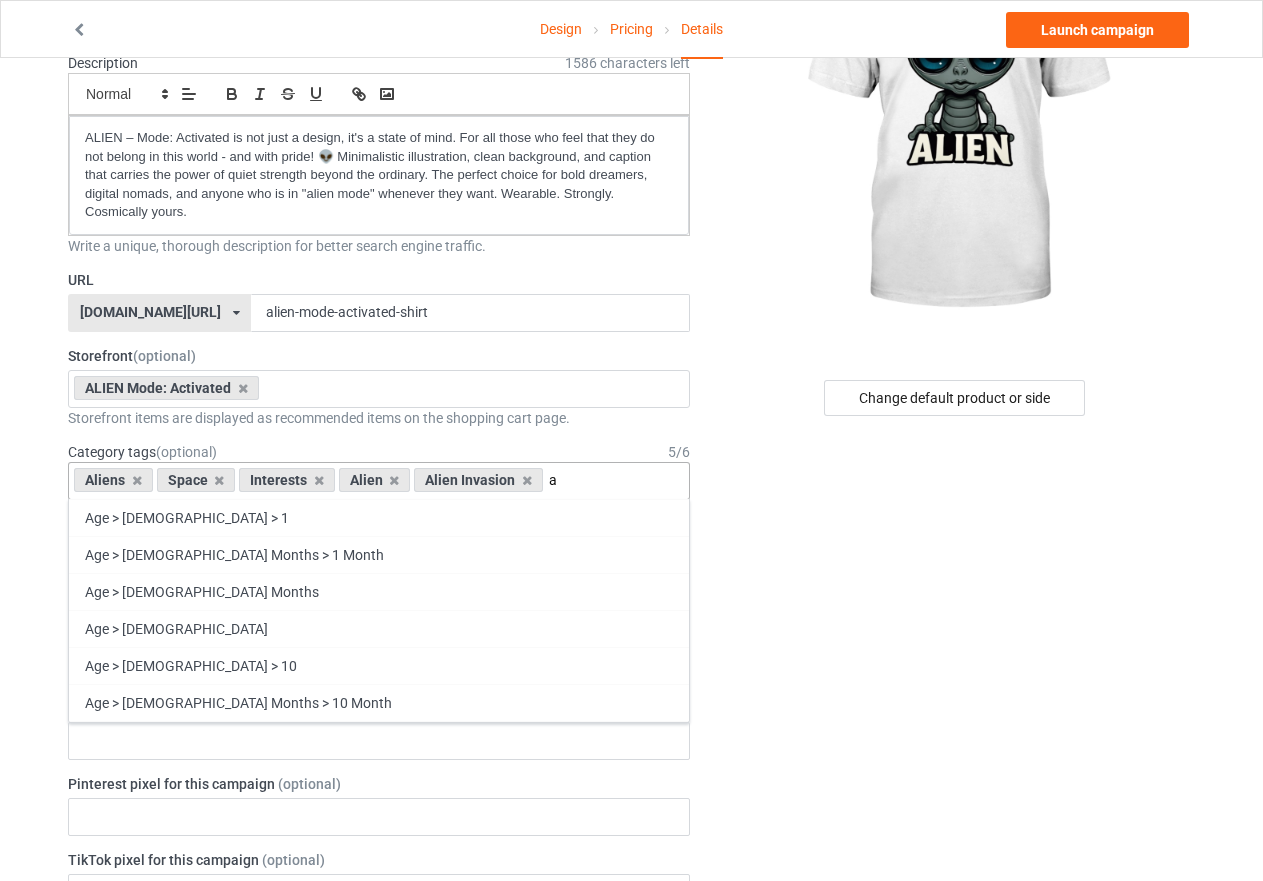 click on "a" at bounding box center (564, 480) 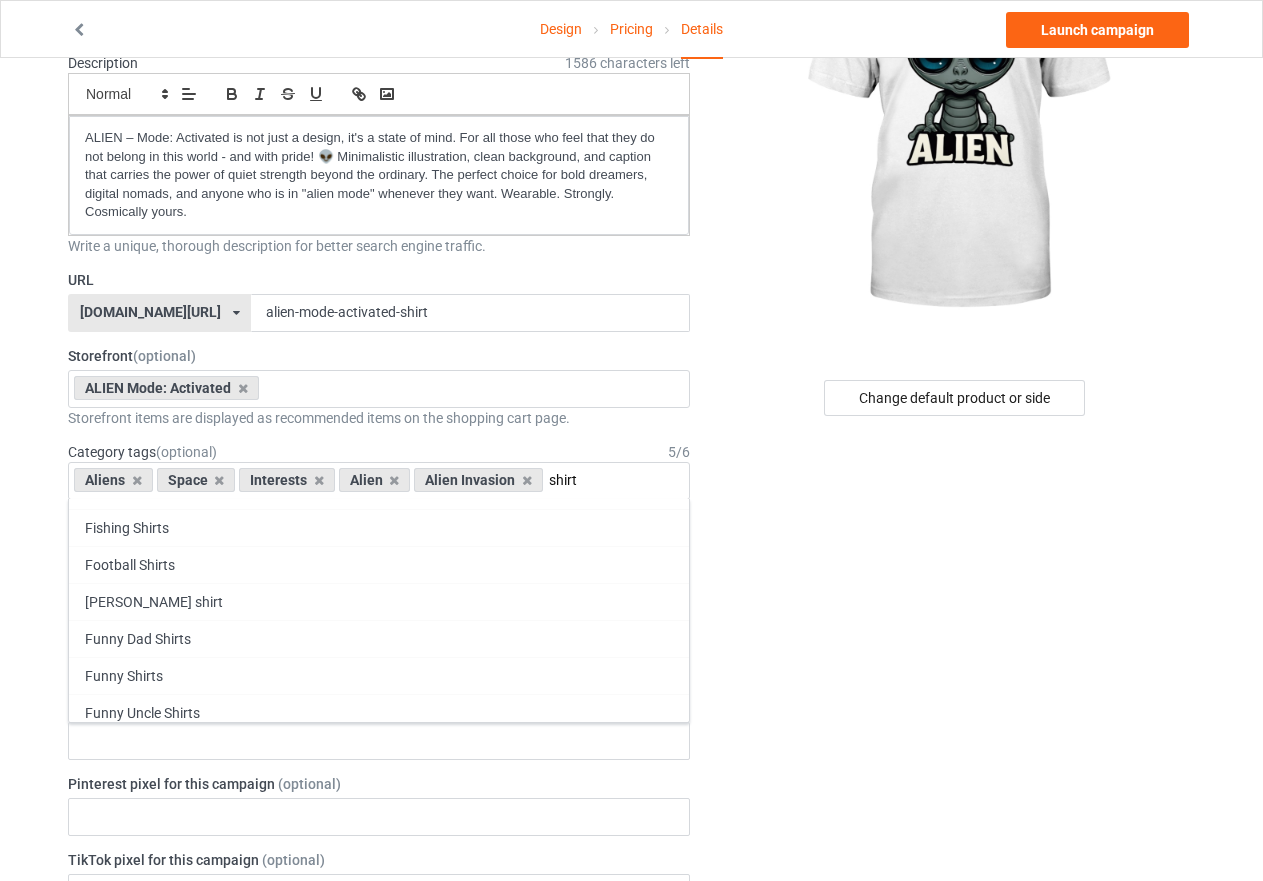 scroll, scrollTop: 800, scrollLeft: 0, axis: vertical 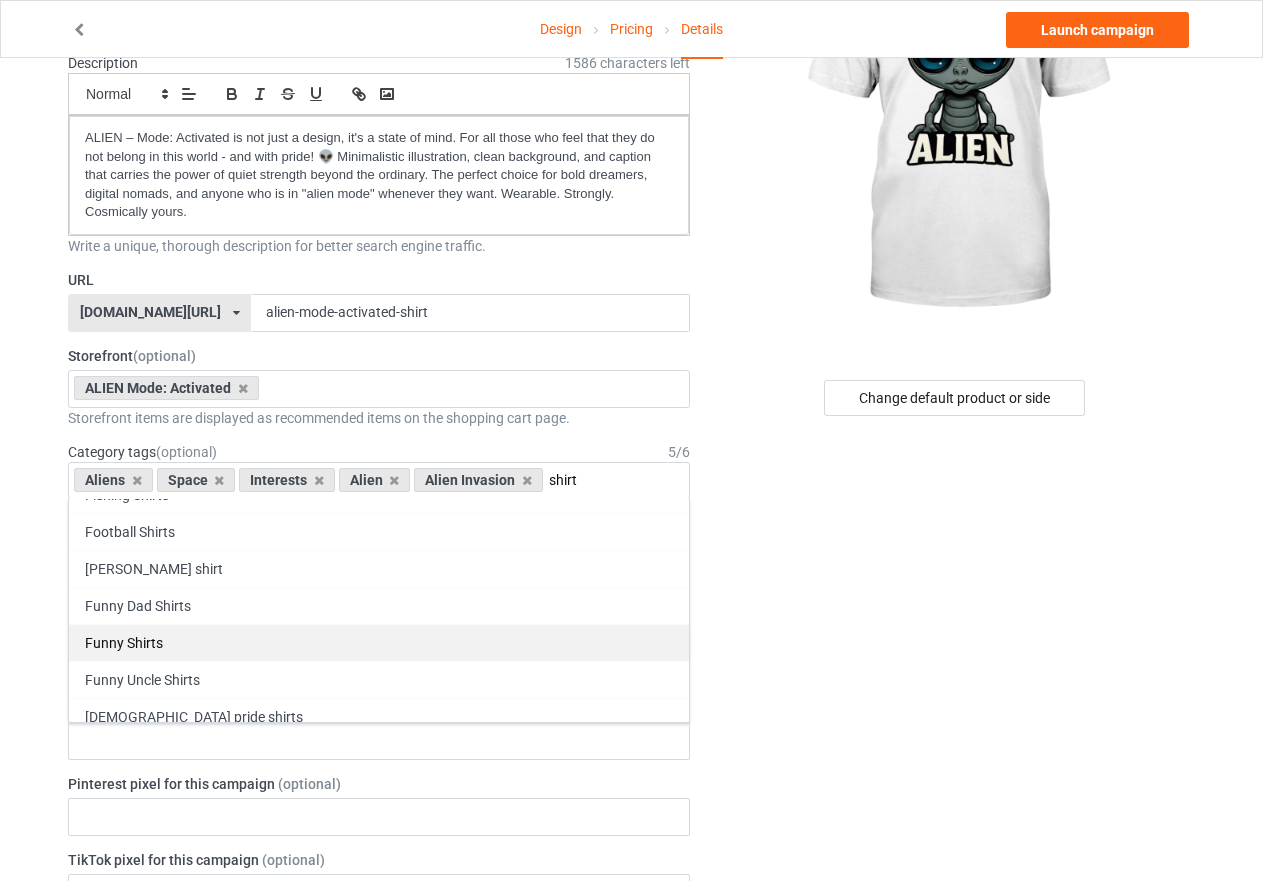 type on "shirt" 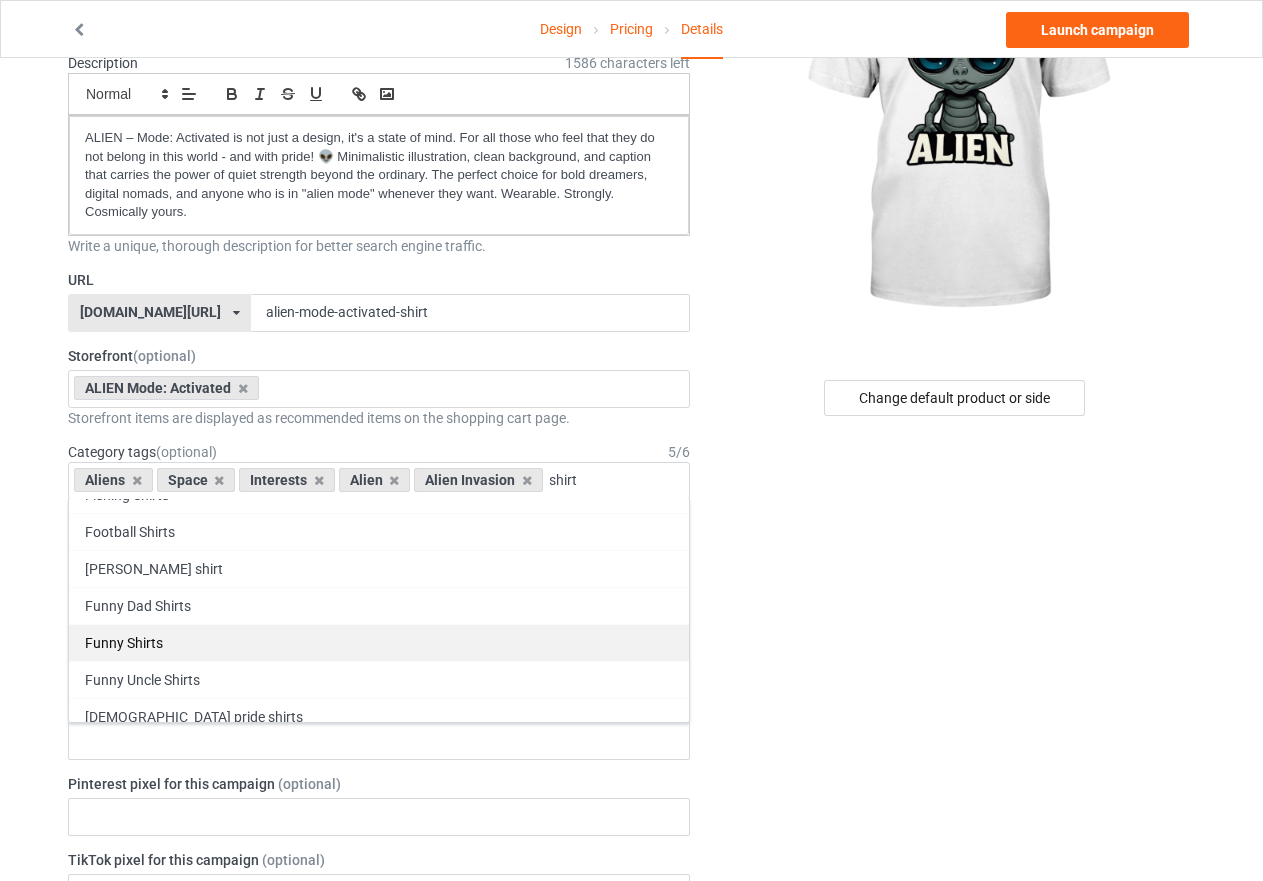 click on "Funny Shirts" at bounding box center [379, 642] 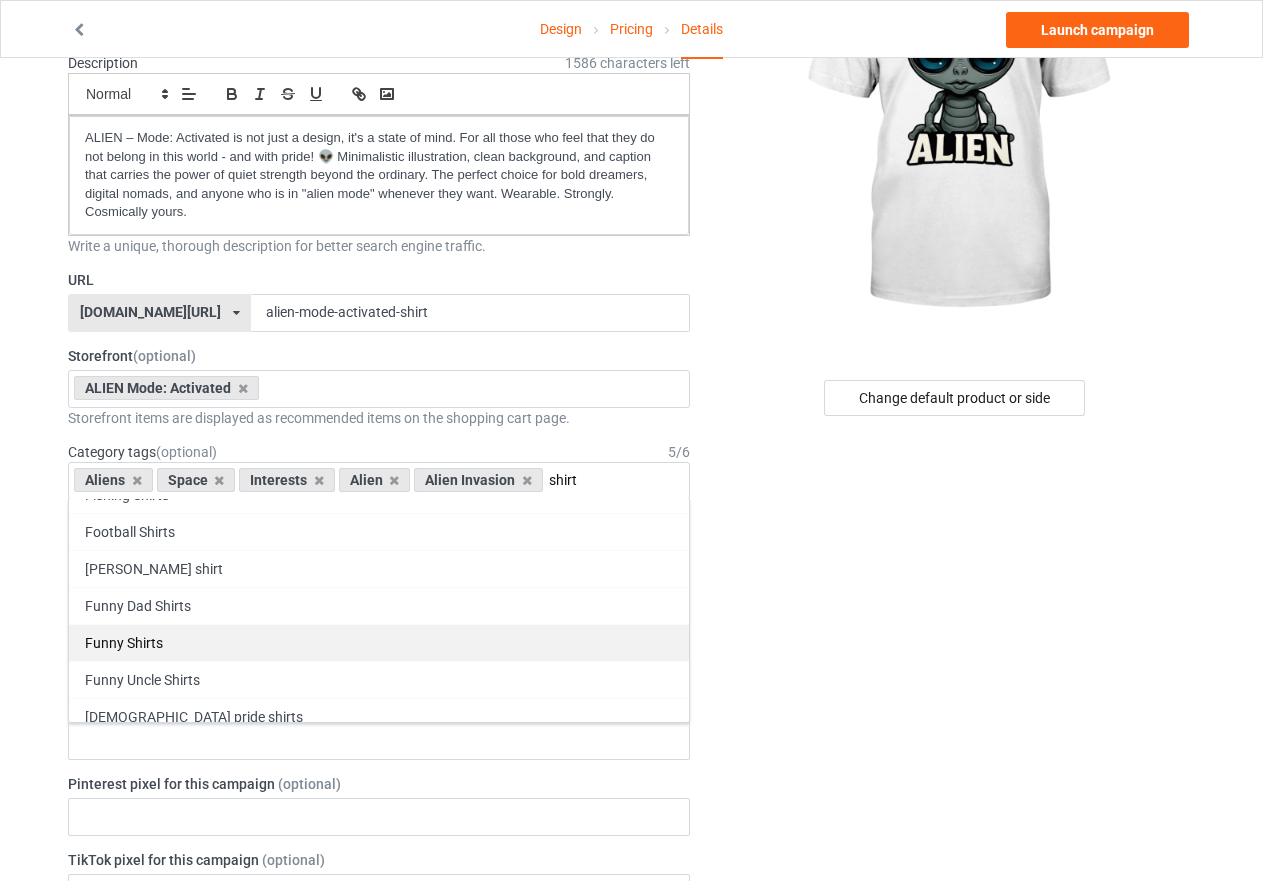type 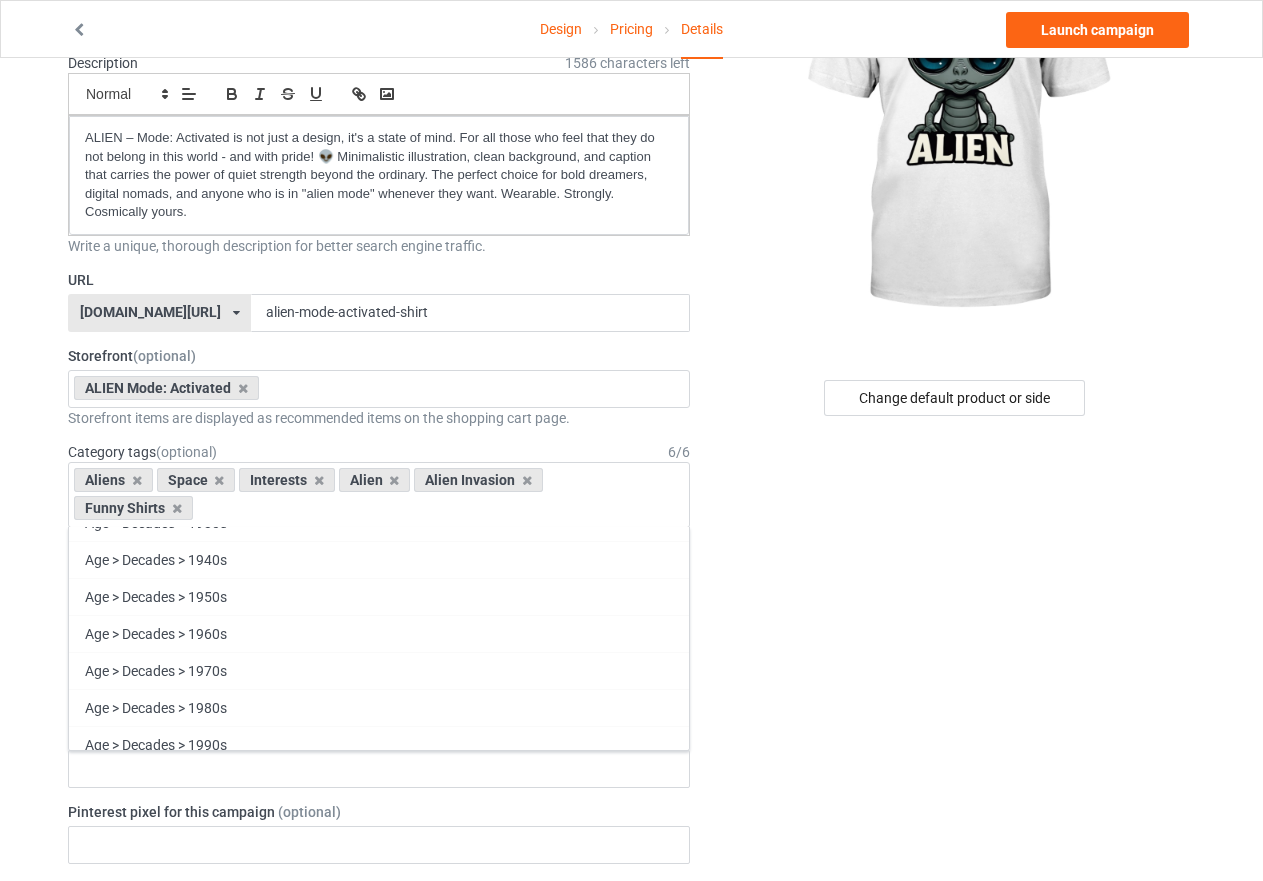 scroll, scrollTop: 95261, scrollLeft: 0, axis: vertical 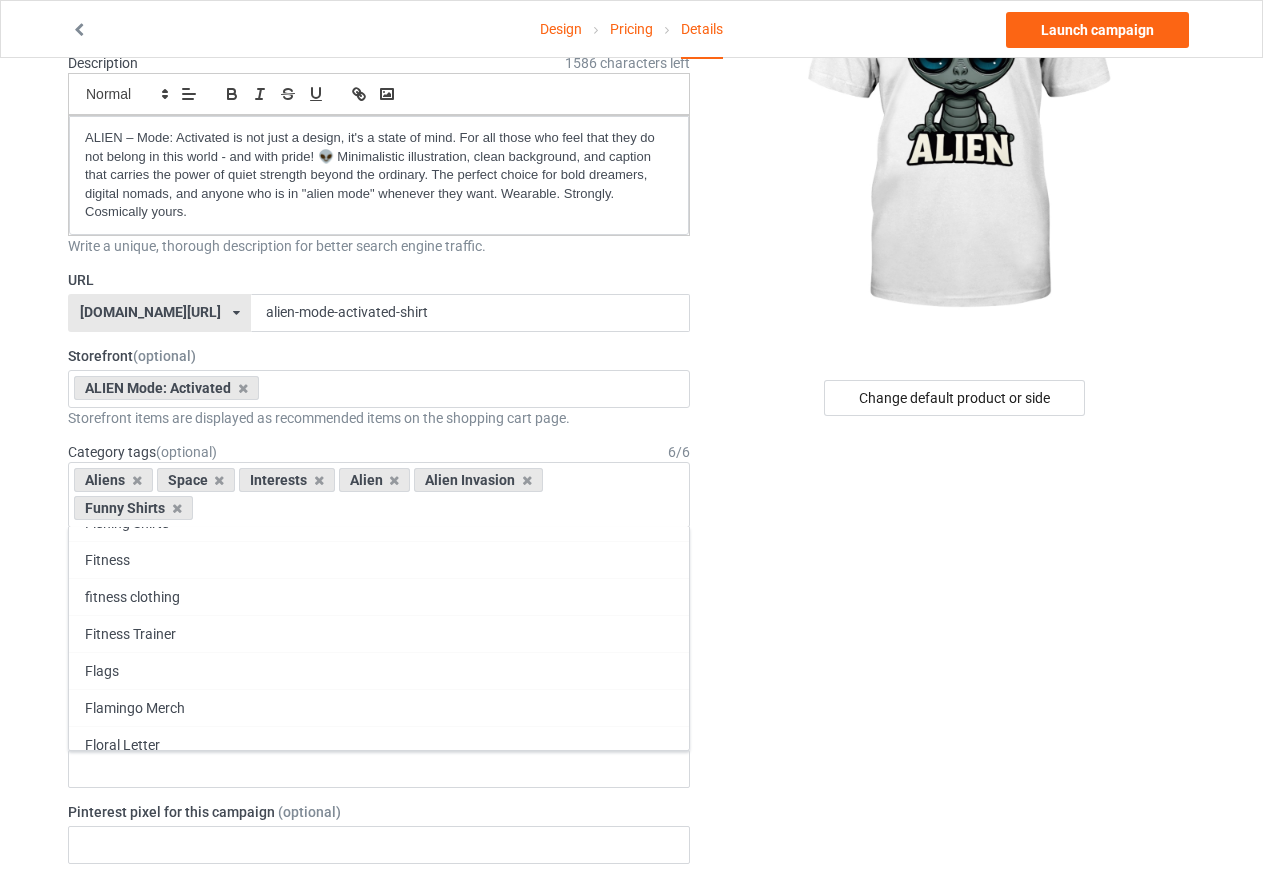 click on "Change default product or side" at bounding box center [956, 926] 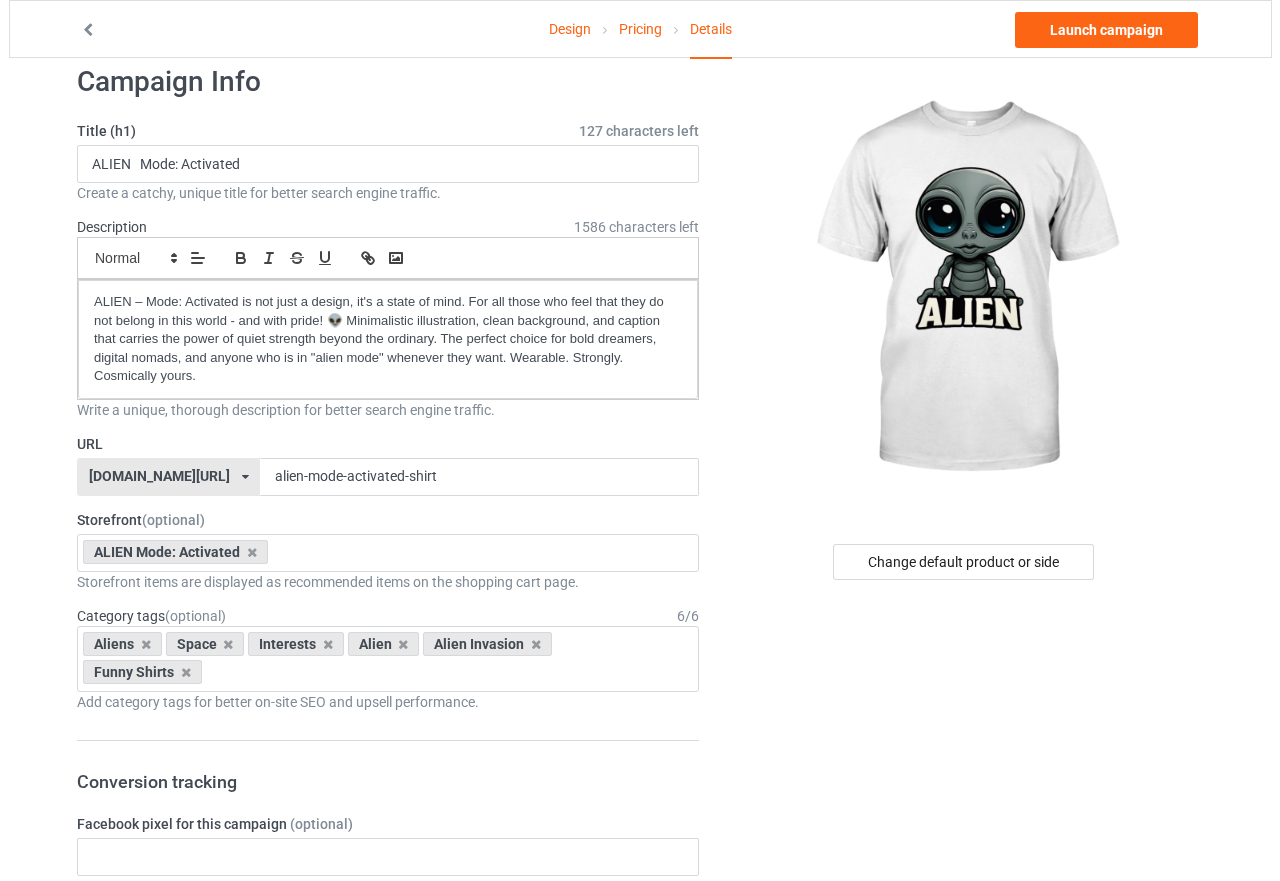 scroll, scrollTop: 0, scrollLeft: 0, axis: both 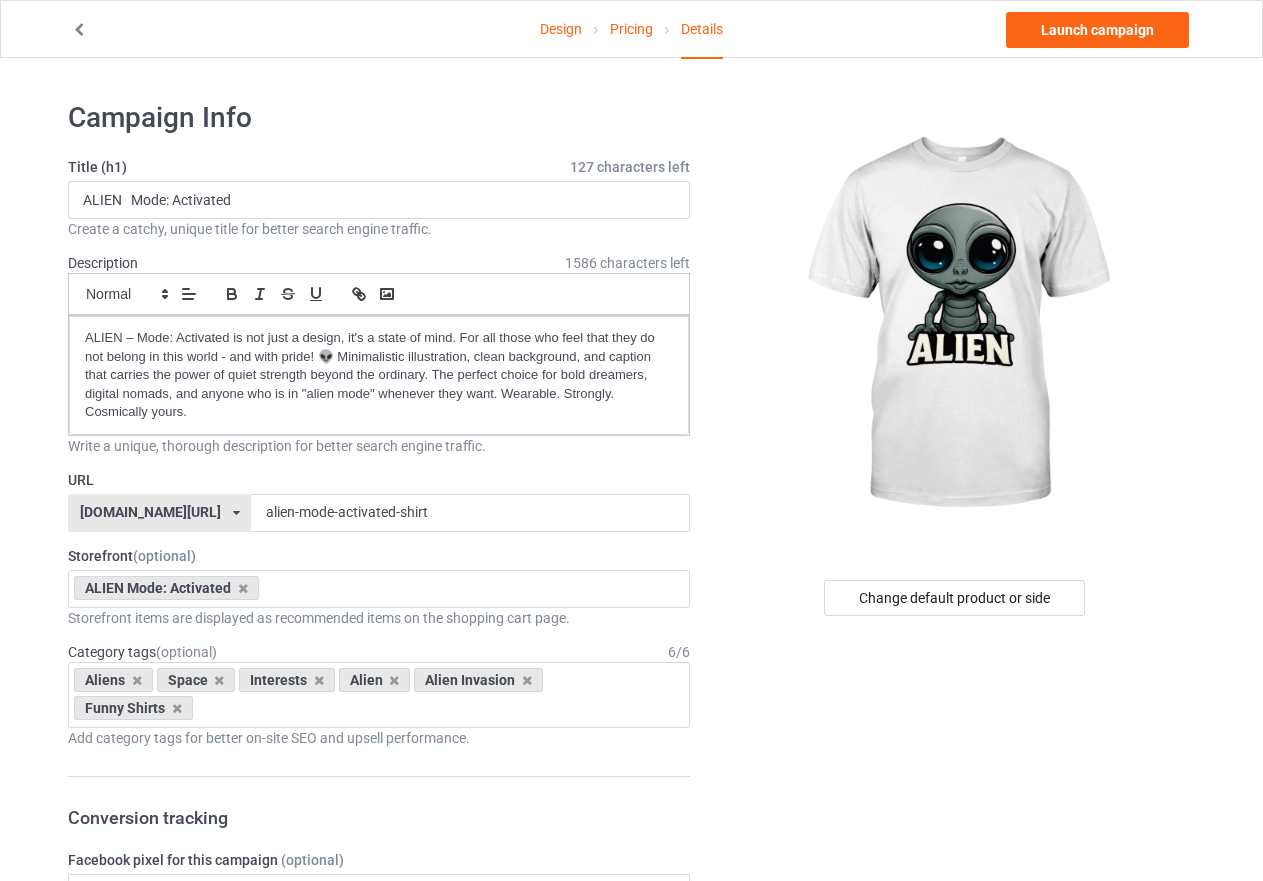 click at bounding box center [956, 325] 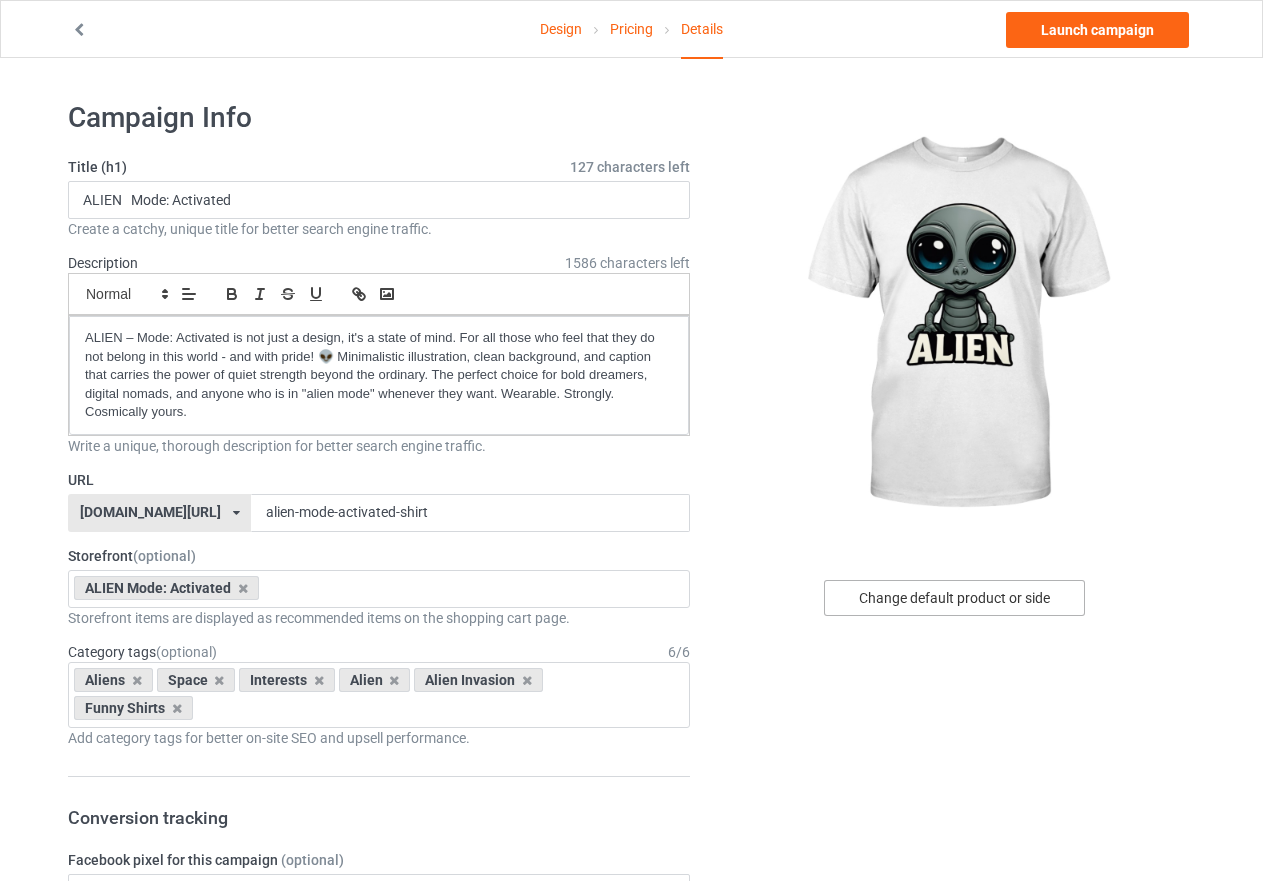click on "Change default product or side" at bounding box center [954, 598] 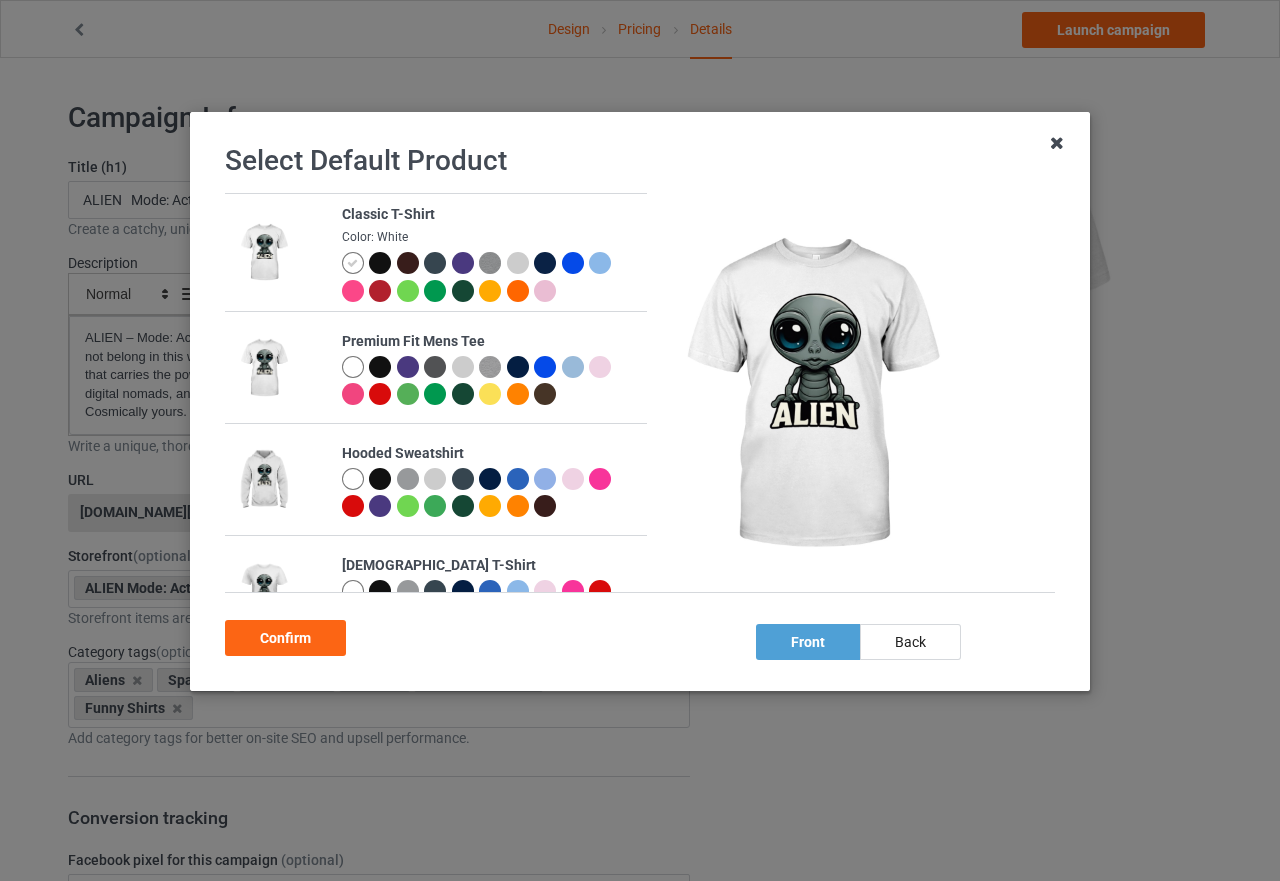 click at bounding box center (1057, 143) 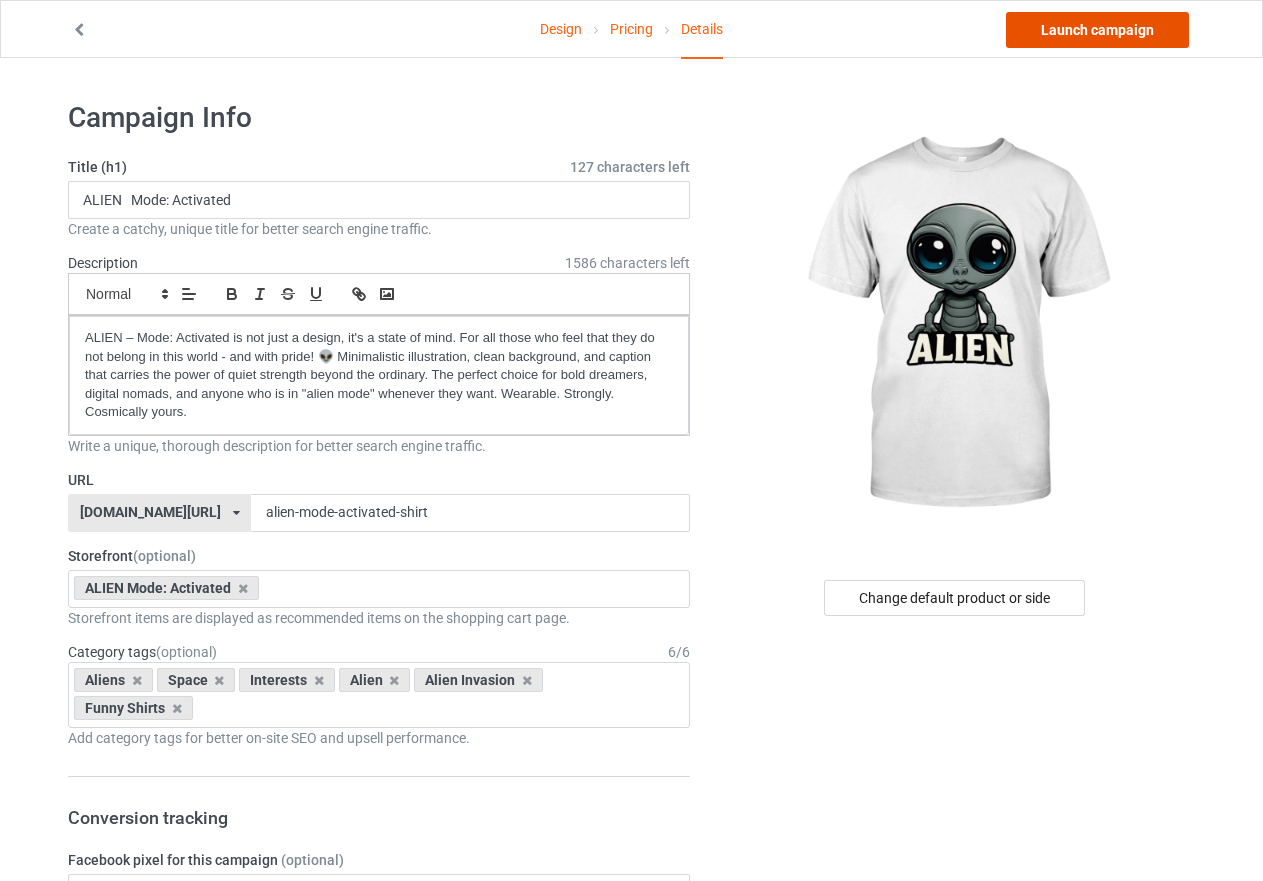 click on "Launch campaign" at bounding box center [1097, 30] 